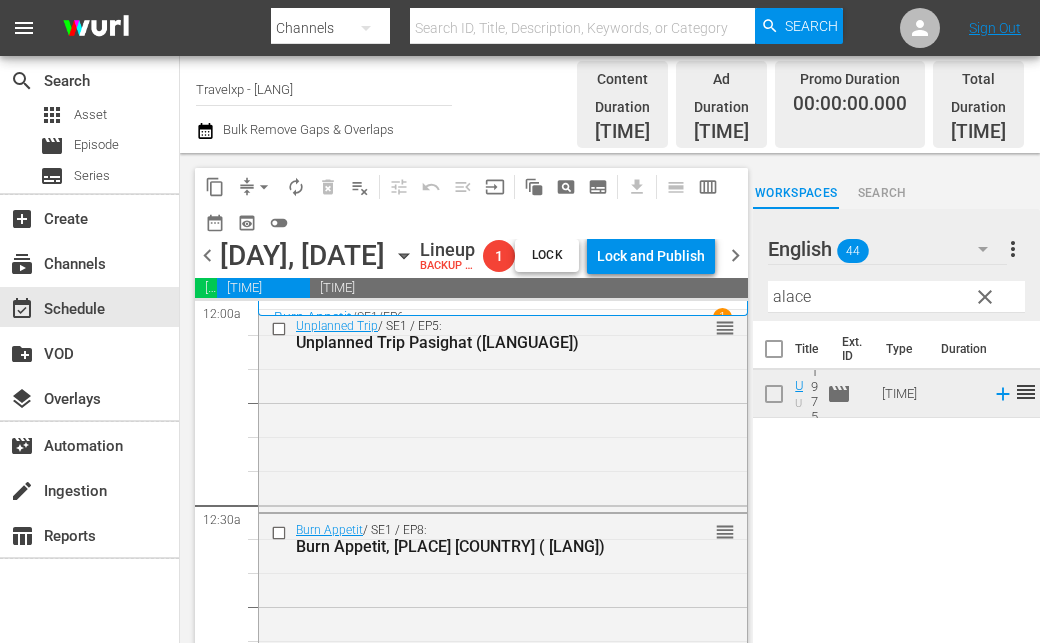 scroll, scrollTop: 0, scrollLeft: 0, axis: both 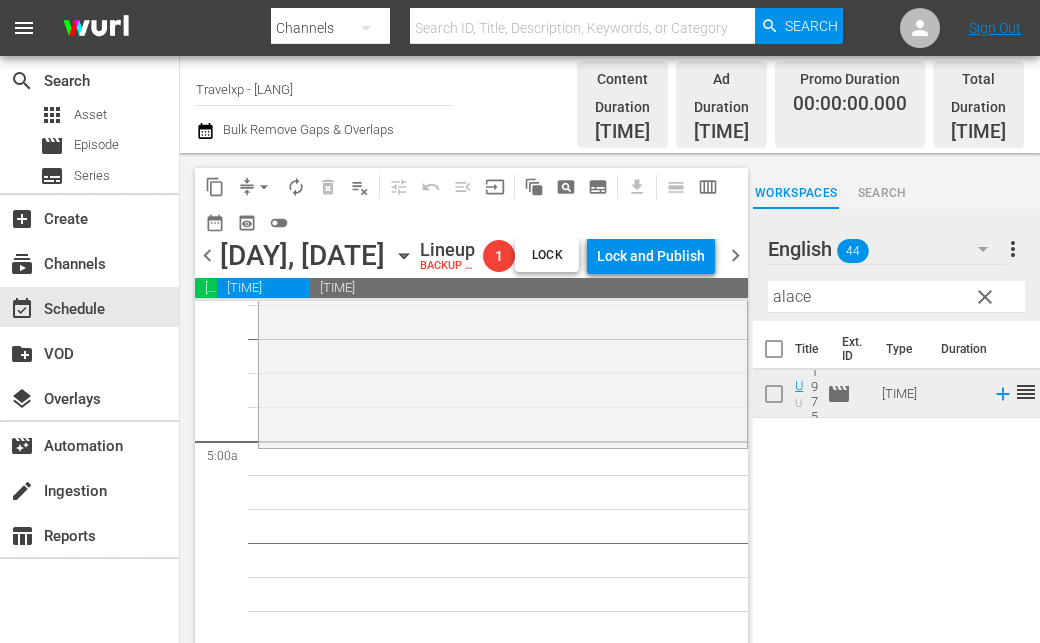 click on "alace" at bounding box center [896, 297] 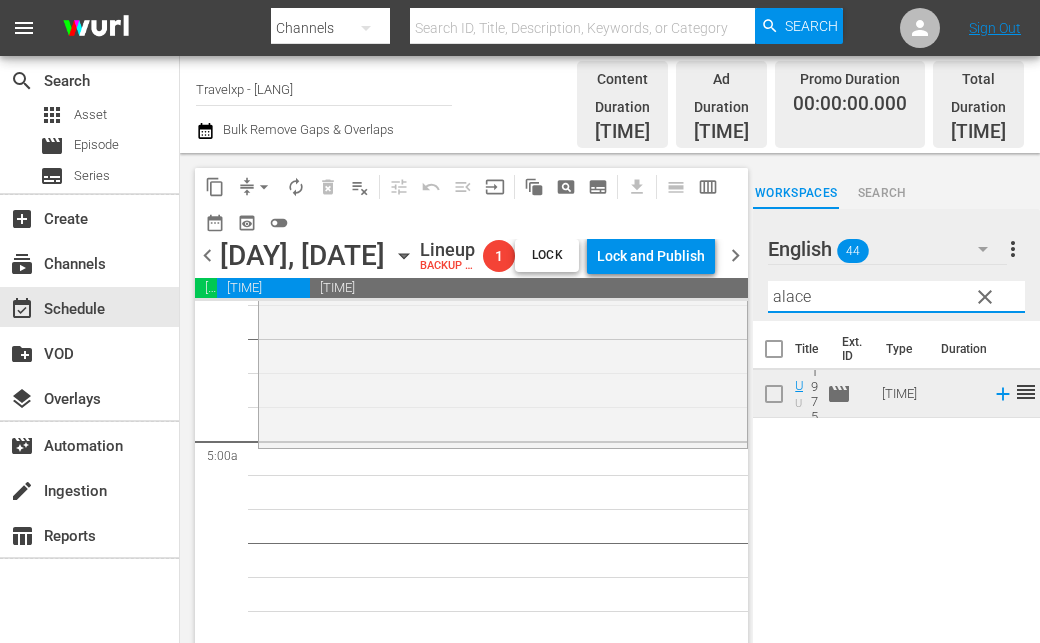 click on "alace" at bounding box center [896, 297] 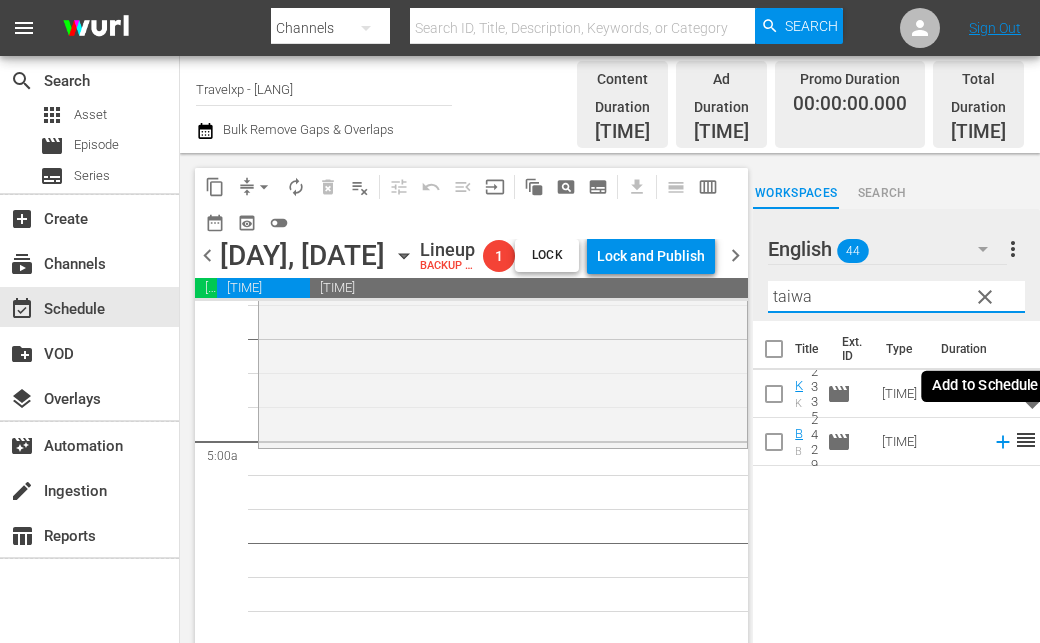 click 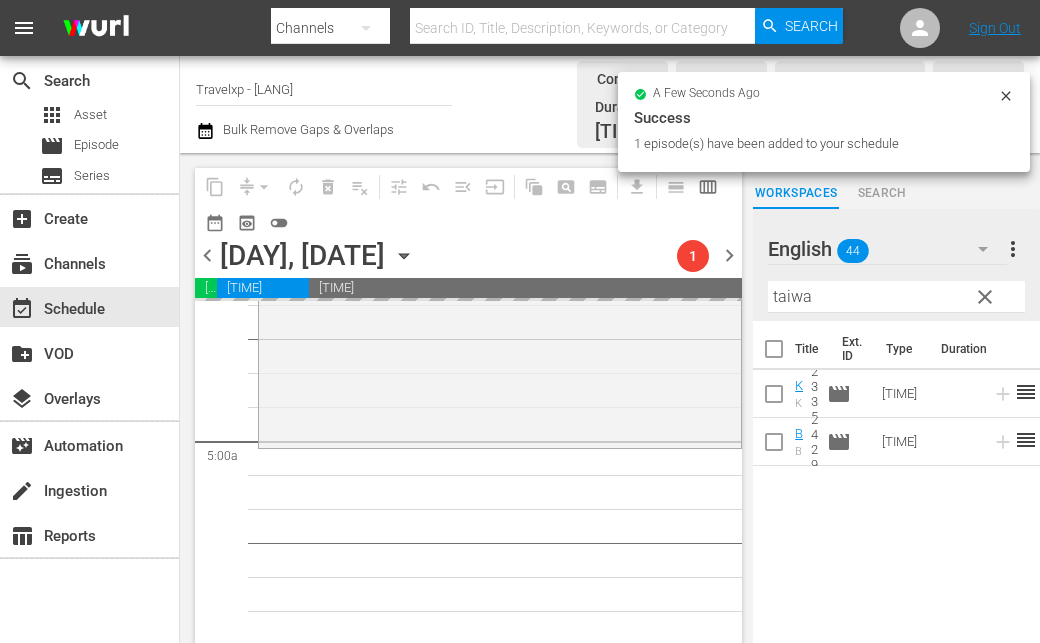click on "taiwa" at bounding box center (896, 297) 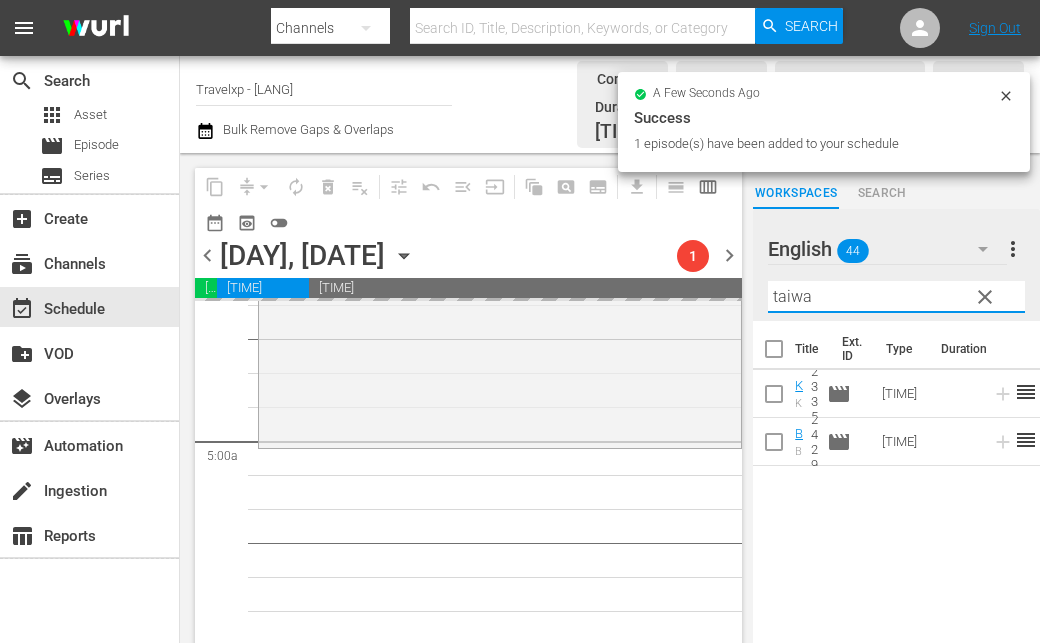 click on "taiwa" at bounding box center (896, 297) 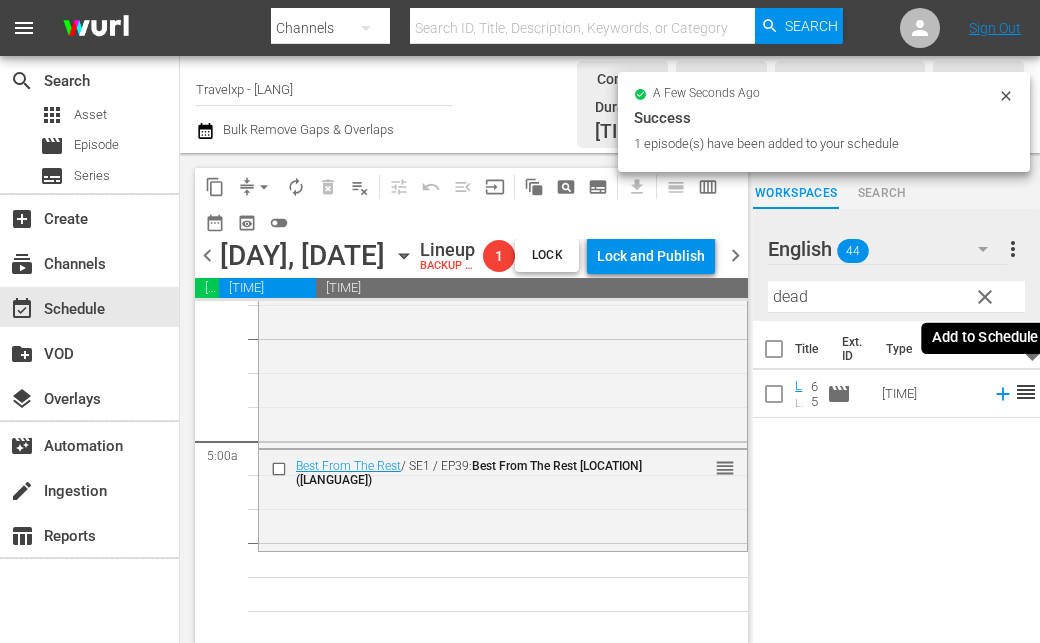 click 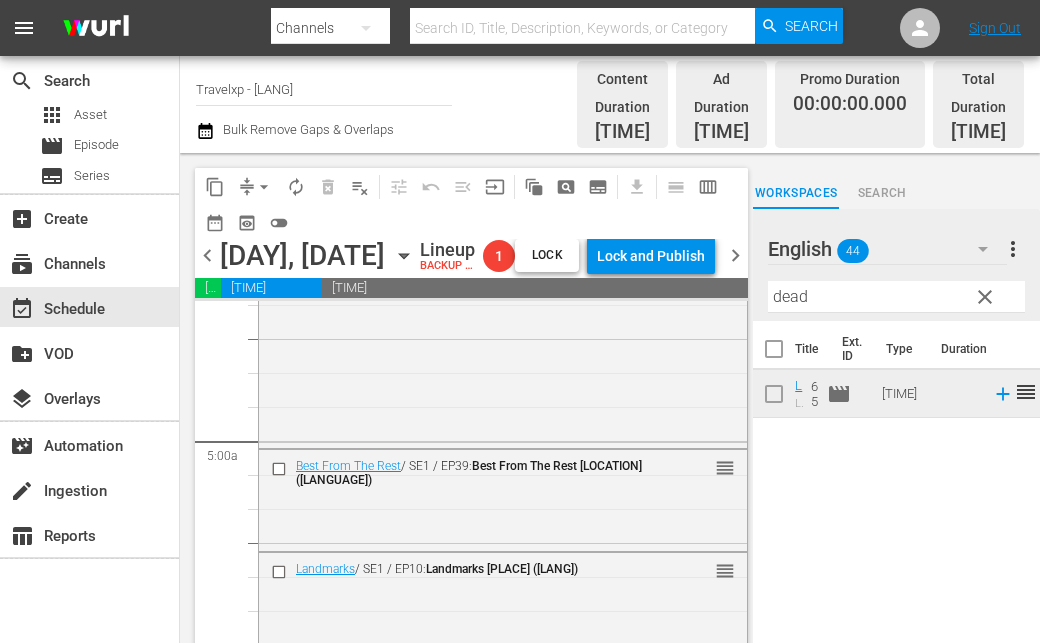 click on "dead" at bounding box center (896, 297) 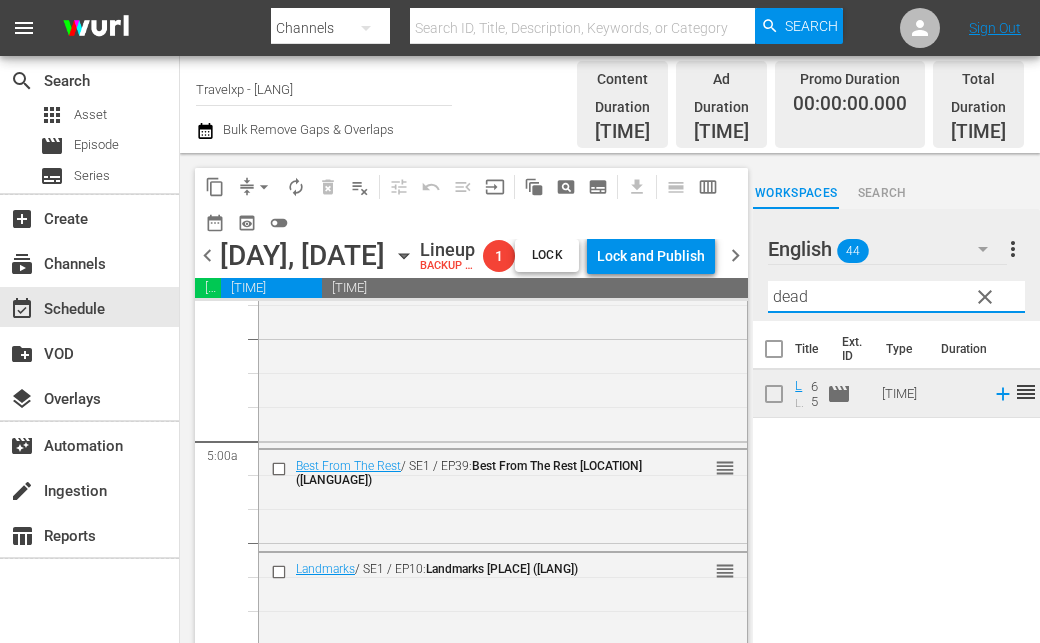 click on "dead" at bounding box center [896, 297] 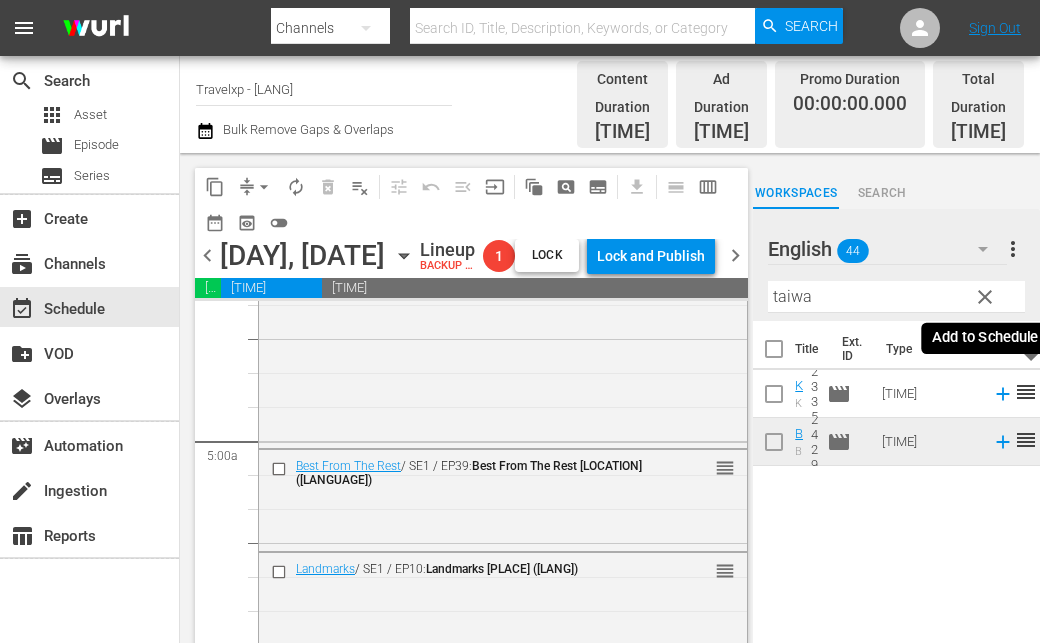 click 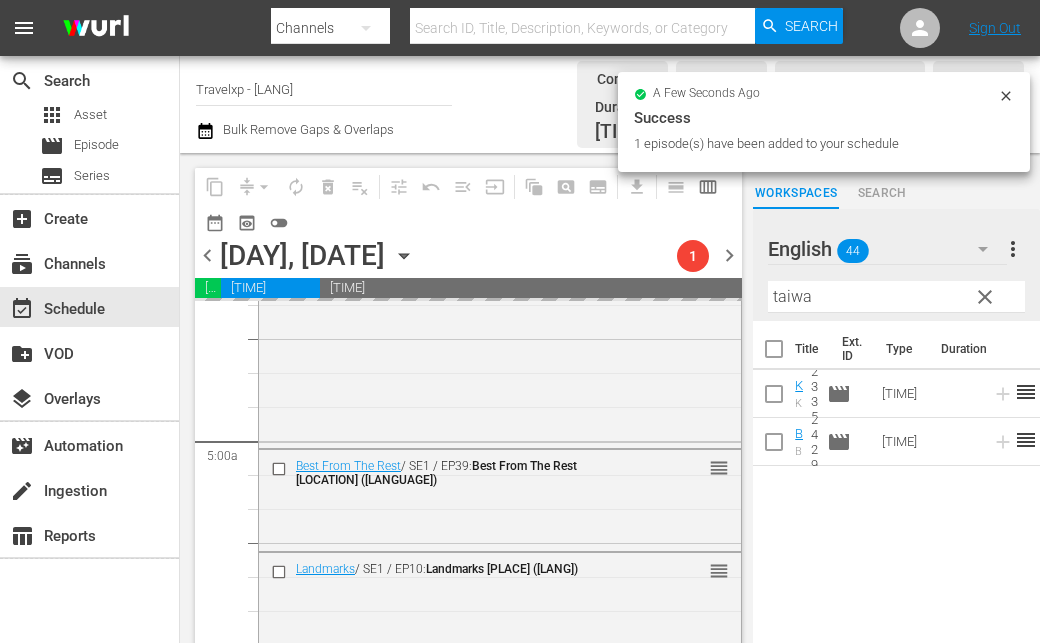 click on "taiwa" at bounding box center [896, 297] 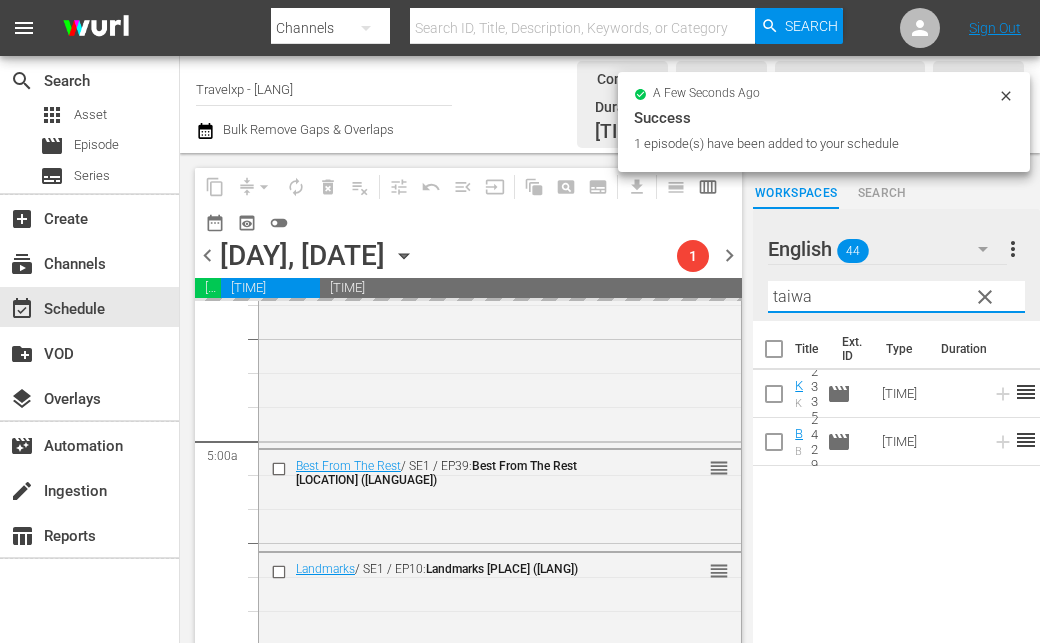 click on "taiwa" at bounding box center [896, 297] 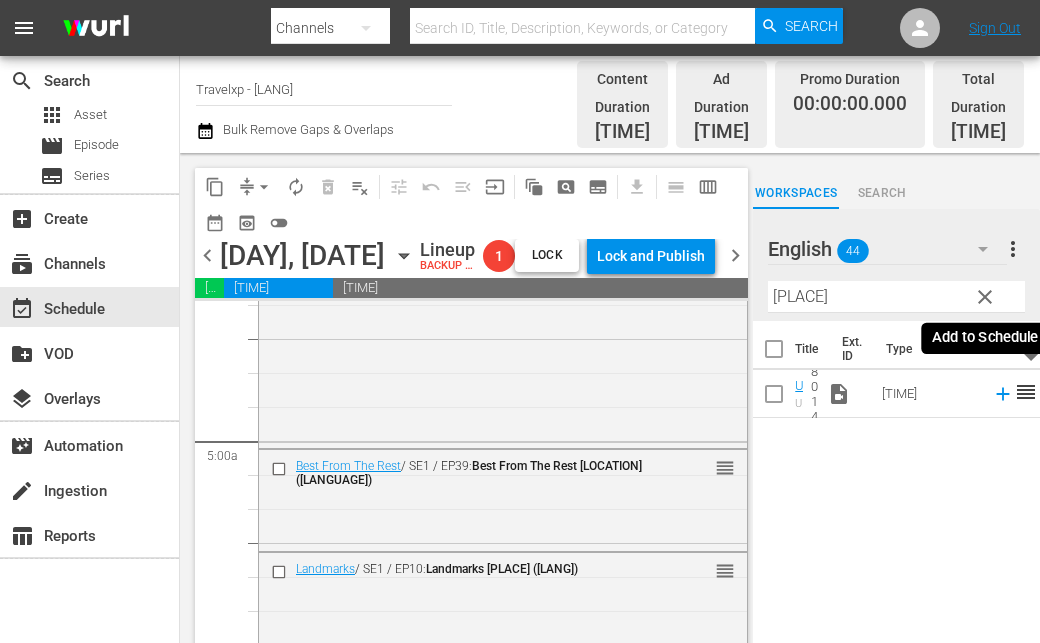 click 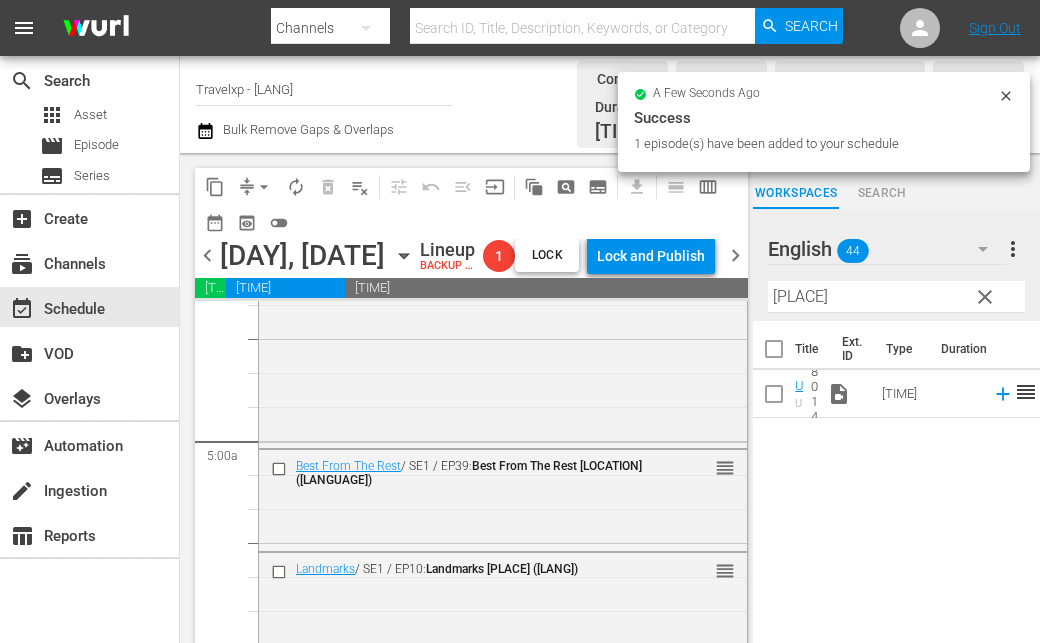 click on "ellb" at bounding box center [896, 297] 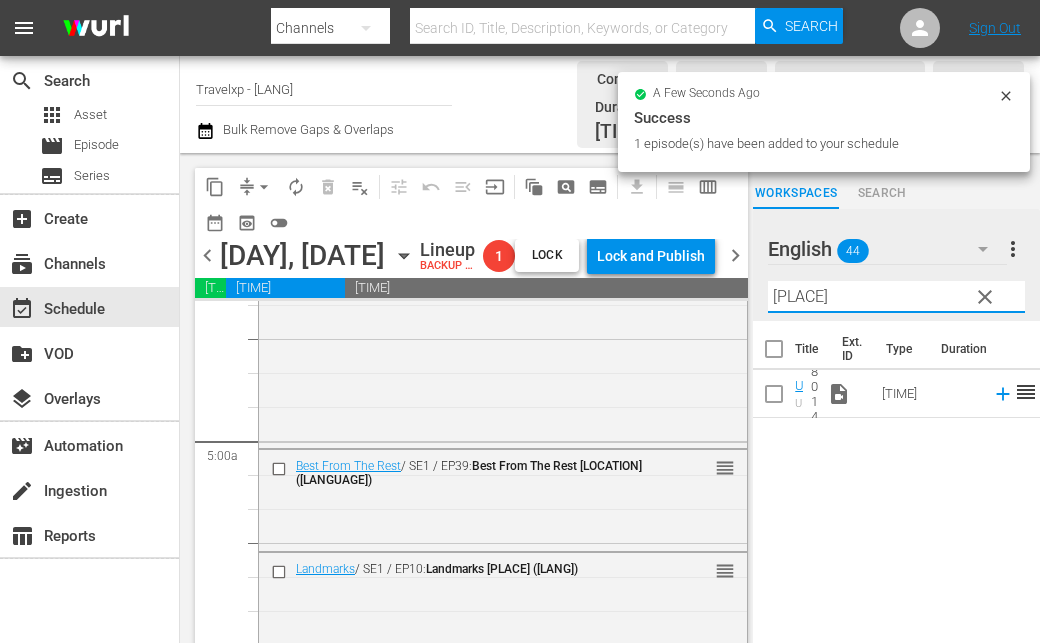 click on "ellb" at bounding box center (896, 297) 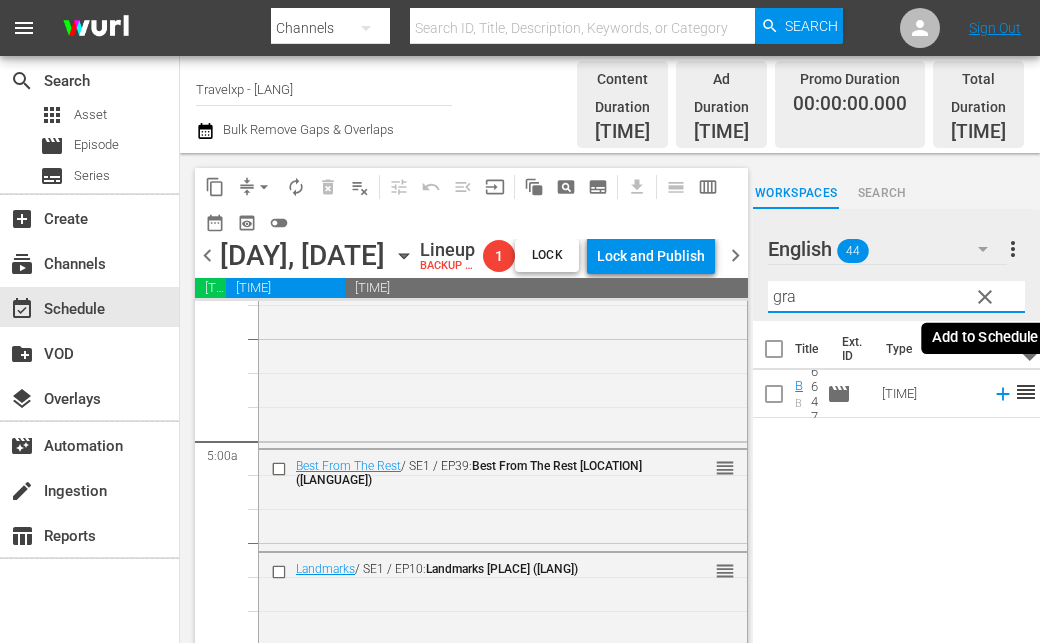 click 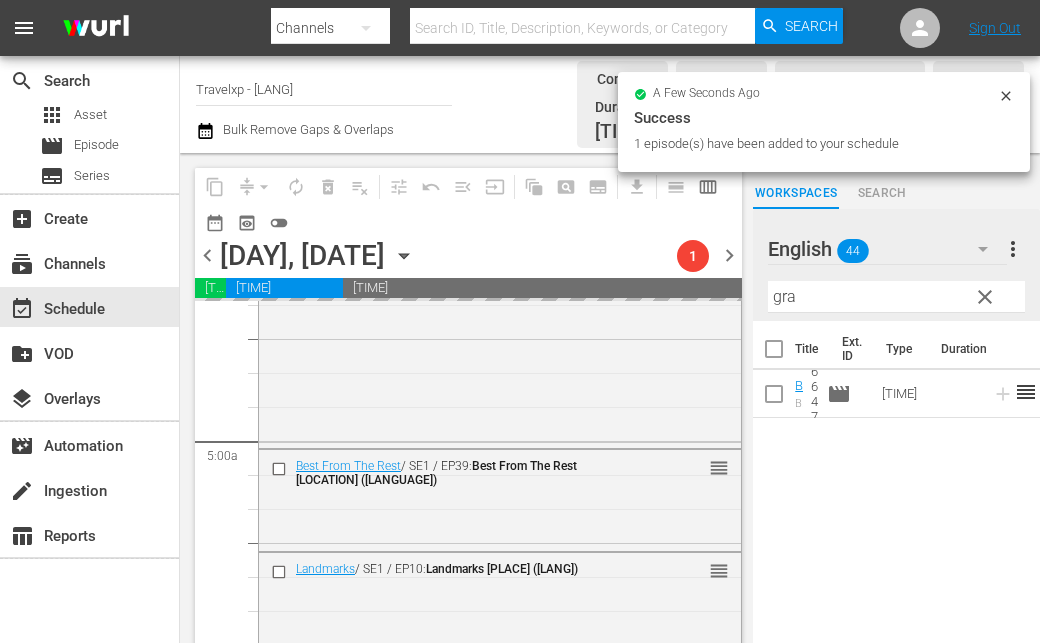 click on "gra" at bounding box center [896, 297] 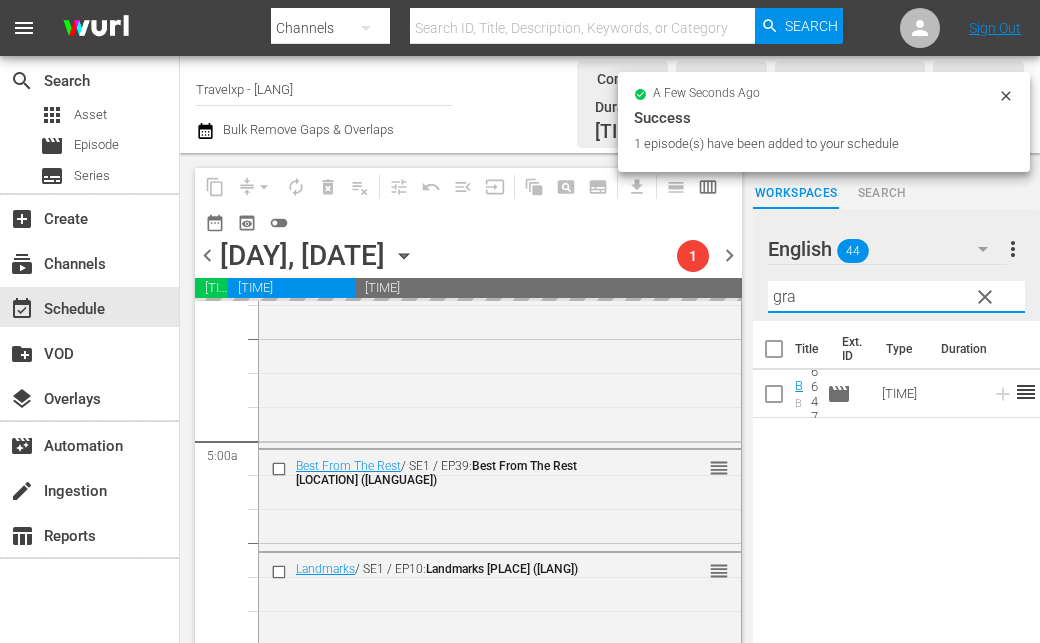 click on "gra" at bounding box center (896, 297) 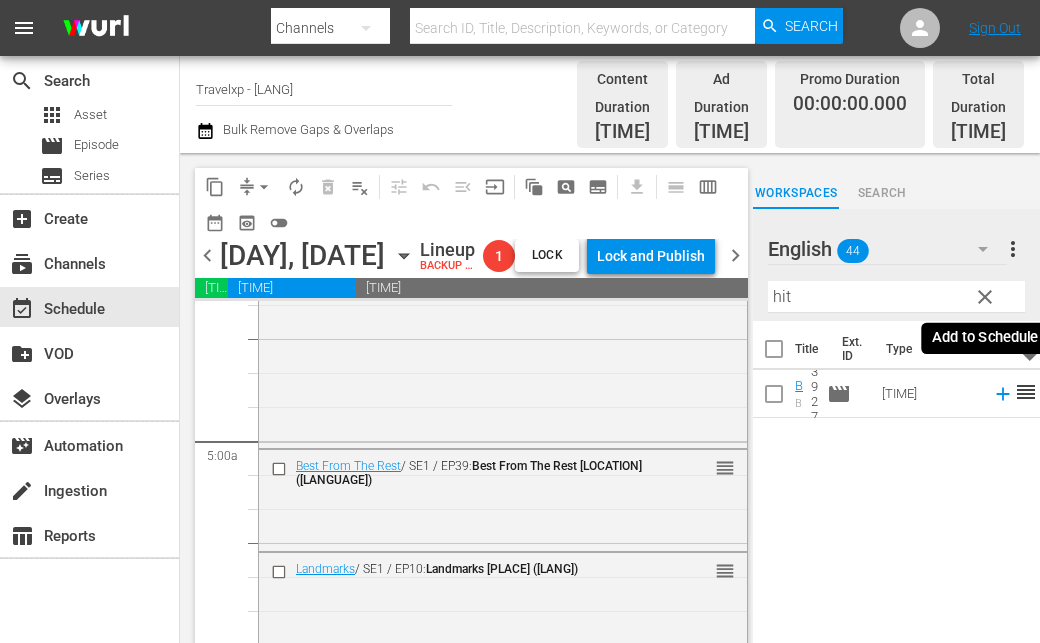 click 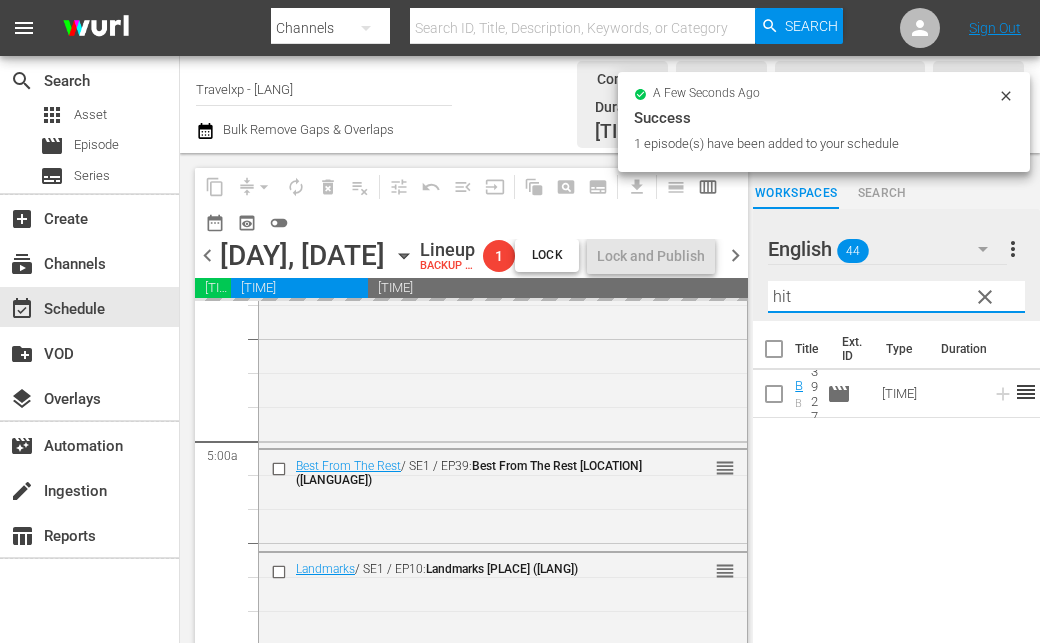 click on "[PERSON]" at bounding box center [896, 297] 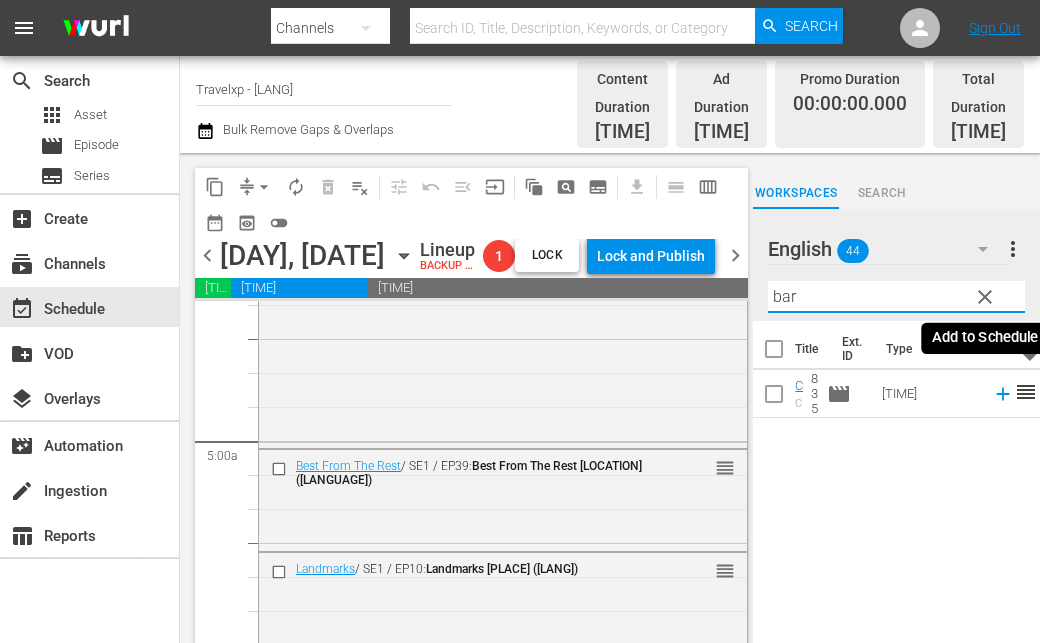 click 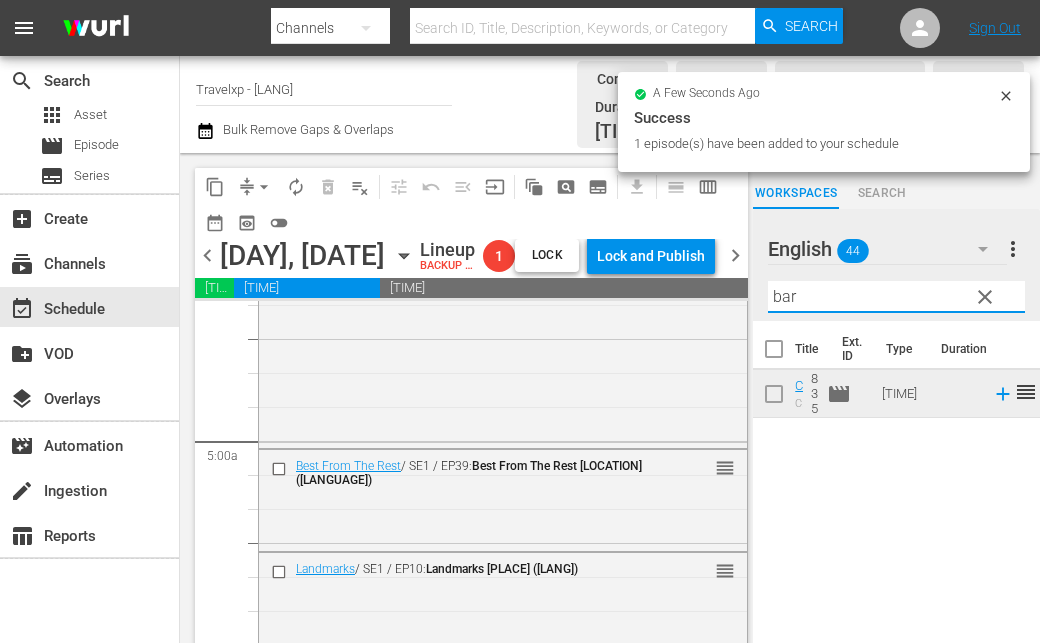 click on "bar" at bounding box center (896, 297) 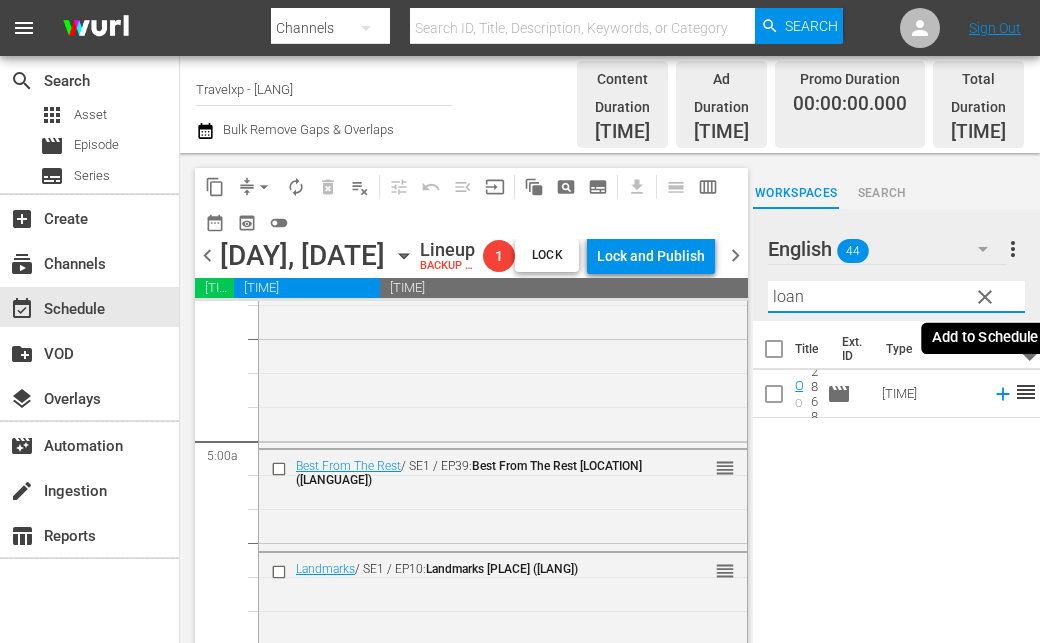 click 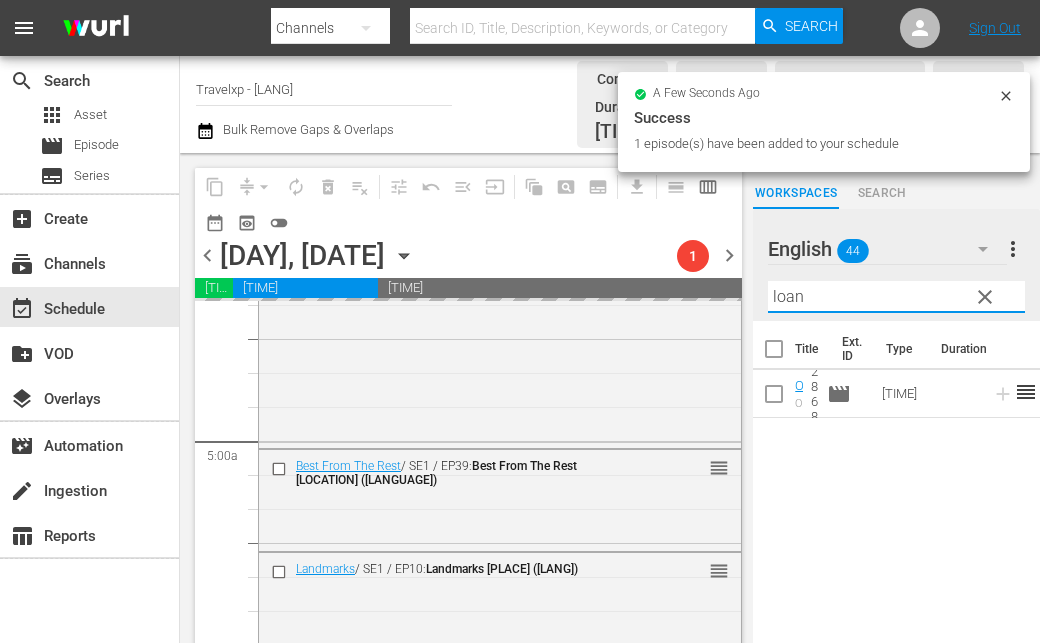 click on "loan" at bounding box center [896, 297] 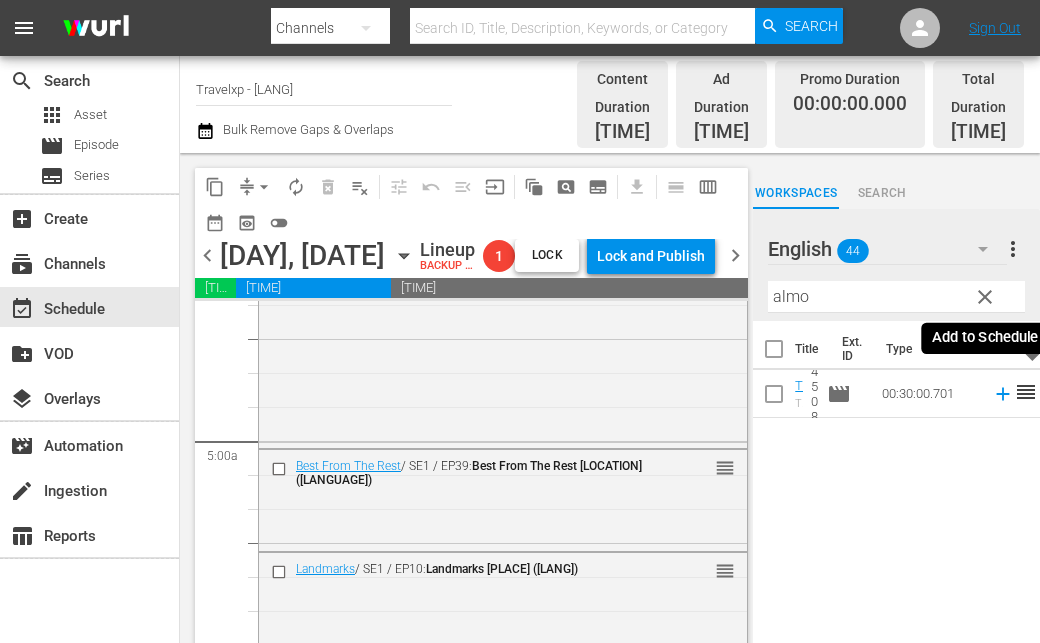 click 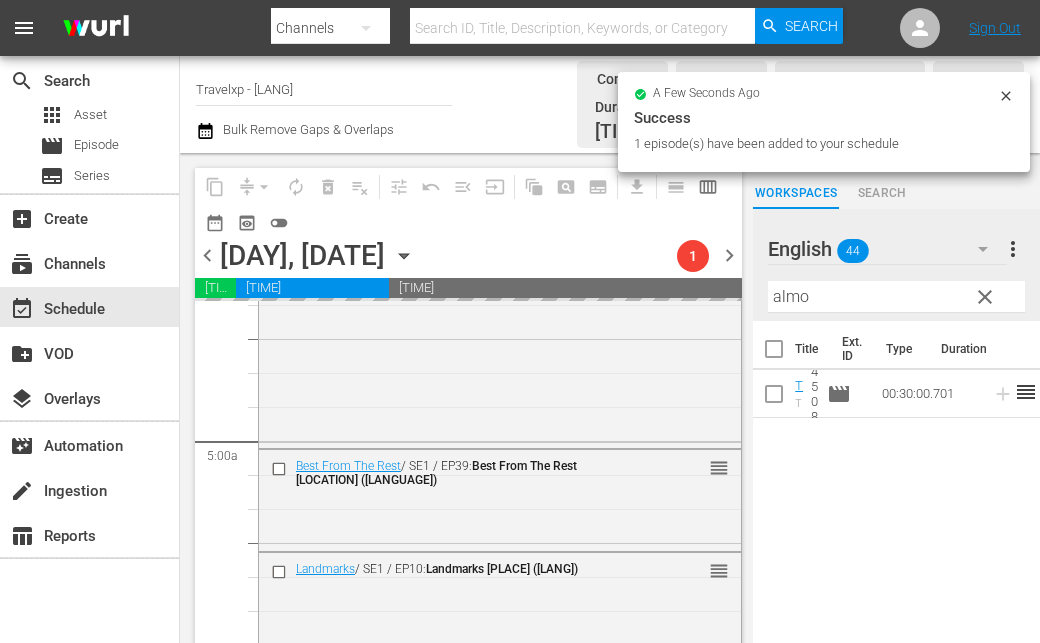 click on "almo" at bounding box center (896, 297) 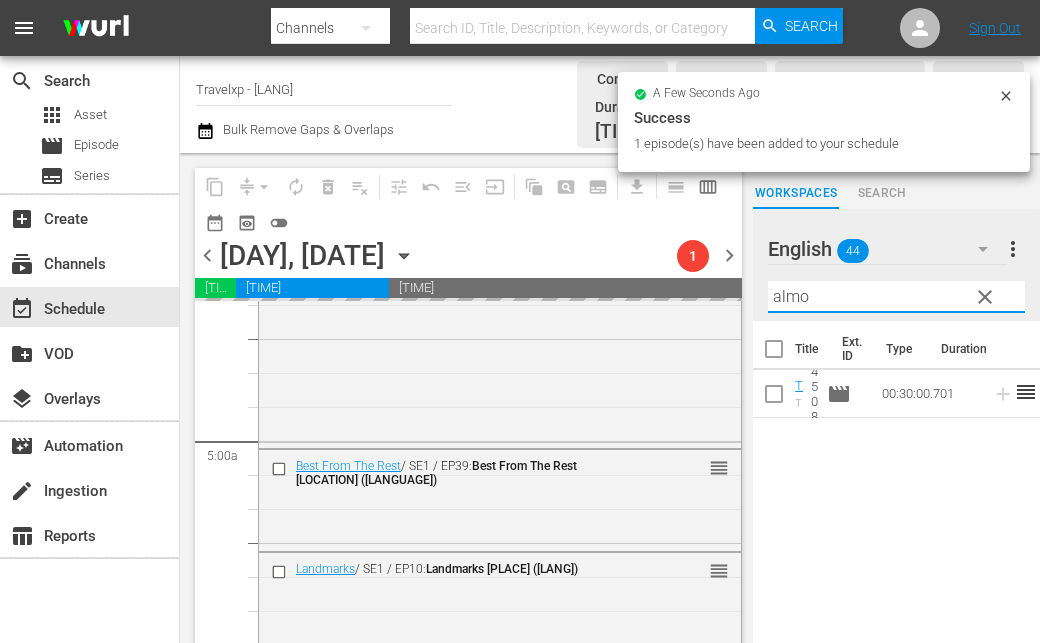 click on "almo" at bounding box center (896, 297) 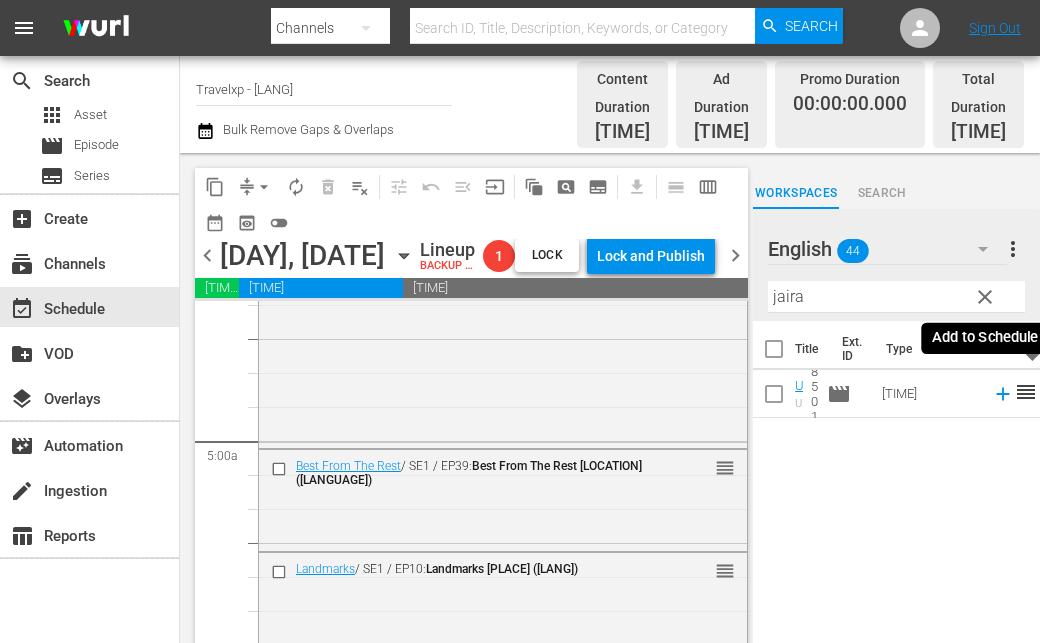 click 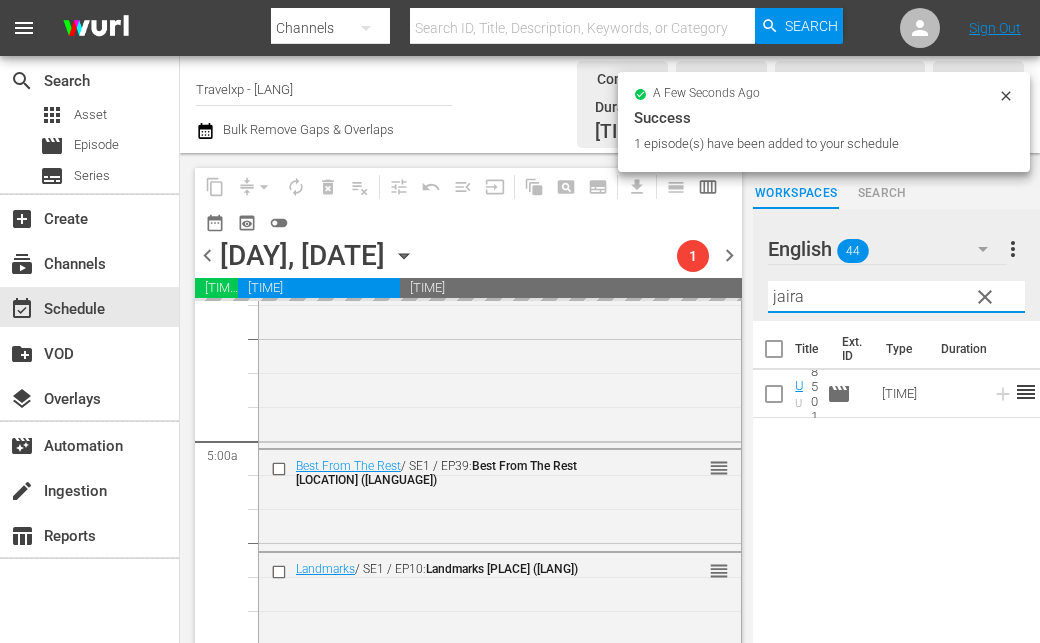 click on "jaira" at bounding box center [896, 297] 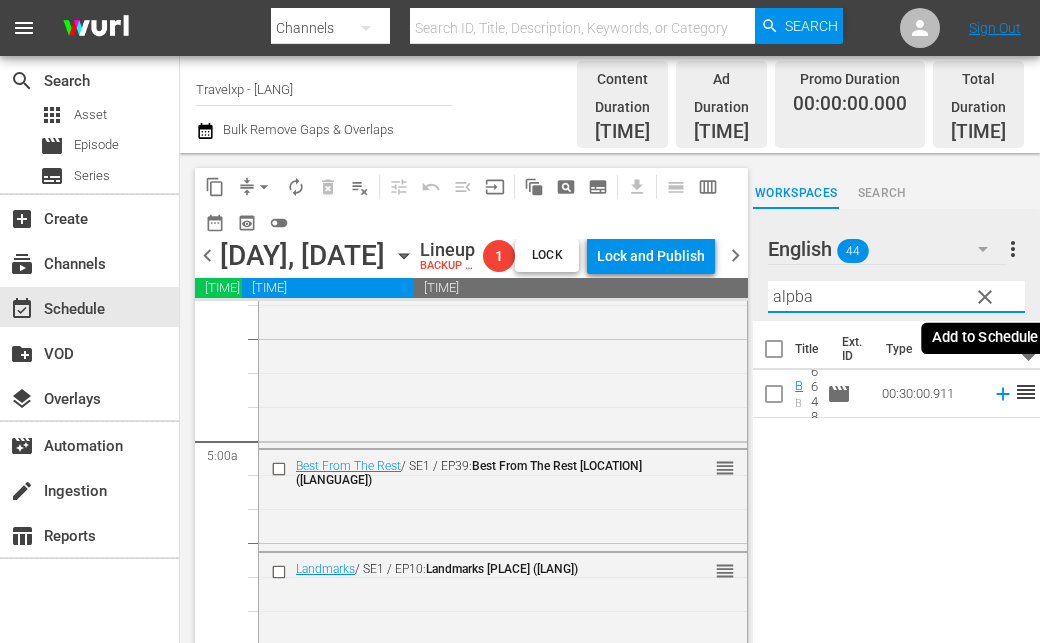 click 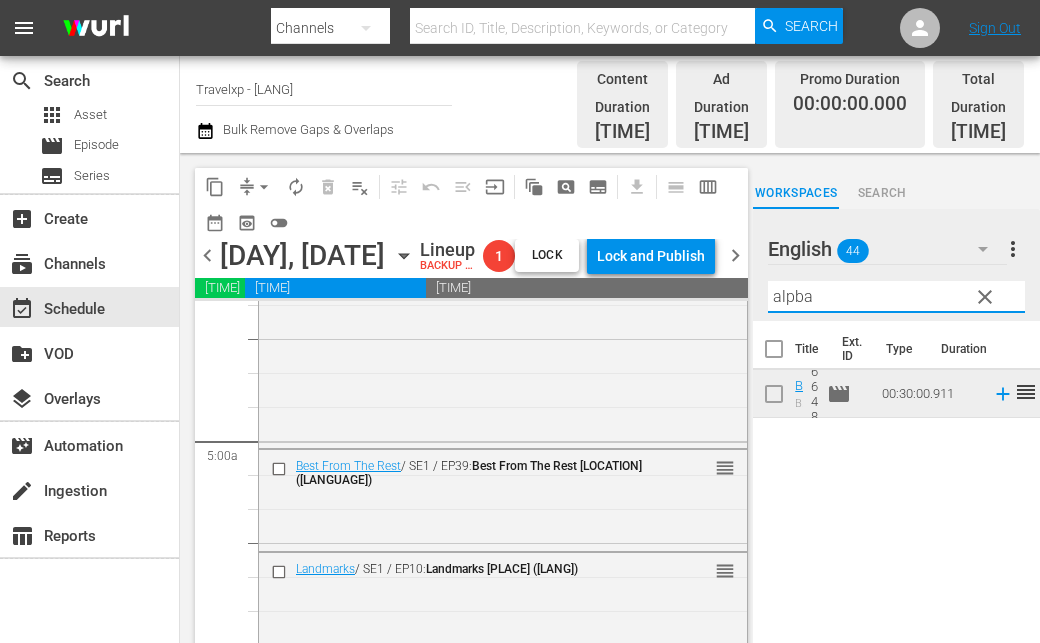 click on "[PERSON]" at bounding box center (896, 297) 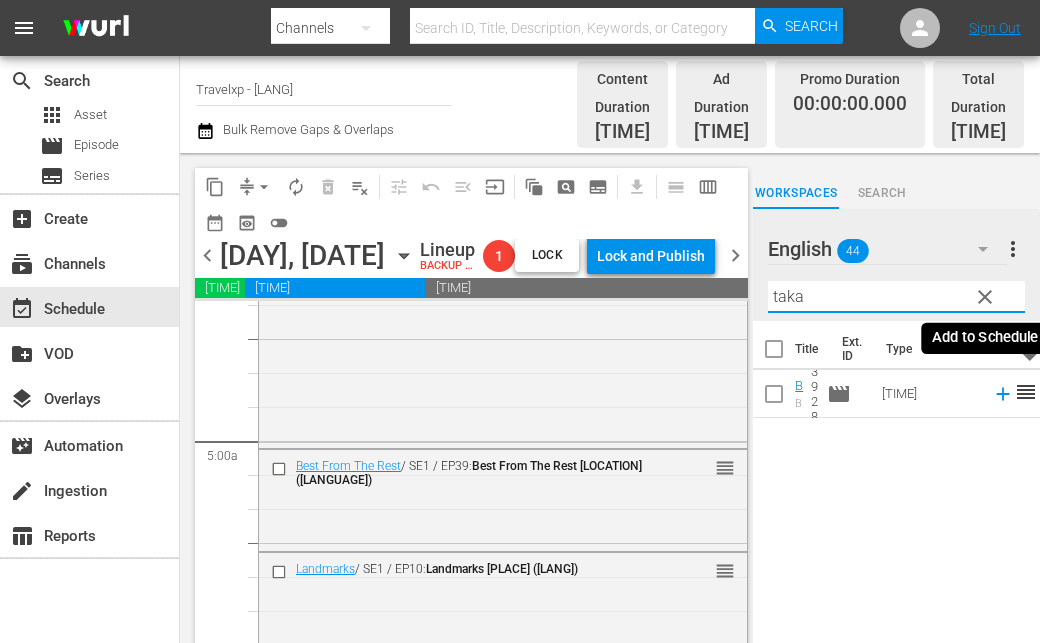 click 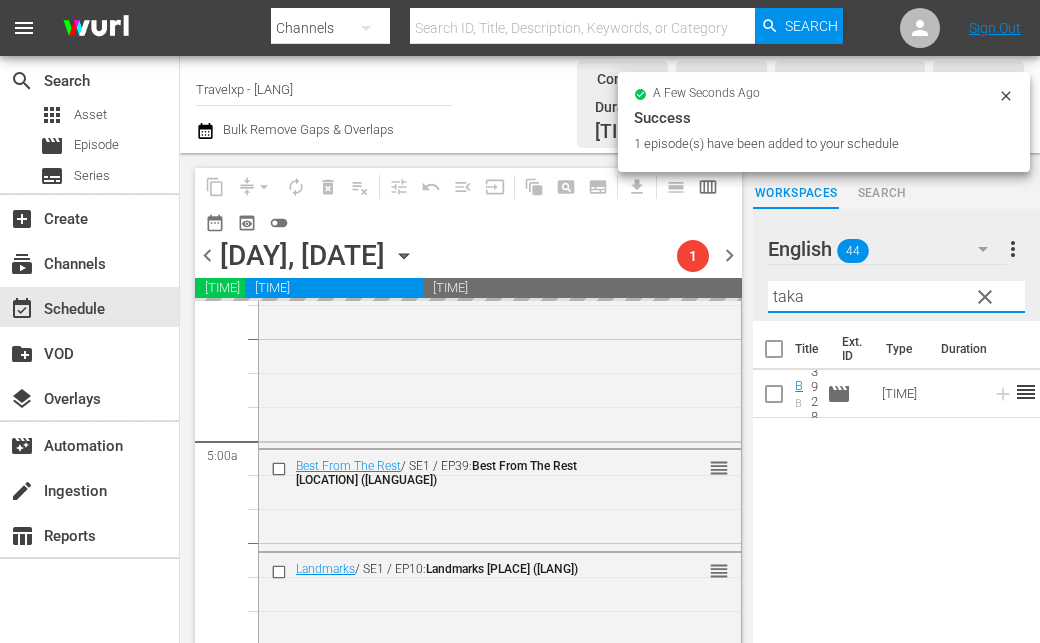 click on "taka" at bounding box center (896, 297) 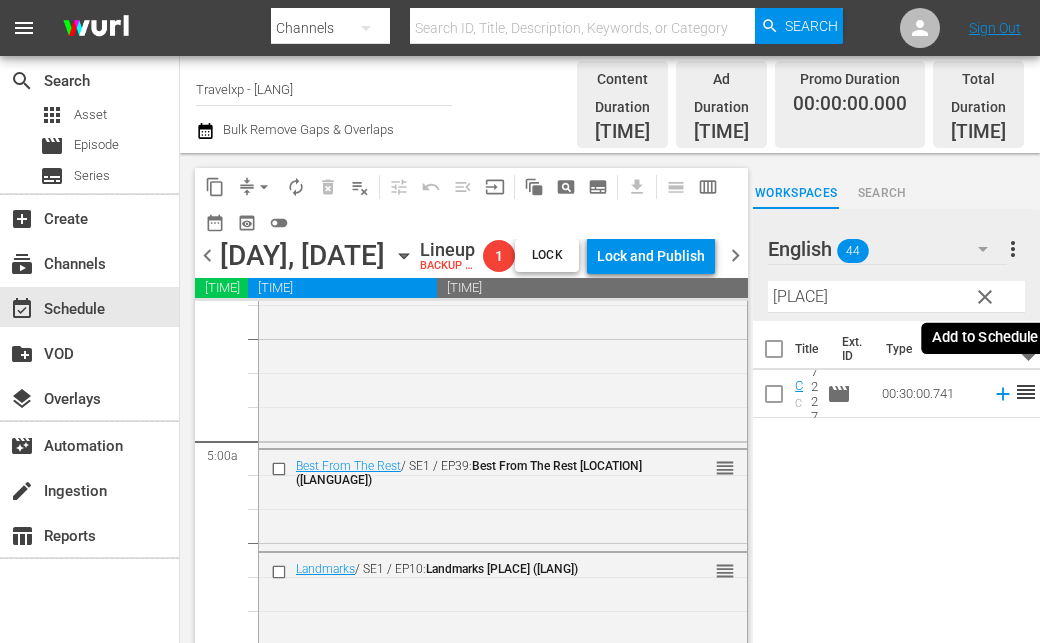 click 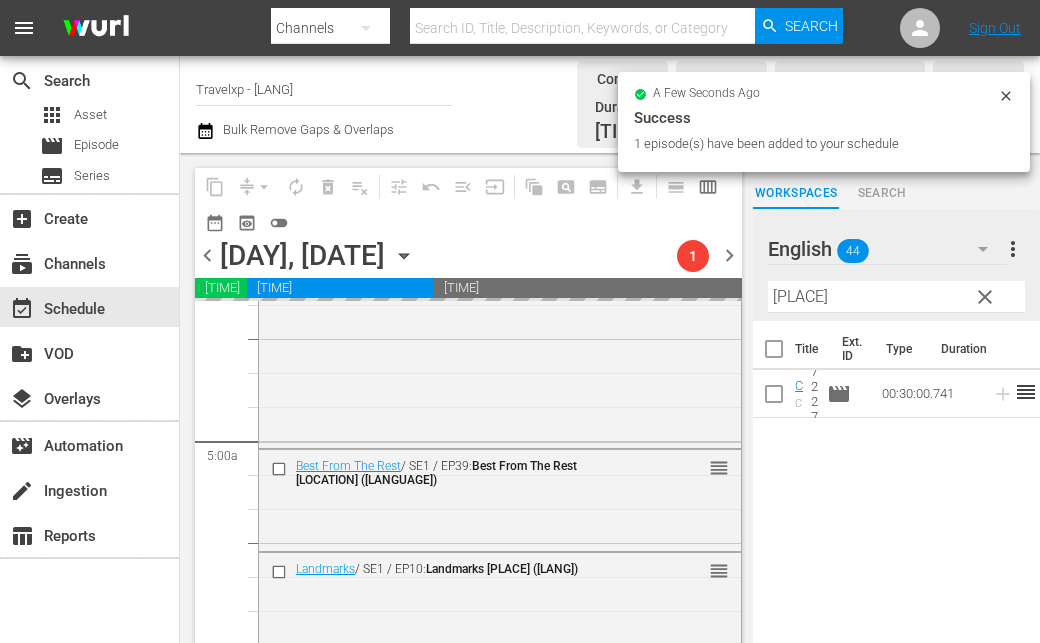 click on "singa" at bounding box center (896, 297) 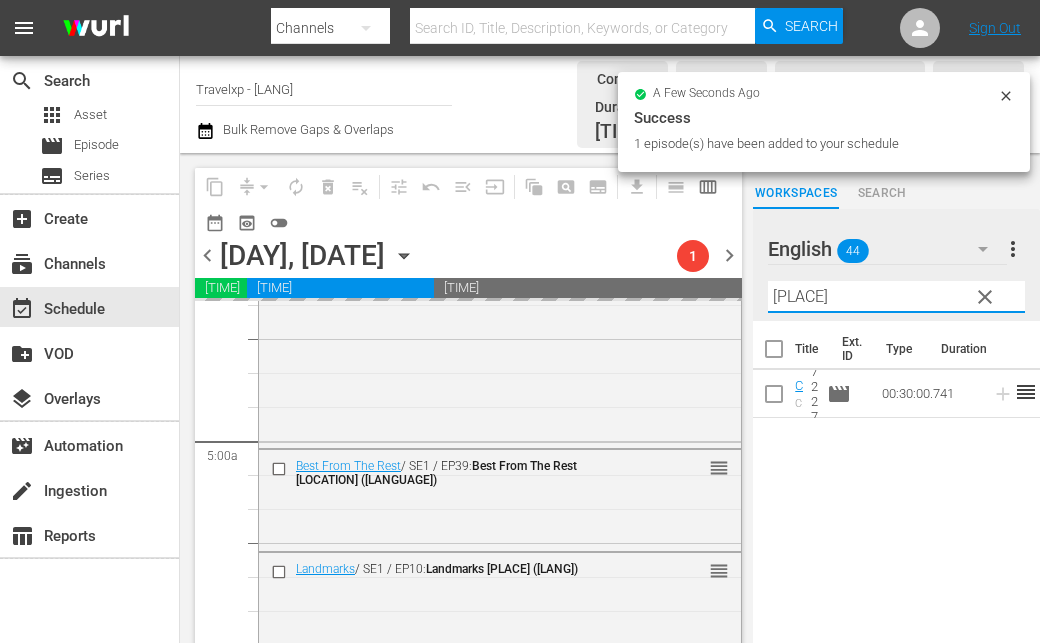 click on "singa" at bounding box center [896, 297] 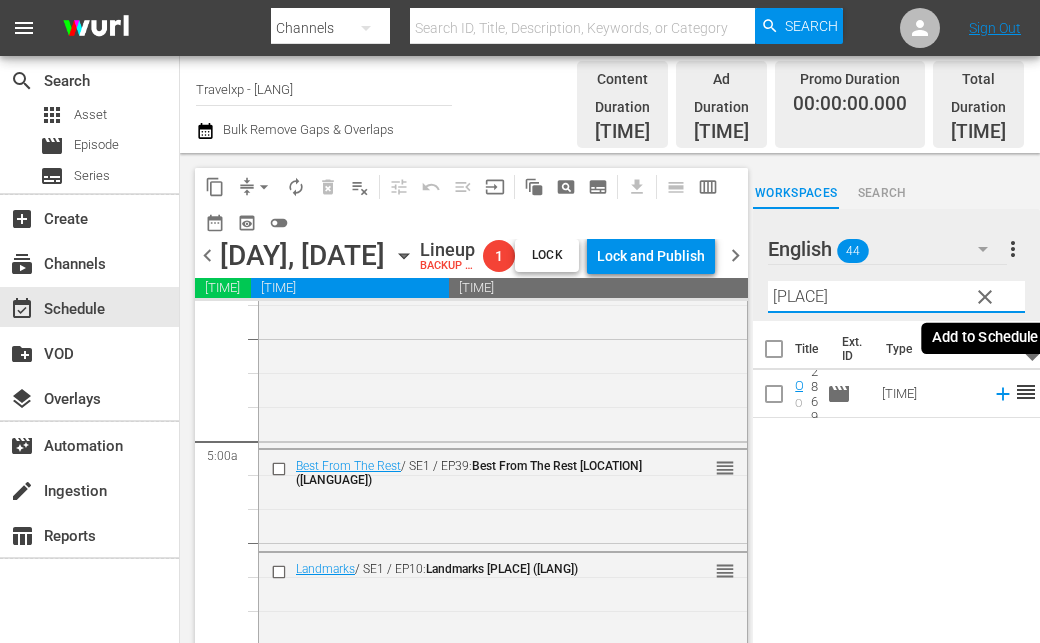 click 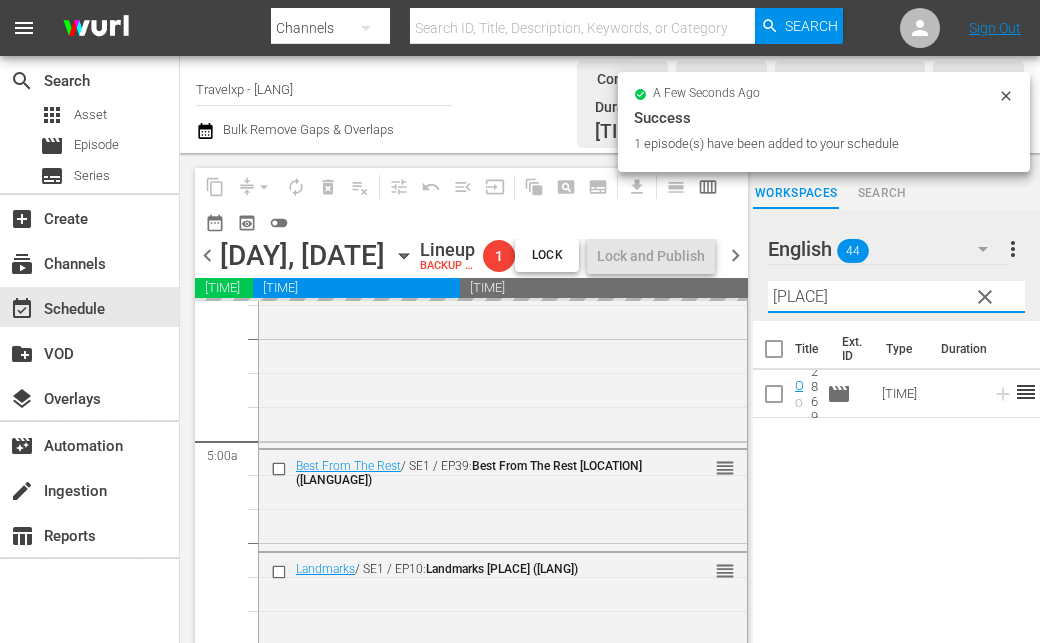 click on "monts" at bounding box center (896, 297) 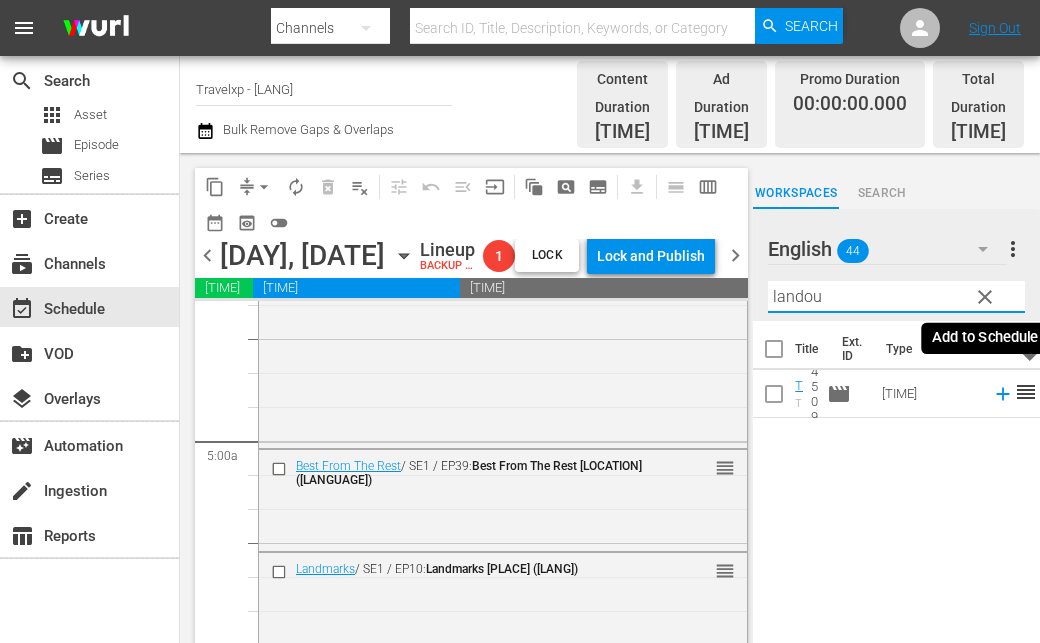 click 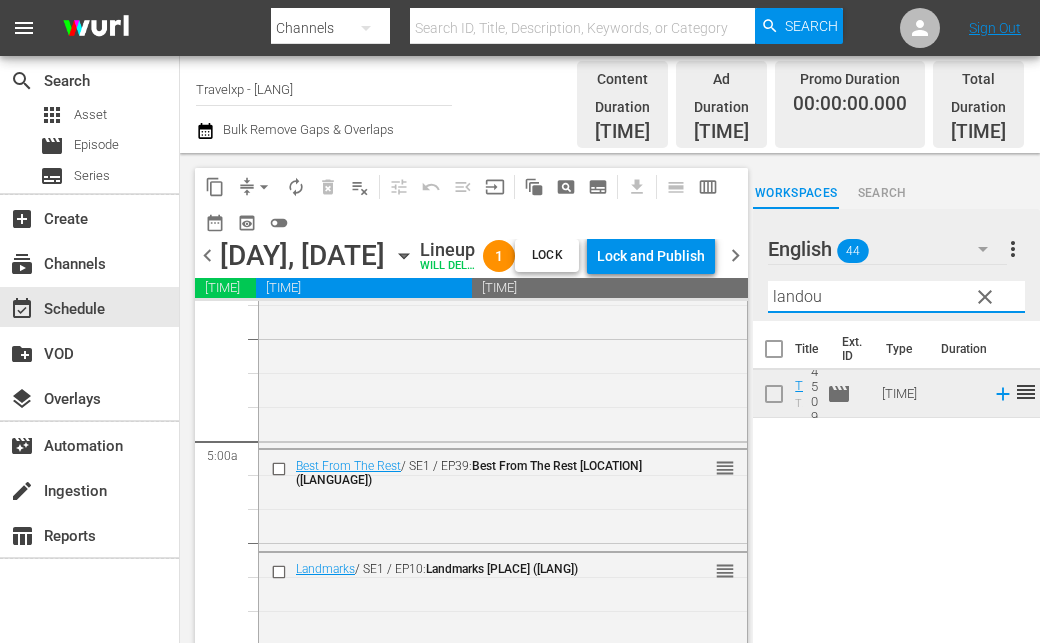 click on "[PERSON]" at bounding box center [896, 297] 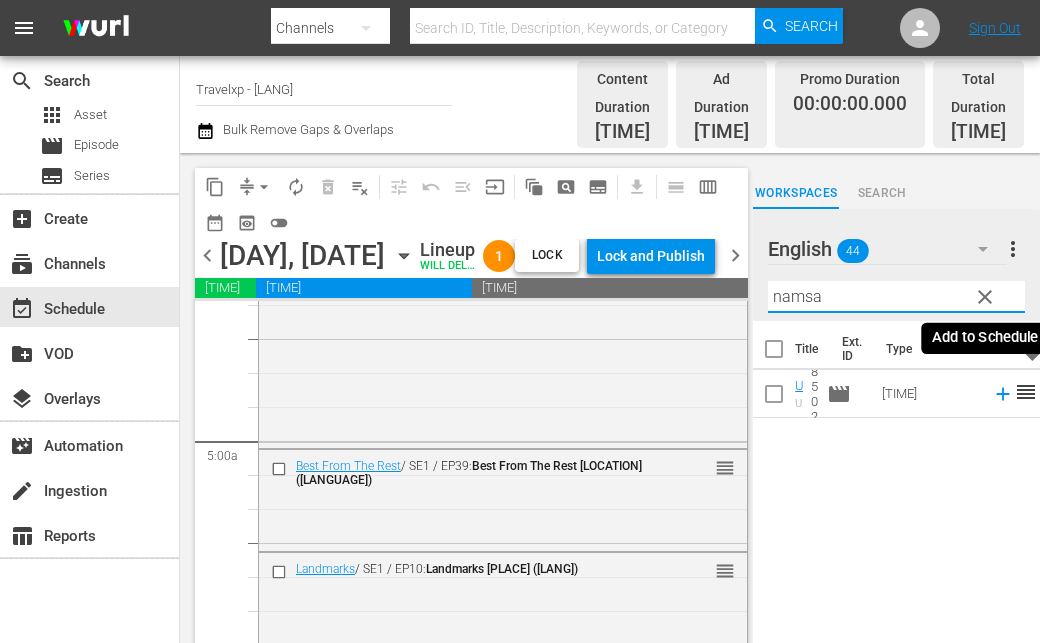 click 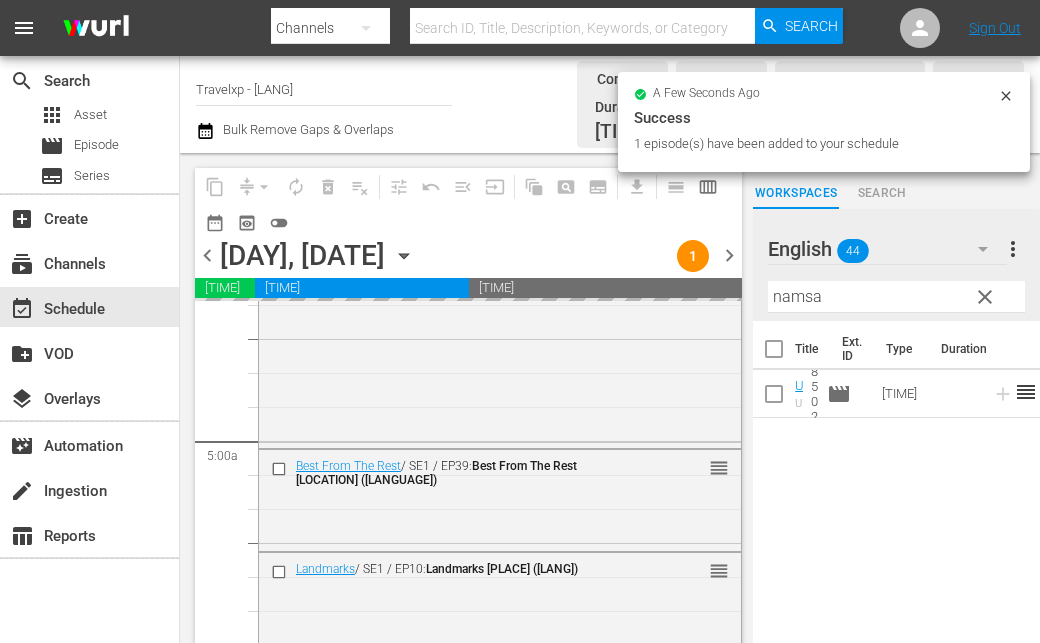 click on "namsa" at bounding box center (896, 297) 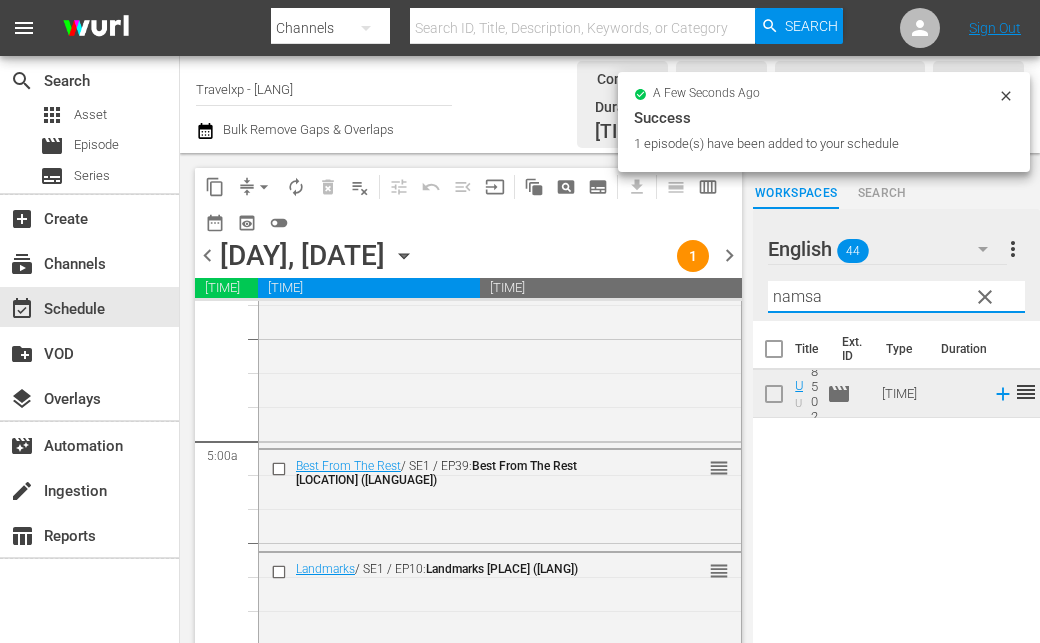 click on "namsa" at bounding box center [896, 297] 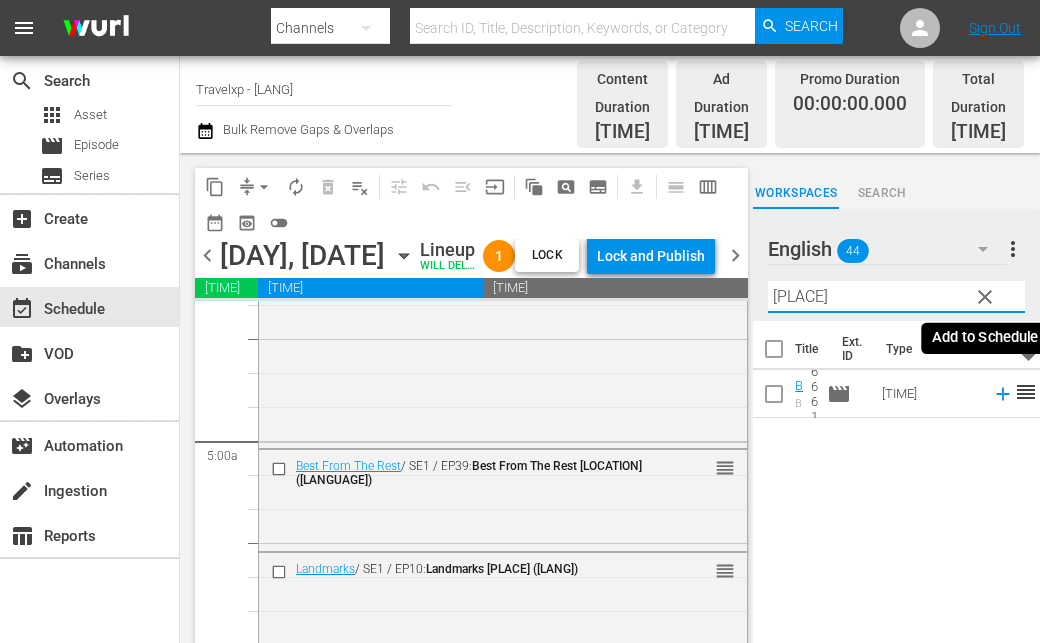 click 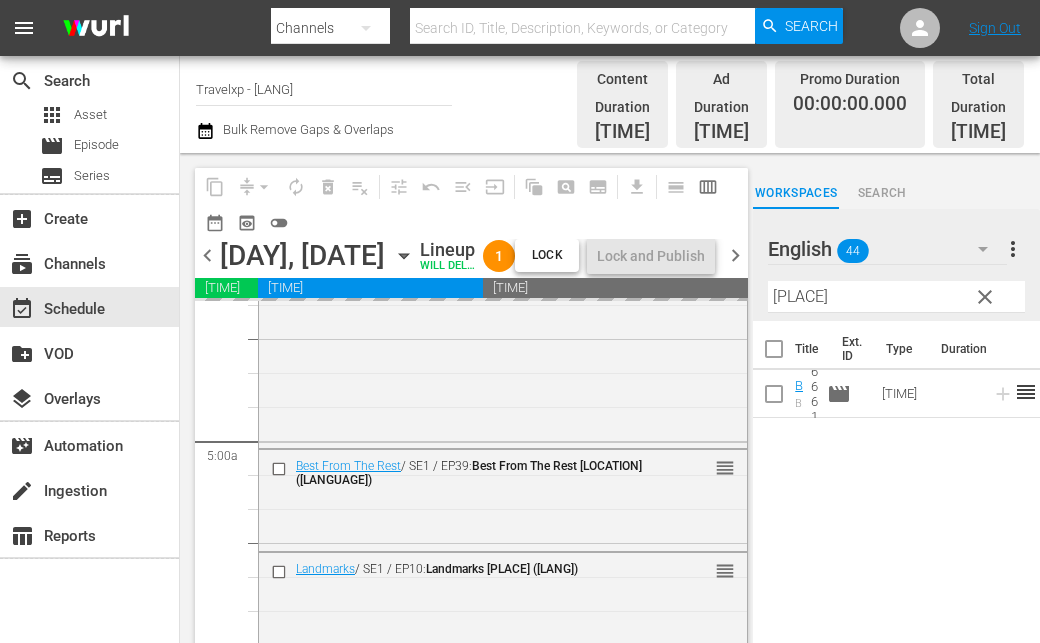 click on "ratten" at bounding box center [896, 297] 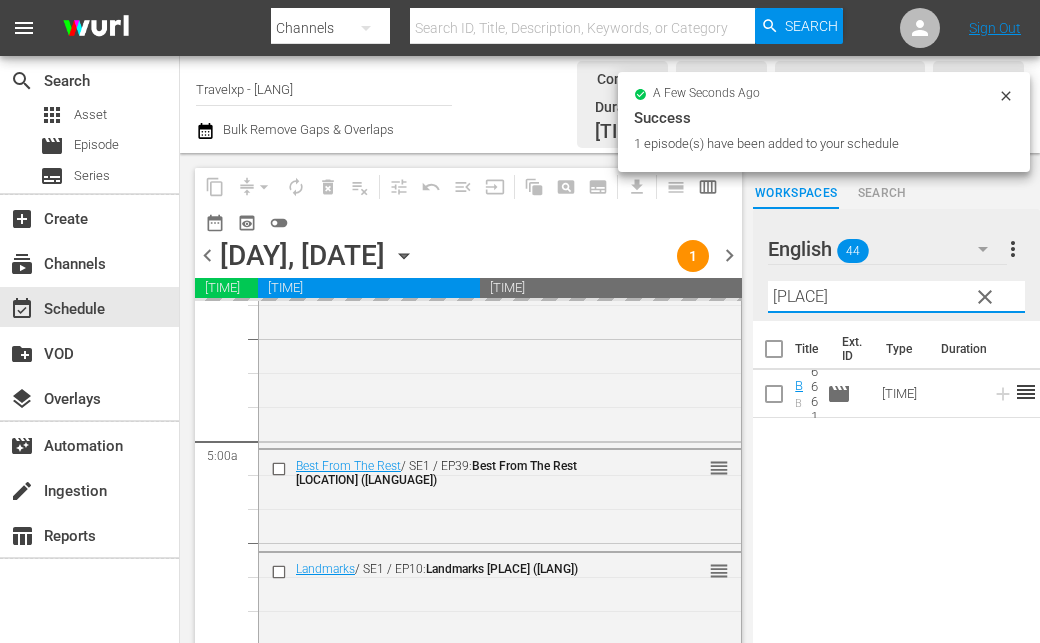 click on "ratten" at bounding box center (896, 297) 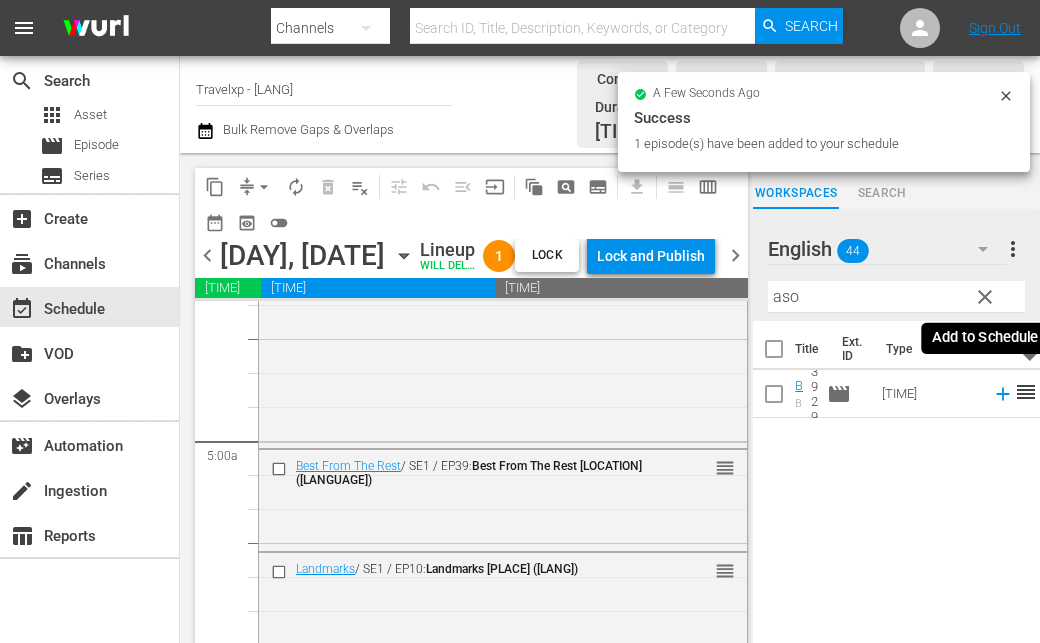 click 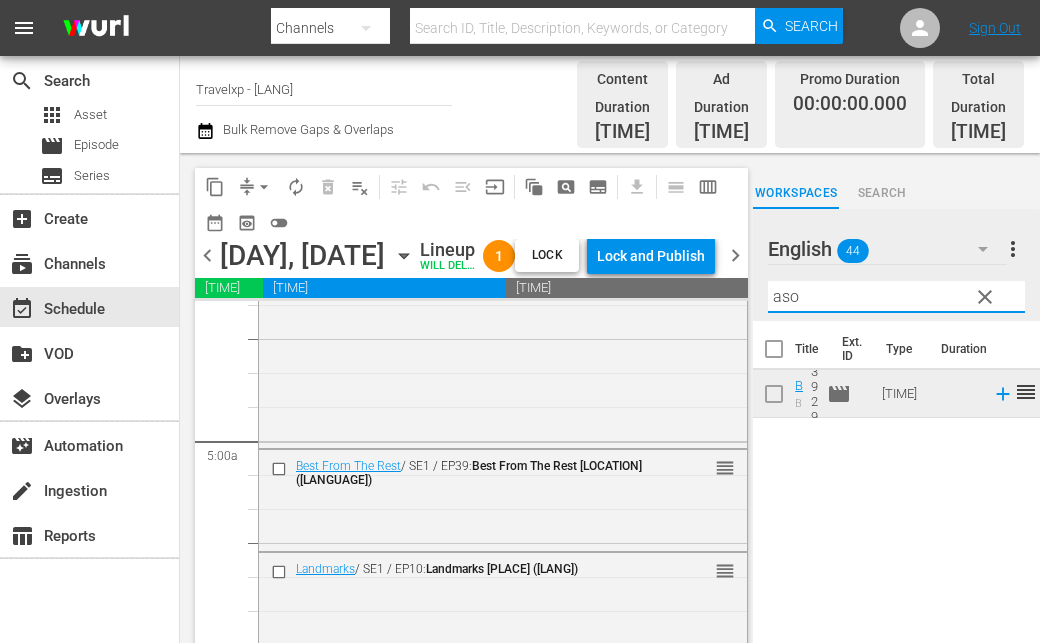 click on "[PERSON]" at bounding box center (896, 297) 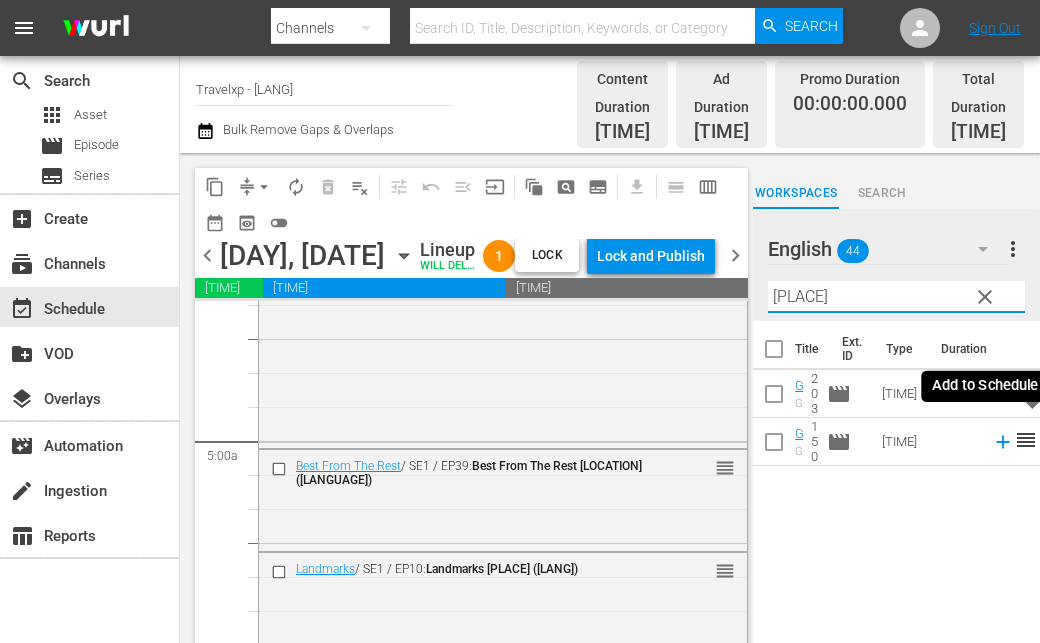 click 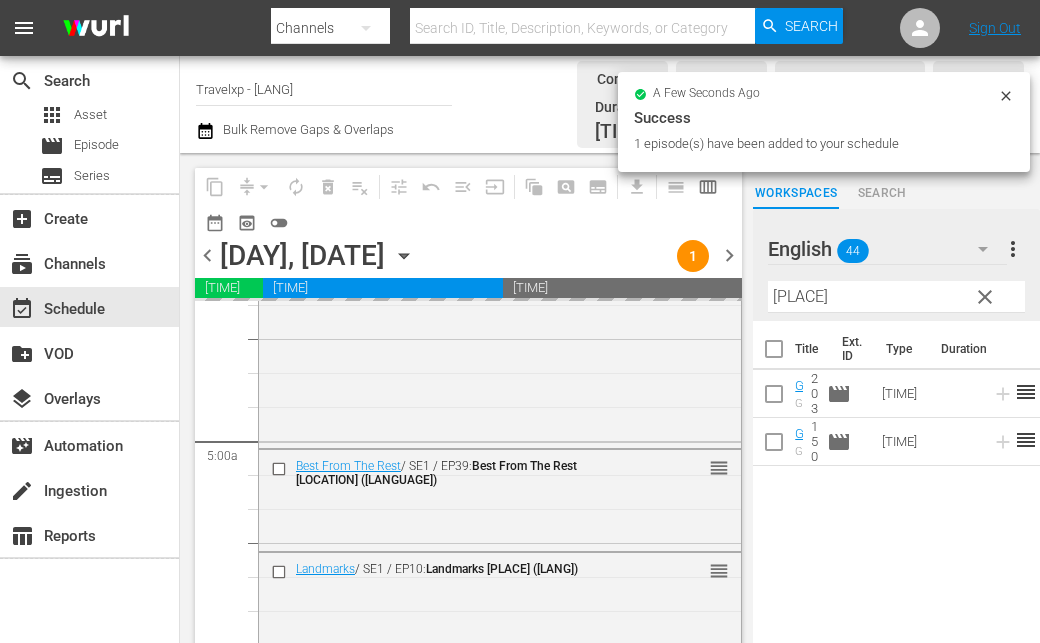 click on "desr" at bounding box center [896, 297] 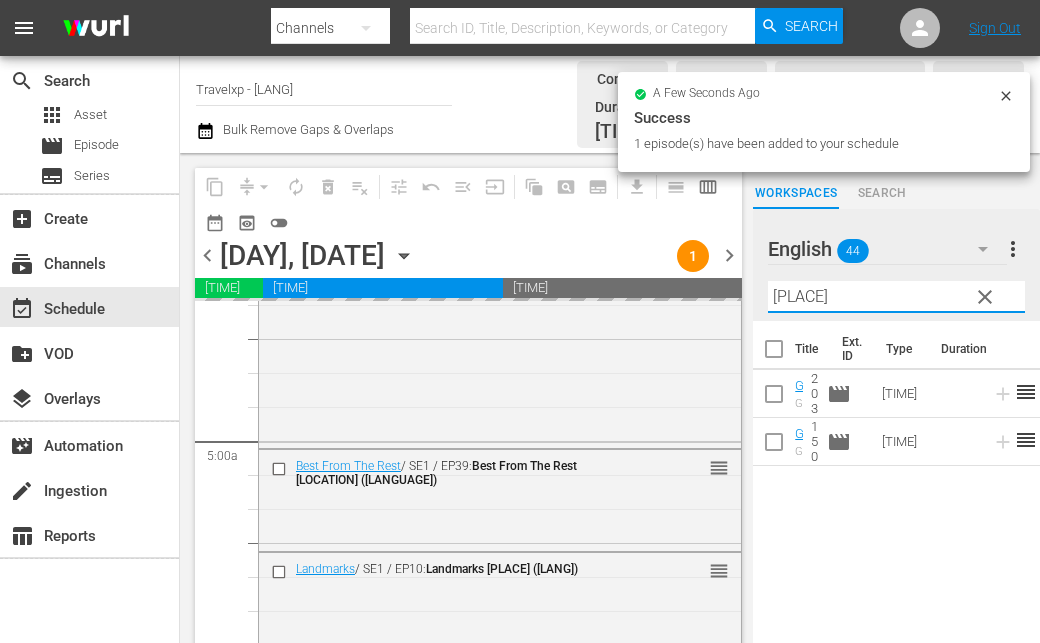 click on "desr" at bounding box center [896, 297] 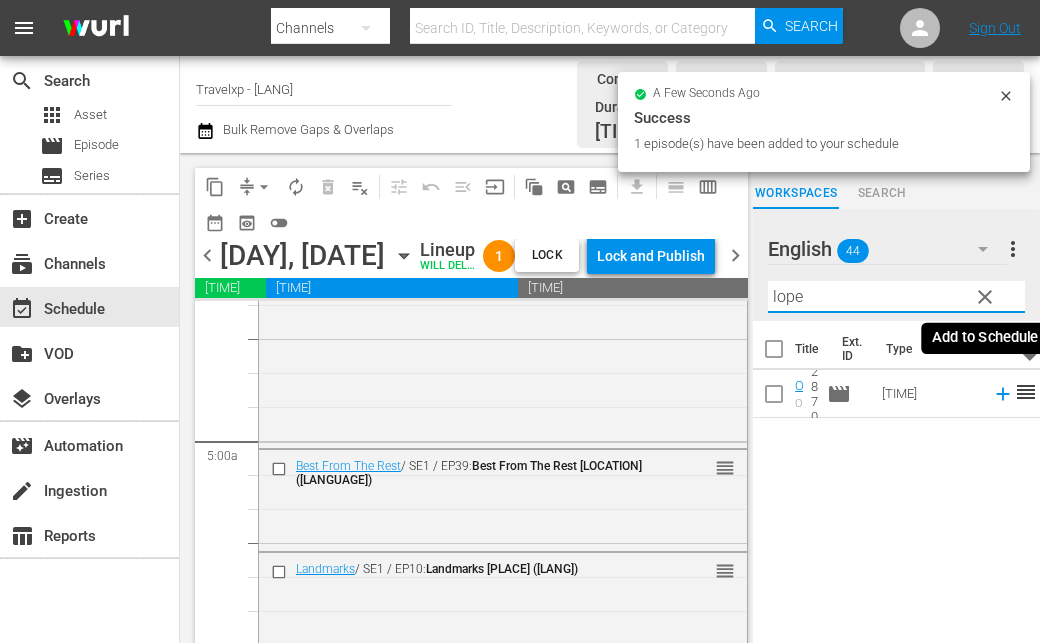 click 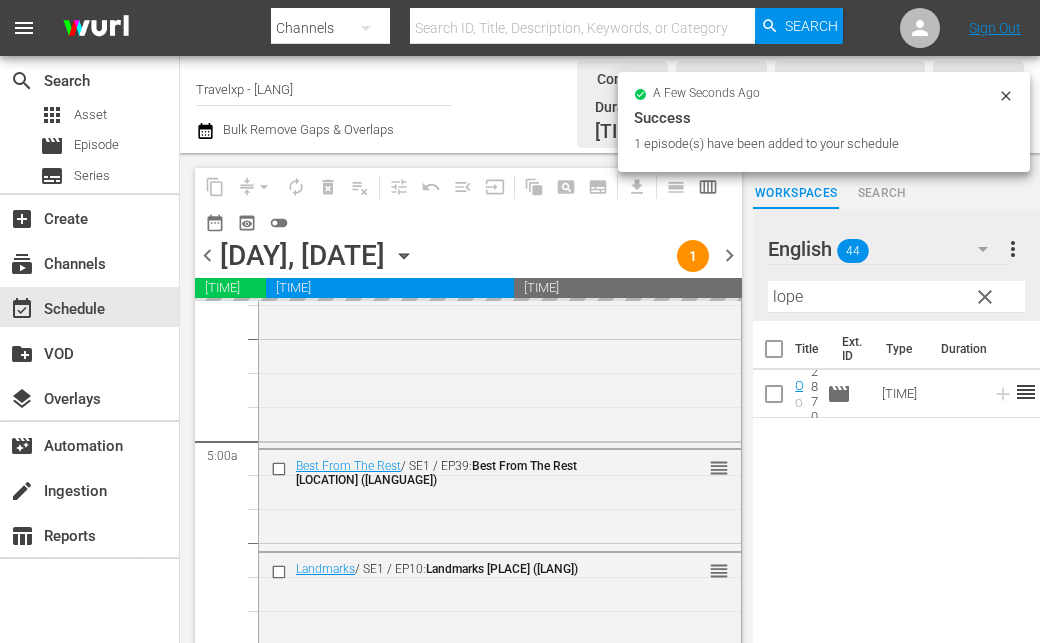 click on "lope" at bounding box center (896, 297) 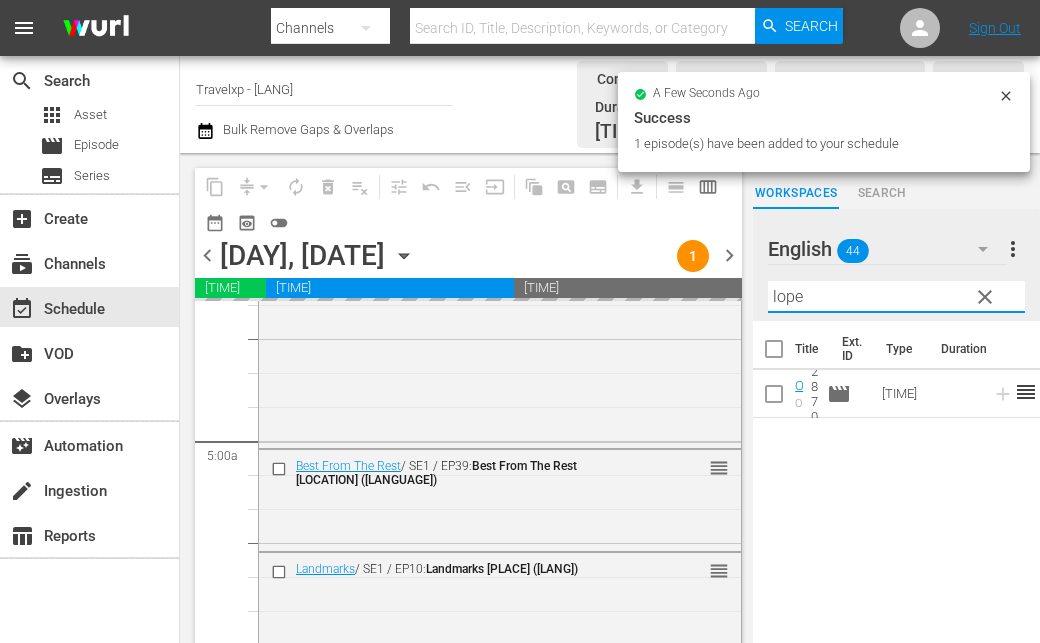 click on "lope" at bounding box center (896, 297) 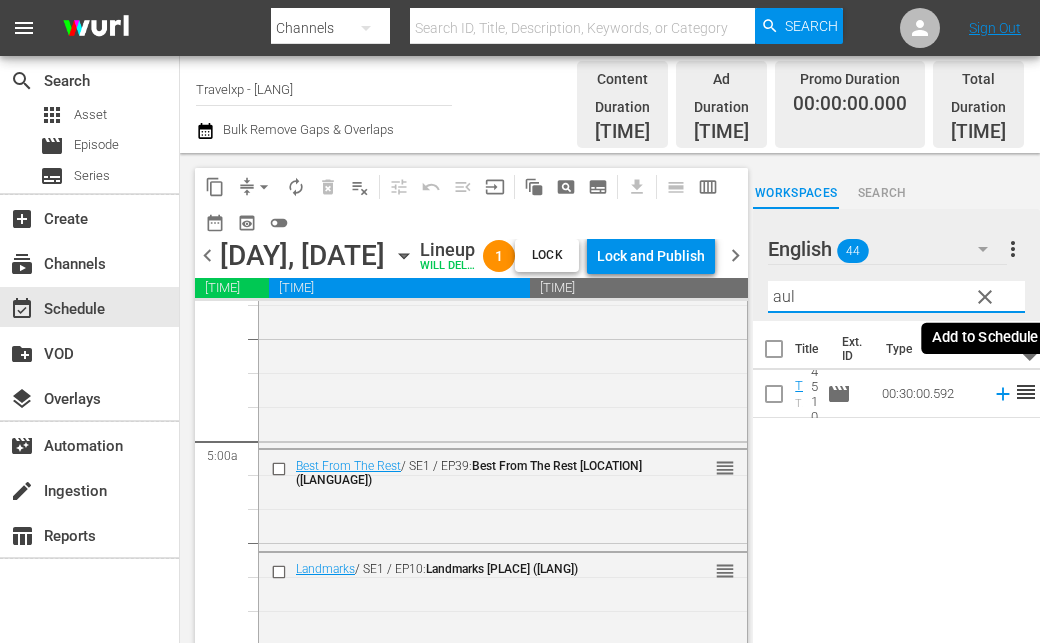 click 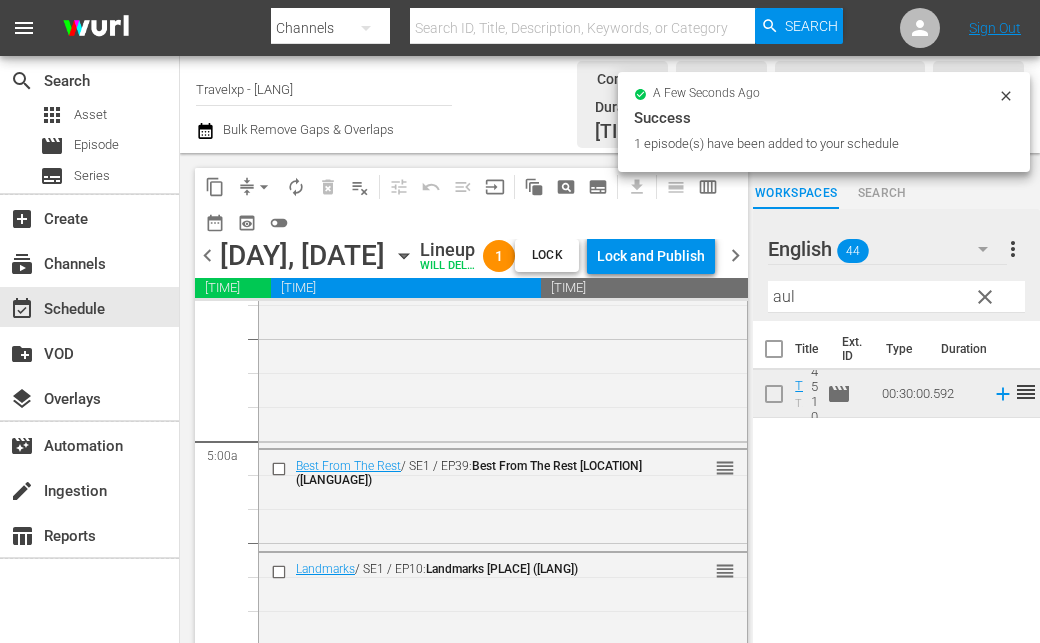click on "aul" at bounding box center (896, 297) 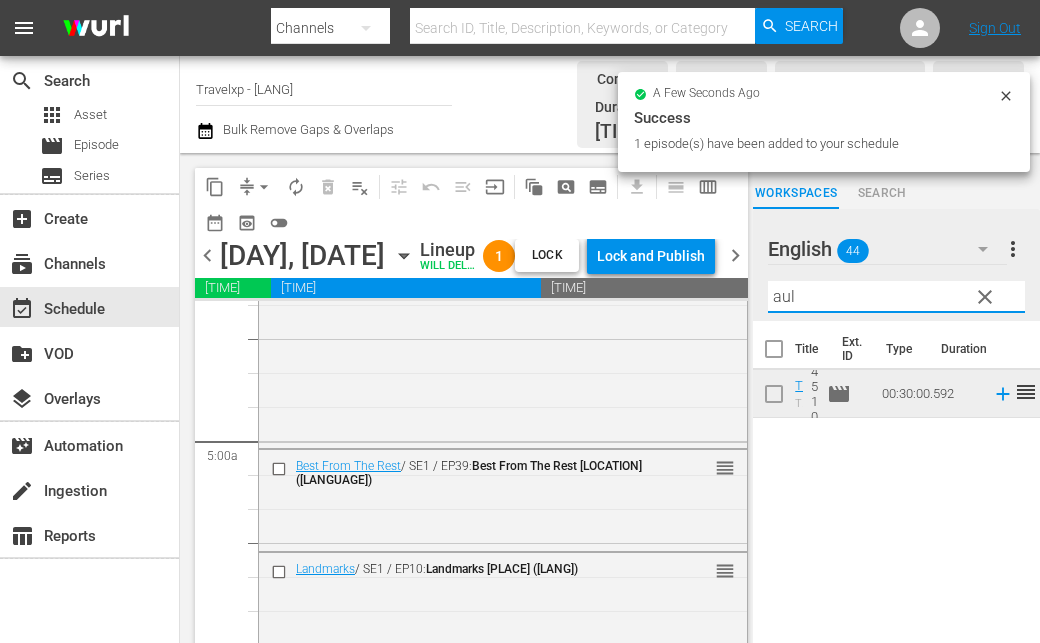 click on "aul" at bounding box center (896, 297) 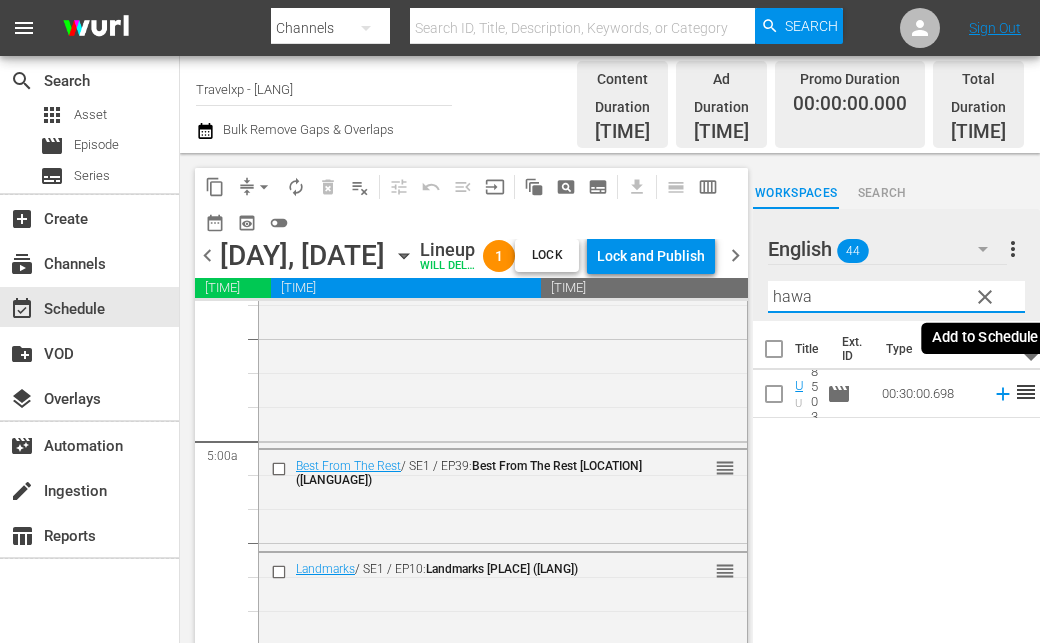 click 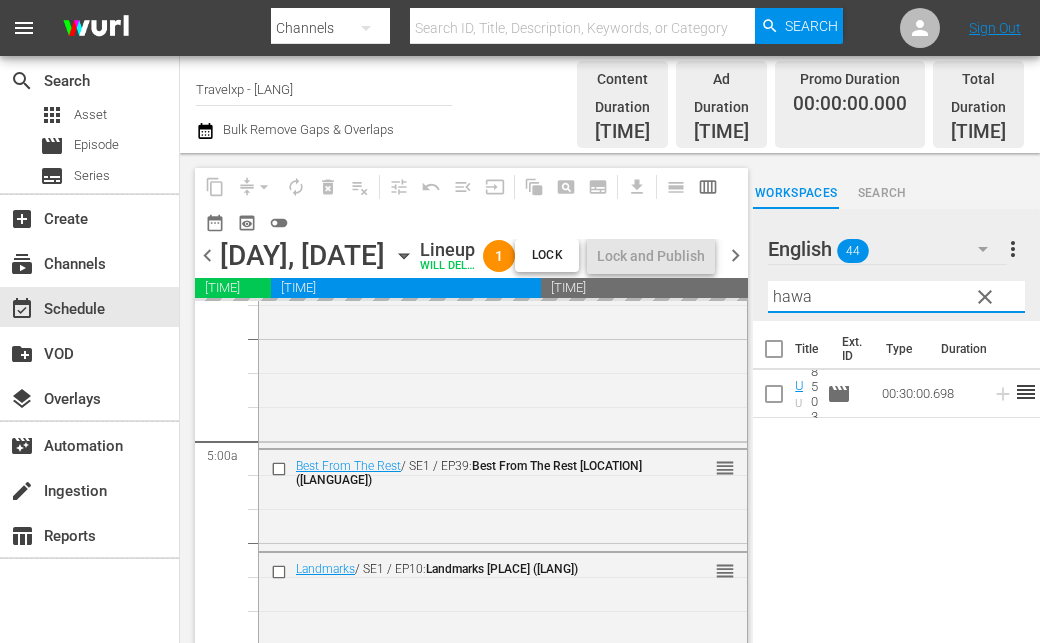 click on "[PERSON]" at bounding box center (896, 297) 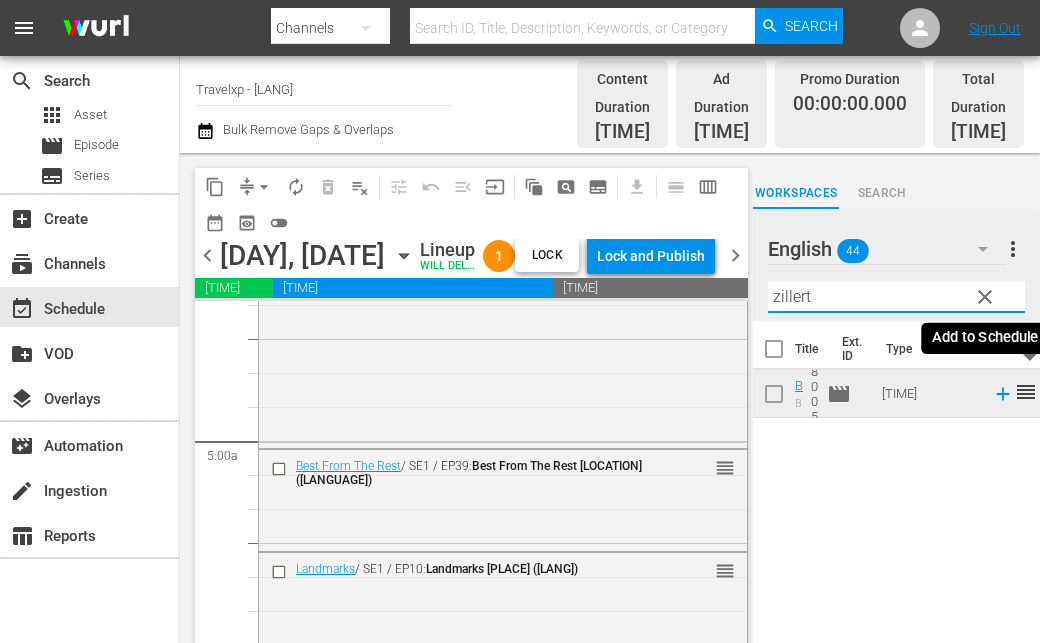 drag, startPoint x: 1021, startPoint y: 383, endPoint x: 858, endPoint y: 299, distance: 183.37122 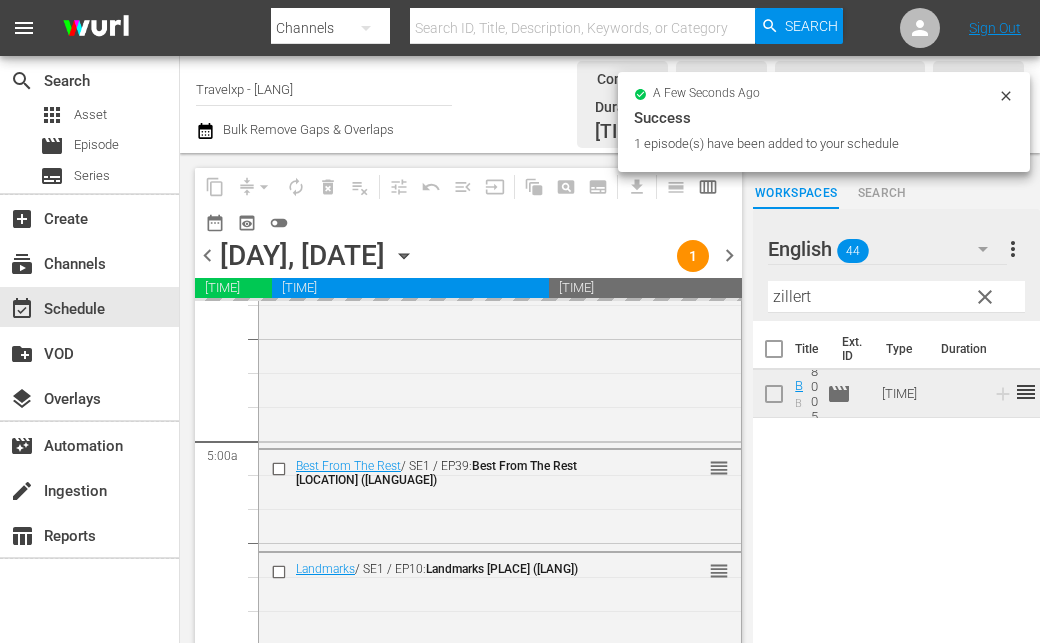 click on "zillert" at bounding box center [896, 297] 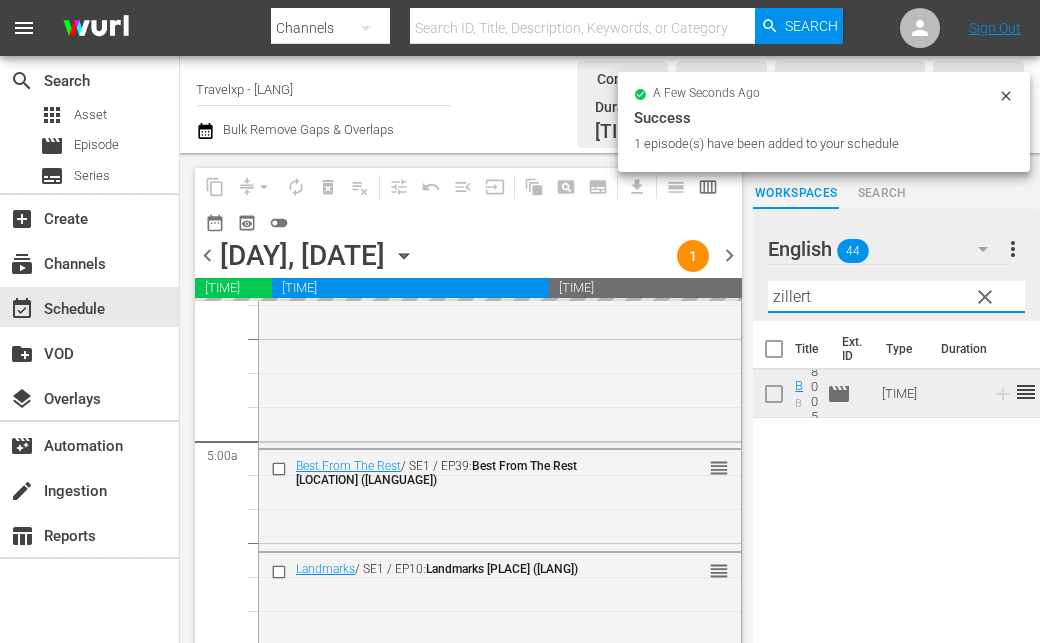 click on "zillert" at bounding box center (896, 297) 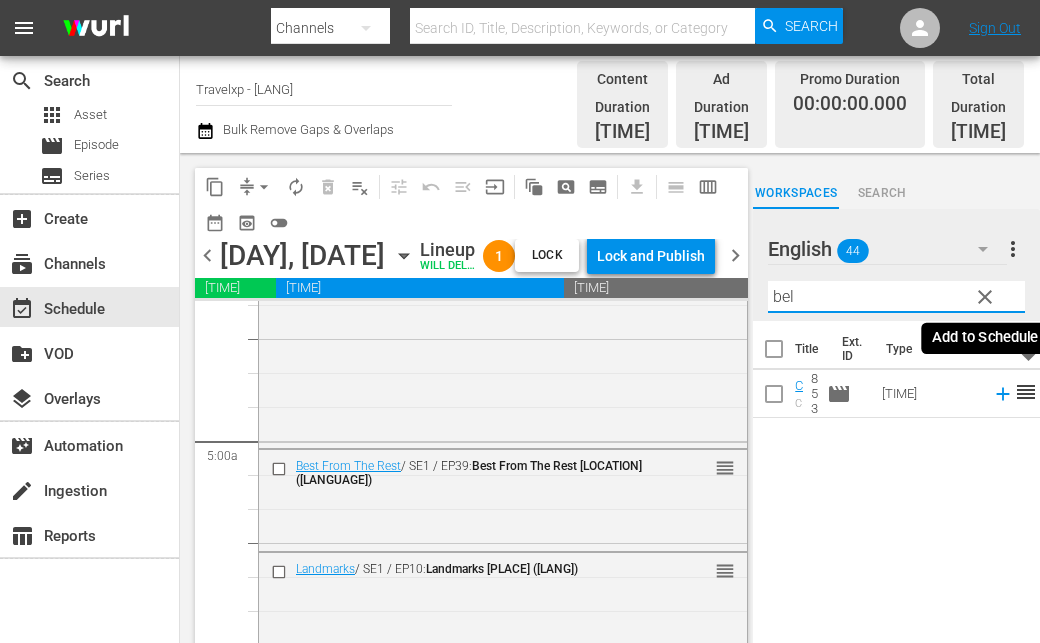 click 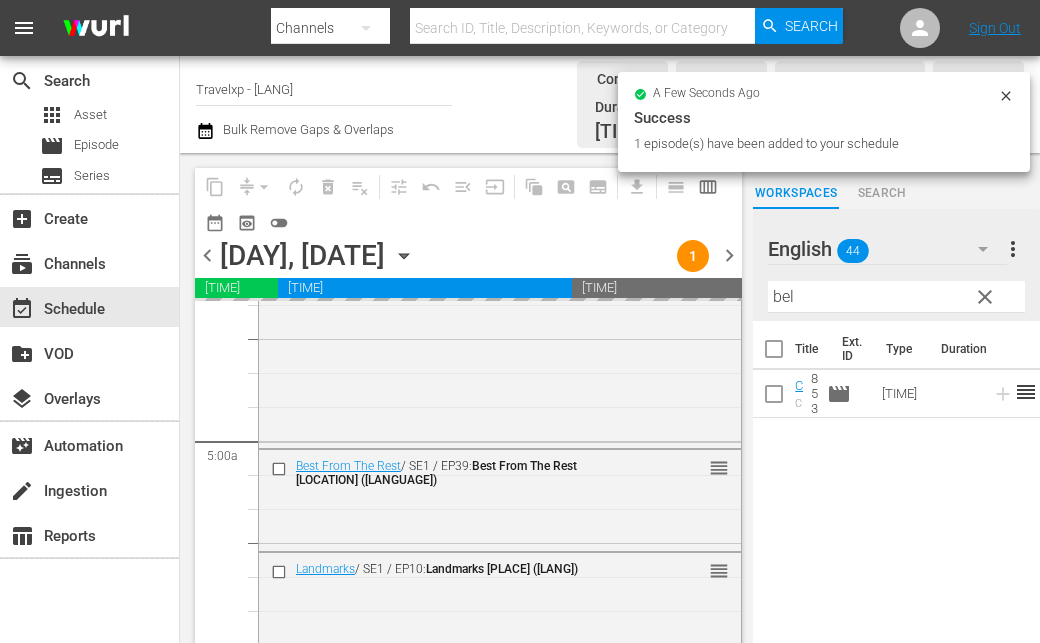 click on "bel" at bounding box center (896, 297) 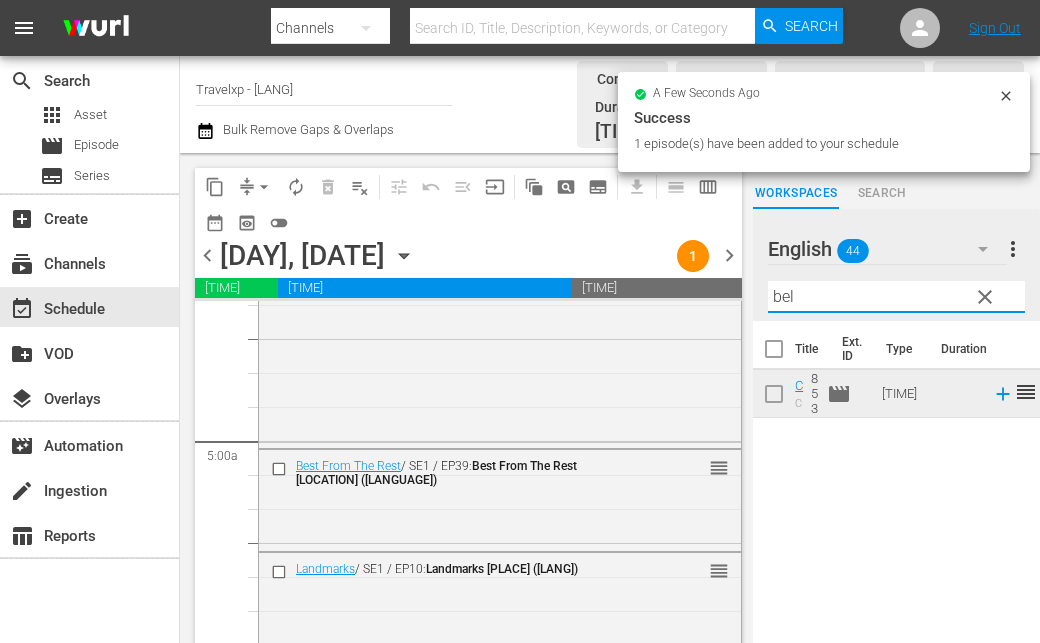 click on "bel" at bounding box center [896, 297] 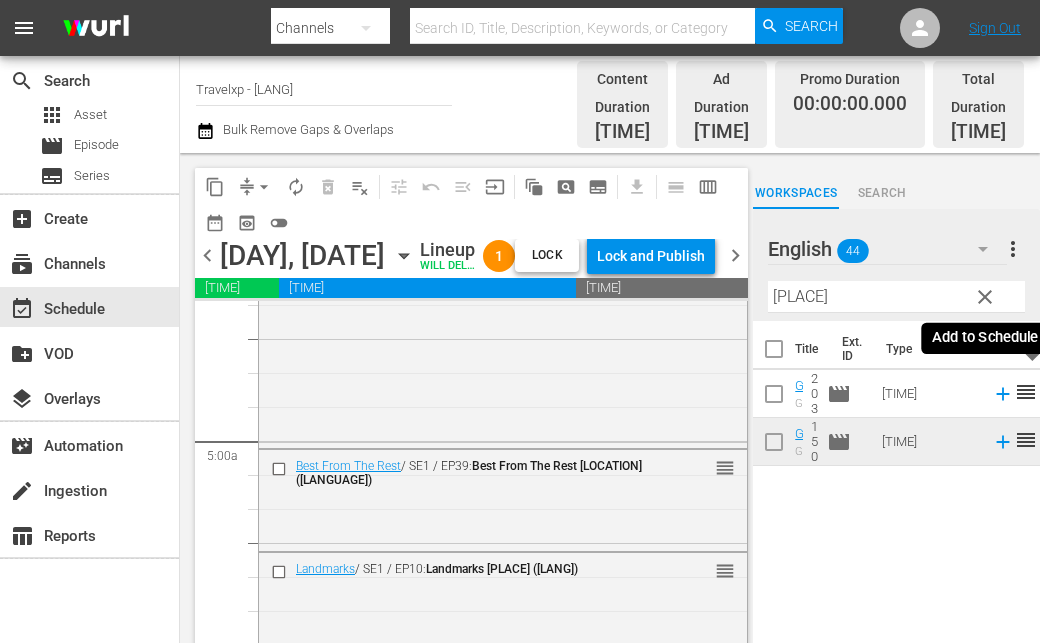 click 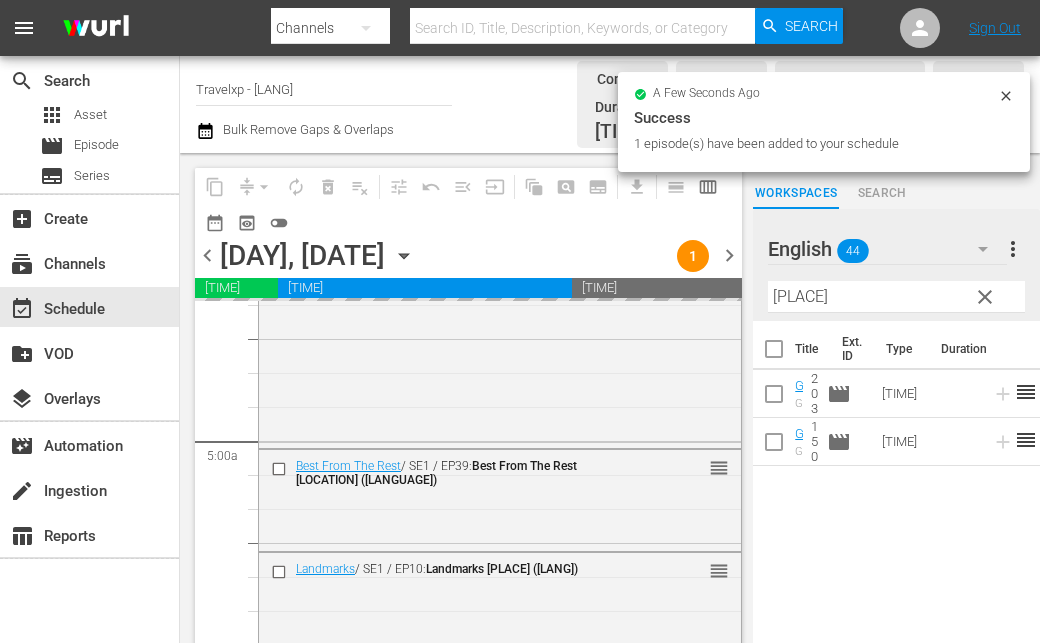 click on "desr" at bounding box center (896, 297) 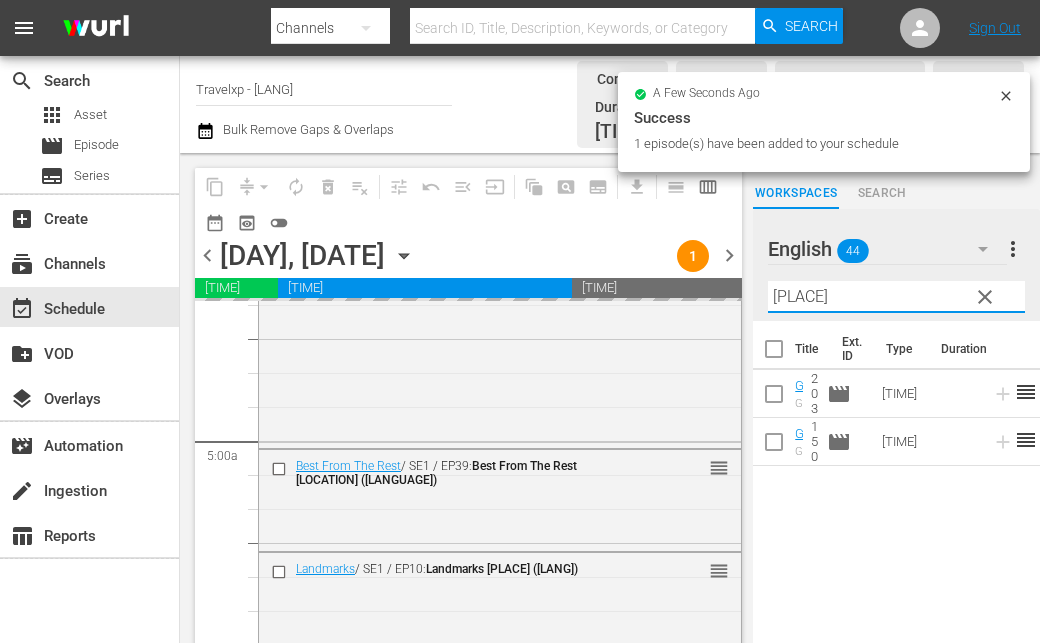 click on "desr" at bounding box center [896, 297] 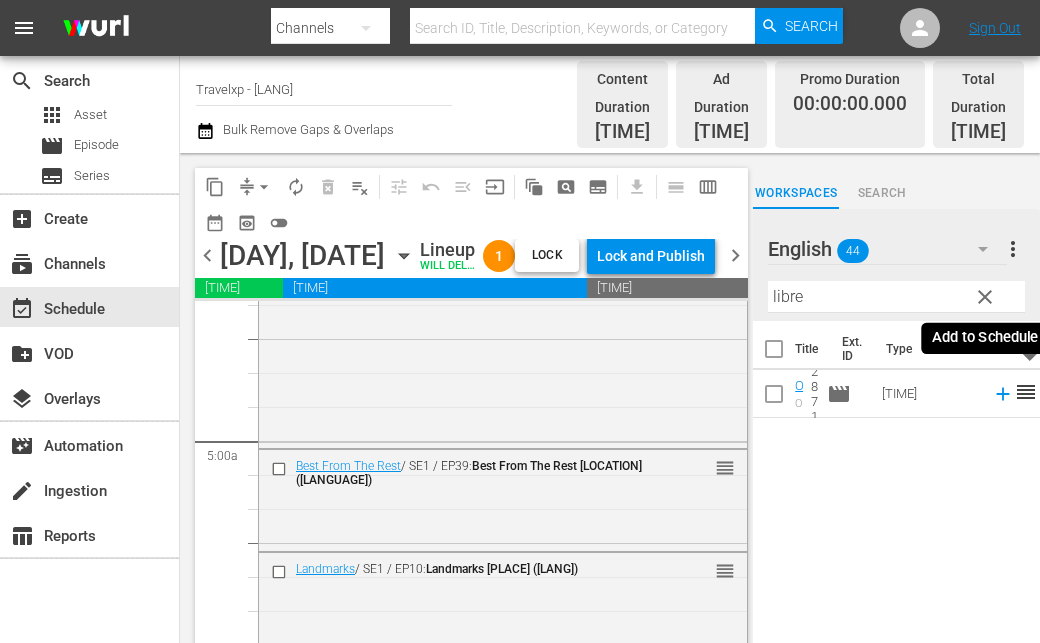 click 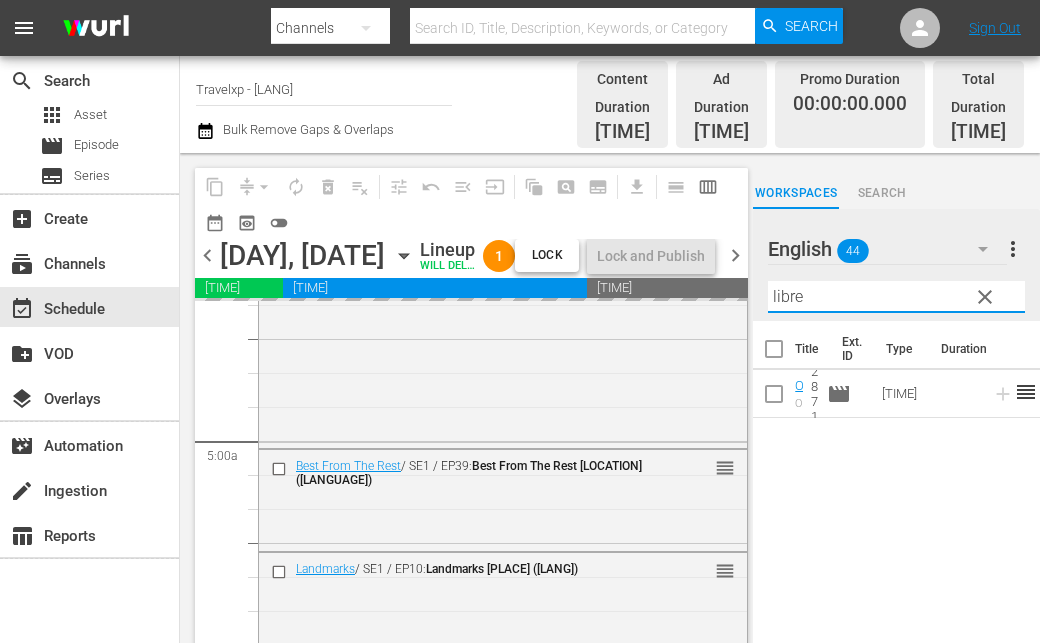 click on "libre" at bounding box center [896, 297] 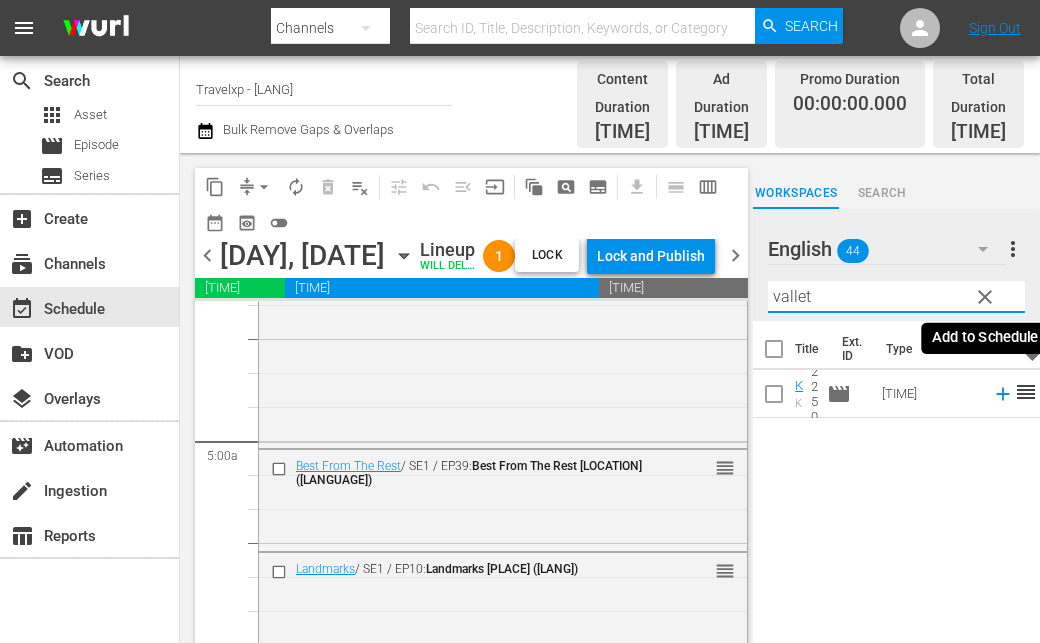 click 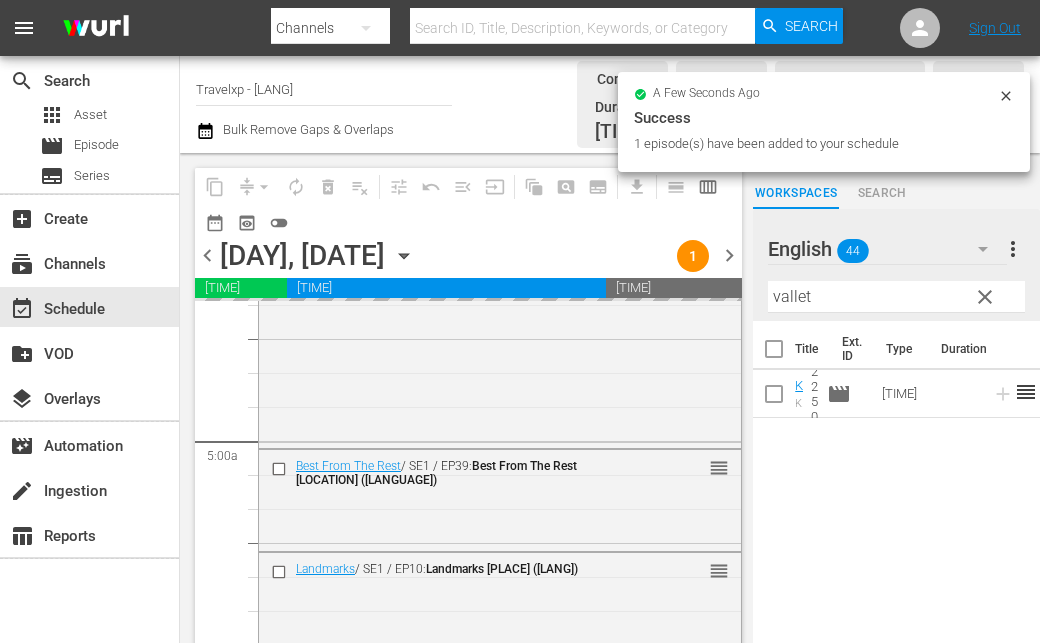 click on "vallet" at bounding box center [896, 297] 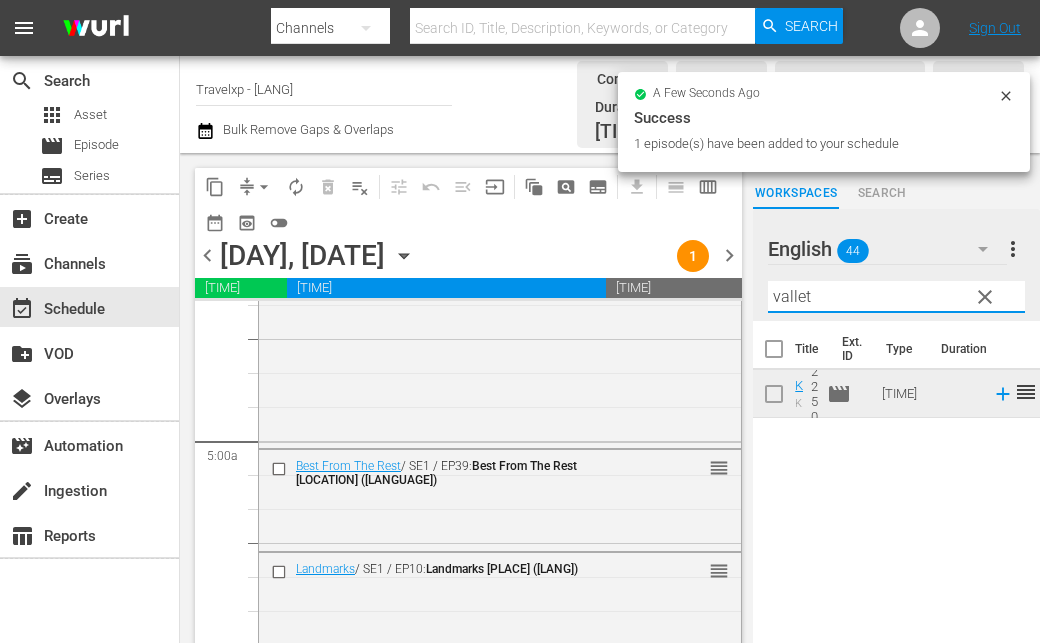 click on "vallet" at bounding box center (896, 297) 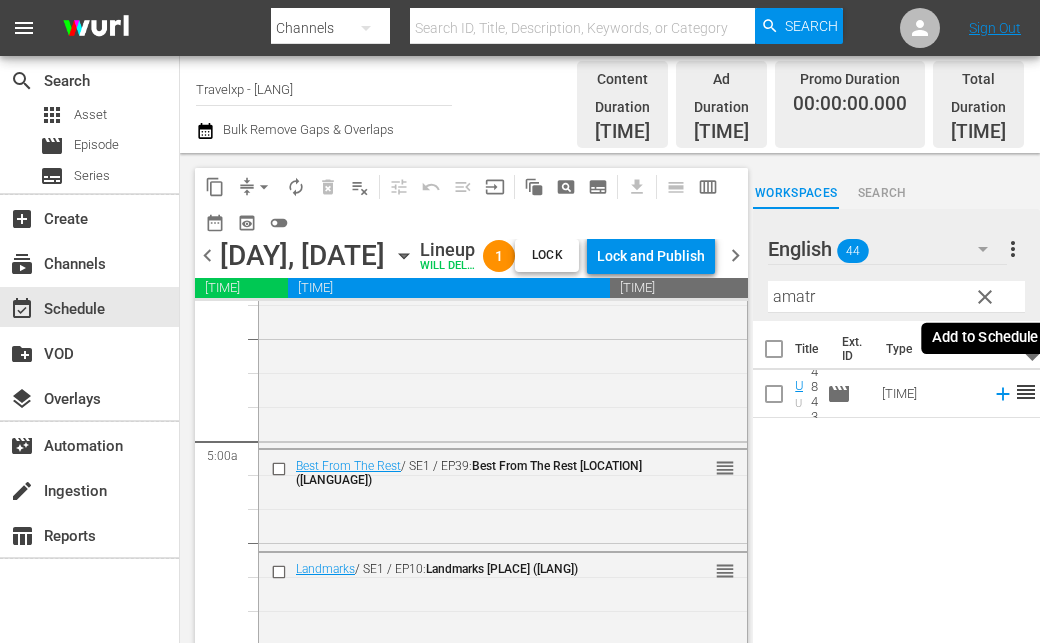 click 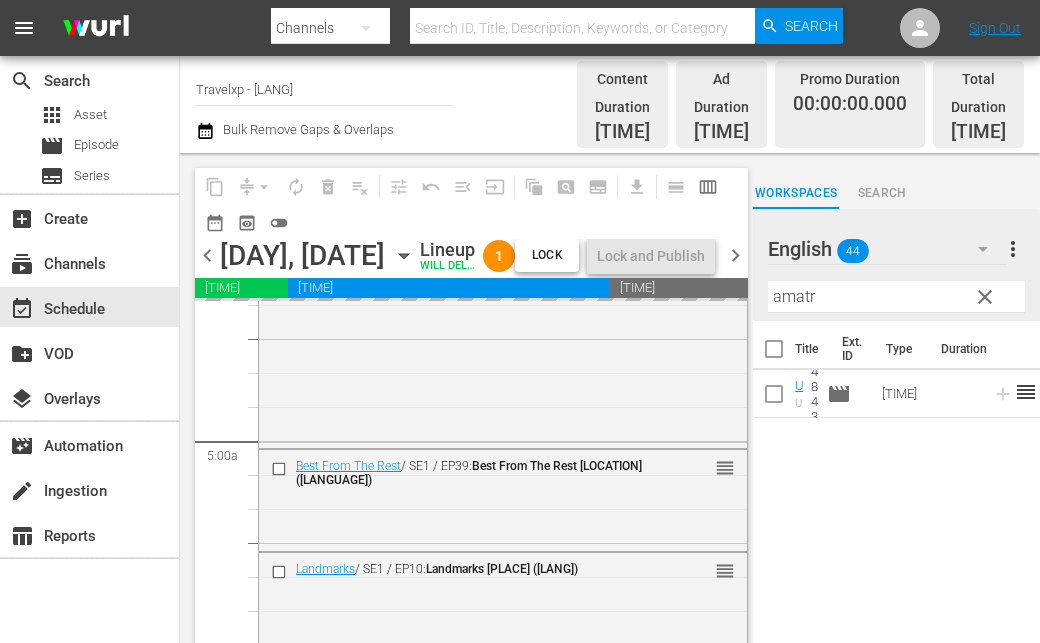 click on "amatr" at bounding box center [896, 297] 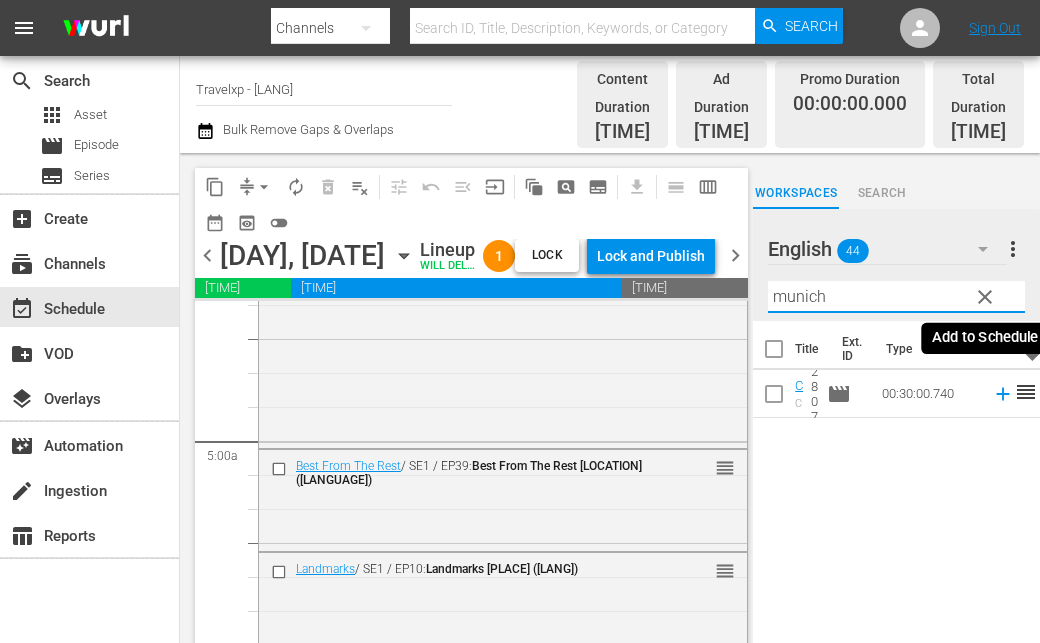 click 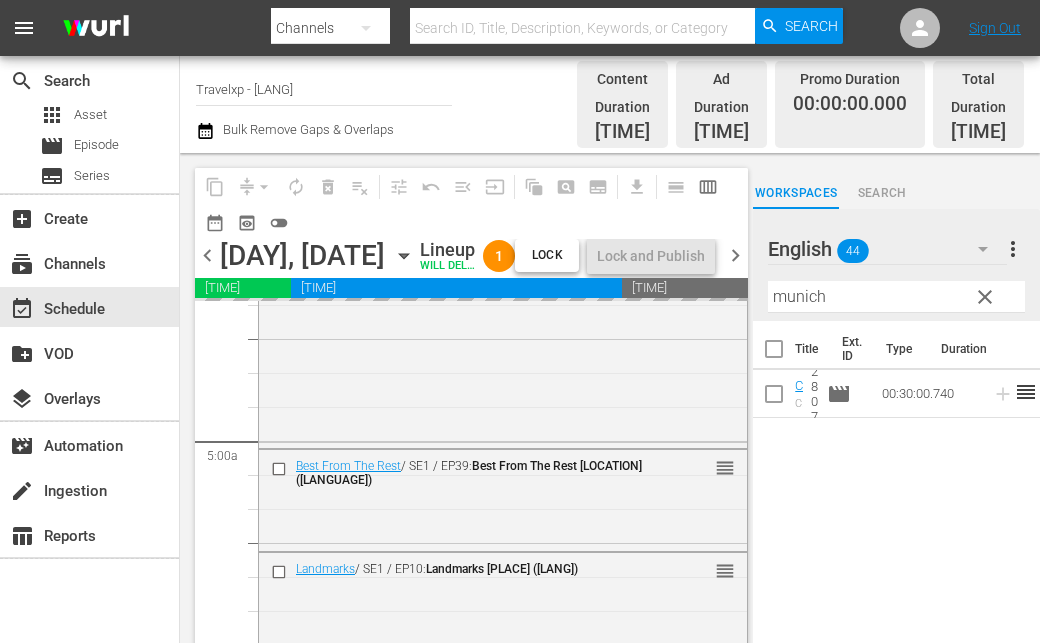 click on "munich" at bounding box center (896, 297) 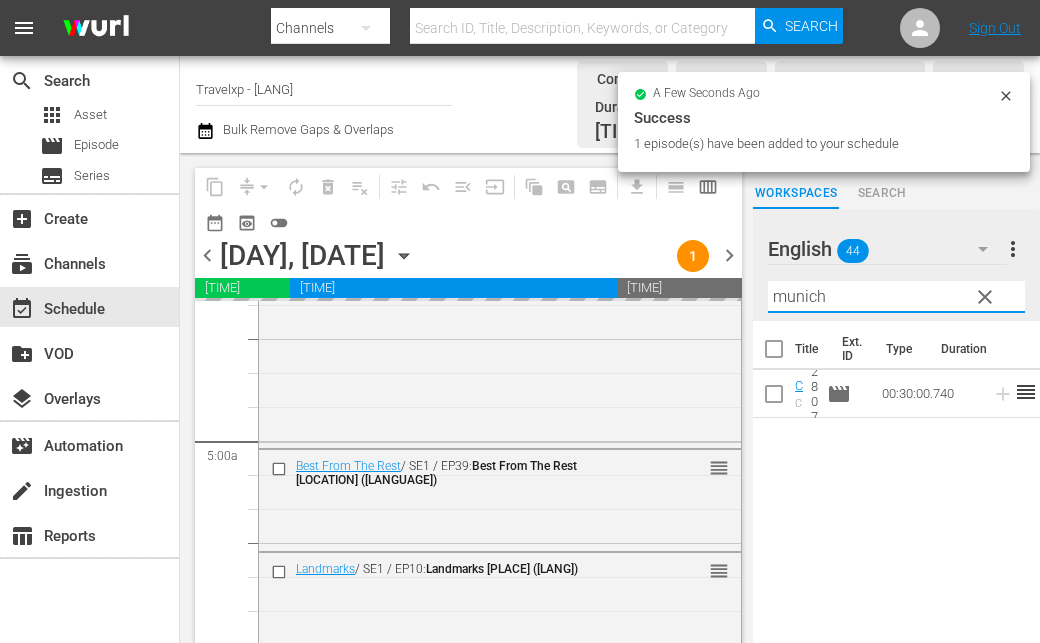 click on "munich" at bounding box center (896, 297) 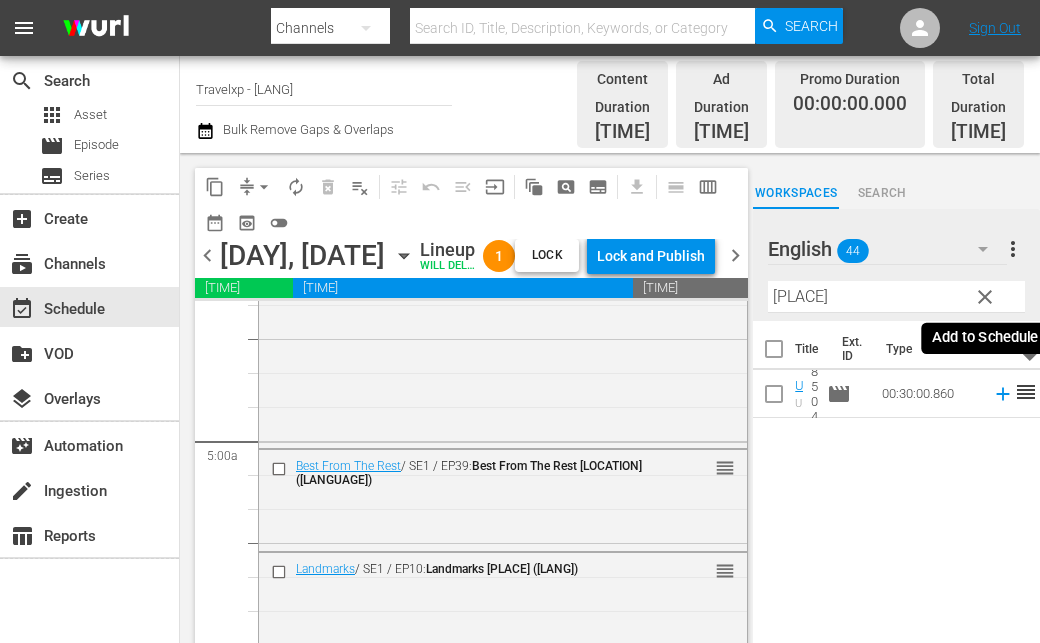 click 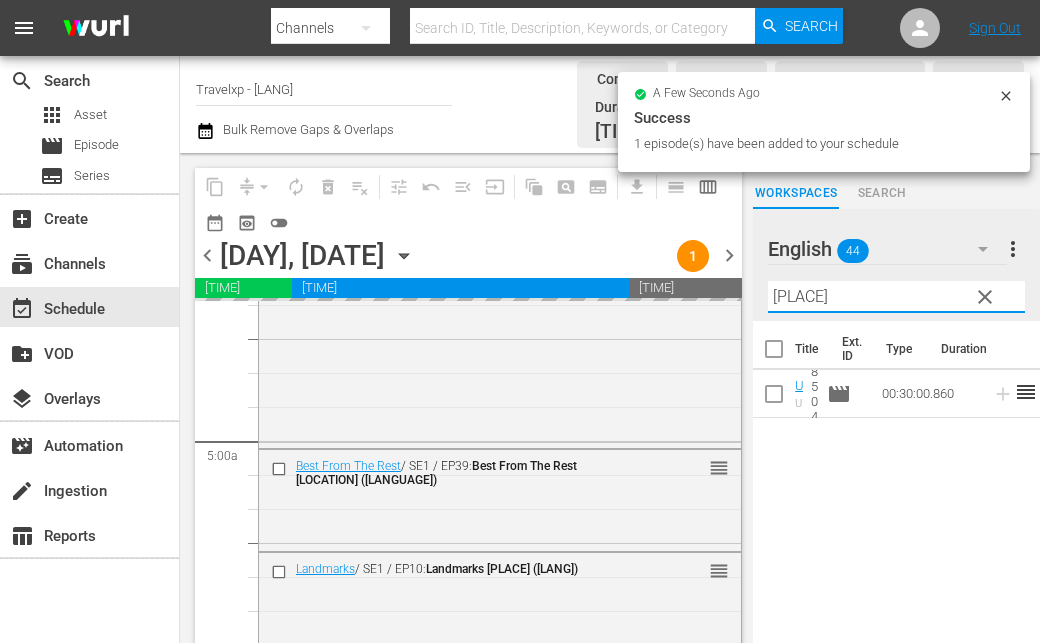 click on "roing" at bounding box center [896, 297] 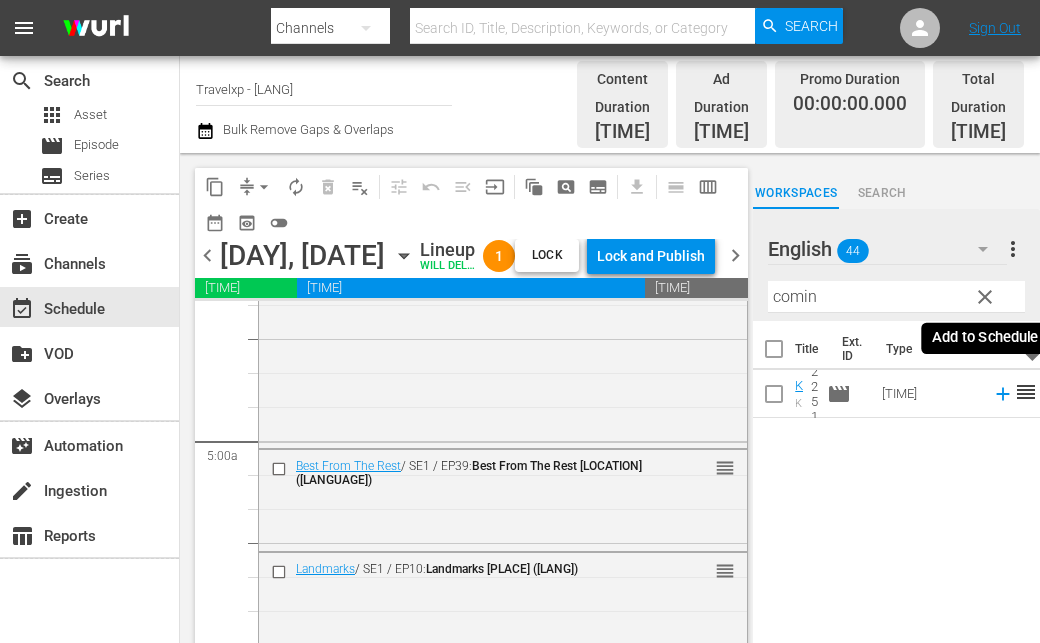 click 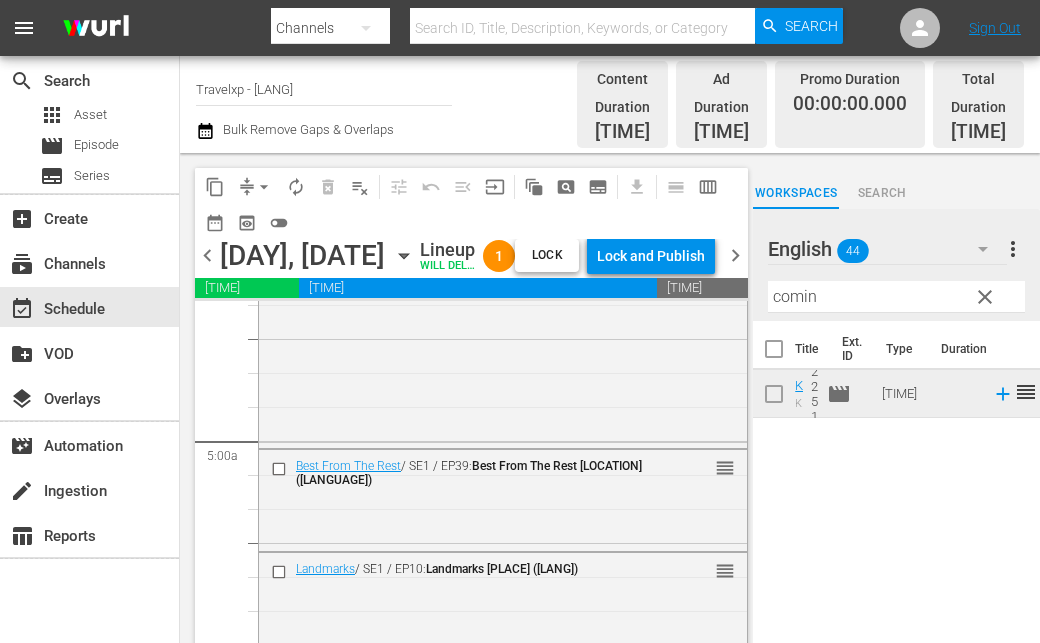 click on "comin" at bounding box center [896, 297] 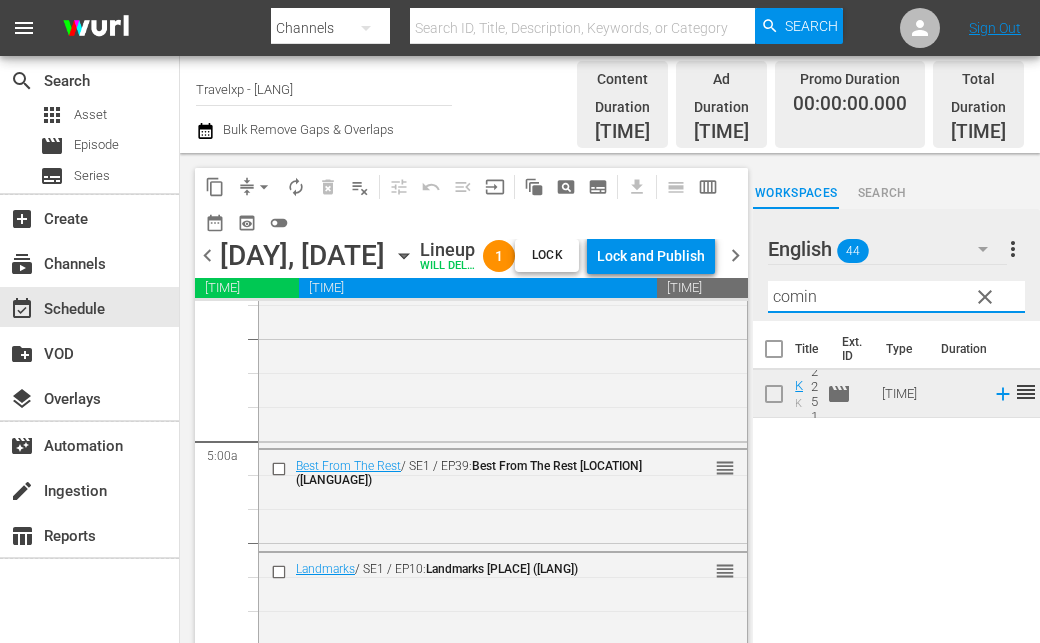 click on "comin" at bounding box center (896, 297) 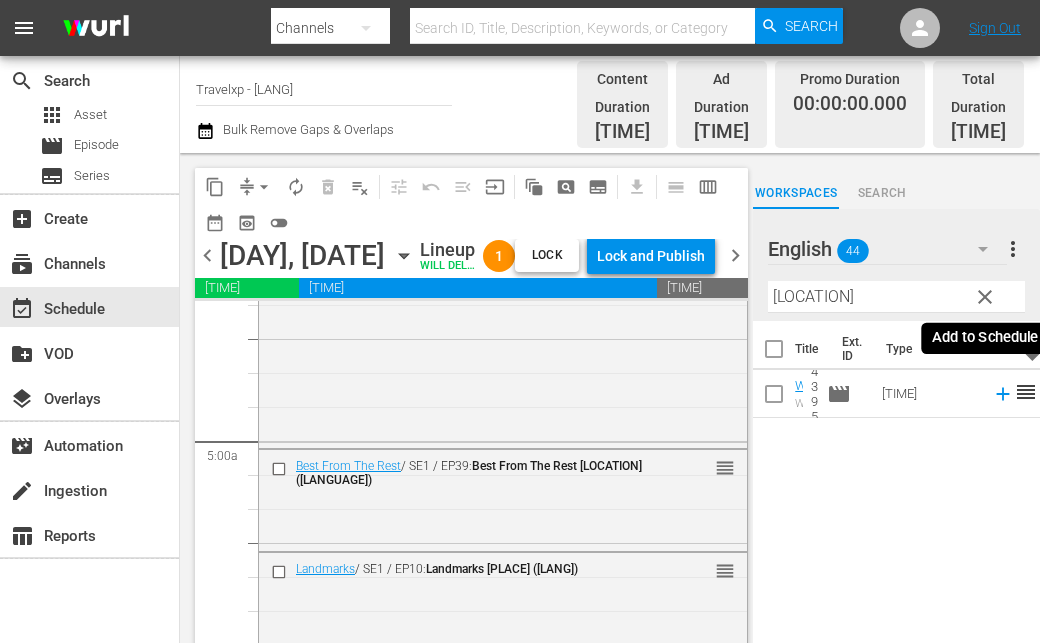 click 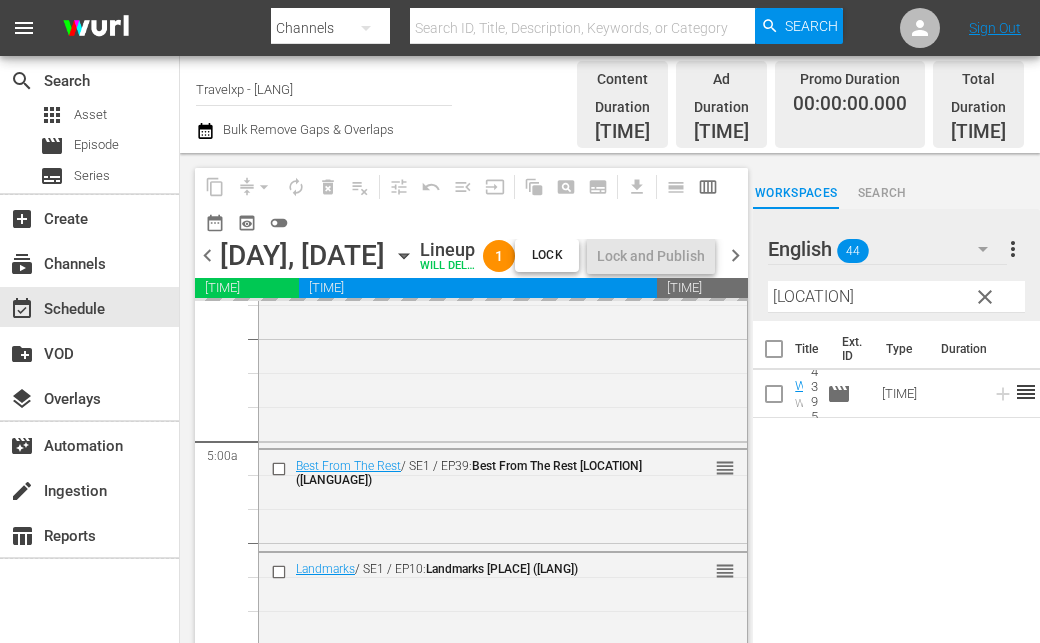 click on "norway" at bounding box center [896, 297] 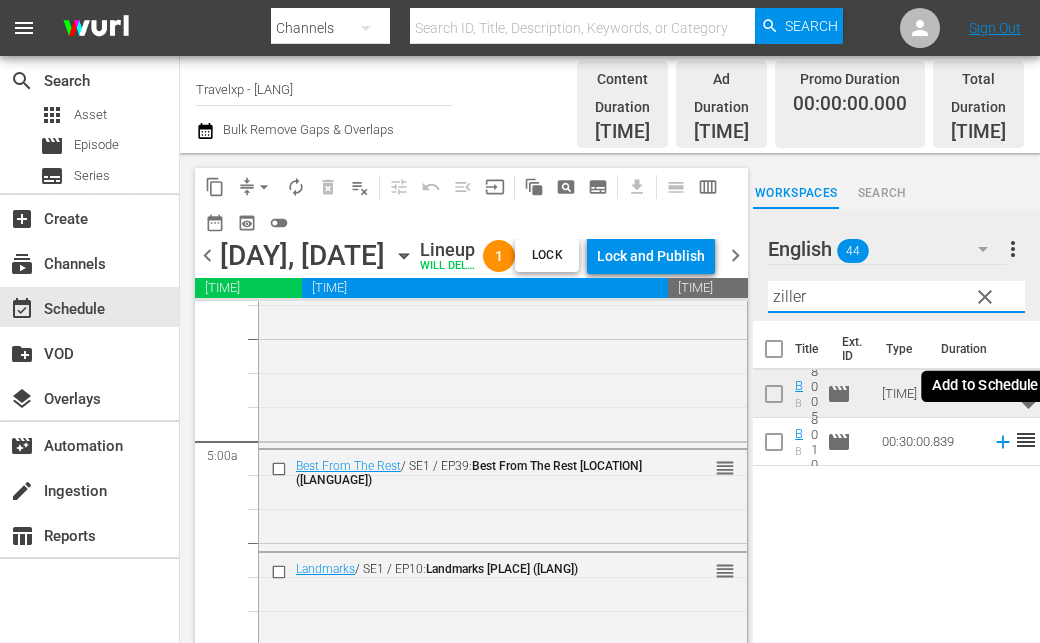type on "ziller" 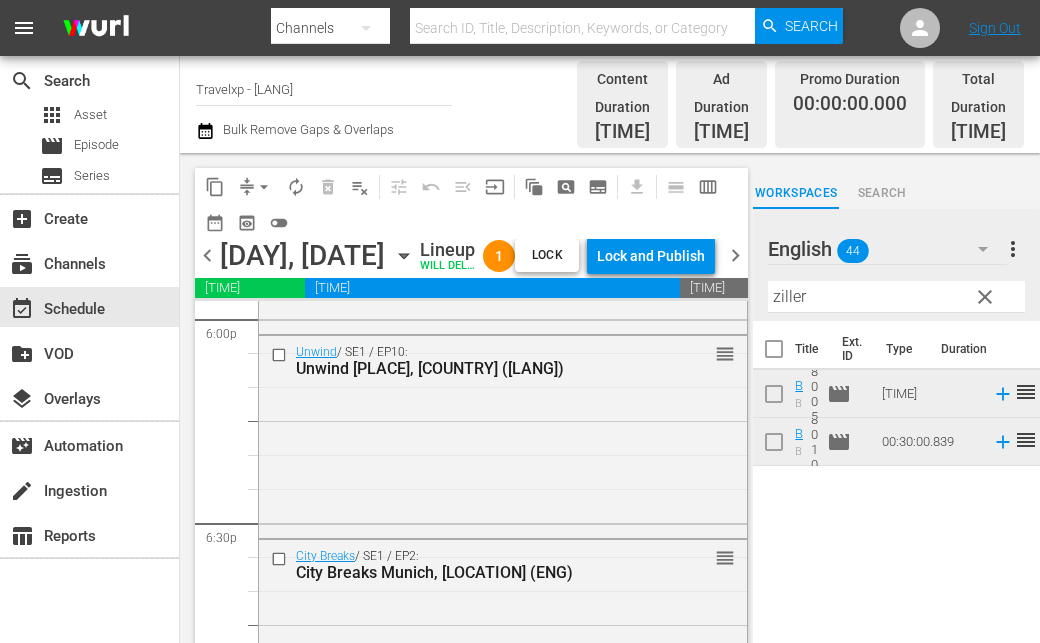 scroll, scrollTop: 7300, scrollLeft: 0, axis: vertical 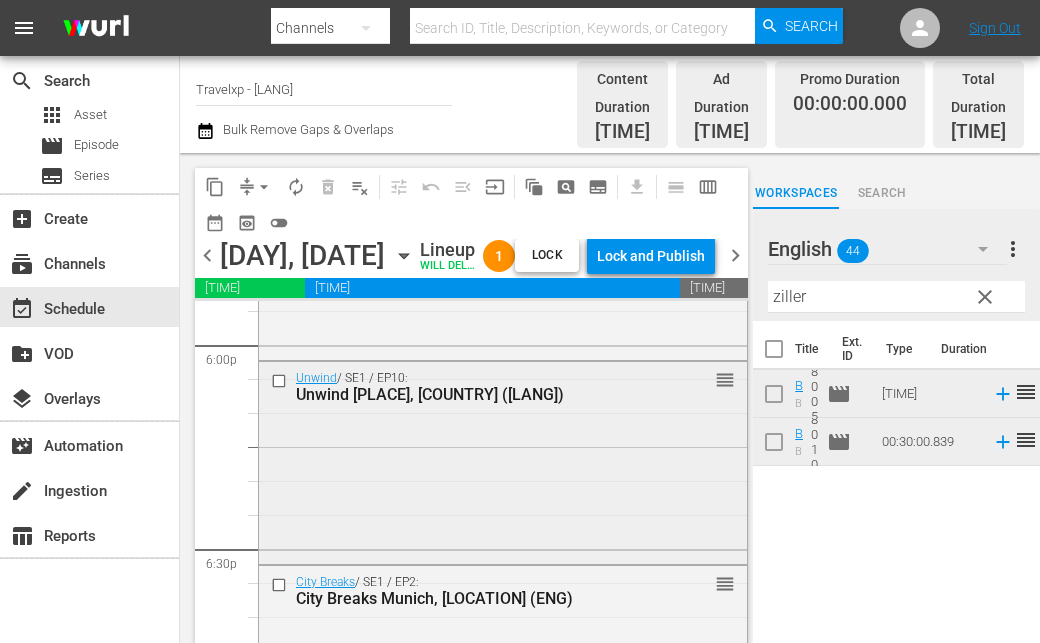 click at bounding box center (281, 381) 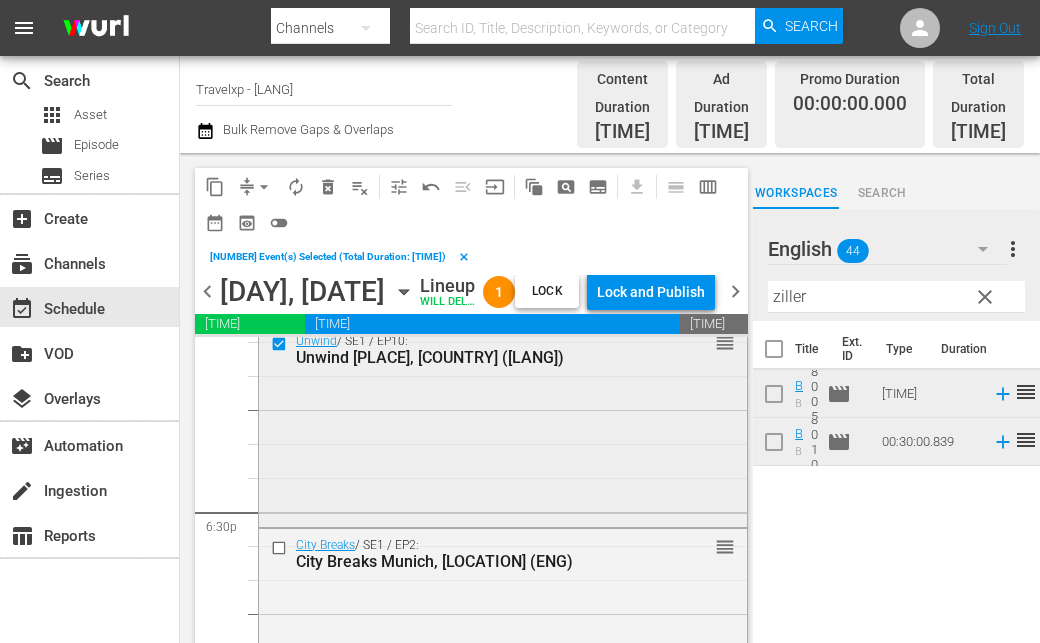 scroll, scrollTop: 7400, scrollLeft: 0, axis: vertical 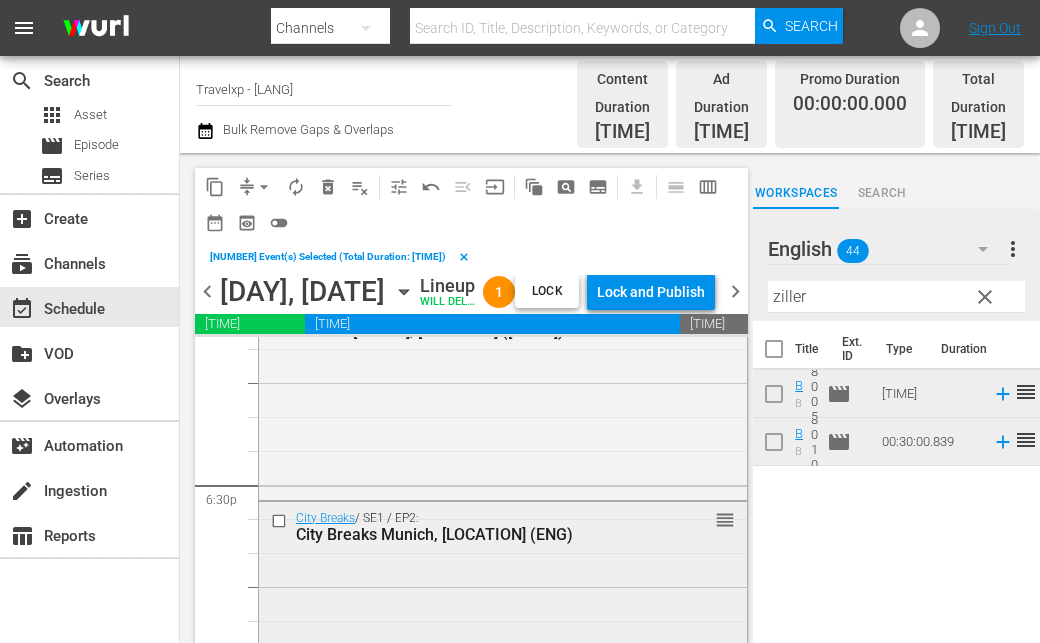 click at bounding box center (281, 520) 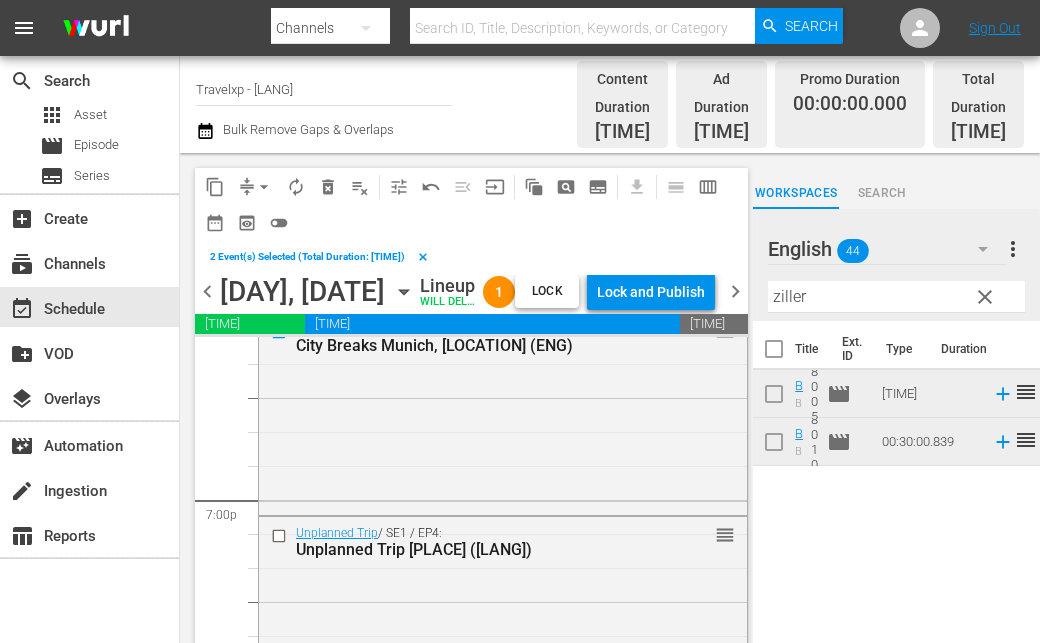 scroll, scrollTop: 7600, scrollLeft: 0, axis: vertical 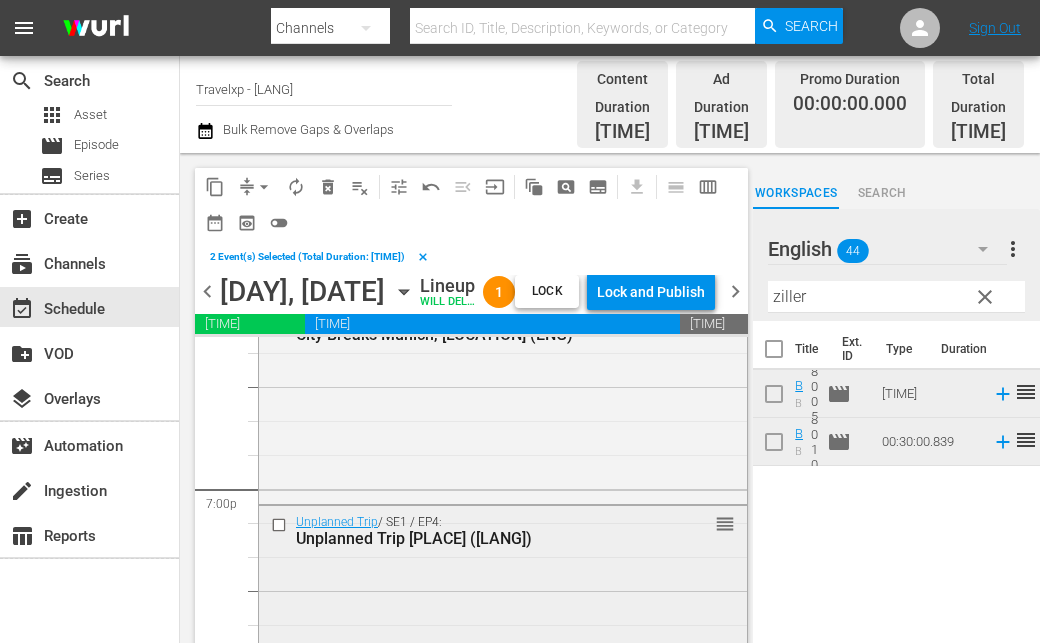 click at bounding box center (281, 524) 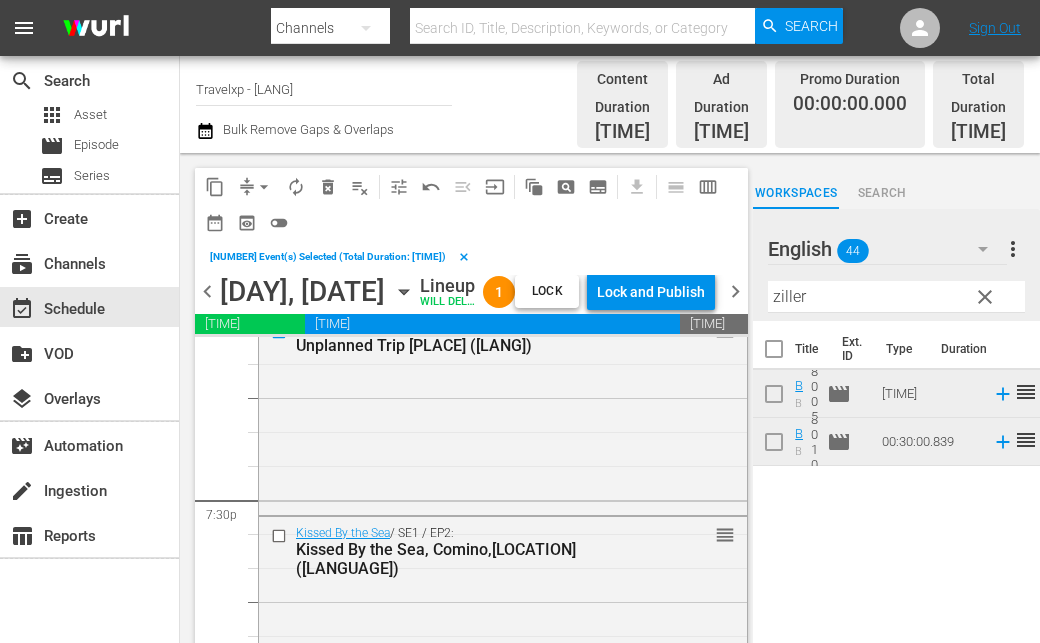 scroll, scrollTop: 7800, scrollLeft: 0, axis: vertical 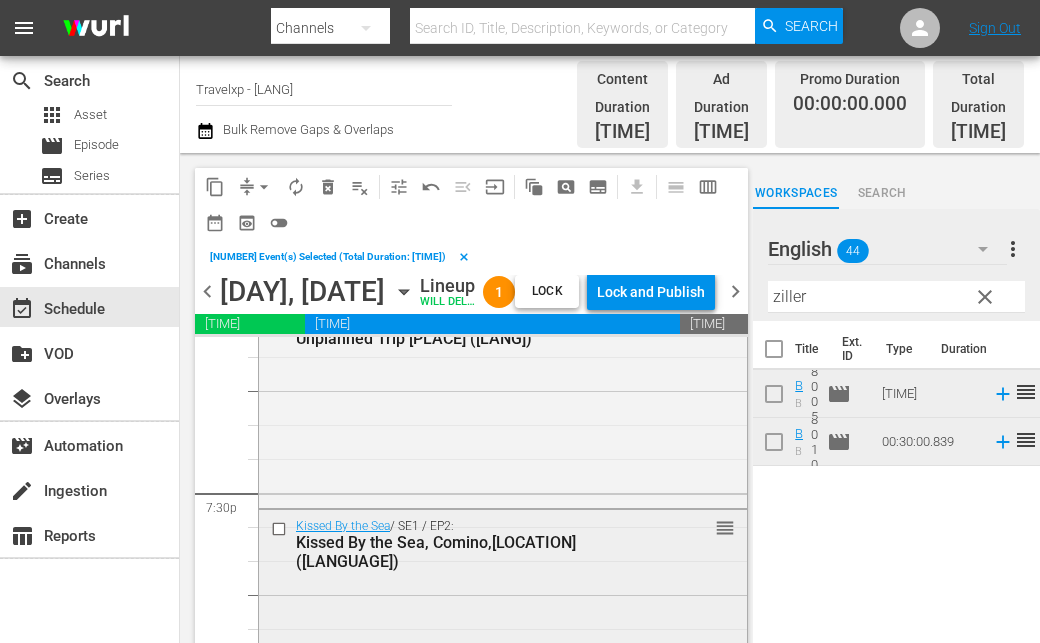 click at bounding box center (281, 529) 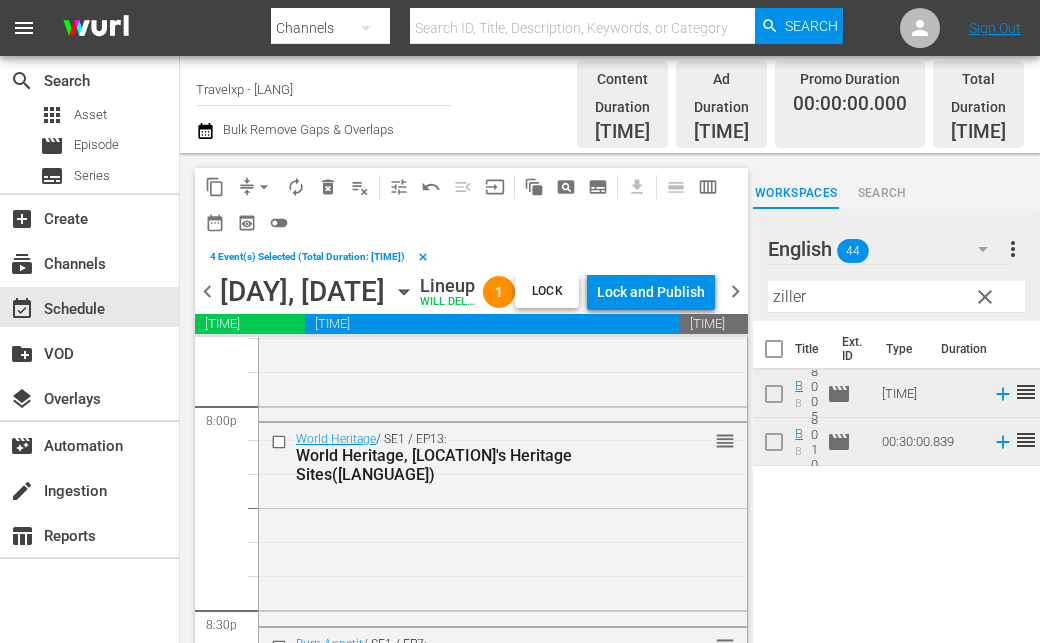 scroll, scrollTop: 8100, scrollLeft: 0, axis: vertical 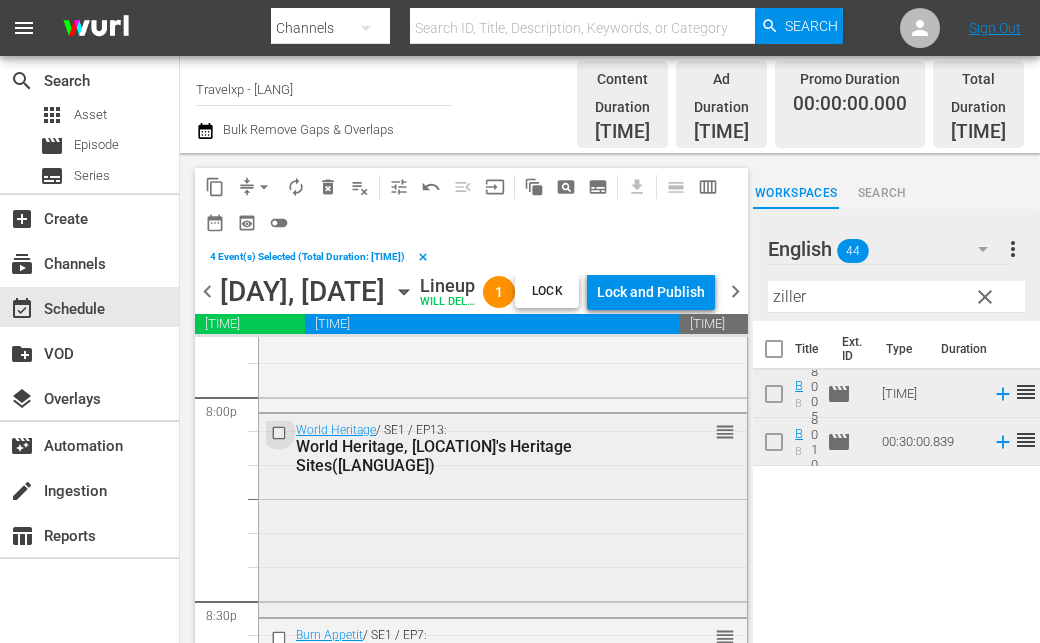 click at bounding box center [281, 432] 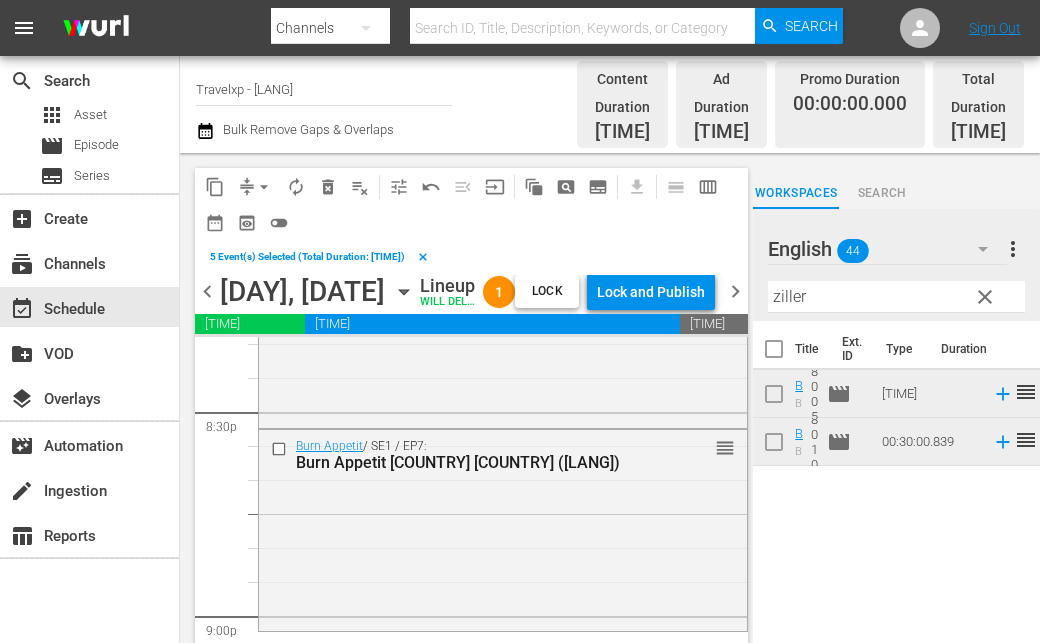 scroll, scrollTop: 8300, scrollLeft: 0, axis: vertical 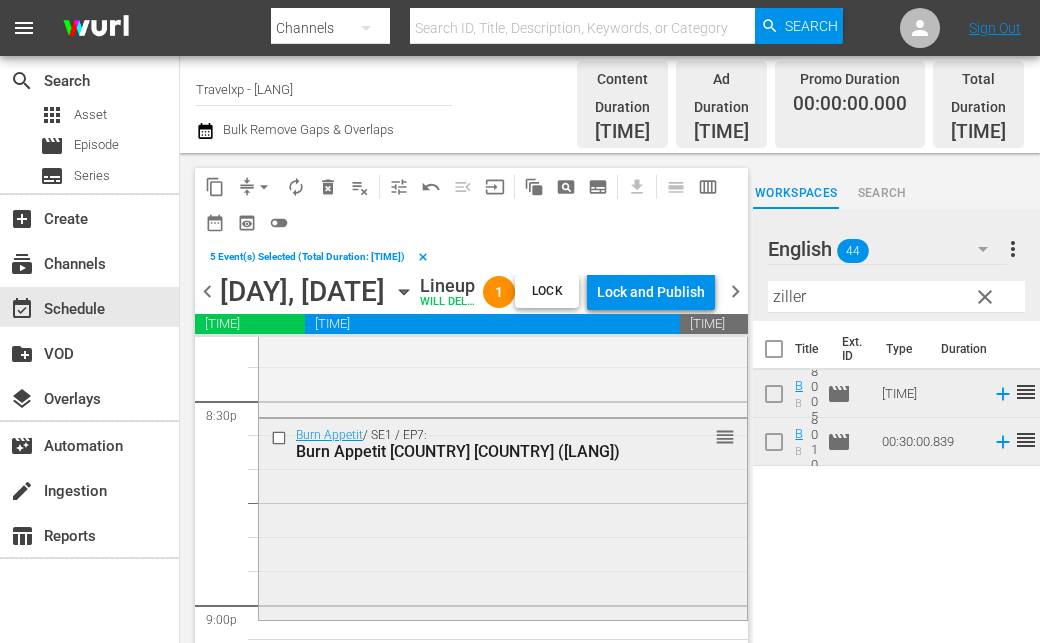 click at bounding box center (281, 437) 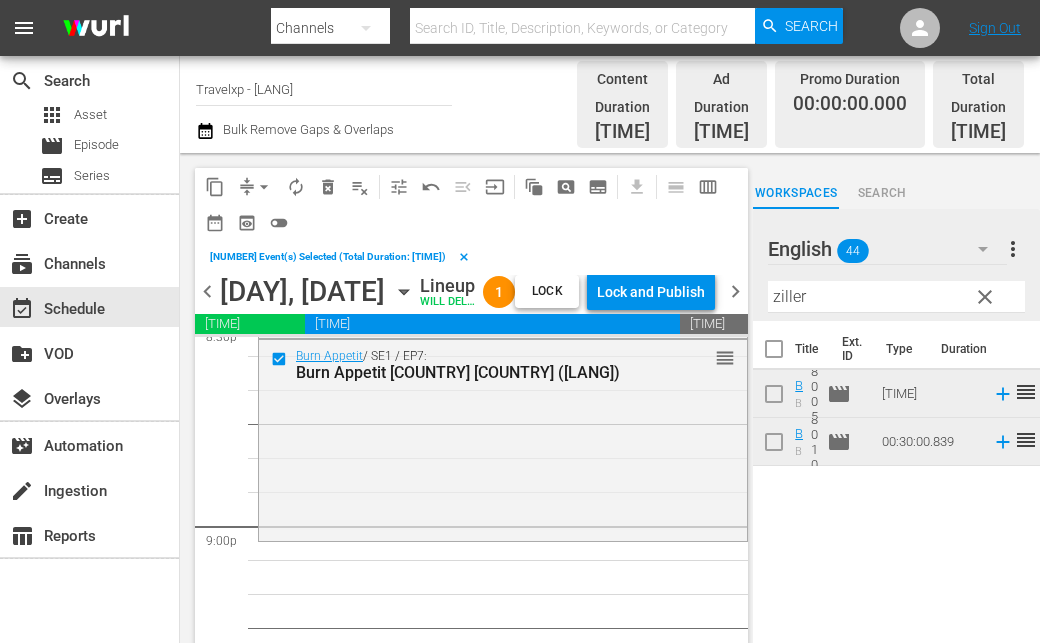 scroll, scrollTop: 8400, scrollLeft: 0, axis: vertical 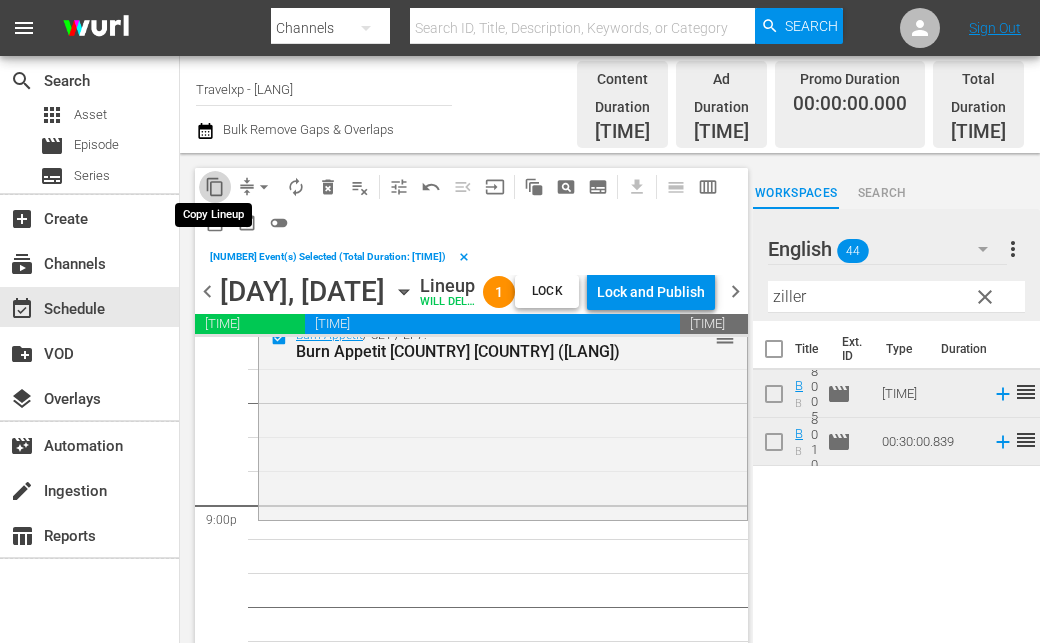click on "content_copy" at bounding box center [215, 187] 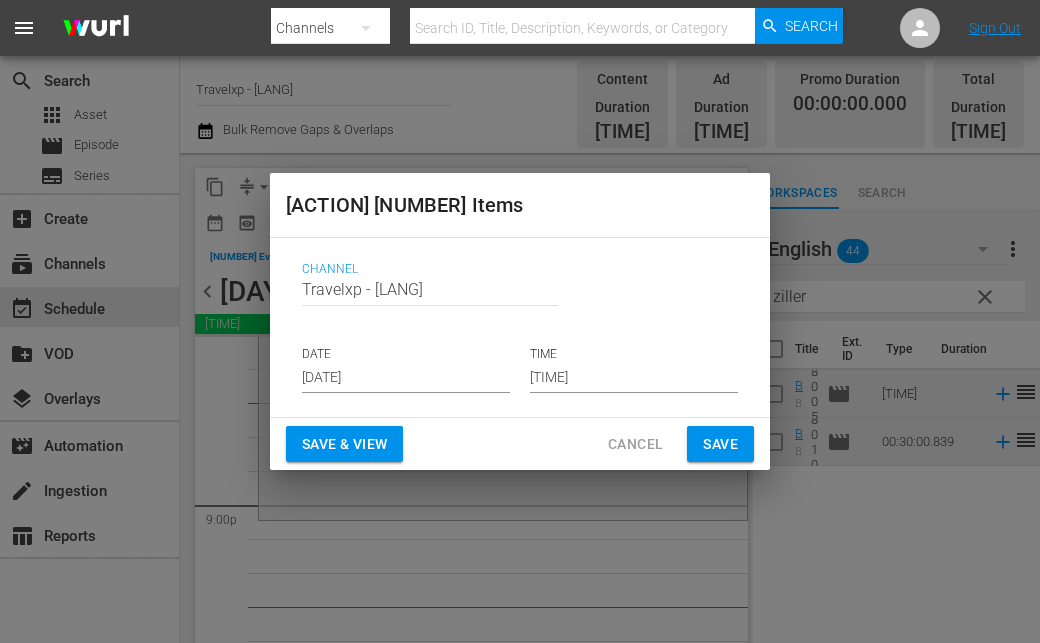 click on "06:02 pm" at bounding box center (634, 378) 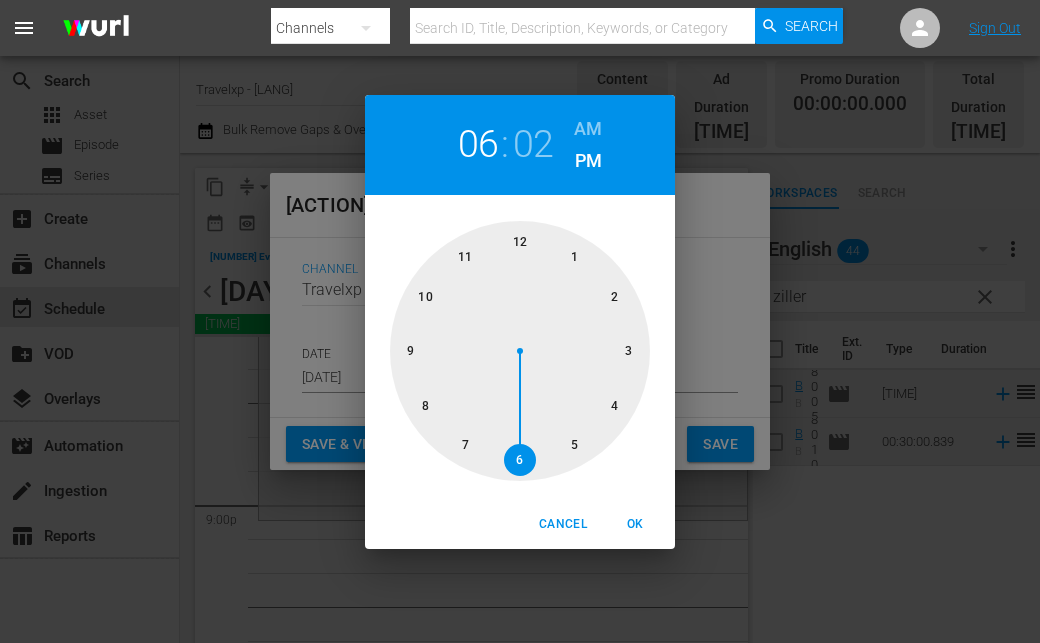 click at bounding box center (520, 351) 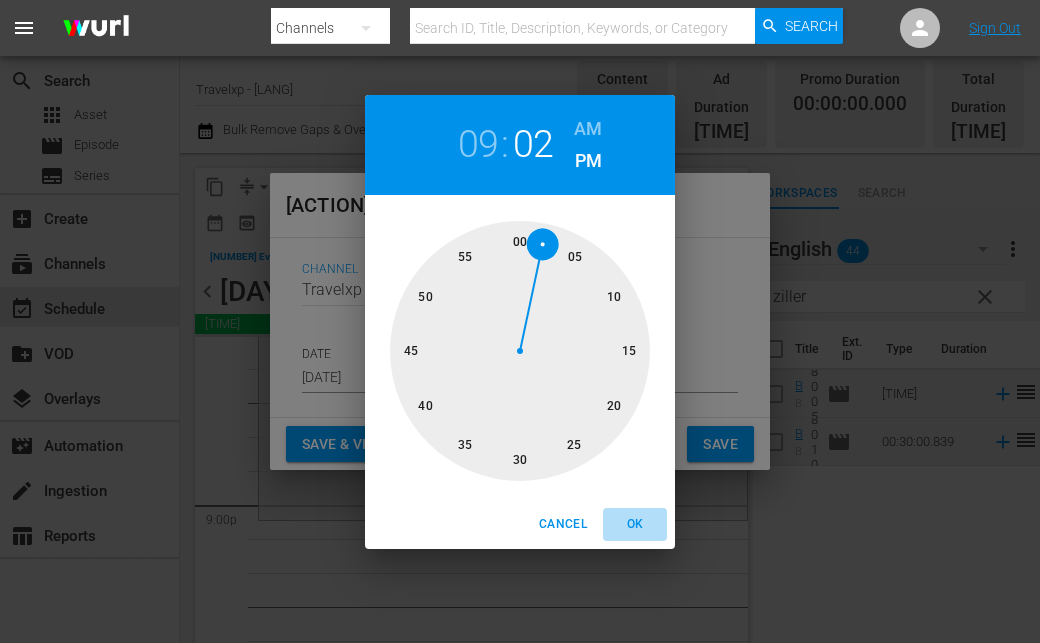 click on "OK" at bounding box center [635, 524] 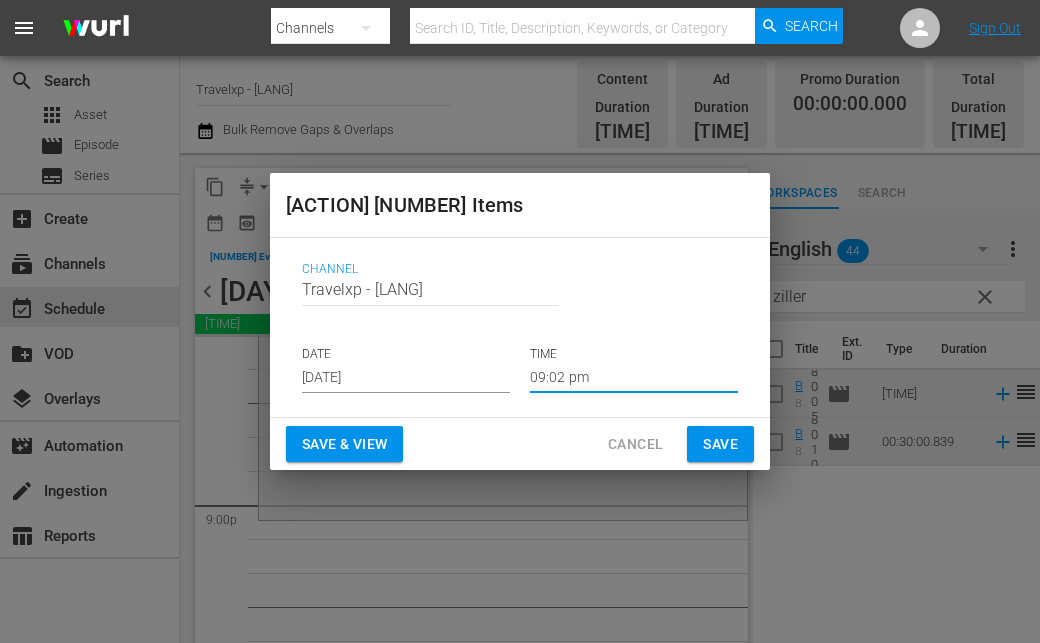 drag, startPoint x: 336, startPoint y: 449, endPoint x: 304, endPoint y: 457, distance: 32.984844 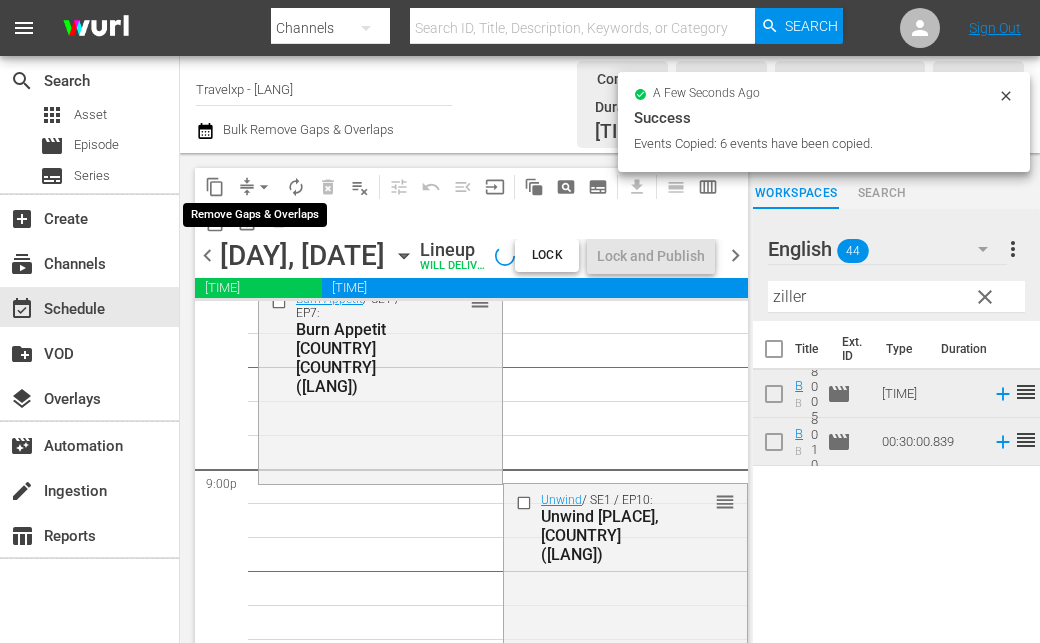 click on "arrow_drop_down" at bounding box center (264, 187) 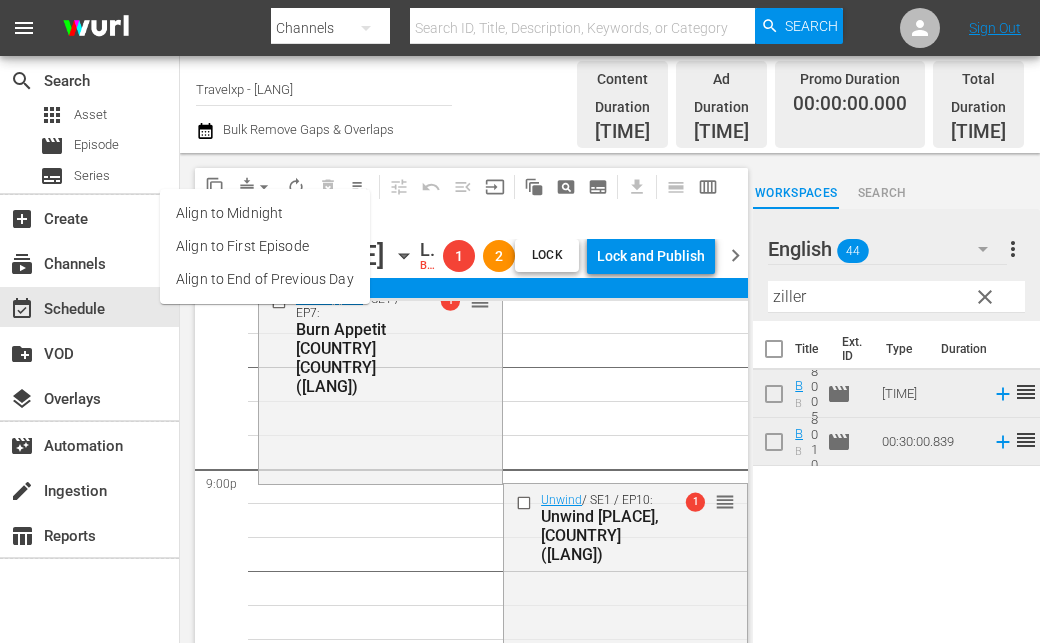 click on "Align to End of Previous Day" at bounding box center (265, 279) 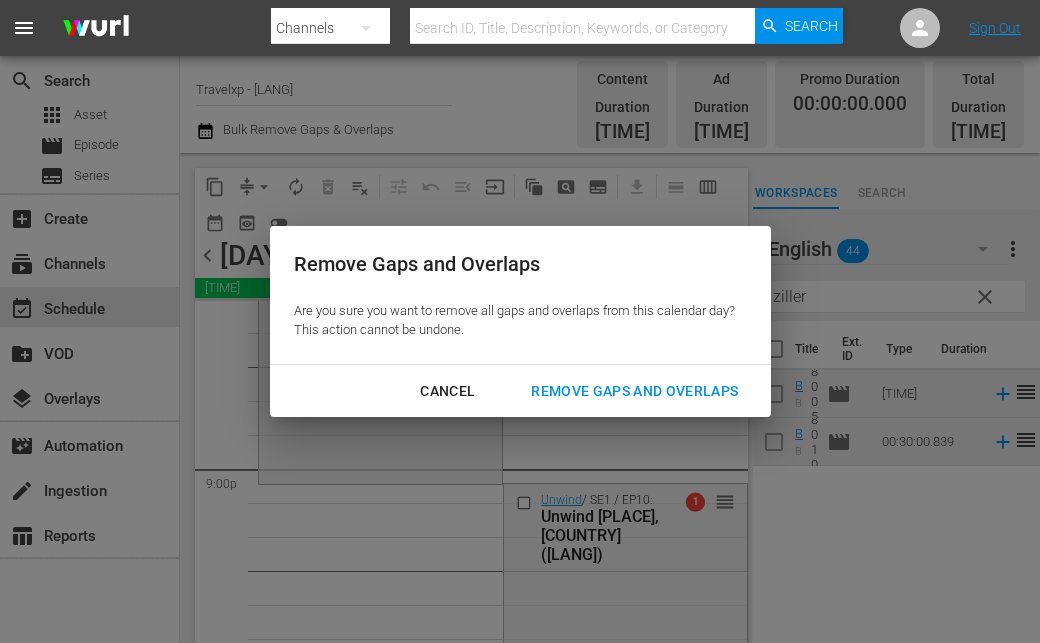 click on "Remove Gaps and Overlaps" at bounding box center [634, 391] 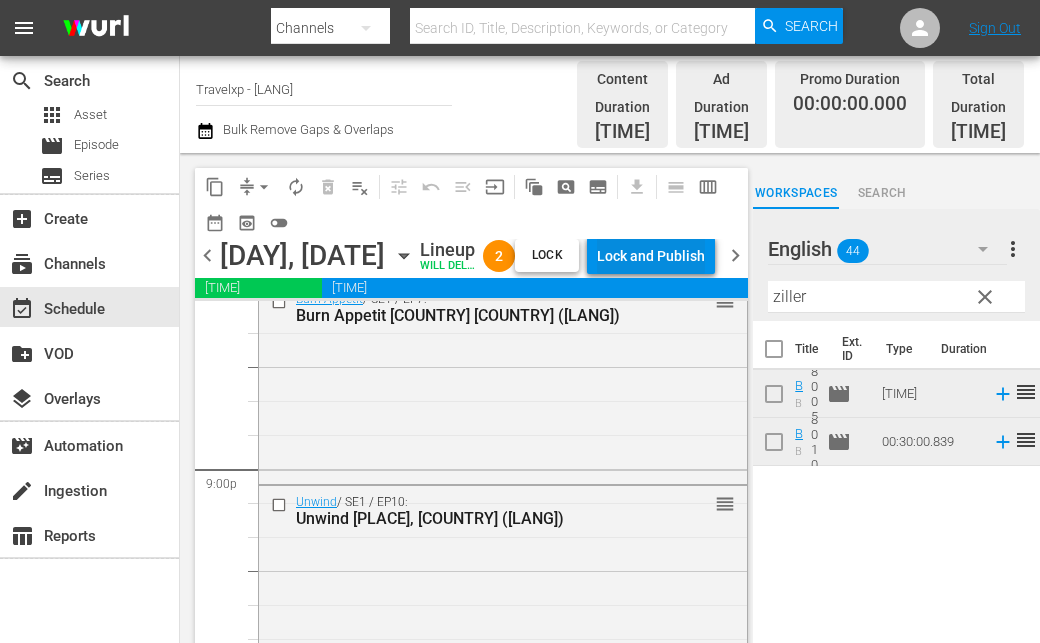 click on "Lock and Publish" at bounding box center [651, 256] 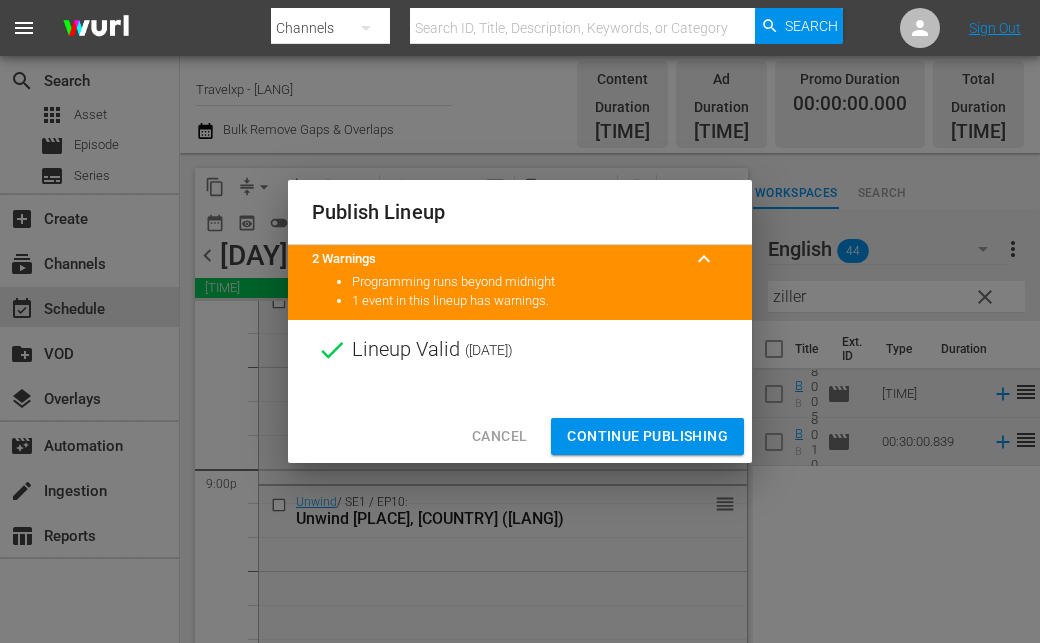 click on "Continue Publishing" at bounding box center (647, 436) 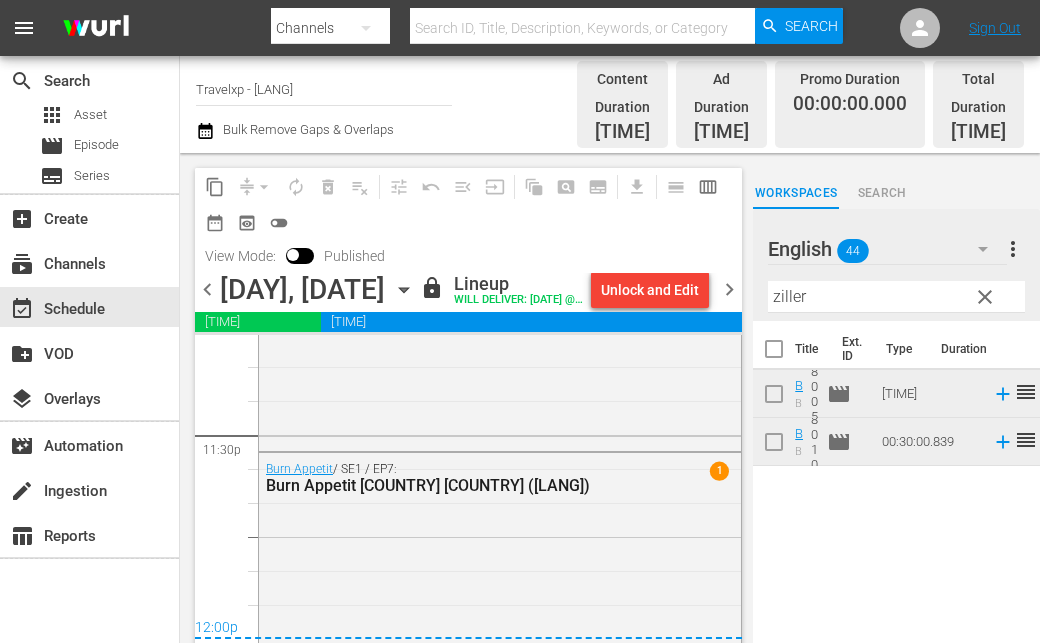 scroll, scrollTop: 9490, scrollLeft: 0, axis: vertical 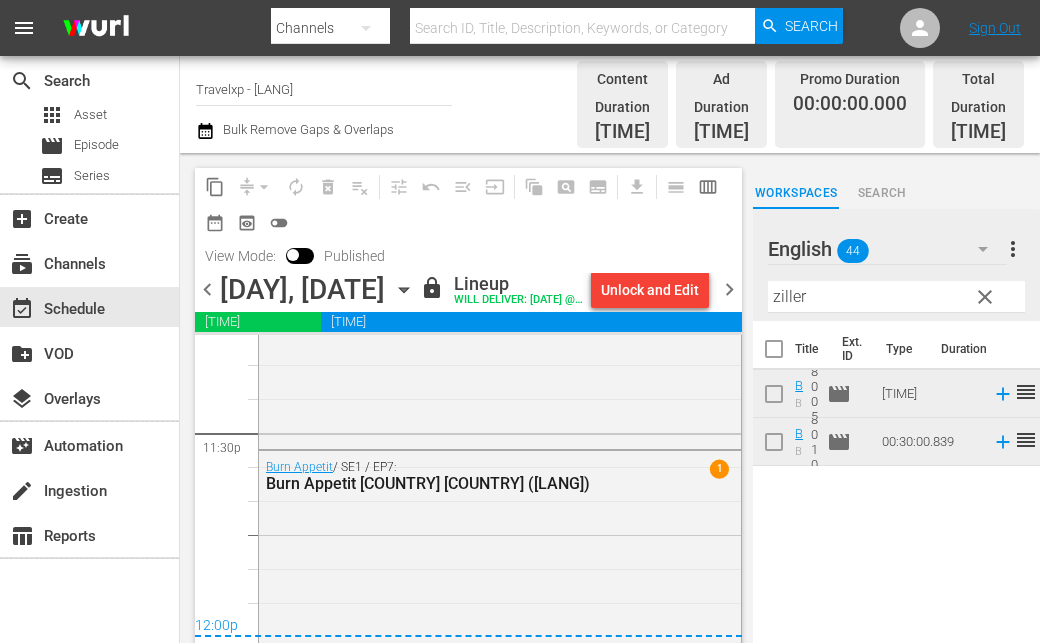 click on "chevron_right" at bounding box center (729, 289) 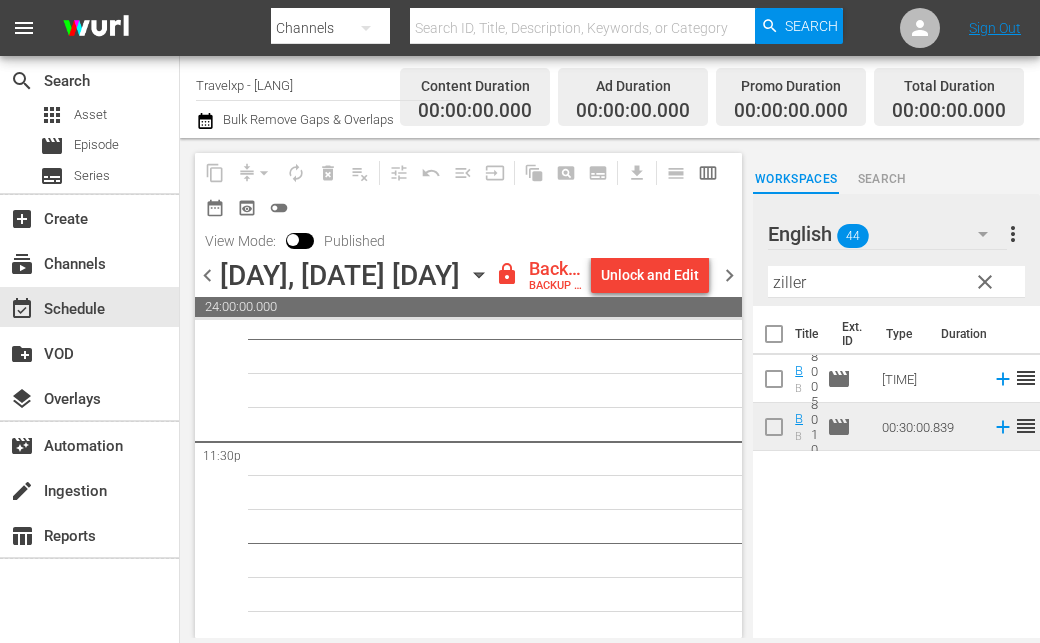 scroll, scrollTop: 9473, scrollLeft: 0, axis: vertical 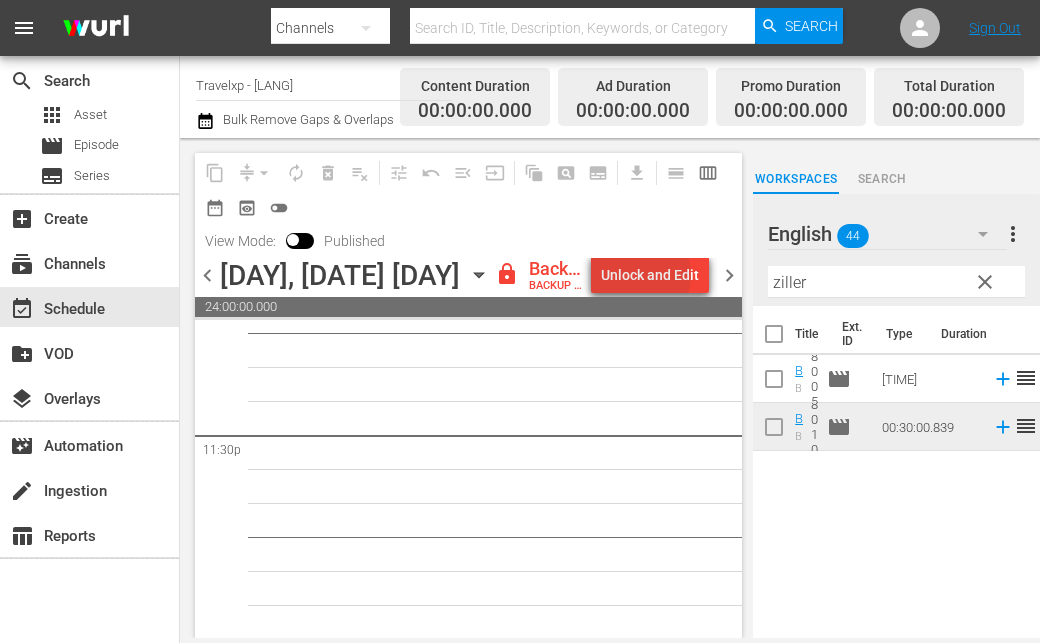 click on "Unlock and Edit" at bounding box center [650, 275] 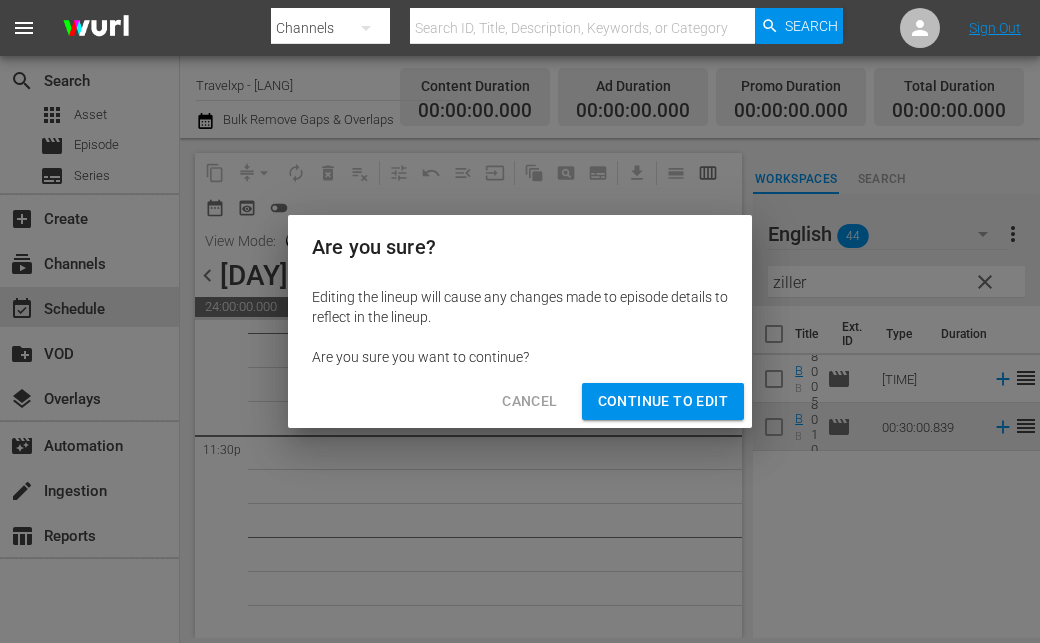 click on "Continue to Edit" at bounding box center [663, 401] 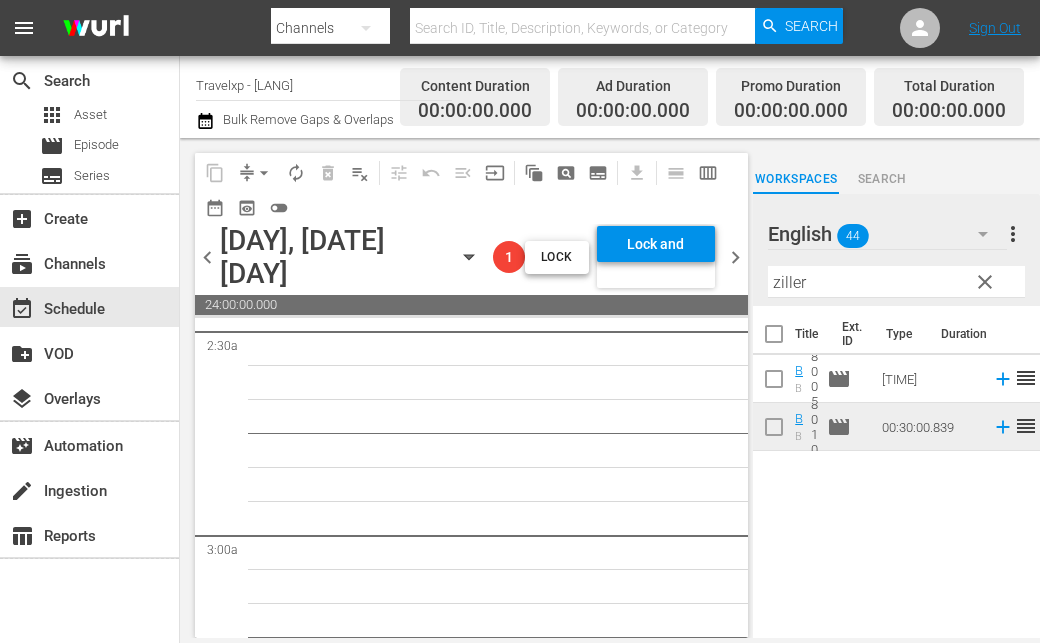 scroll, scrollTop: 0, scrollLeft: 0, axis: both 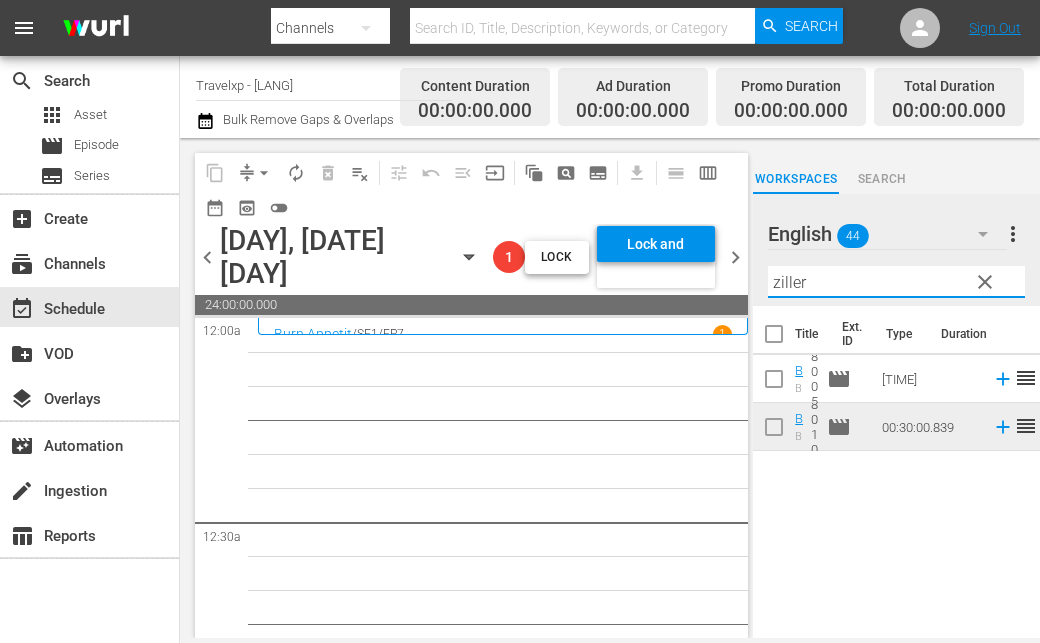 click on "ziller" at bounding box center (896, 282) 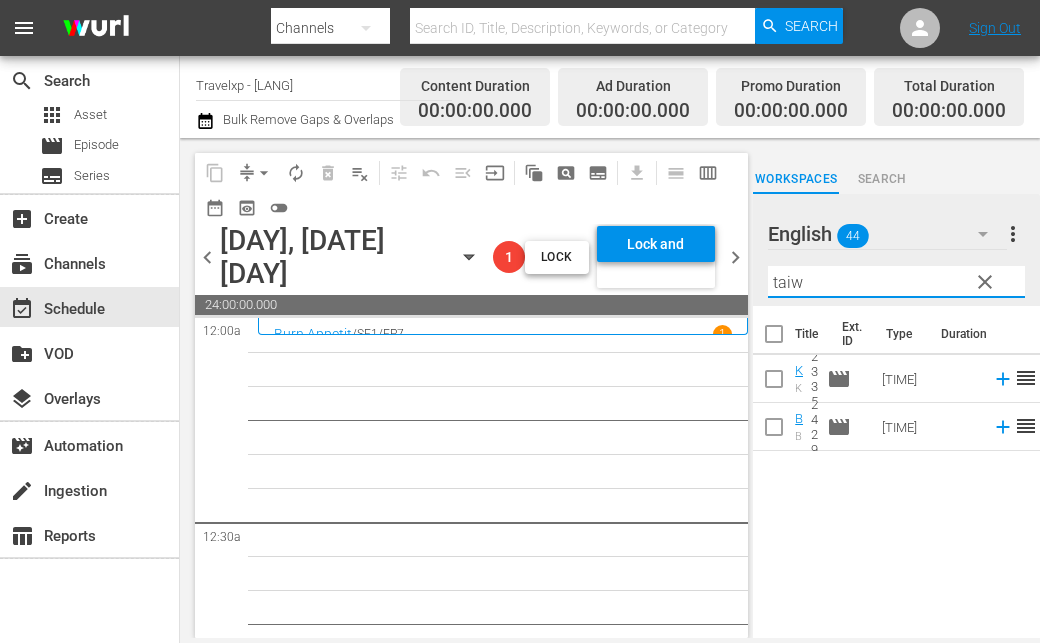 click 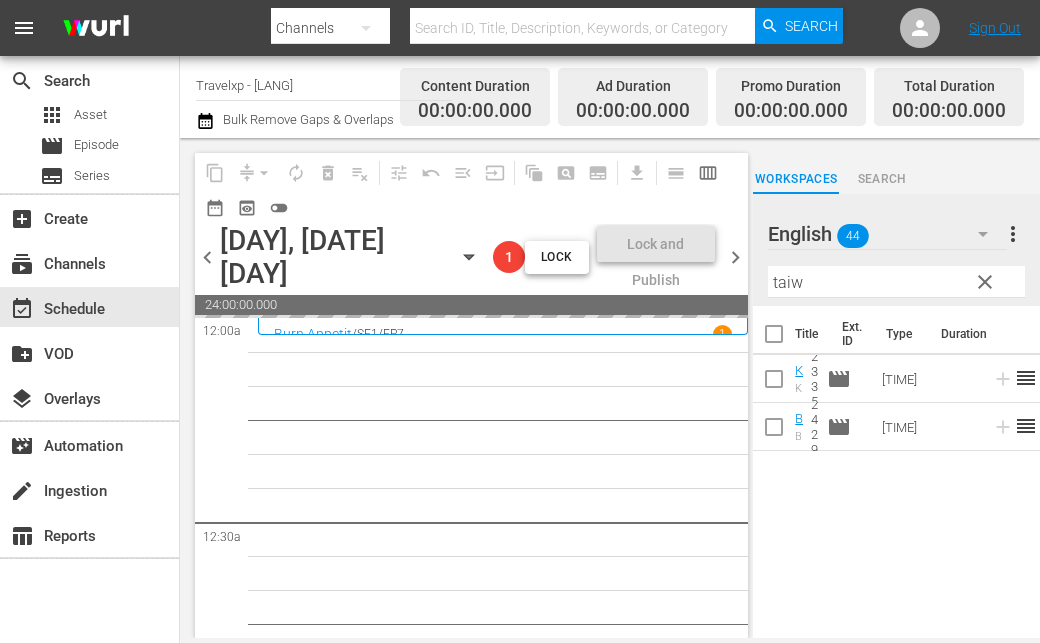 click on "taiw" at bounding box center (896, 282) 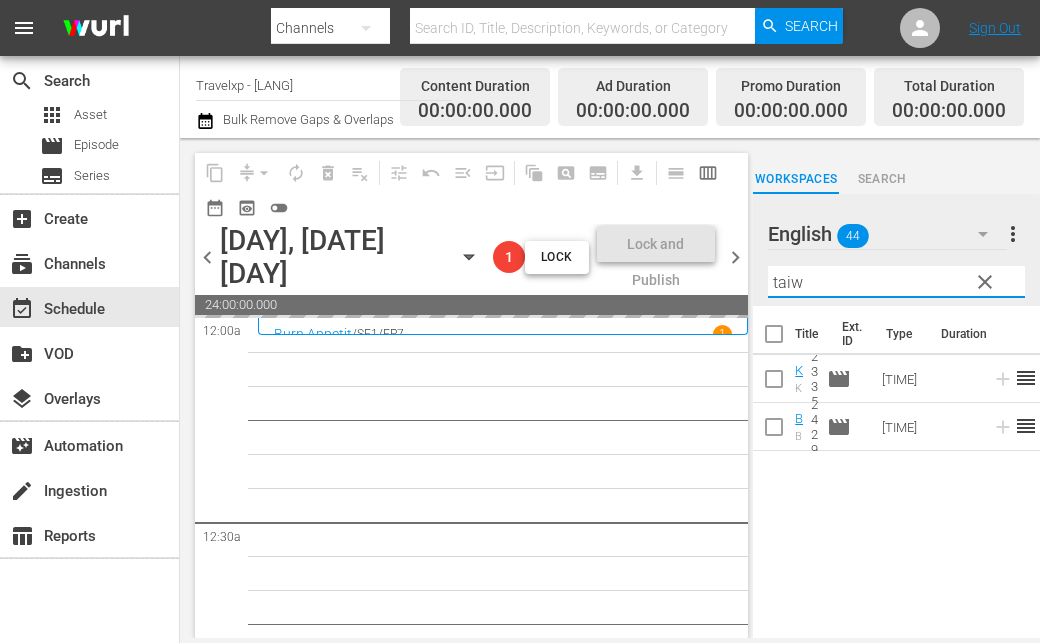 click on "taiw" at bounding box center [896, 282] 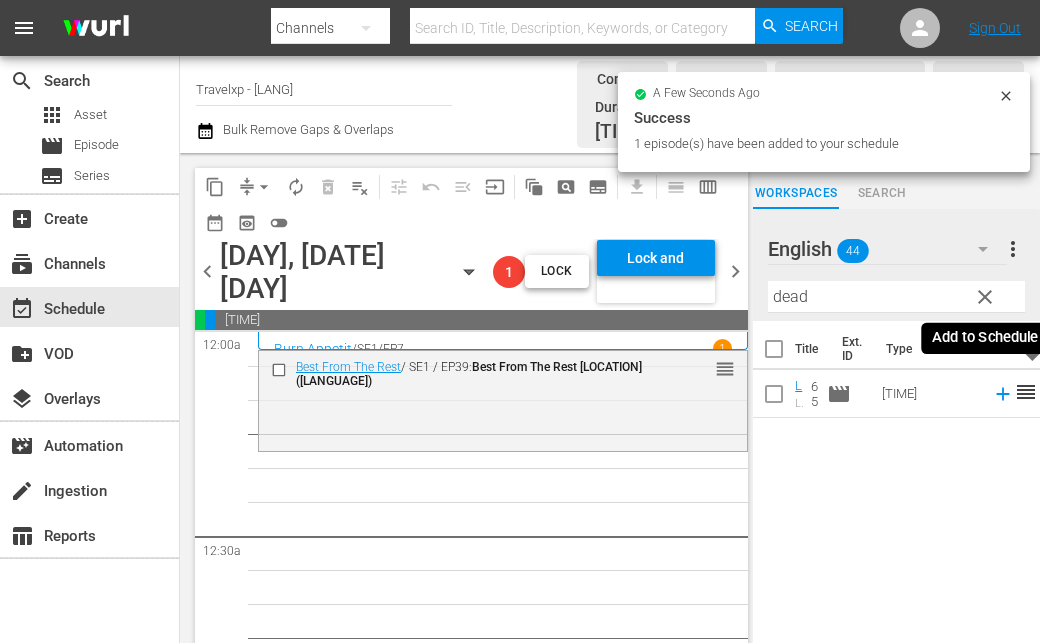 click 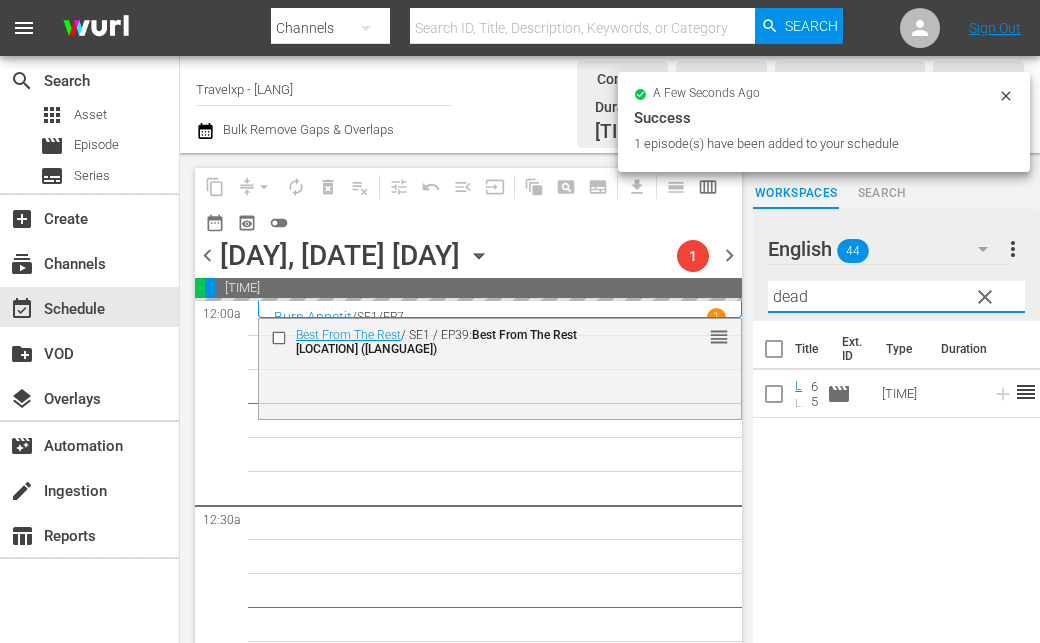 click on "dead" at bounding box center (896, 297) 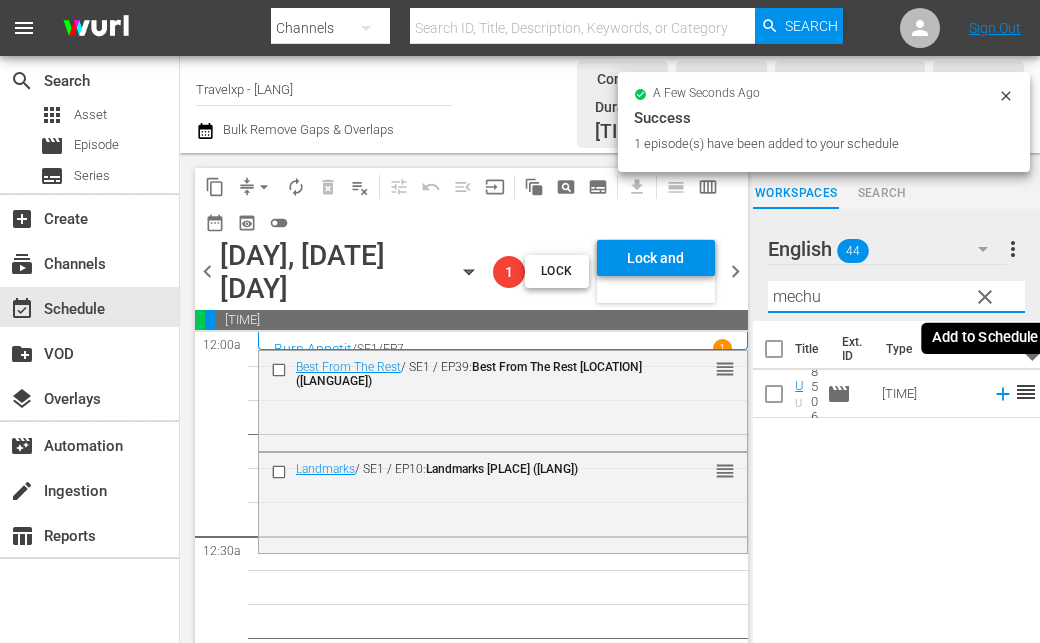 click 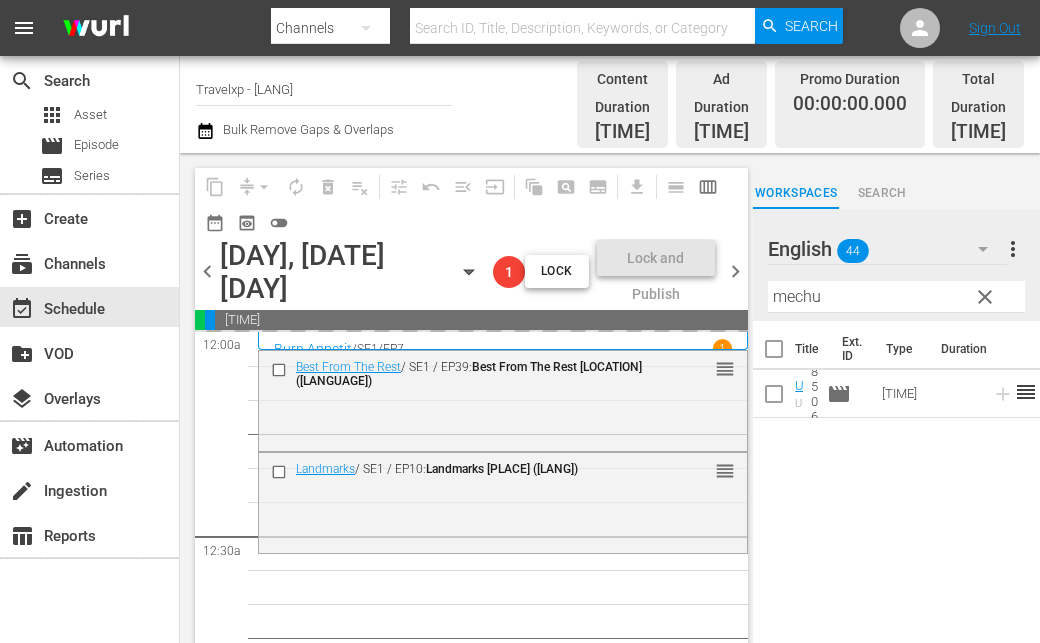 click on "mechu" at bounding box center [896, 297] 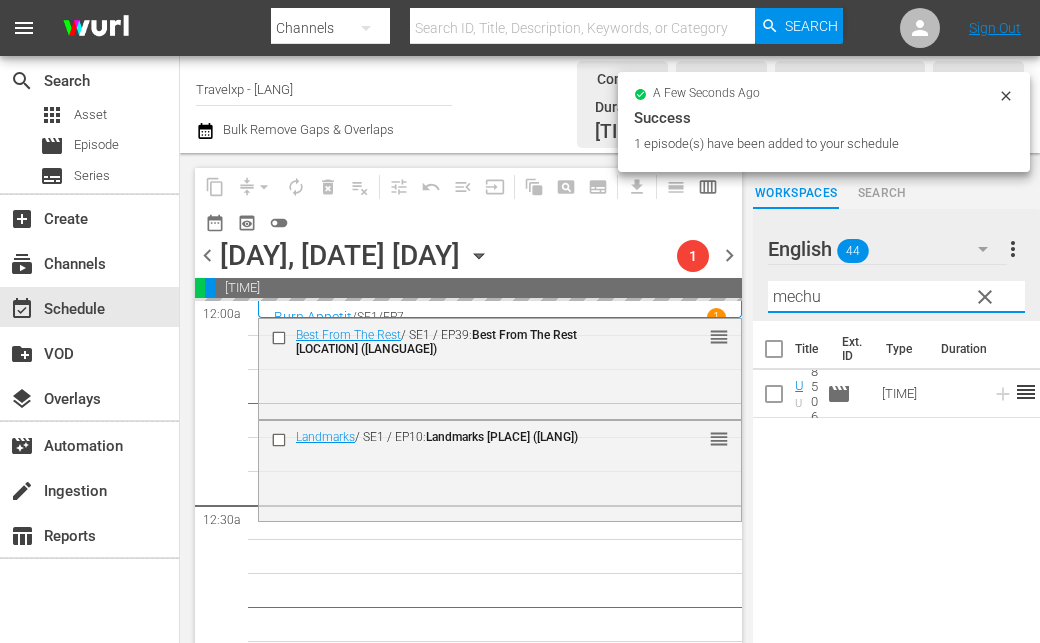 click on "mechu" at bounding box center [896, 297] 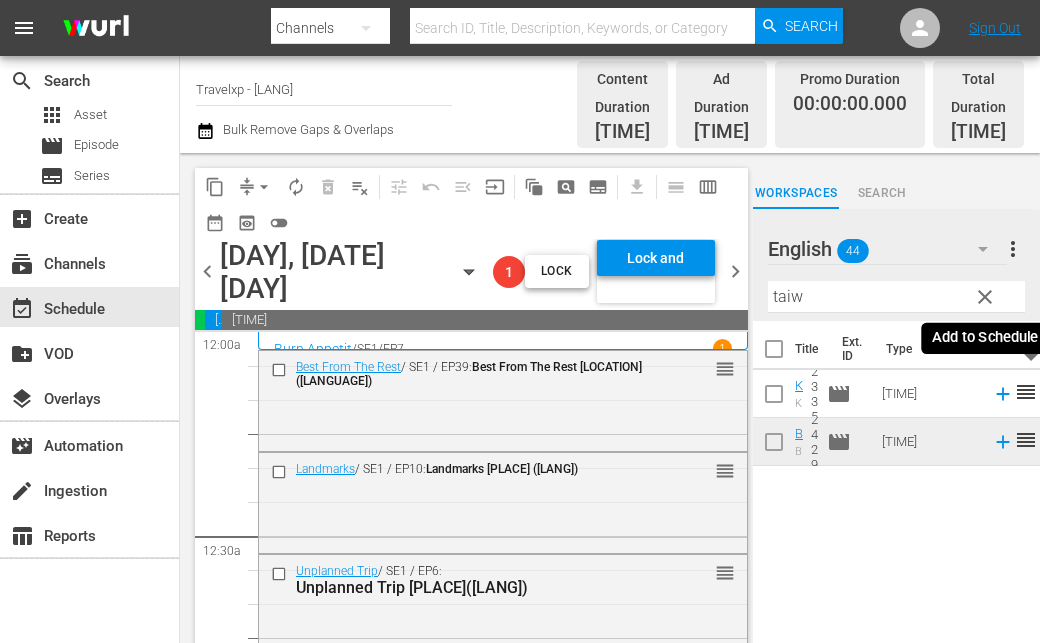click 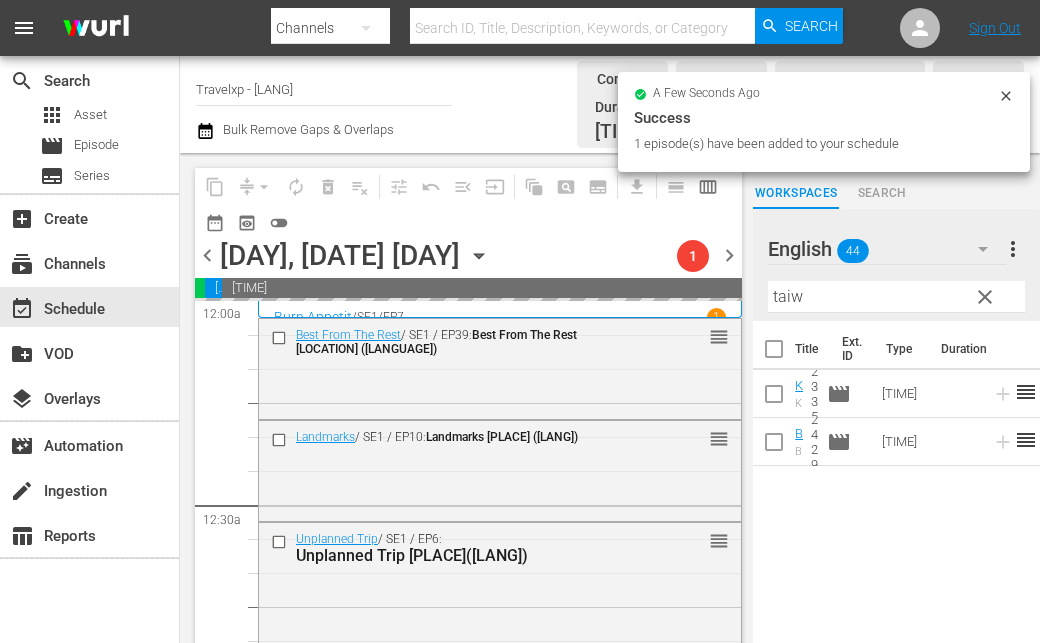 click on "taiw" at bounding box center [896, 297] 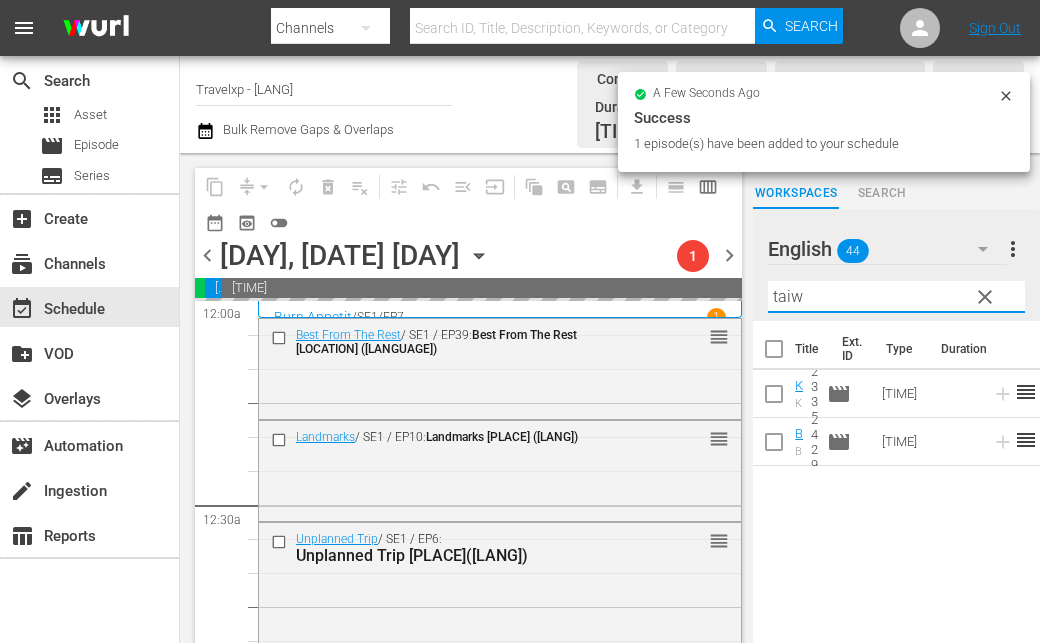 click on "taiw" at bounding box center (896, 297) 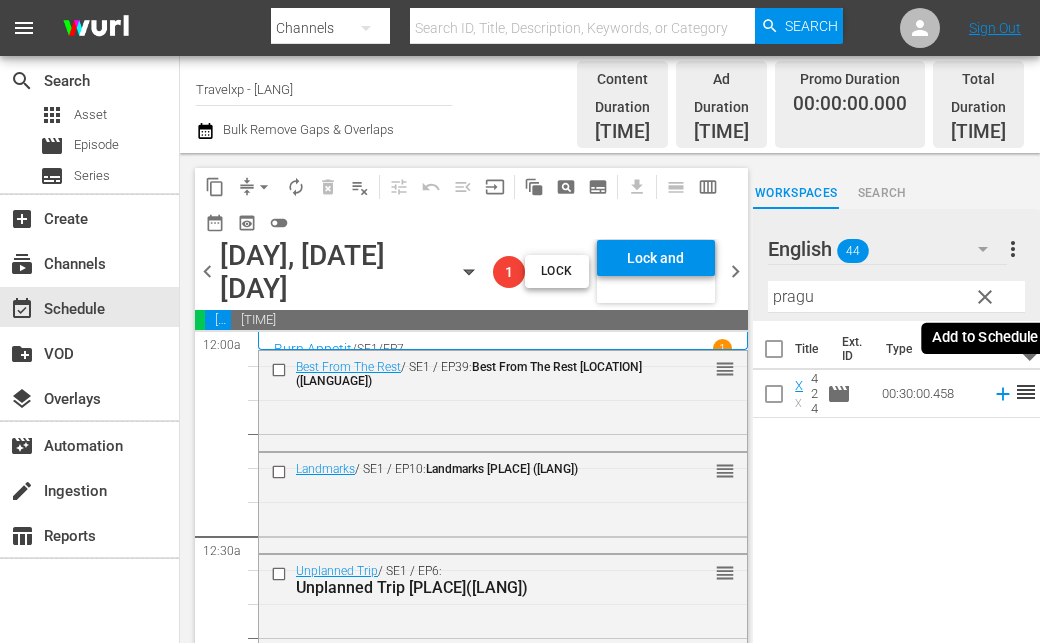 click 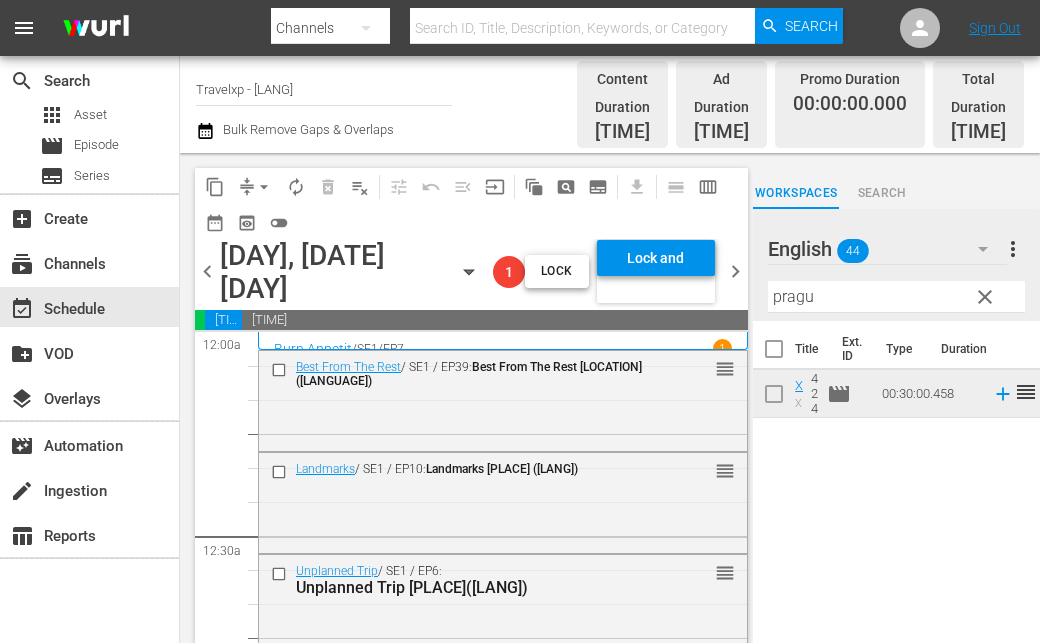 click on "pragu" at bounding box center [896, 297] 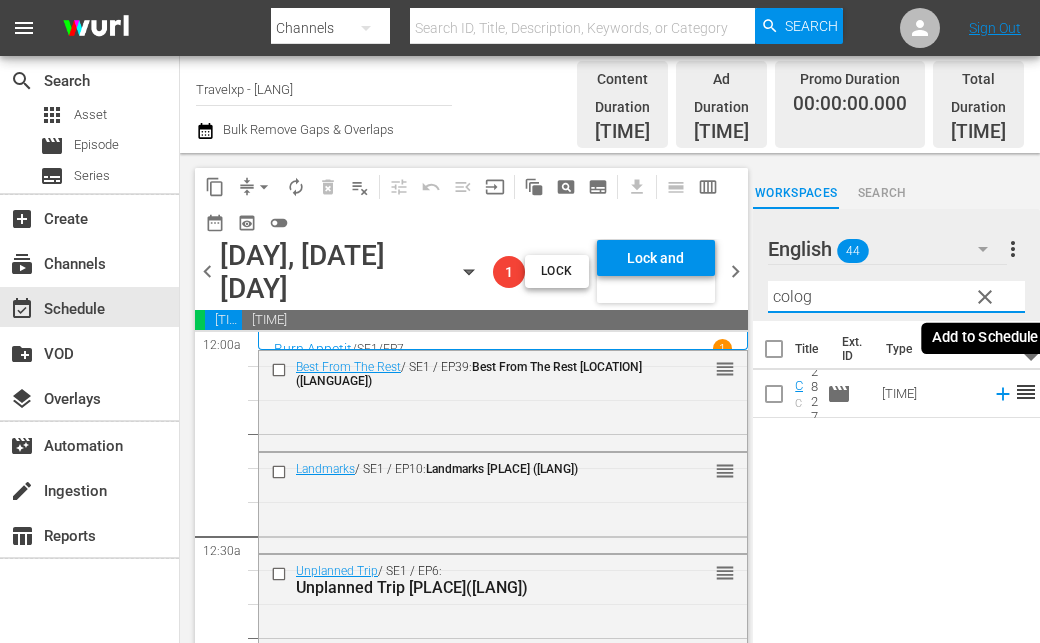 click 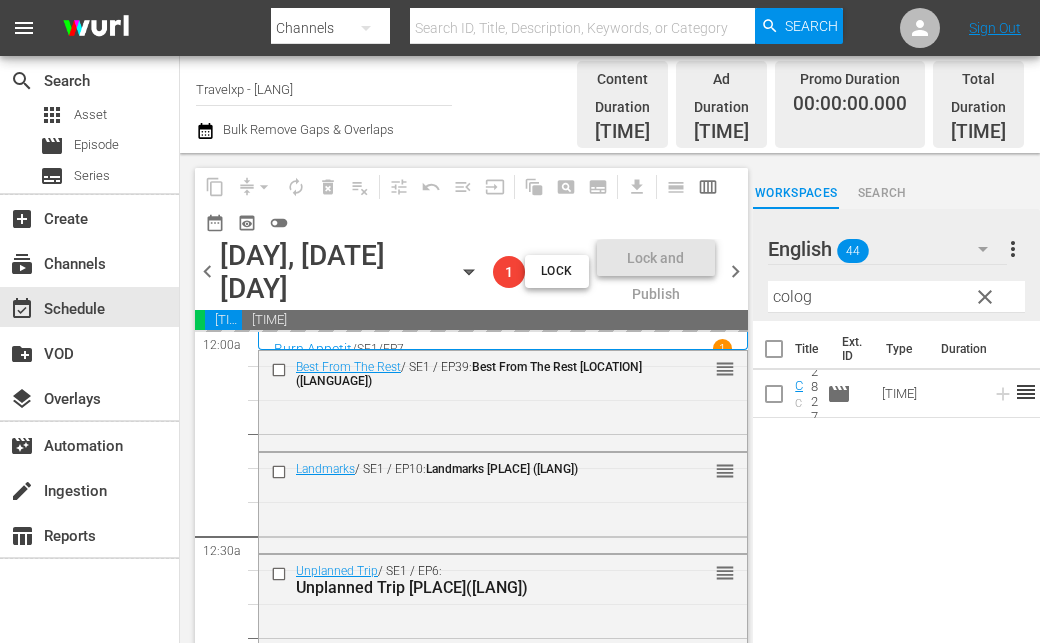 click on "colog" at bounding box center [896, 297] 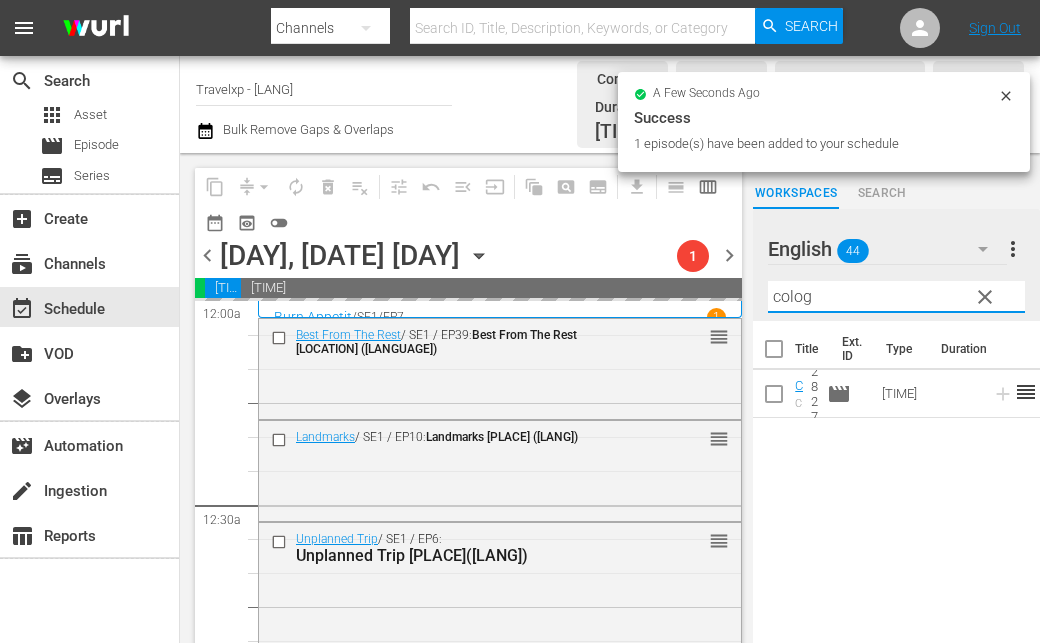 click on "colog" at bounding box center (896, 297) 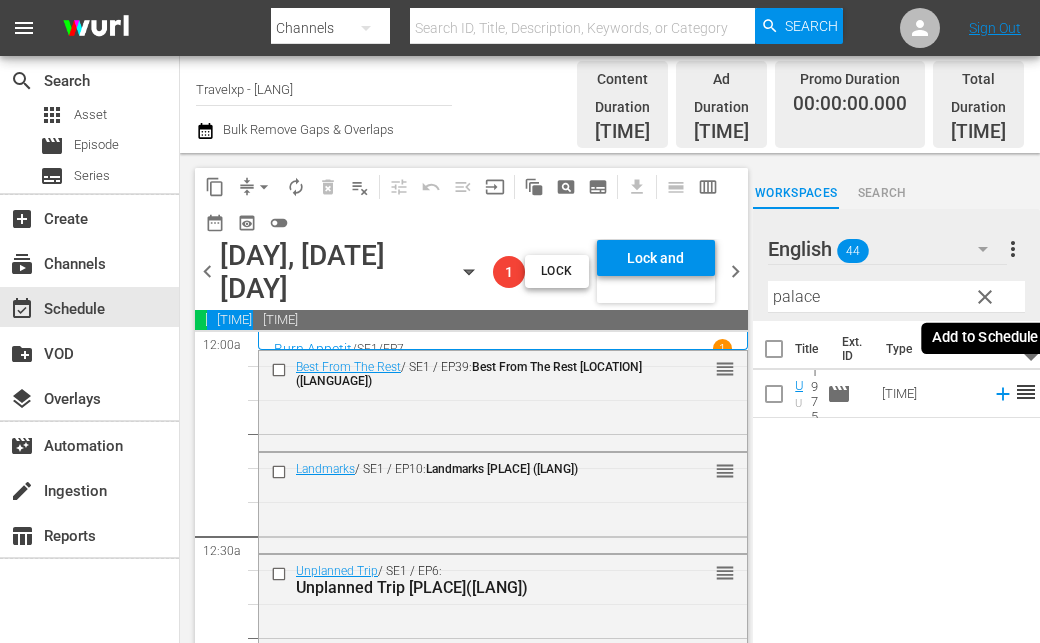 click 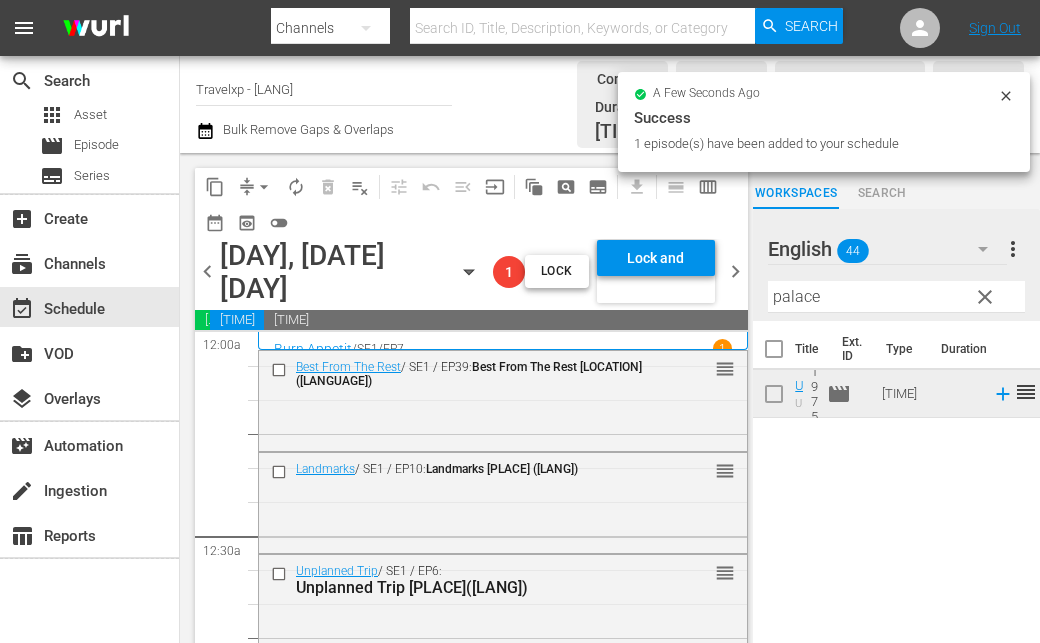 click on "palace" at bounding box center (896, 297) 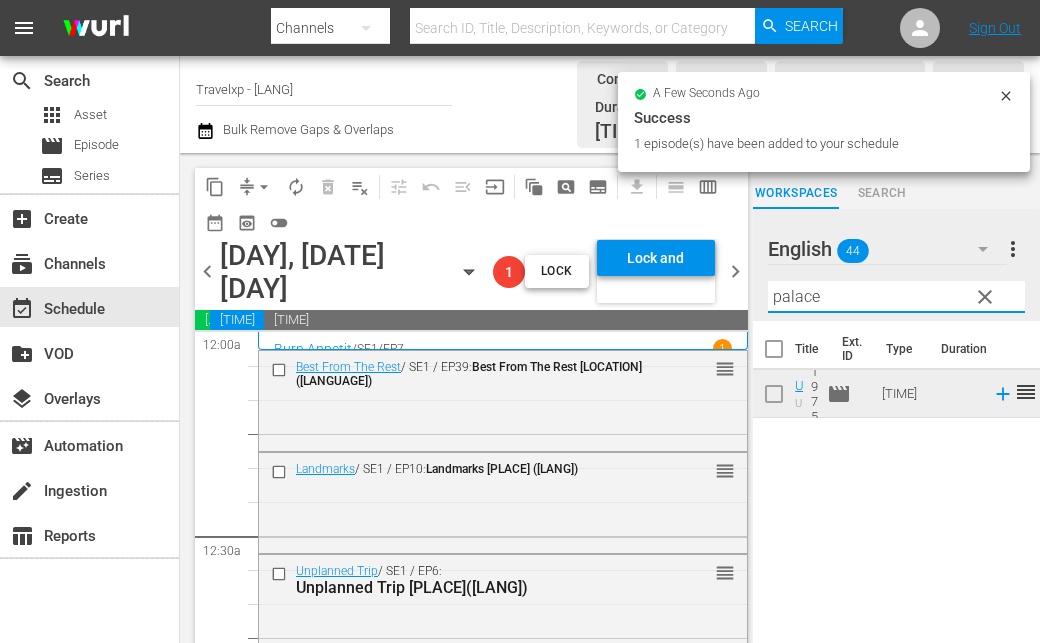 click on "palace" at bounding box center (896, 297) 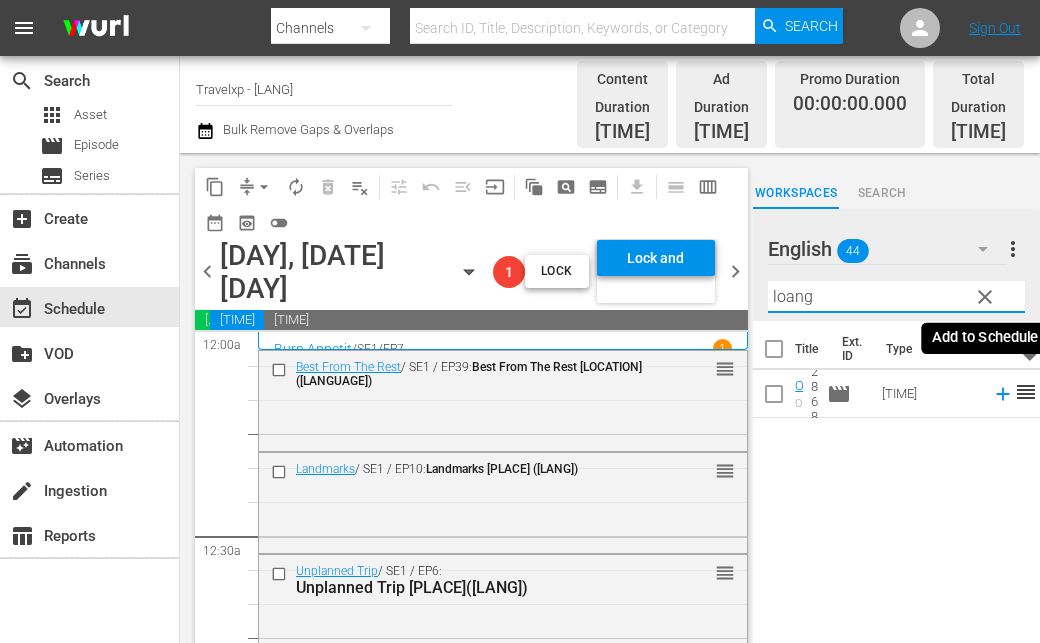 click 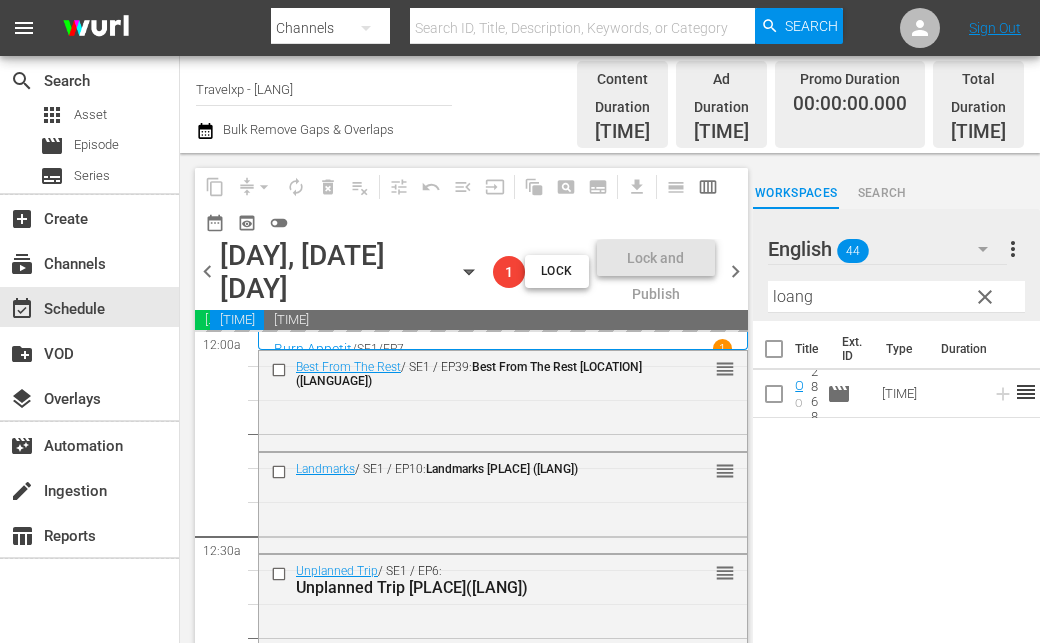 click on "loang" at bounding box center [896, 297] 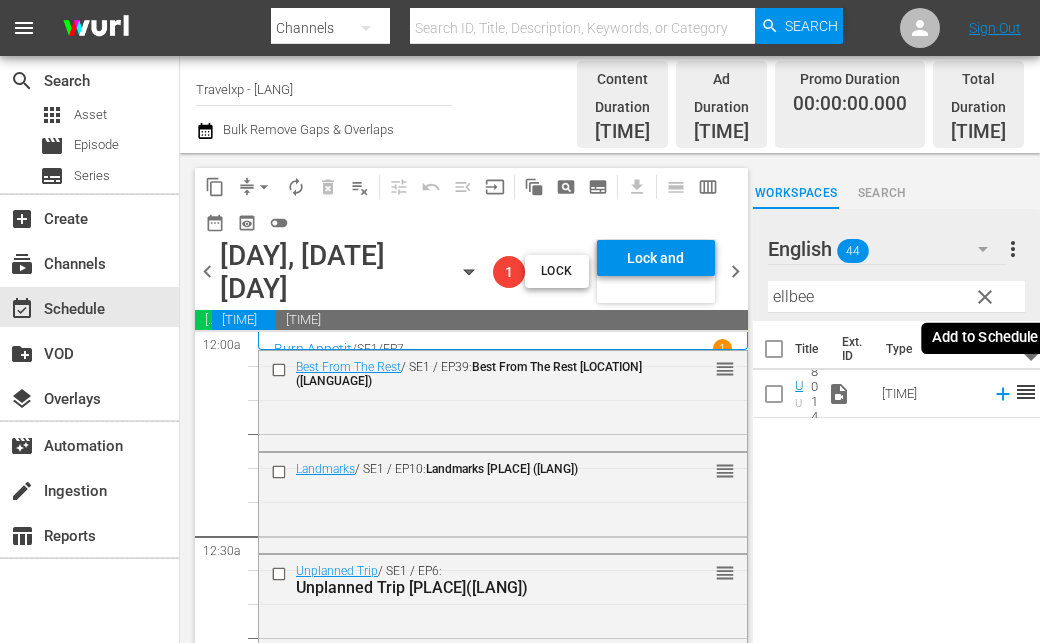 click 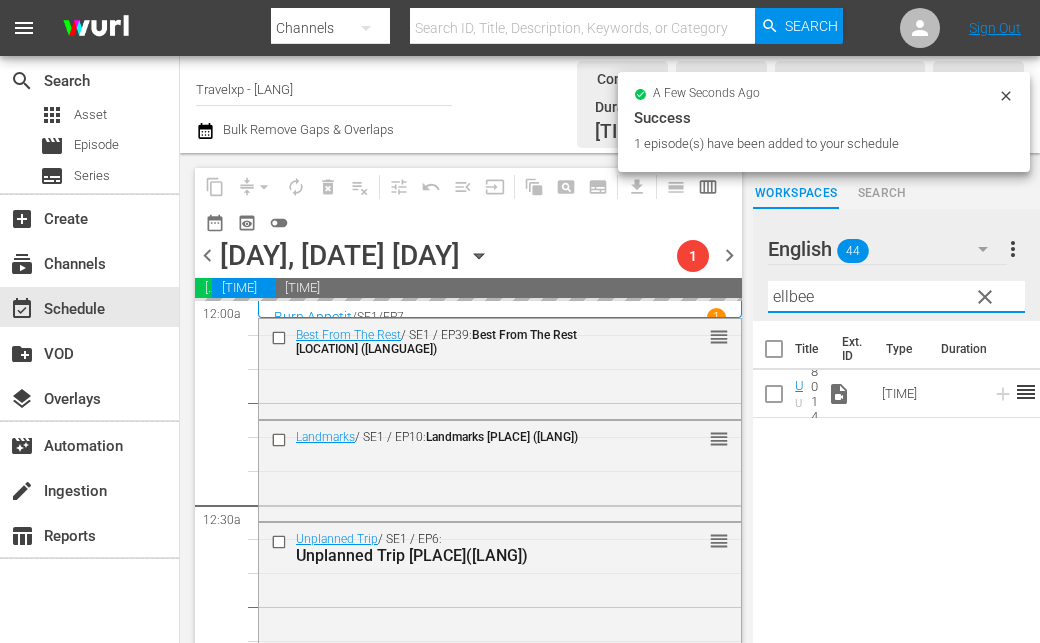 click on "ellbee" at bounding box center [896, 297] 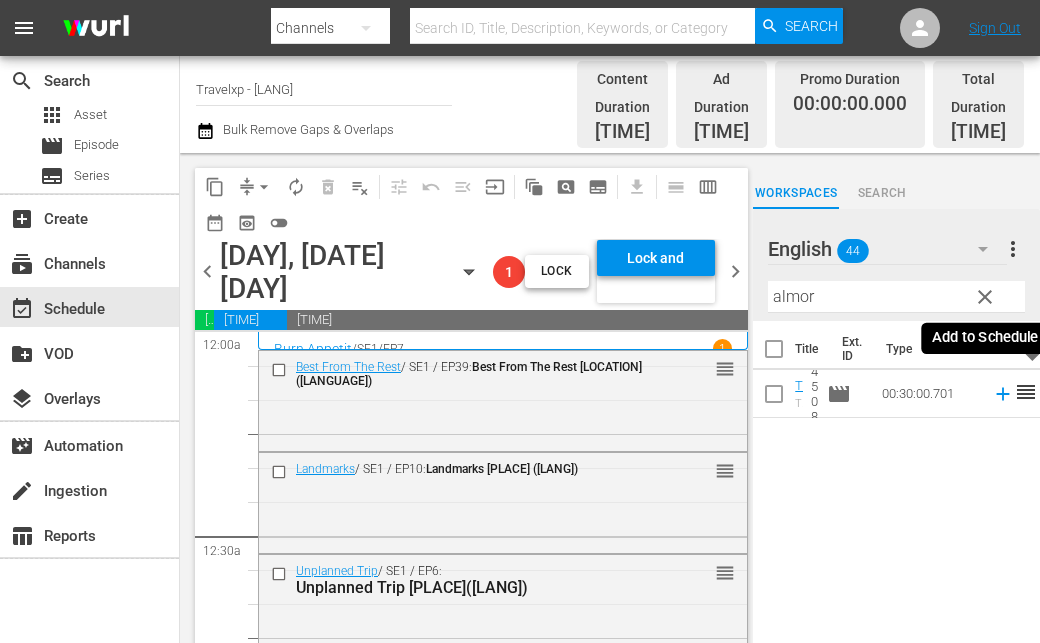 click 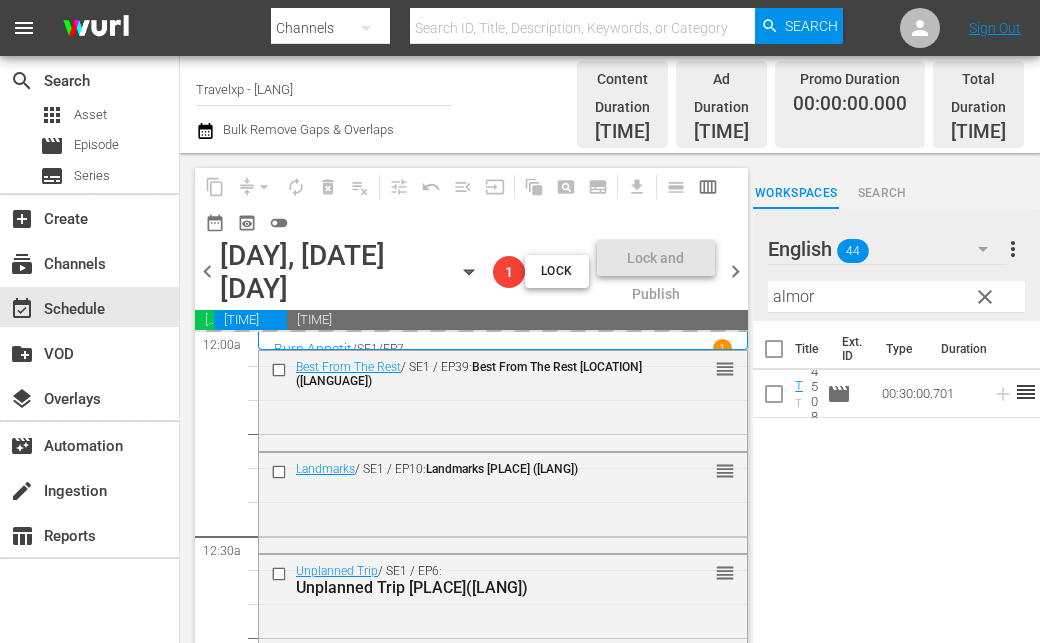 click on "almor" at bounding box center [896, 297] 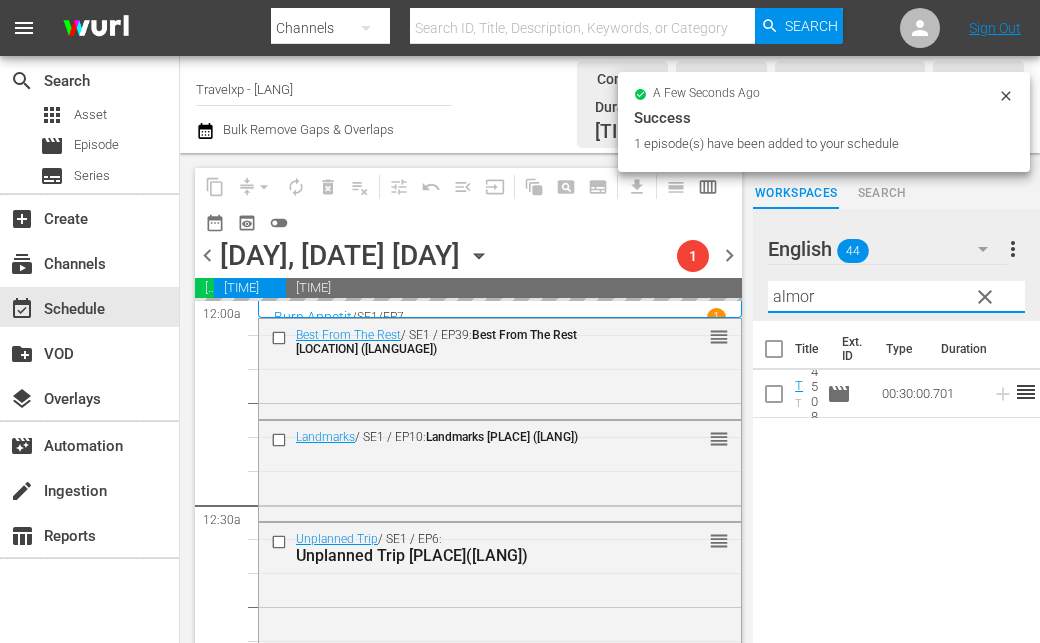 click on "almor" at bounding box center [896, 297] 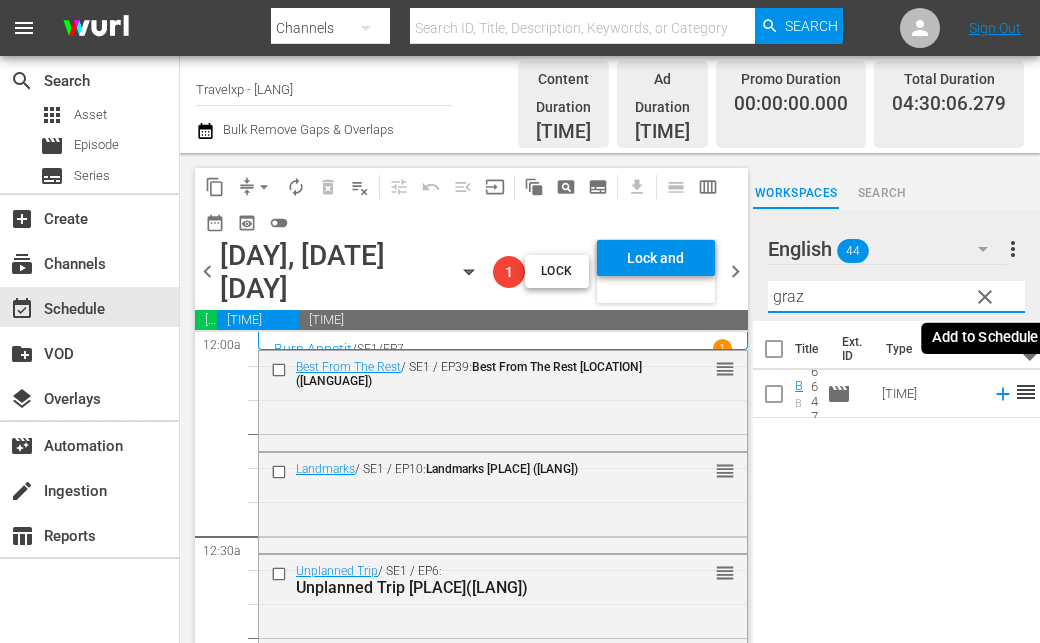 click 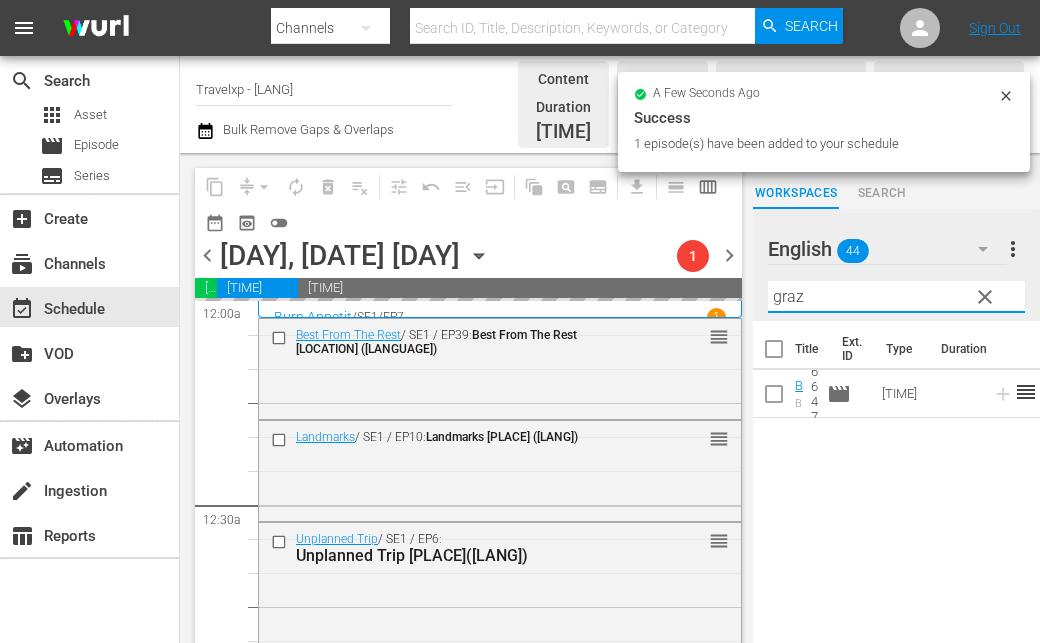 click on "graz" at bounding box center (896, 297) 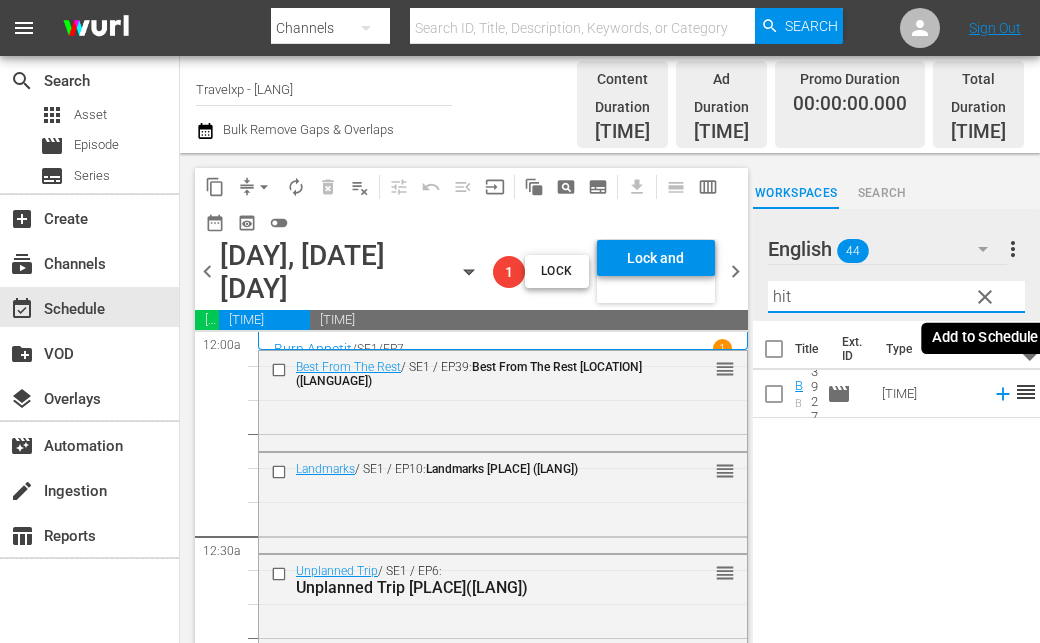 click 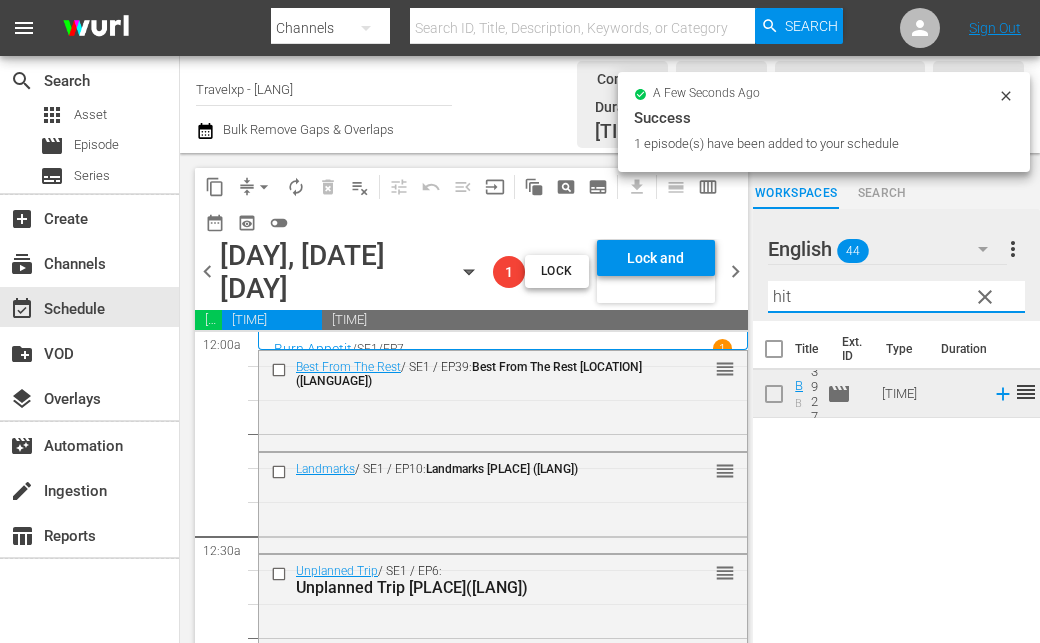 click on "[PERSON]" at bounding box center (896, 297) 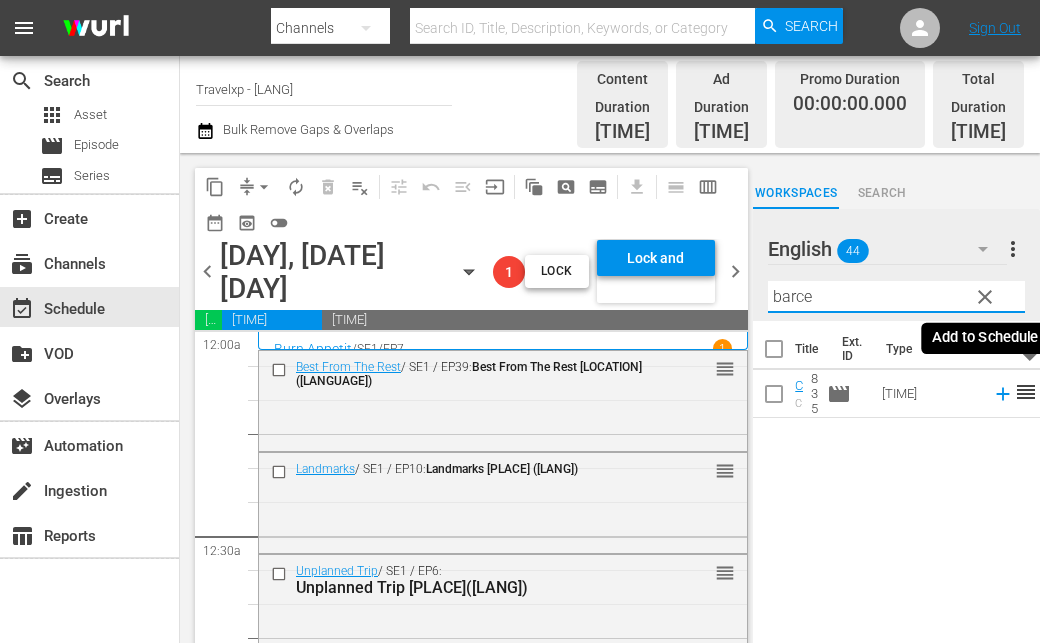click 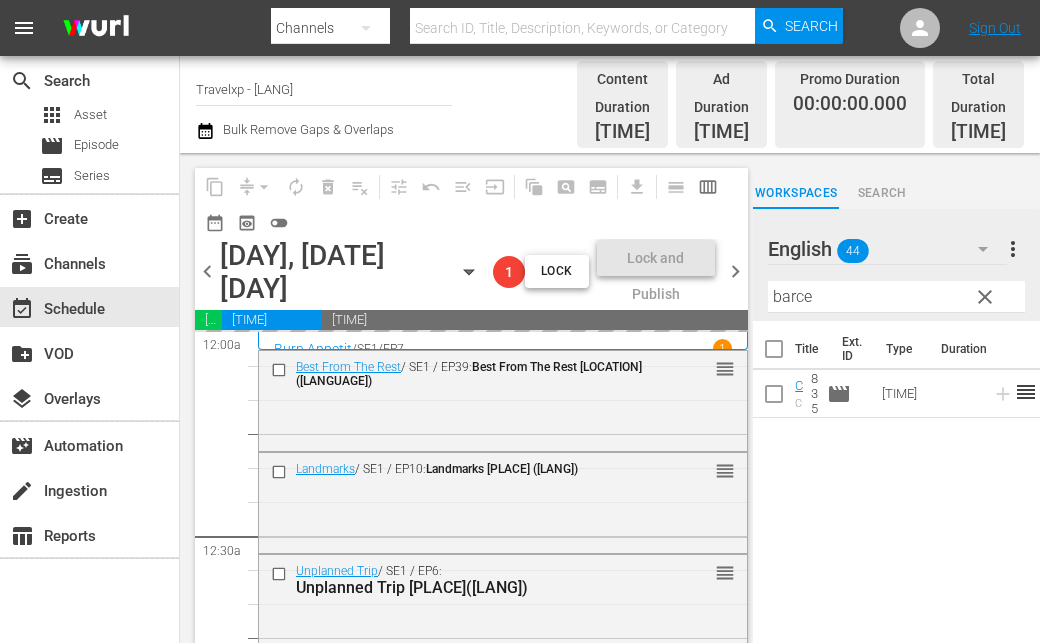 click on "barce" at bounding box center (896, 297) 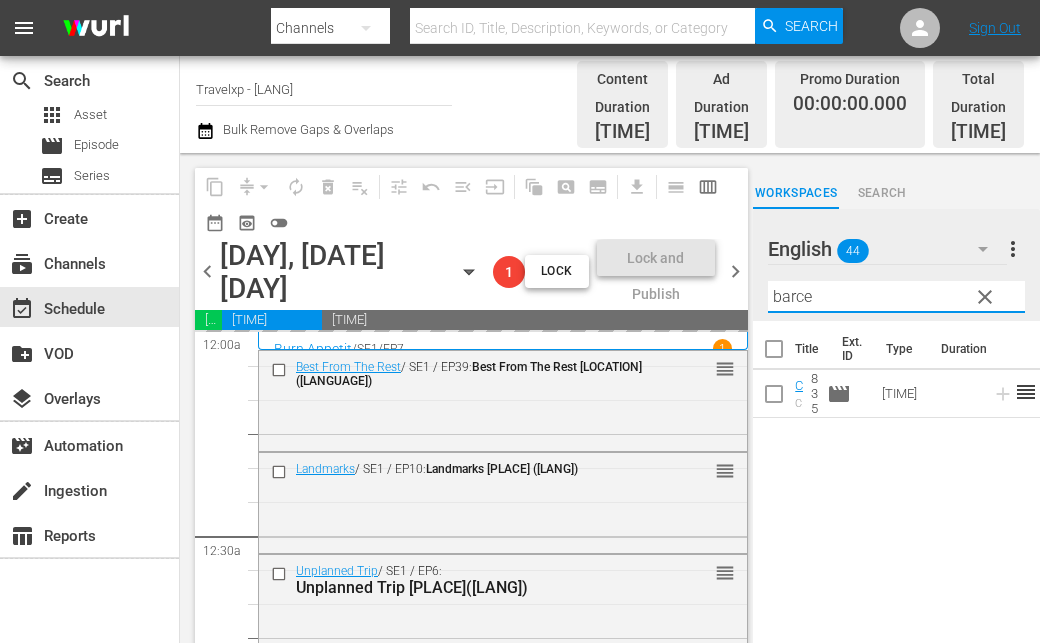 click on "barce" at bounding box center [896, 297] 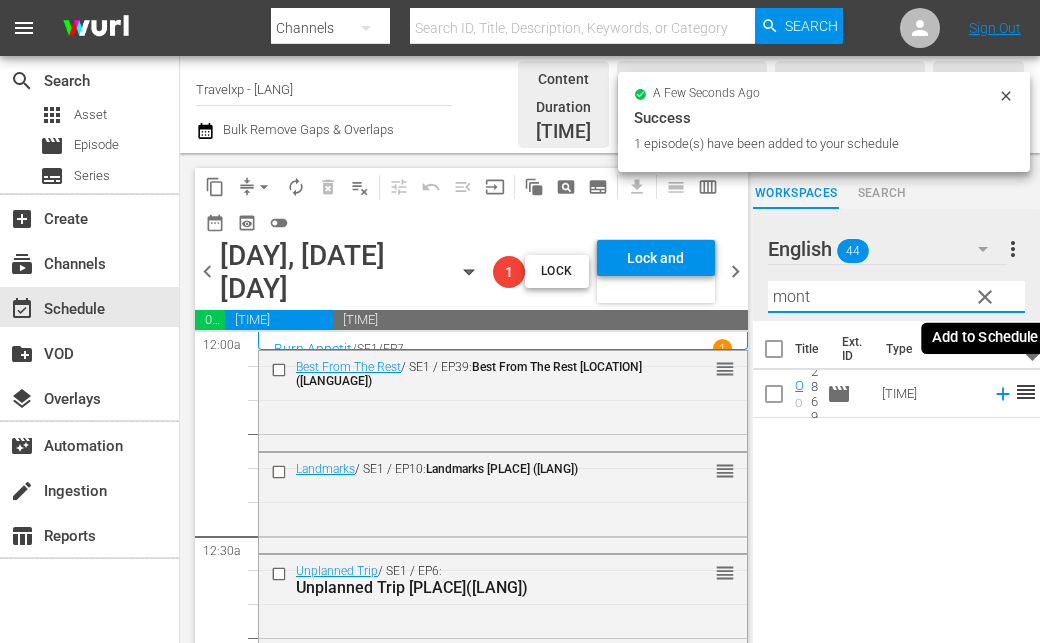 click 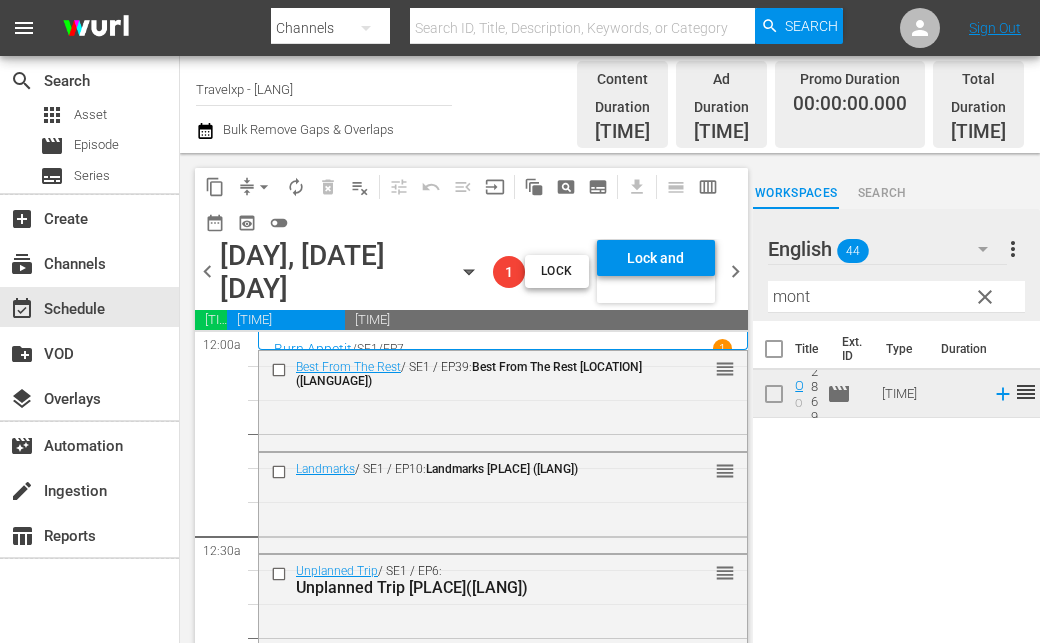 click on "mont" at bounding box center [896, 297] 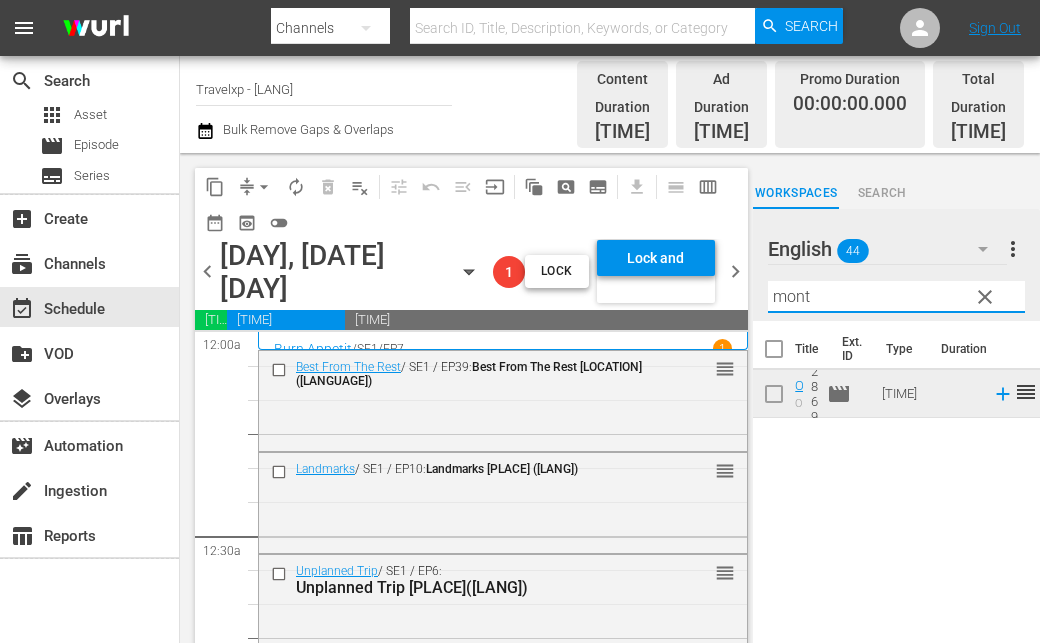 click on "mont" at bounding box center [896, 297] 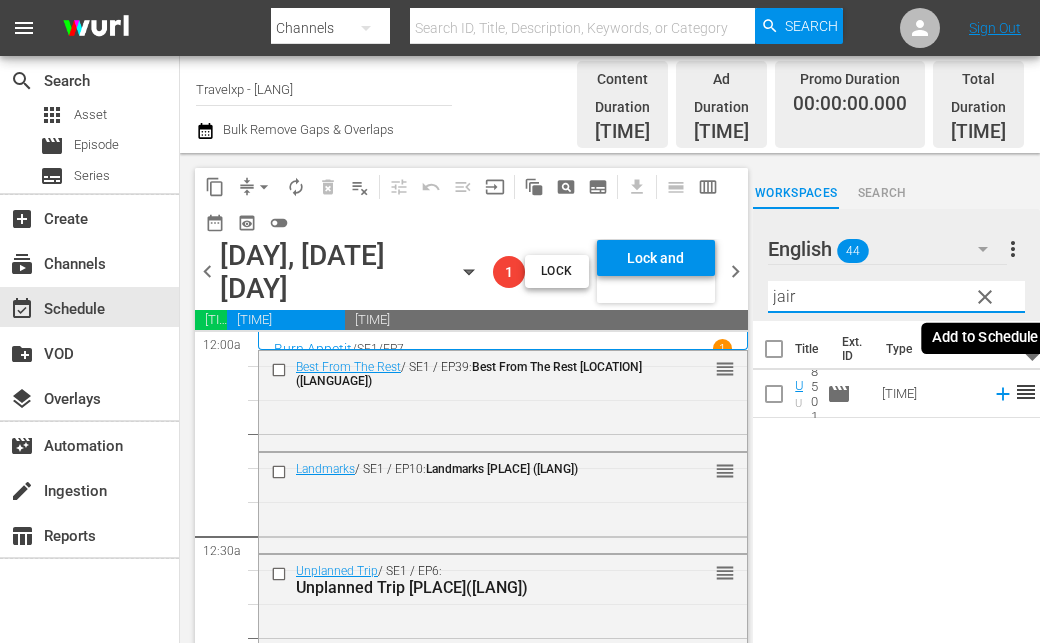 click 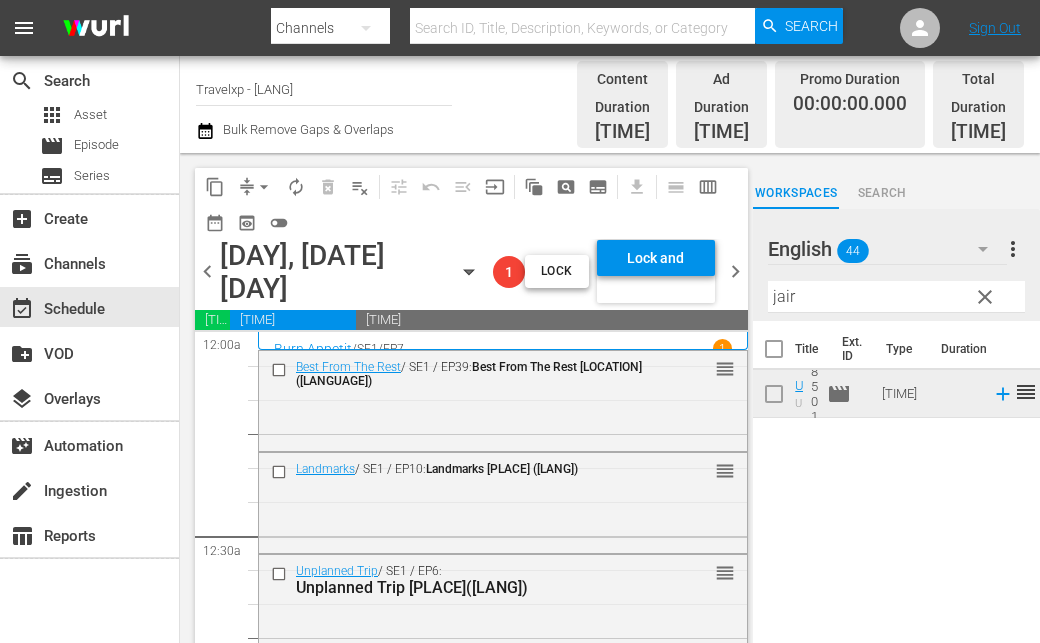 click on "[PERSON]" at bounding box center (896, 297) 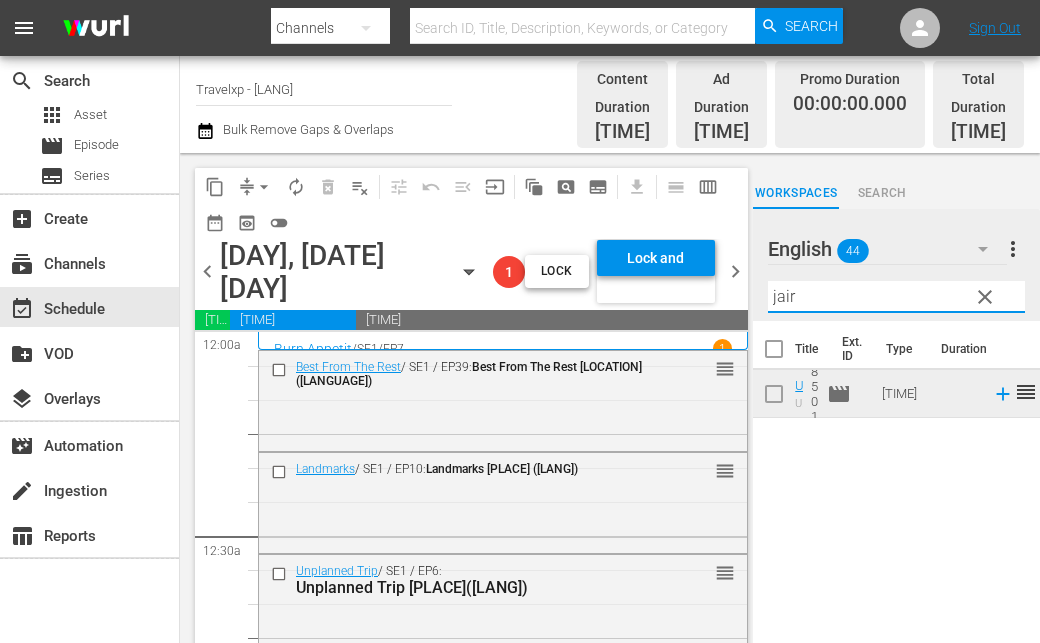 click on "[PERSON]" at bounding box center (896, 297) 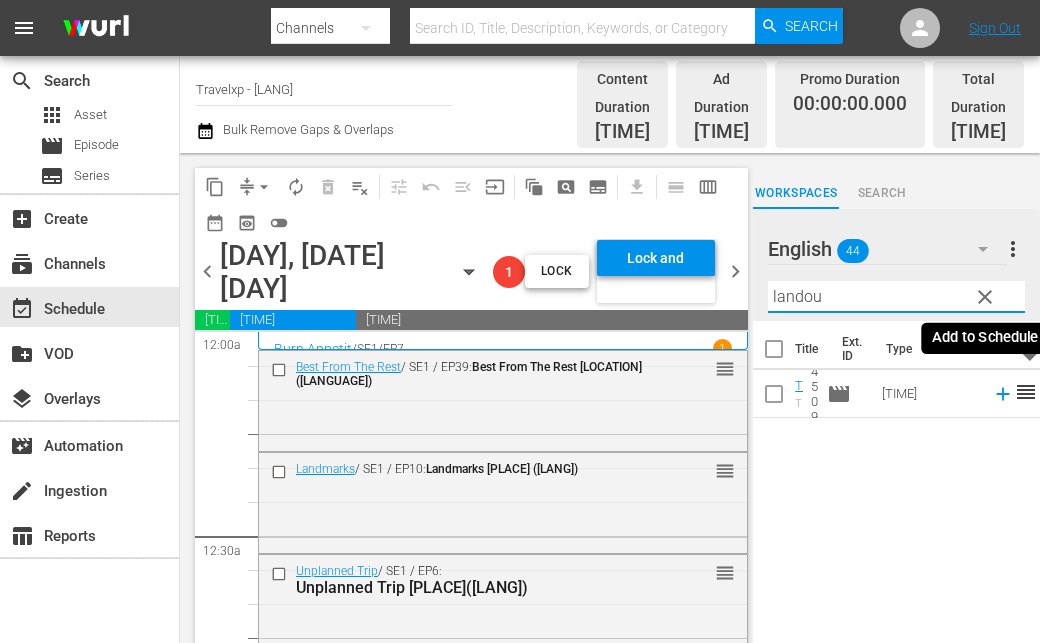 click 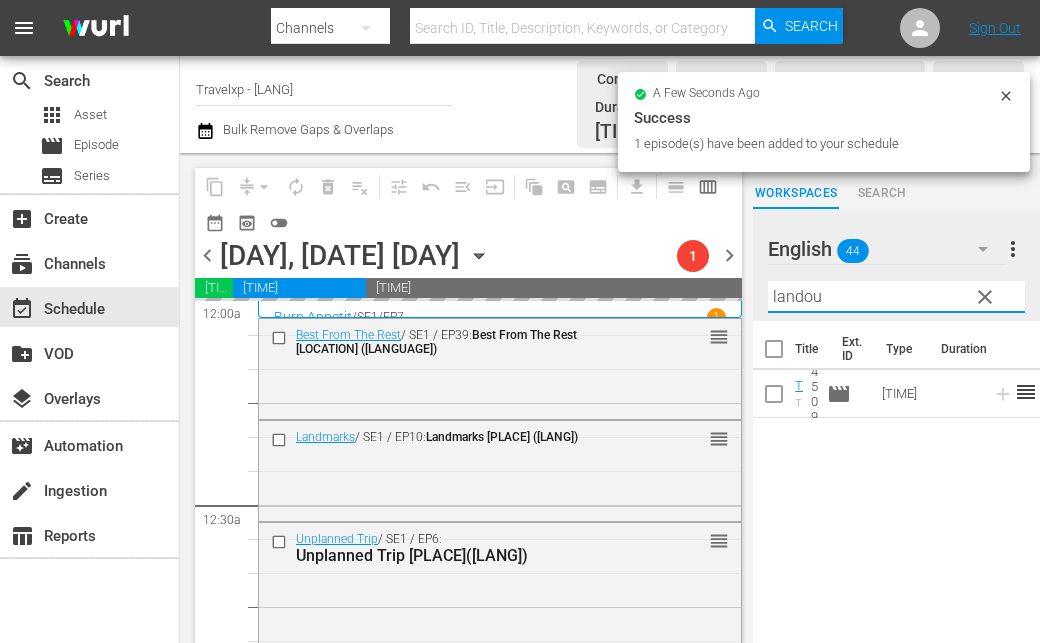 click on "[PERSON]" at bounding box center (896, 297) 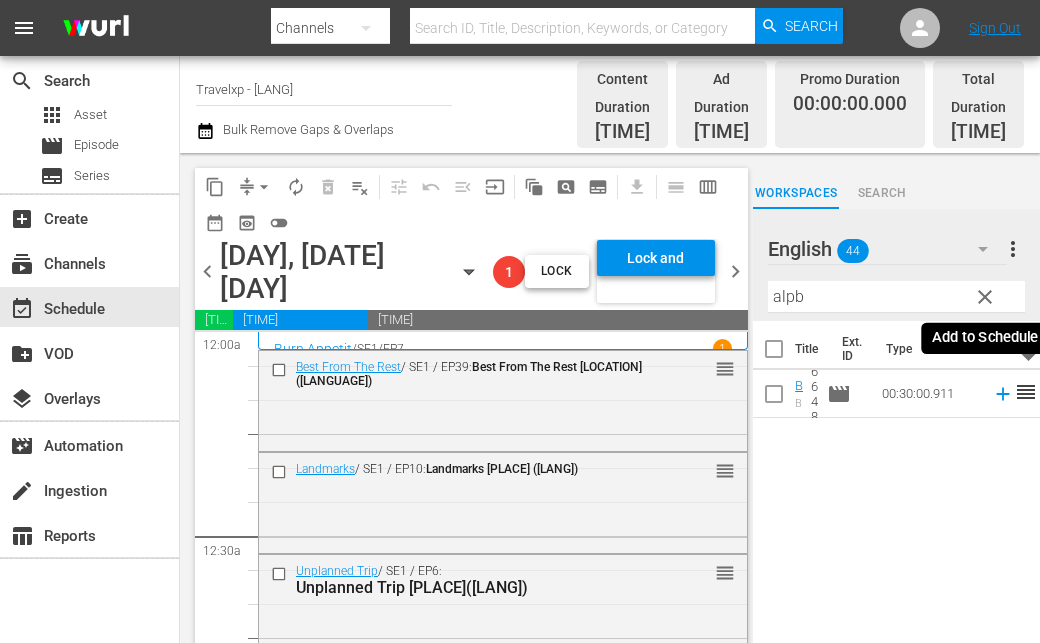 click 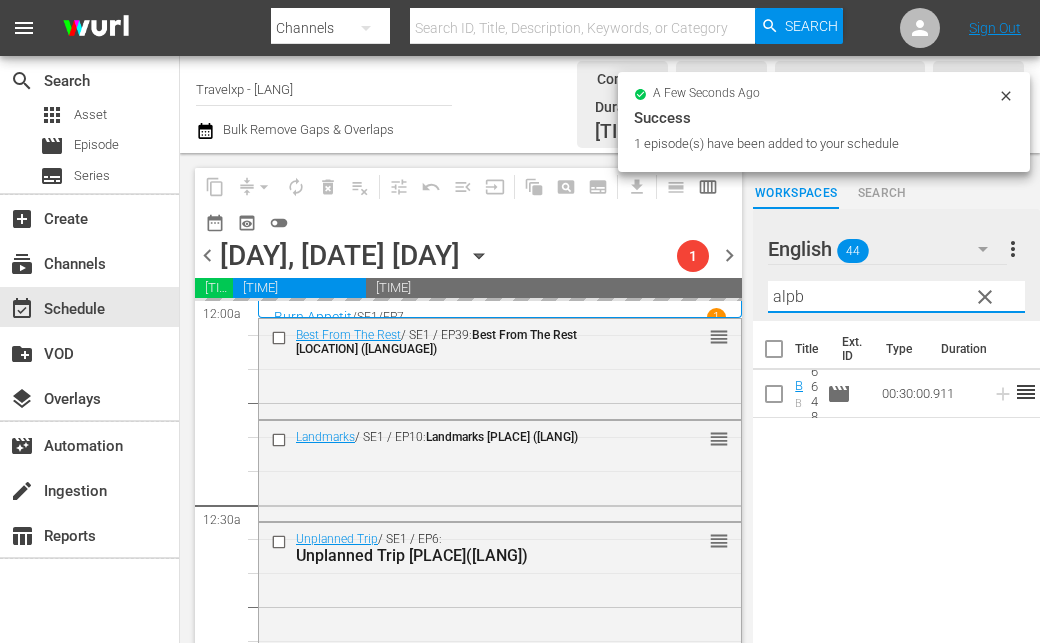 click on "alpb" at bounding box center (896, 297) 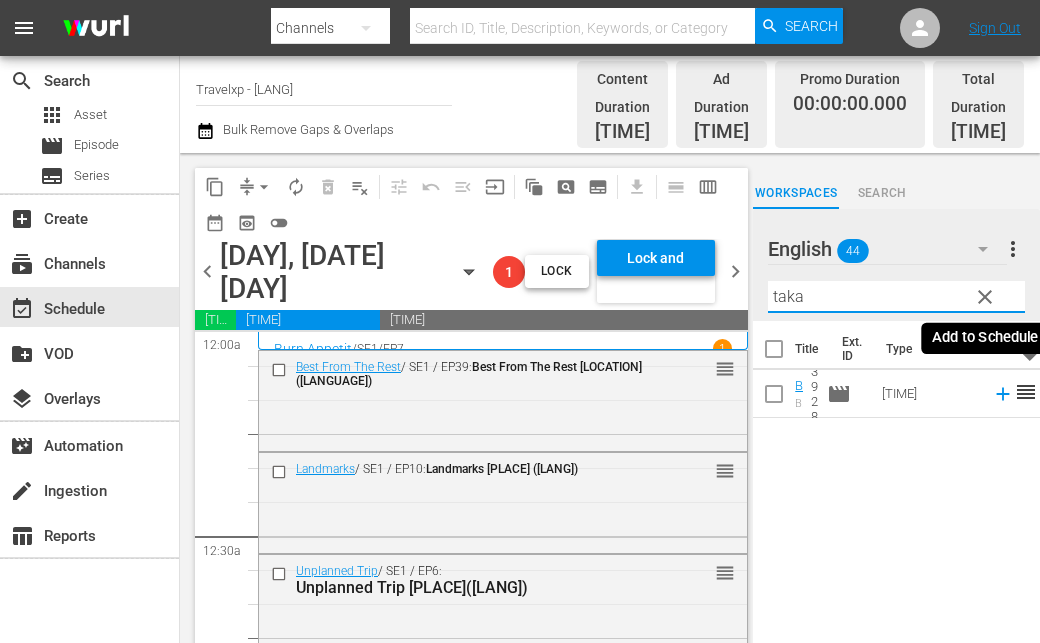 click 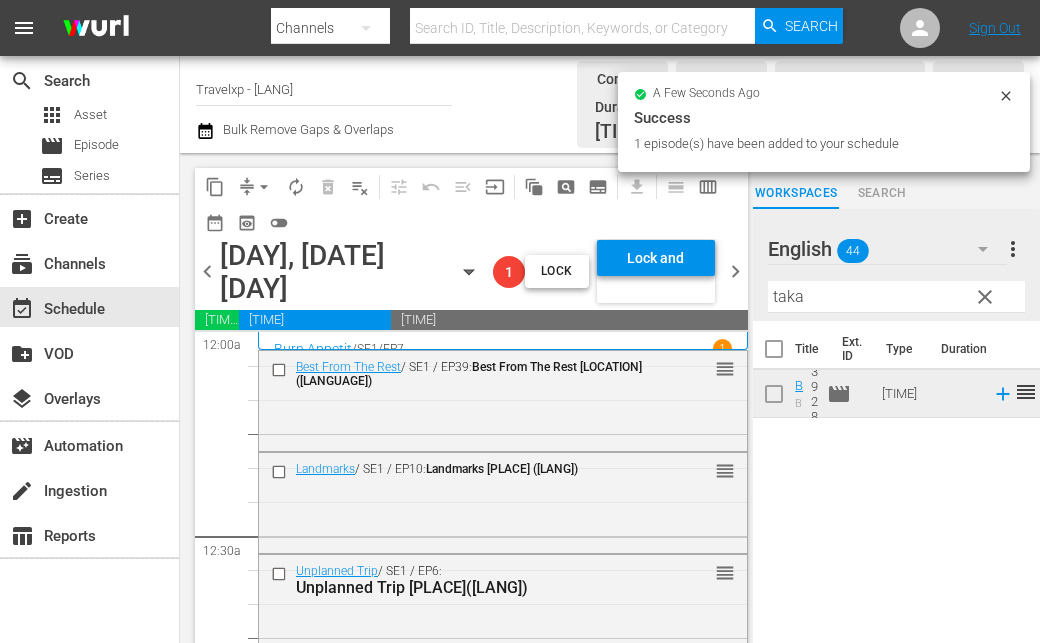 click on "taka" at bounding box center (896, 297) 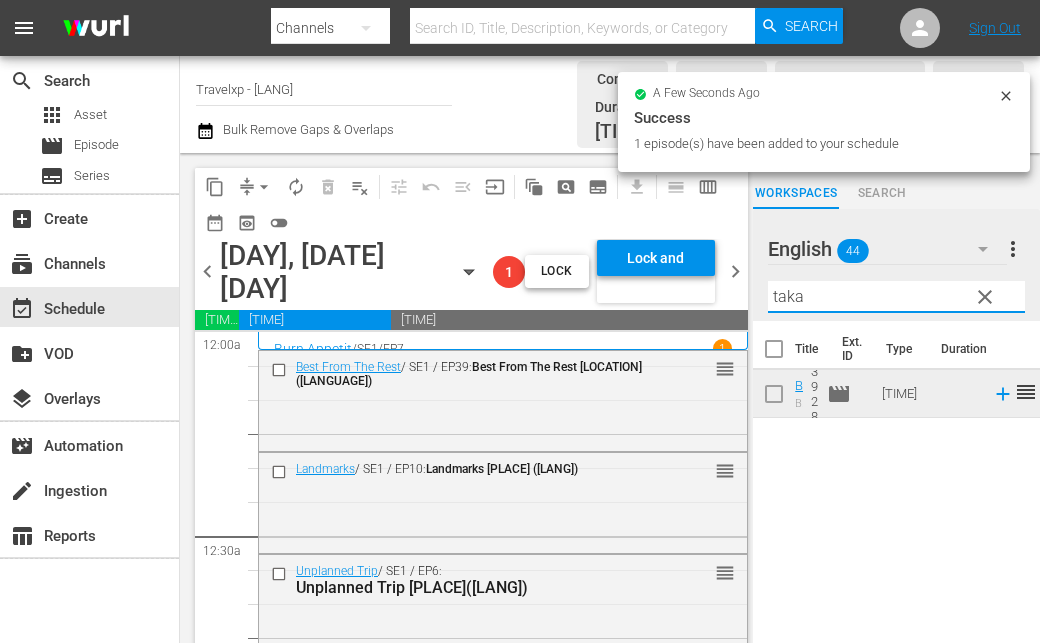 click on "taka" at bounding box center [896, 297] 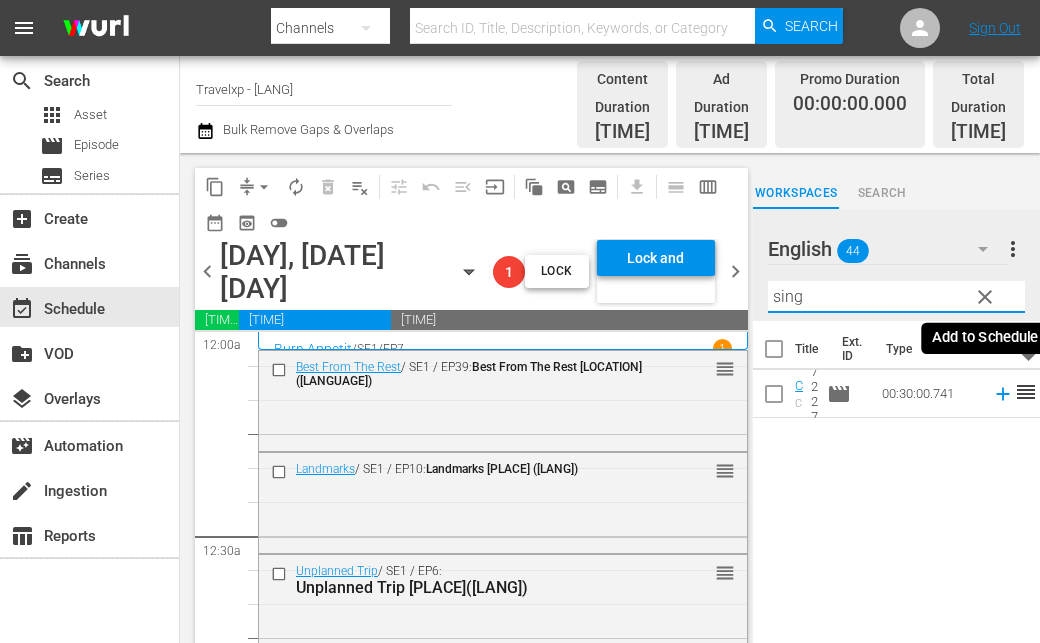 click 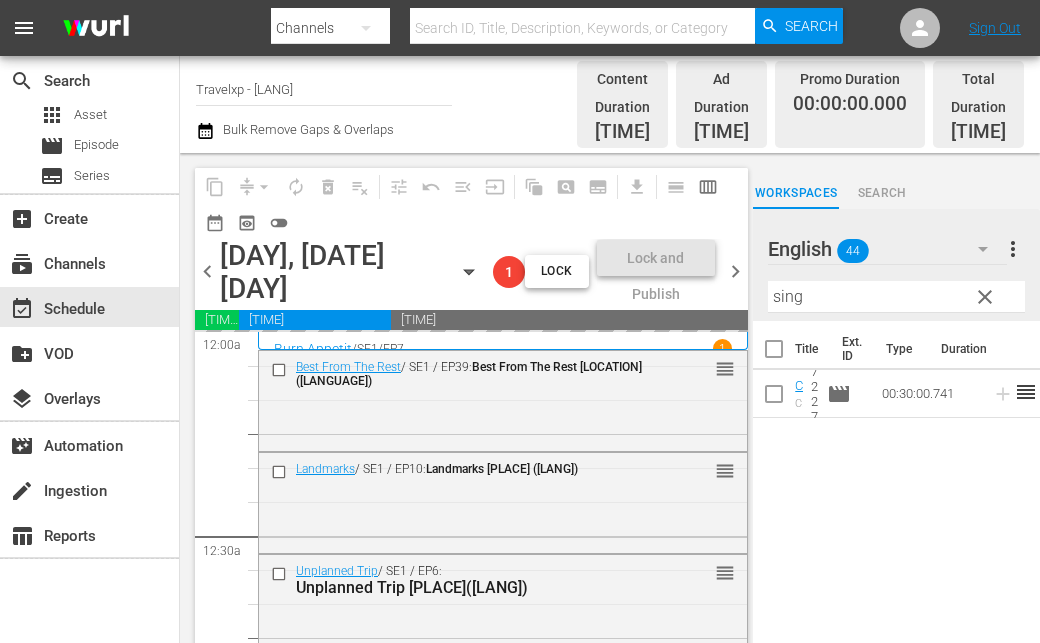 click on "sing" at bounding box center [896, 297] 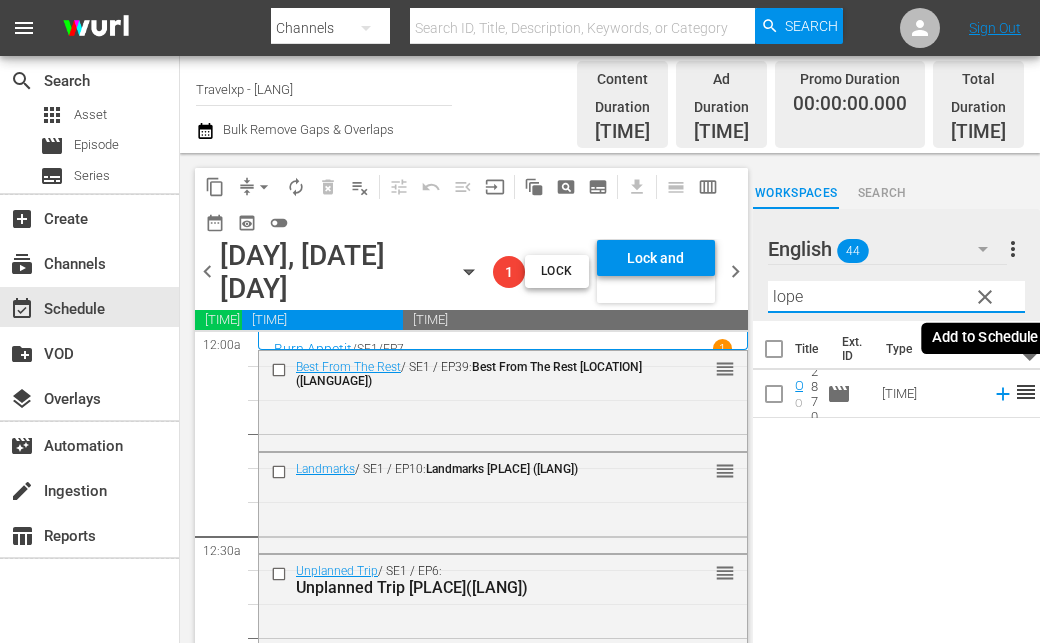 click 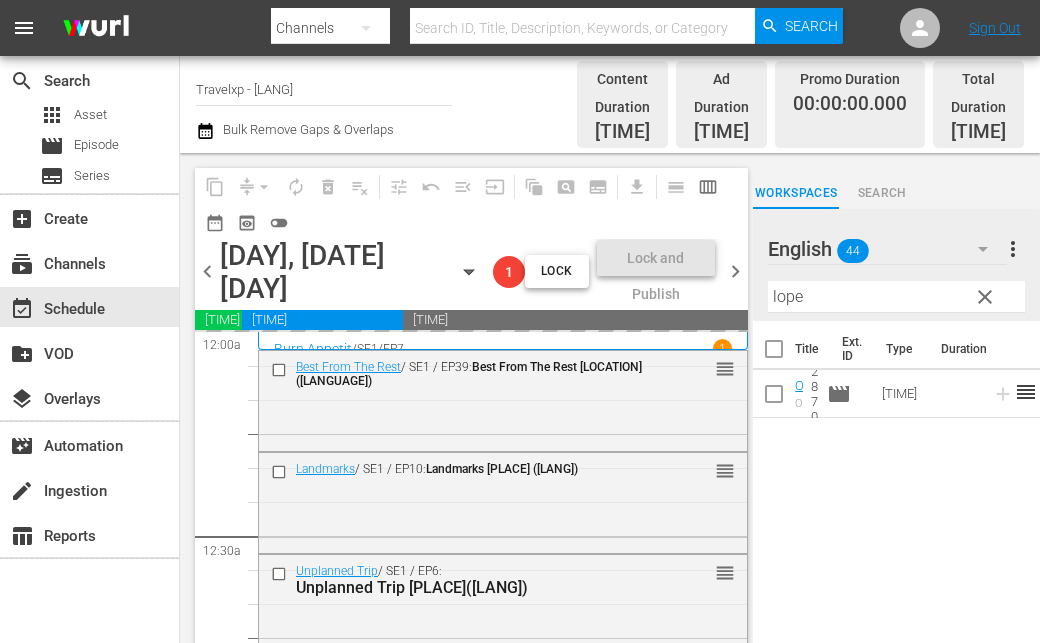 click on "lope" at bounding box center (896, 297) 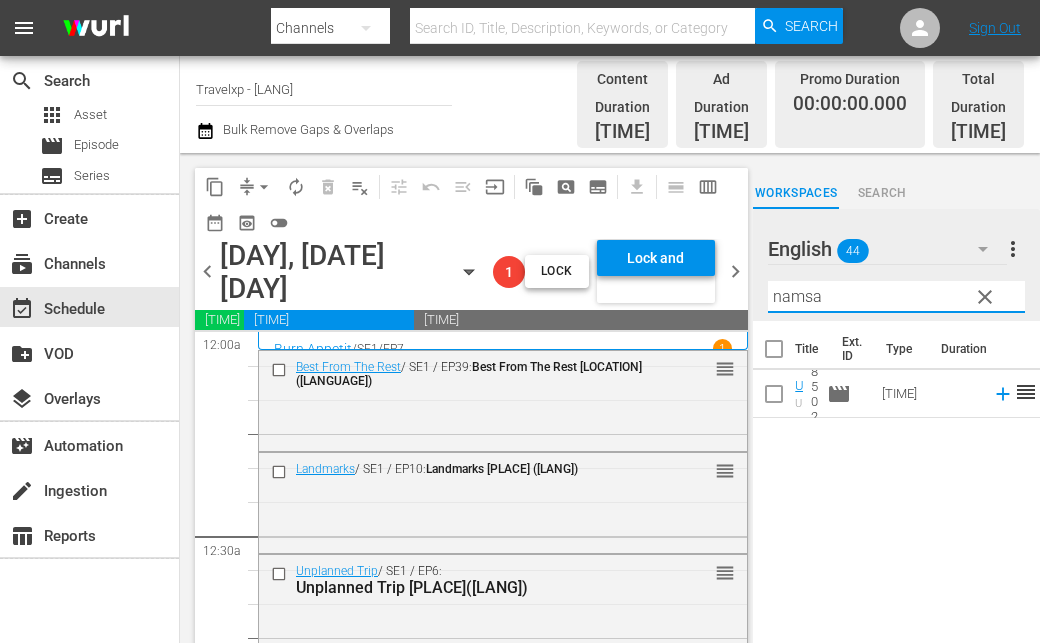 click 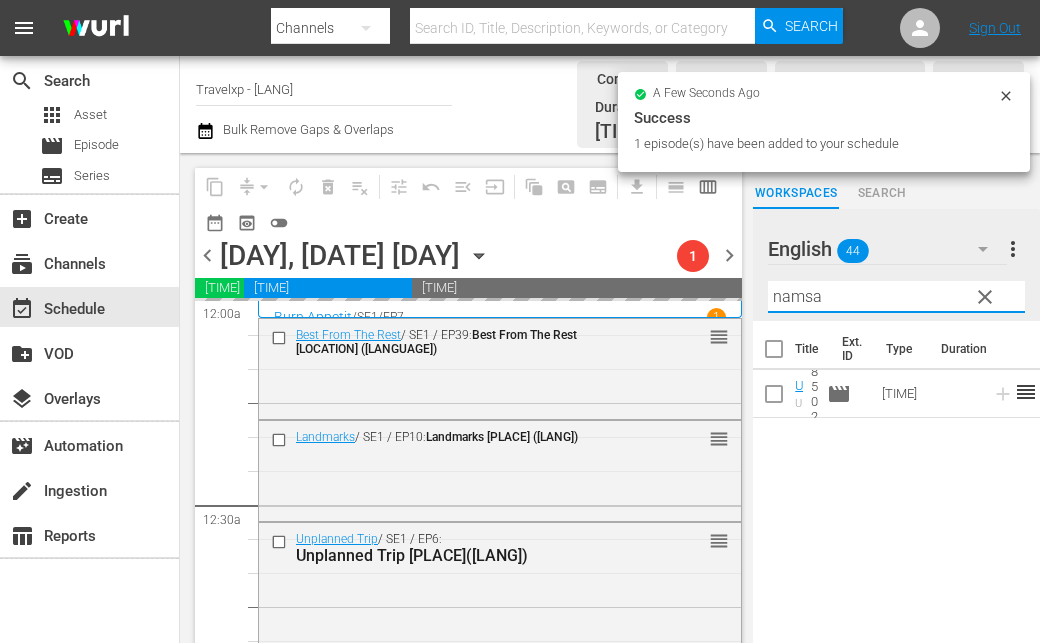 click on "namsa" at bounding box center (896, 297) 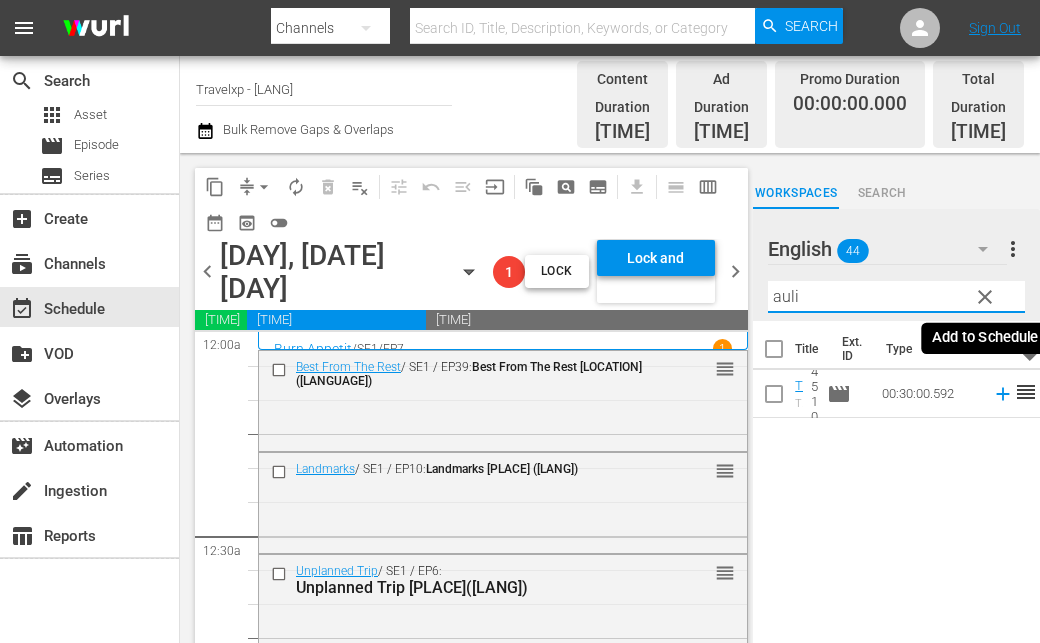 click 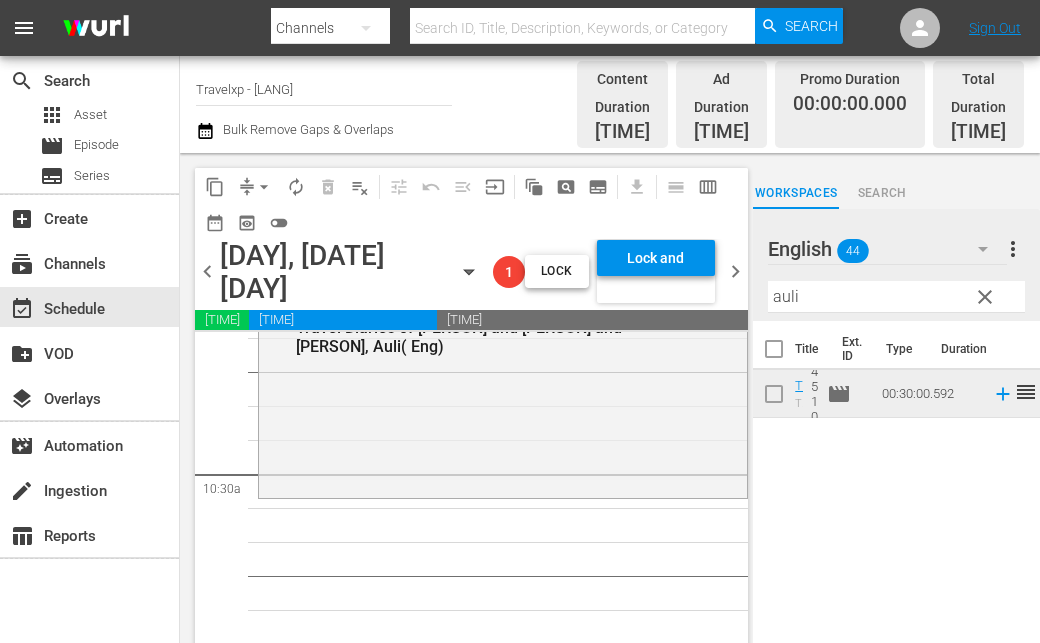 scroll, scrollTop: 4100, scrollLeft: 0, axis: vertical 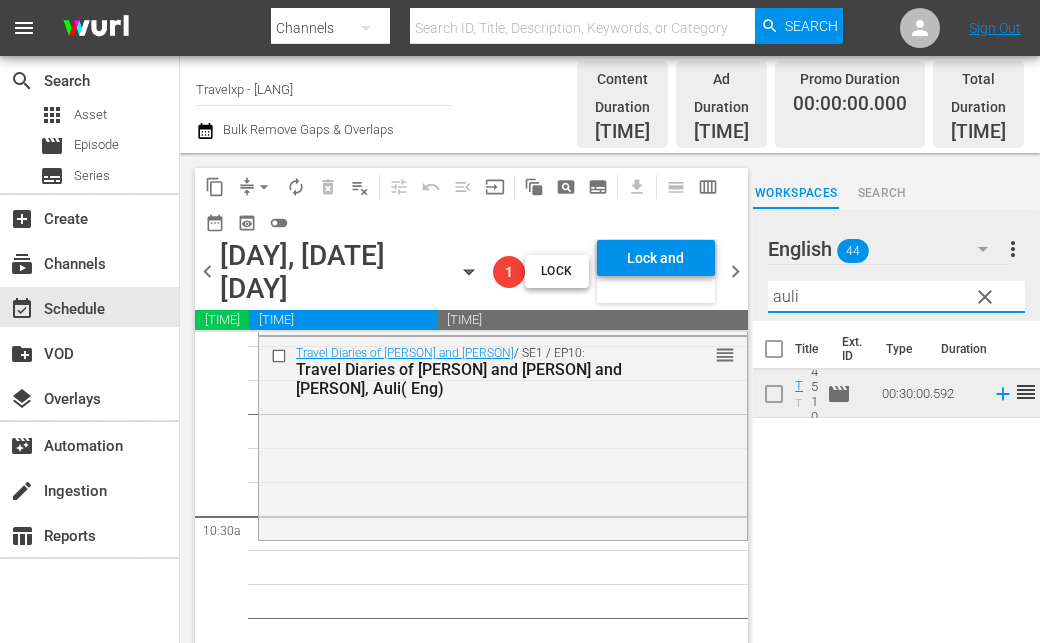 click on "auli" at bounding box center (896, 297) 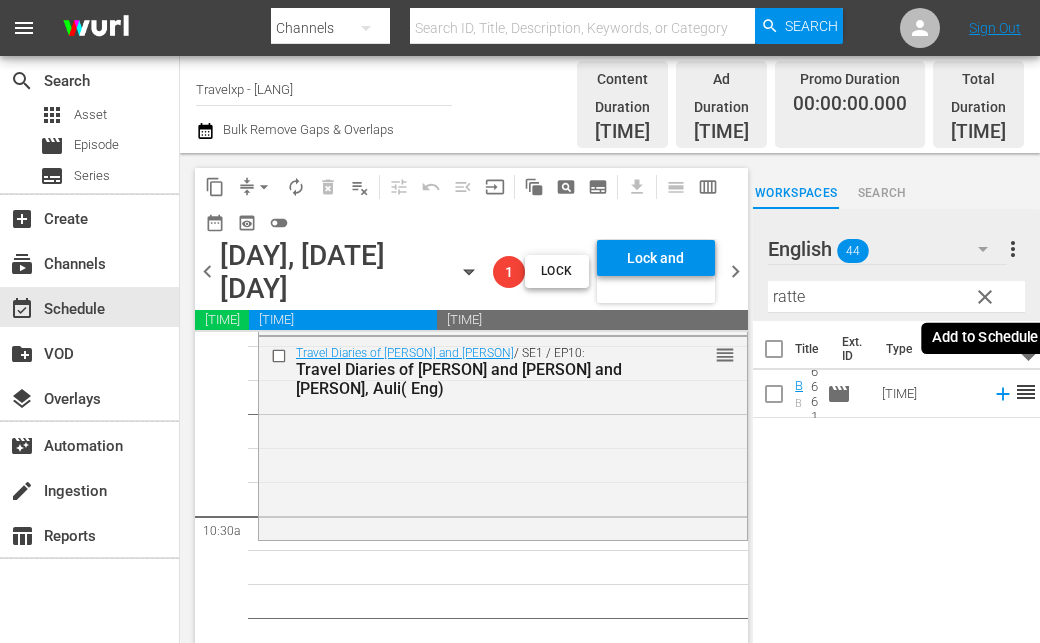 click 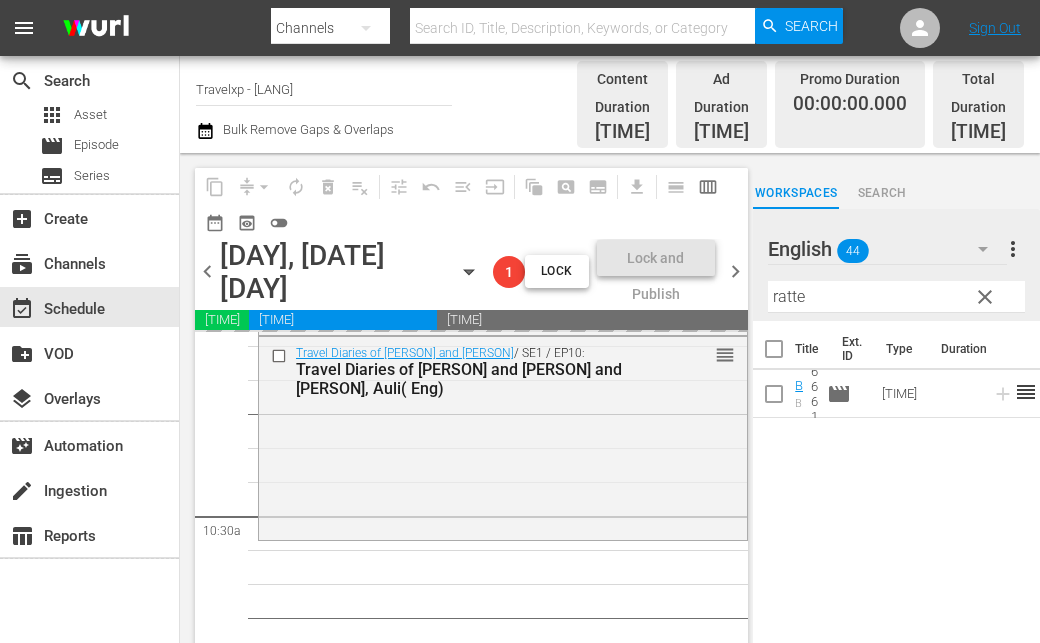 click on "[PERSON]" at bounding box center [896, 297] 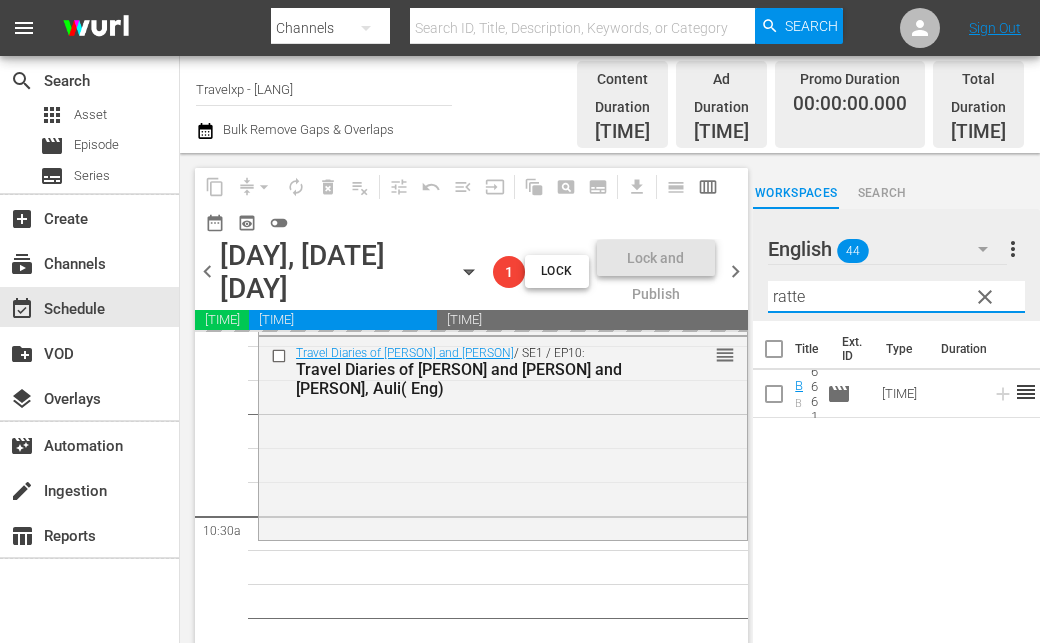 click on "[PERSON]" at bounding box center (896, 297) 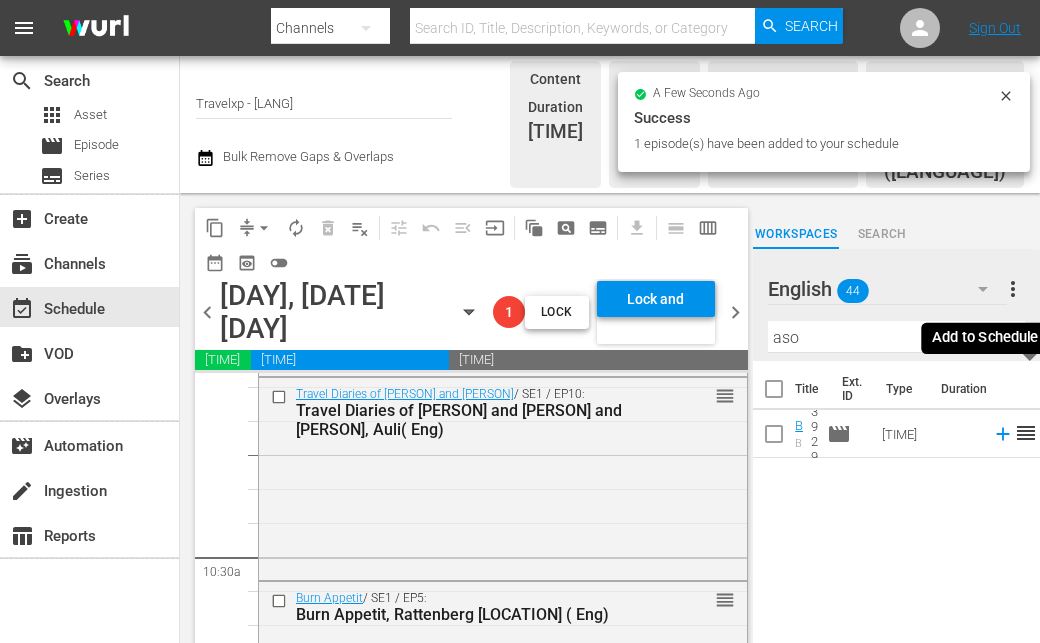 click 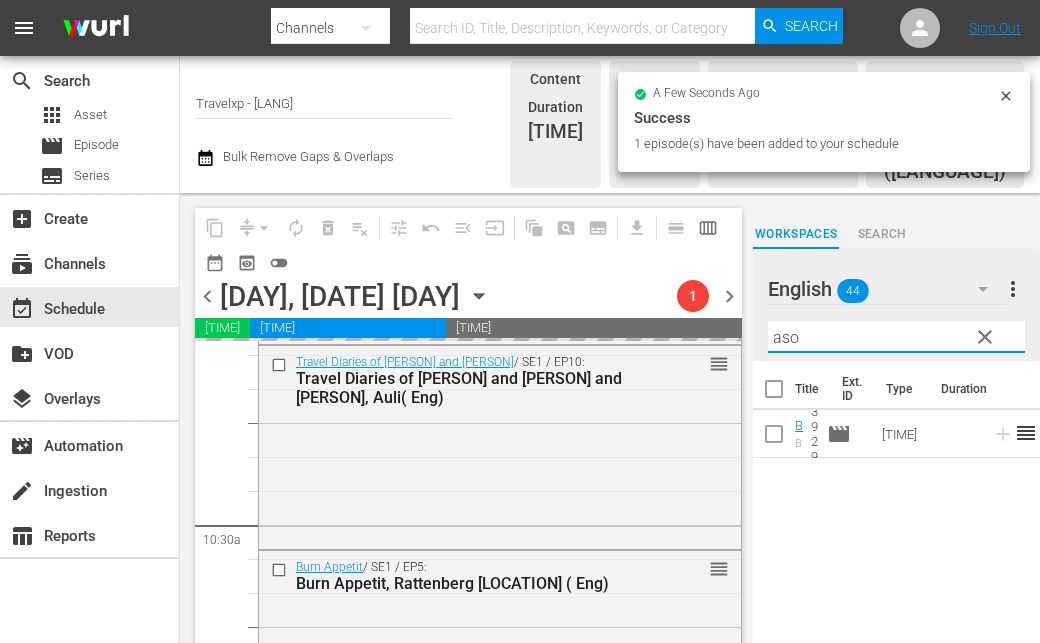 click on "[PERSON]" at bounding box center (896, 337) 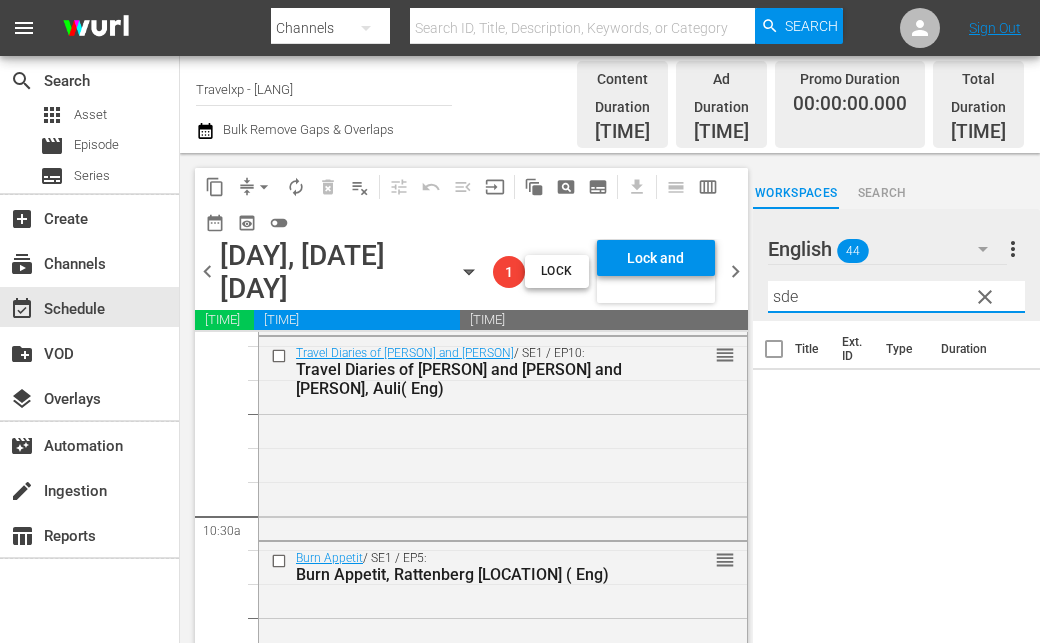click on "sde" at bounding box center [896, 297] 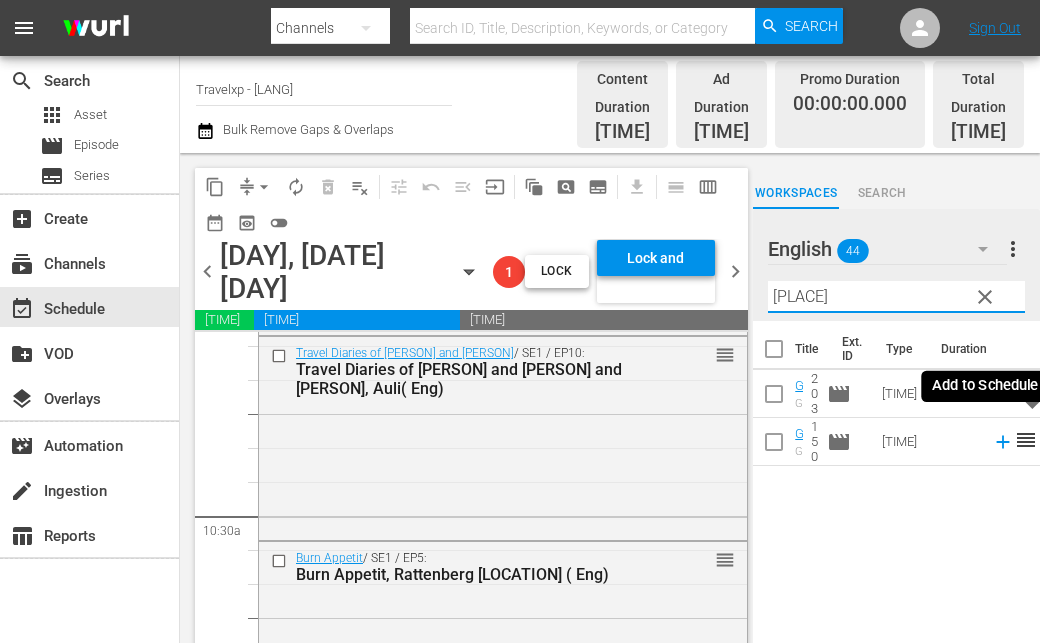 click 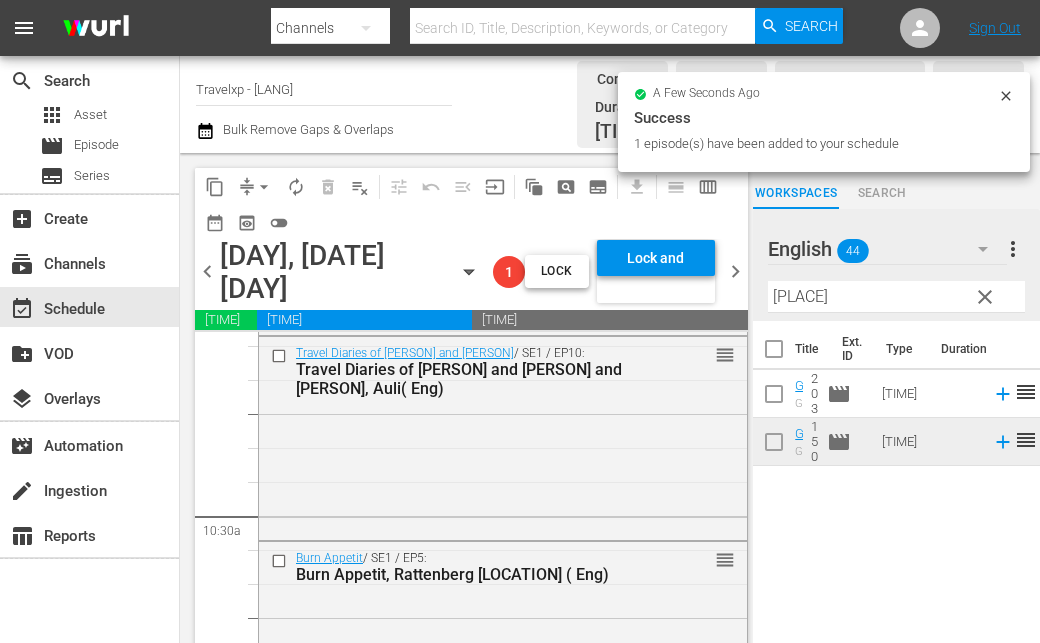 click on "desr" at bounding box center (896, 297) 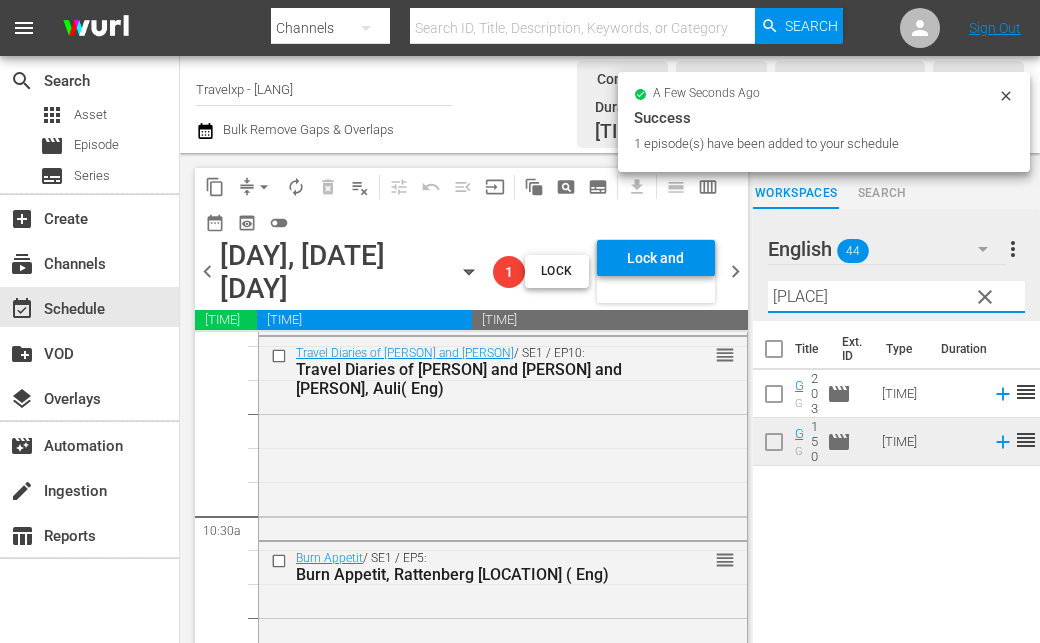 click on "desr" at bounding box center [896, 297] 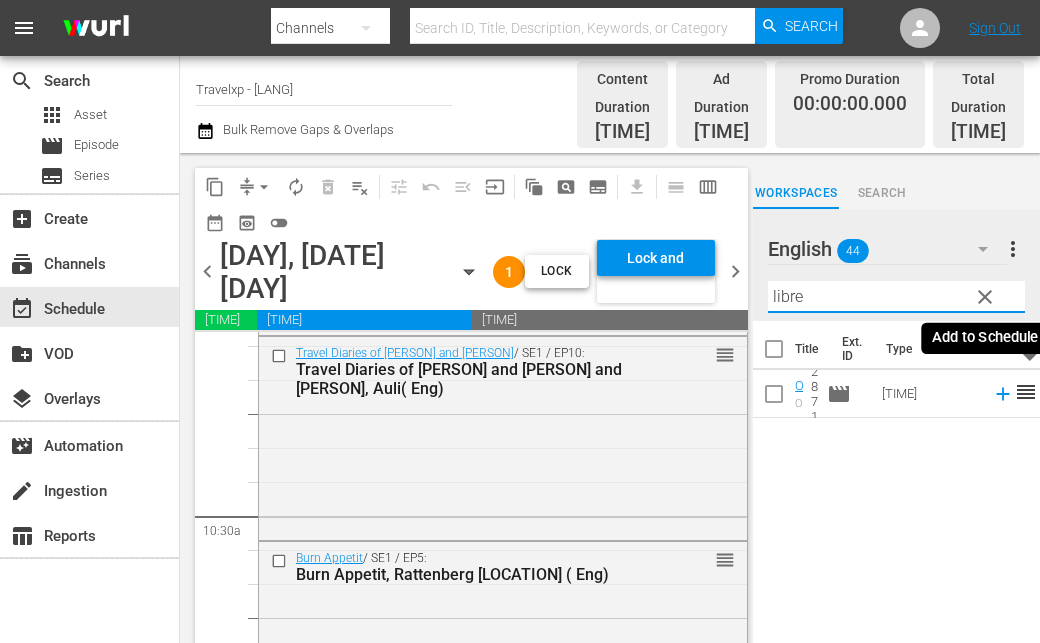 click 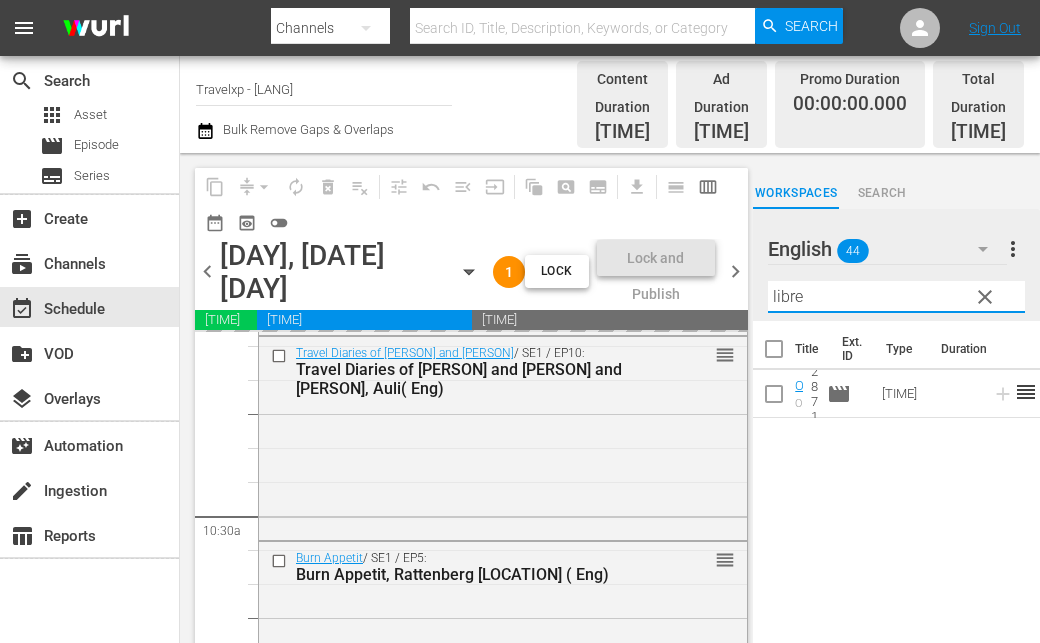 click on "libre" at bounding box center (896, 297) 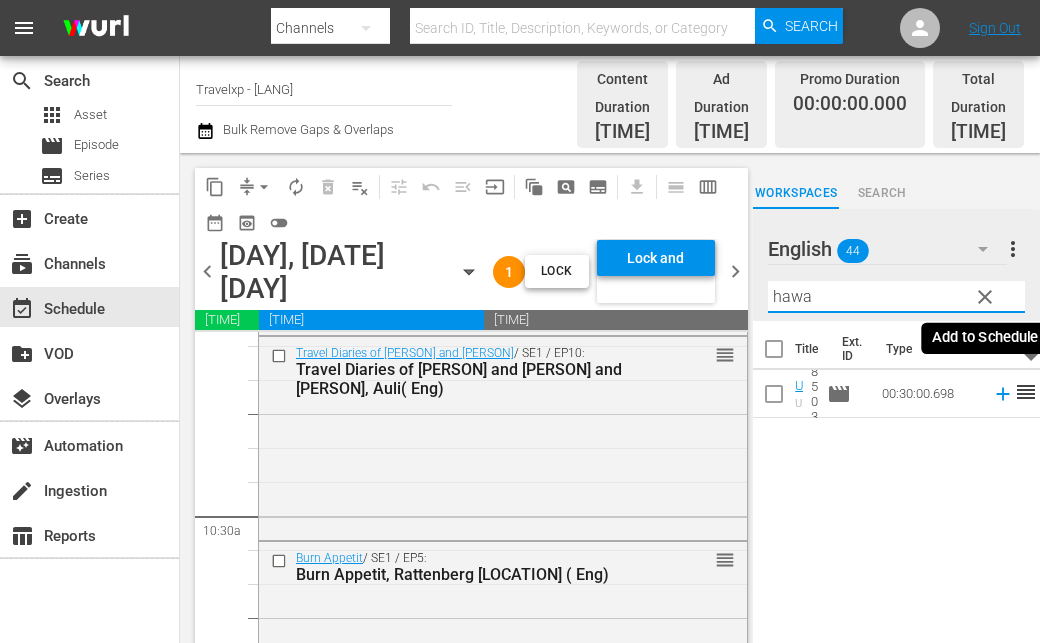 click 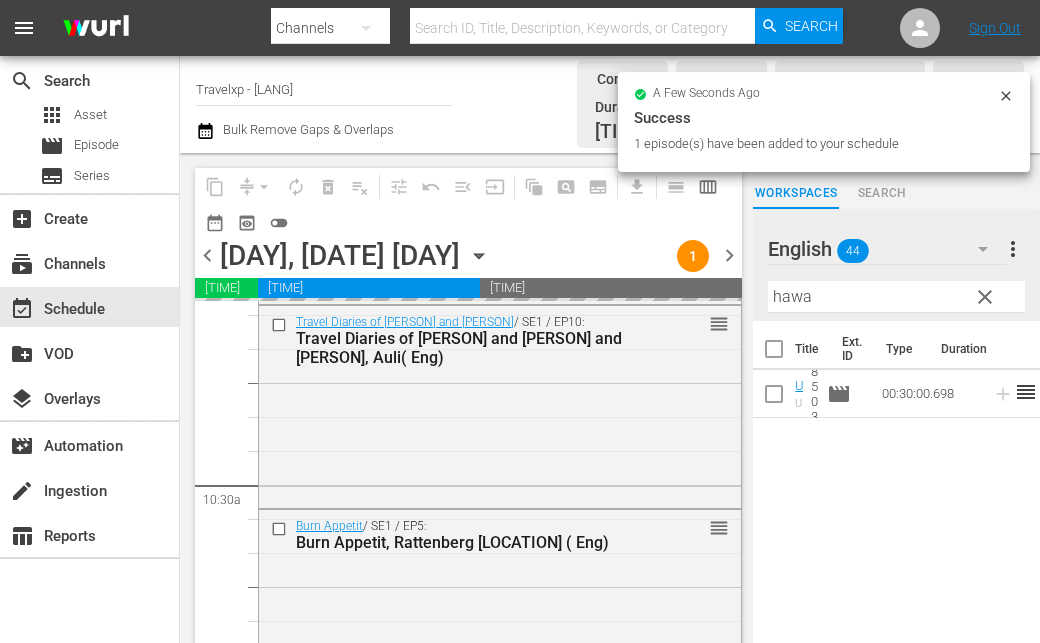 click on "[PERSON]" at bounding box center [896, 297] 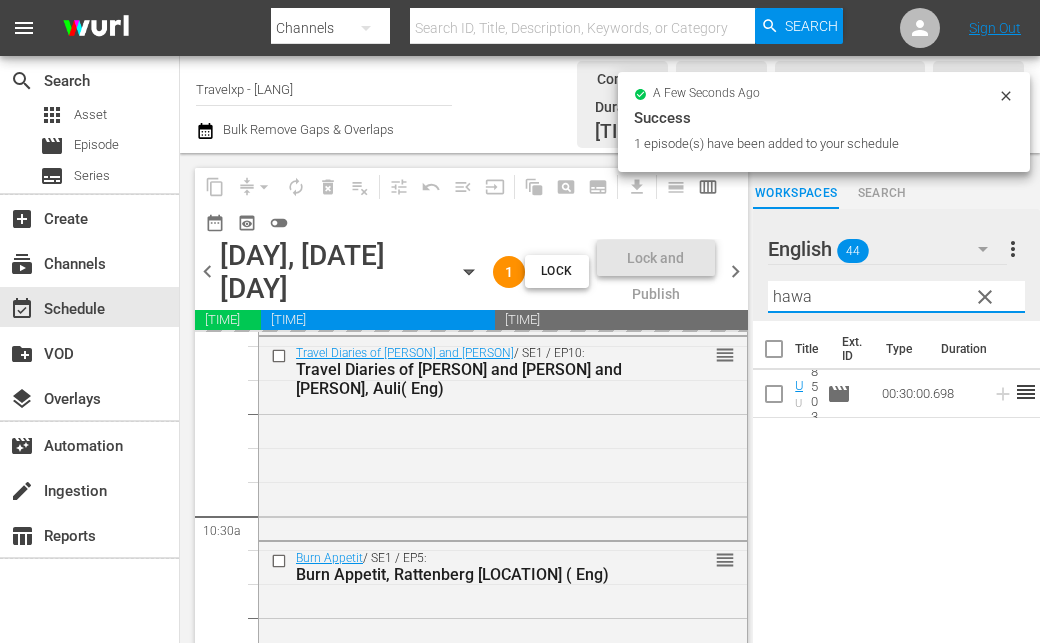 click on "[PERSON]" at bounding box center [896, 297] 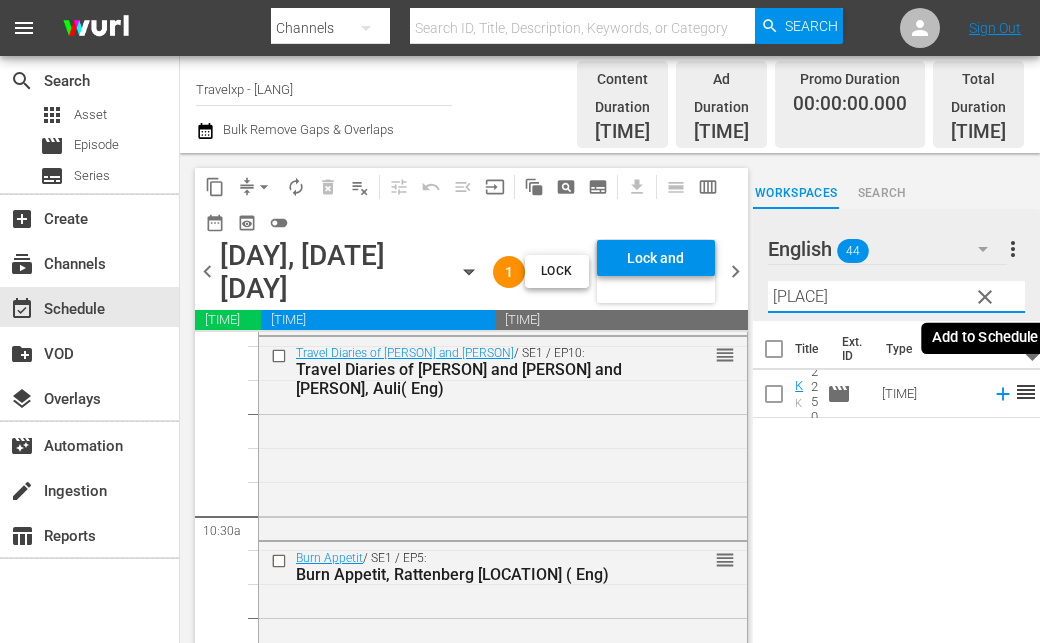 click 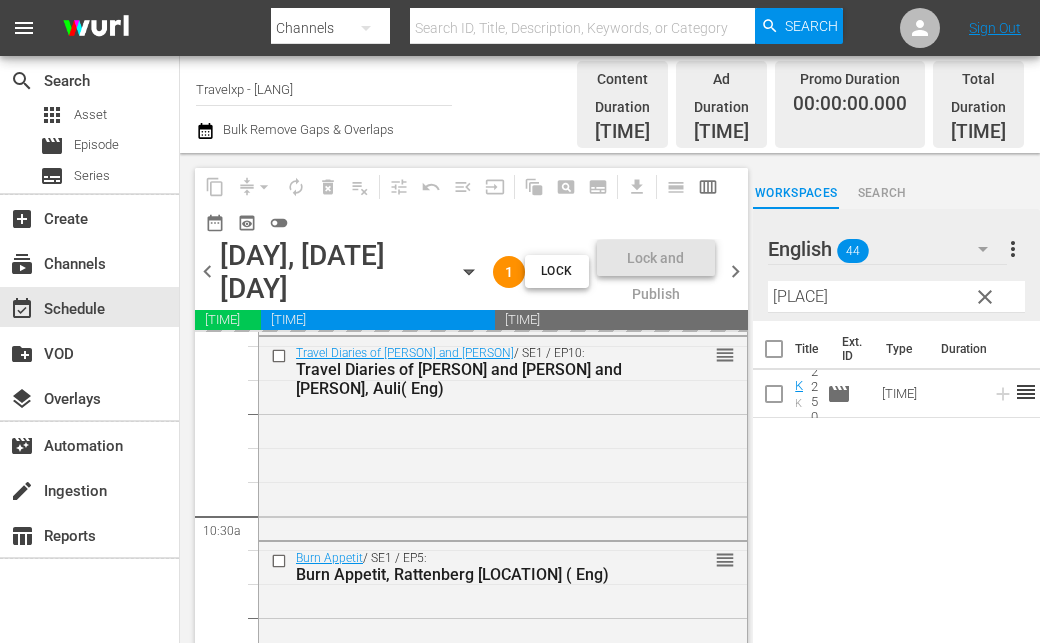 click on "vallett" at bounding box center (896, 297) 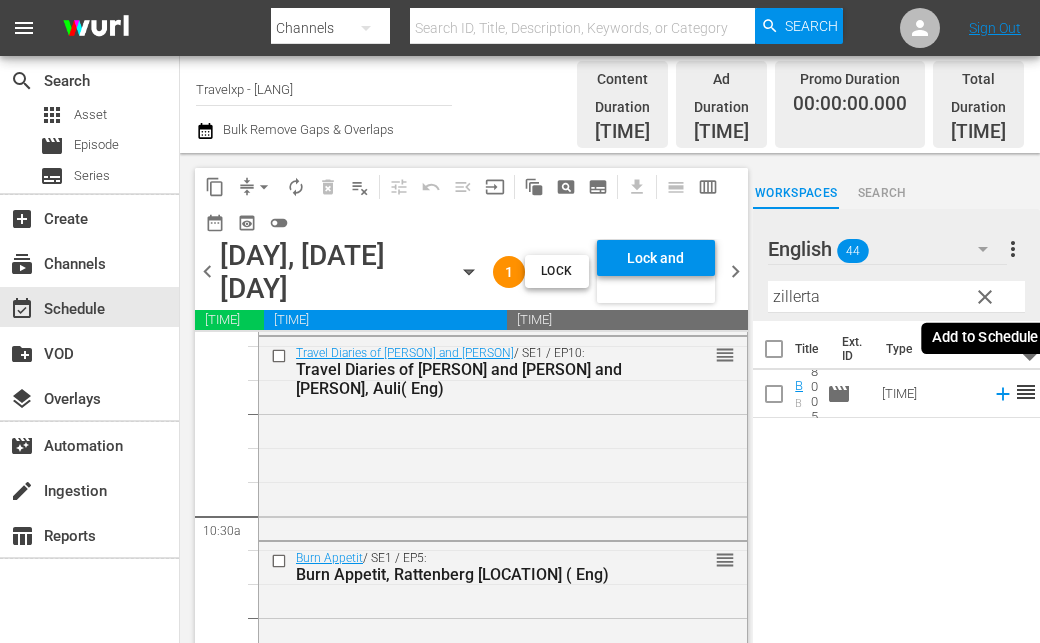 click 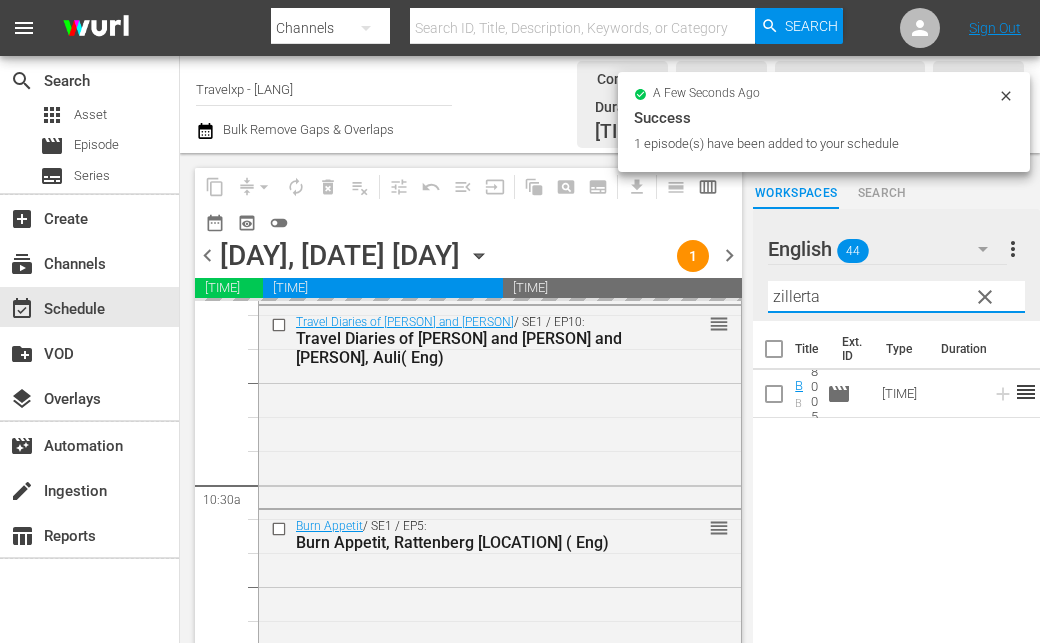 click on "zillerta" at bounding box center (896, 297) 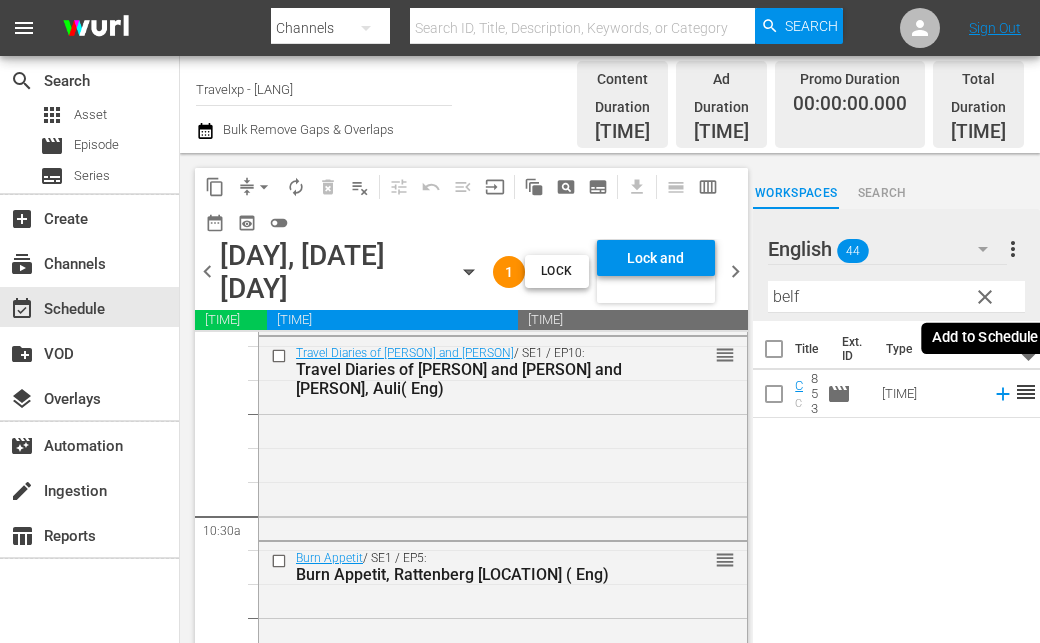 click 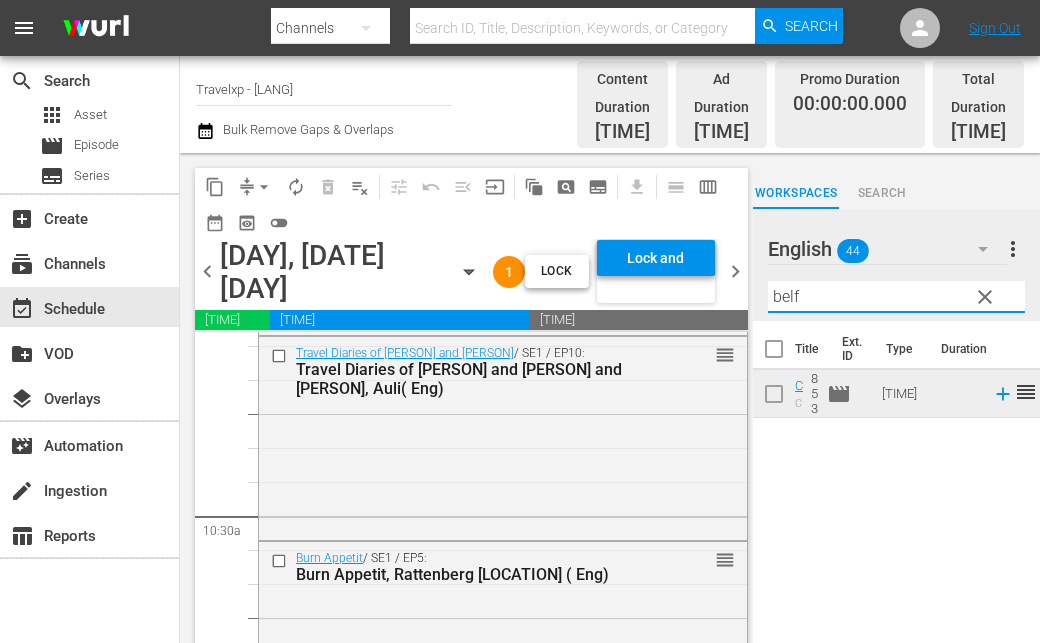 click on "belf" at bounding box center (896, 297) 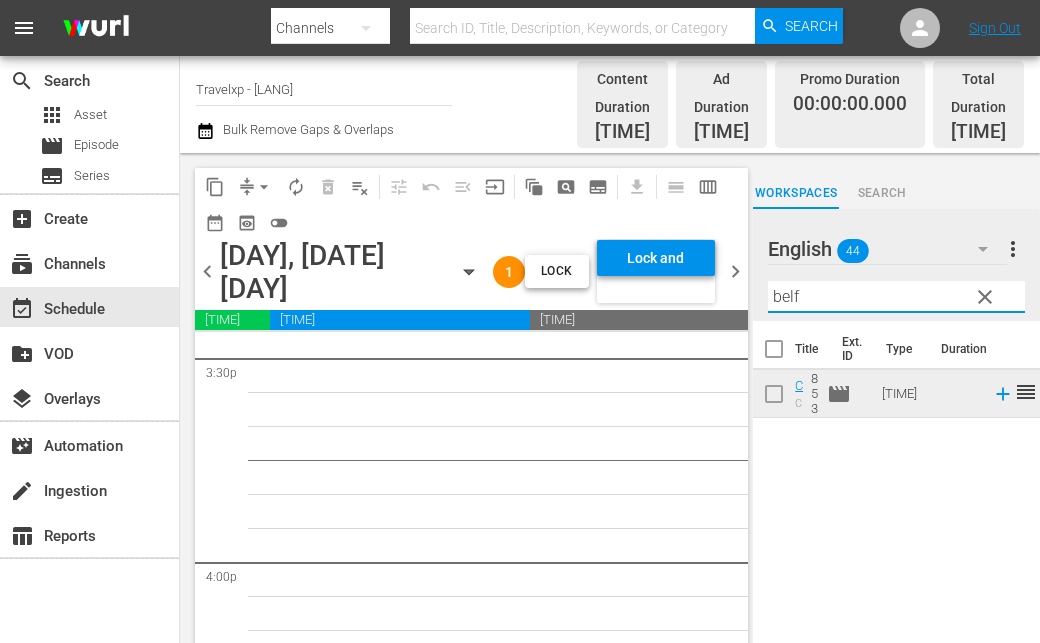 scroll, scrollTop: 5800, scrollLeft: 0, axis: vertical 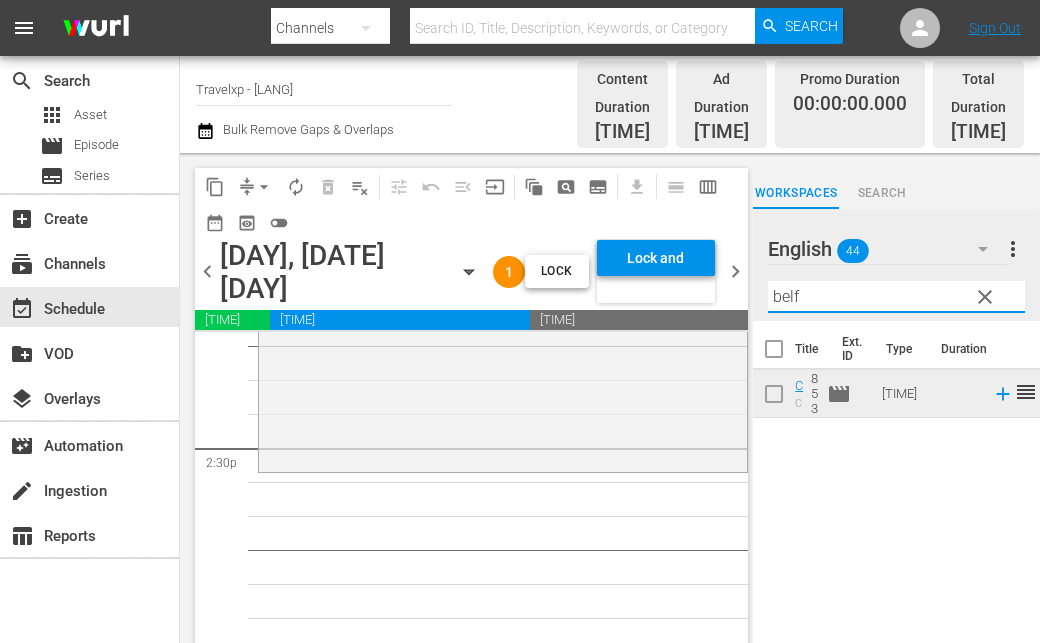 click on "belf" at bounding box center (896, 297) 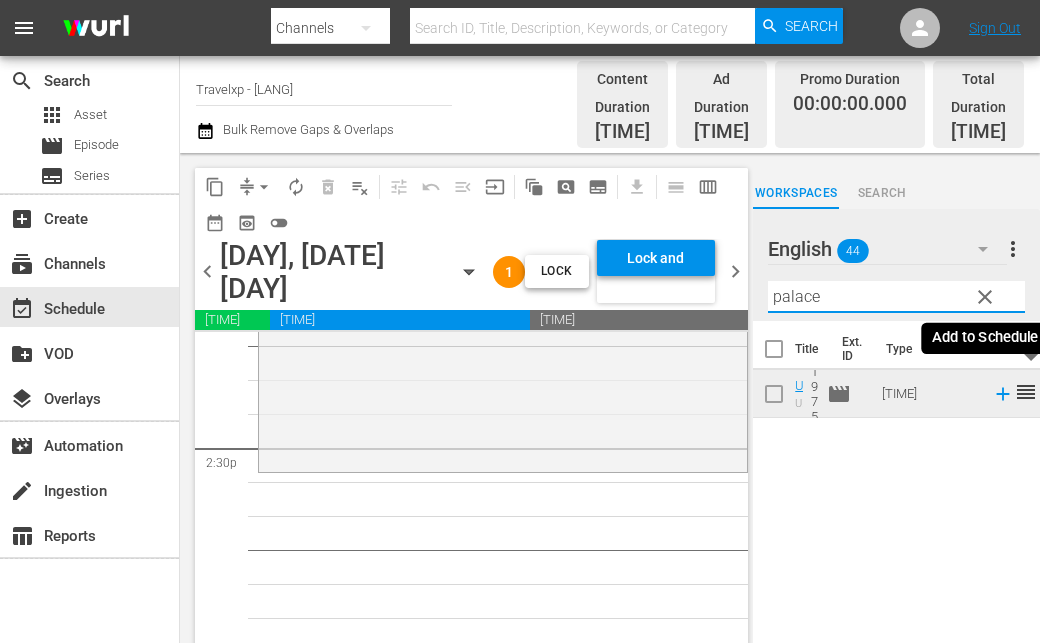 click 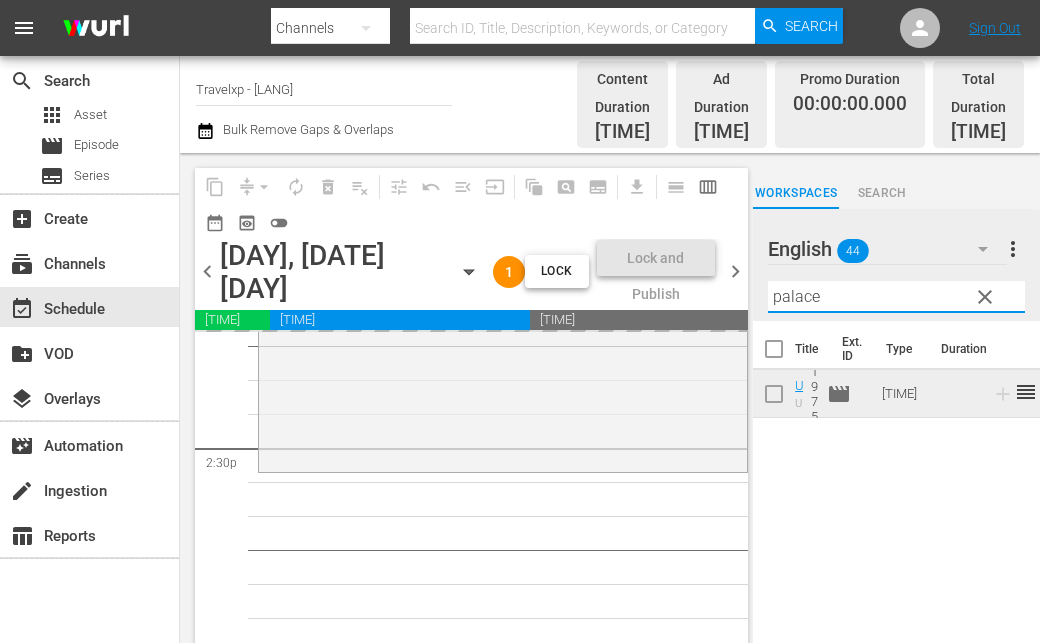 click on "palace" at bounding box center [896, 297] 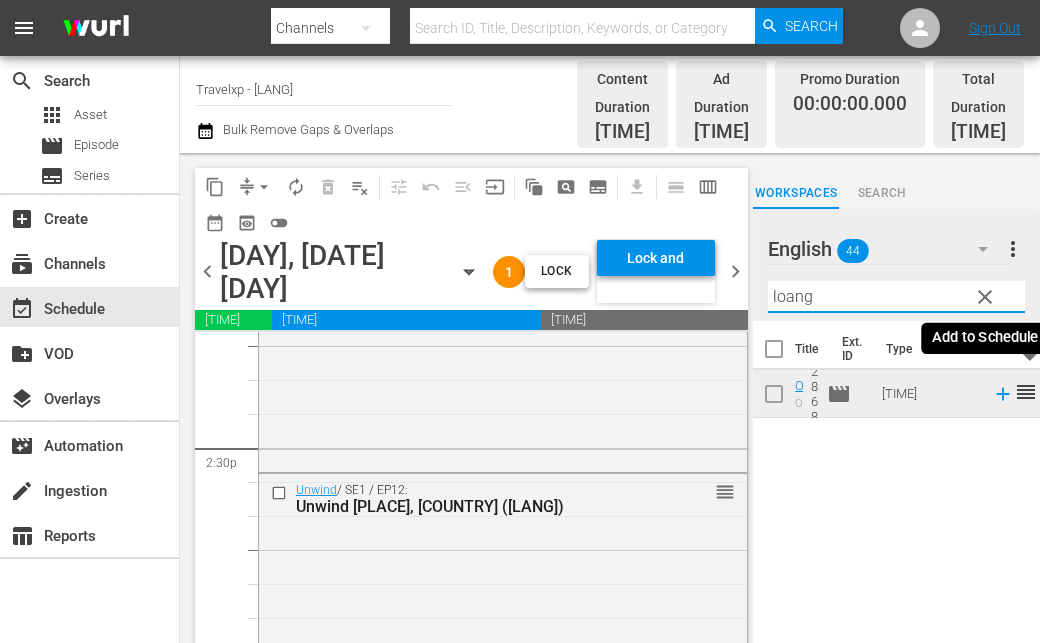click 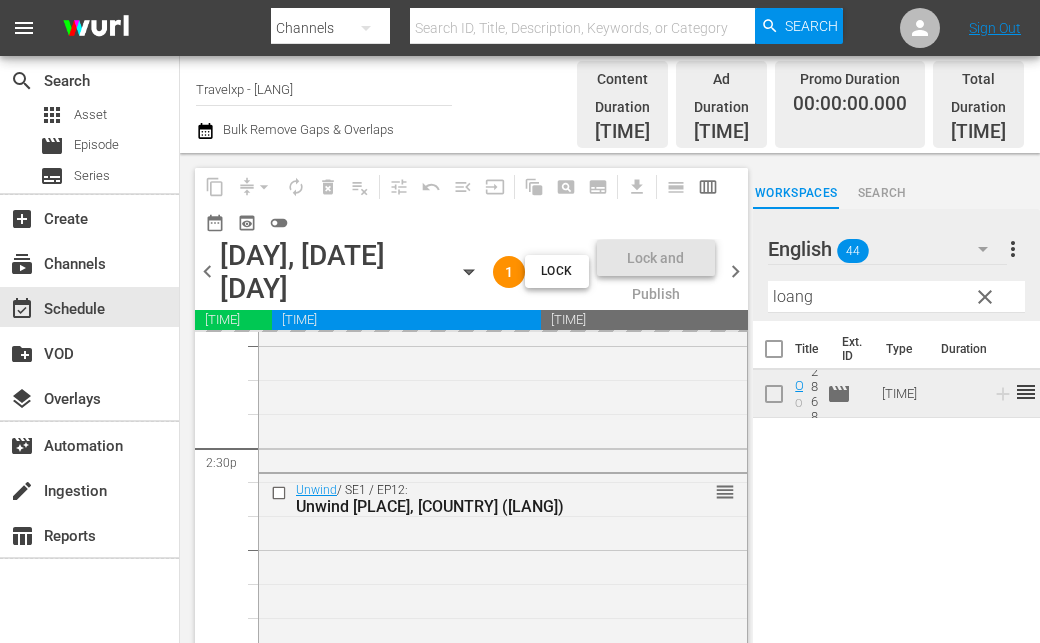 click on "loang" at bounding box center (896, 297) 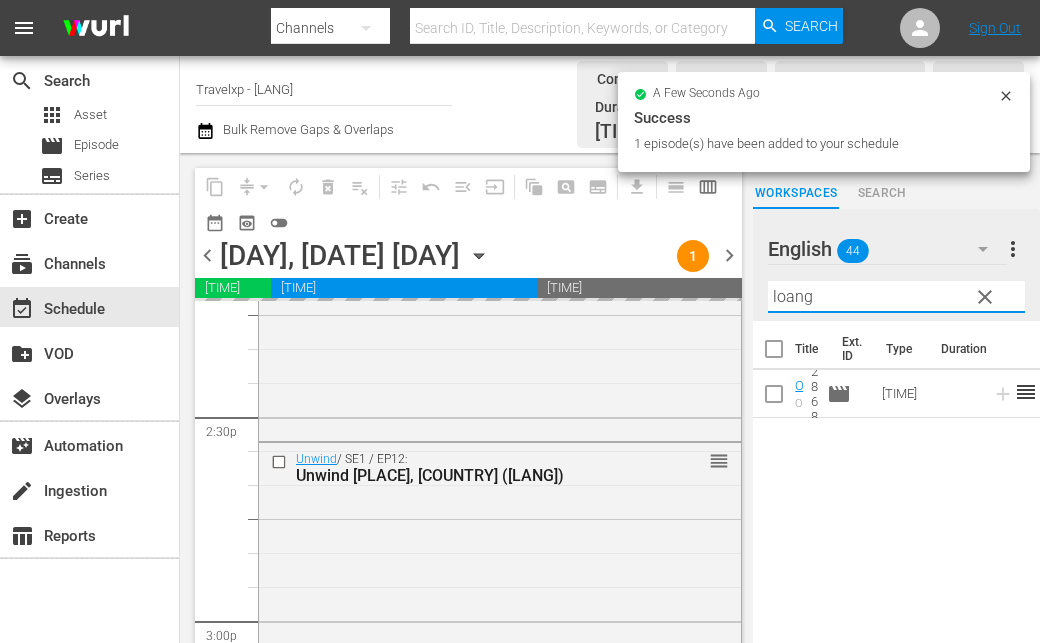 click on "loang" at bounding box center (896, 297) 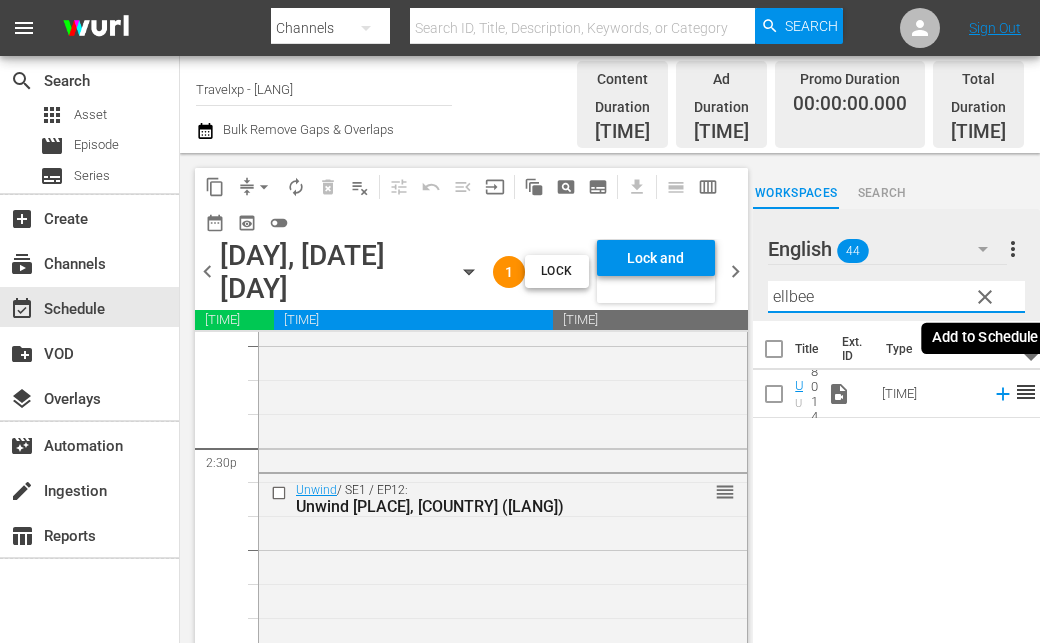 click 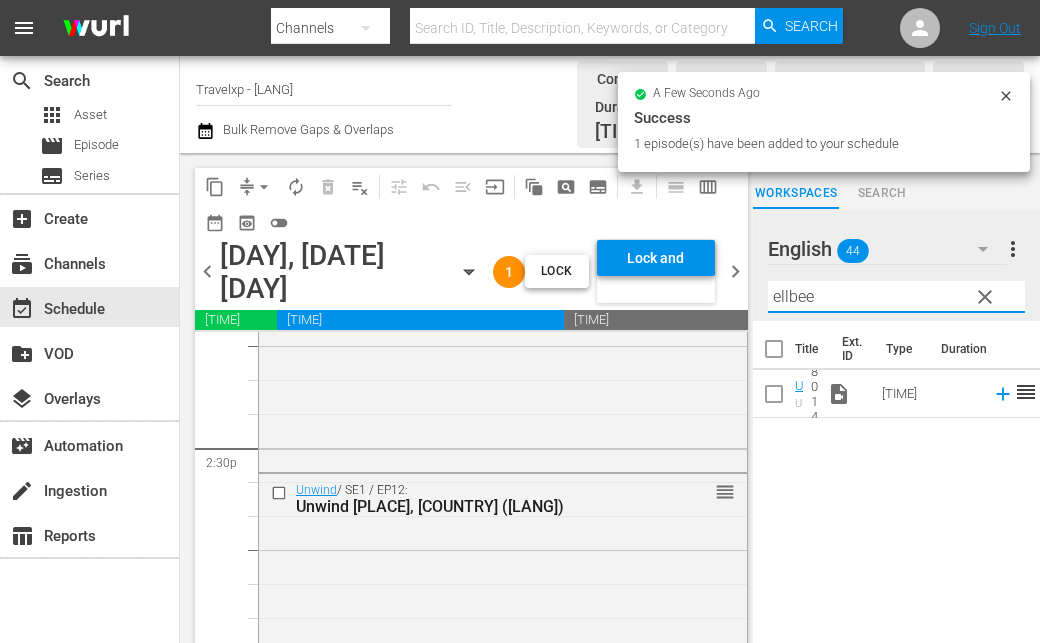 click on "ellbee" at bounding box center [896, 297] 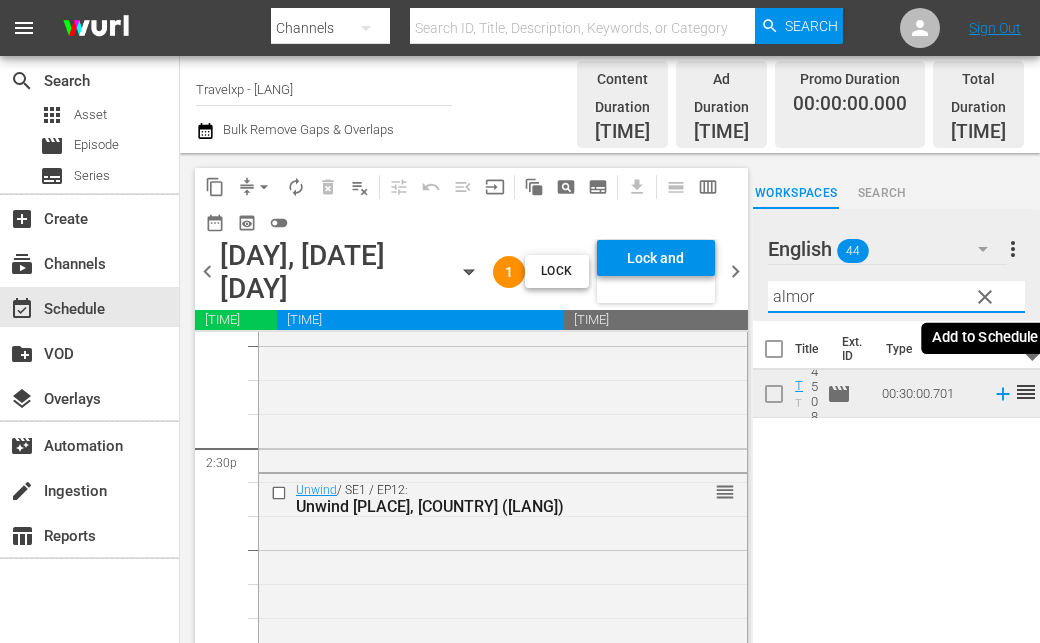 click 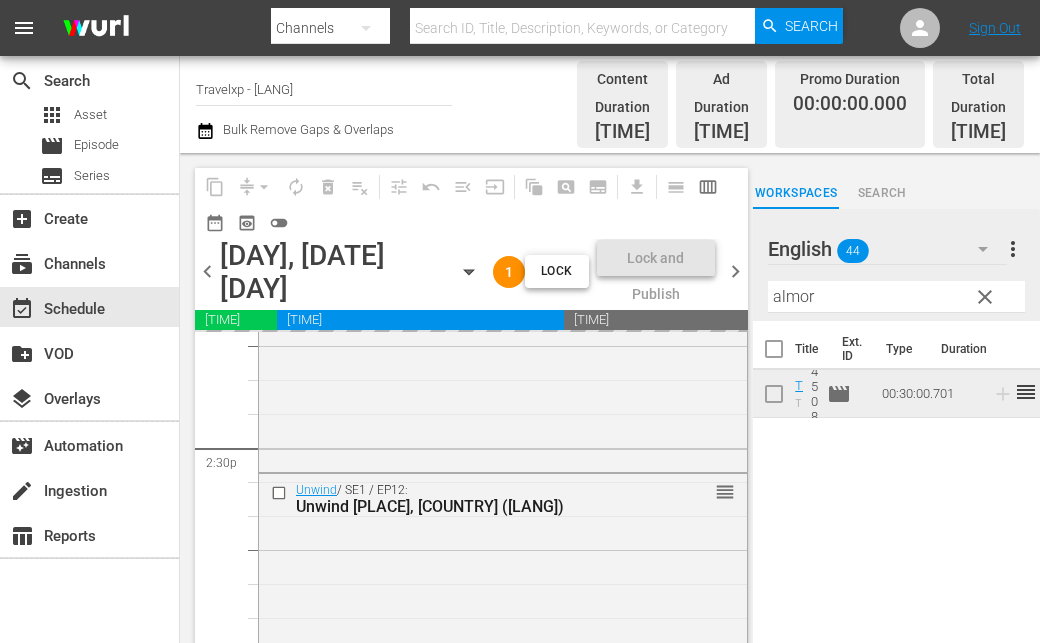 click on "almor" at bounding box center (896, 297) 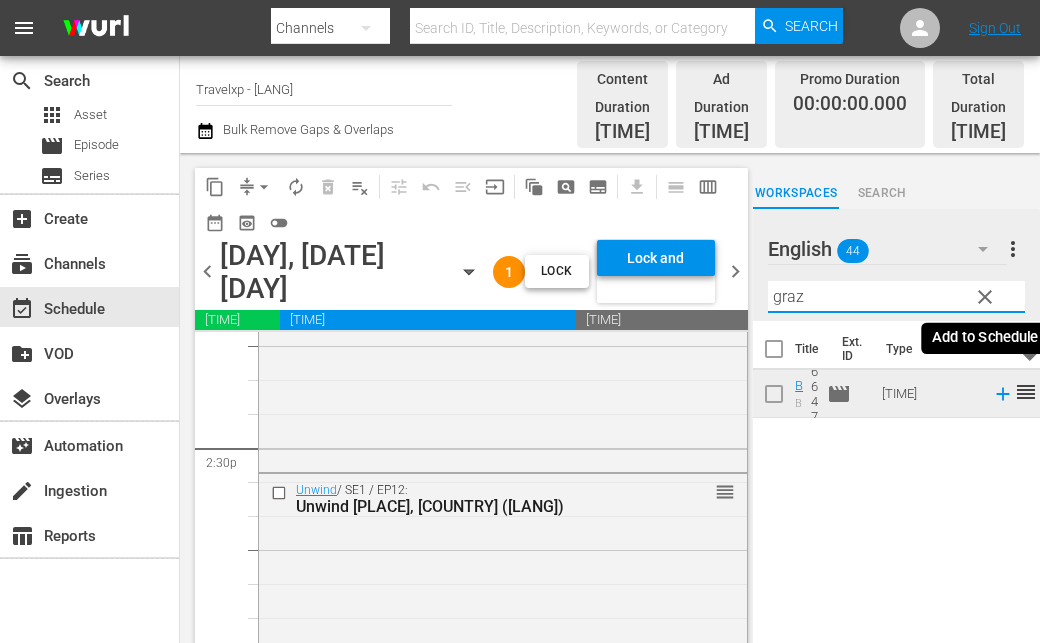 click 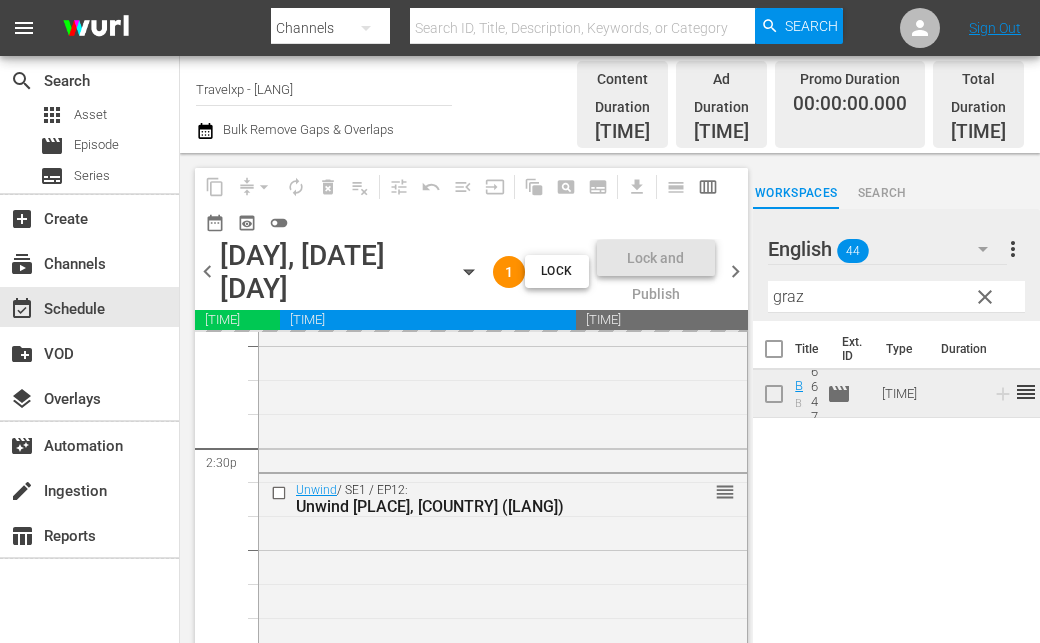 click on "graz" at bounding box center (896, 297) 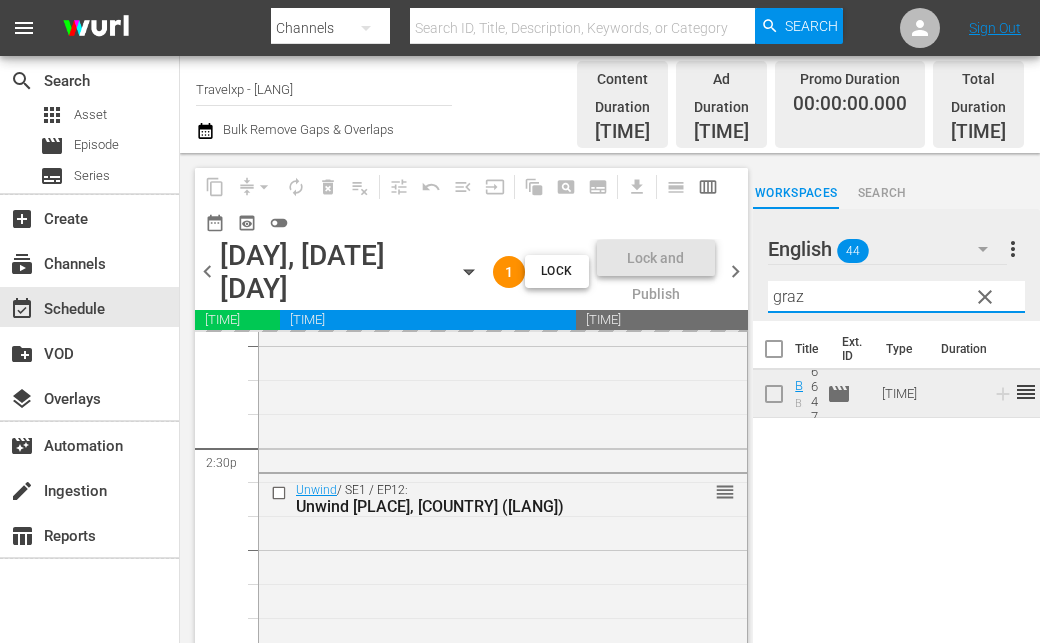click on "graz" at bounding box center [896, 297] 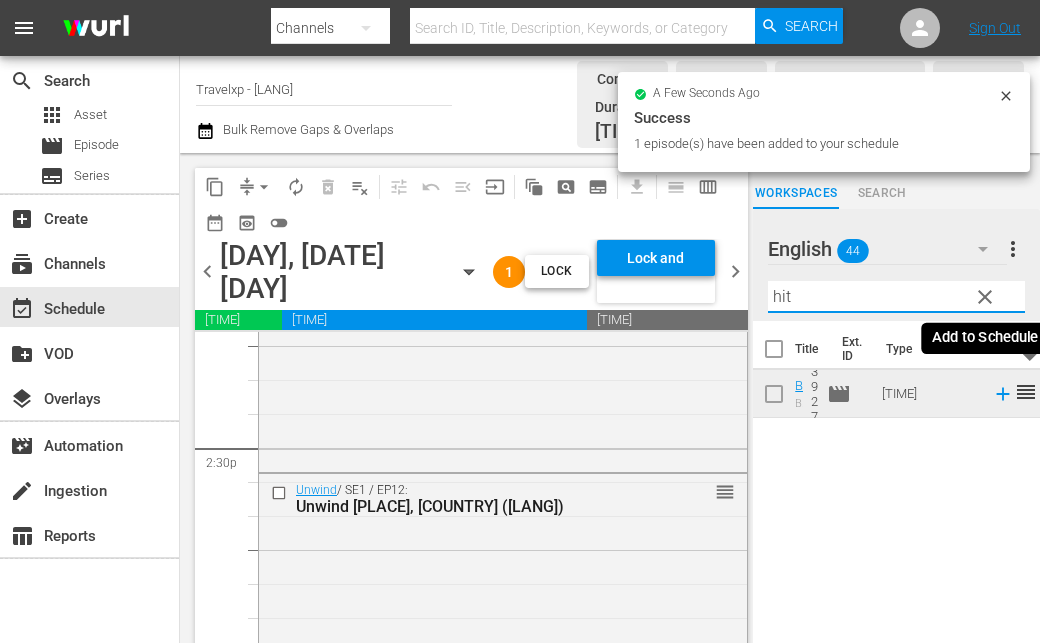 click 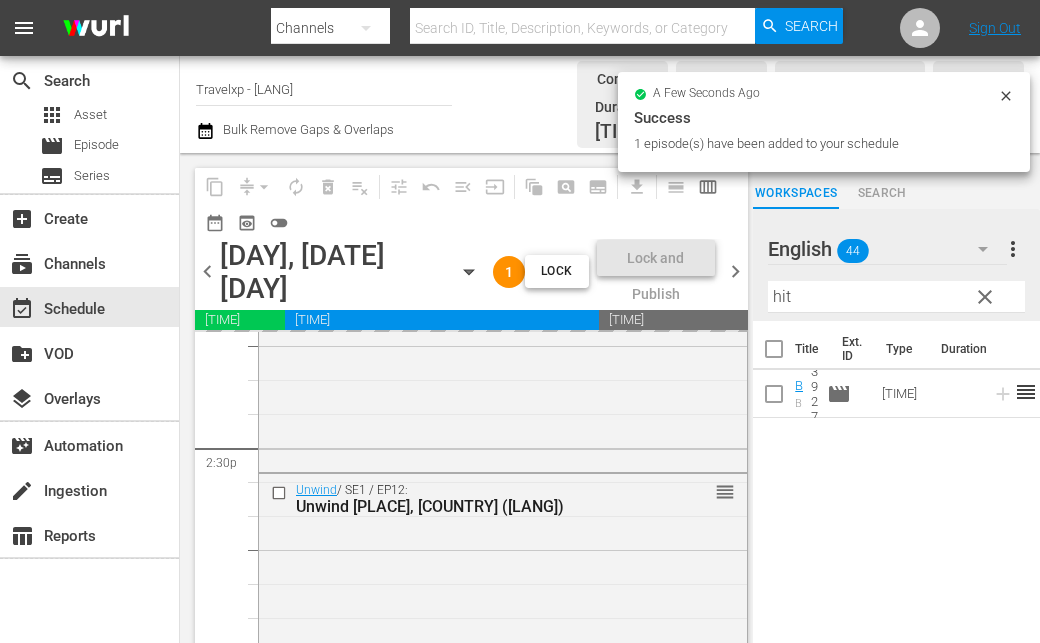 click on "[PERSON]" at bounding box center [896, 297] 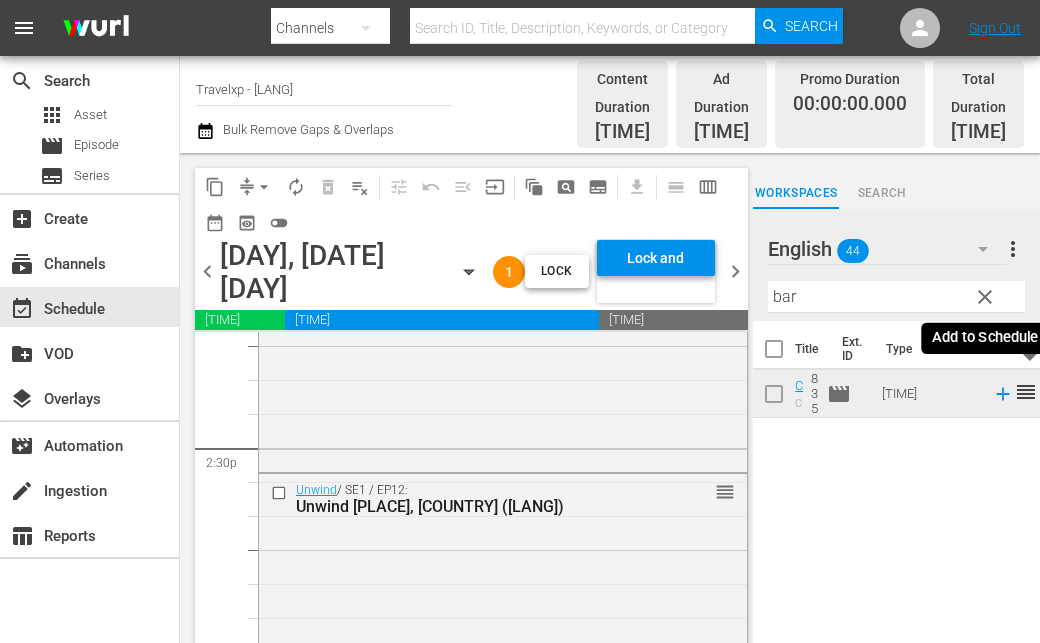 click 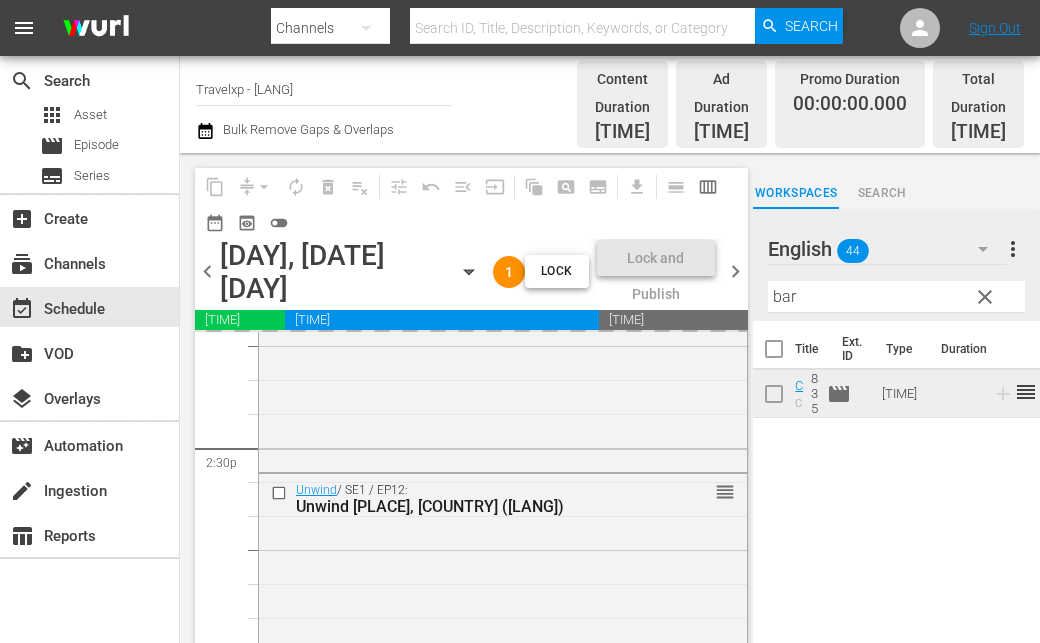 click on "bar" at bounding box center [896, 297] 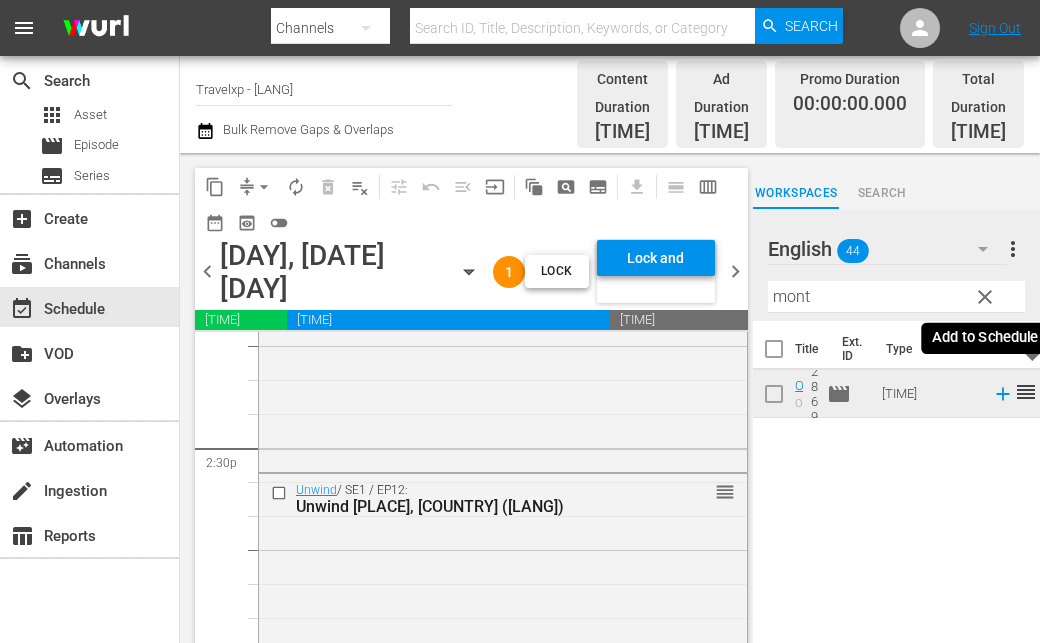 click 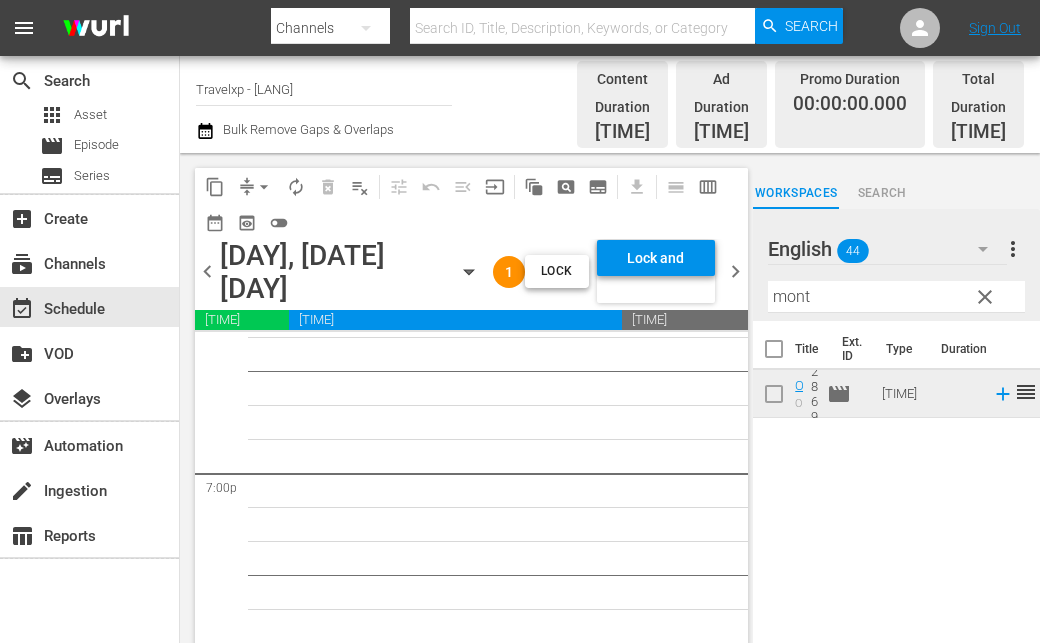 scroll, scrollTop: 7500, scrollLeft: 0, axis: vertical 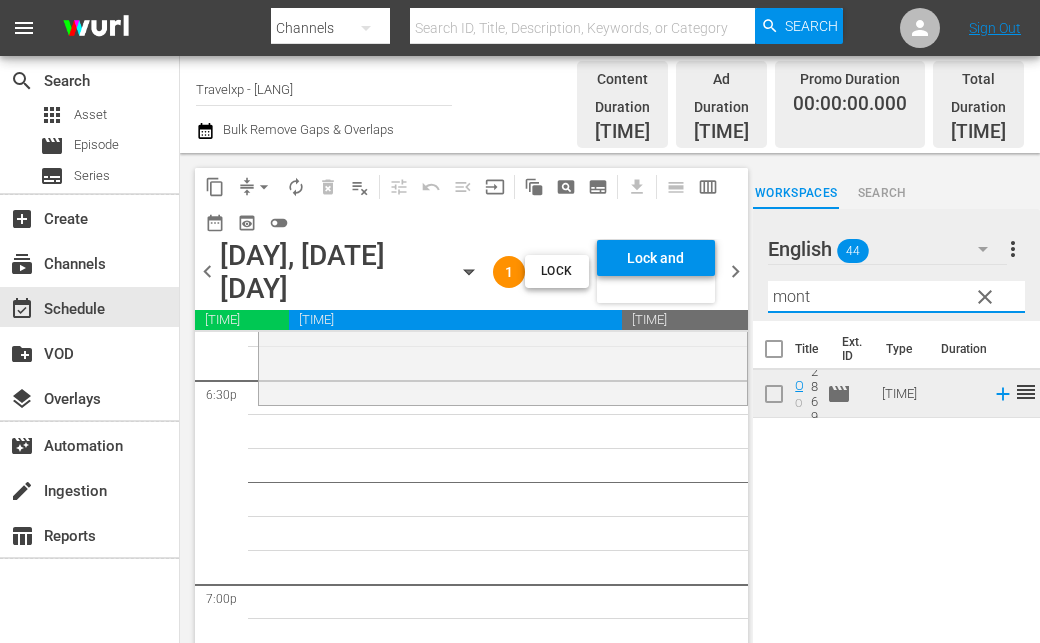 click on "mont" at bounding box center [896, 297] 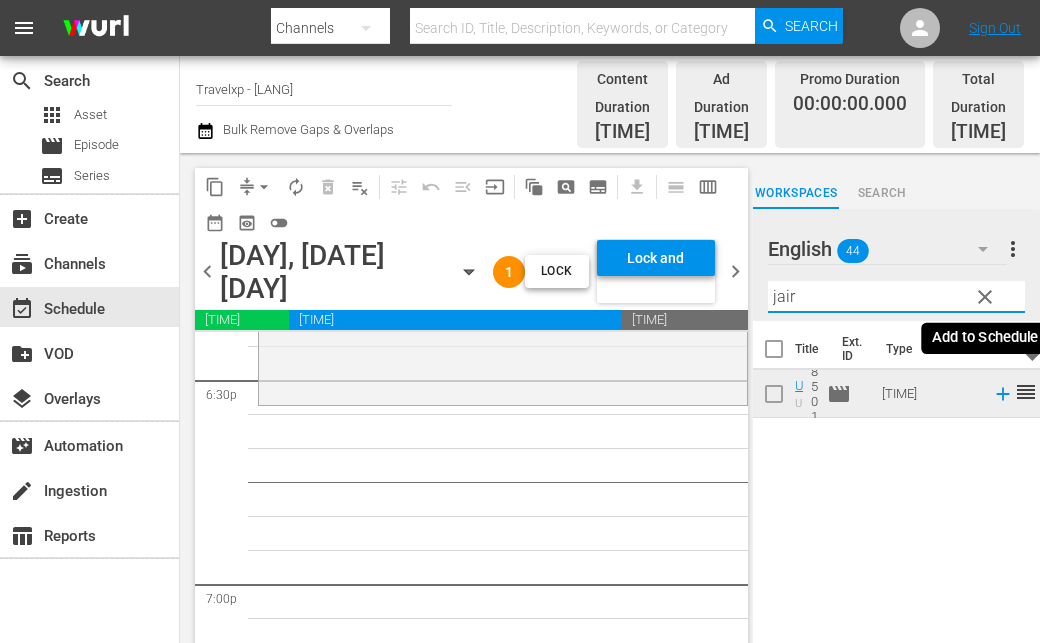 click 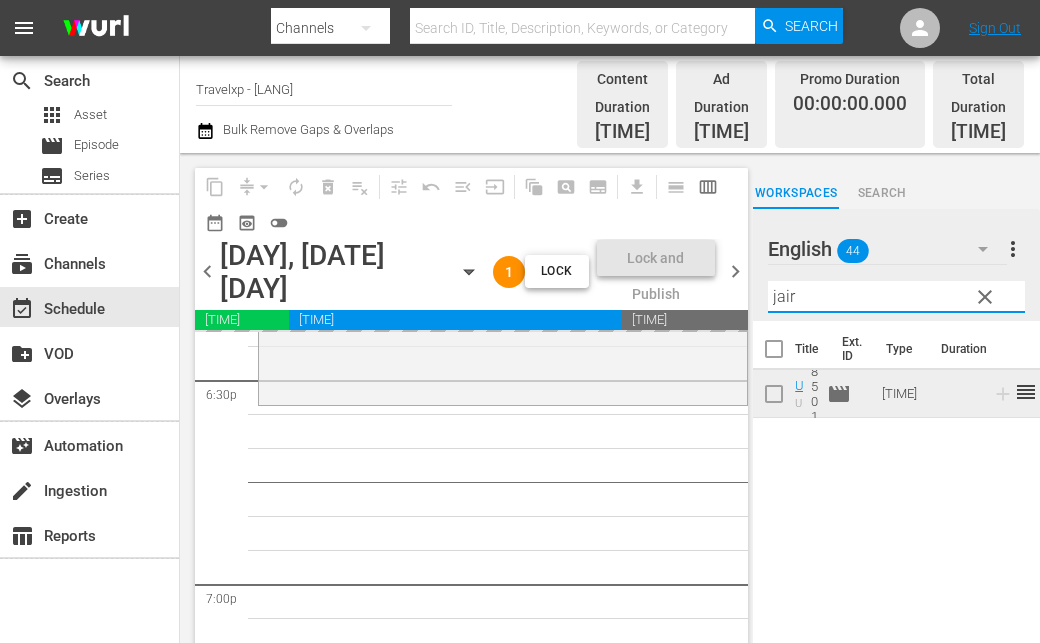 click on "[PERSON]" at bounding box center [896, 297] 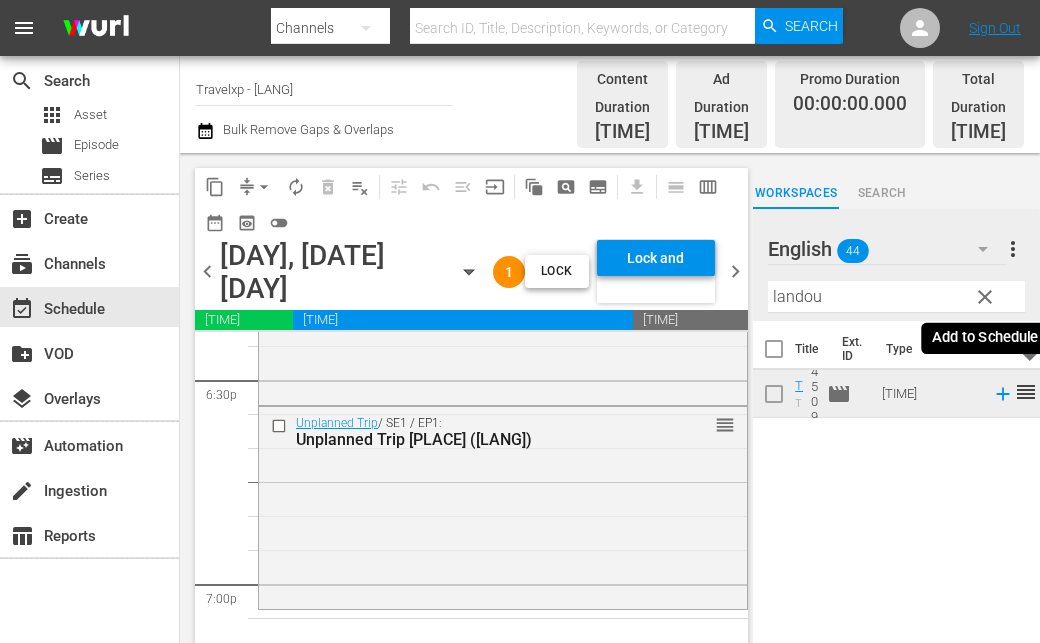 click 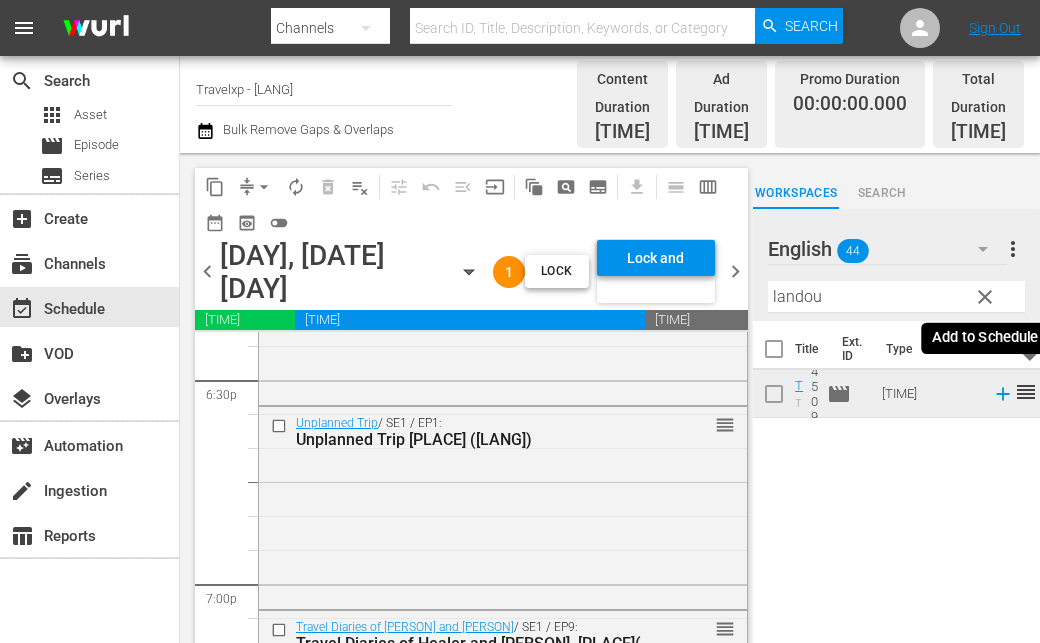 click 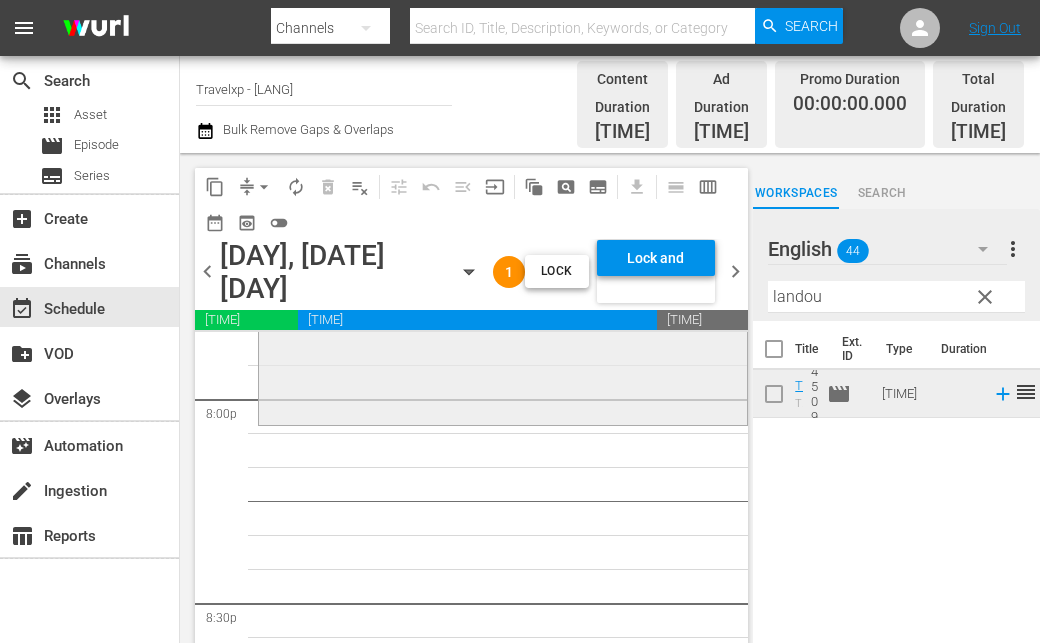 scroll, scrollTop: 8100, scrollLeft: 0, axis: vertical 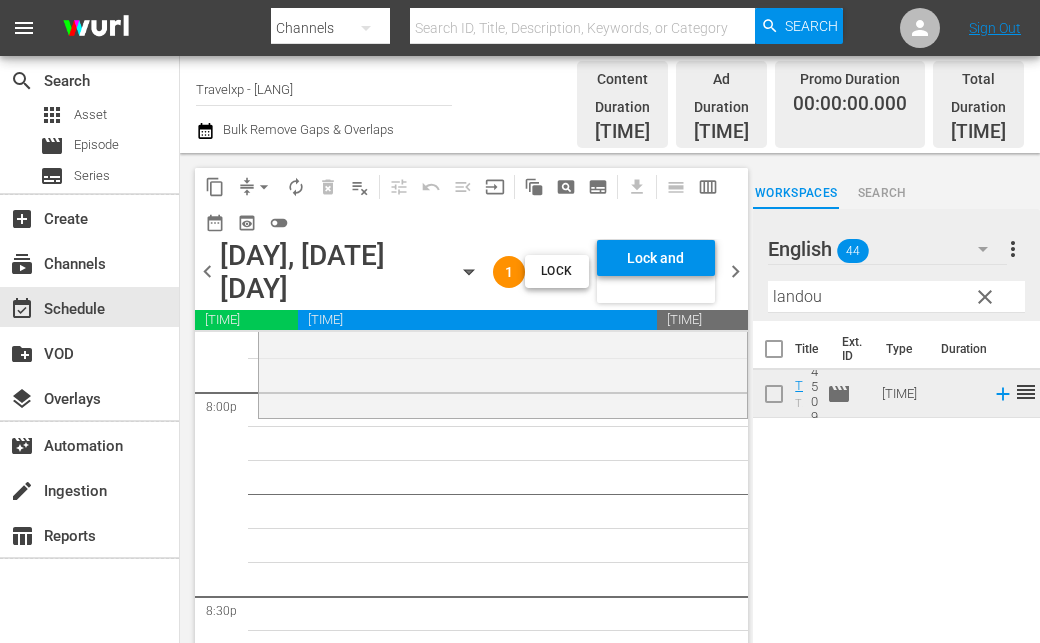 click on "[PERSON]" at bounding box center [896, 297] 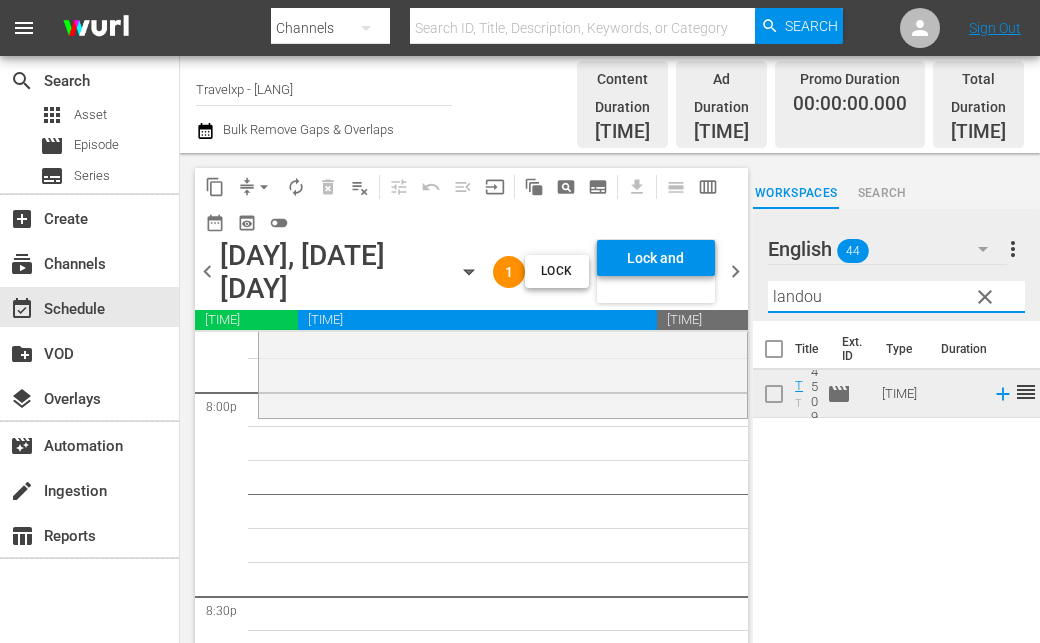 click on "[PERSON]" at bounding box center [896, 297] 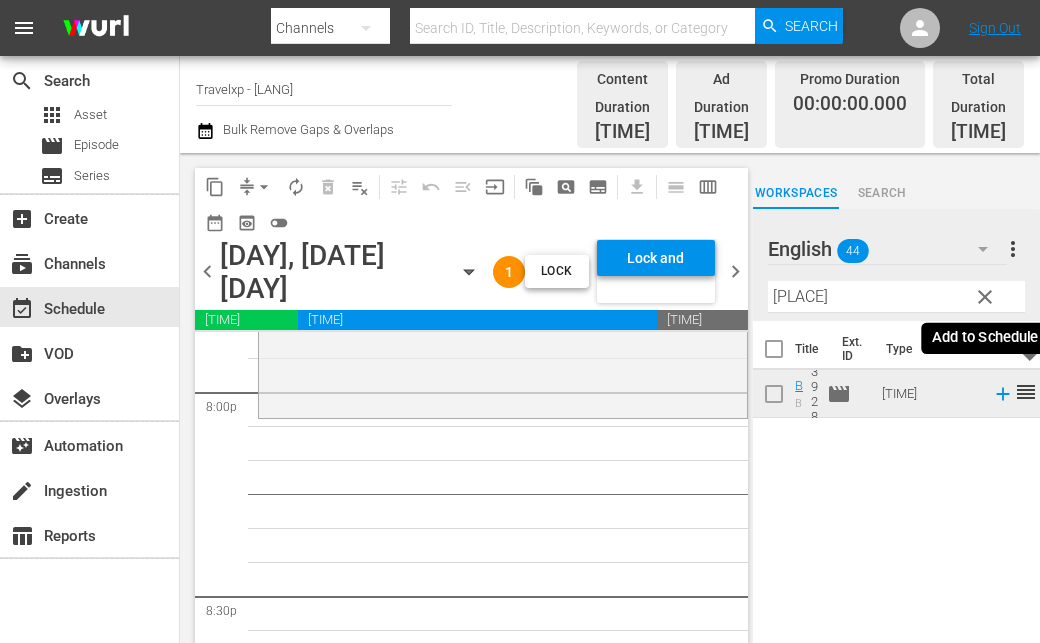 click 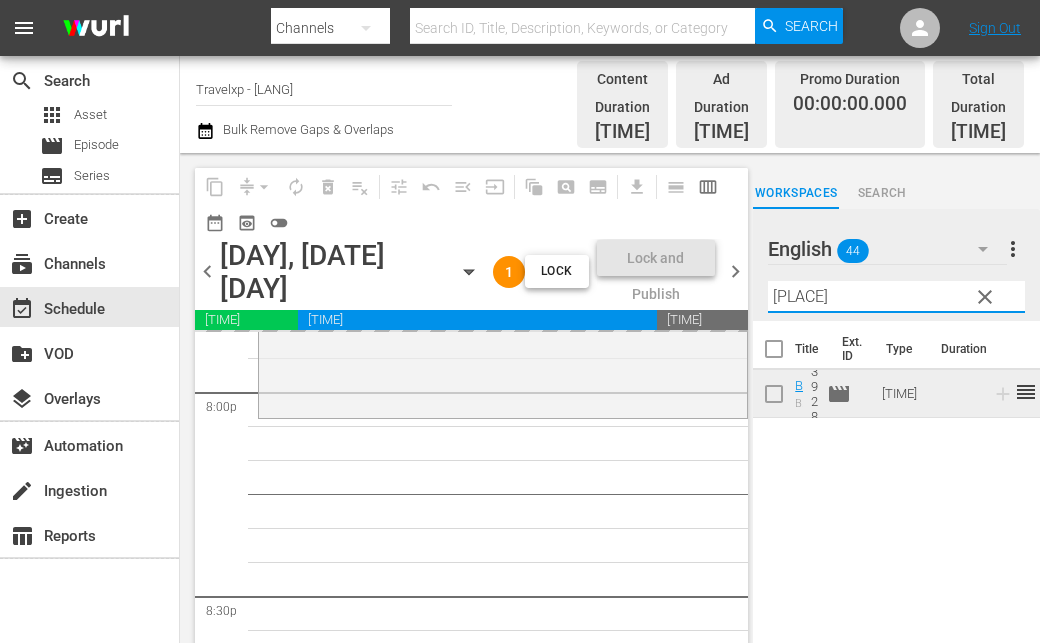 click on "takach" at bounding box center (896, 297) 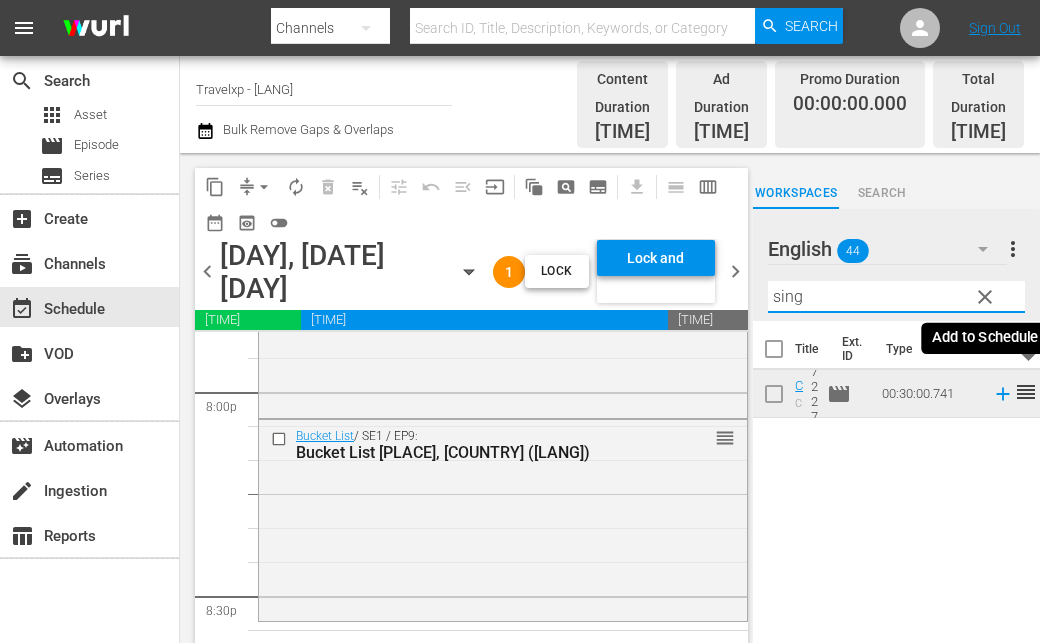 click 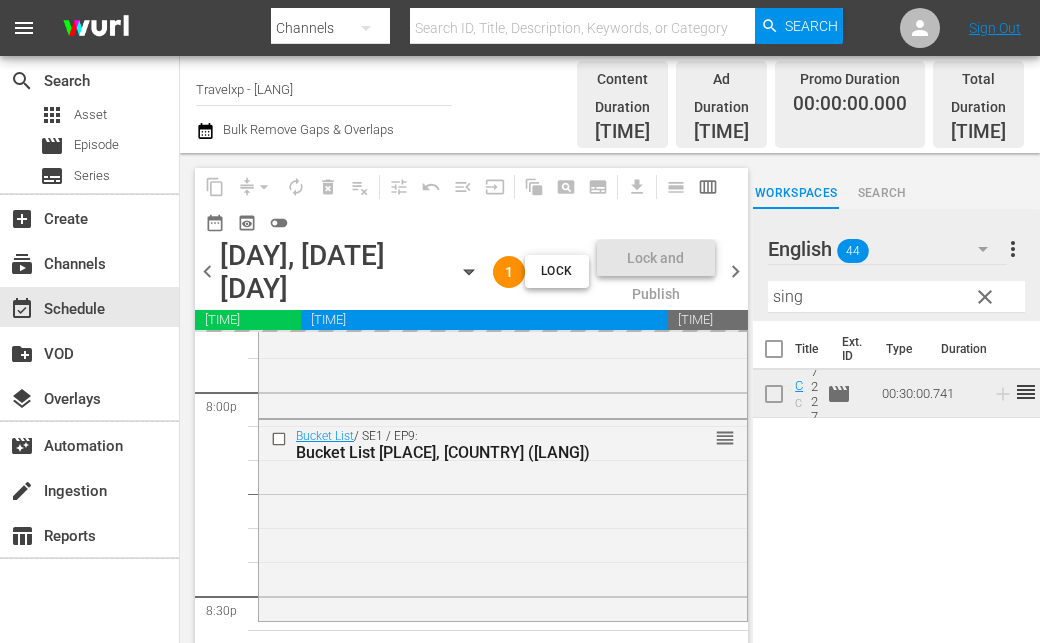 click on "sing" at bounding box center [896, 297] 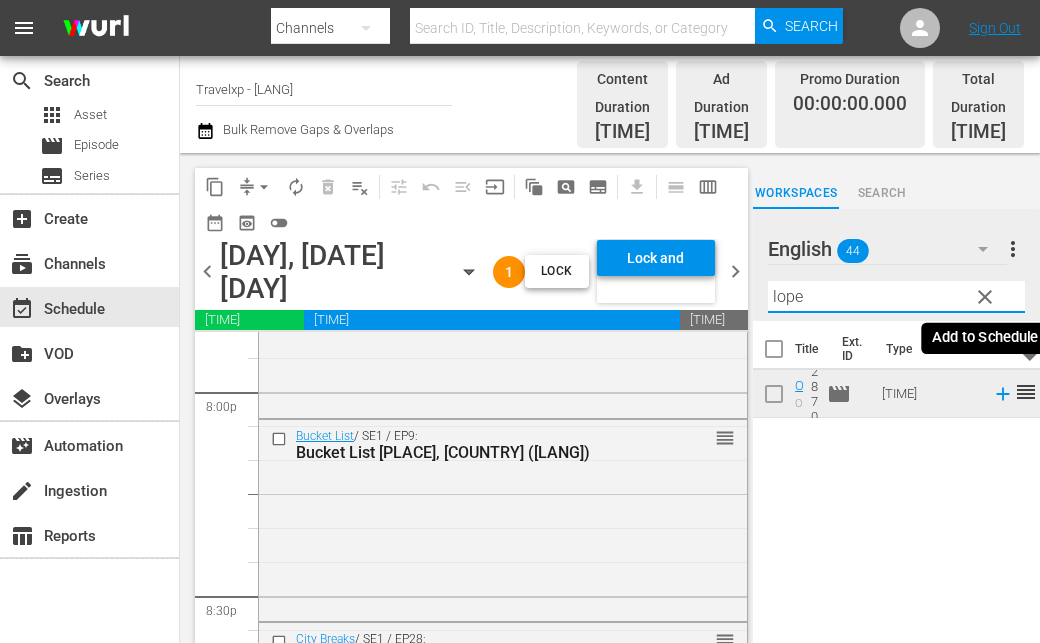 click 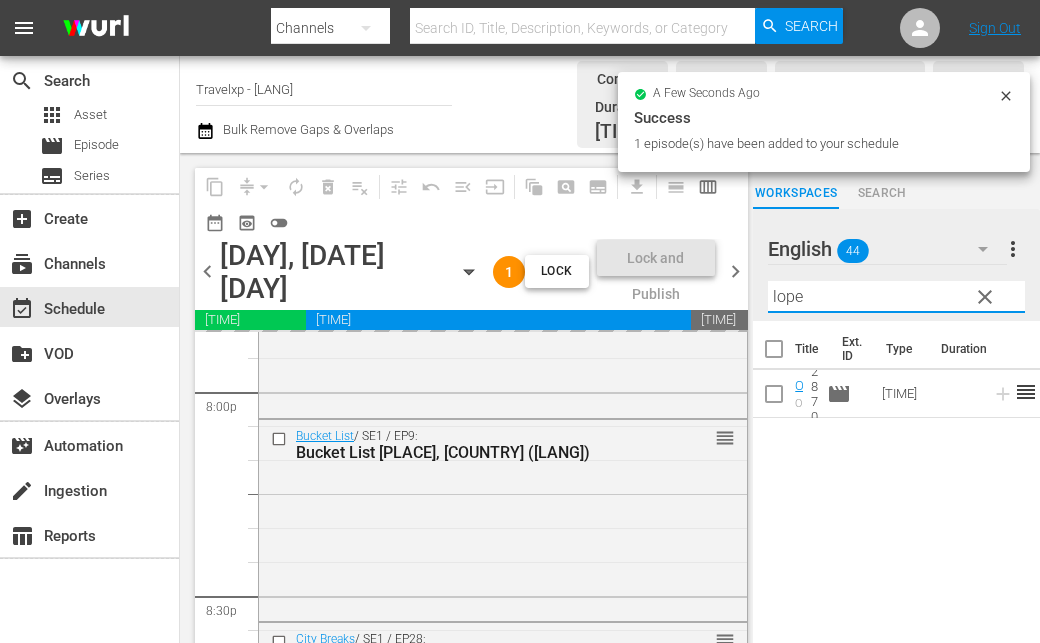 click on "lope" at bounding box center [896, 297] 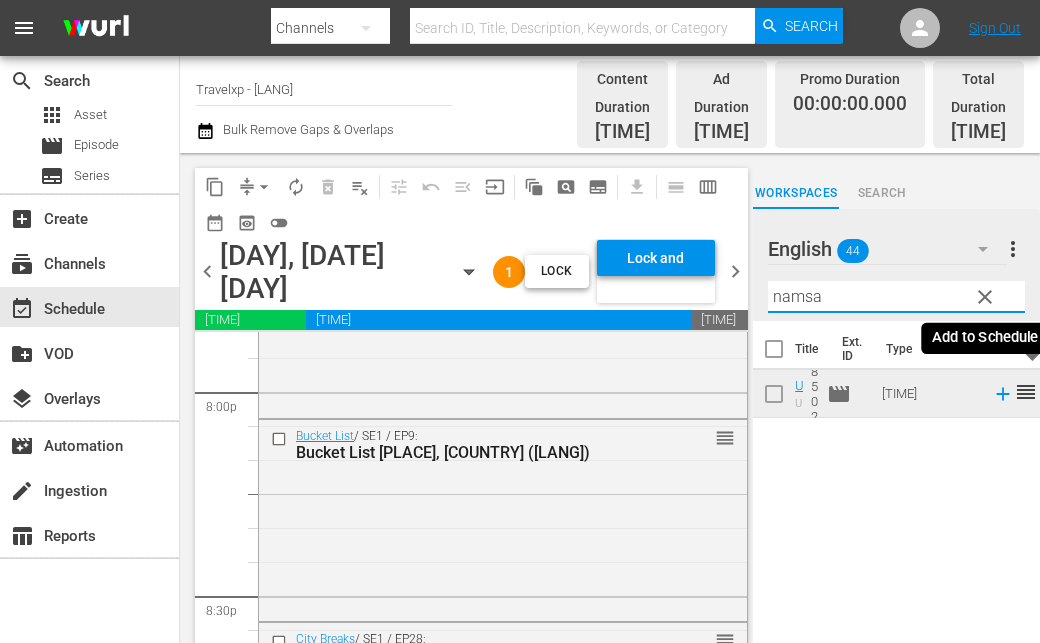 click 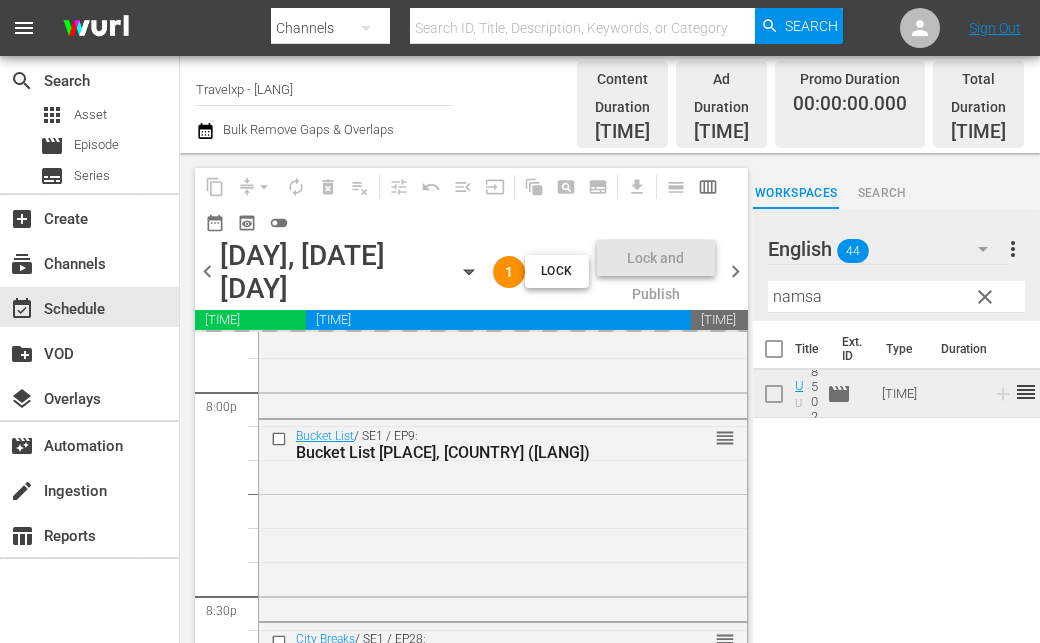 click on "namsa" at bounding box center [896, 297] 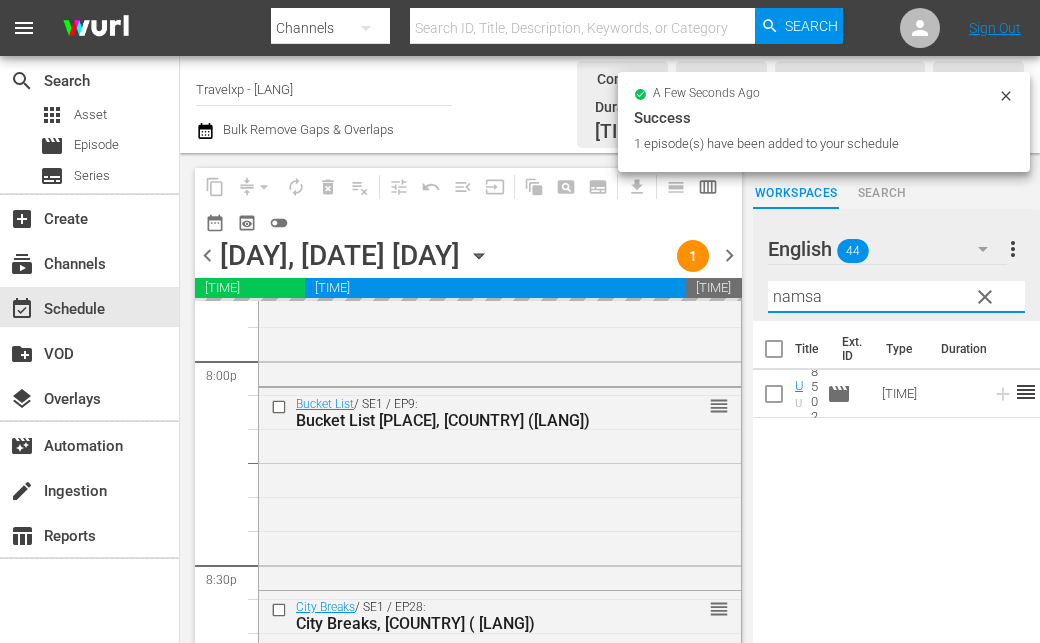click on "namsa" at bounding box center [896, 297] 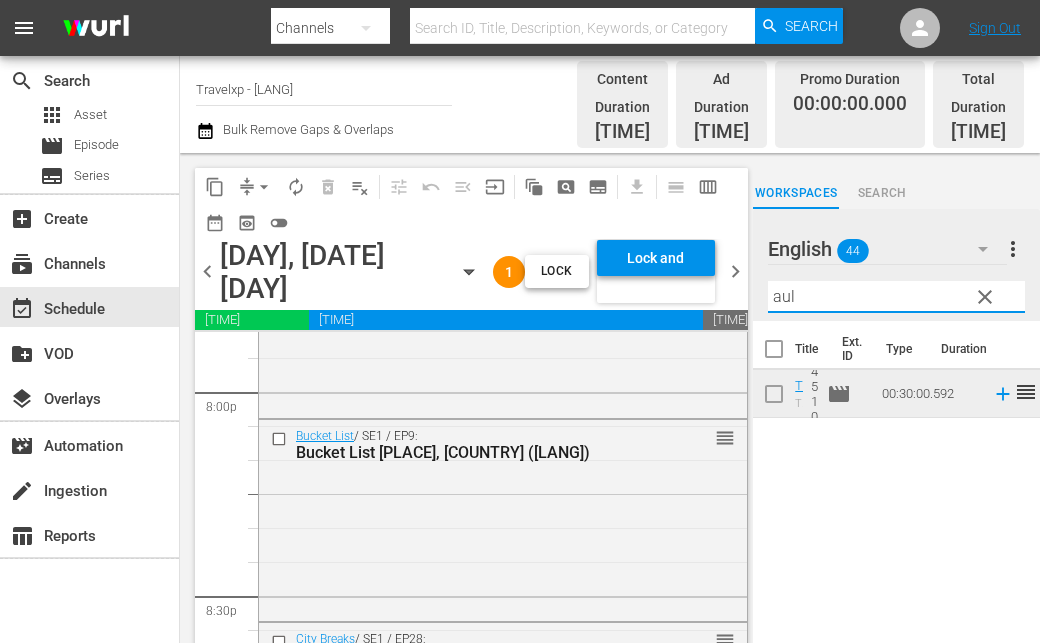 click 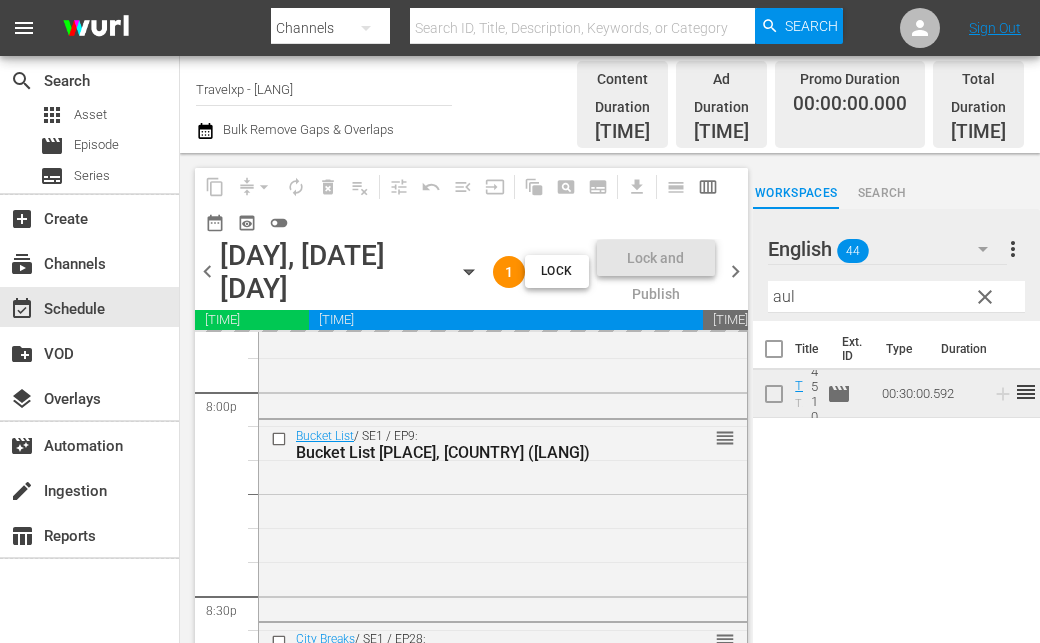 click on "aul" at bounding box center [896, 297] 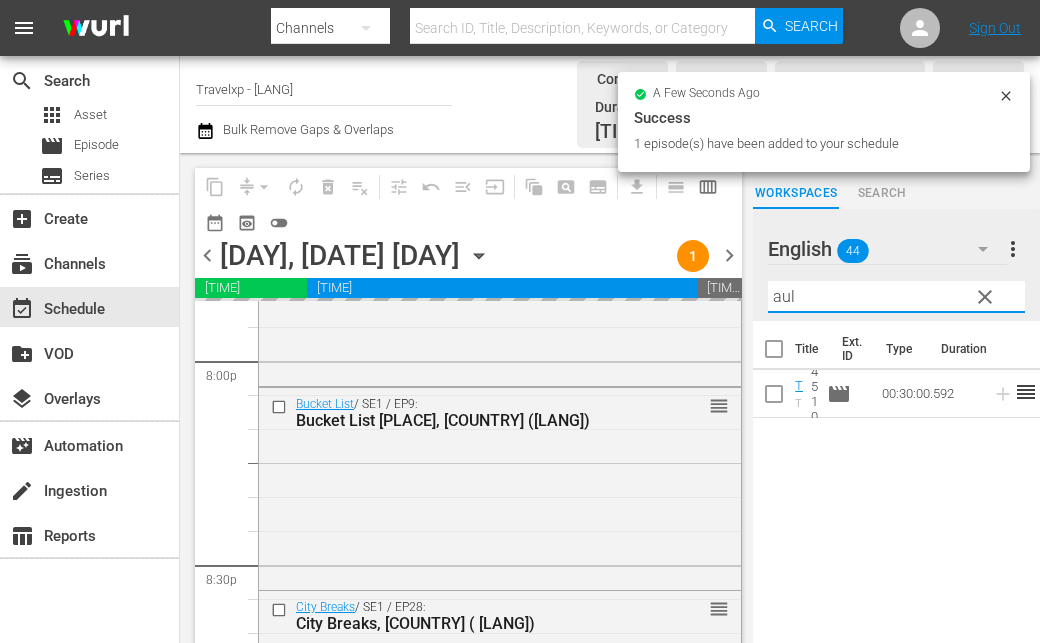 click on "aul" at bounding box center (896, 297) 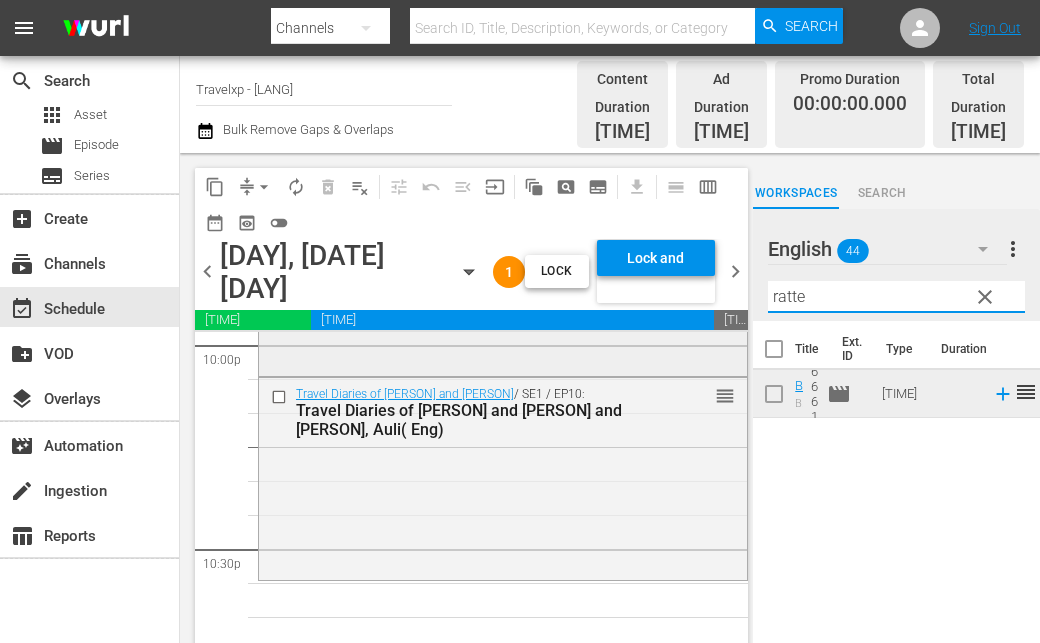 scroll, scrollTop: 8872, scrollLeft: 0, axis: vertical 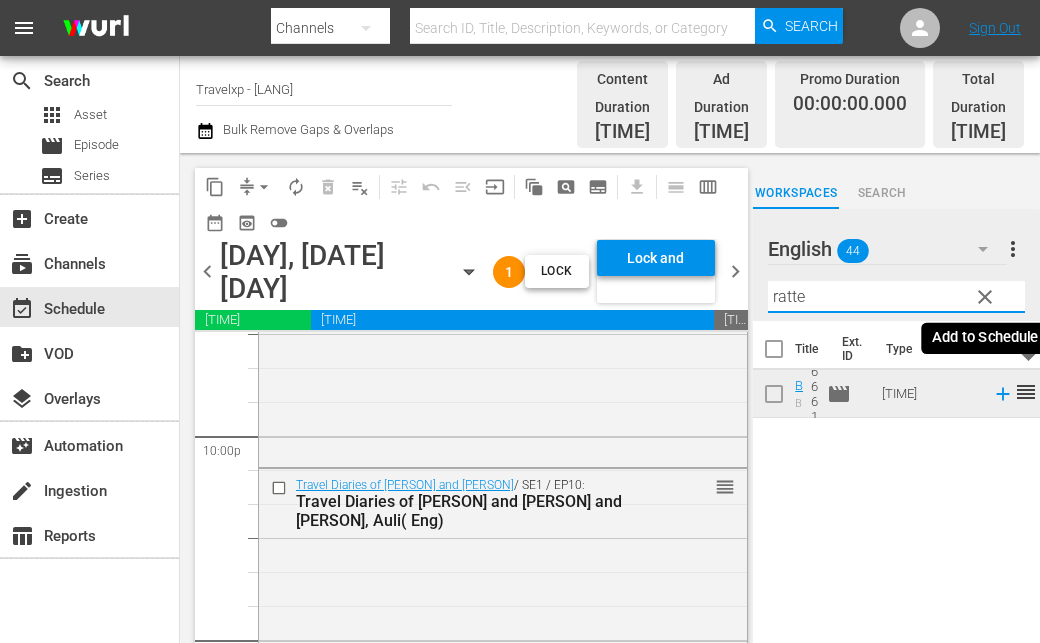 click 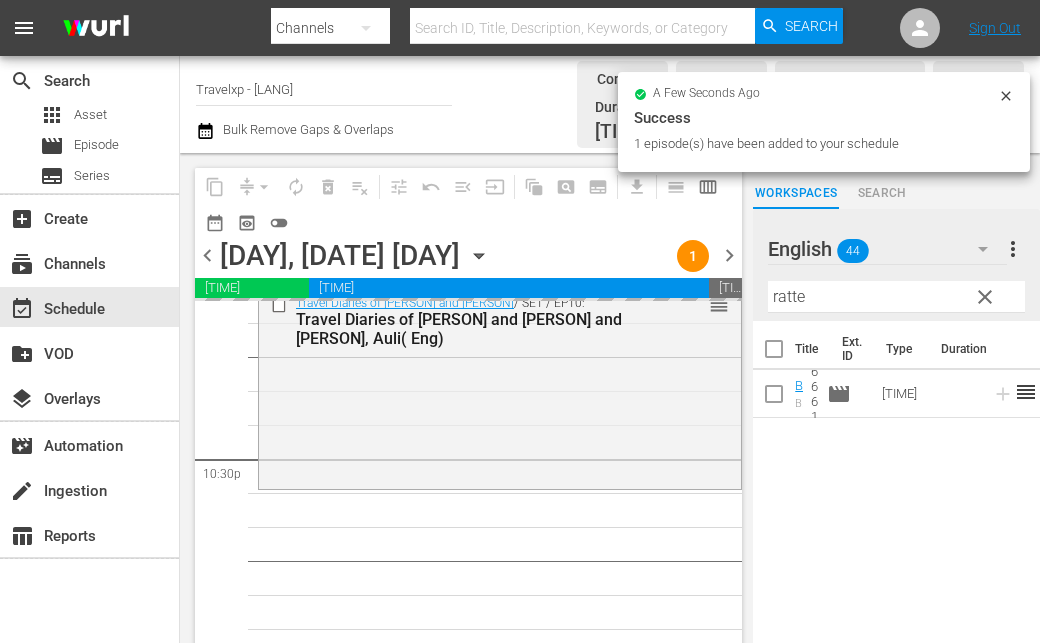 scroll, scrollTop: 9072, scrollLeft: 0, axis: vertical 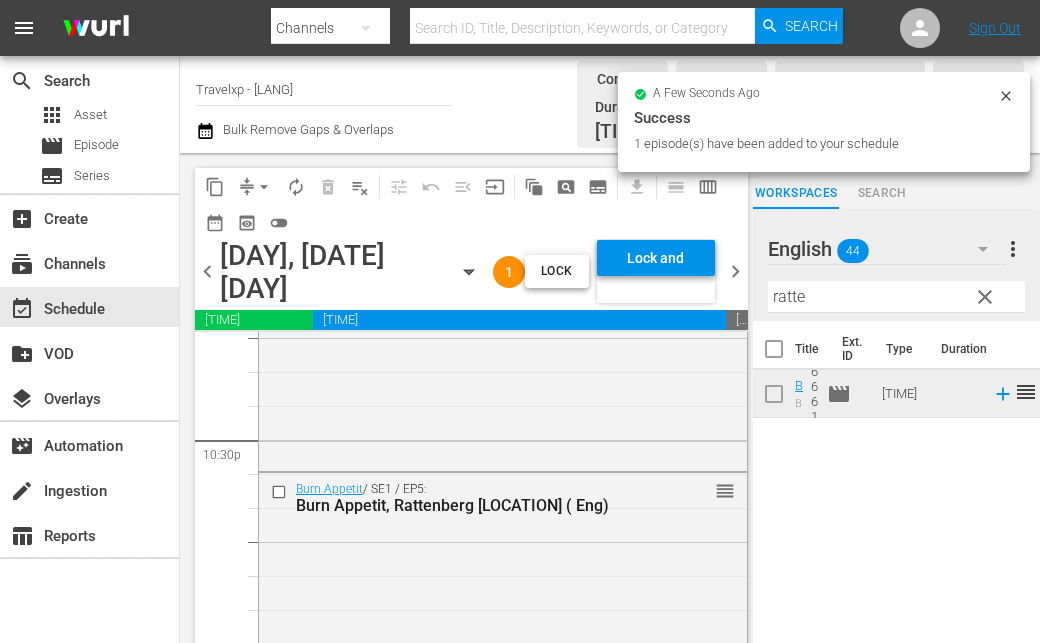 click on "[PERSON]" at bounding box center [896, 297] 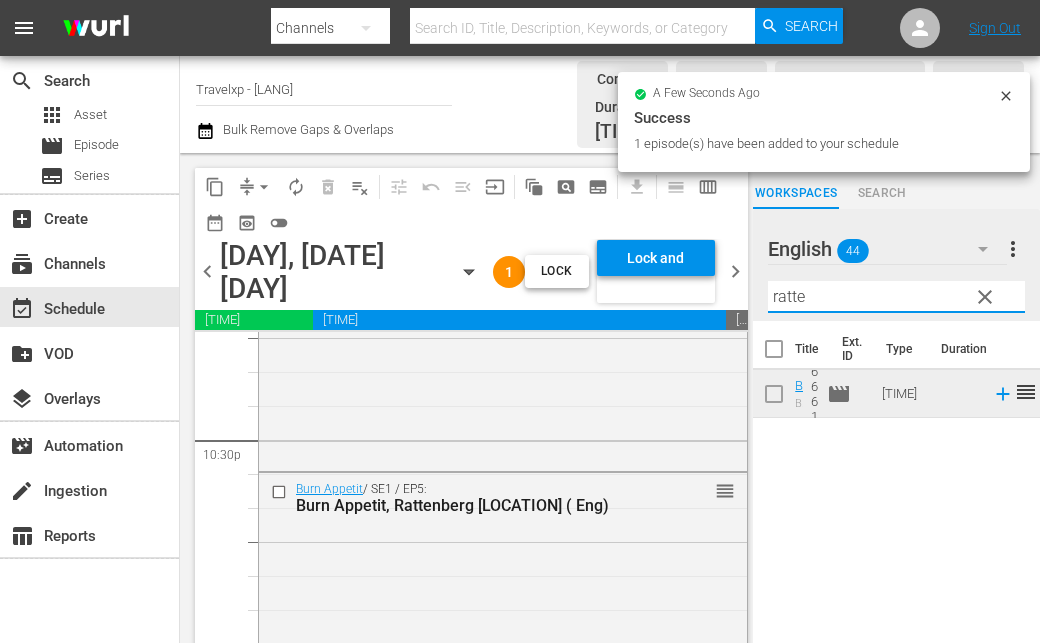 click on "[PERSON]" at bounding box center [896, 297] 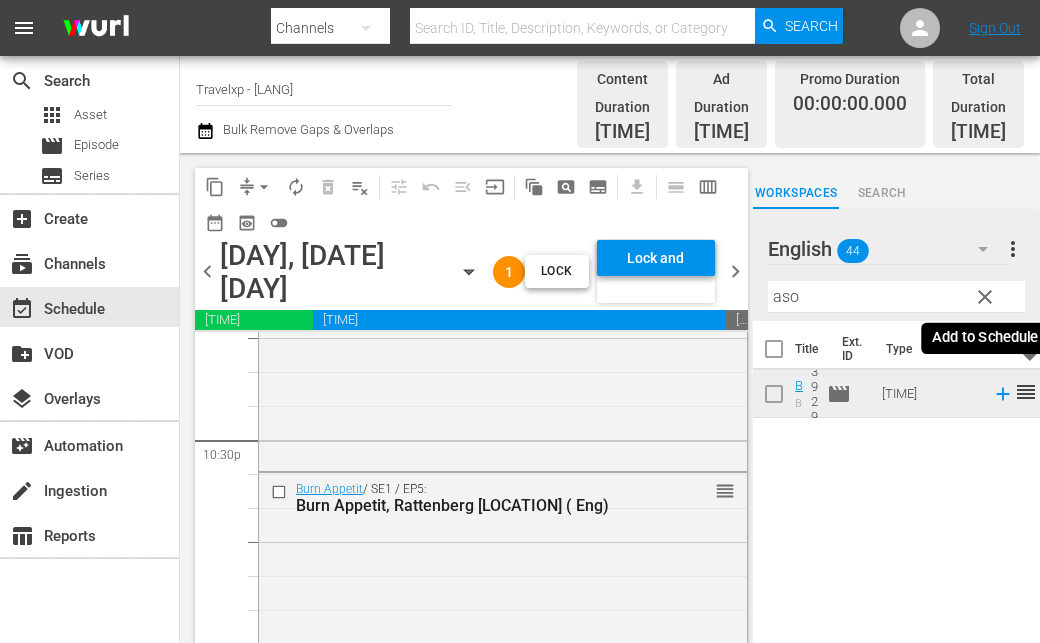 click 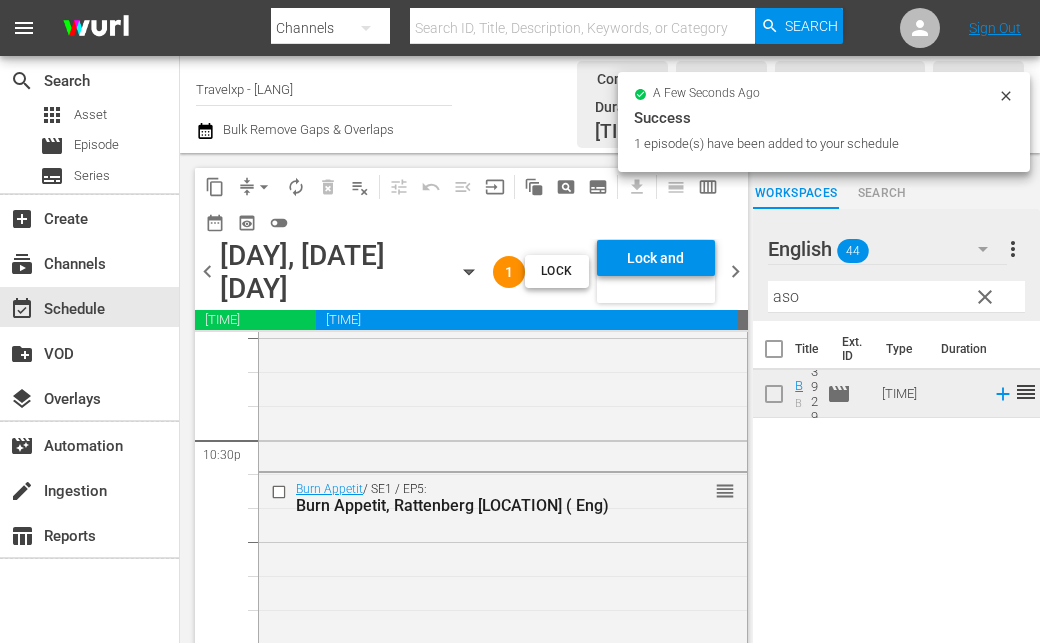 click on "[PERSON]" at bounding box center (896, 297) 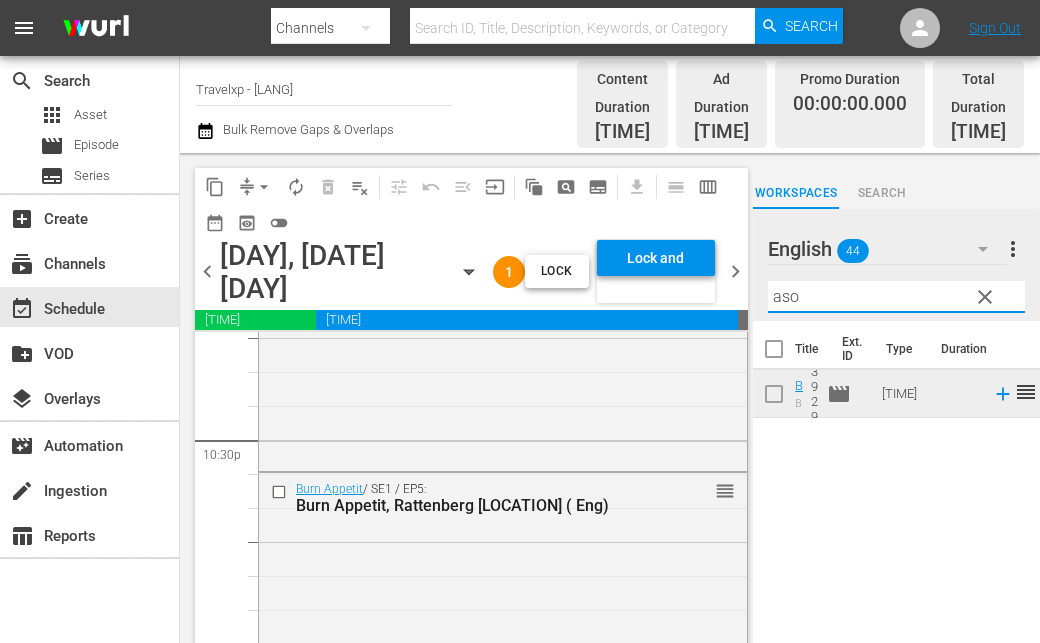 click on "[PERSON]" at bounding box center (896, 297) 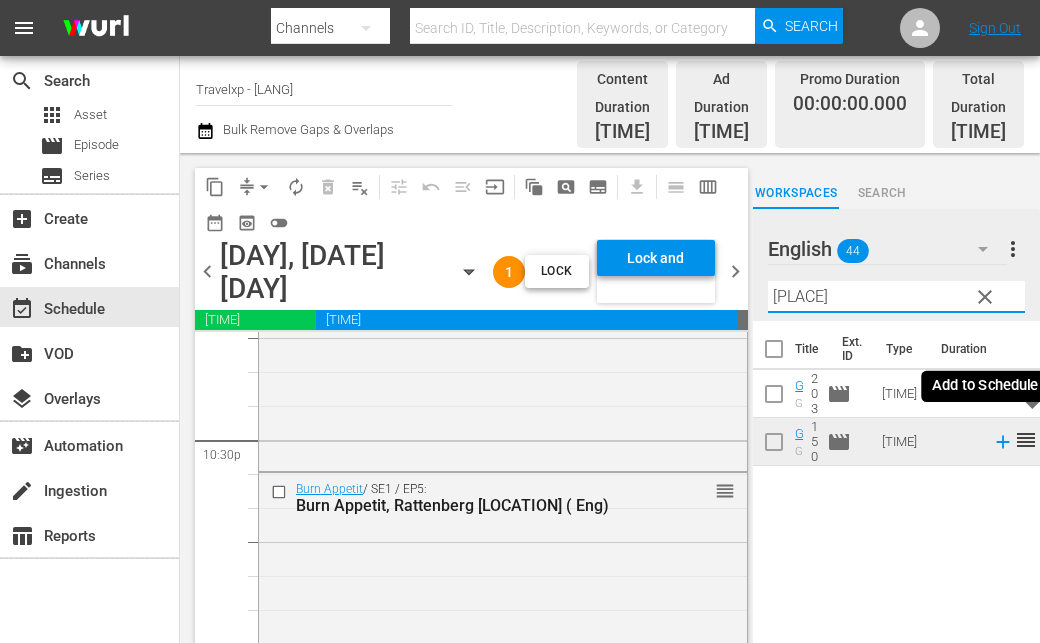 click 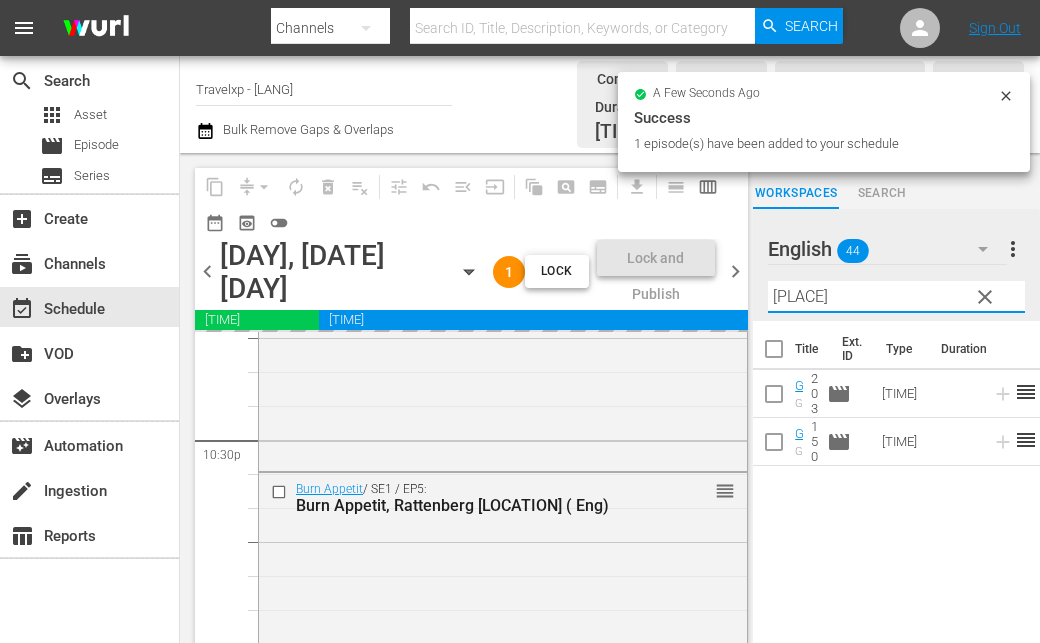 click on "desr" at bounding box center (896, 297) 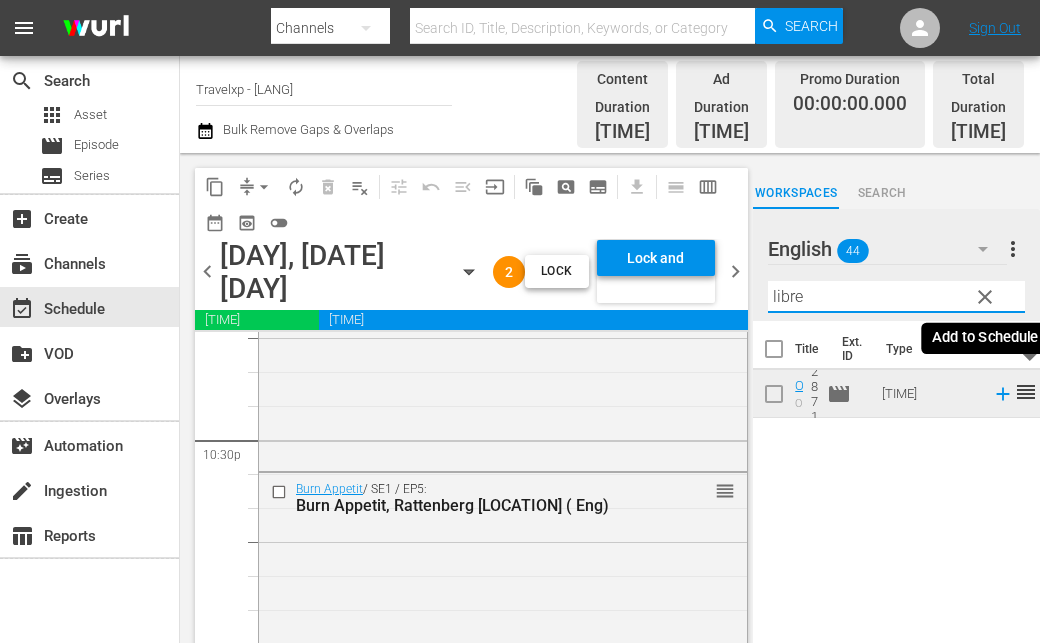 click 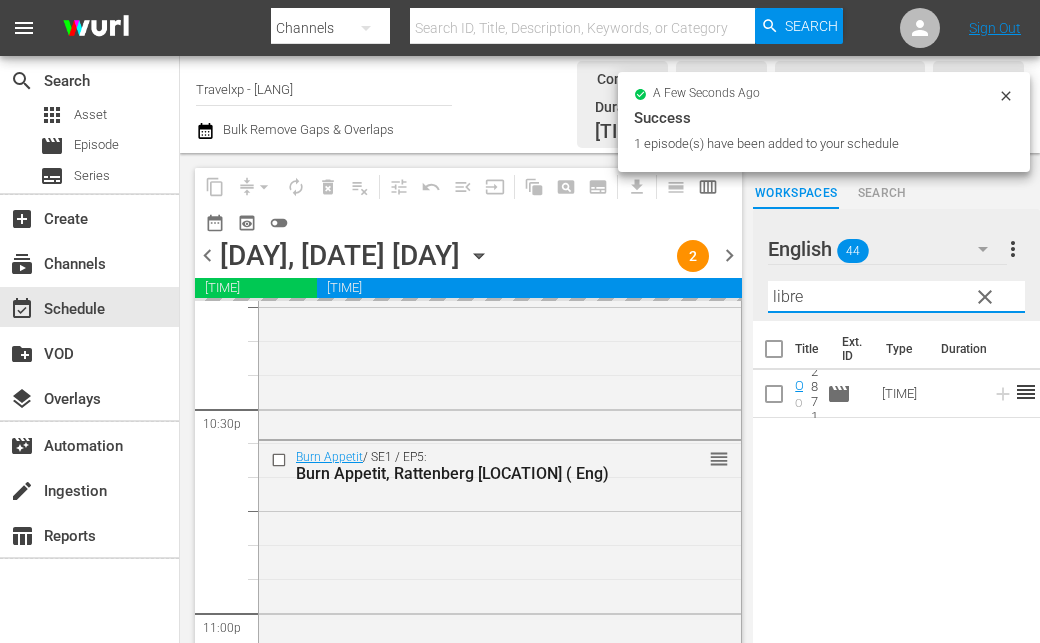 click on "libre" at bounding box center [896, 297] 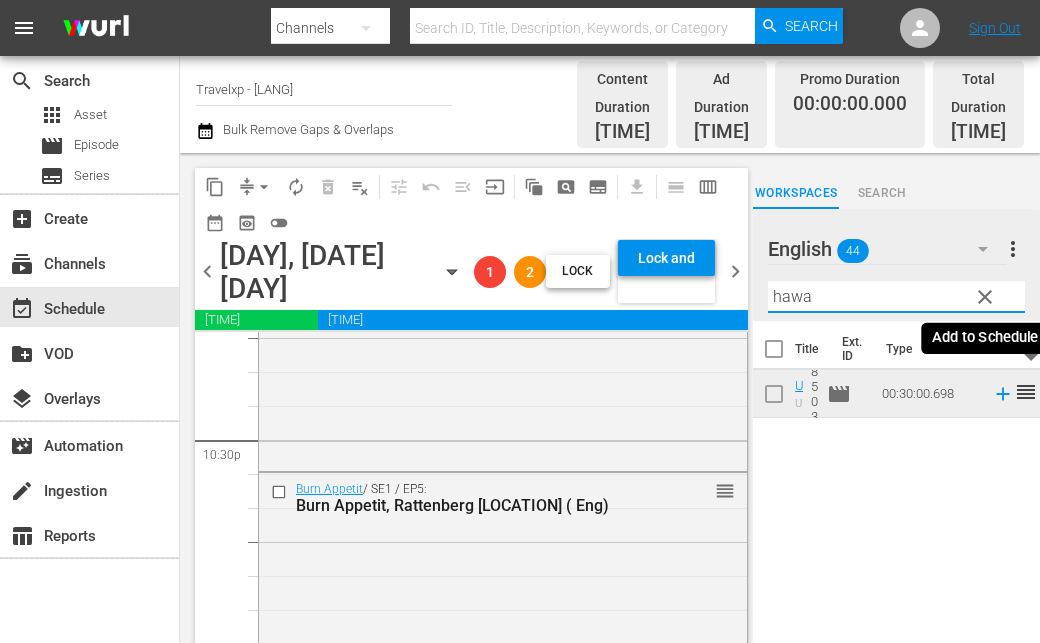 click 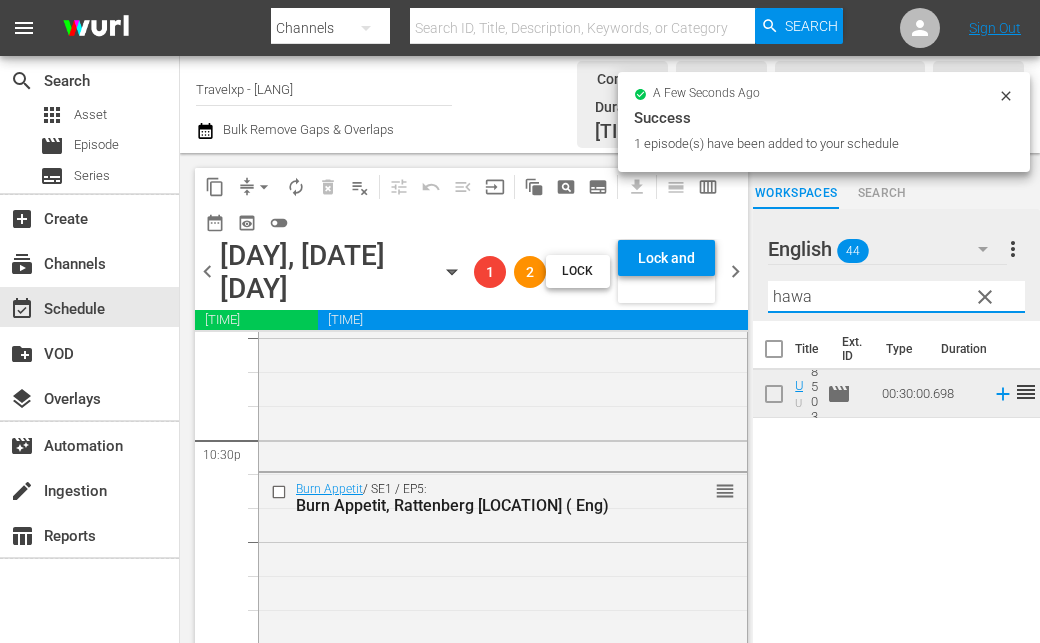 click on "[PERSON]" at bounding box center (896, 297) 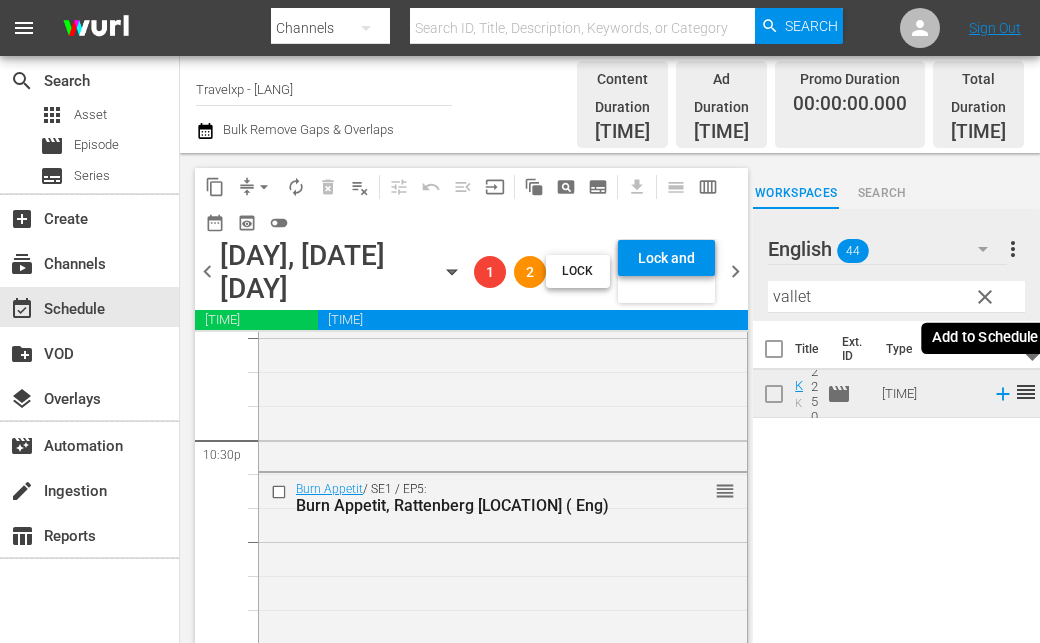 click 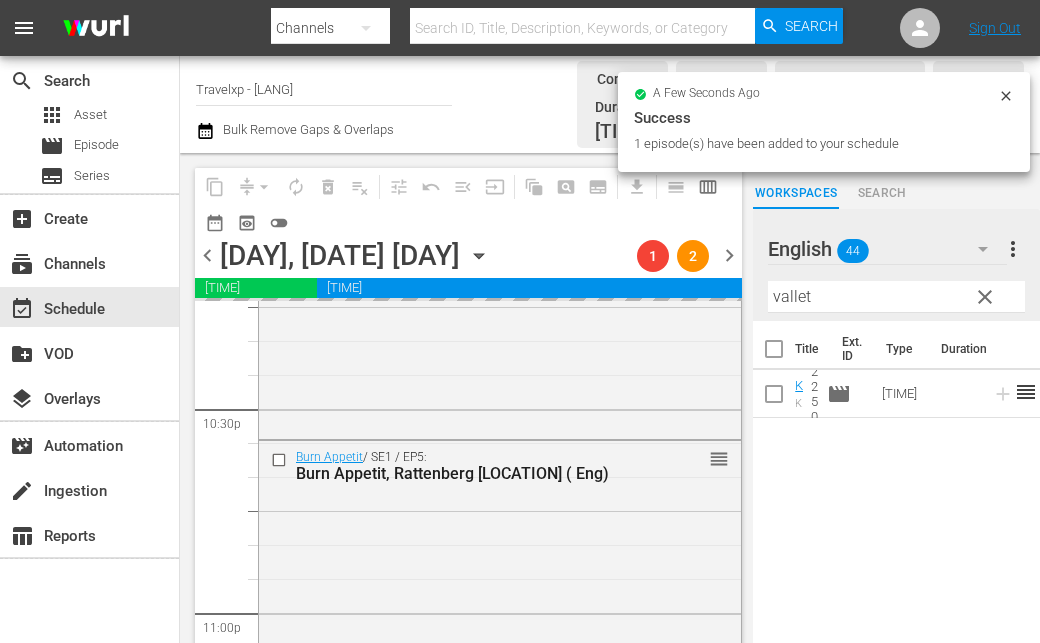 click on "vallet" at bounding box center [896, 297] 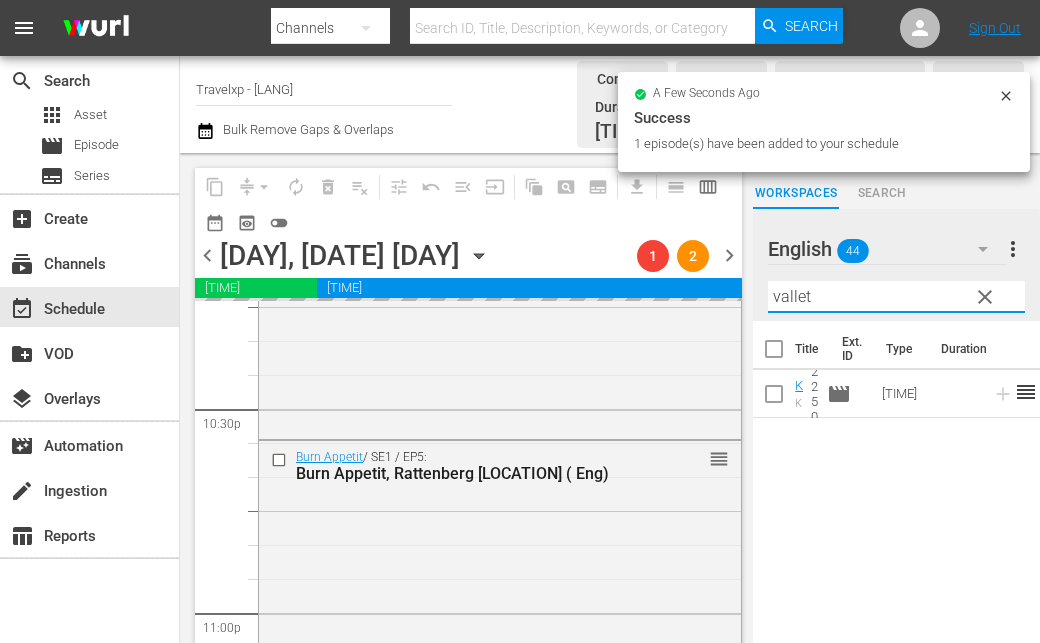 click on "vallet" at bounding box center (896, 297) 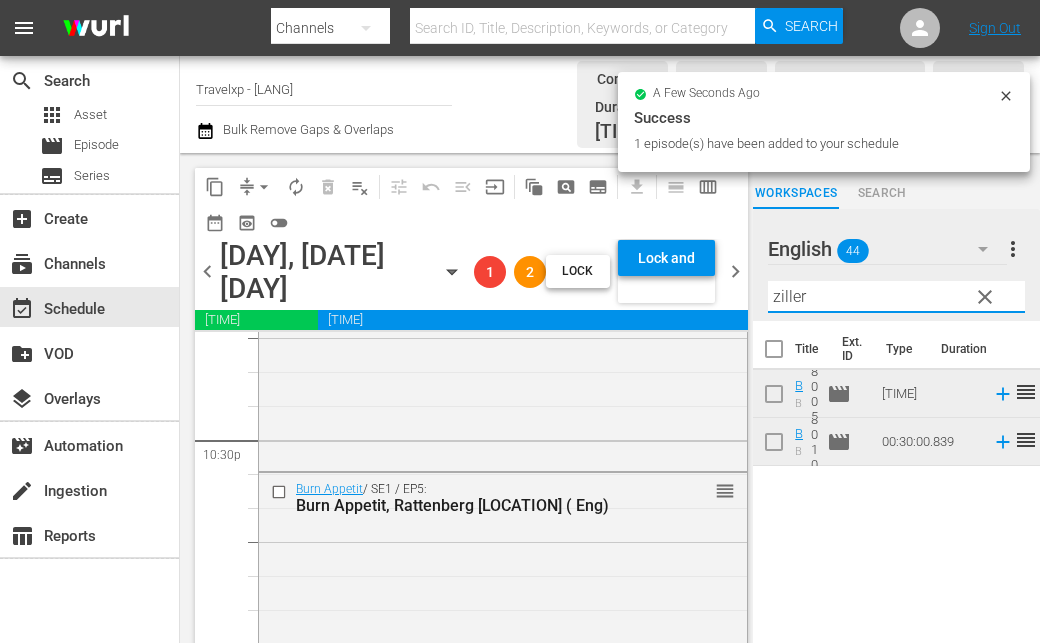 type on "zillert" 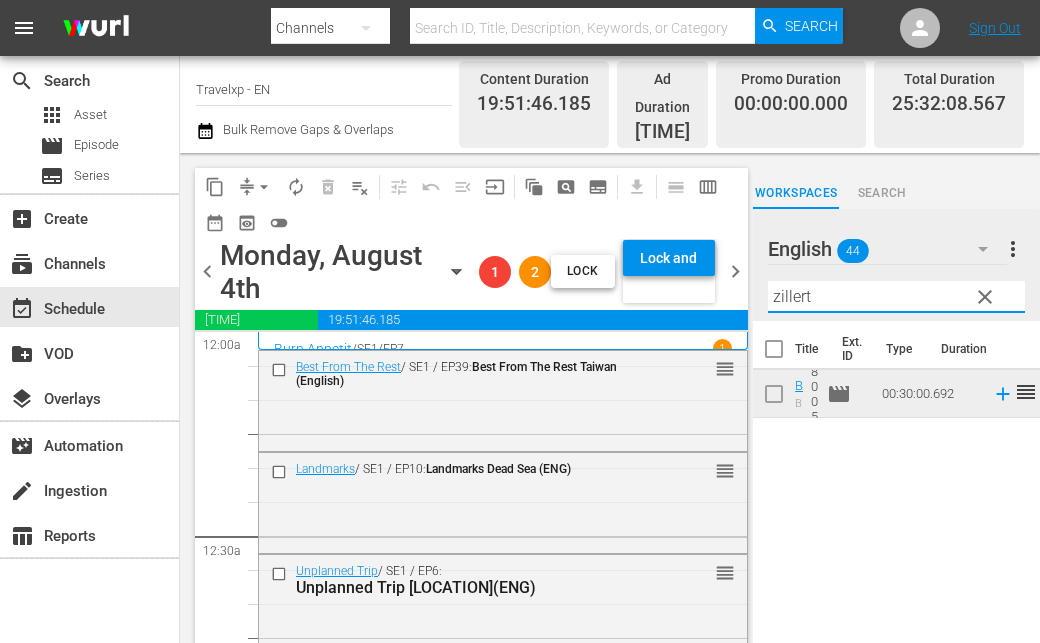 scroll, scrollTop: 0, scrollLeft: 0, axis: both 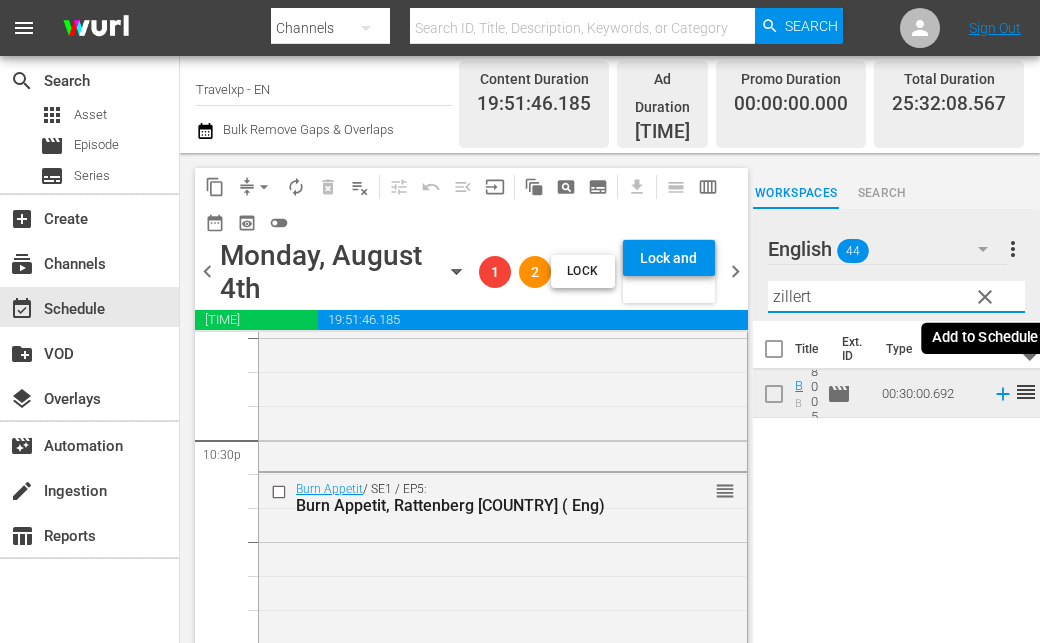 click 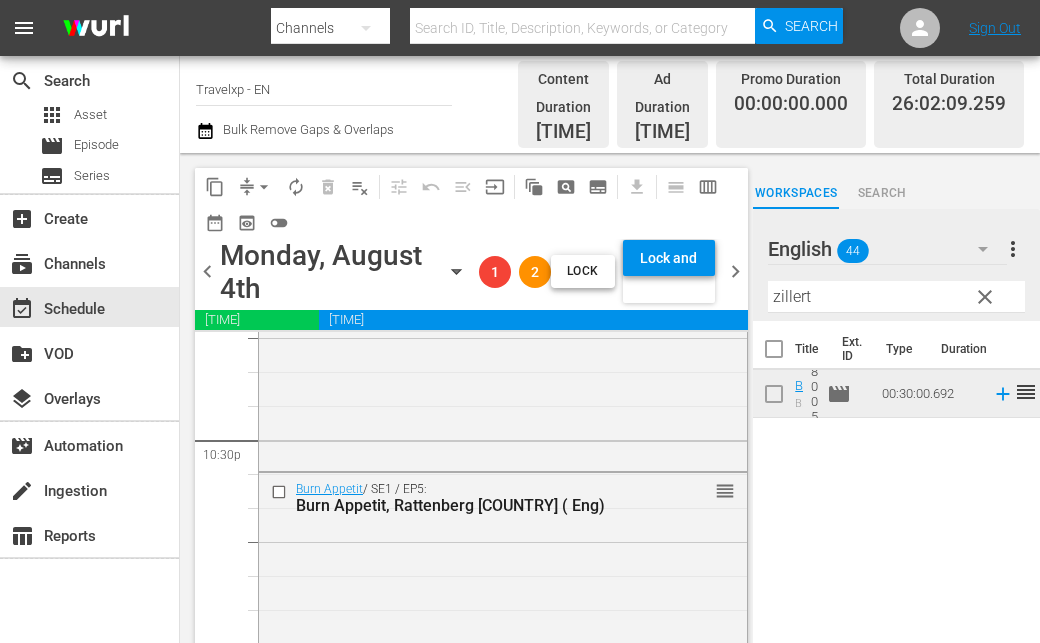click on "zillert" at bounding box center (896, 297) 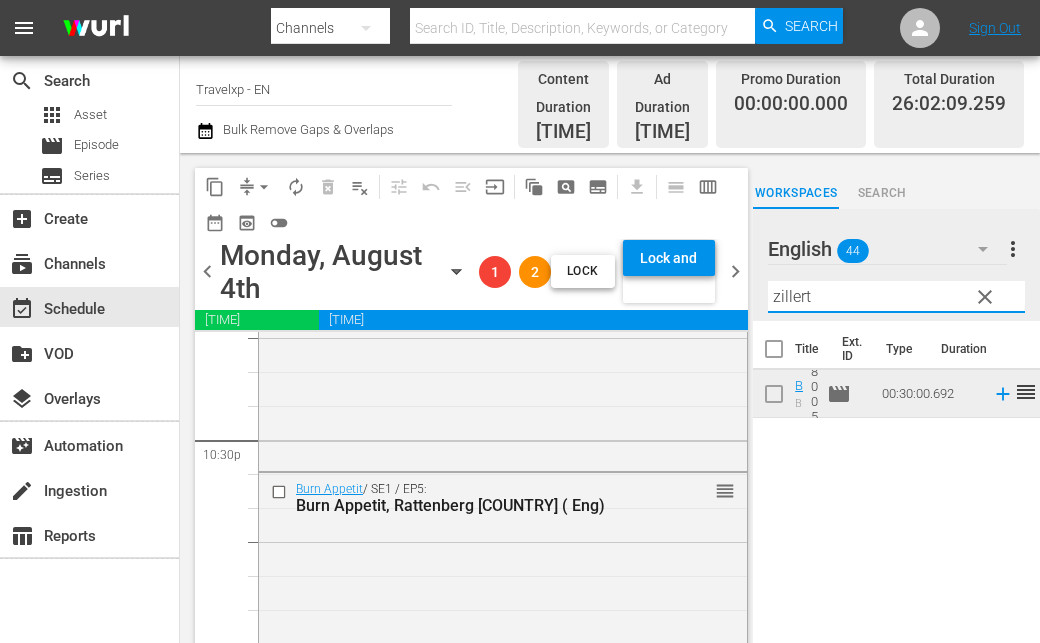 click on "zillert" at bounding box center (896, 297) 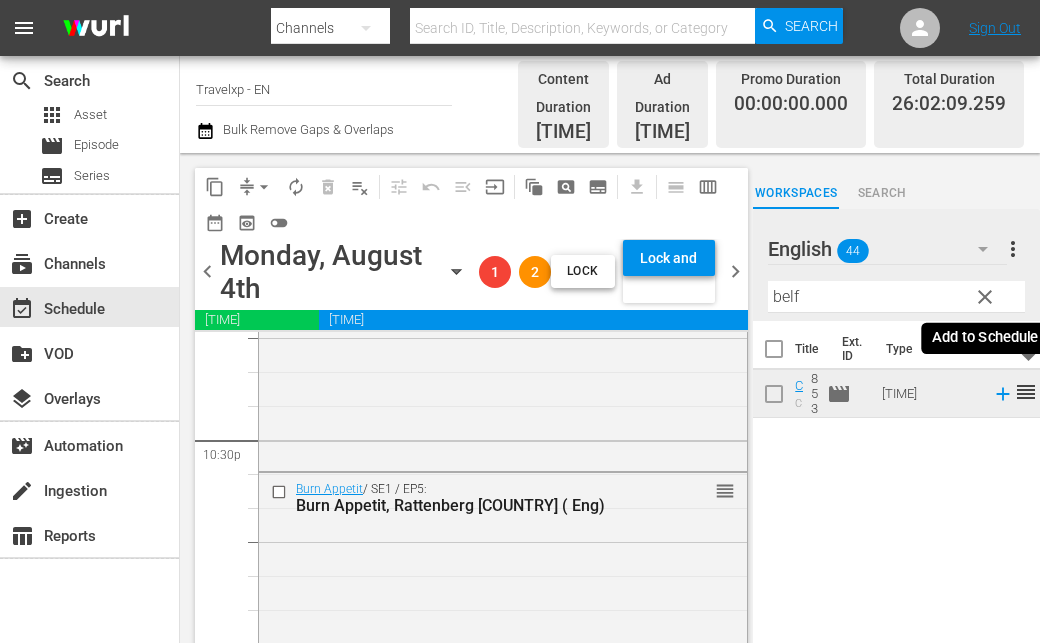 click 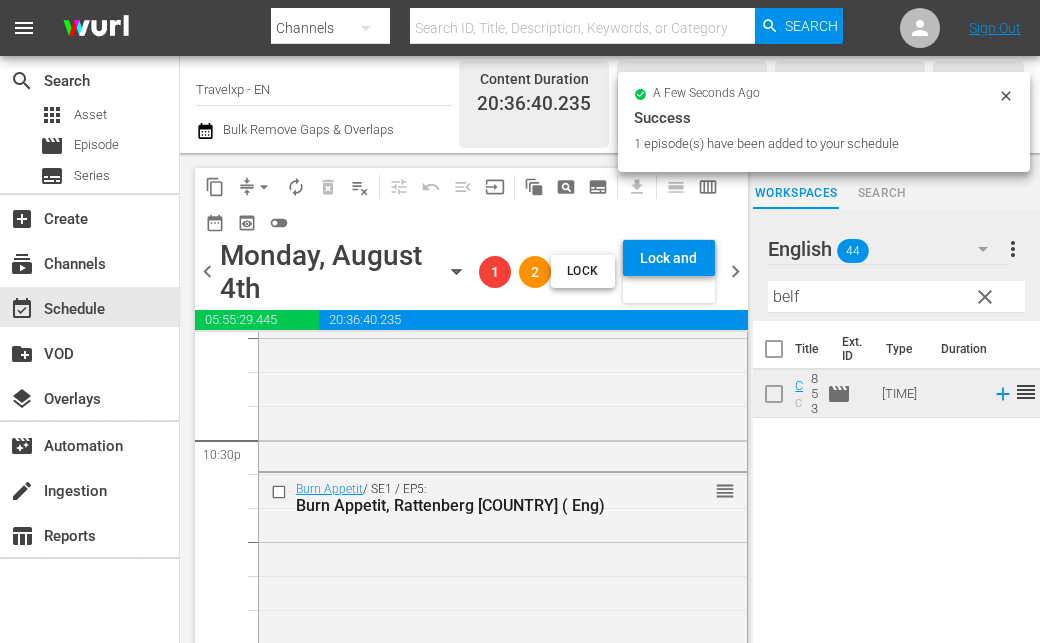 click on "belf" at bounding box center (896, 297) 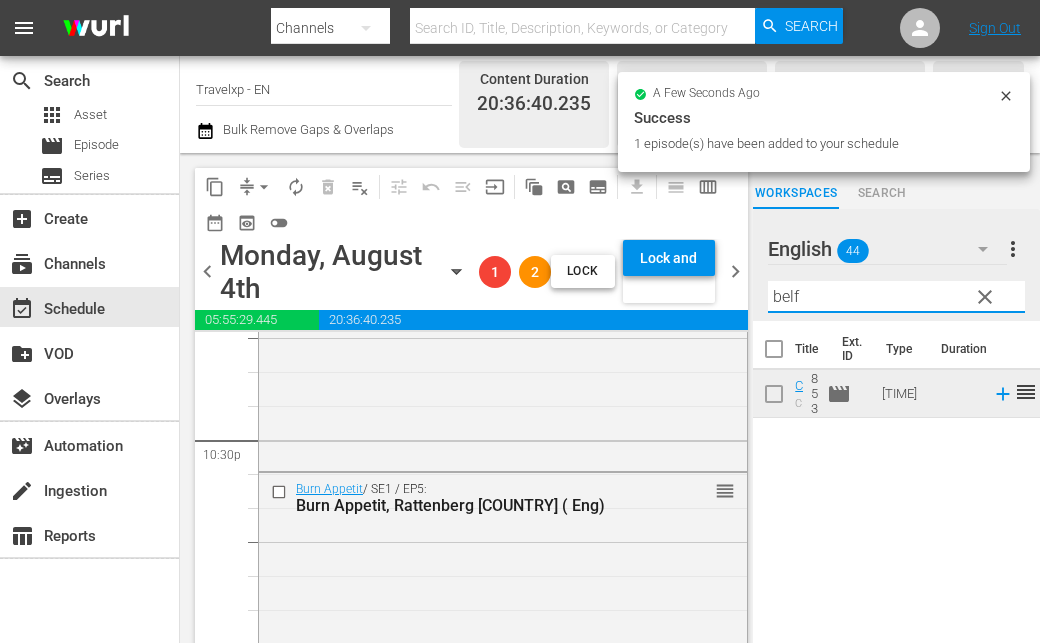 click on "belf" at bounding box center (896, 297) 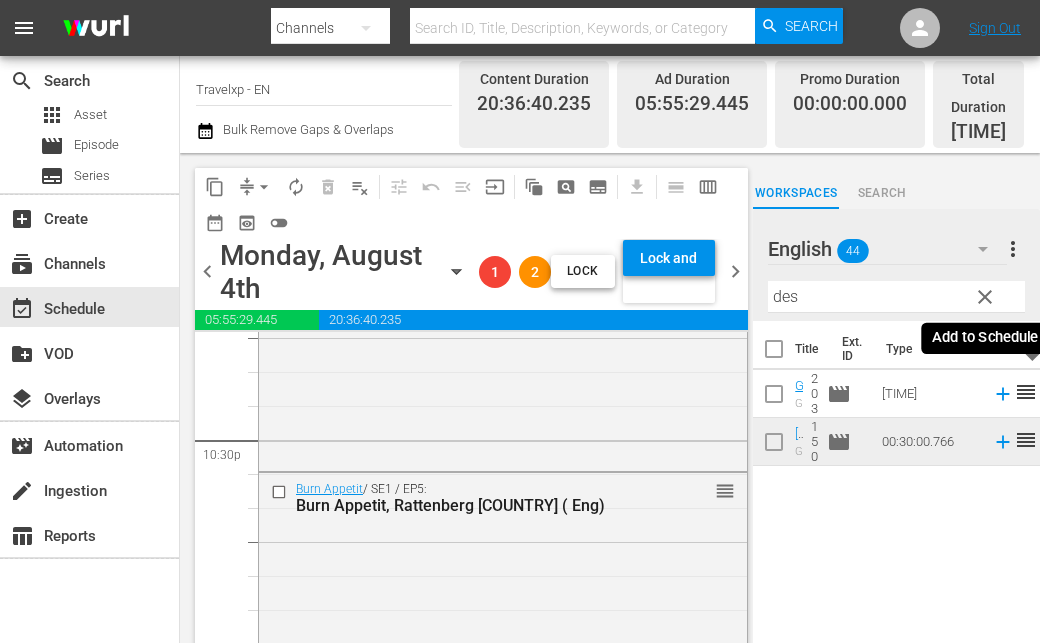 click 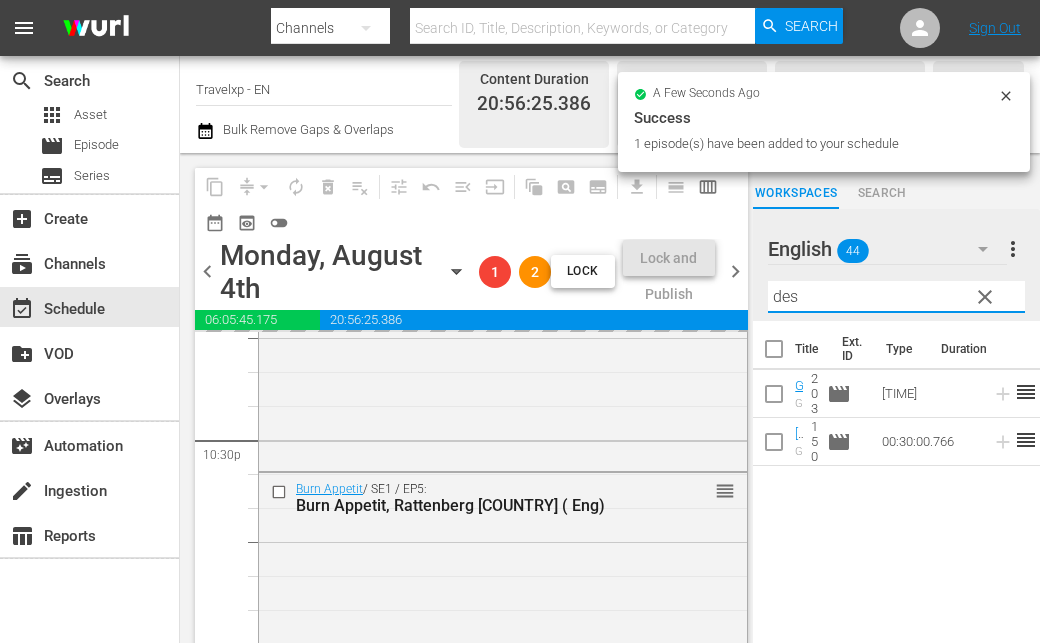click on "des" at bounding box center (896, 297) 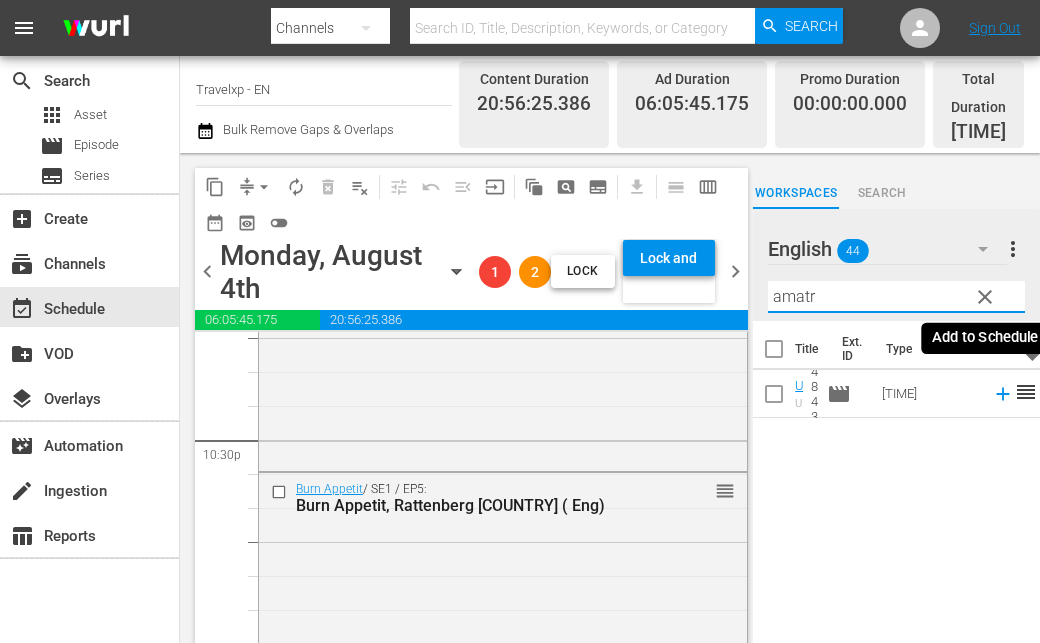 click 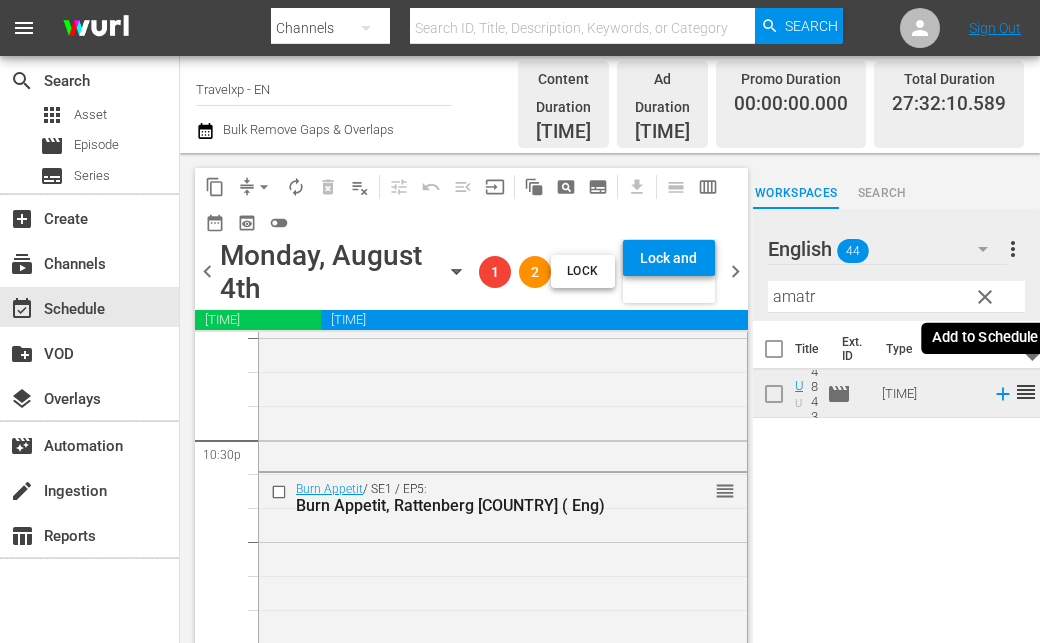 click 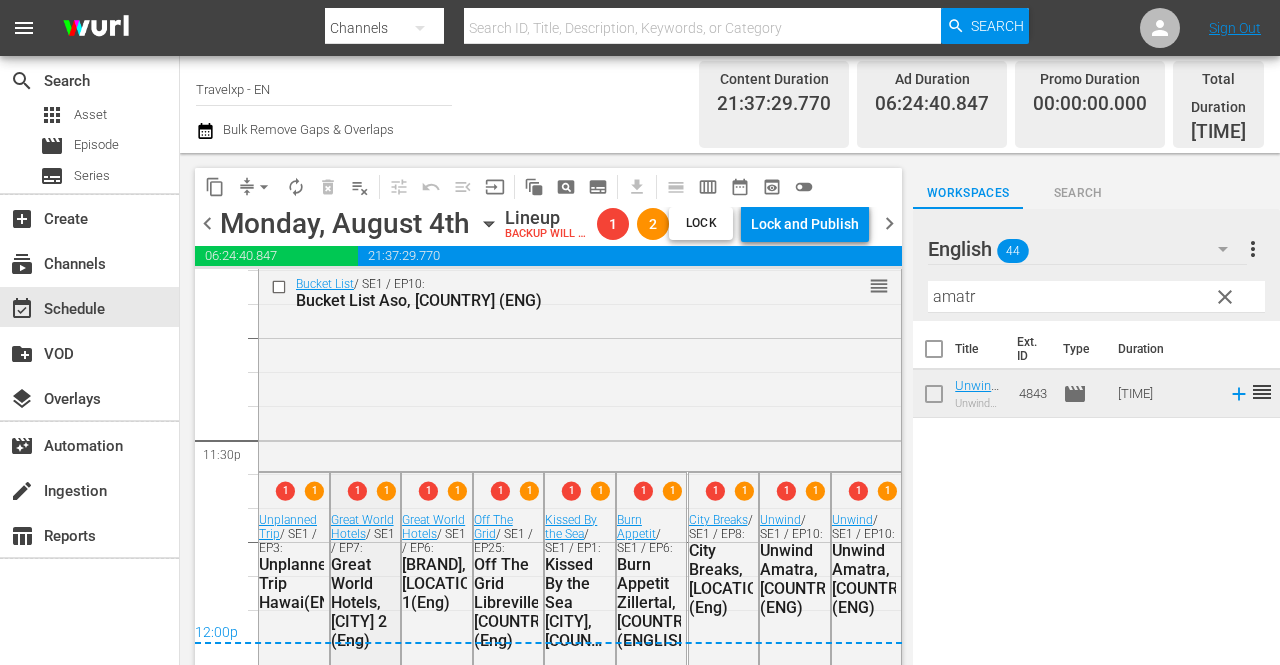 scroll, scrollTop: 9417, scrollLeft: 0, axis: vertical 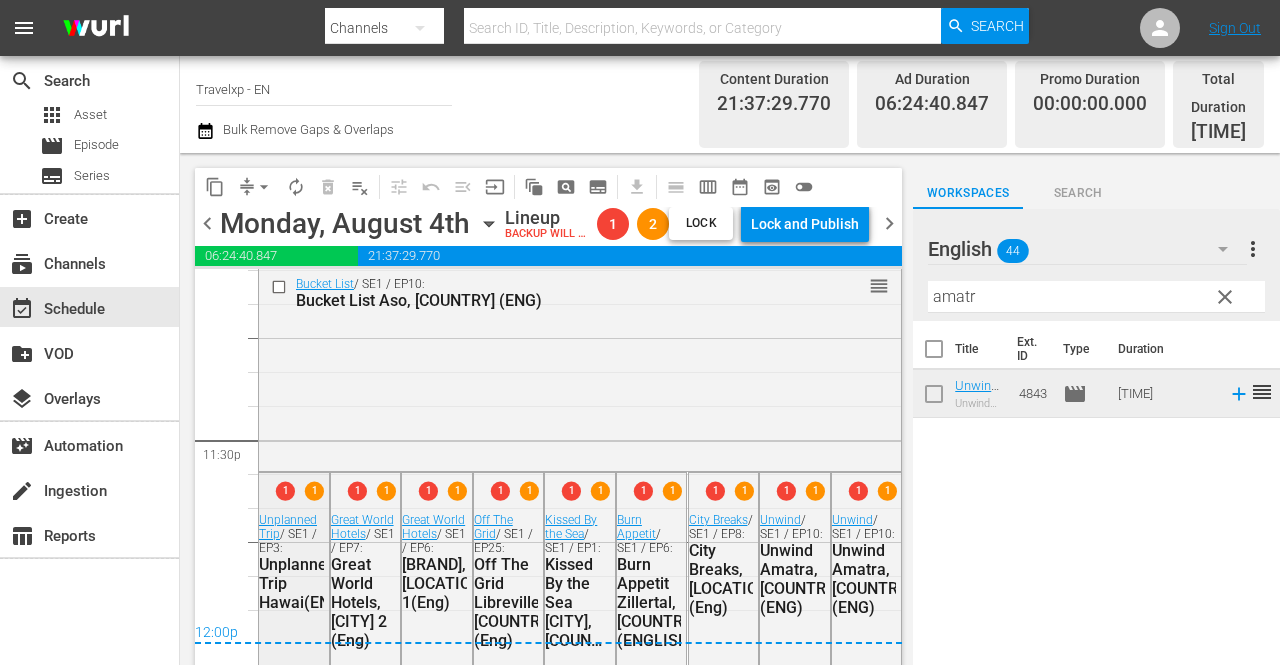 click on "[NUMBER] [ACTION]" at bounding box center (294, 492) 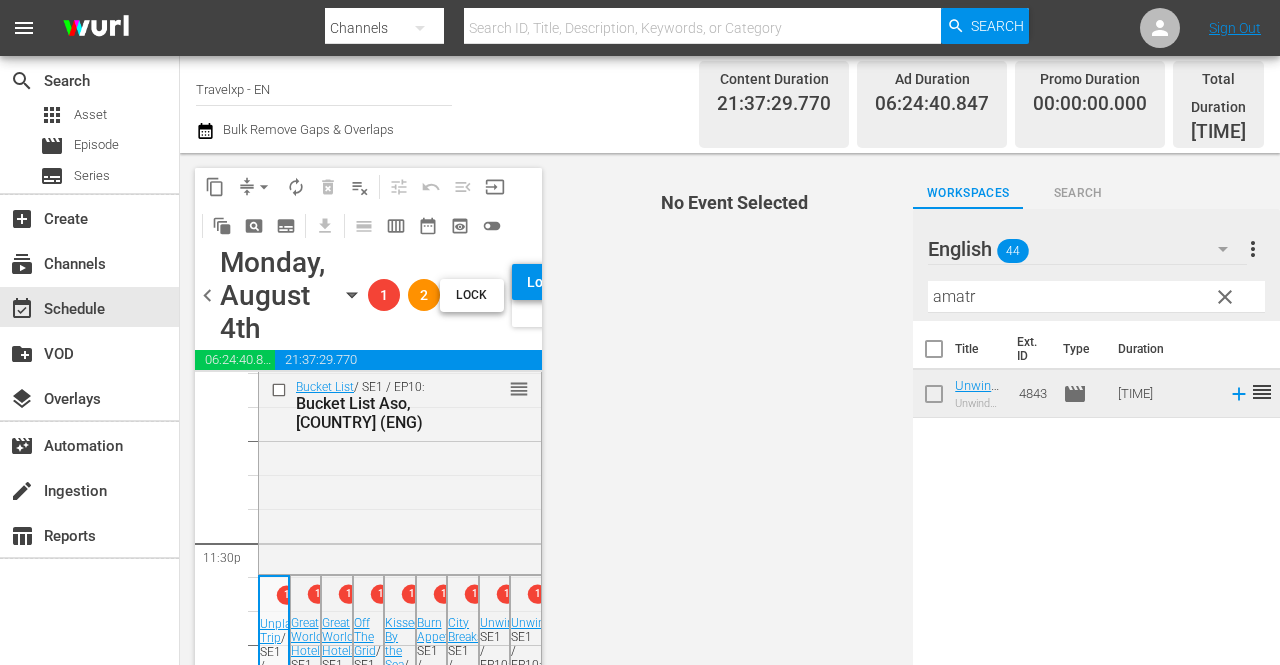 scroll, scrollTop: 9504, scrollLeft: 0, axis: vertical 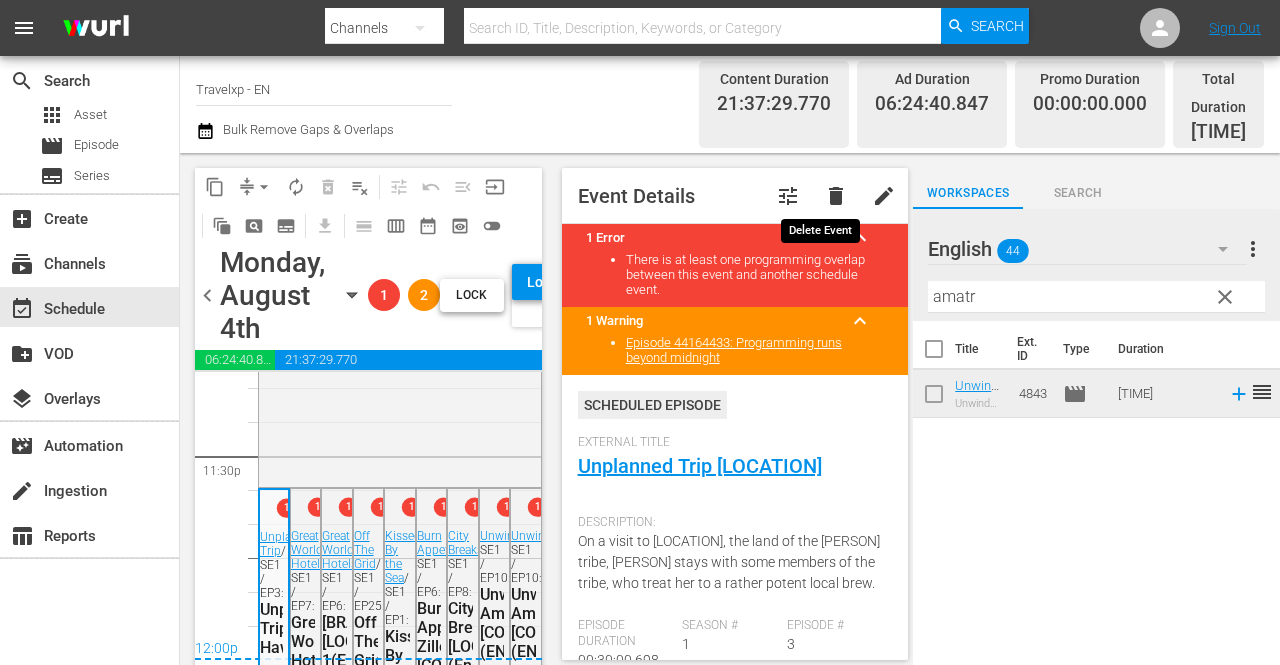 click on "delete" at bounding box center [836, 196] 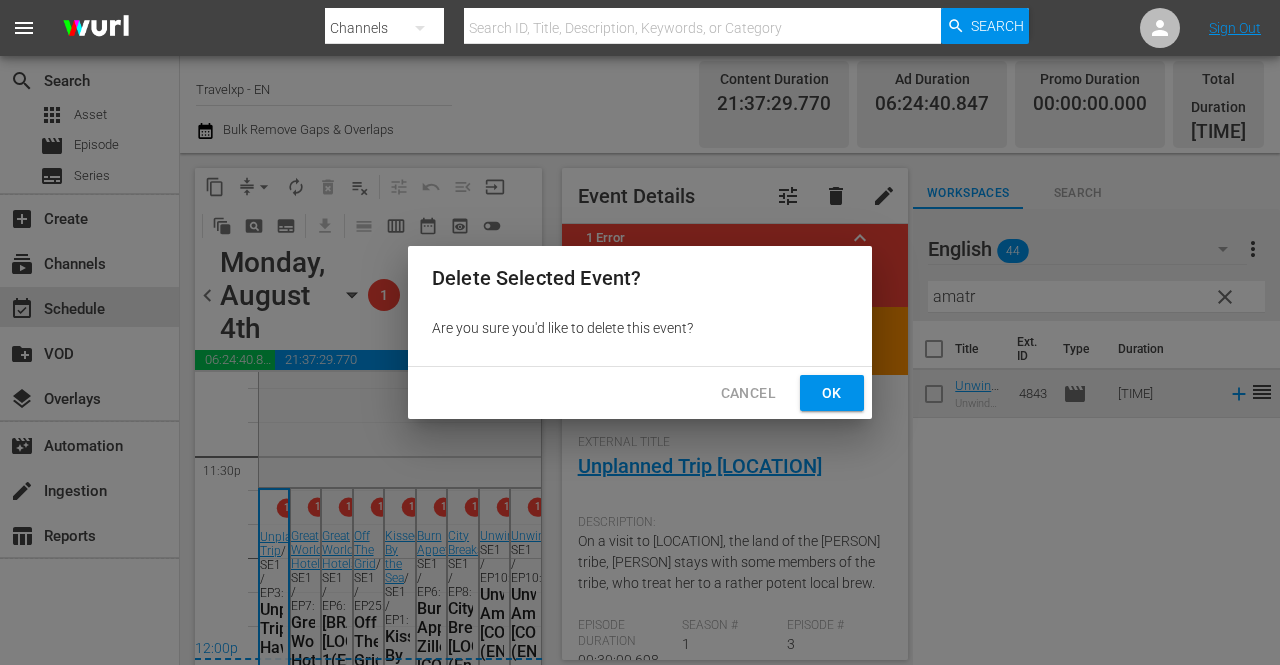 click on "Ok" at bounding box center [832, 393] 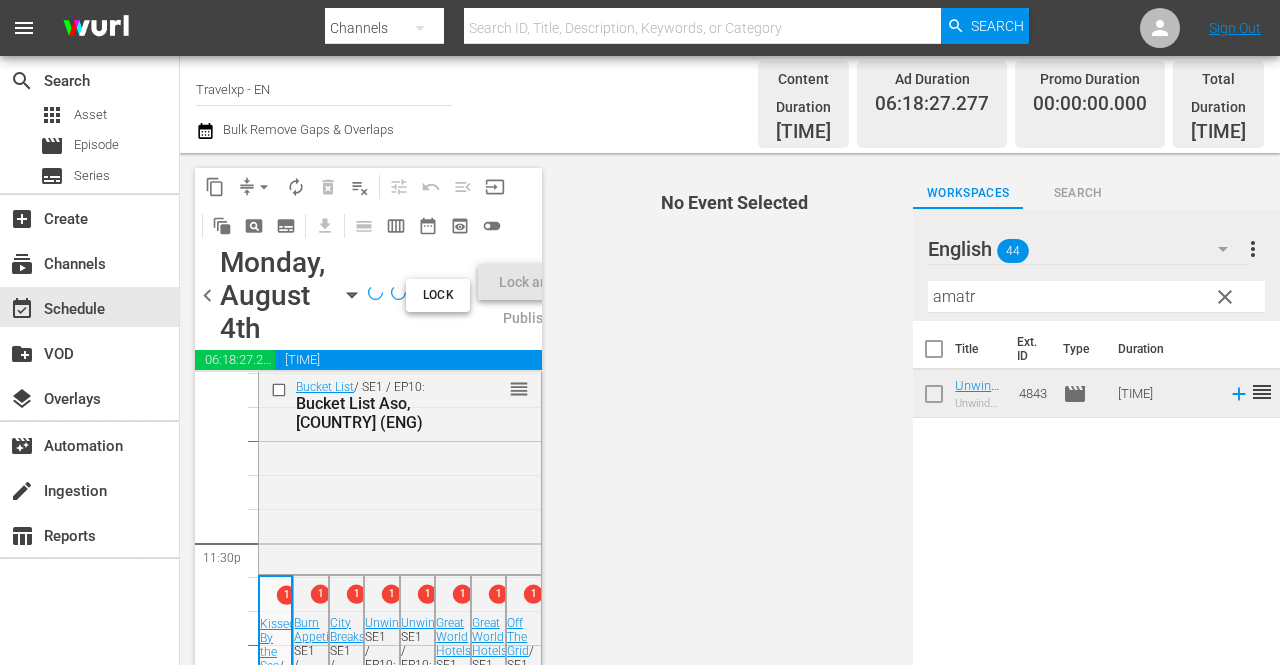 scroll, scrollTop: 9504, scrollLeft: 0, axis: vertical 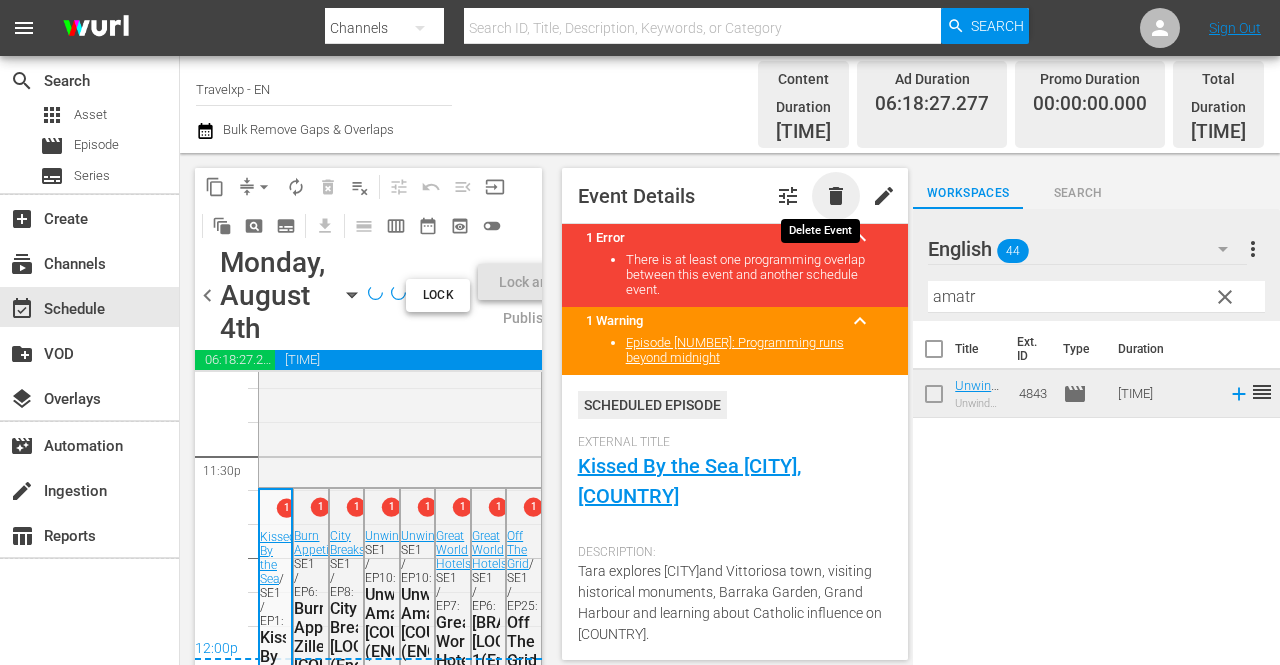 click on "delete" at bounding box center [836, 196] 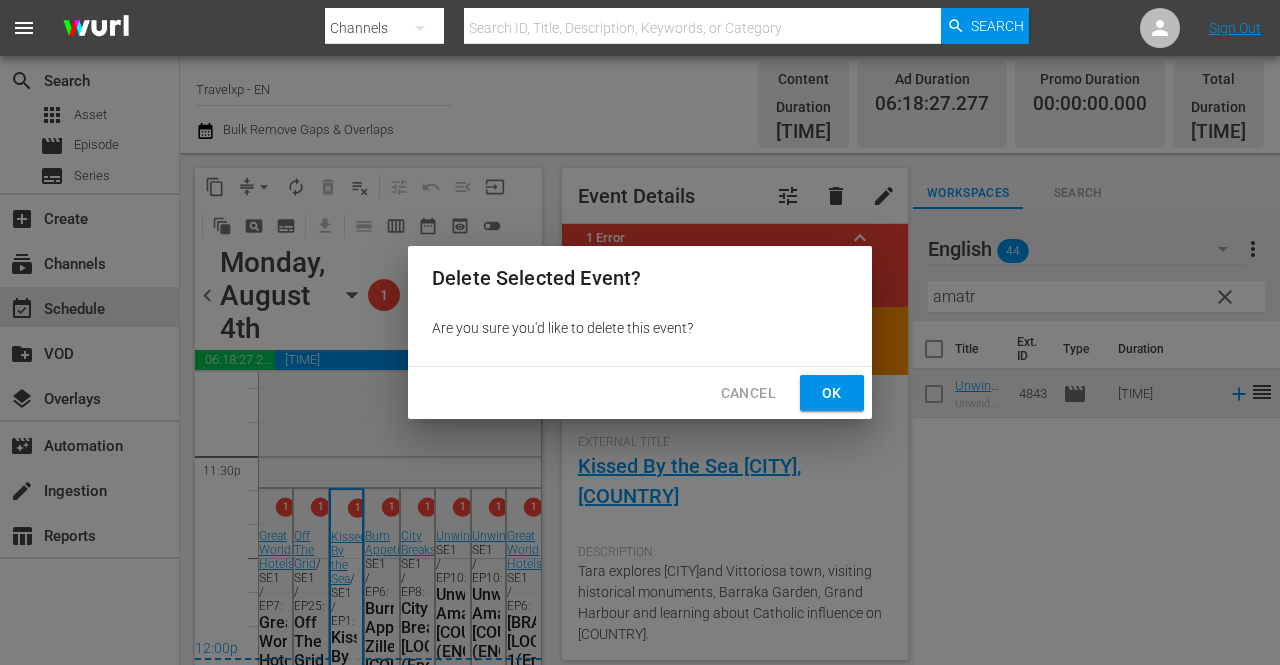 click on "Ok" at bounding box center [832, 393] 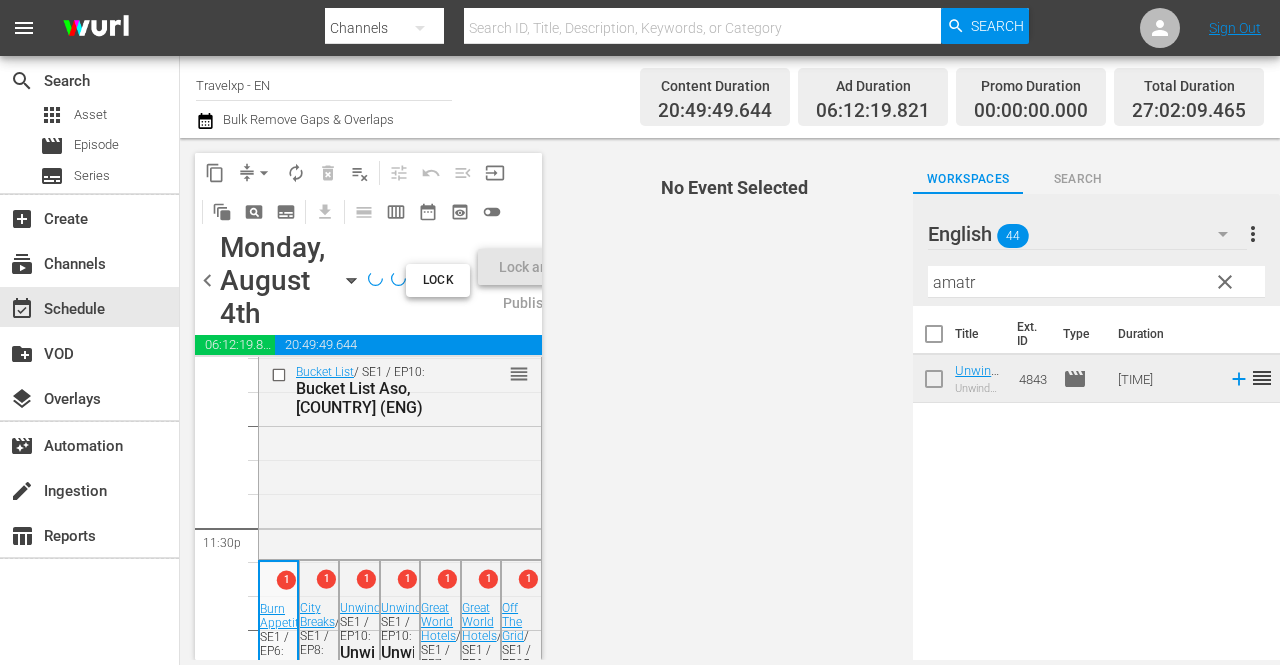 scroll, scrollTop: 9504, scrollLeft: 0, axis: vertical 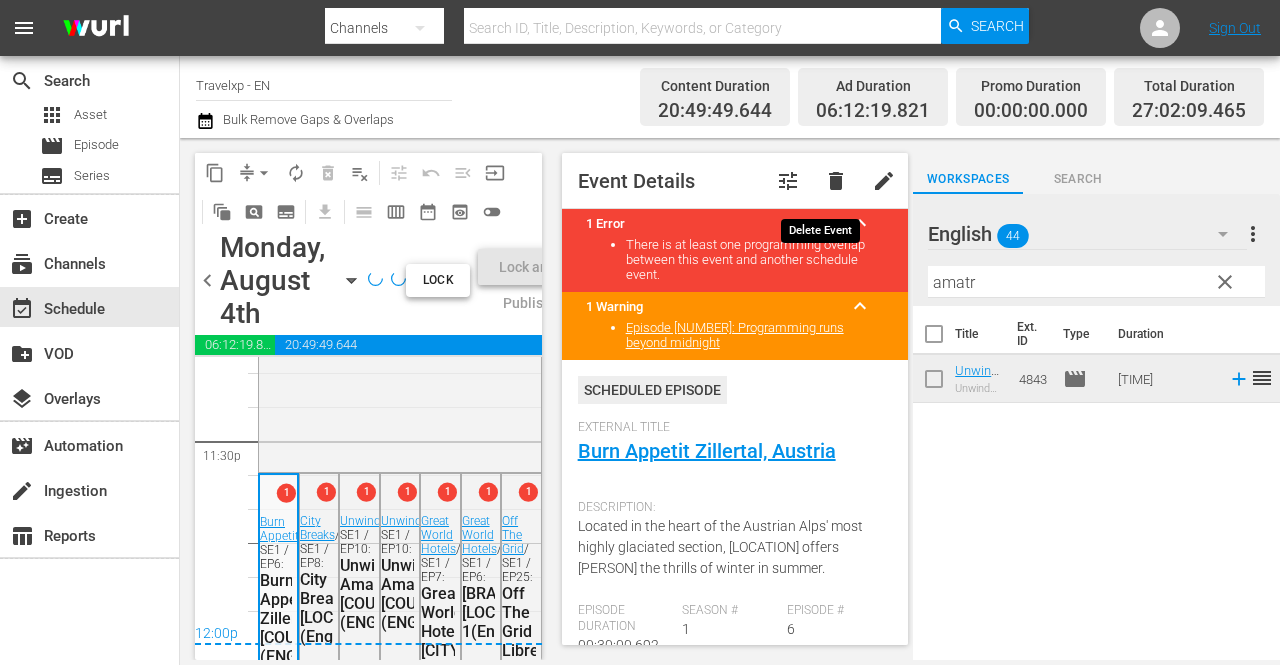 click on "delete" at bounding box center [836, 181] 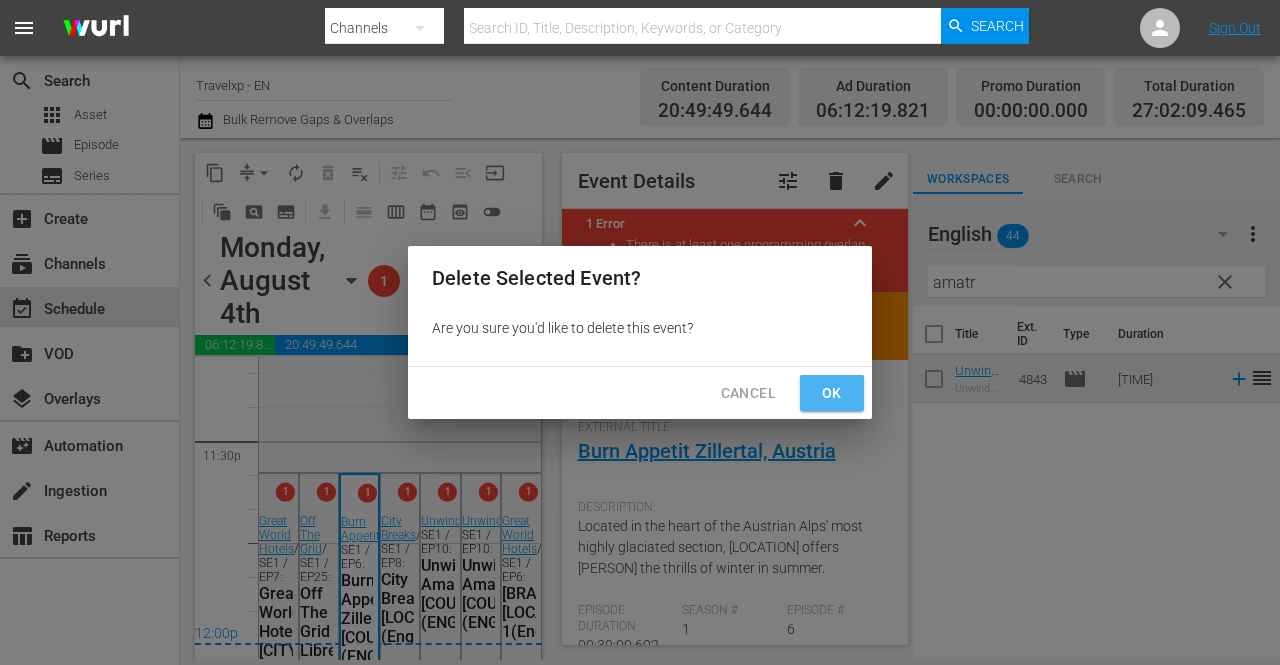 click on "Ok" at bounding box center [832, 393] 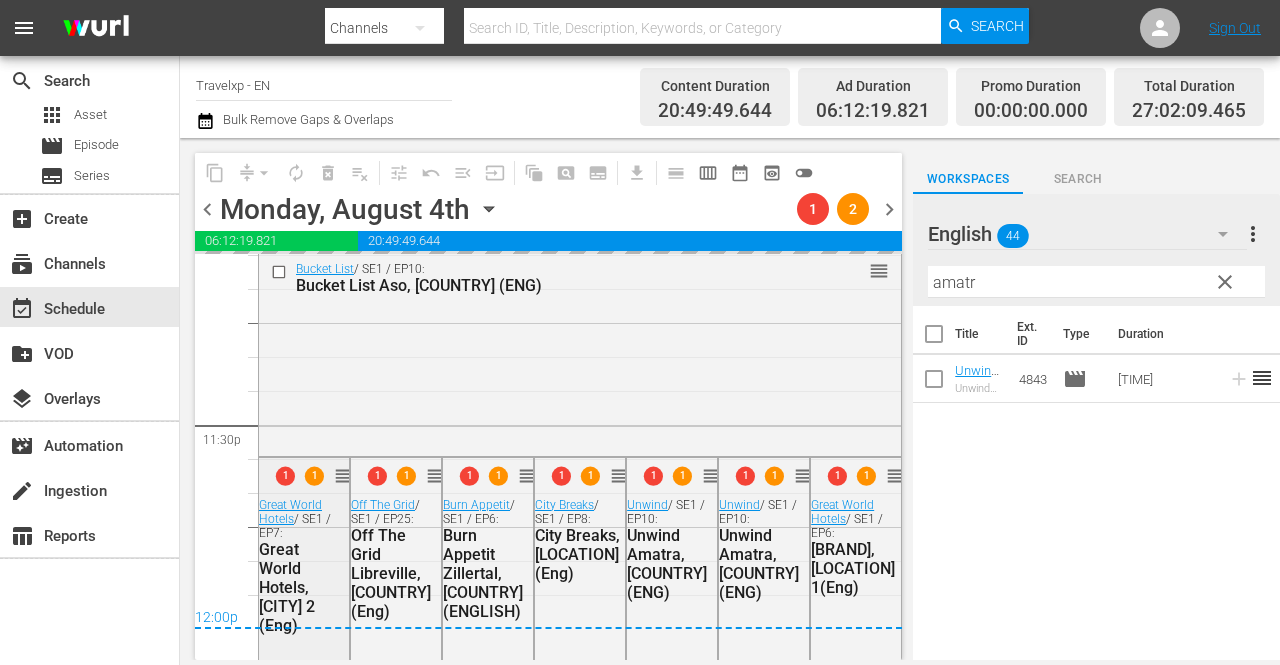 scroll, scrollTop: 9417, scrollLeft: 0, axis: vertical 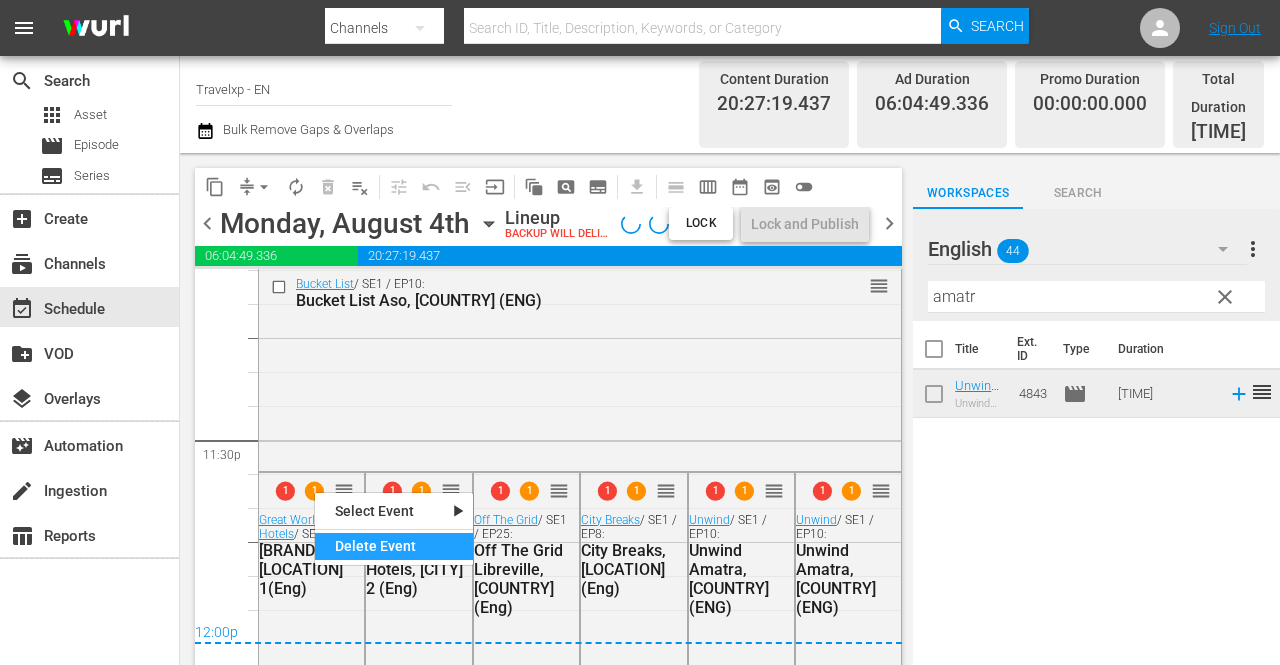 click on "Delete Event" at bounding box center (394, 546) 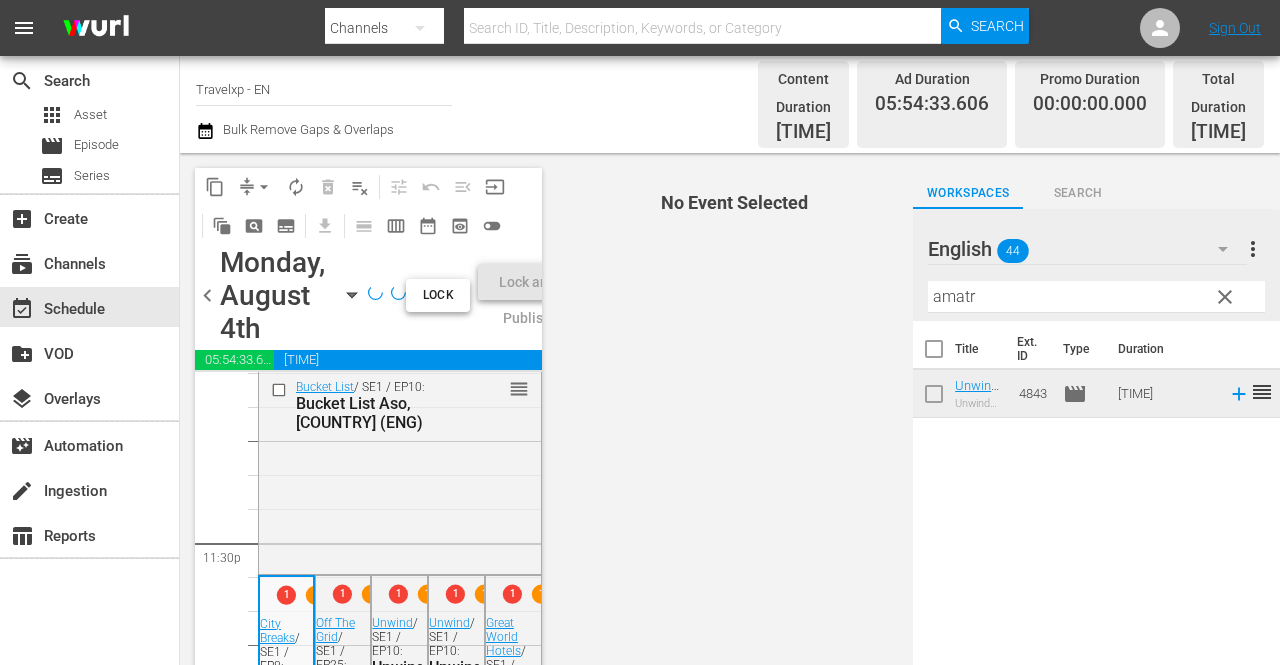 scroll, scrollTop: 9504, scrollLeft: 0, axis: vertical 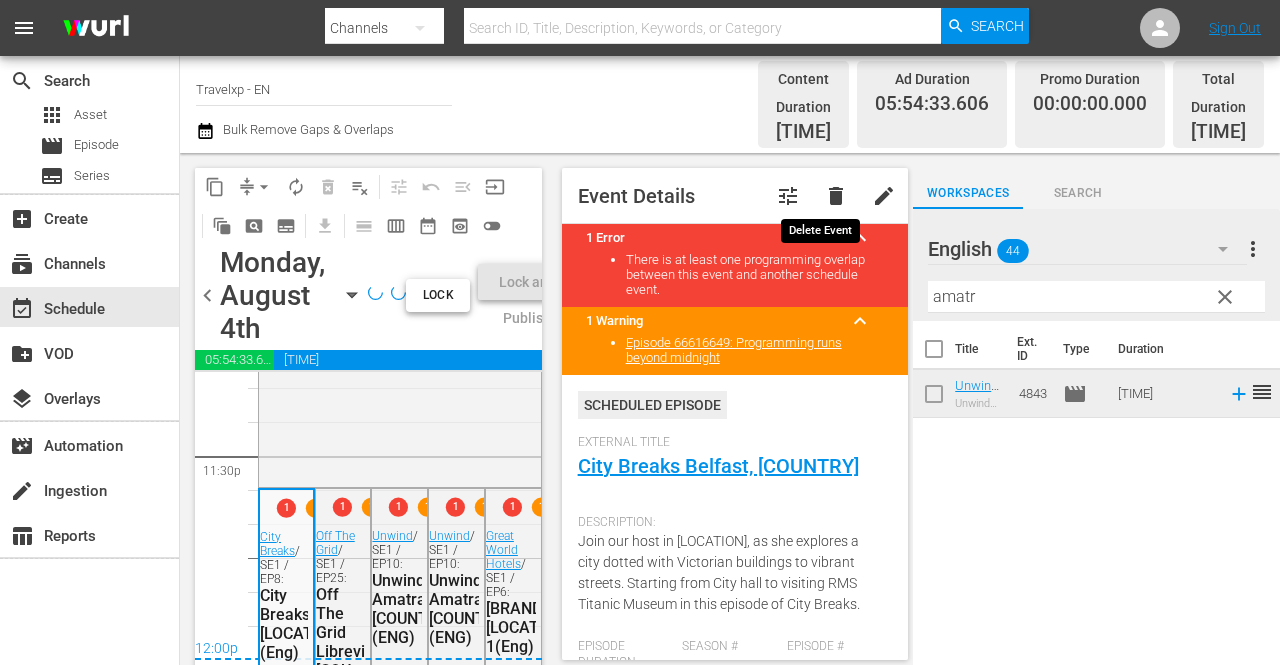 click on "delete" at bounding box center [836, 196] 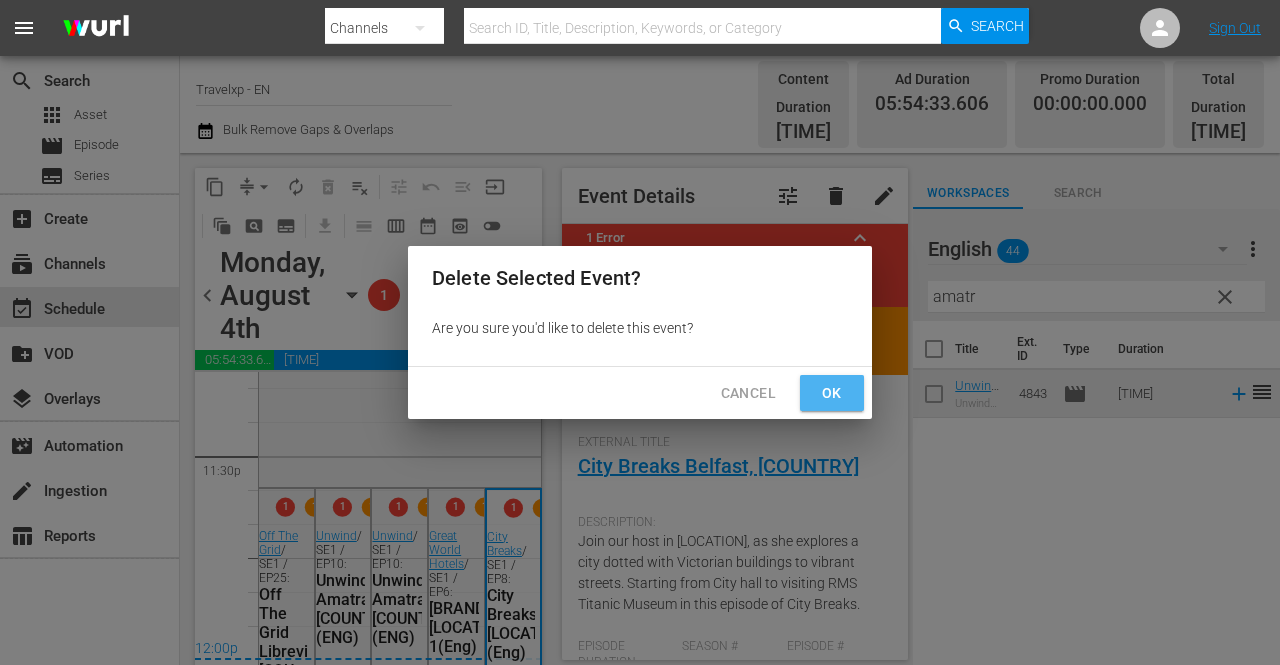 click on "Ok" at bounding box center (832, 393) 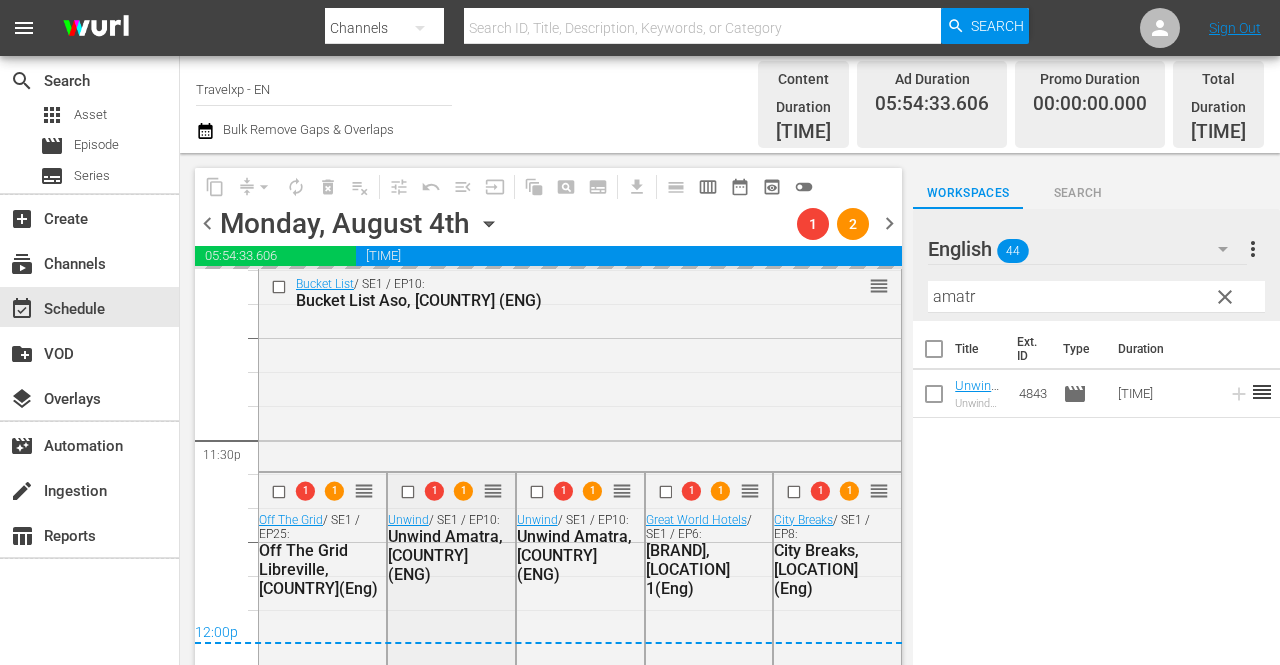 scroll, scrollTop: 9417, scrollLeft: 0, axis: vertical 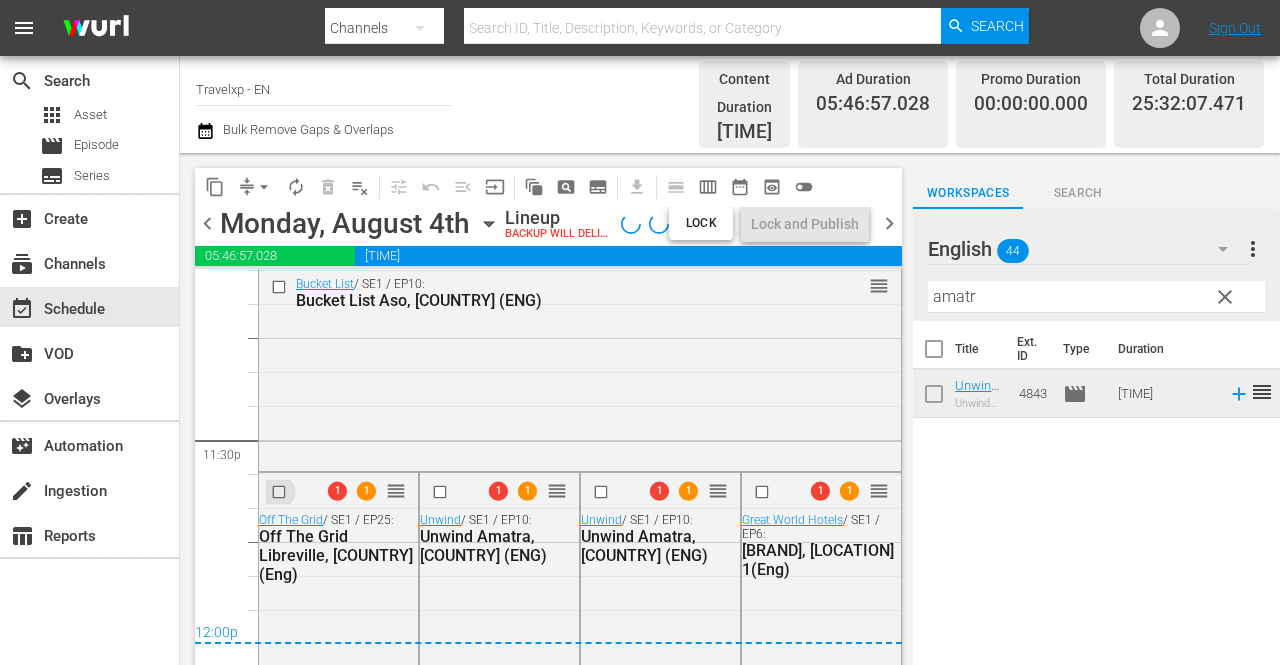 click at bounding box center [281, 491] 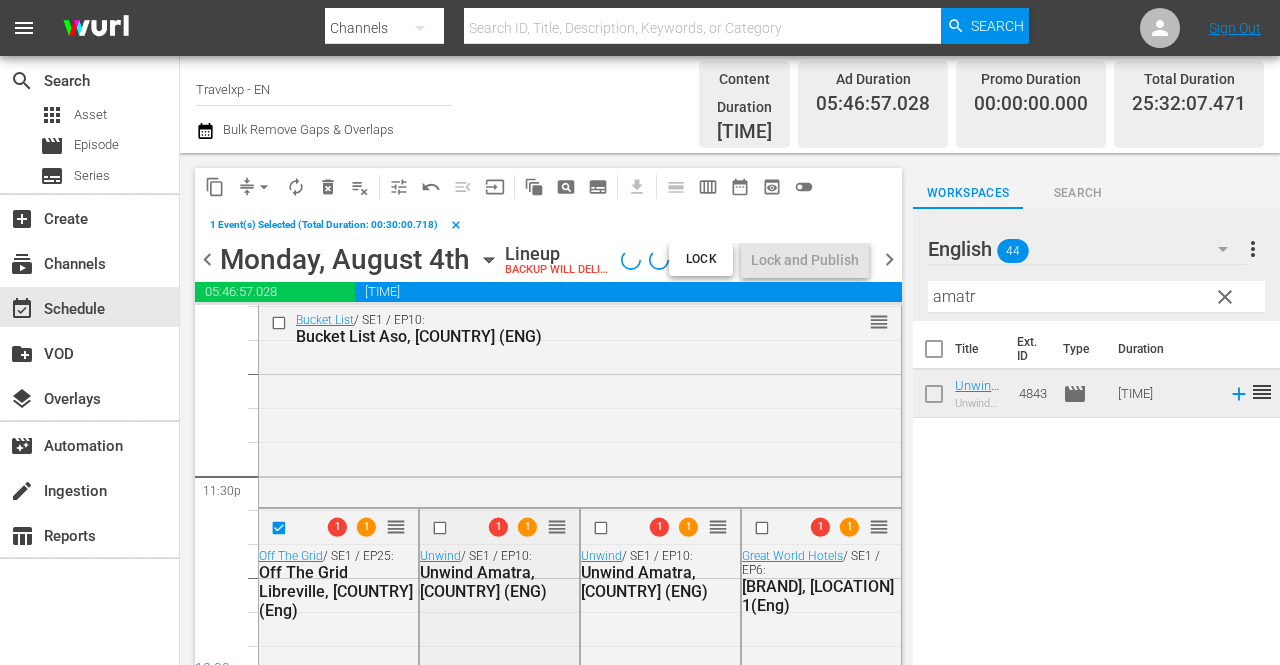 click at bounding box center (442, 527) 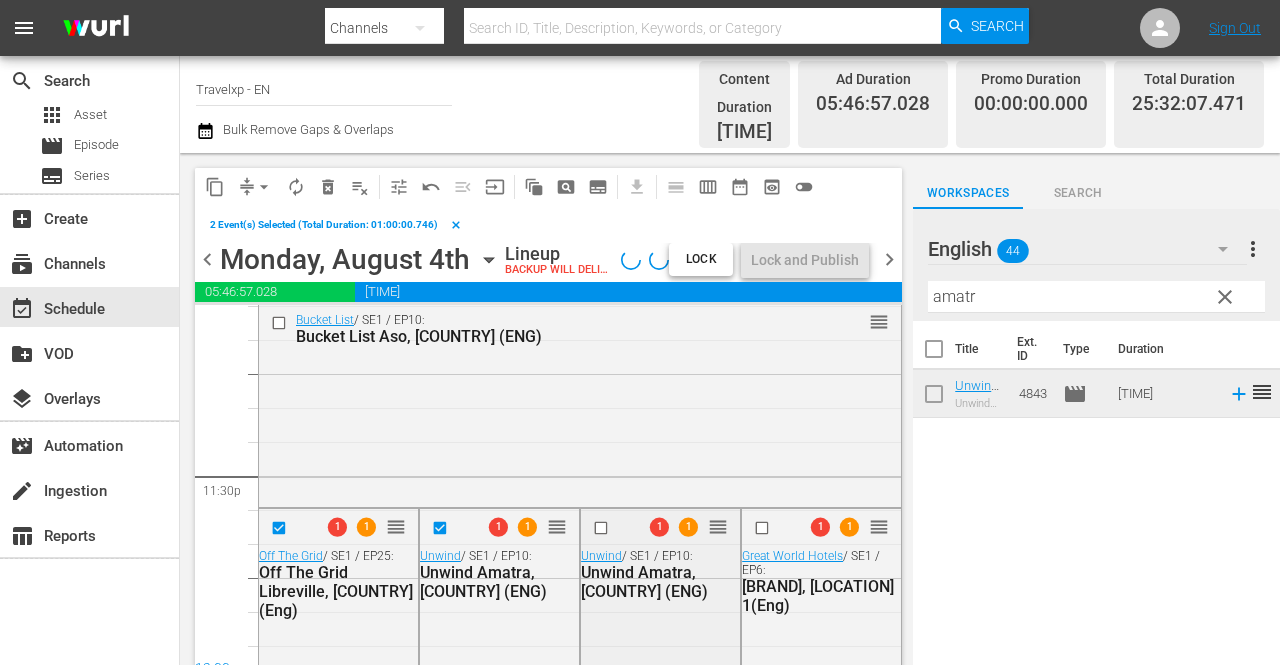 click at bounding box center (603, 527) 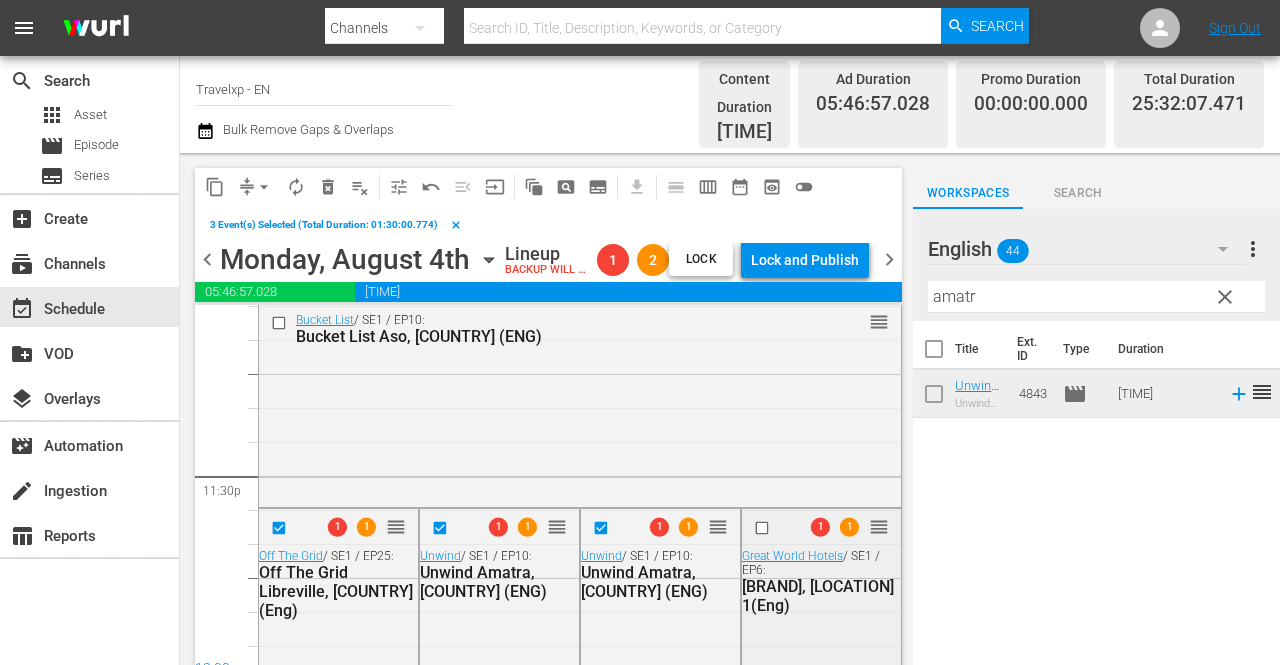 click at bounding box center [764, 527] 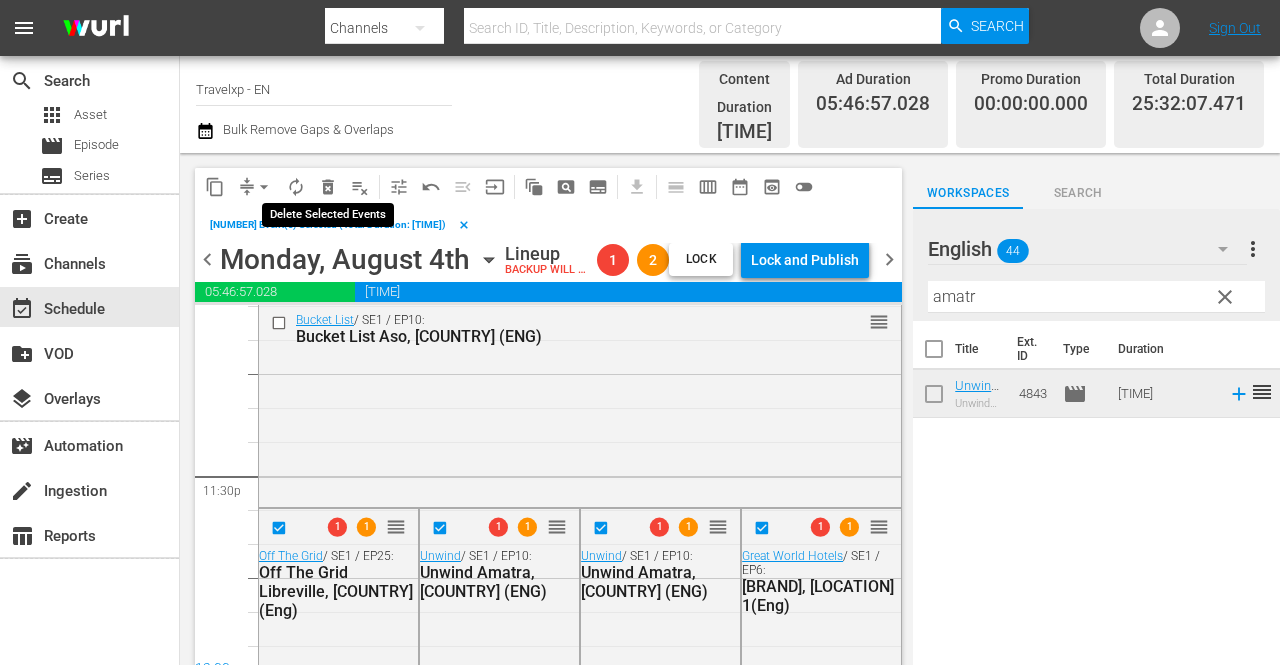 click on "delete_forever_outlined" at bounding box center [328, 187] 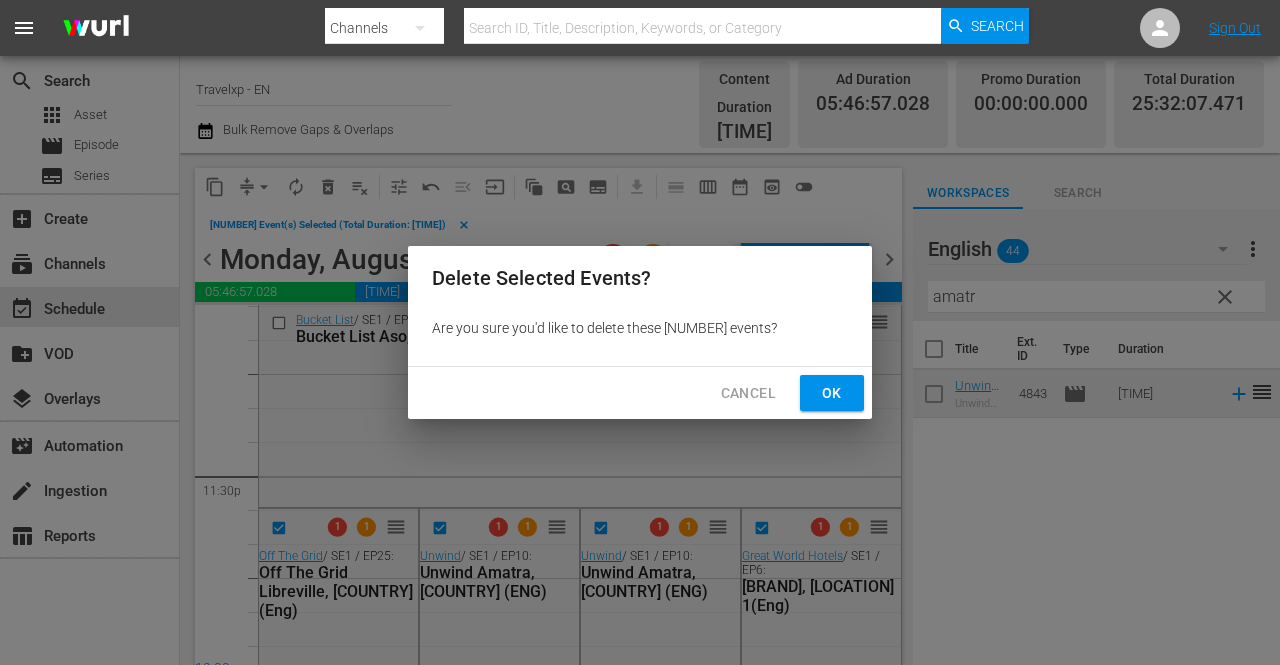 click on "Ok" at bounding box center [832, 393] 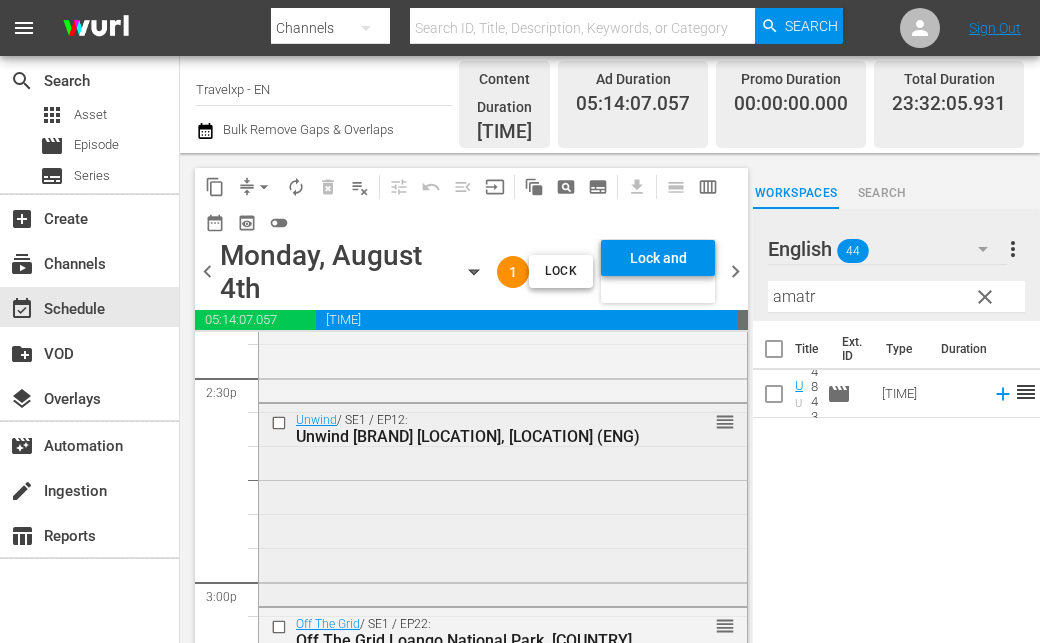 scroll, scrollTop: 5900, scrollLeft: 0, axis: vertical 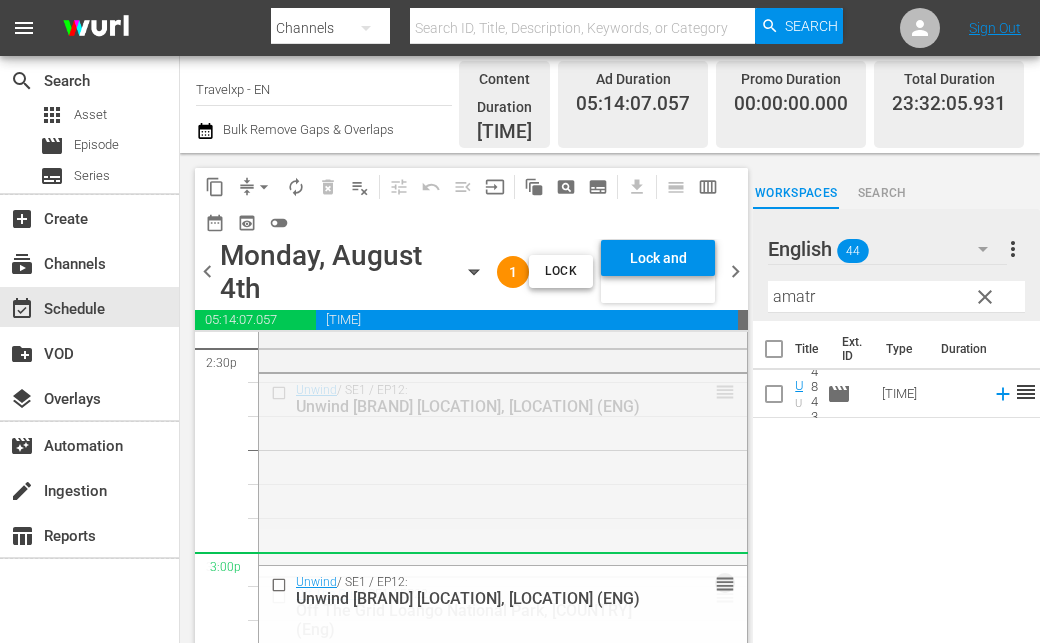 drag, startPoint x: 711, startPoint y: 379, endPoint x: 711, endPoint y: 543, distance: 164 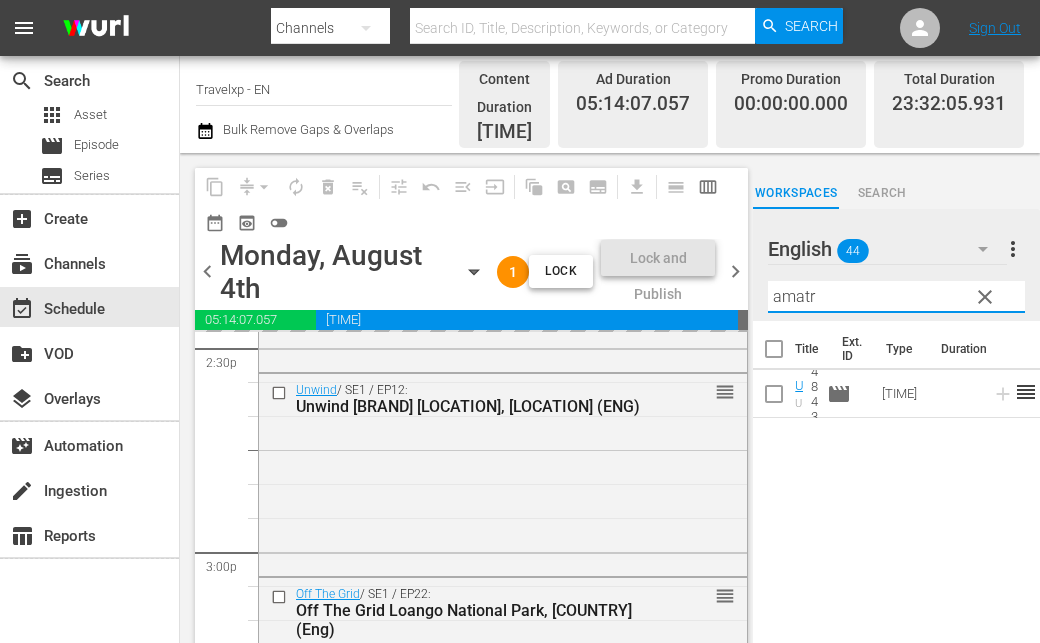 click on "amatr" at bounding box center [896, 297] 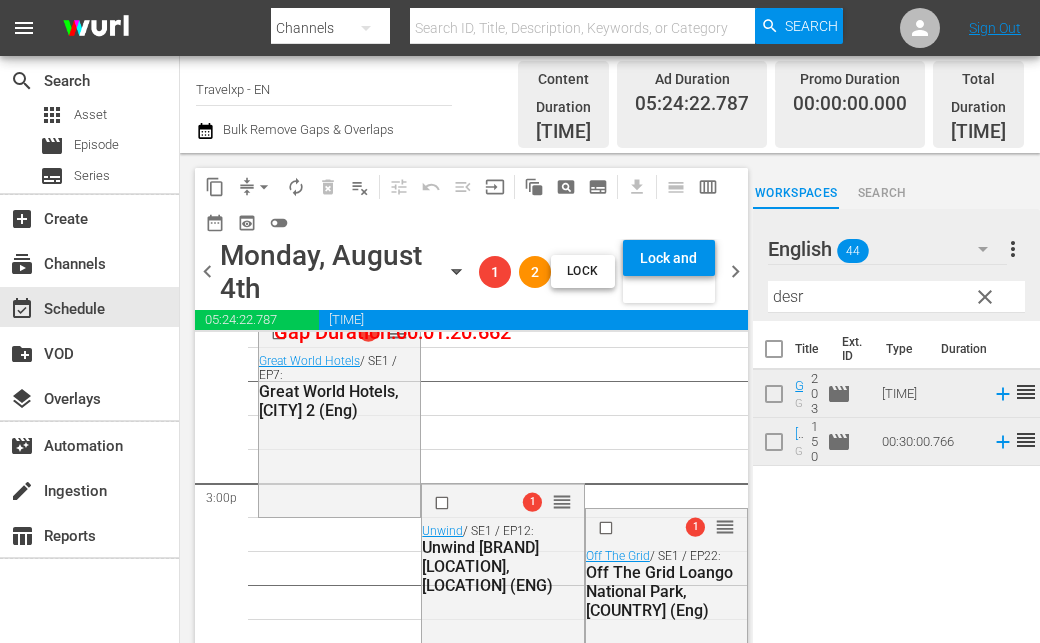 scroll, scrollTop: 6000, scrollLeft: 0, axis: vertical 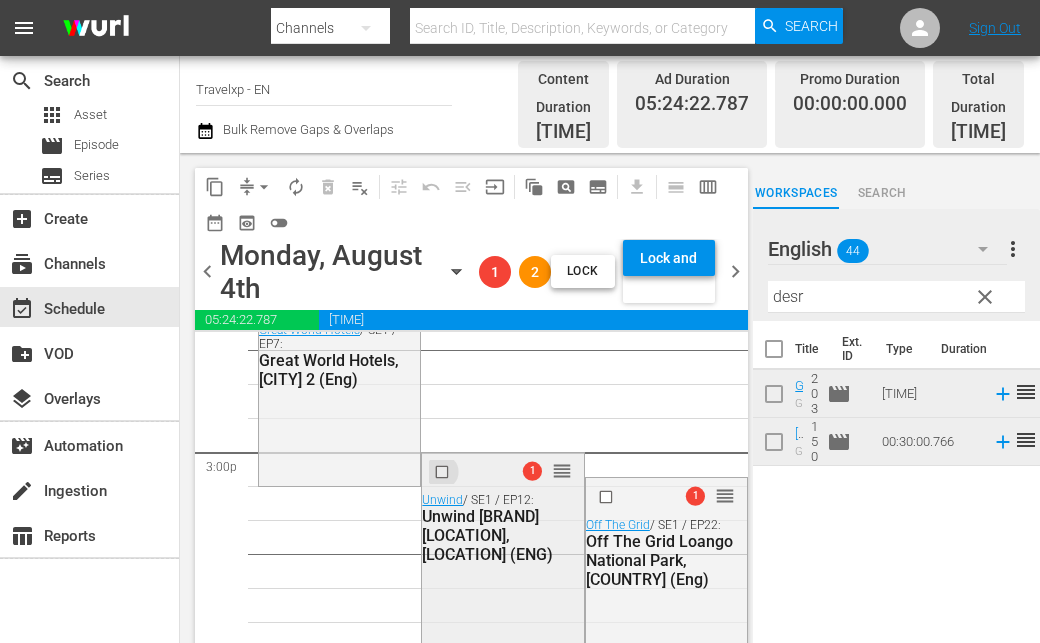 click at bounding box center (444, 472) 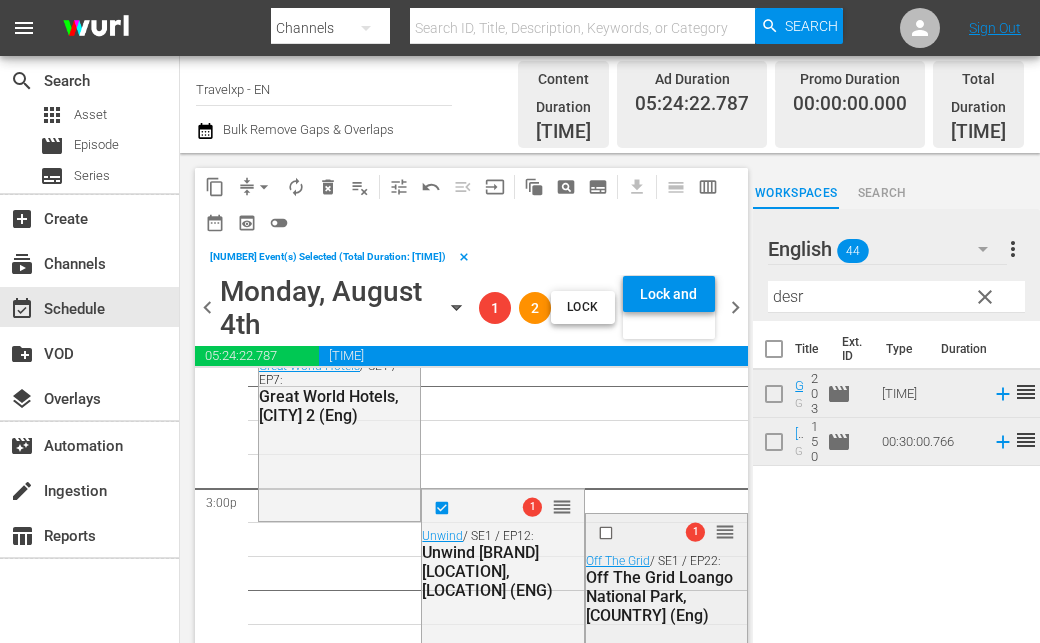 click at bounding box center (607, 532) 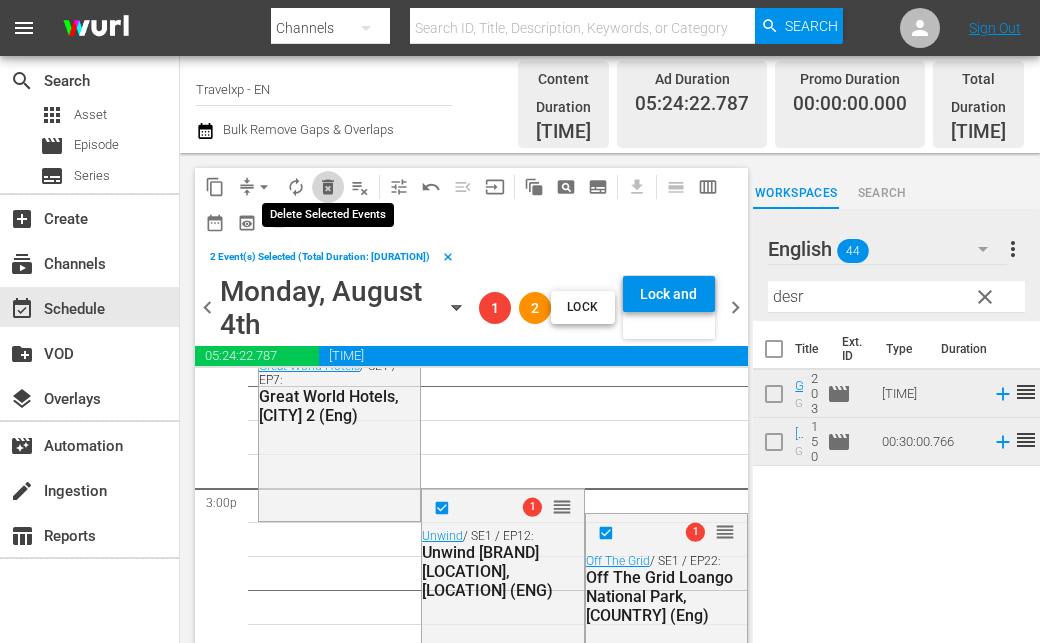 click on "delete_forever_outlined" at bounding box center (328, 187) 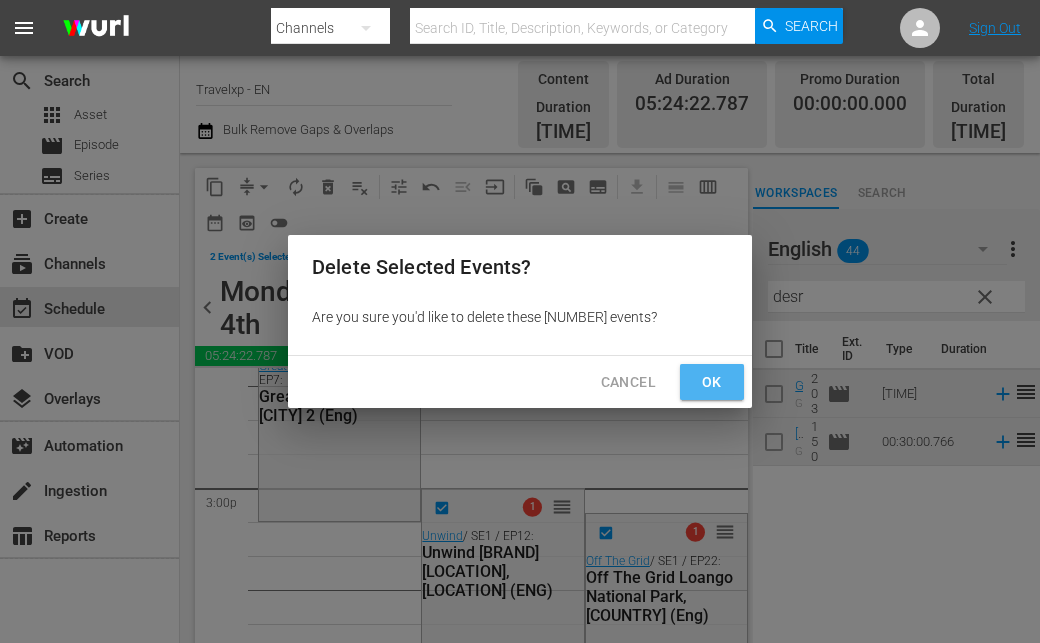 click on "Ok" at bounding box center (712, 382) 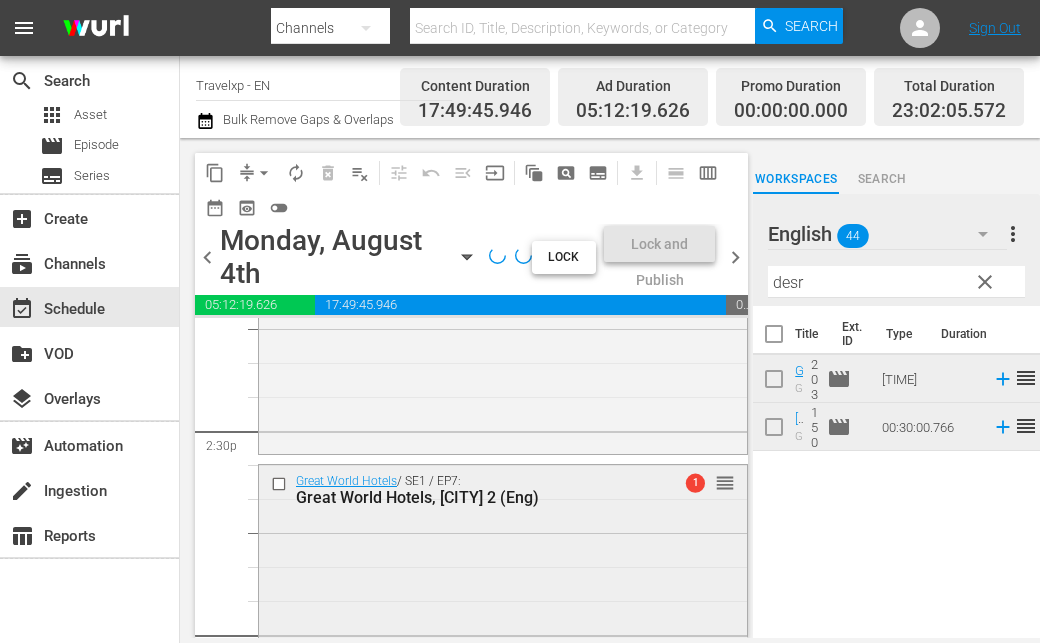 scroll, scrollTop: 5800, scrollLeft: 0, axis: vertical 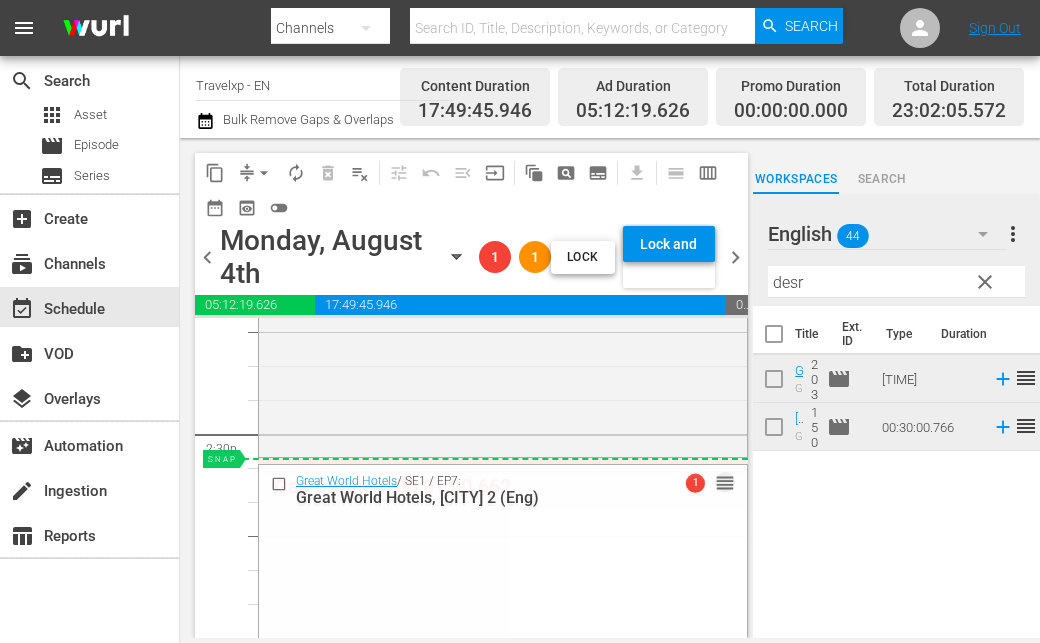 drag, startPoint x: 714, startPoint y: 489, endPoint x: 716, endPoint y: 464, distance: 25.079872 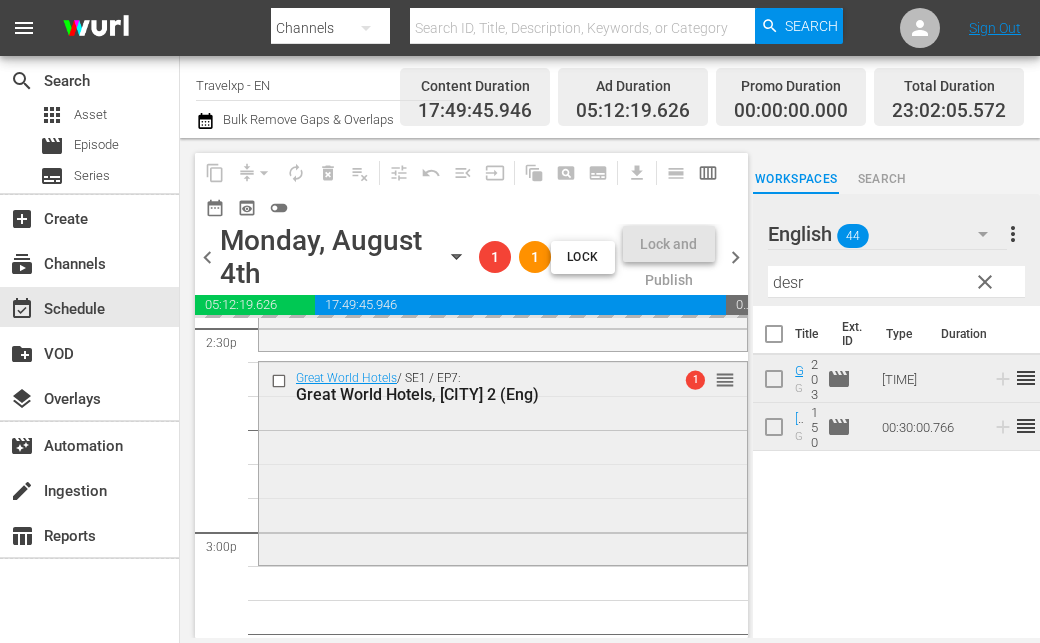 scroll, scrollTop: 6100, scrollLeft: 0, axis: vertical 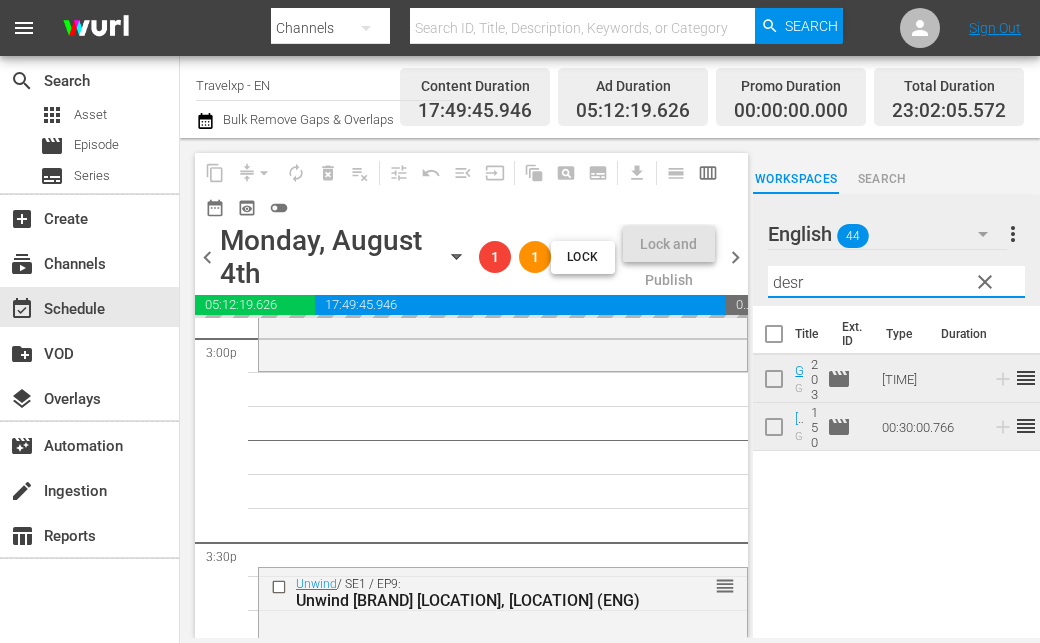 click on "desr" at bounding box center (896, 282) 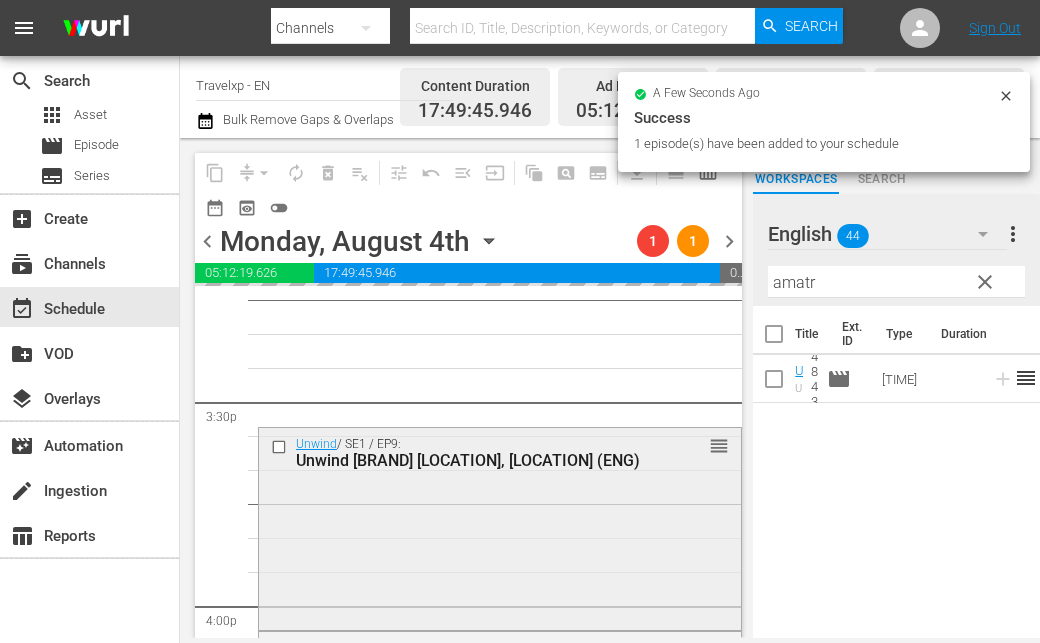 scroll, scrollTop: 6300, scrollLeft: 0, axis: vertical 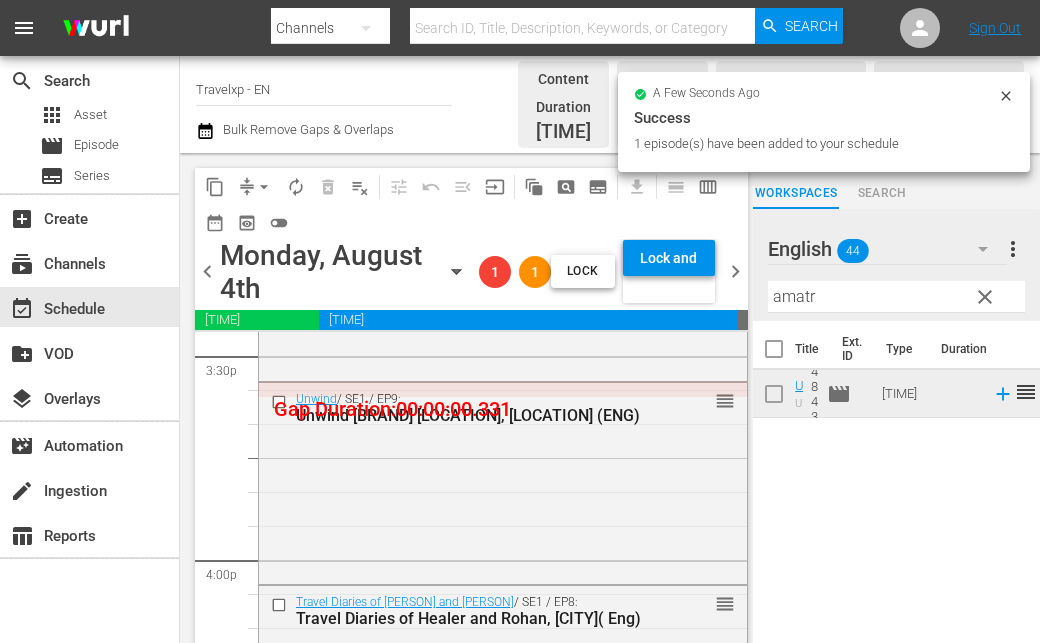 click at bounding box center (281, 401) 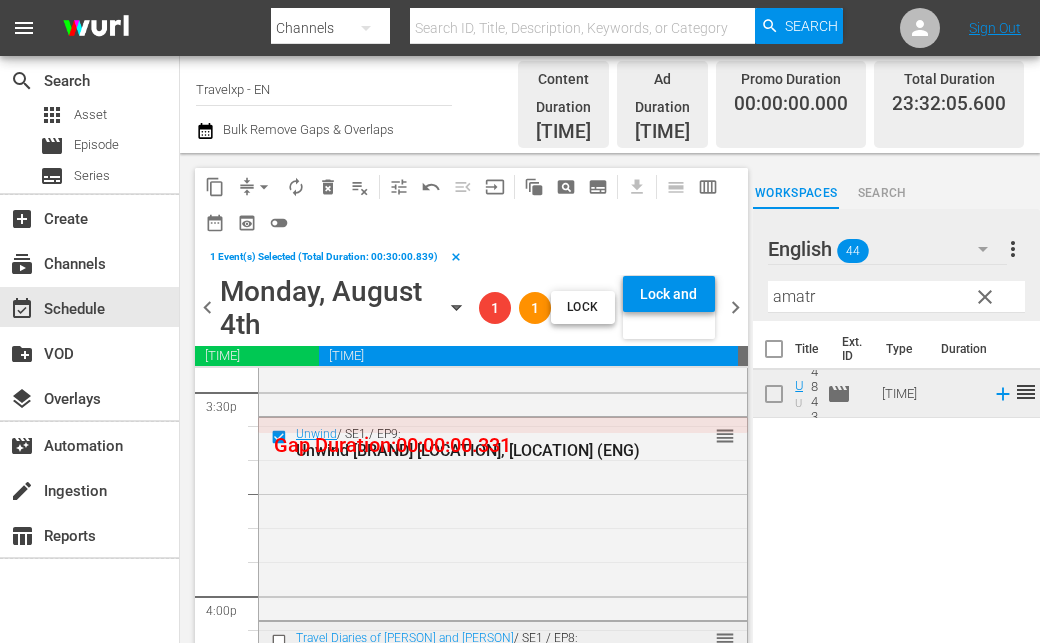 click at bounding box center [281, 641] 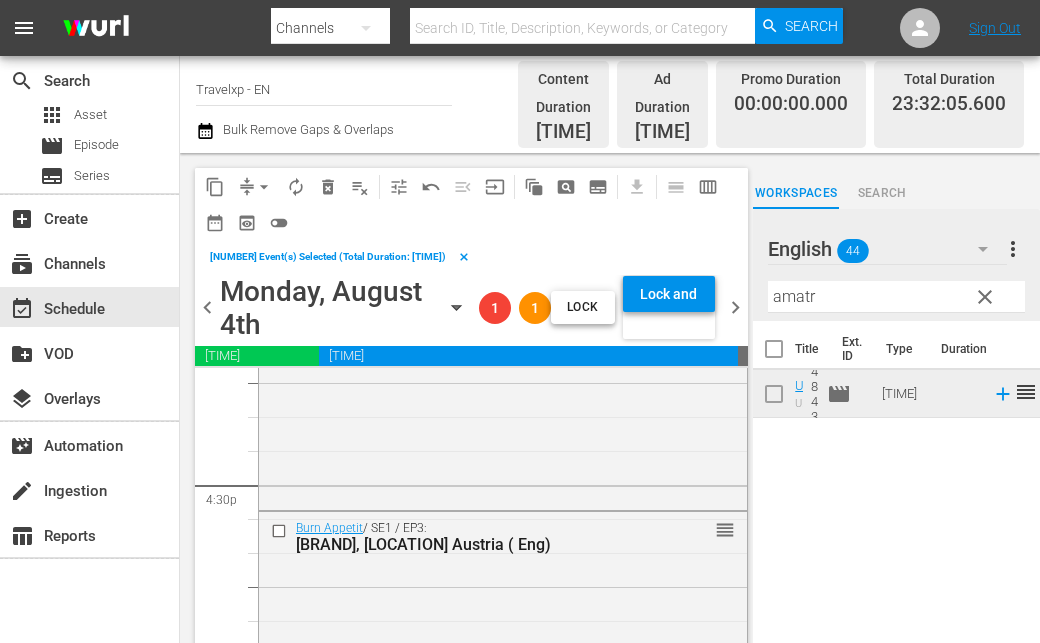 scroll, scrollTop: 6700, scrollLeft: 0, axis: vertical 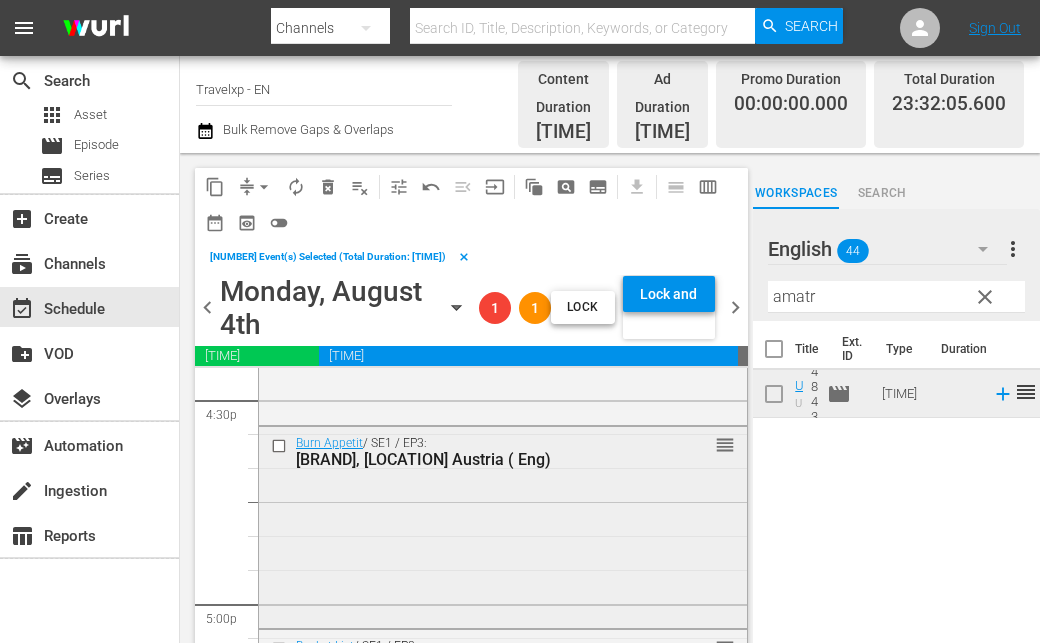 click at bounding box center [281, 445] 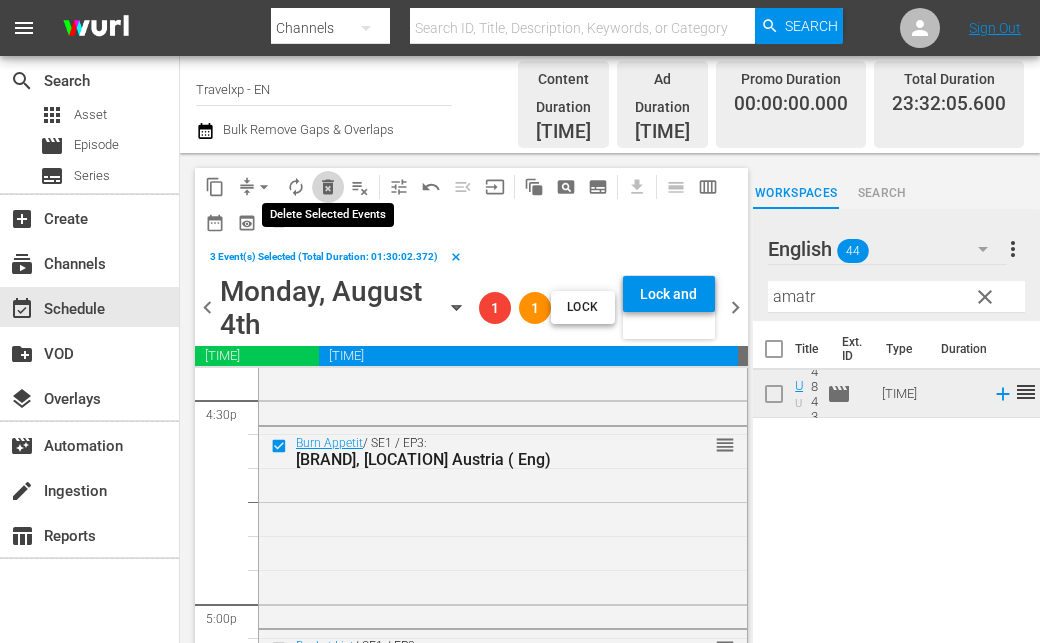 click on "delete_forever_outlined" at bounding box center [328, 187] 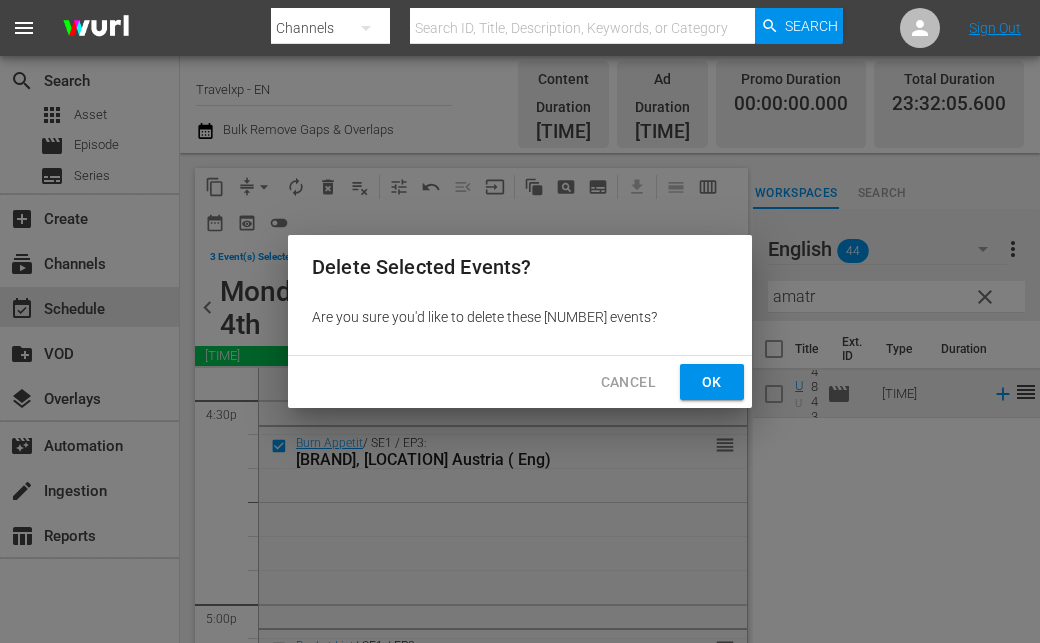 click on "Ok" at bounding box center (712, 382) 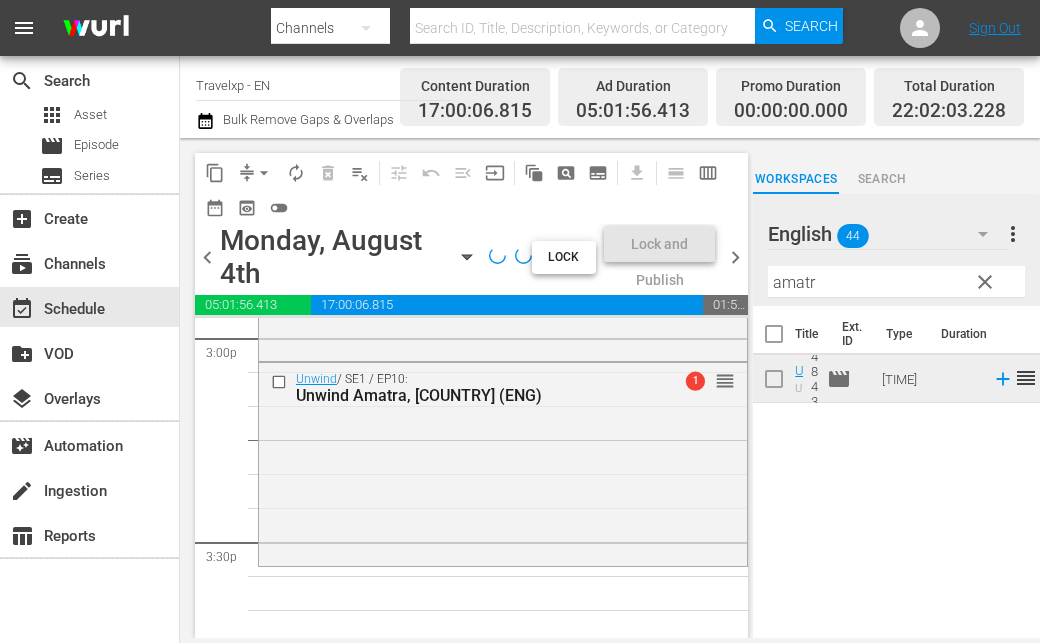 scroll, scrollTop: 6200, scrollLeft: 0, axis: vertical 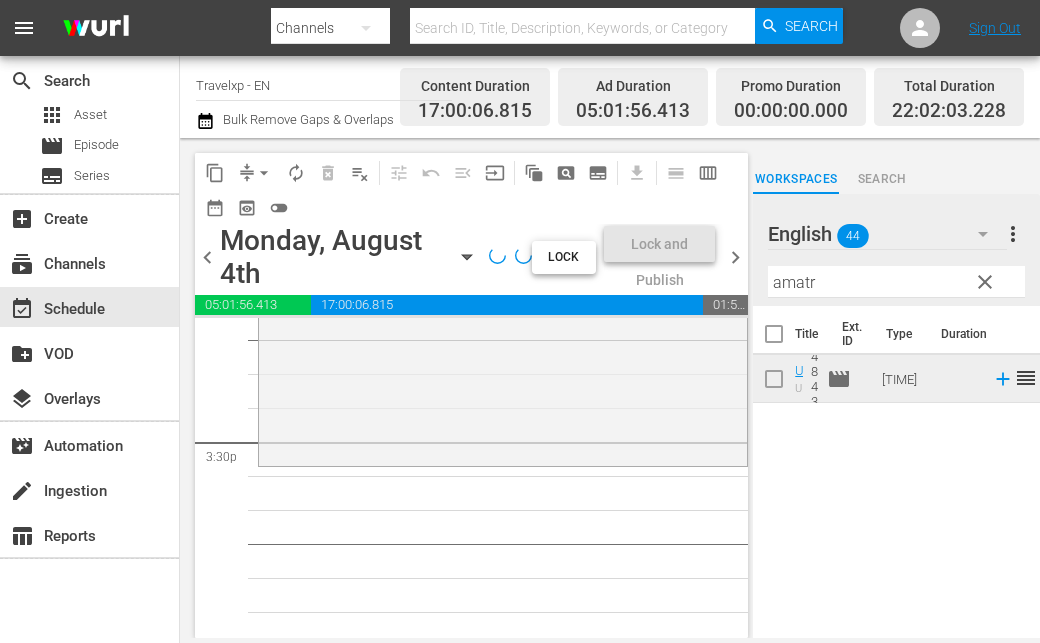 click on "amatr" at bounding box center (896, 282) 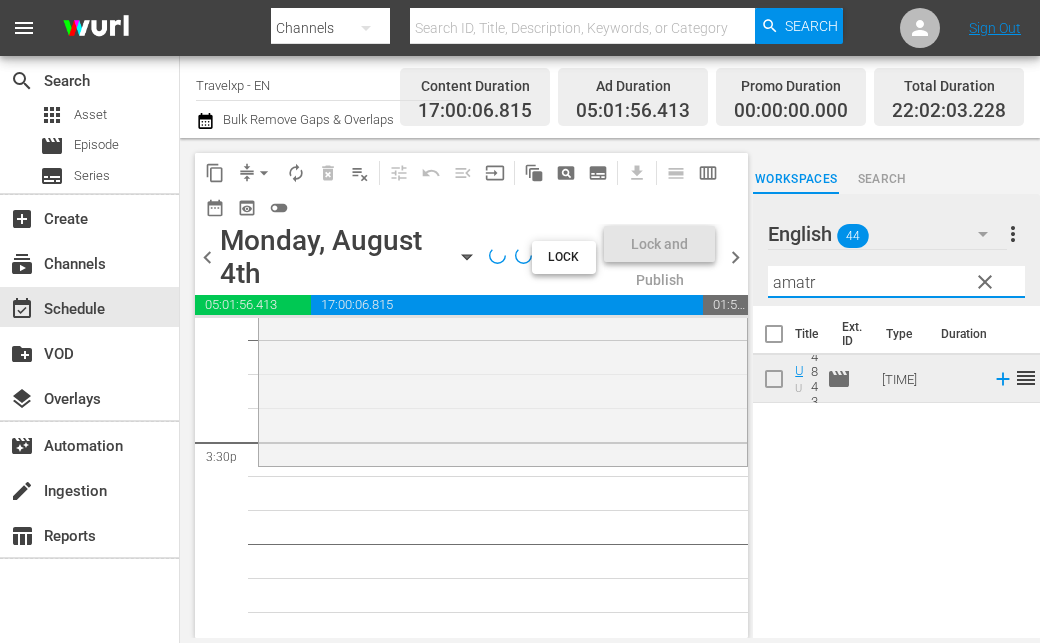 click on "amatr" at bounding box center [896, 282] 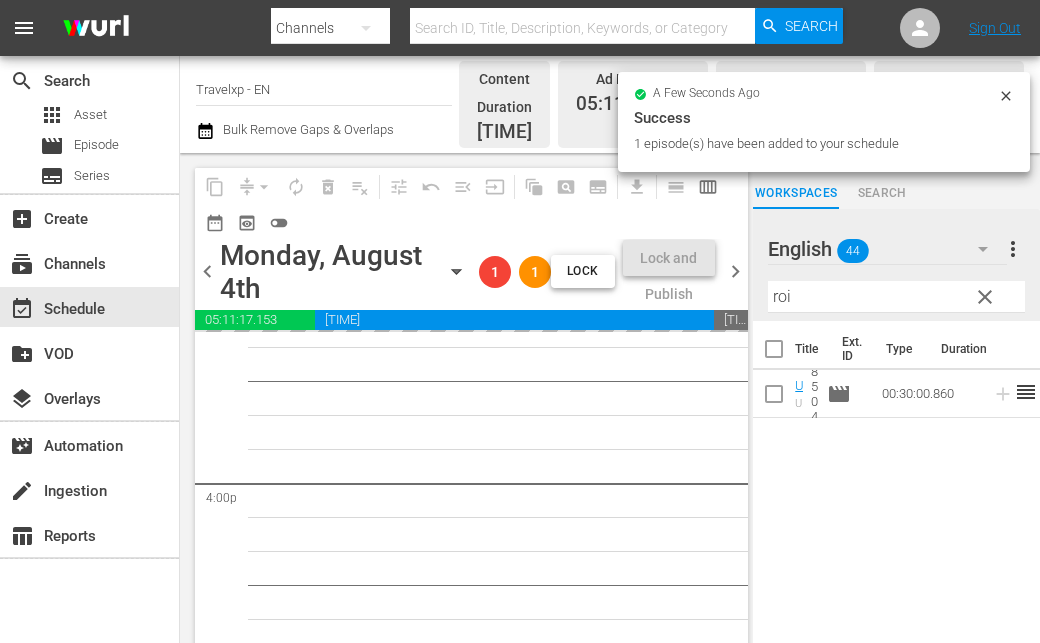 scroll, scrollTop: 6400, scrollLeft: 0, axis: vertical 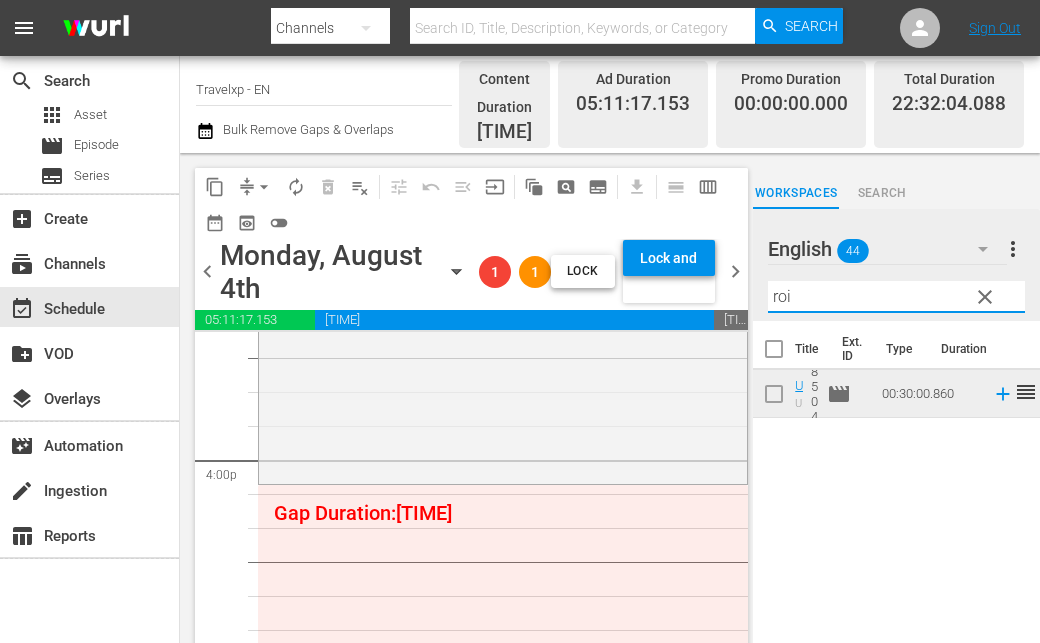 click on "roi" at bounding box center (896, 297) 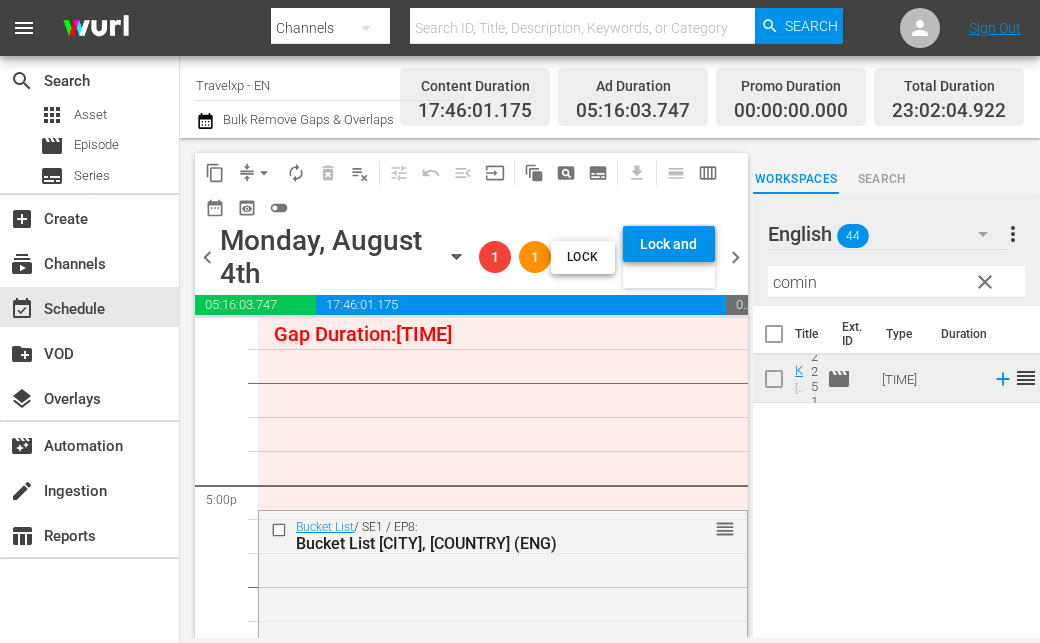 scroll, scrollTop: 6800, scrollLeft: 0, axis: vertical 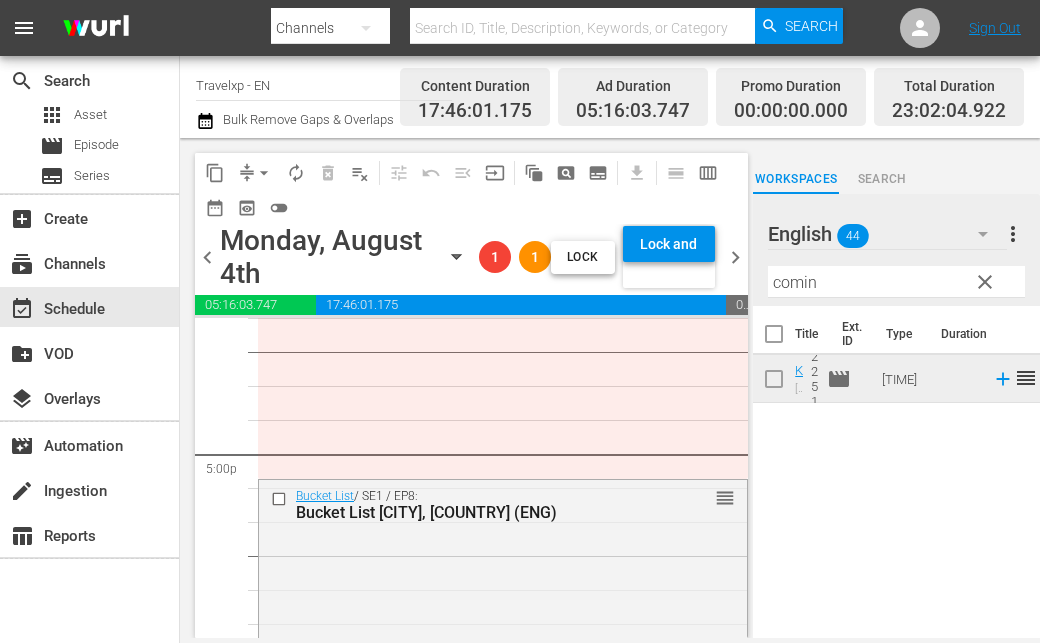 click on "comin" at bounding box center (896, 282) 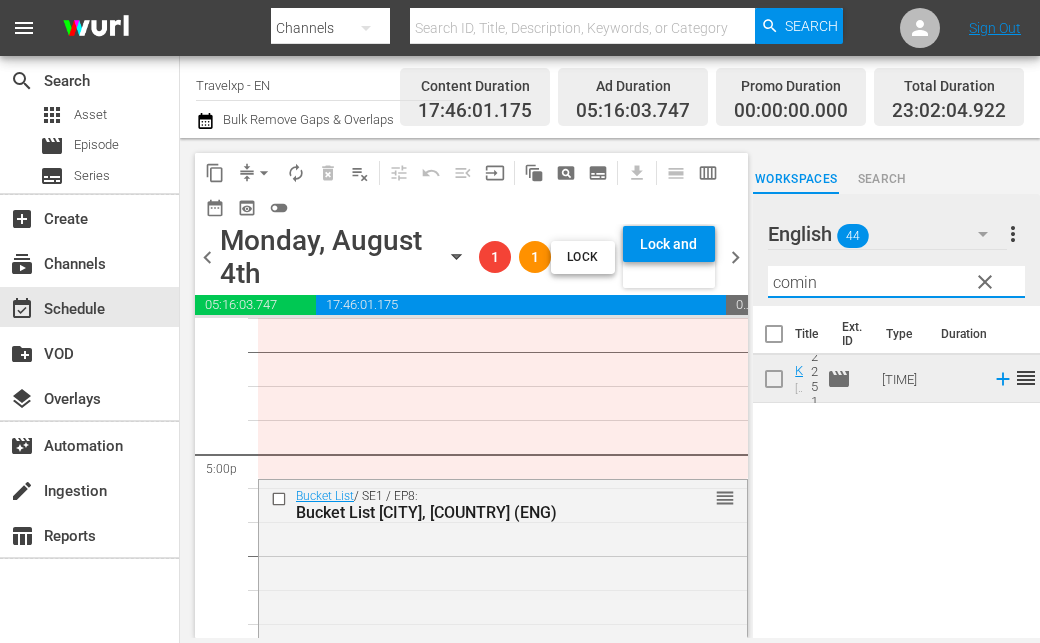 click on "comin" at bounding box center [896, 282] 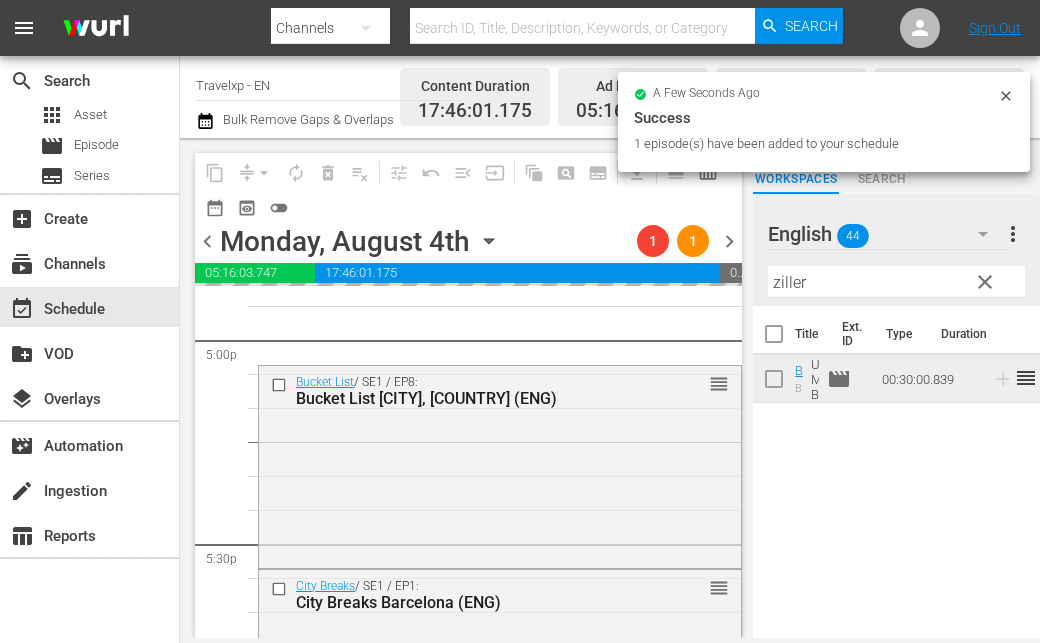 scroll, scrollTop: 6900, scrollLeft: 0, axis: vertical 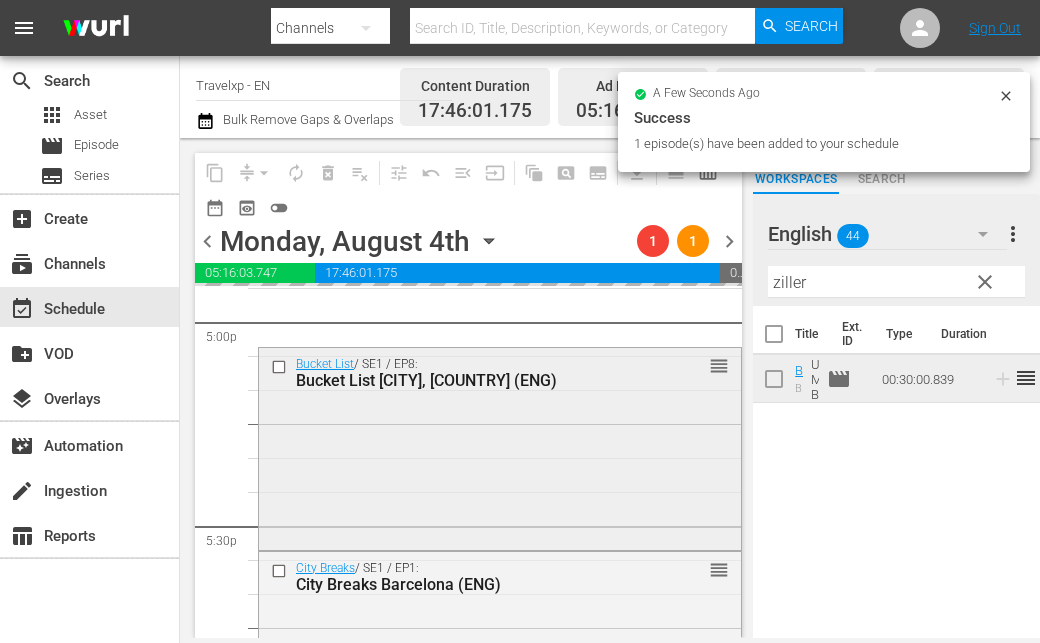 click on "Bucket List / [POSTAL_CODE] / EP8:
Bucket List [CITY], [COUNTRY] (ENG) reorder" at bounding box center (500, 447) 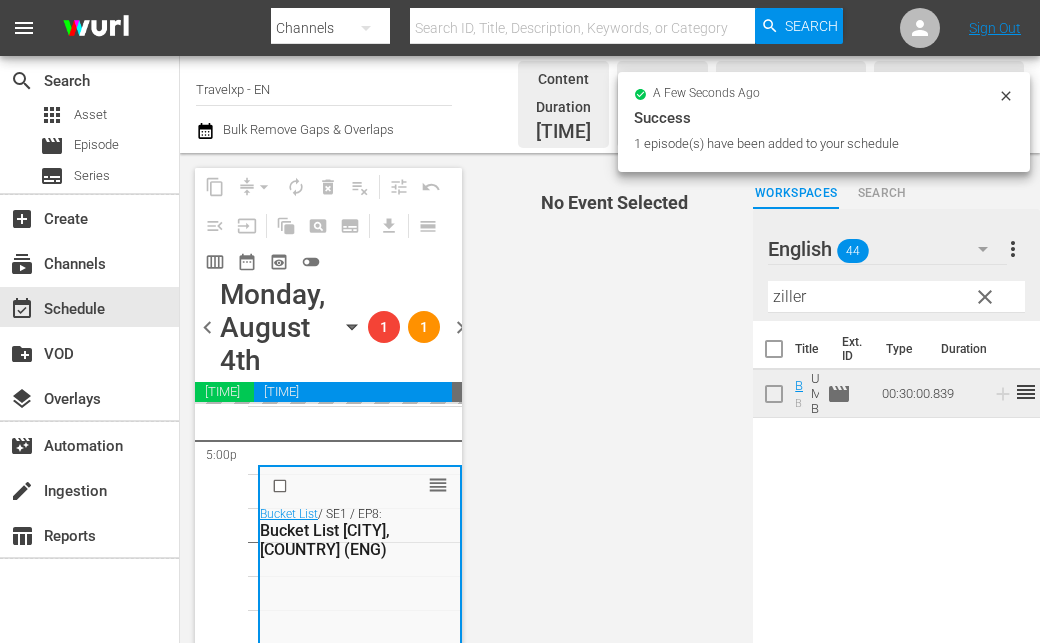 click at bounding box center [282, 486] 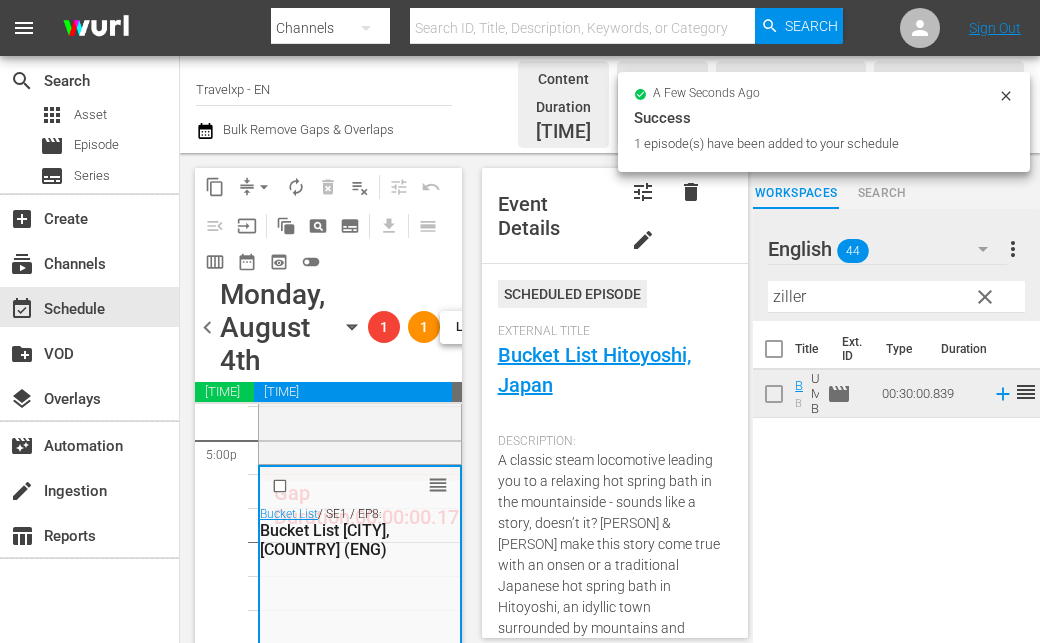 scroll, scrollTop: 7100, scrollLeft: 0, axis: vertical 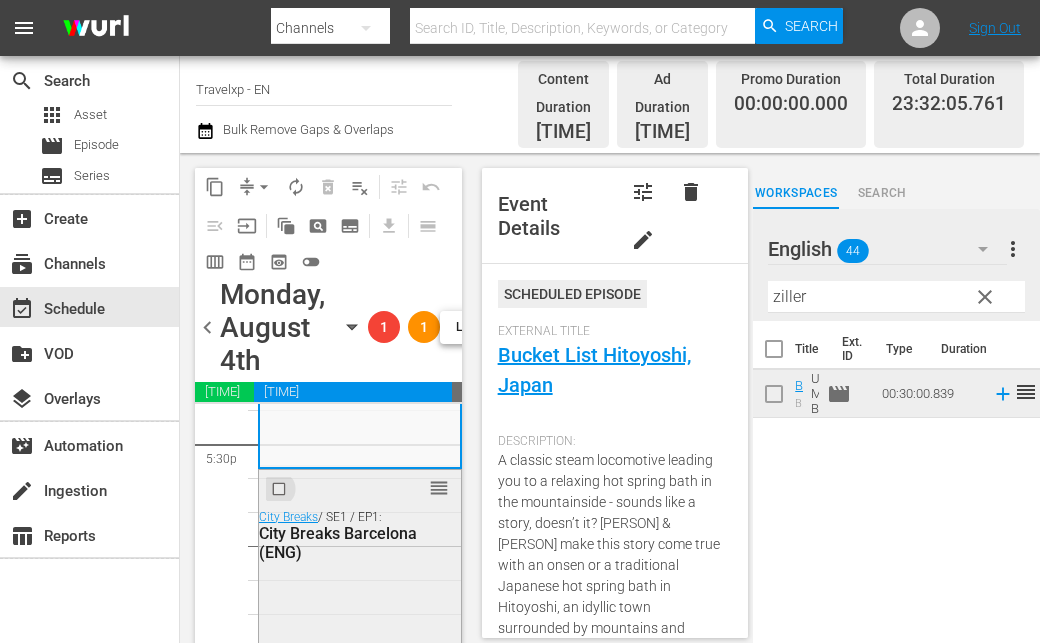 click at bounding box center (281, 488) 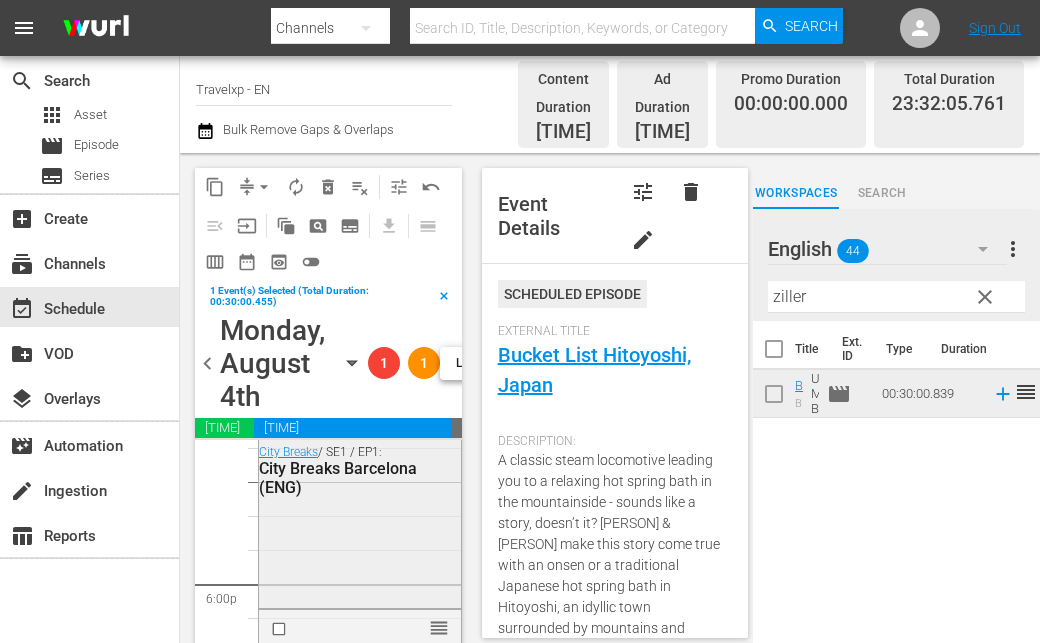 scroll, scrollTop: 7300, scrollLeft: 0, axis: vertical 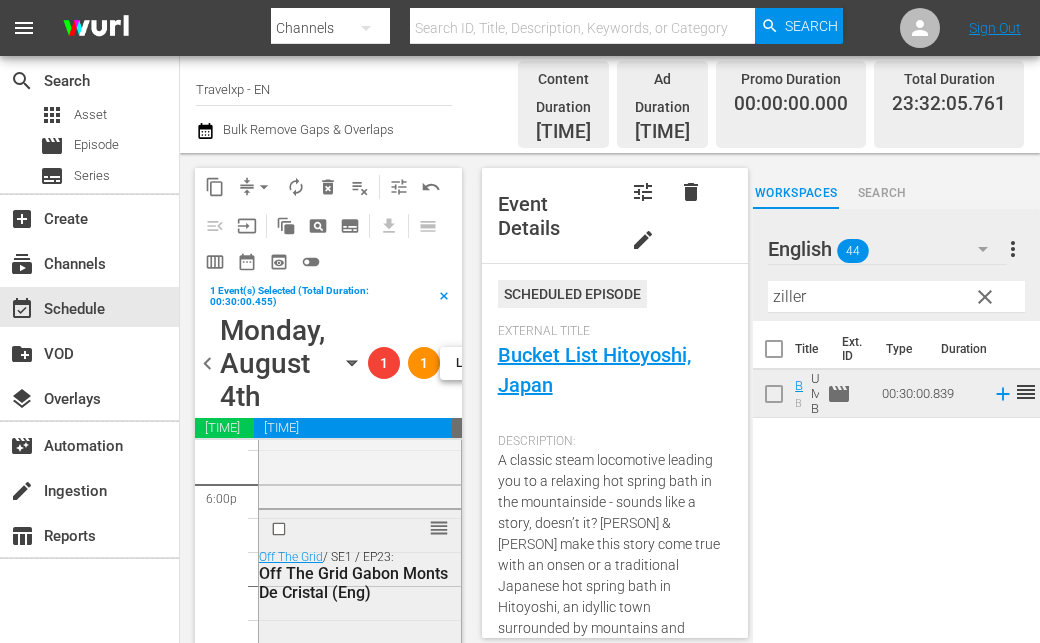click at bounding box center [281, 529] 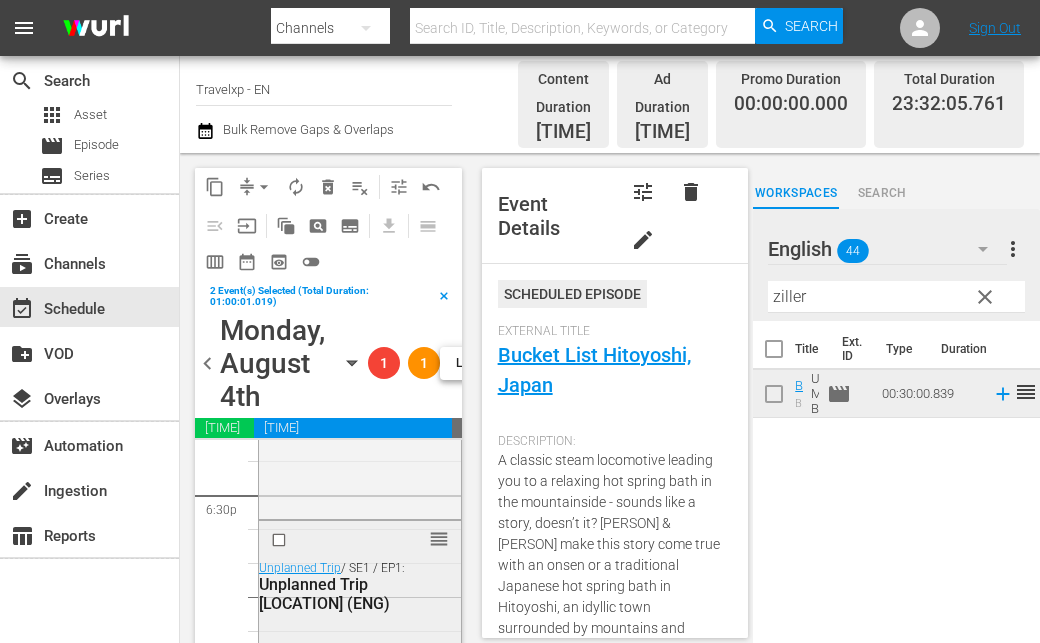 scroll, scrollTop: 7500, scrollLeft: 0, axis: vertical 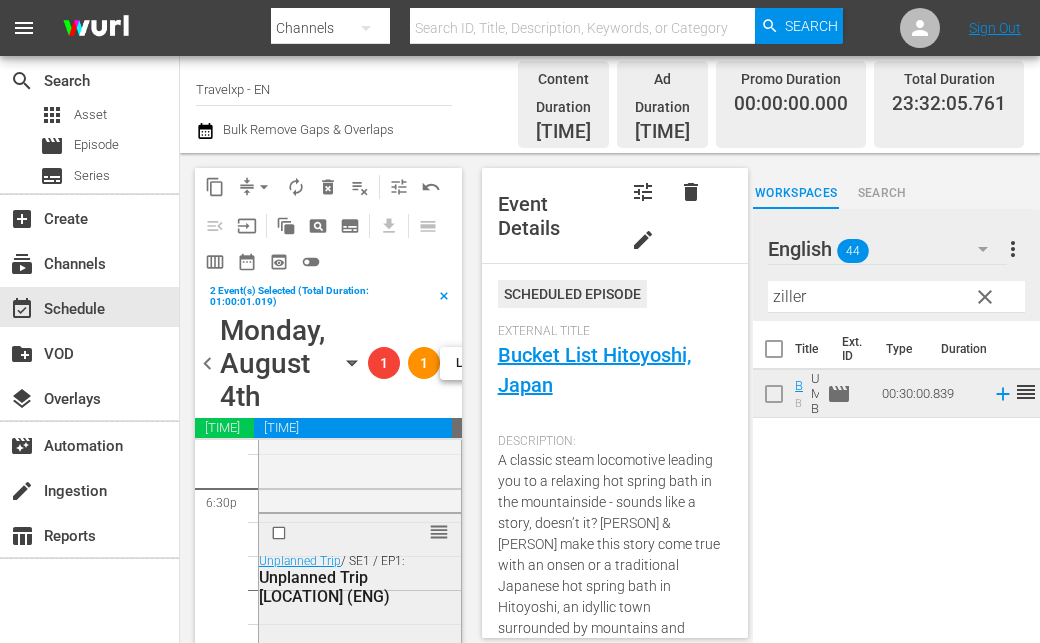 click at bounding box center [281, 532] 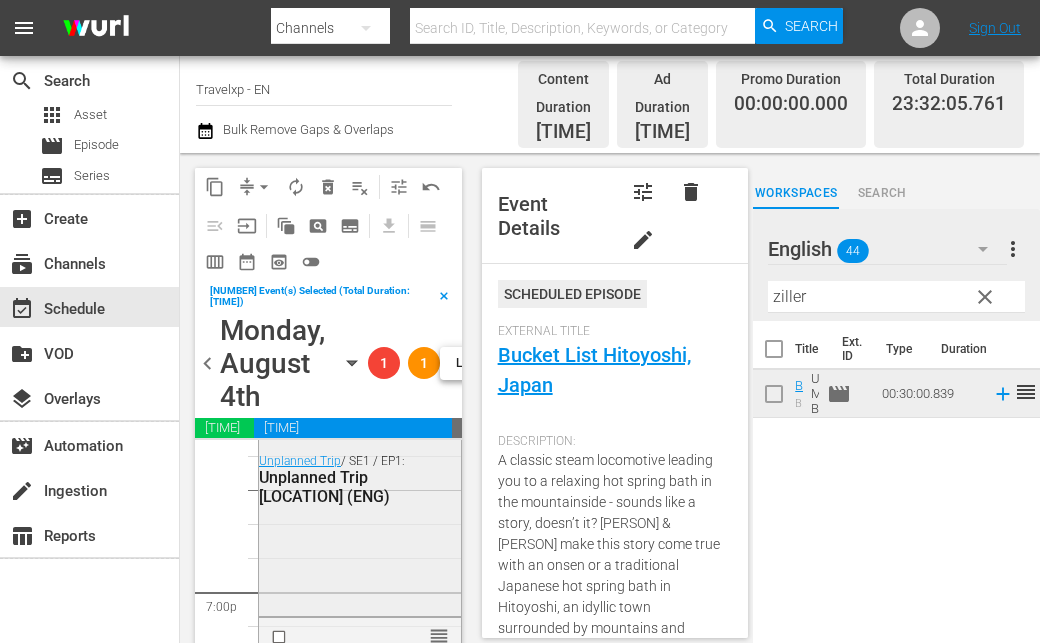 scroll, scrollTop: 7700, scrollLeft: 0, axis: vertical 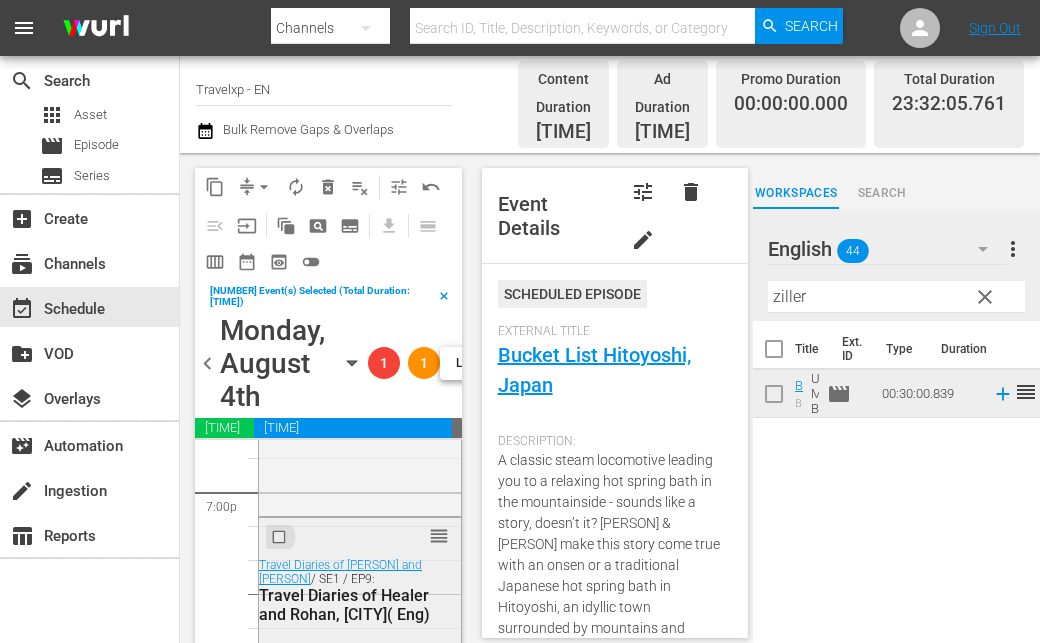 click at bounding box center [281, 537] 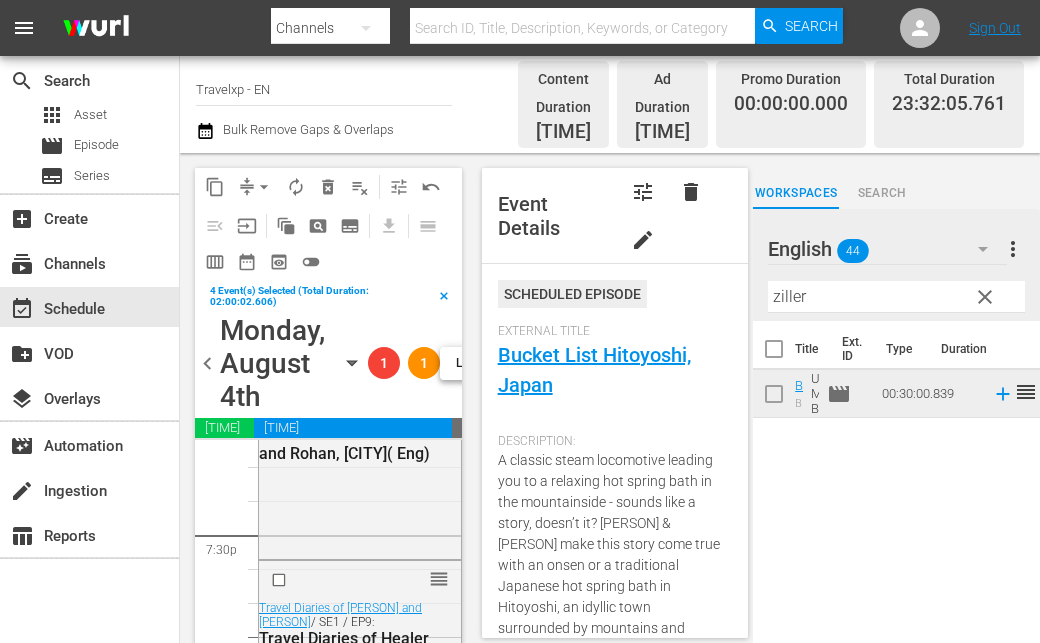 scroll, scrollTop: 7900, scrollLeft: 0, axis: vertical 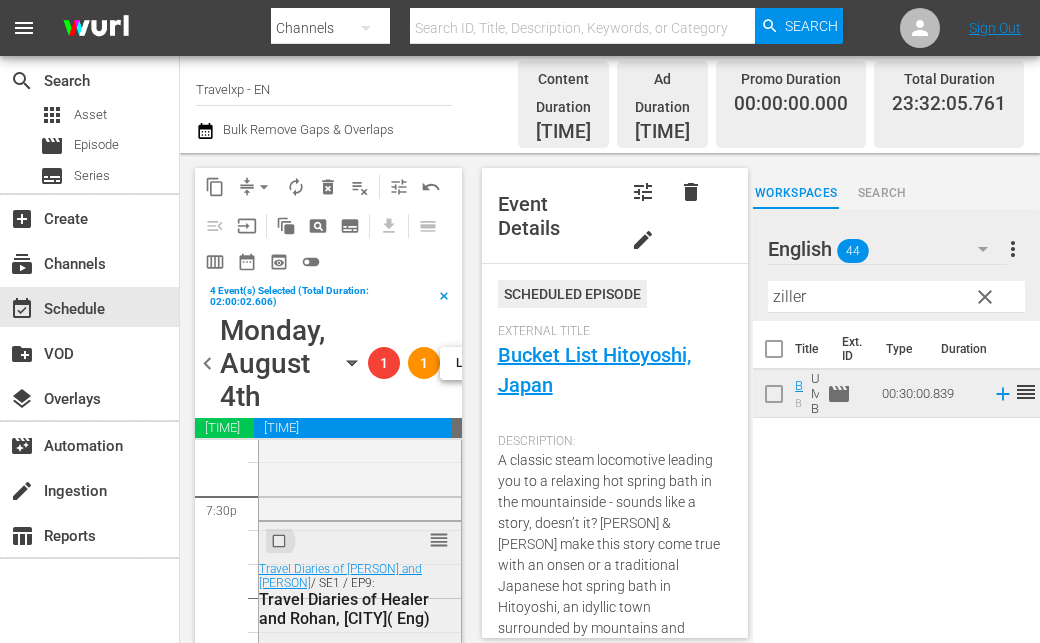 click at bounding box center [281, 541] 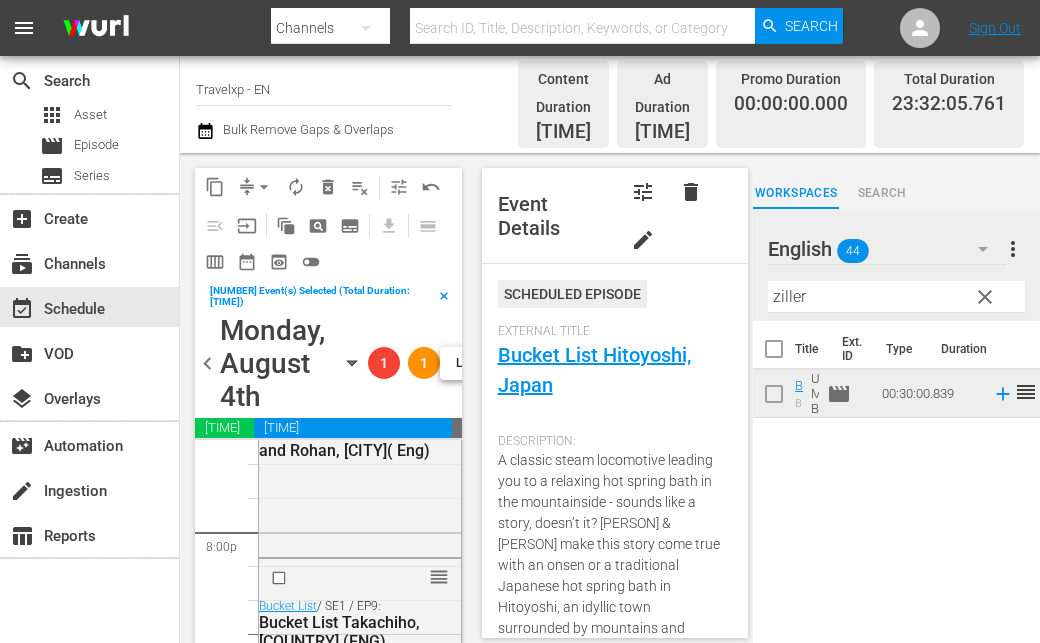 scroll, scrollTop: 8100, scrollLeft: 0, axis: vertical 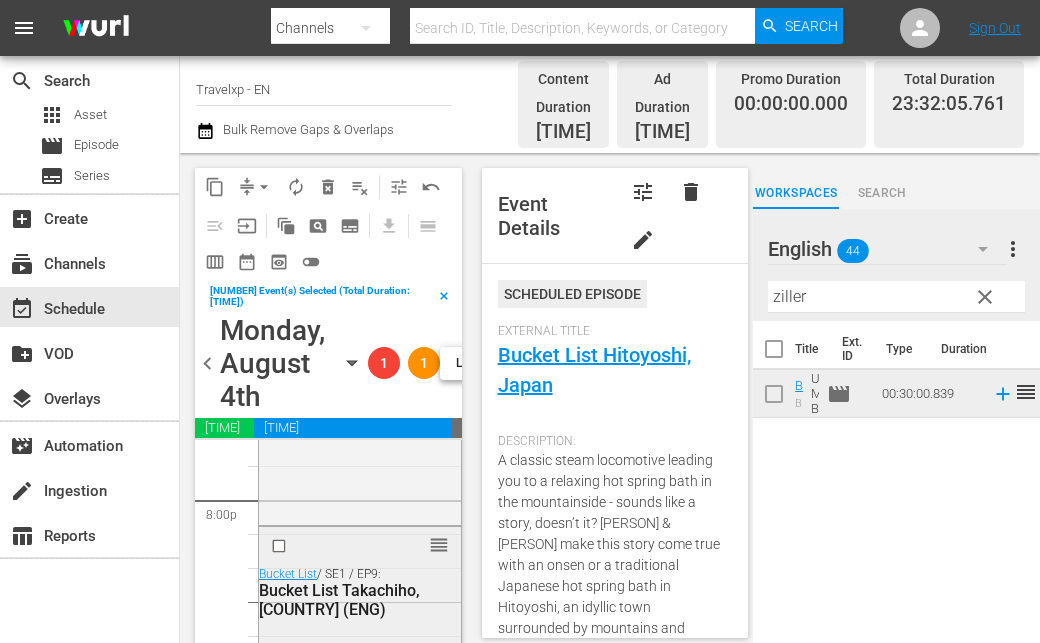 click at bounding box center [281, 545] 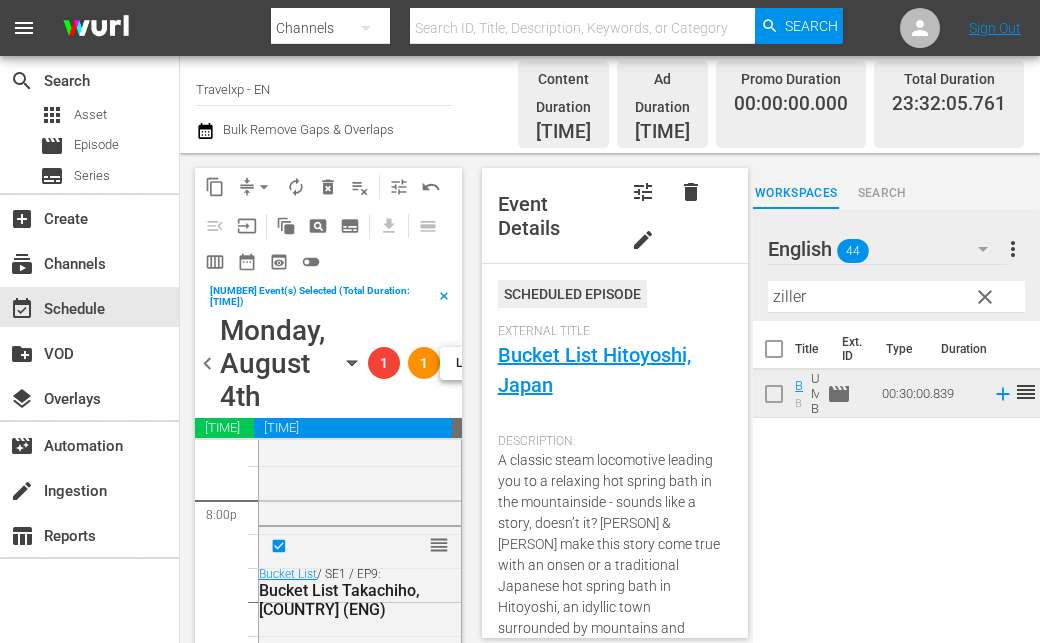 scroll, scrollTop: 8300, scrollLeft: 0, axis: vertical 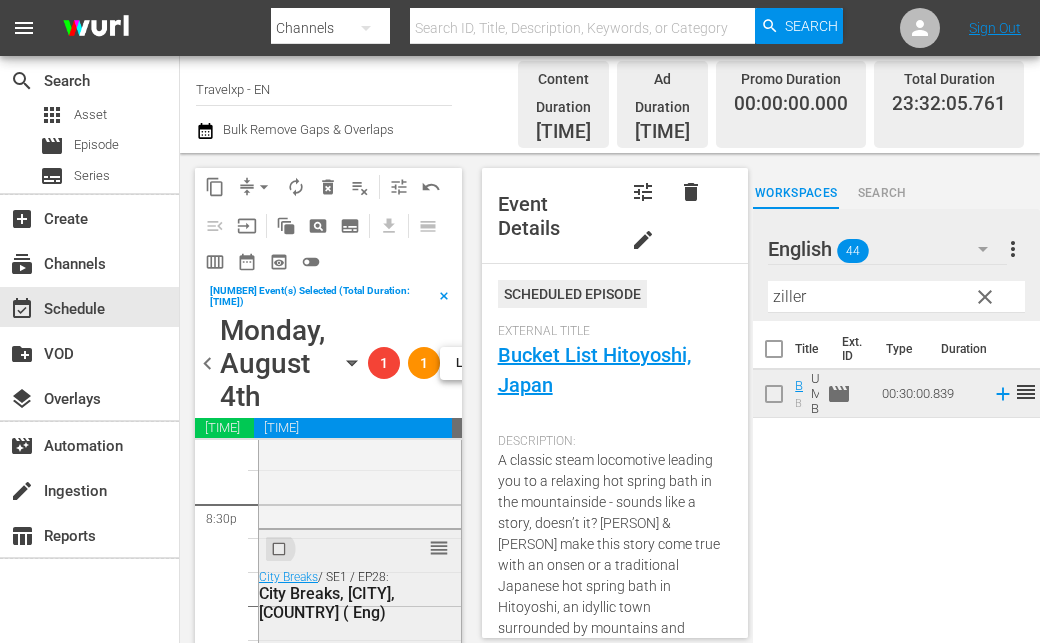 click at bounding box center (281, 549) 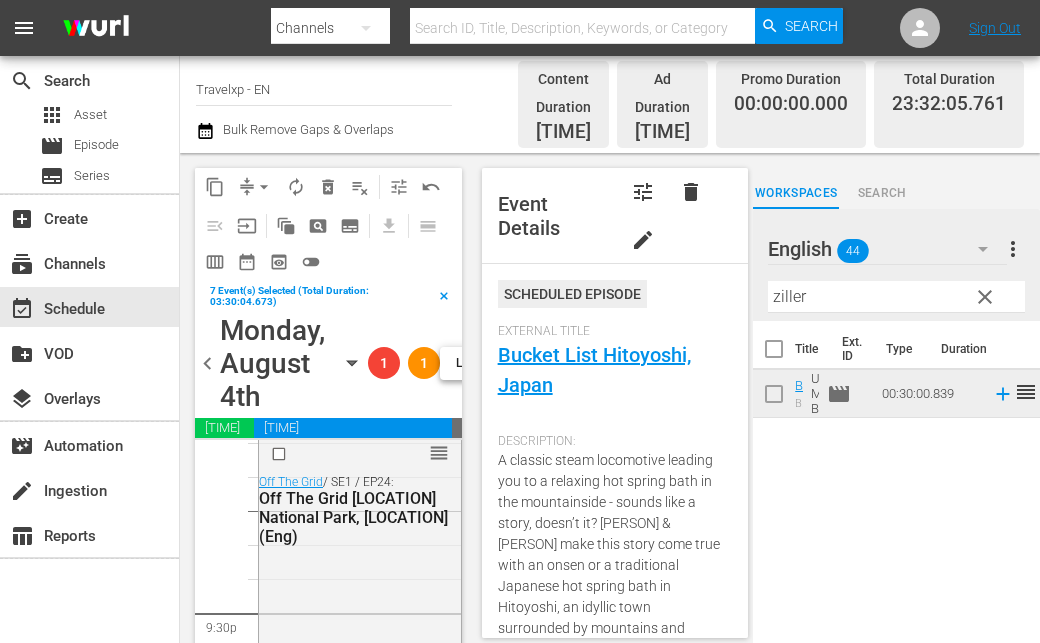scroll, scrollTop: 8600, scrollLeft: 0, axis: vertical 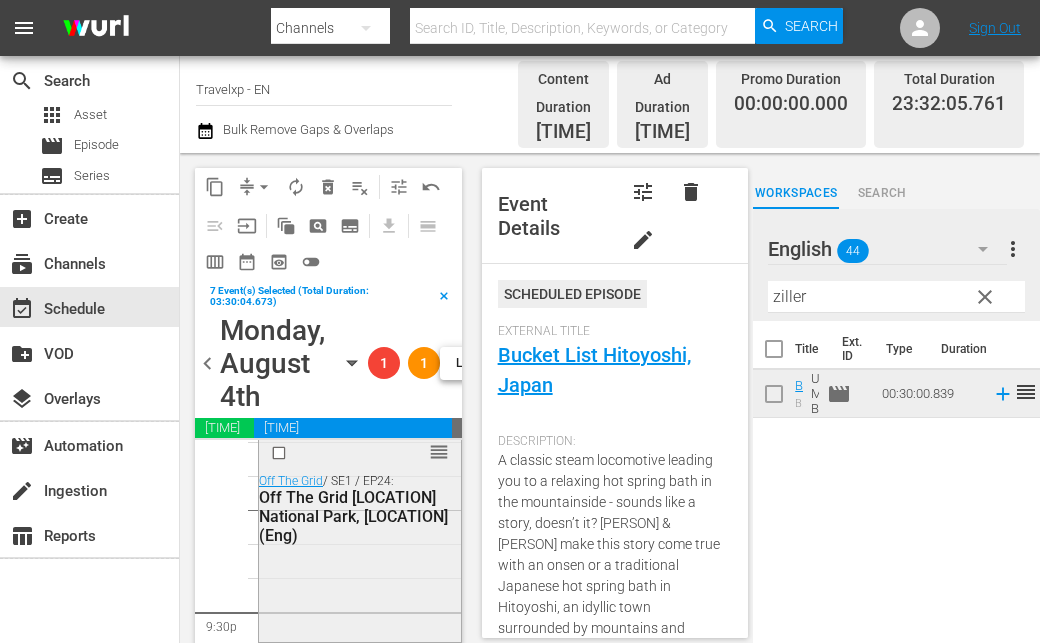 click at bounding box center (281, 453) 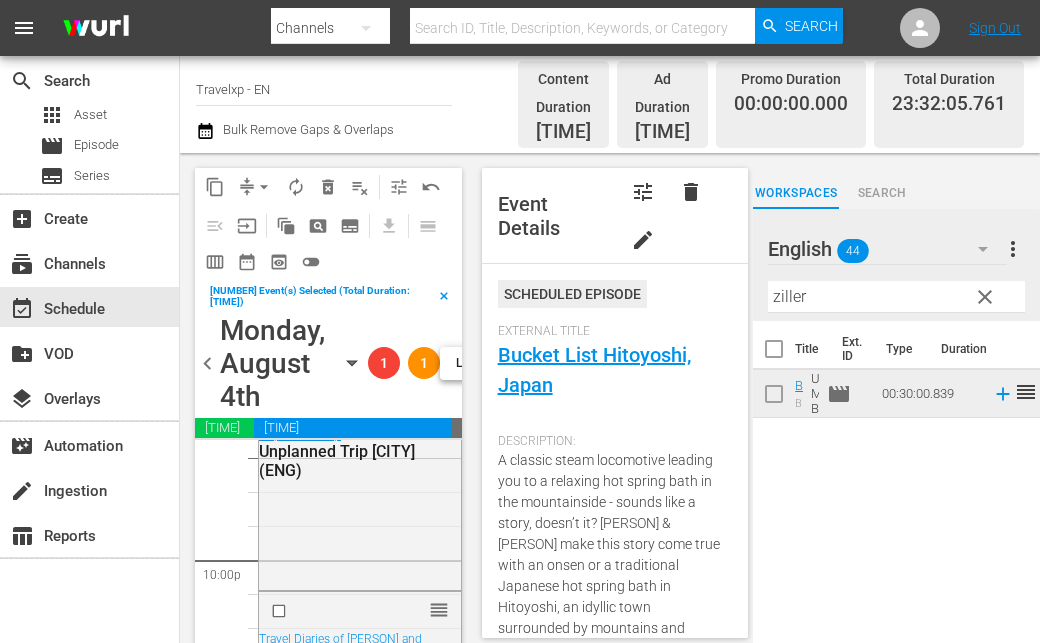 scroll, scrollTop: 8900, scrollLeft: 0, axis: vertical 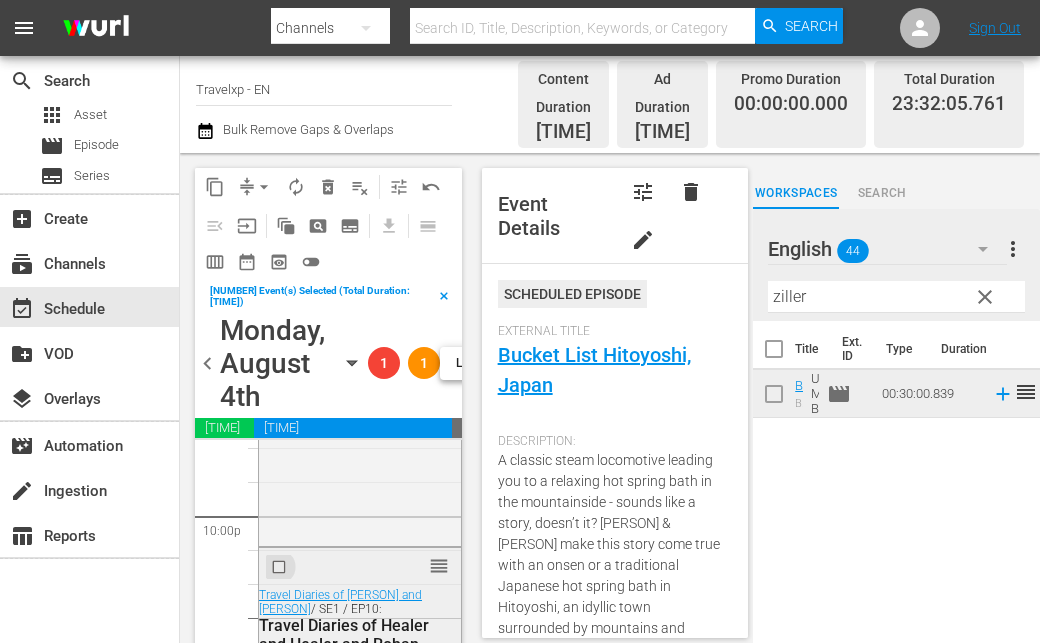 click at bounding box center [281, 567] 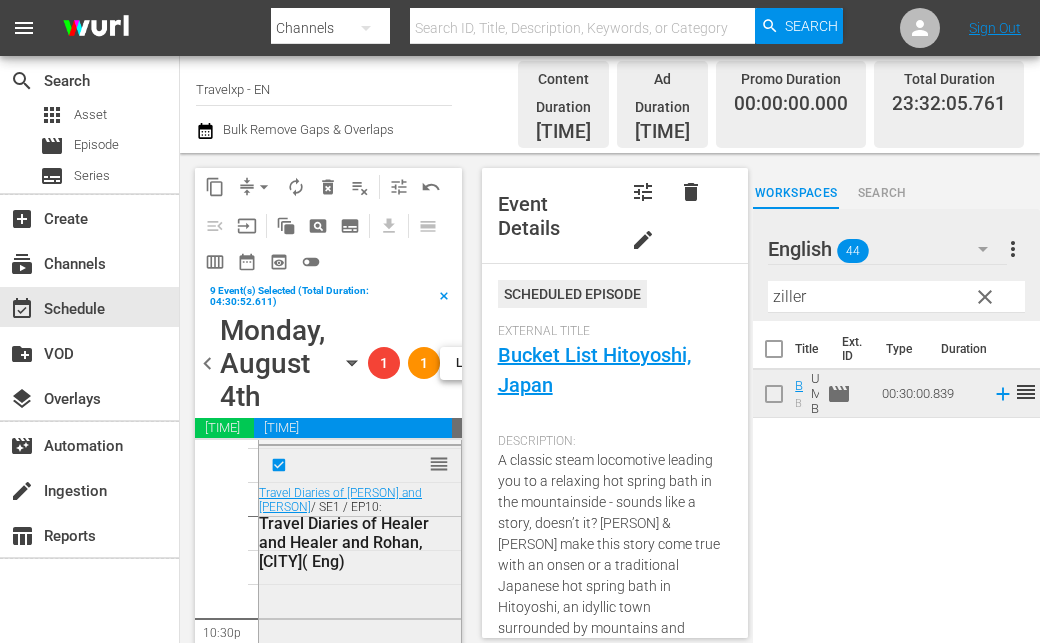 scroll, scrollTop: 9100, scrollLeft: 0, axis: vertical 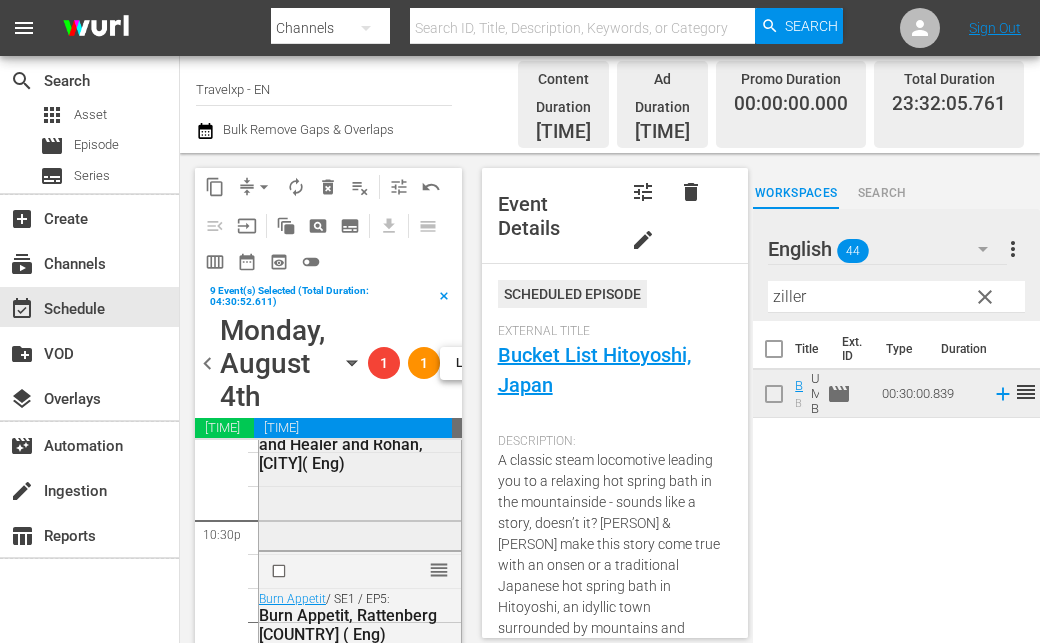 click at bounding box center [281, 570] 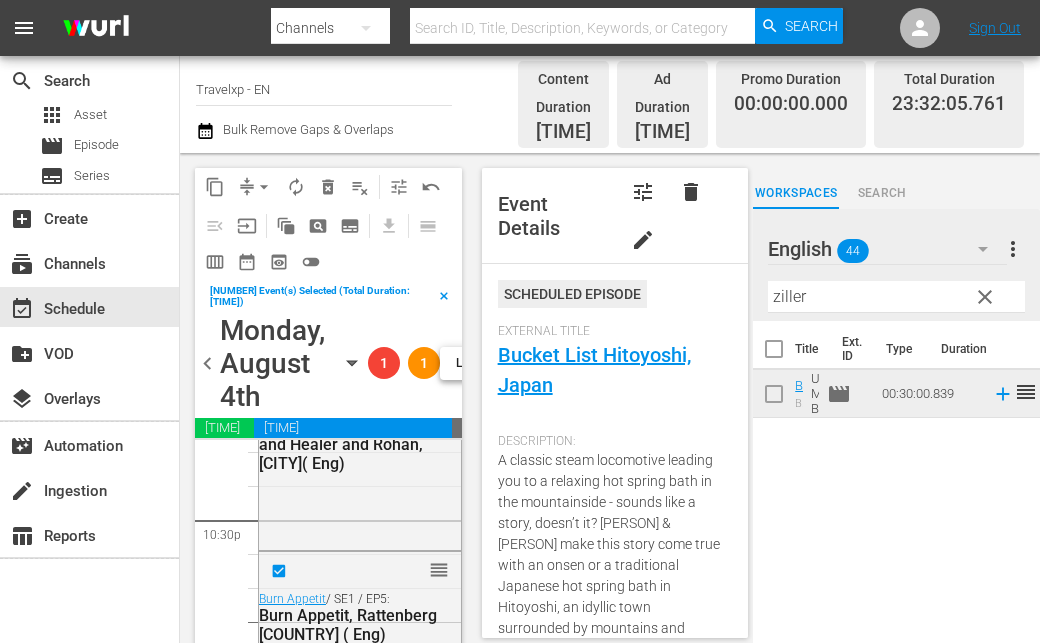 scroll, scrollTop: 9300, scrollLeft: 0, axis: vertical 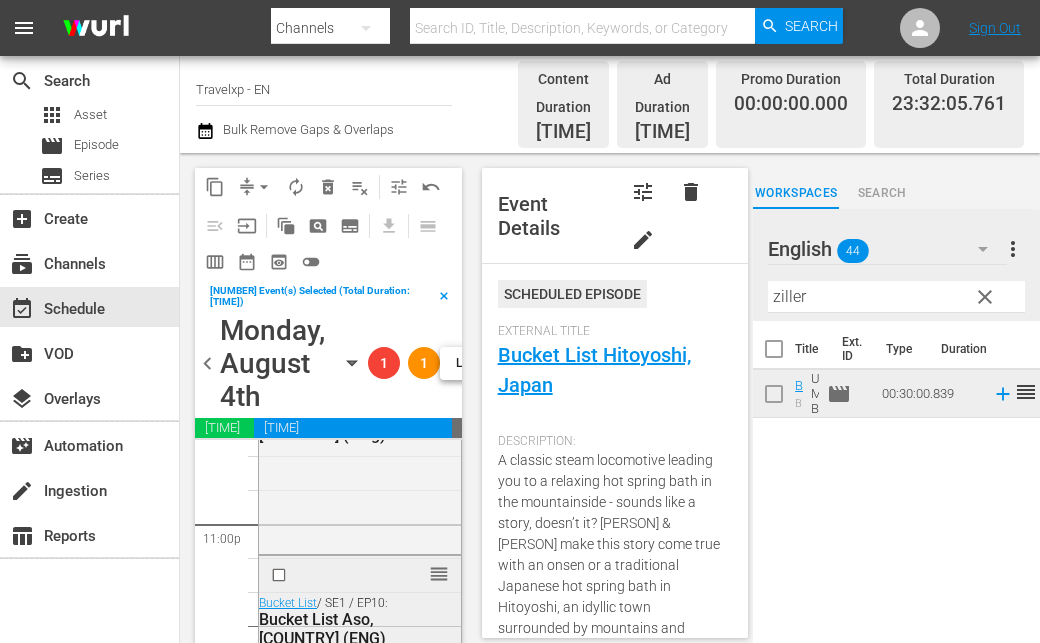 click at bounding box center (281, 574) 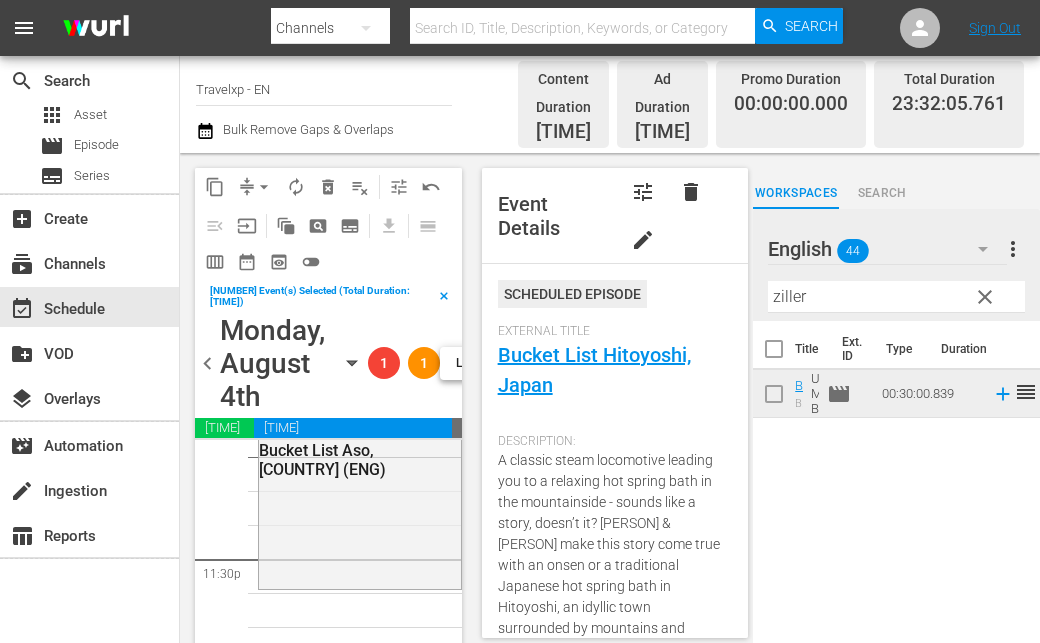 scroll, scrollTop: 9581, scrollLeft: 0, axis: vertical 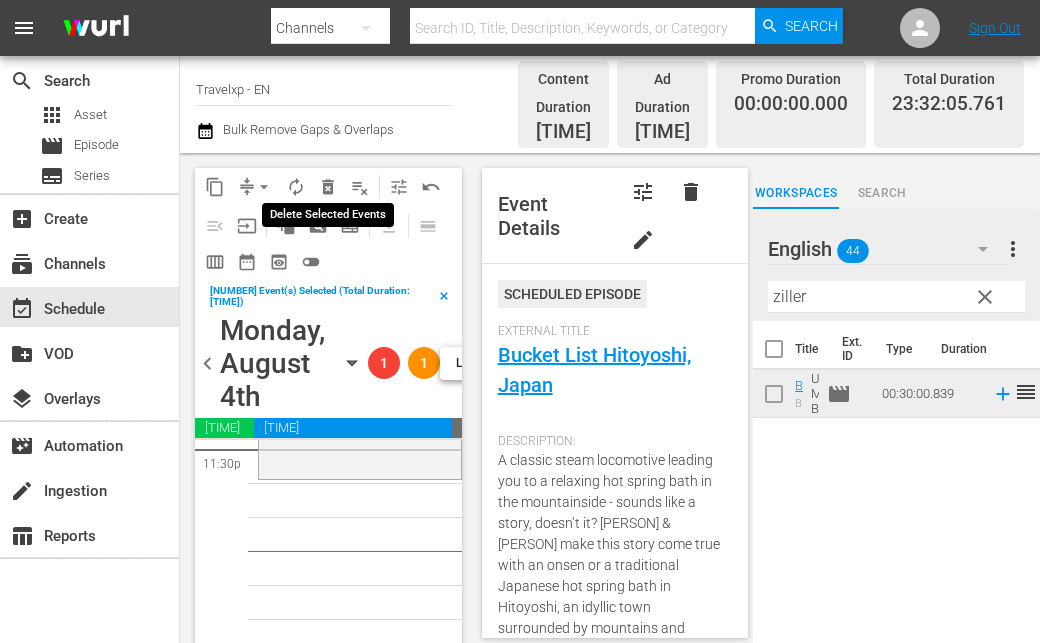 click on "delete_forever_outlined" at bounding box center (328, 187) 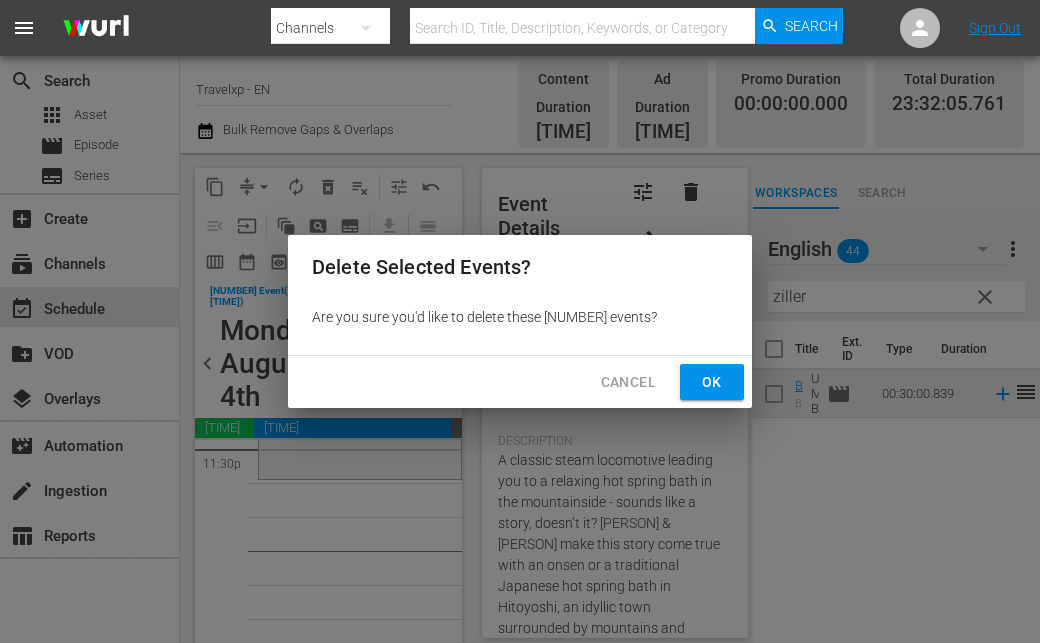 click on "Ok" at bounding box center (712, 382) 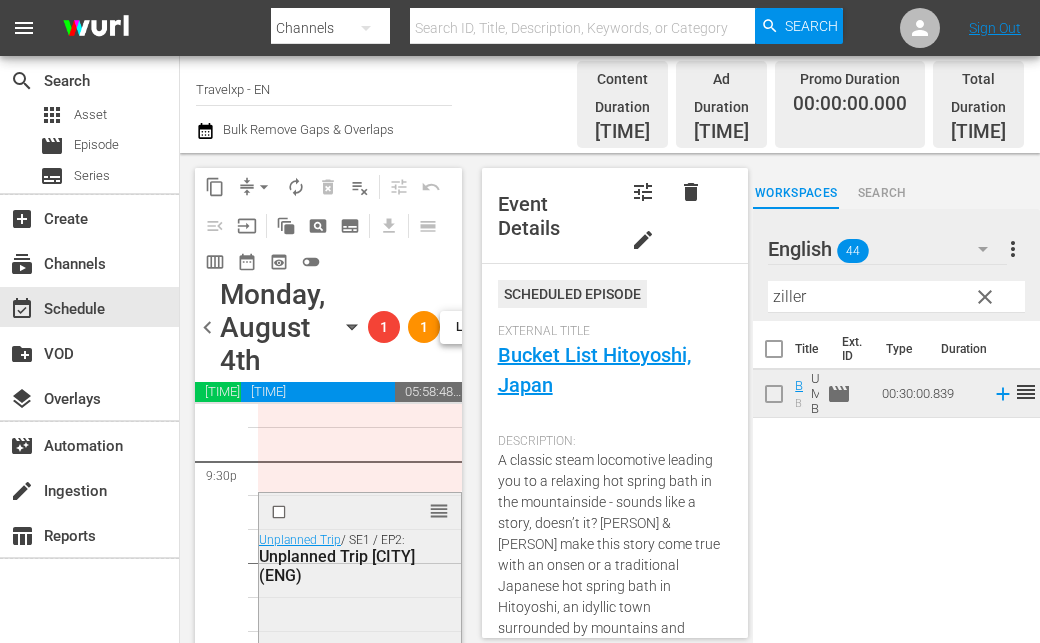 scroll, scrollTop: 8684, scrollLeft: 0, axis: vertical 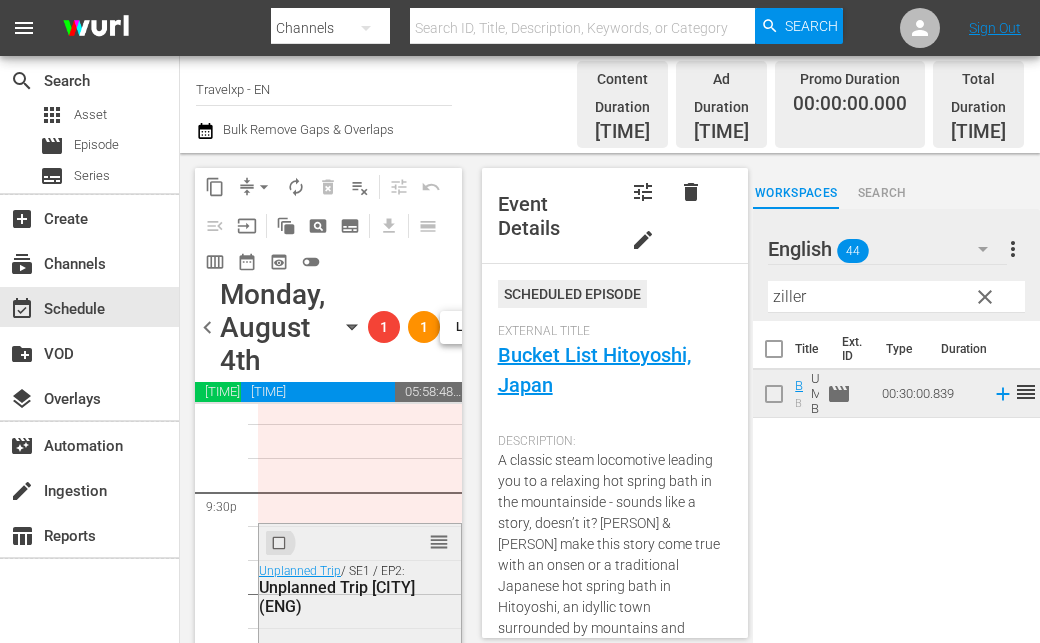 click at bounding box center (281, 542) 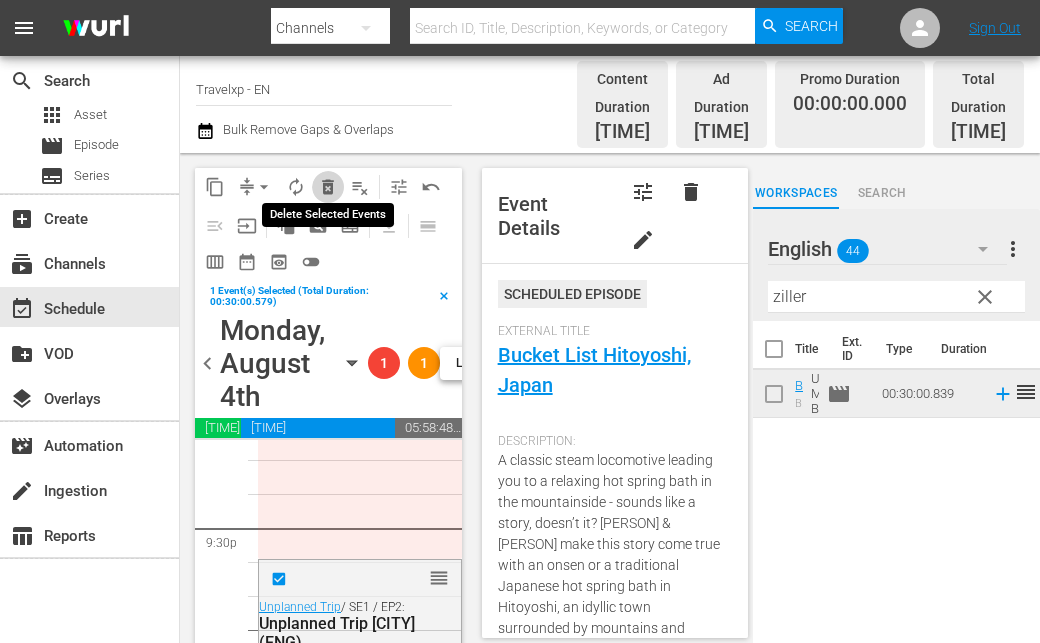 click on "delete_forever_outlined" at bounding box center [328, 187] 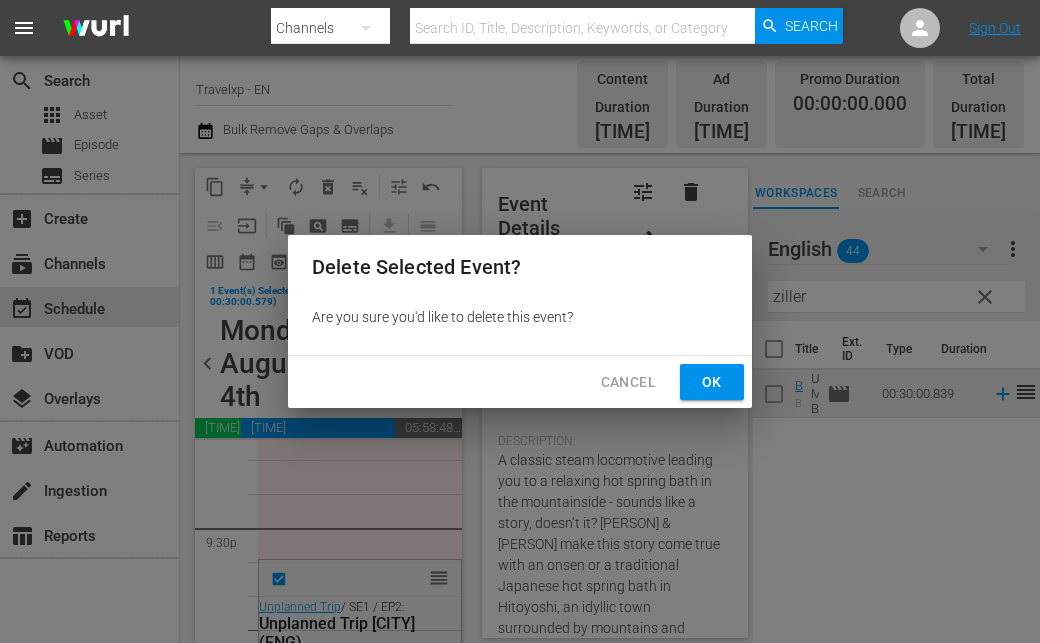 click on "Ok" at bounding box center [712, 382] 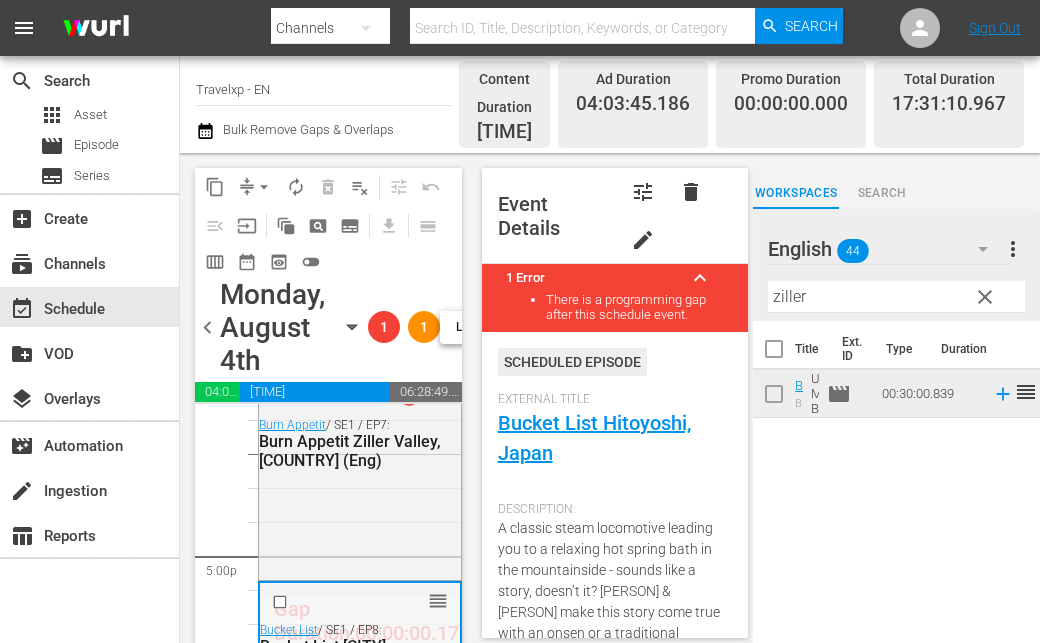 scroll, scrollTop: 6884, scrollLeft: 0, axis: vertical 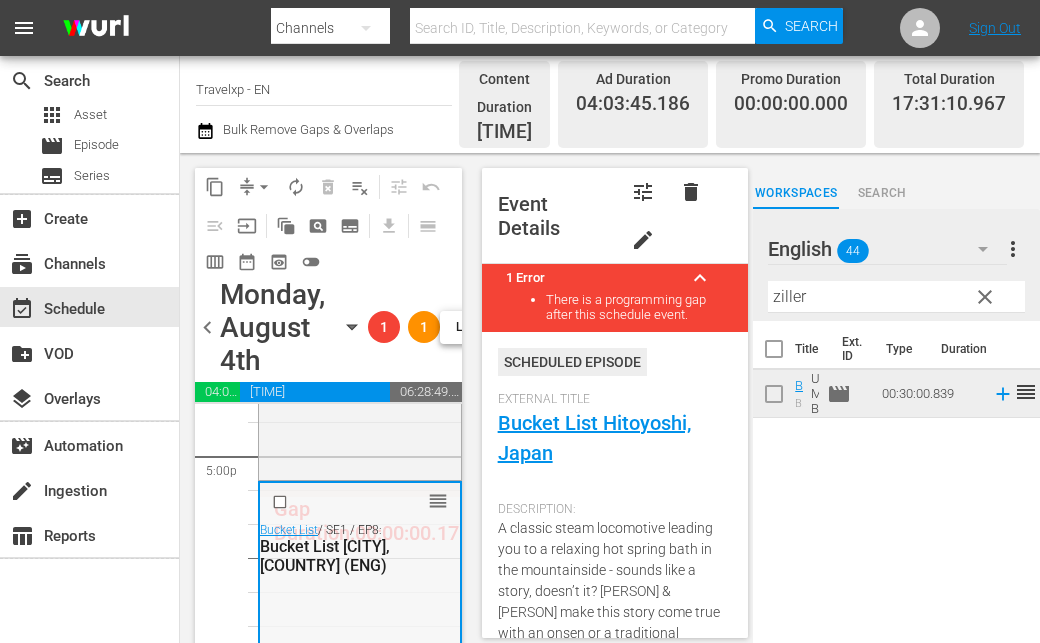 click at bounding box center [282, 502] 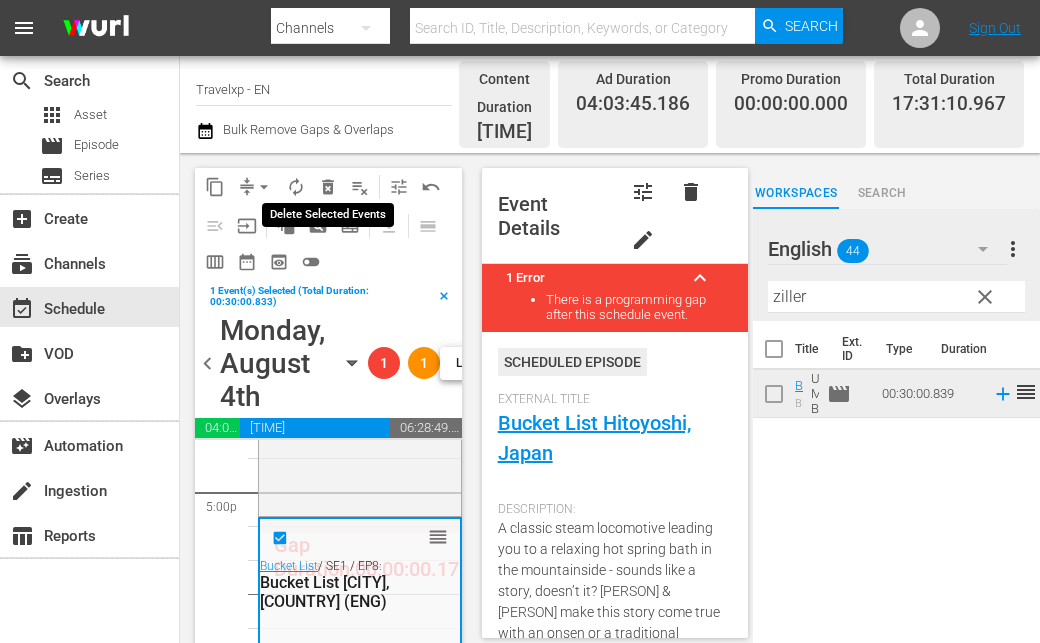 click on "delete_forever_outlined" at bounding box center (328, 187) 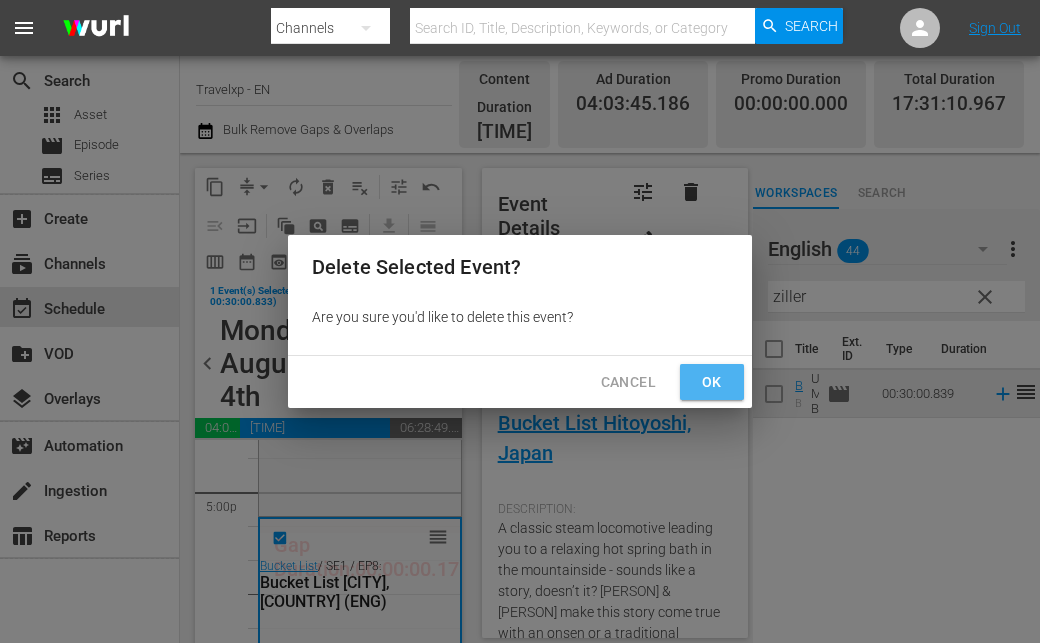 click on "Ok" at bounding box center (712, 382) 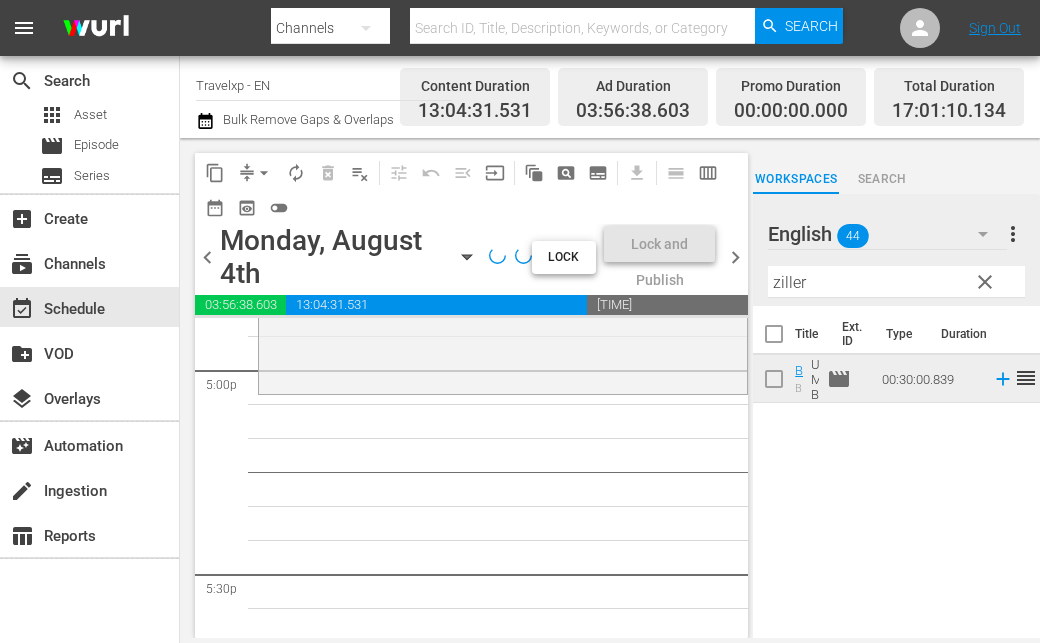 click on "ziller" at bounding box center [896, 282] 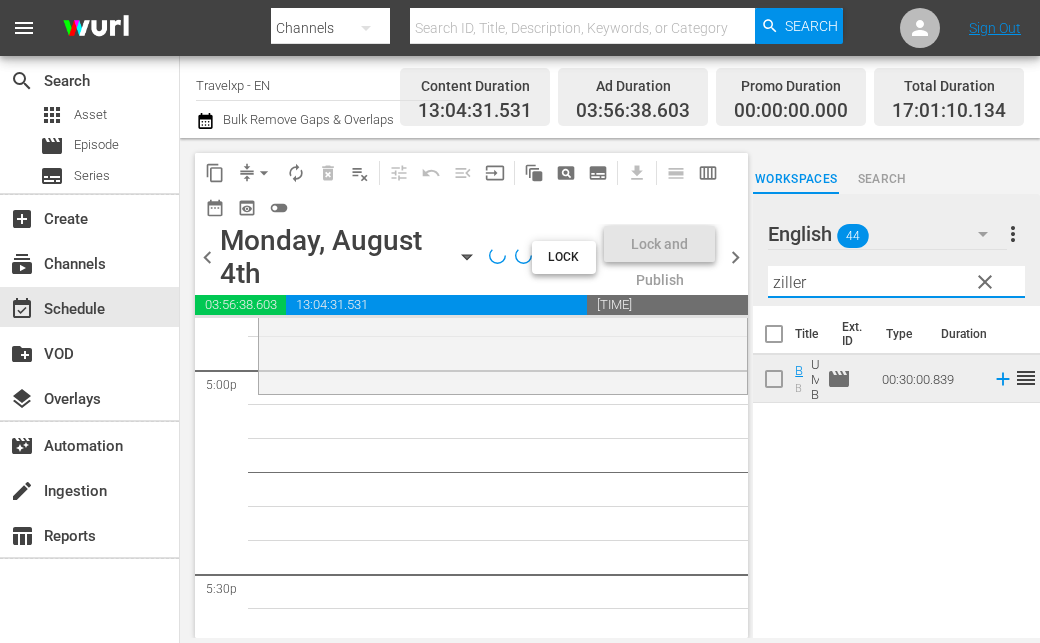 click on "ziller" at bounding box center [896, 282] 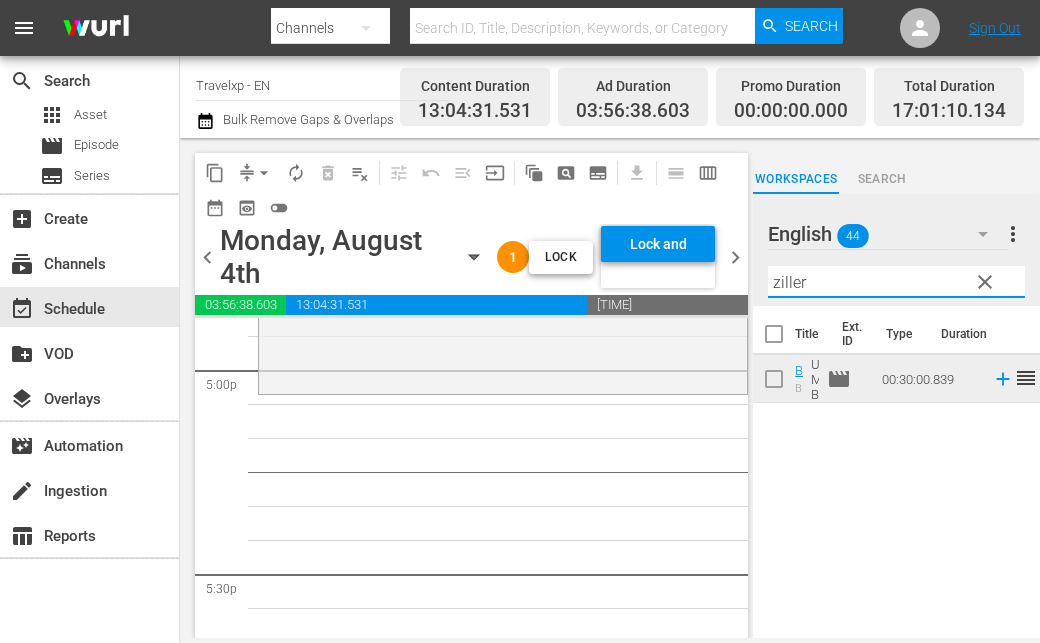 type on "u" 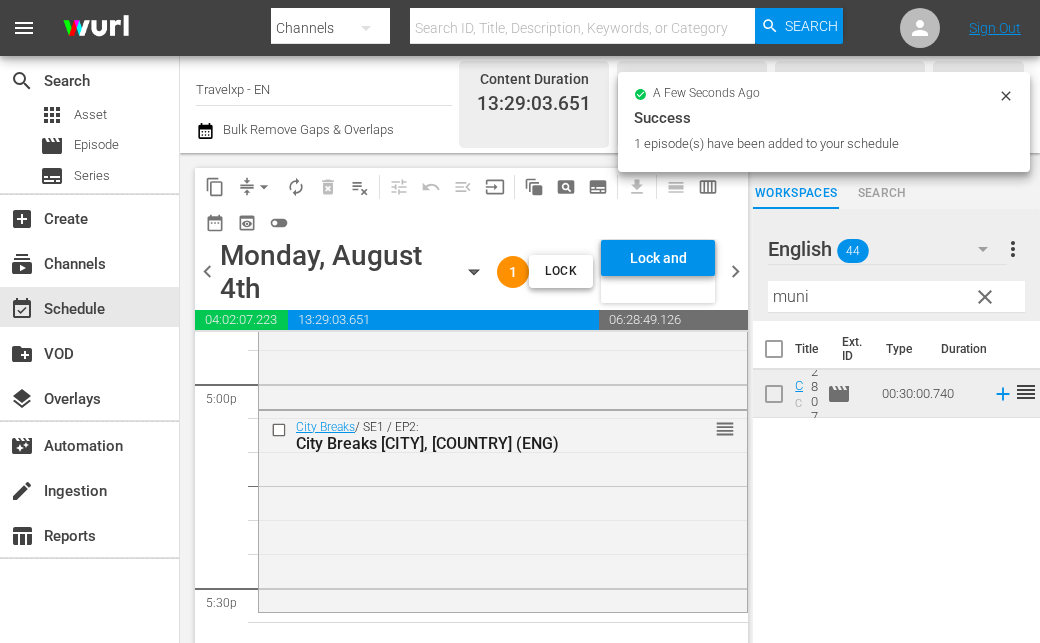 click on "muni" at bounding box center (896, 297) 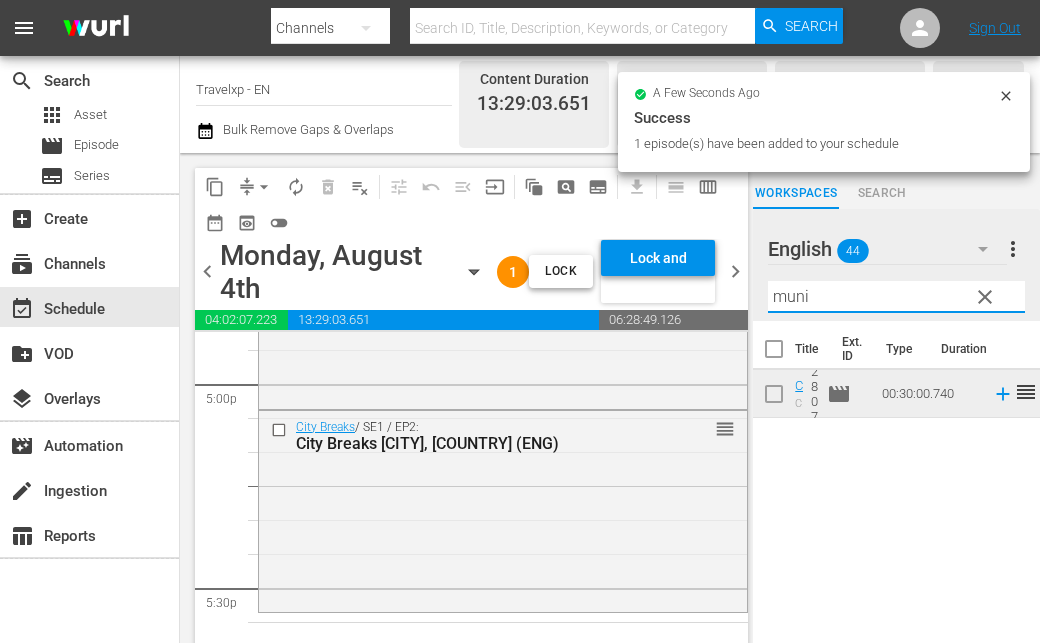 click on "muni" at bounding box center [896, 297] 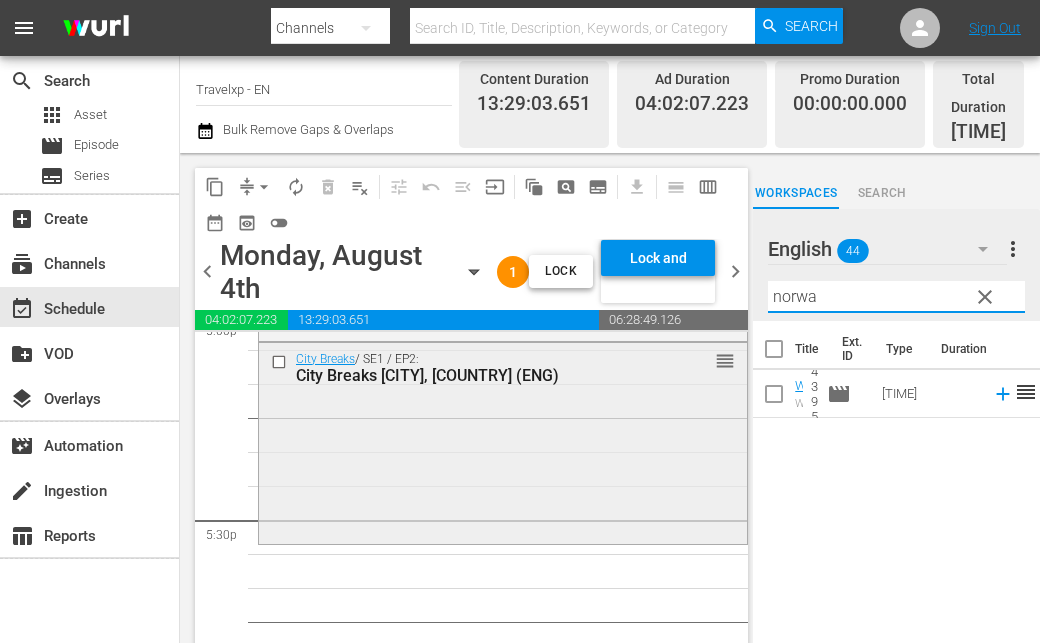 scroll, scrollTop: 6984, scrollLeft: 0, axis: vertical 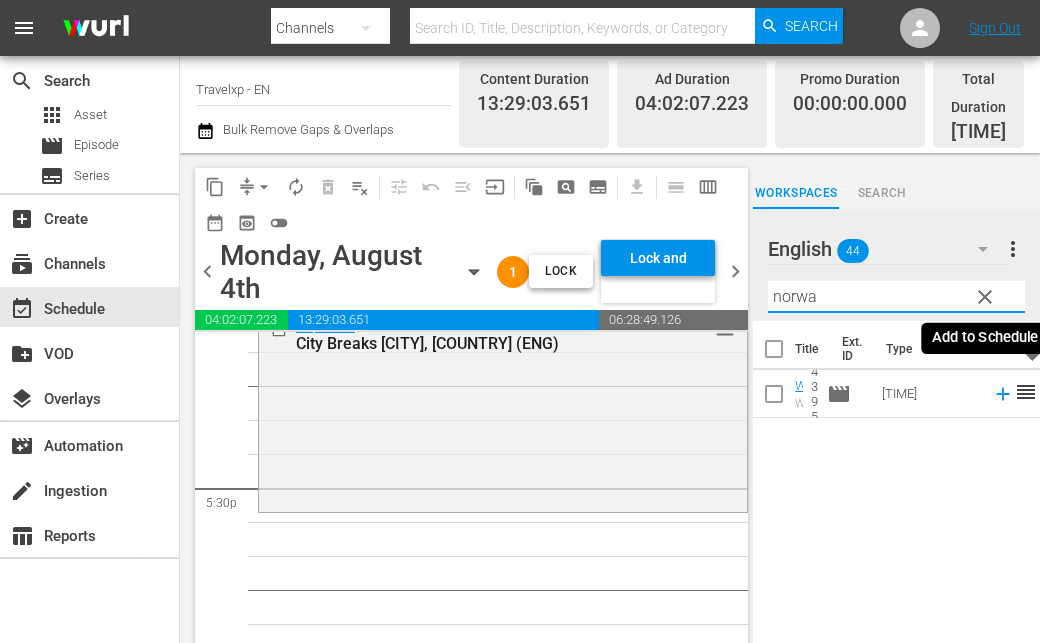 click 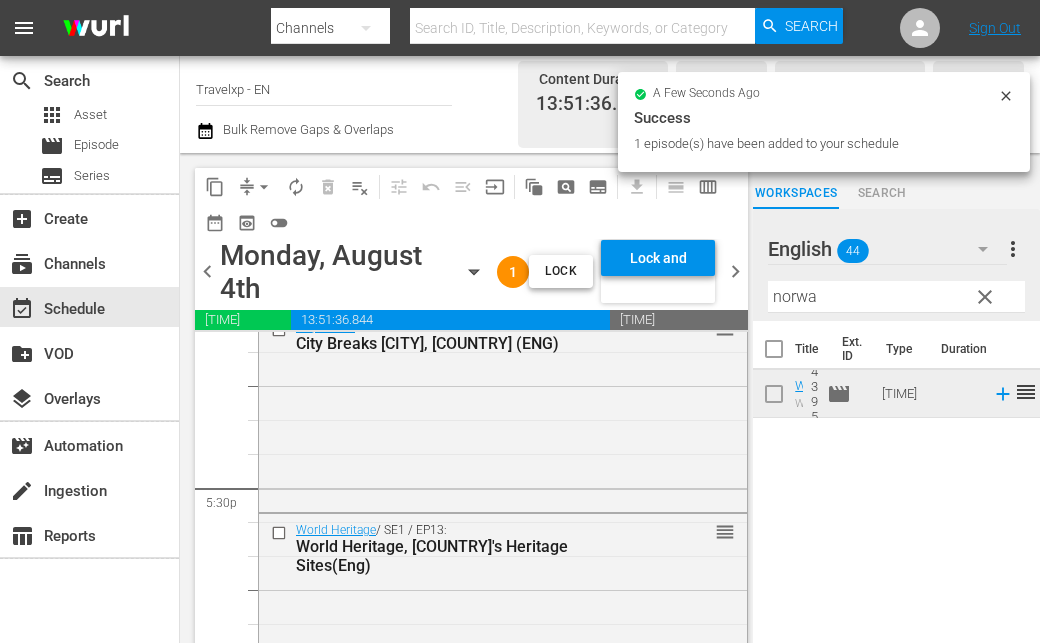 click on "norwa" at bounding box center [896, 297] 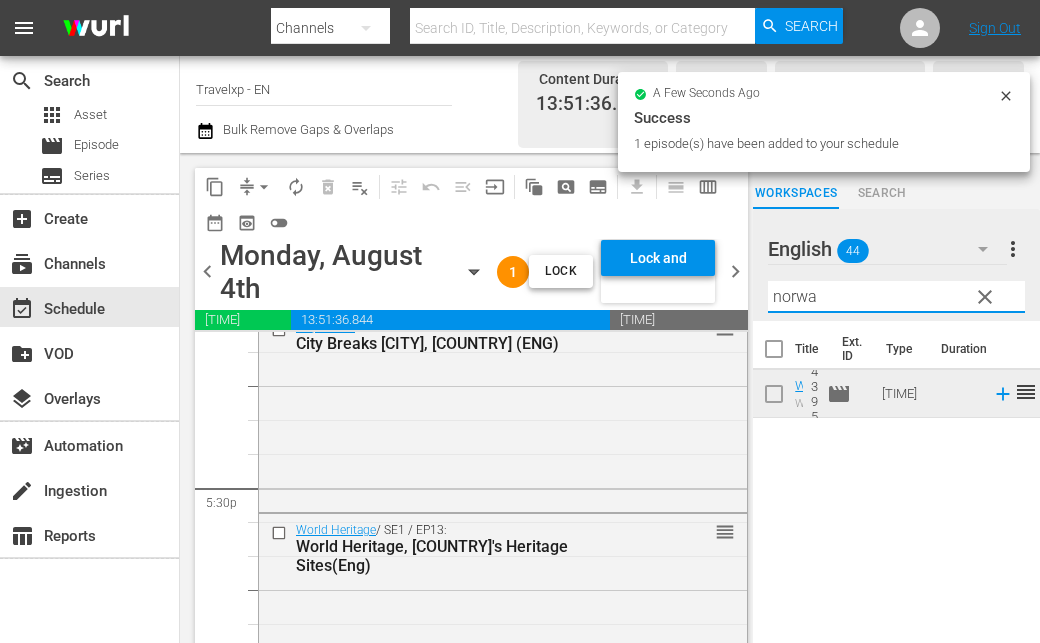 click on "norwa" at bounding box center (896, 297) 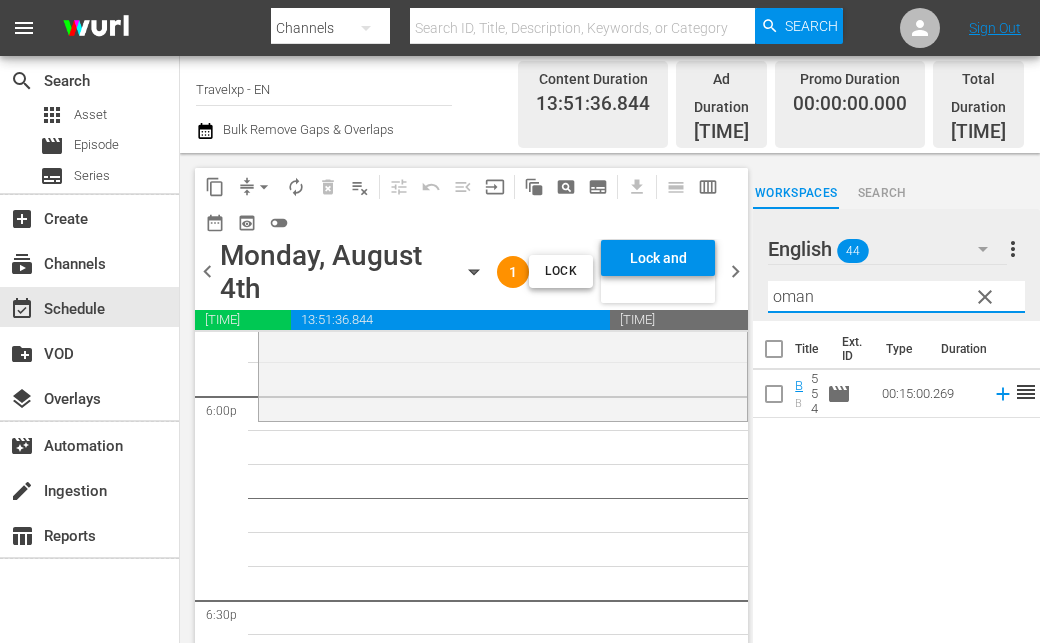 scroll, scrollTop: 7284, scrollLeft: 0, axis: vertical 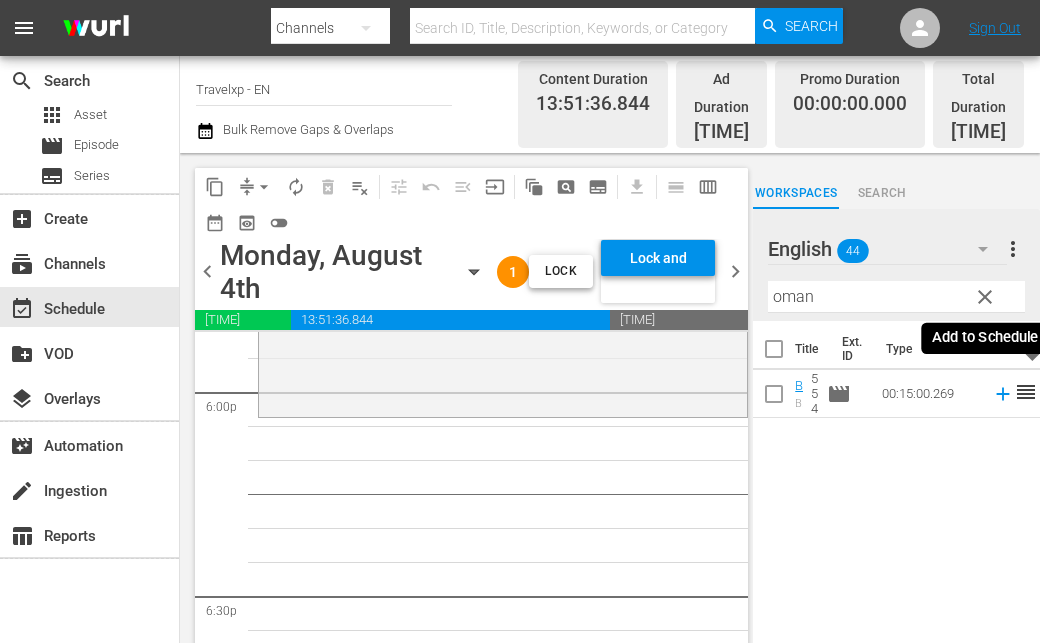 click 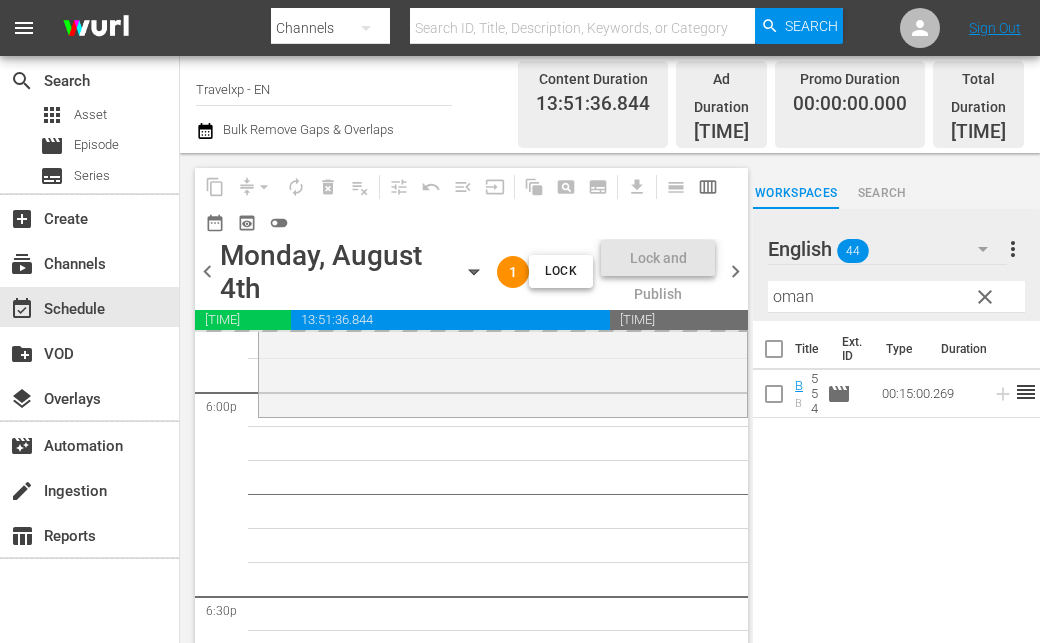 click on "oman" at bounding box center [896, 297] 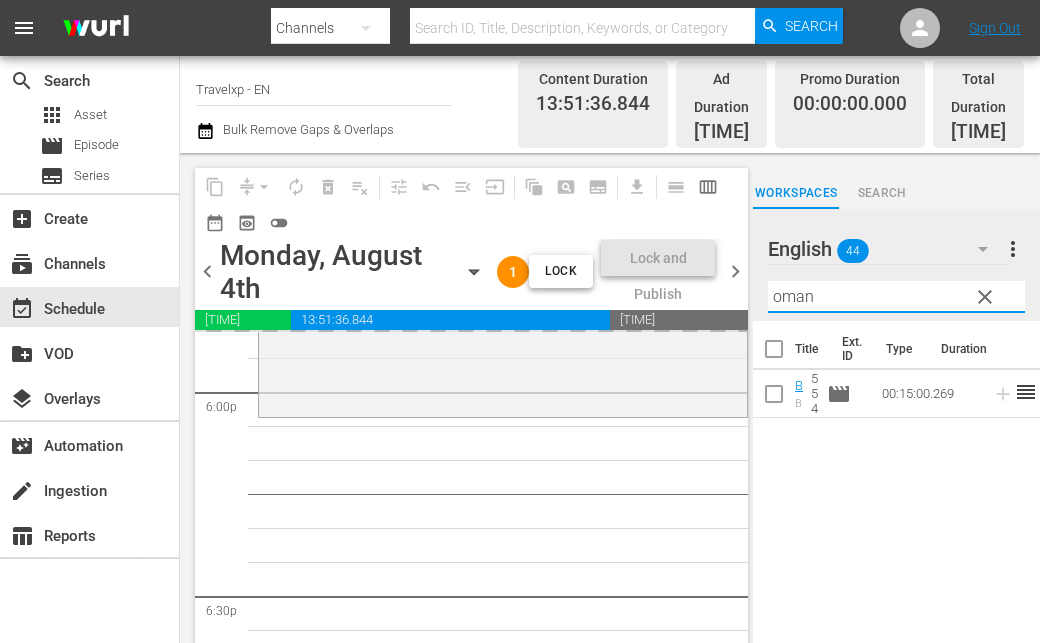 click on "oman" at bounding box center [896, 297] 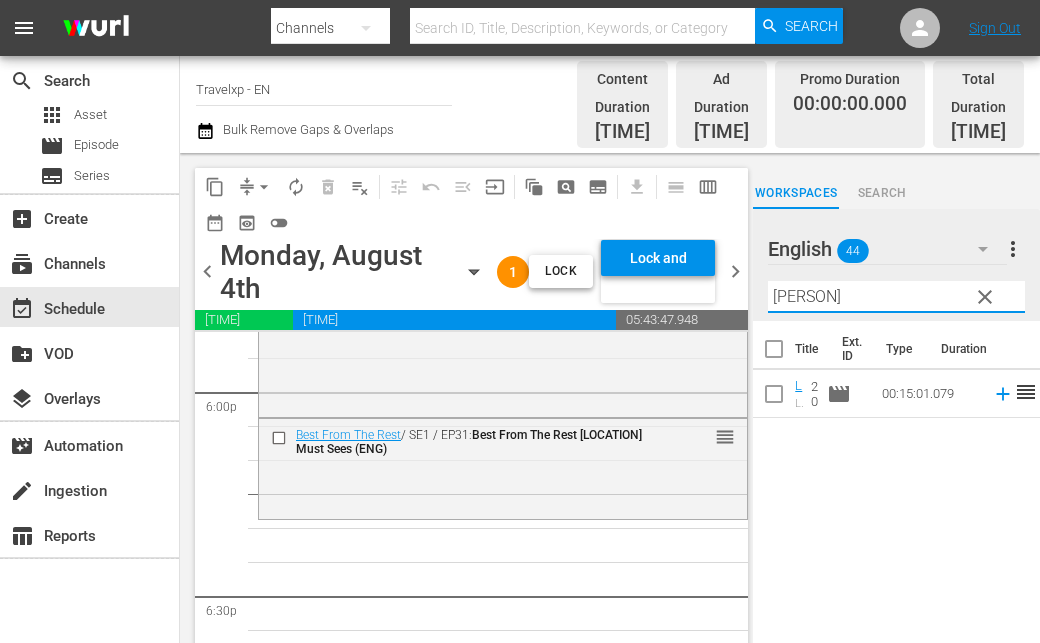 click 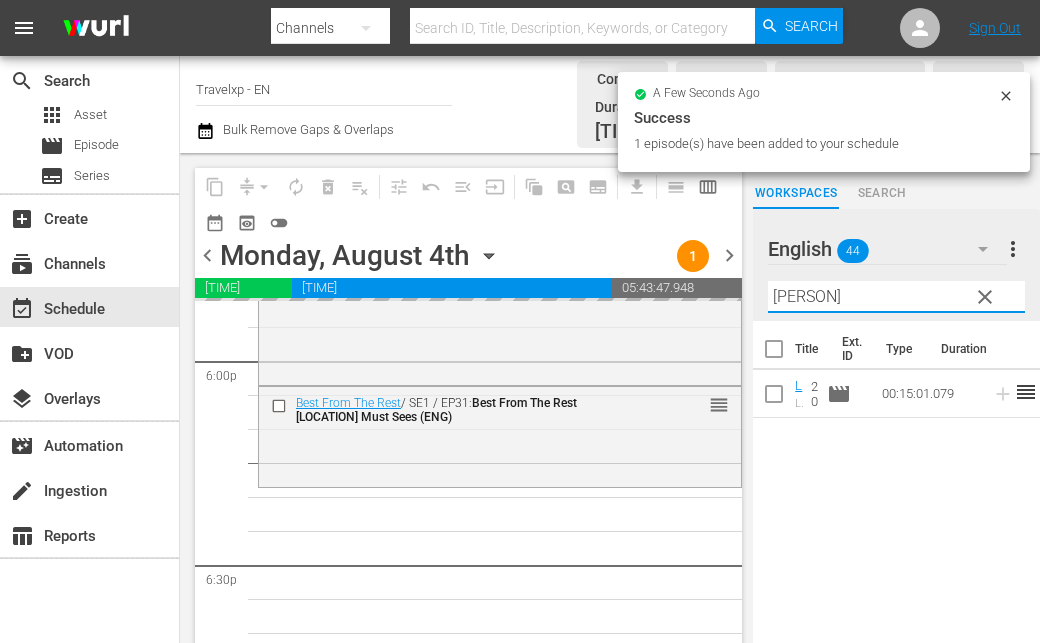 click on "[PERSON]" at bounding box center (896, 297) 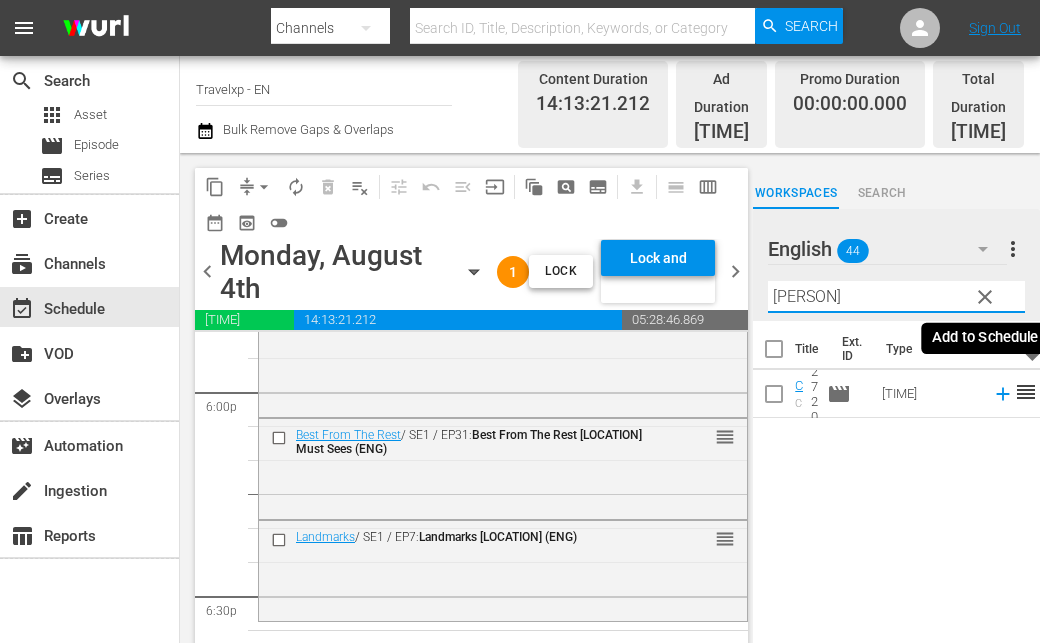 click 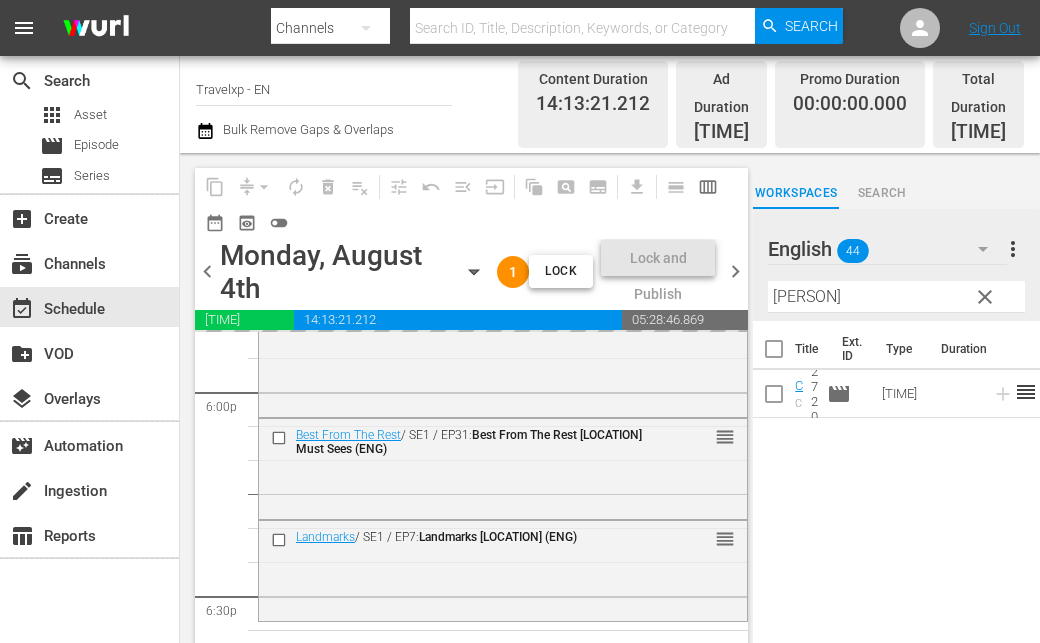 click on "[PERSON]" at bounding box center (896, 297) 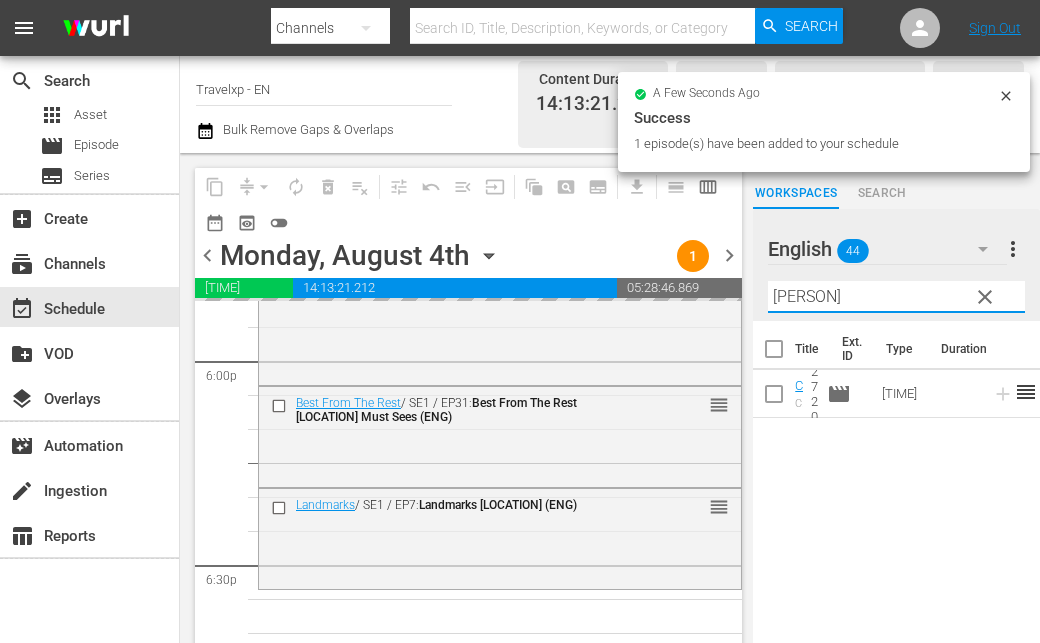 click on "[PERSON]" at bounding box center [896, 297] 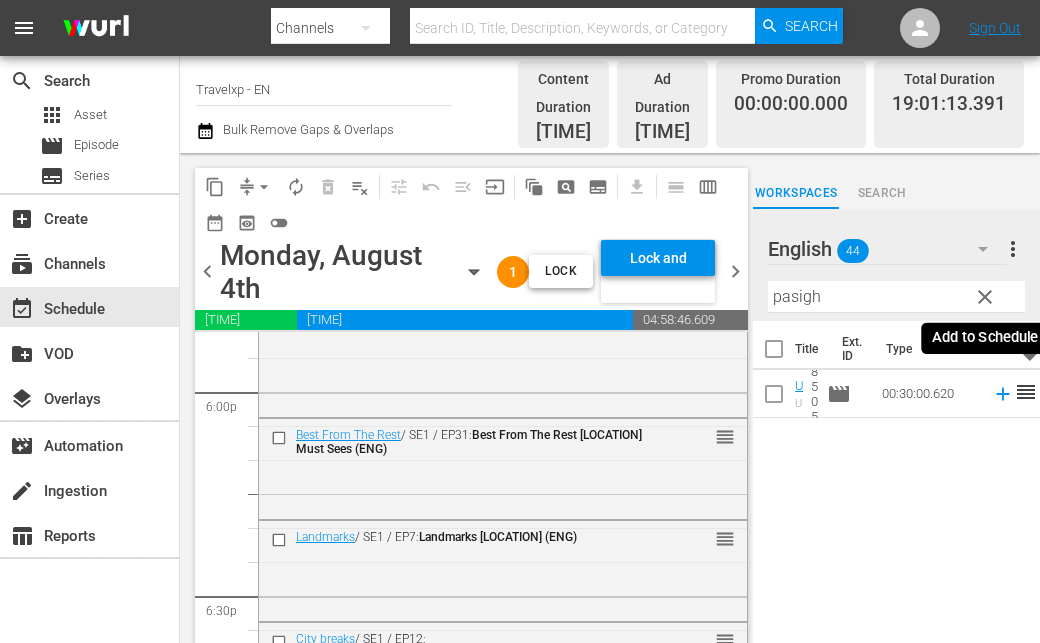 click 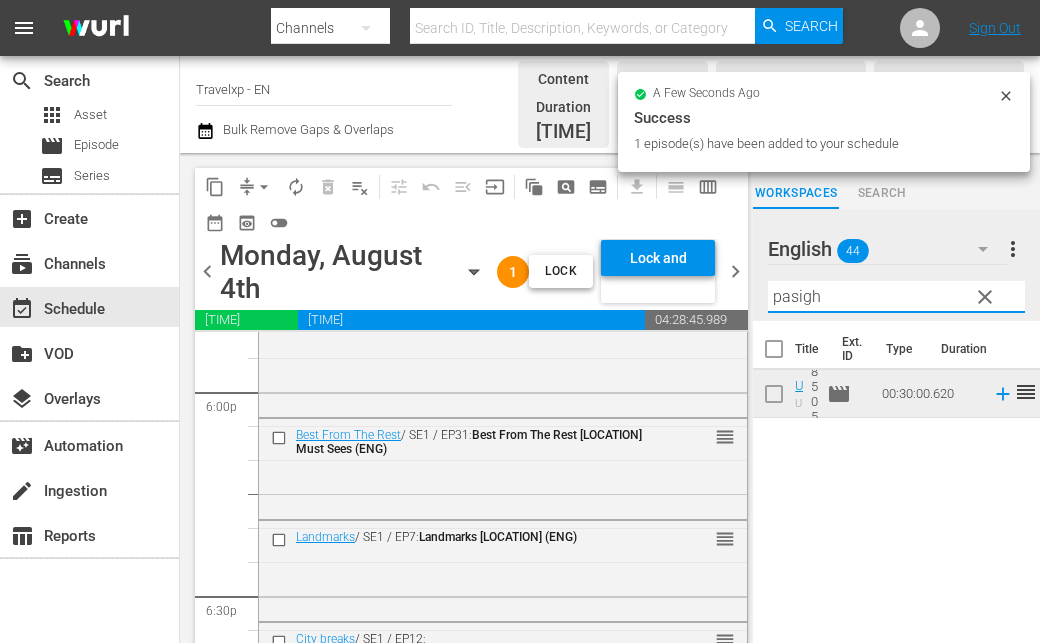 click on "pasigh" at bounding box center (896, 297) 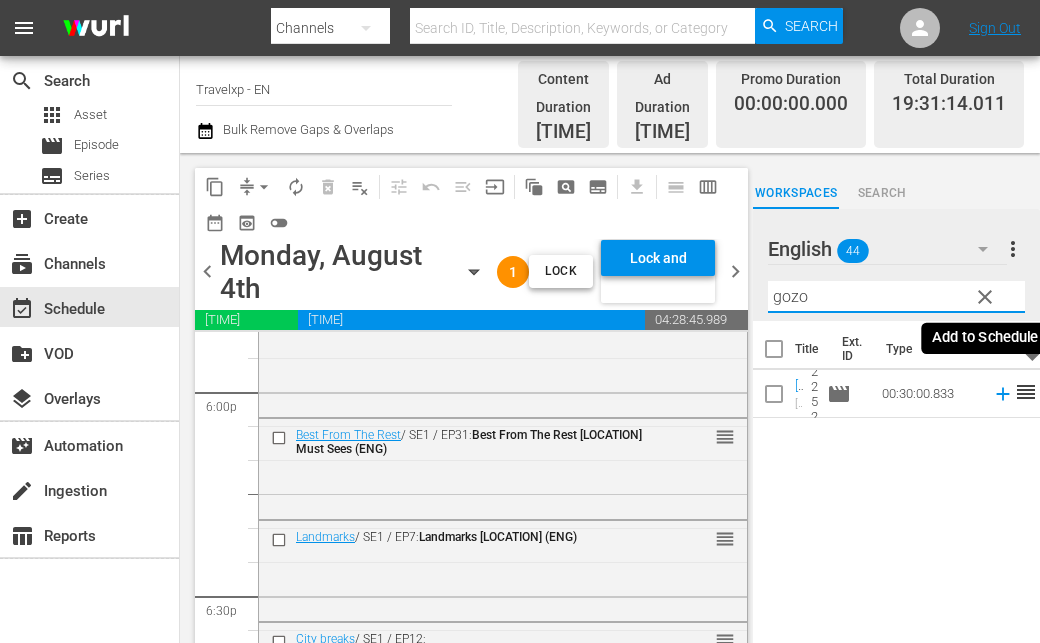 click 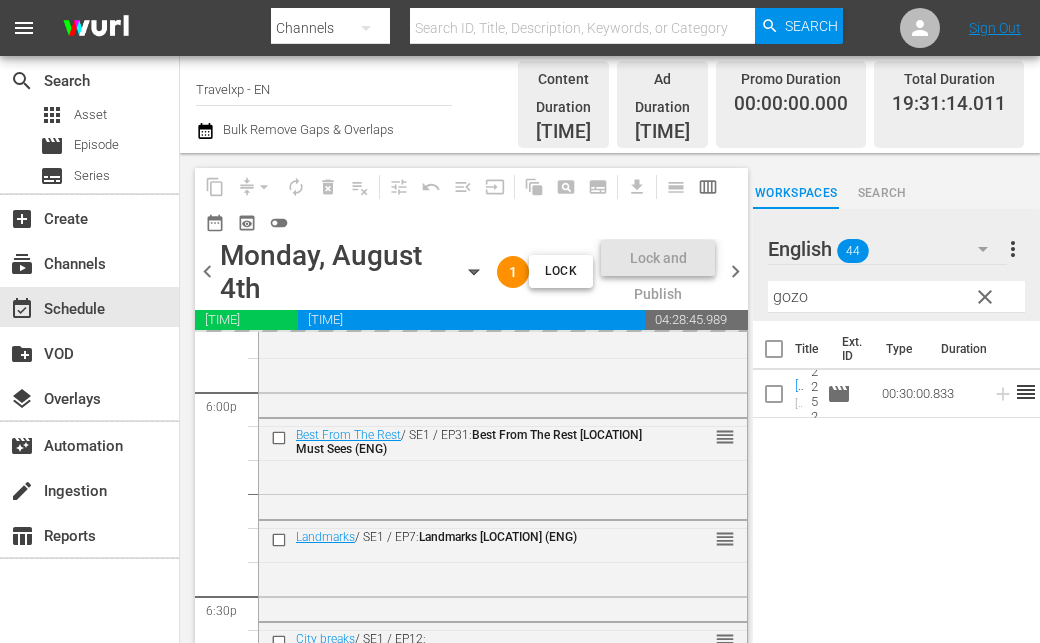 click on "gozo" at bounding box center (896, 297) 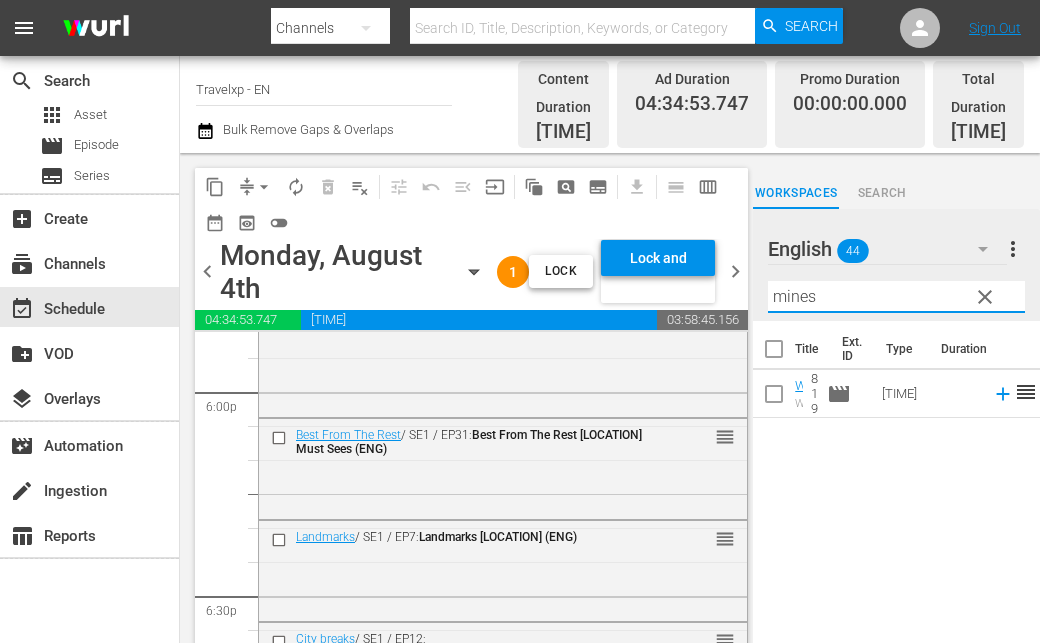 click 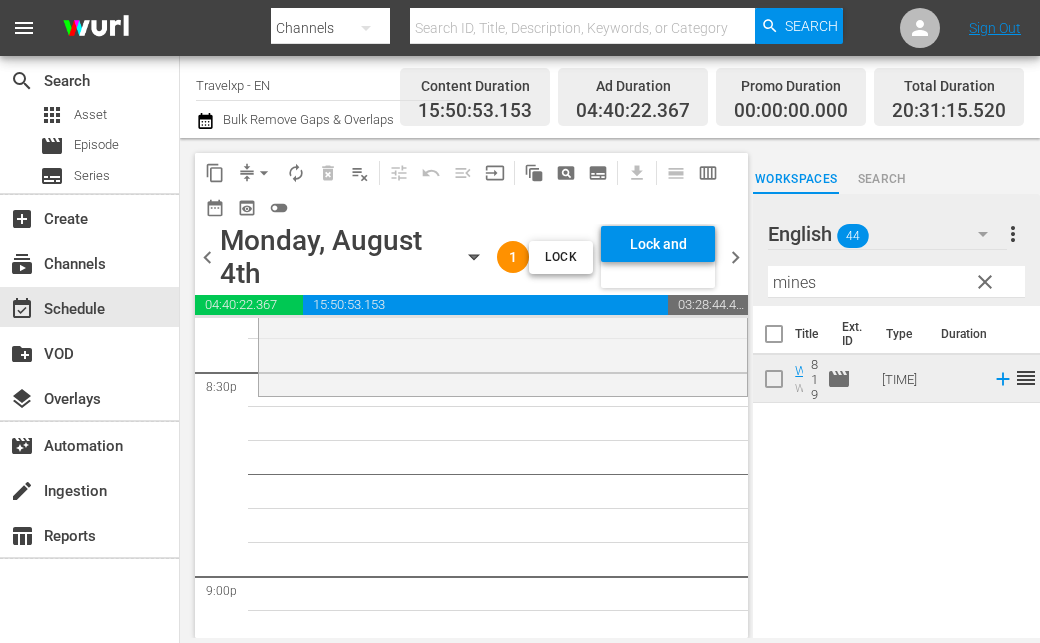 scroll, scrollTop: 8284, scrollLeft: 0, axis: vertical 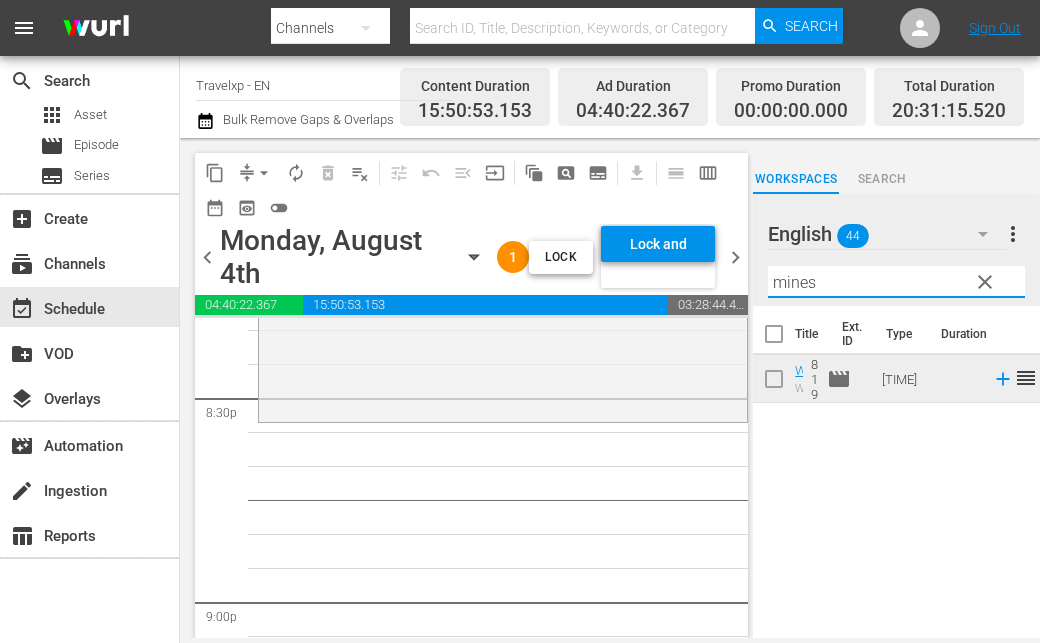 click on "mines" at bounding box center [896, 282] 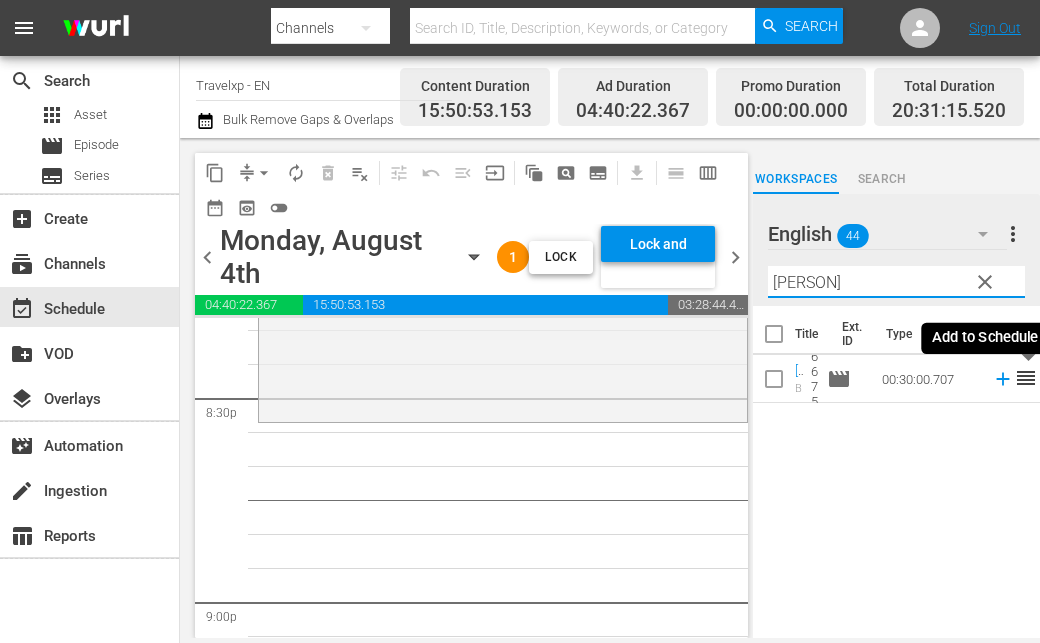 type on "[PERSON]" 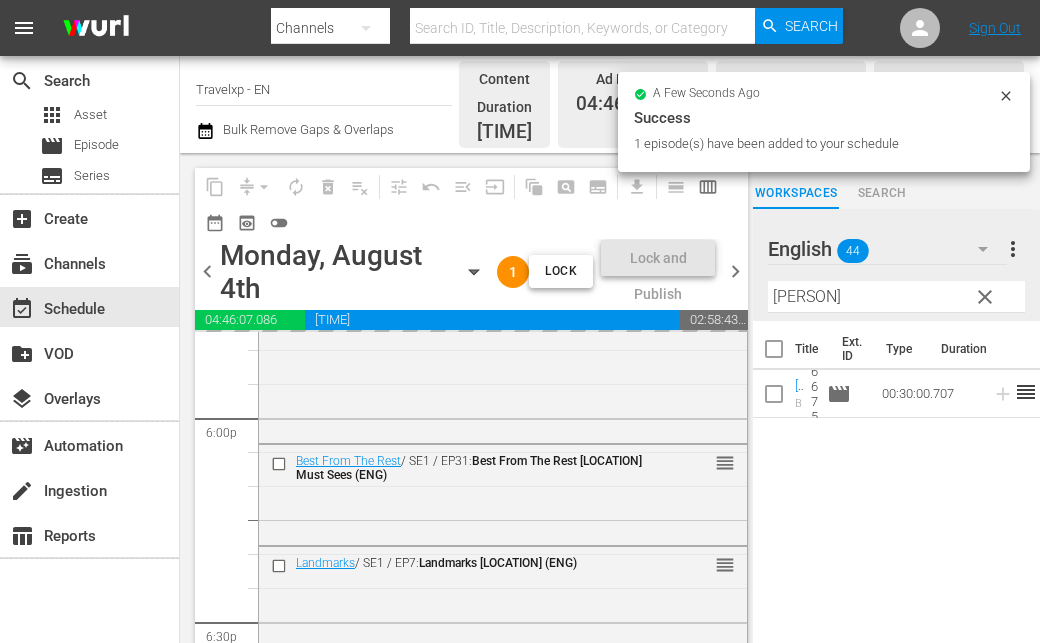 scroll, scrollTop: 7184, scrollLeft: 0, axis: vertical 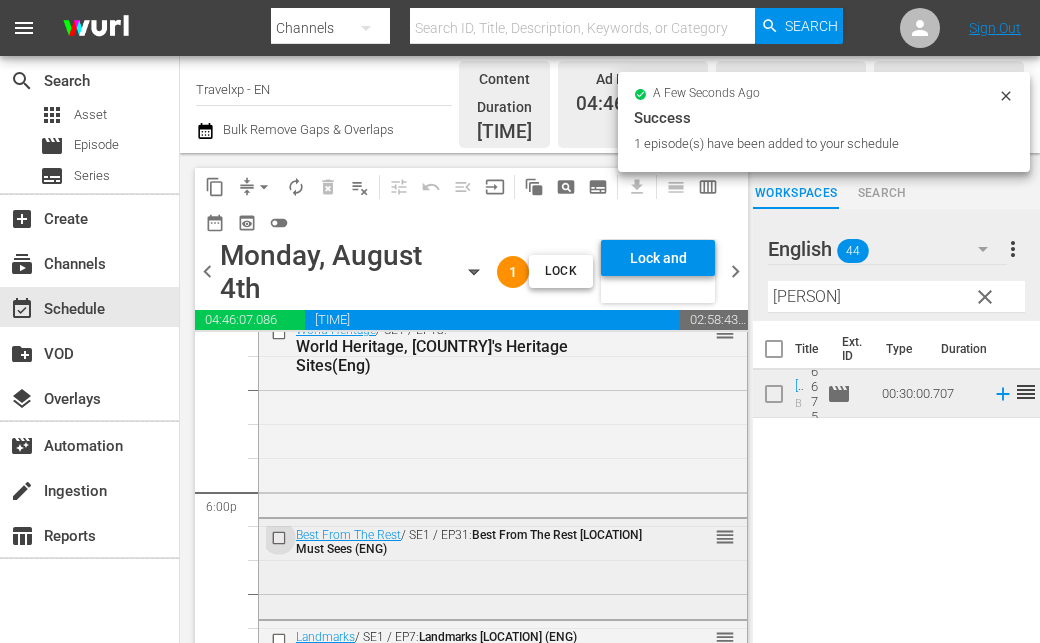 click at bounding box center [281, 537] 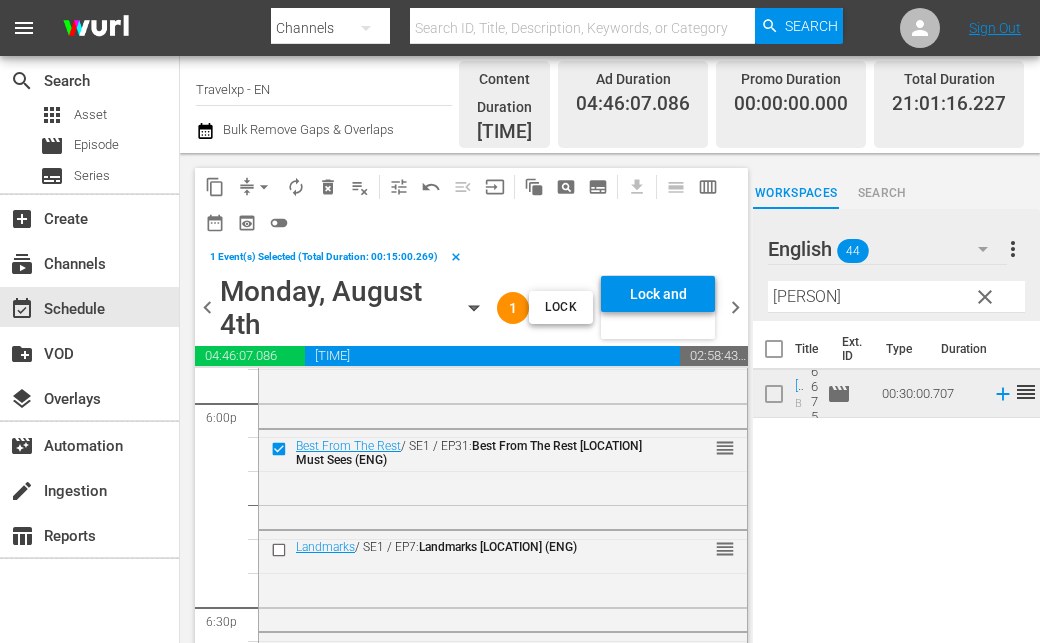 scroll, scrollTop: 7384, scrollLeft: 0, axis: vertical 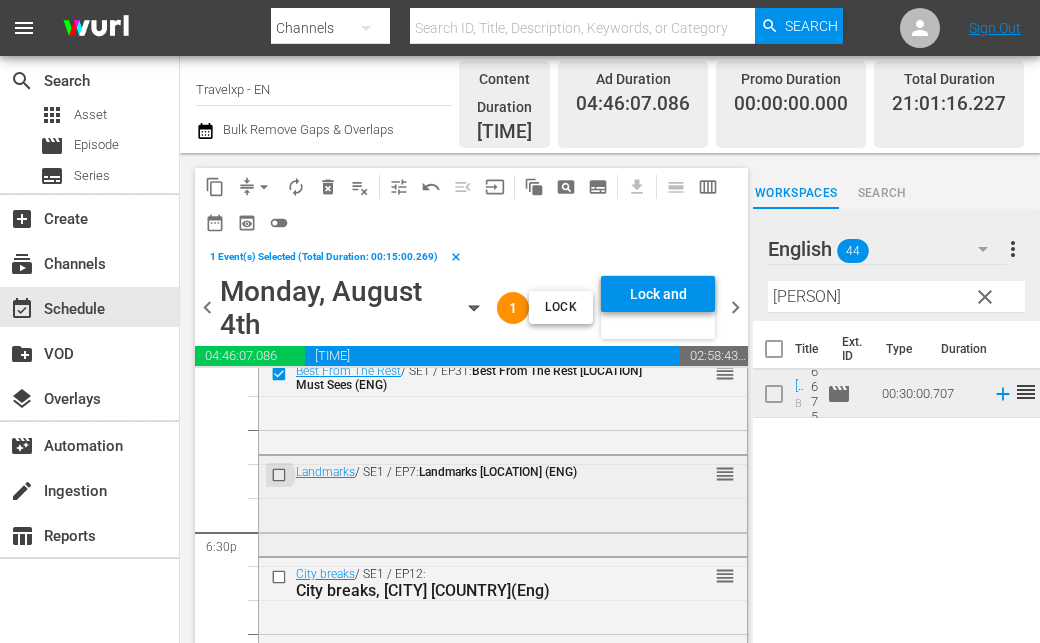click at bounding box center [281, 475] 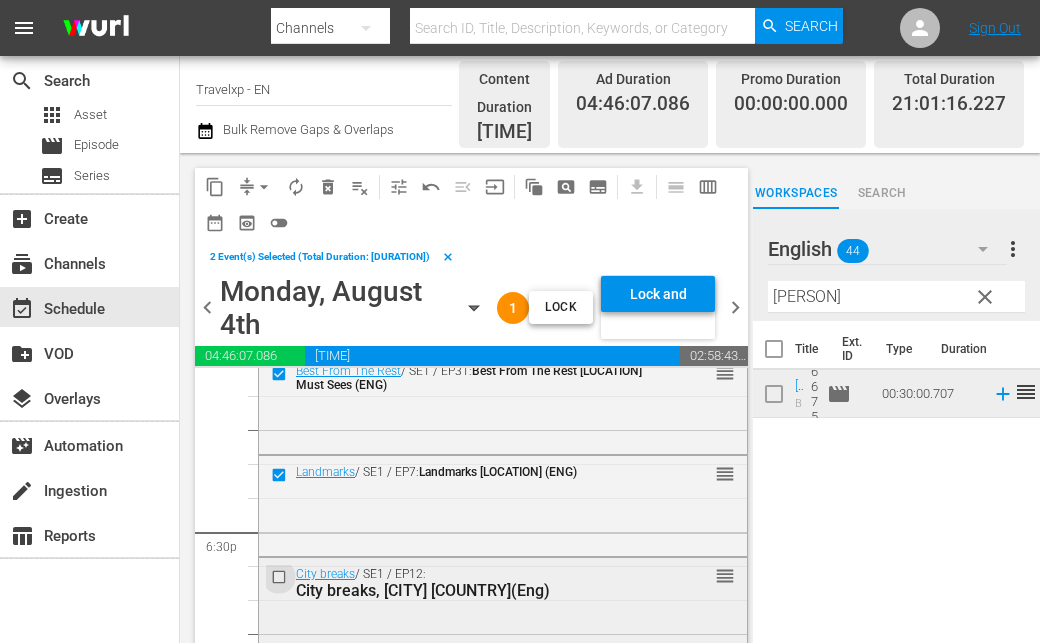 click at bounding box center [281, 577] 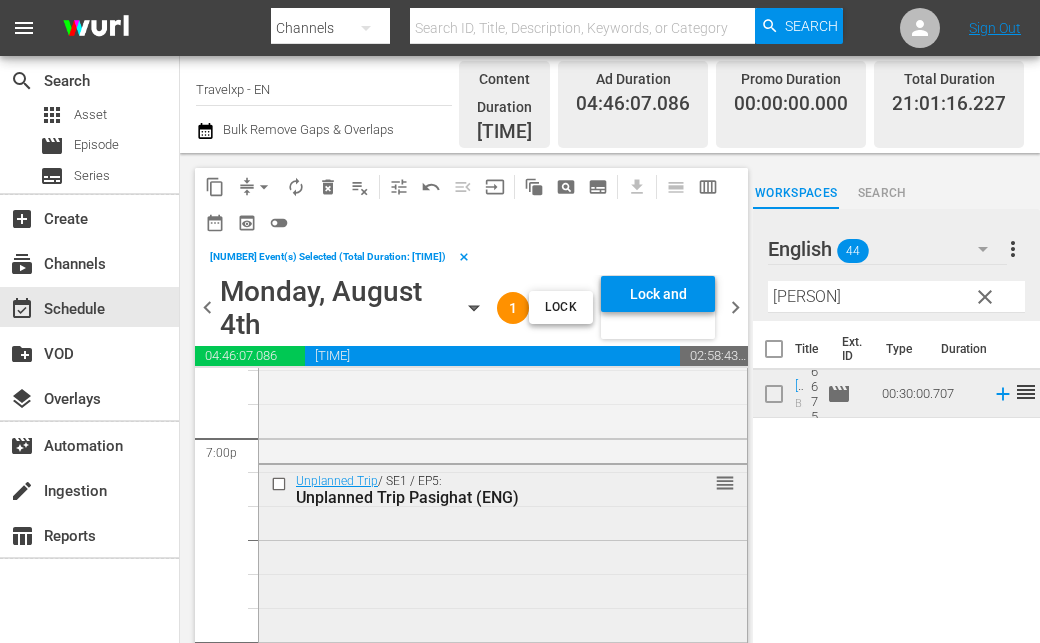 scroll, scrollTop: 7684, scrollLeft: 0, axis: vertical 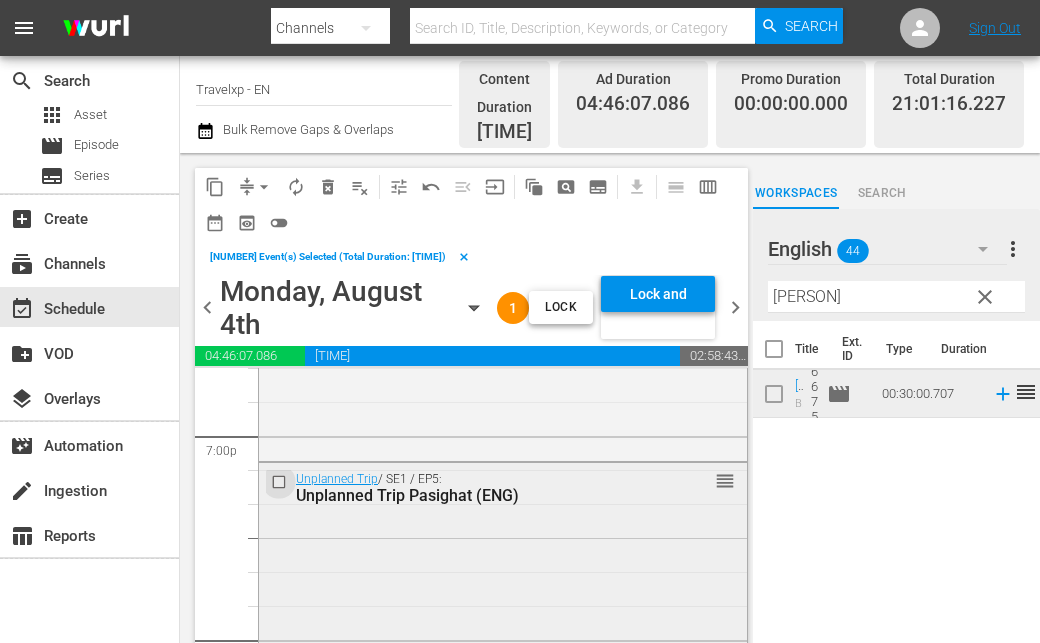 click at bounding box center (281, 482) 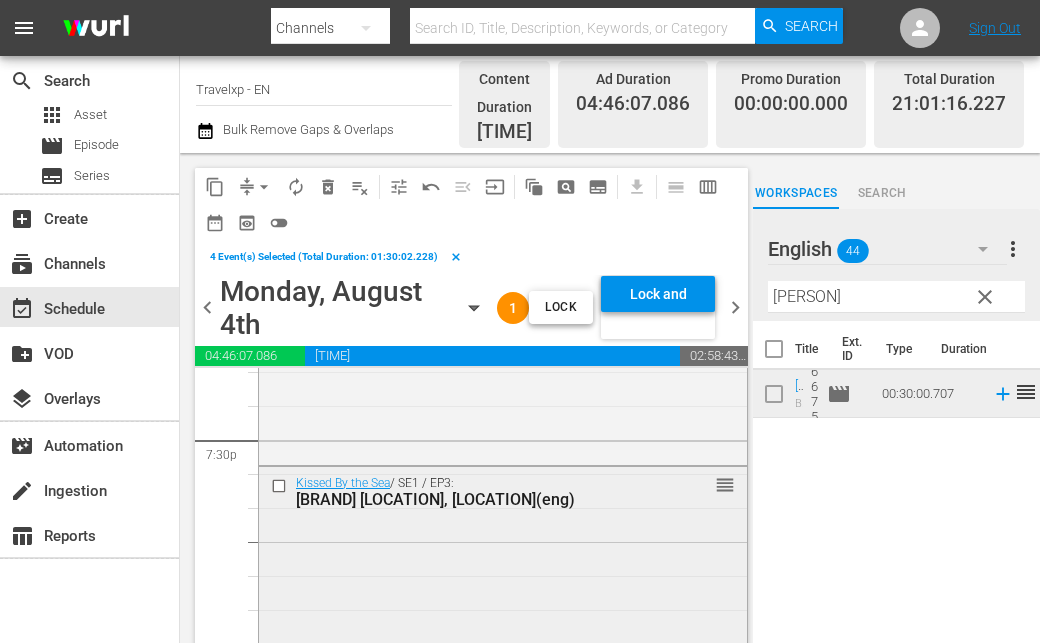 click at bounding box center (281, 485) 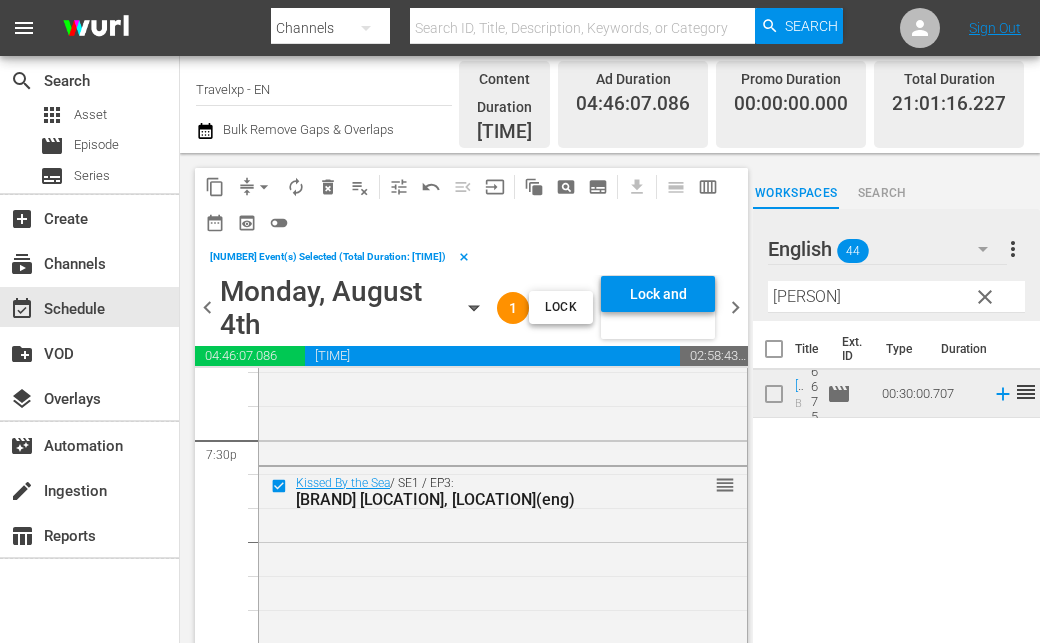scroll, scrollTop: 7984, scrollLeft: 0, axis: vertical 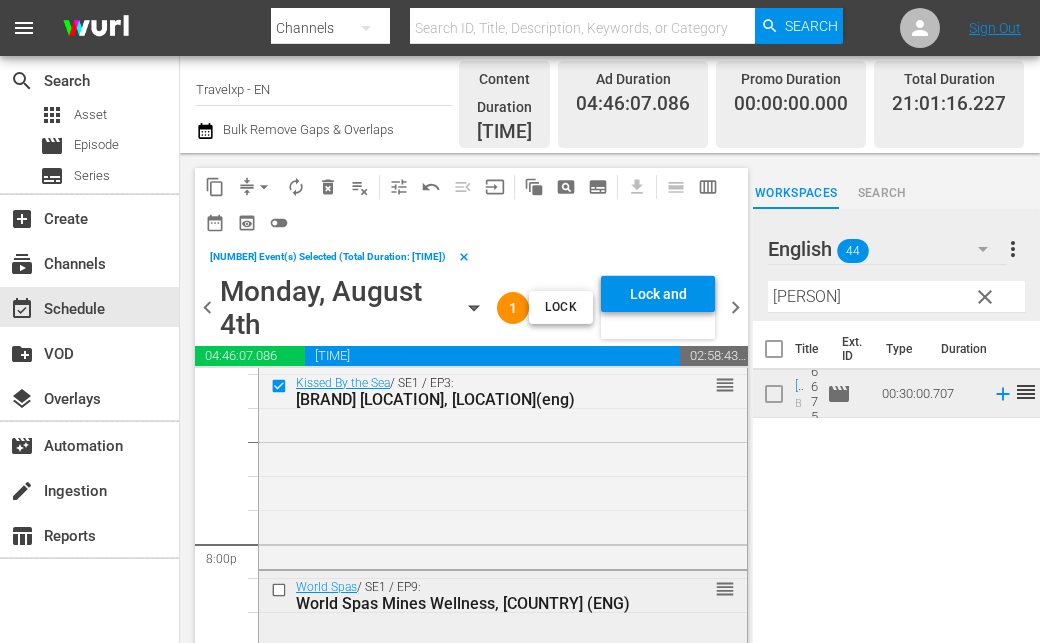 click at bounding box center [281, 590] 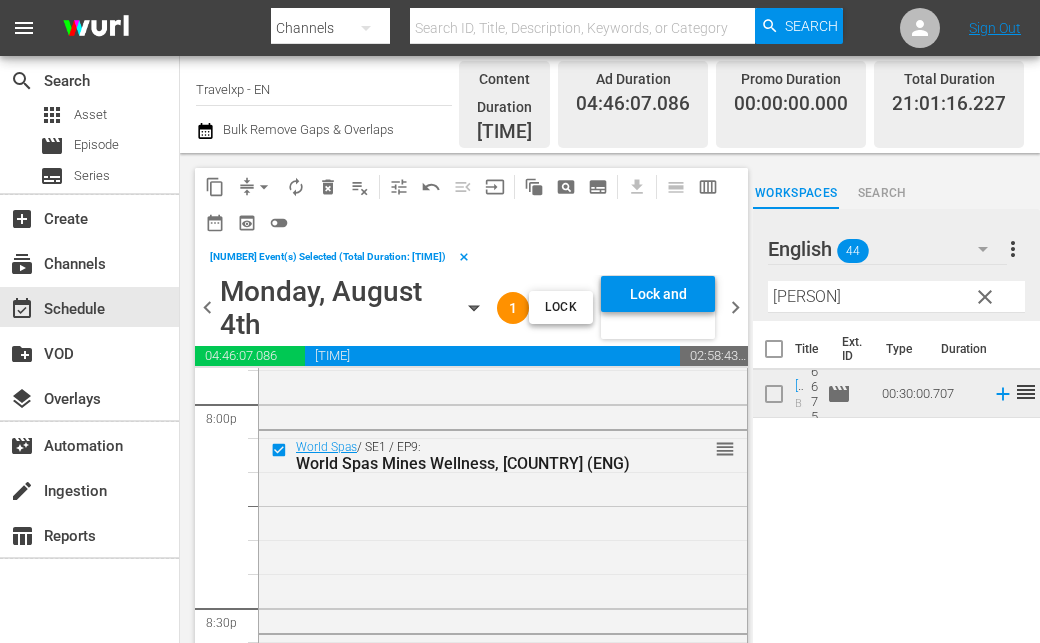 scroll, scrollTop: 8184, scrollLeft: 0, axis: vertical 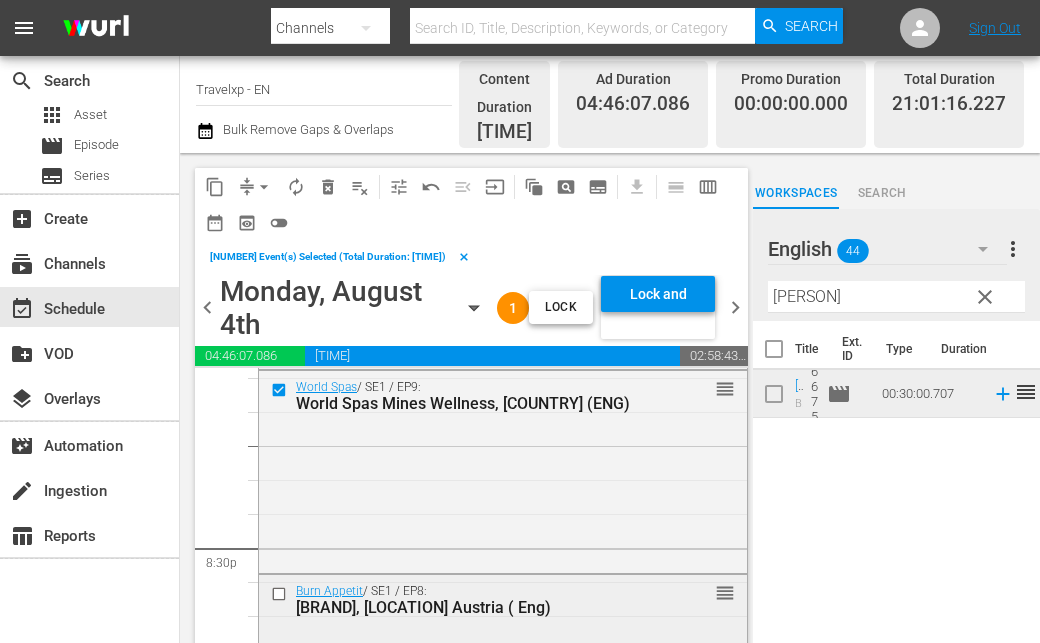 click at bounding box center (281, 594) 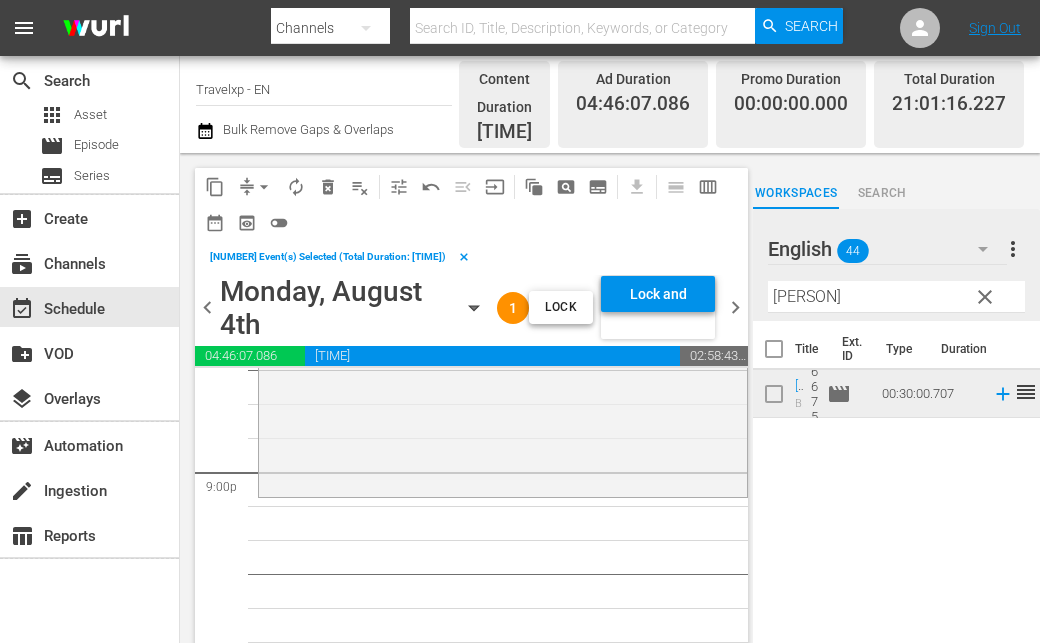 scroll, scrollTop: 8484, scrollLeft: 0, axis: vertical 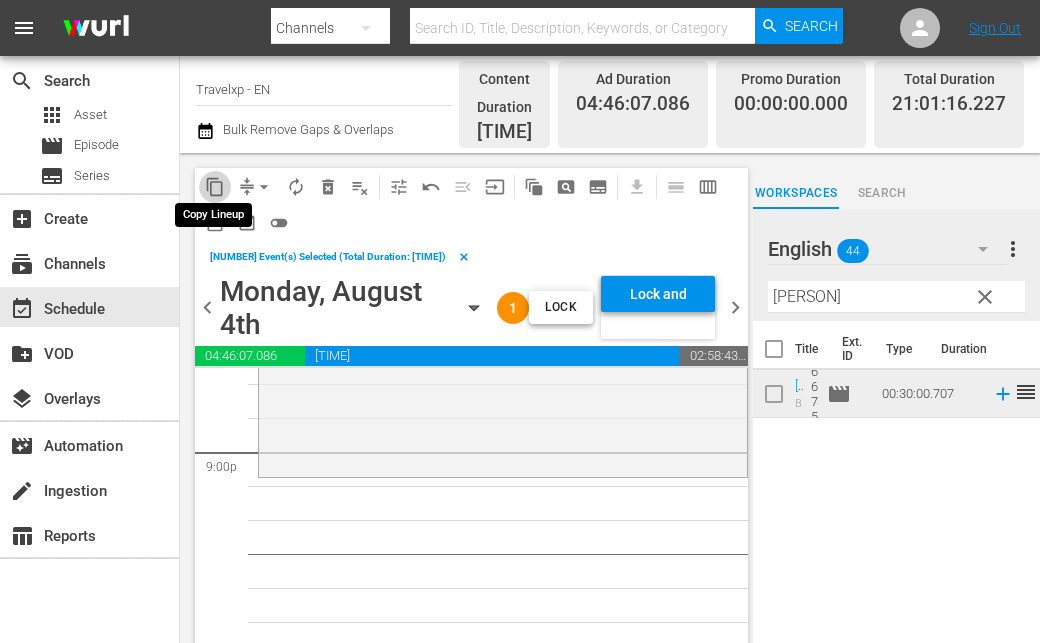 click on "content_copy" at bounding box center [215, 187] 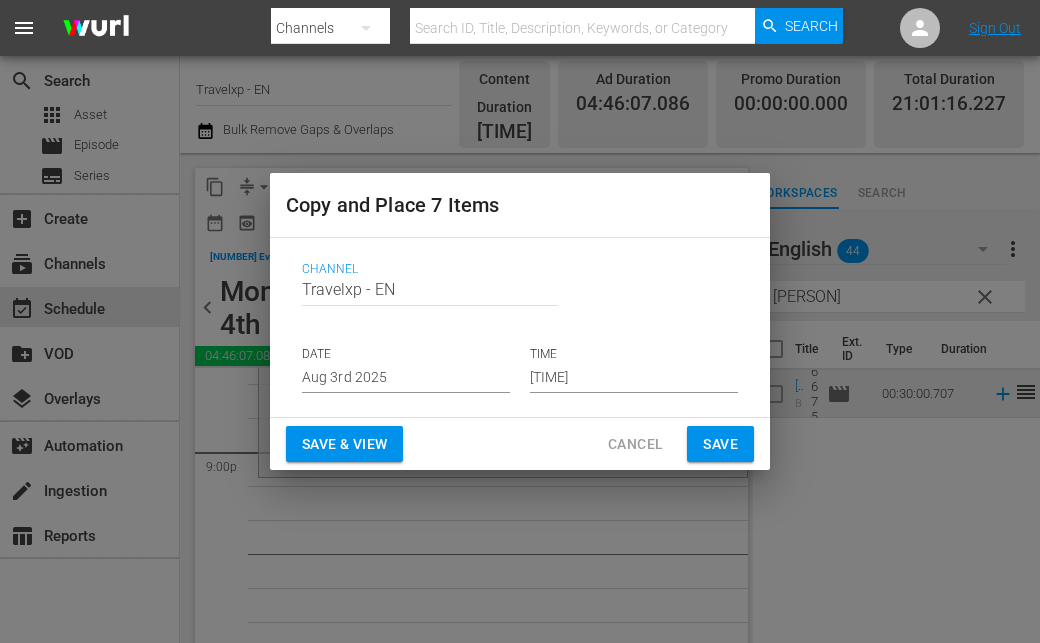 click on "Aug 3rd 2025" at bounding box center (406, 378) 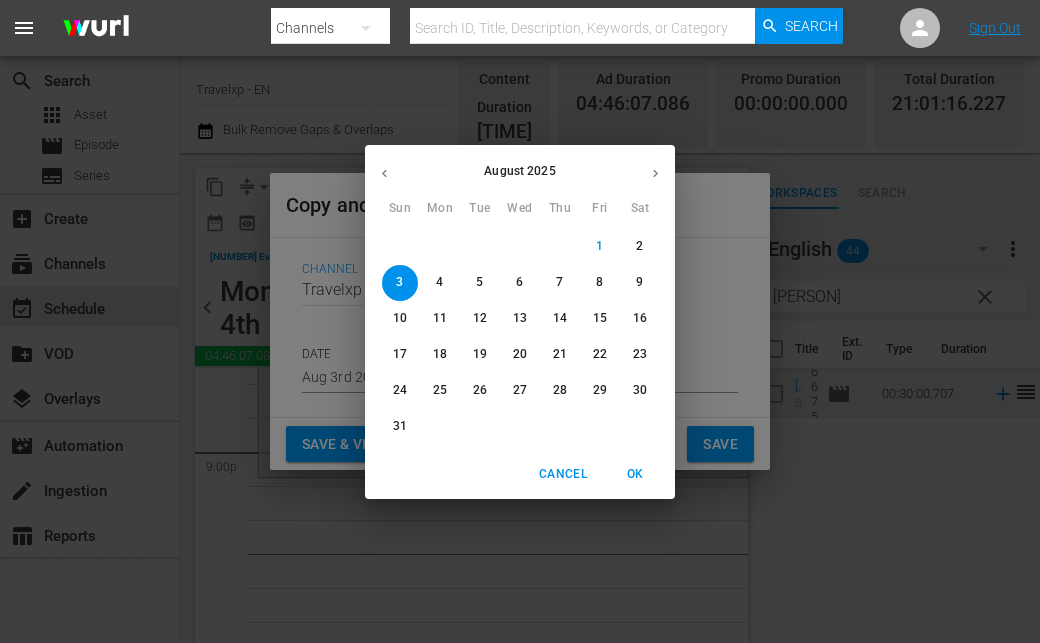 click on "4" at bounding box center (439, 282) 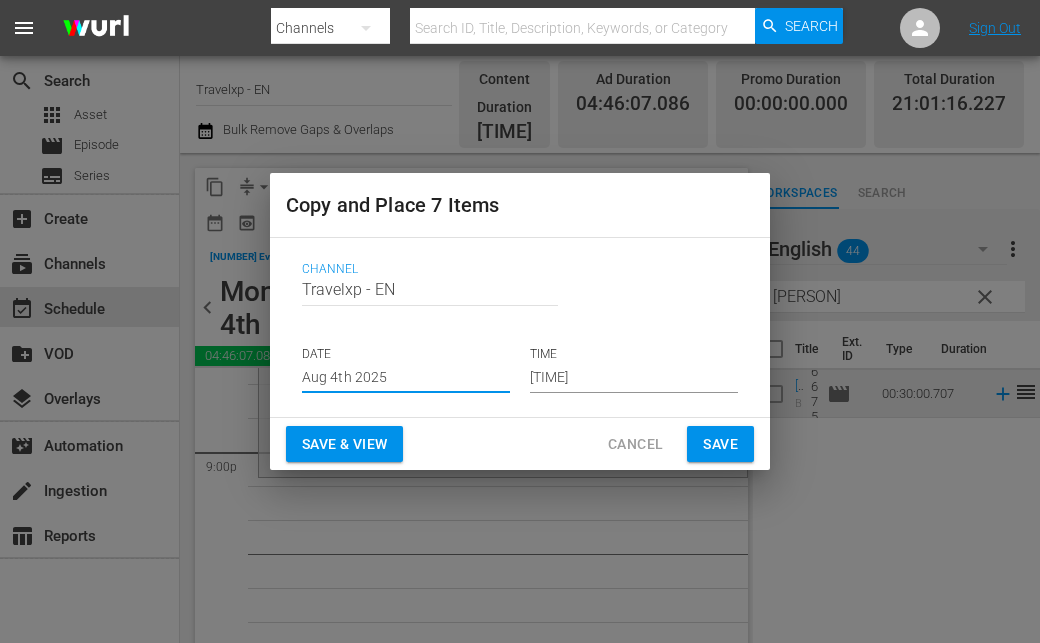 click on "[TIME]" at bounding box center [634, 378] 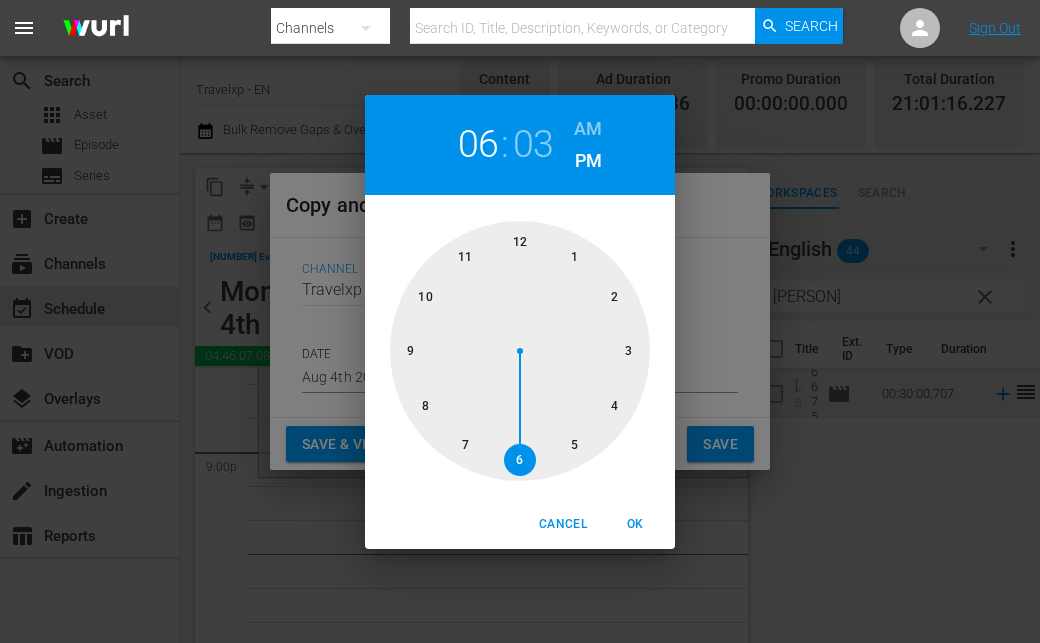click at bounding box center (520, 351) 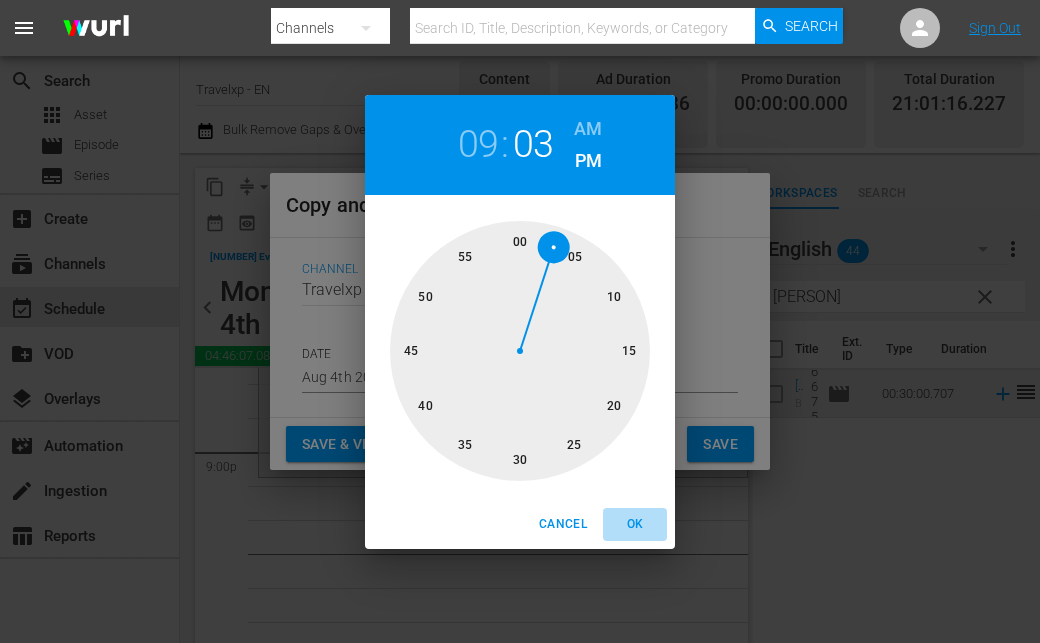 click on "OK" at bounding box center [635, 524] 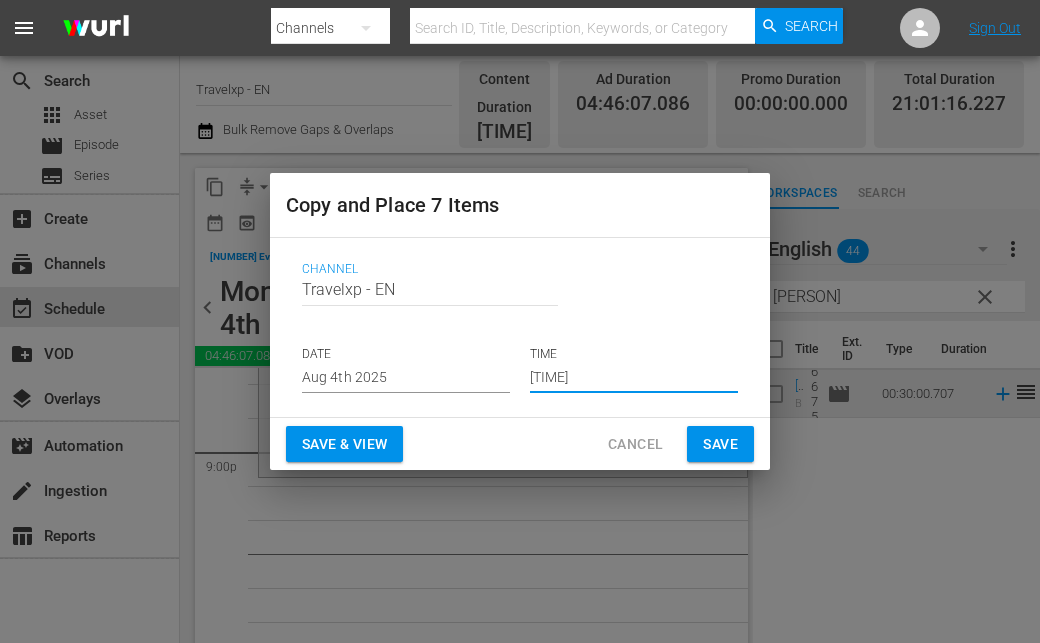 click on "Save & View" at bounding box center (344, 444) 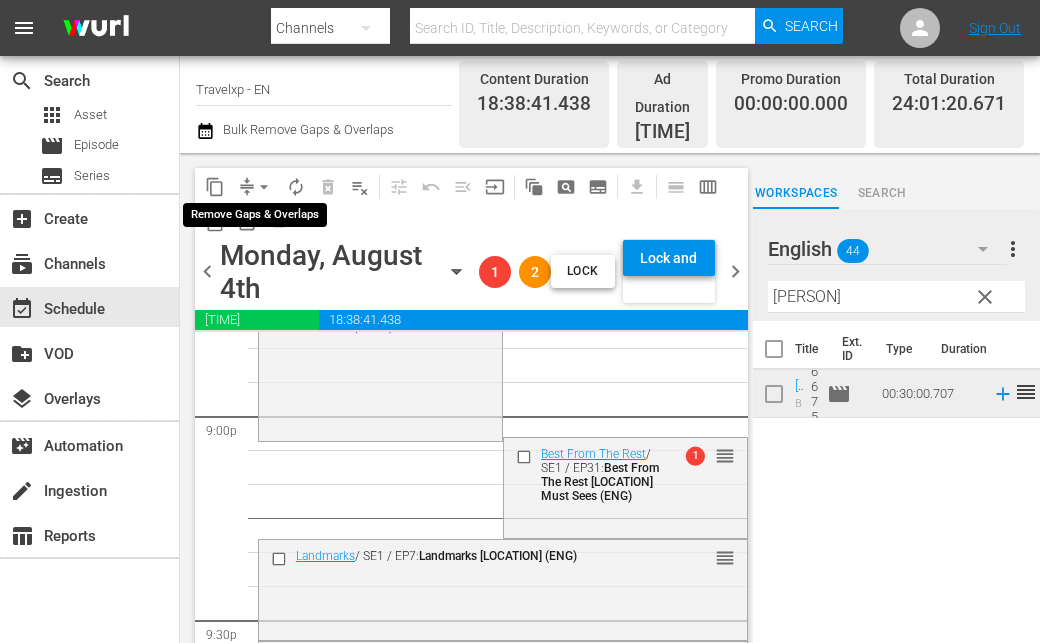 click on "arrow_drop_down" at bounding box center [264, 187] 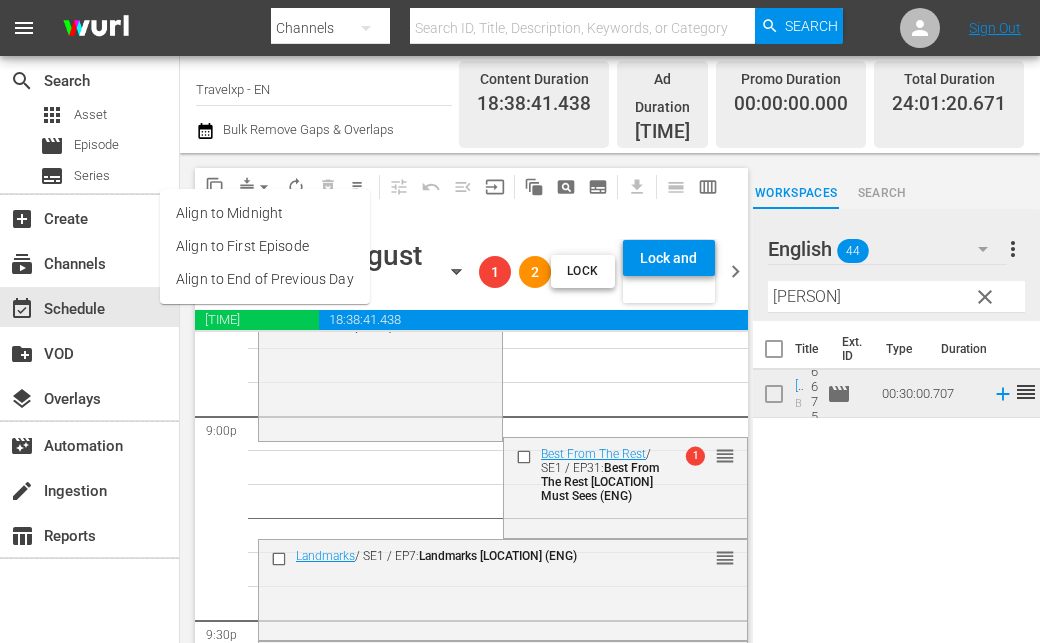 click on "Align to End of Previous Day" at bounding box center (265, 279) 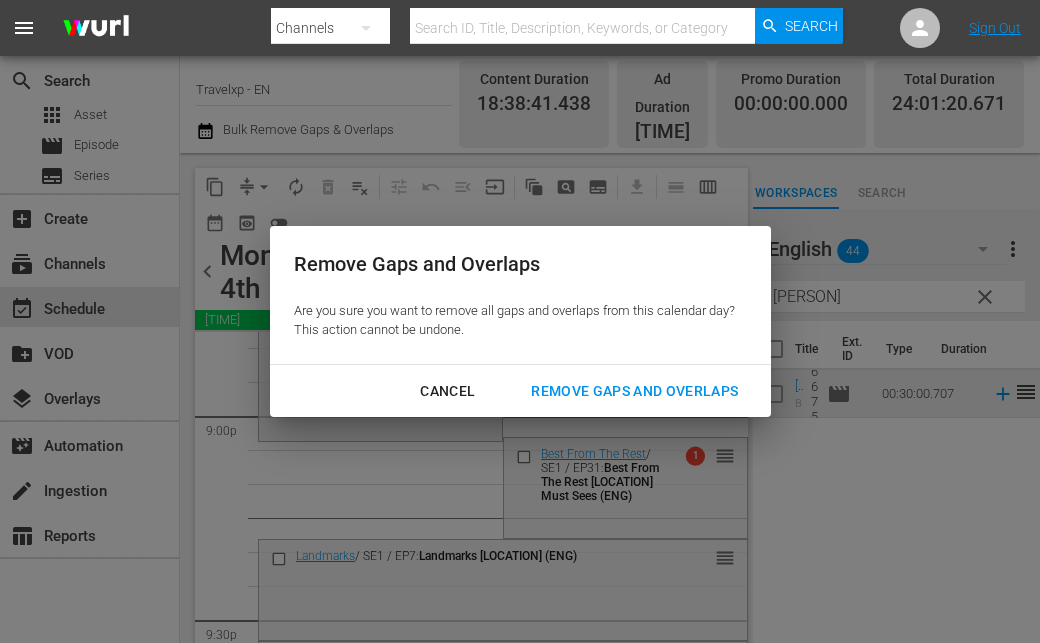 click on "Remove Gaps and Overlaps" at bounding box center (634, 391) 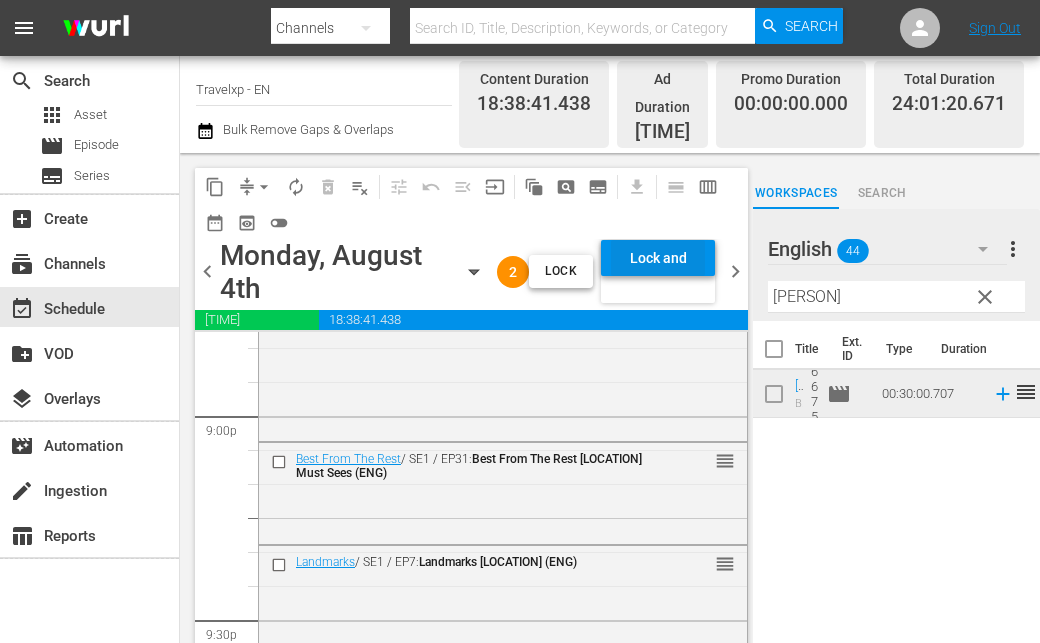 click on "Lock and Publish" at bounding box center (658, 258) 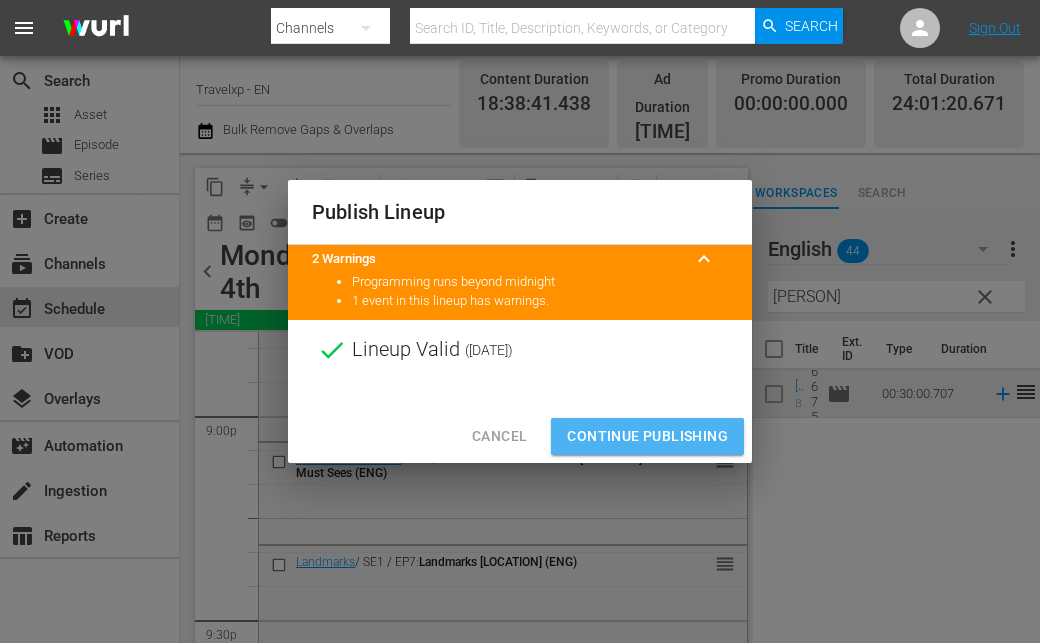 click on "Continue Publishing" at bounding box center [647, 436] 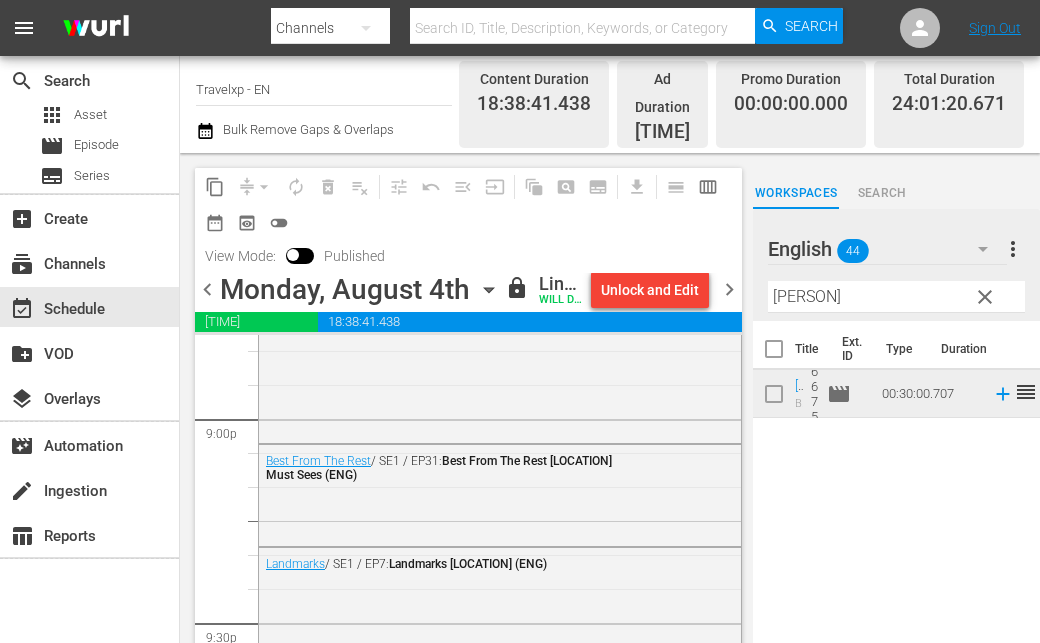 click on "chevron_right" at bounding box center [729, 289] 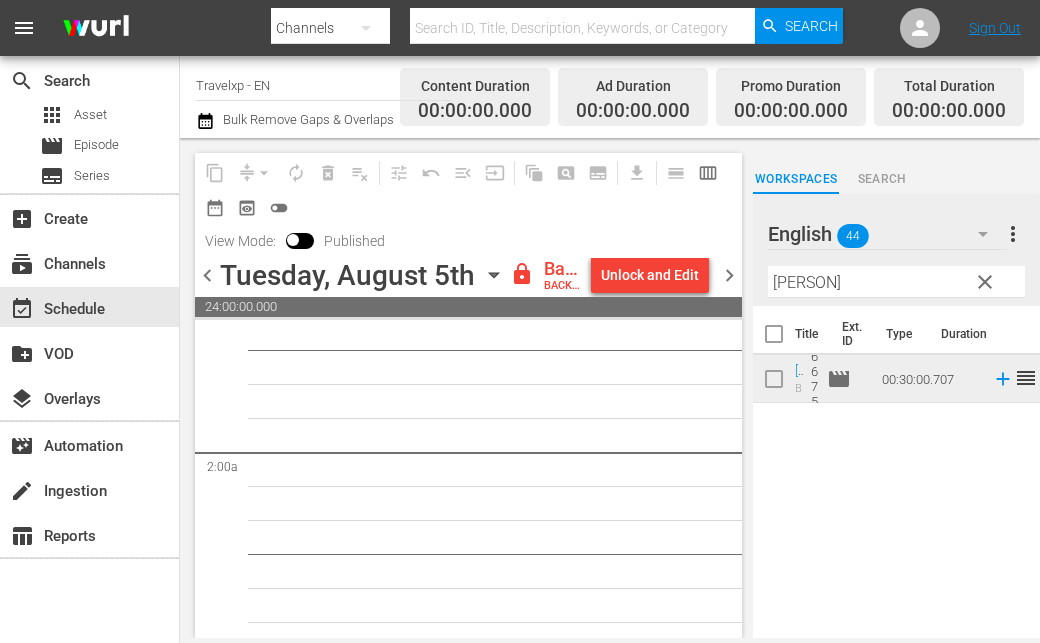 scroll, scrollTop: 0, scrollLeft: 0, axis: both 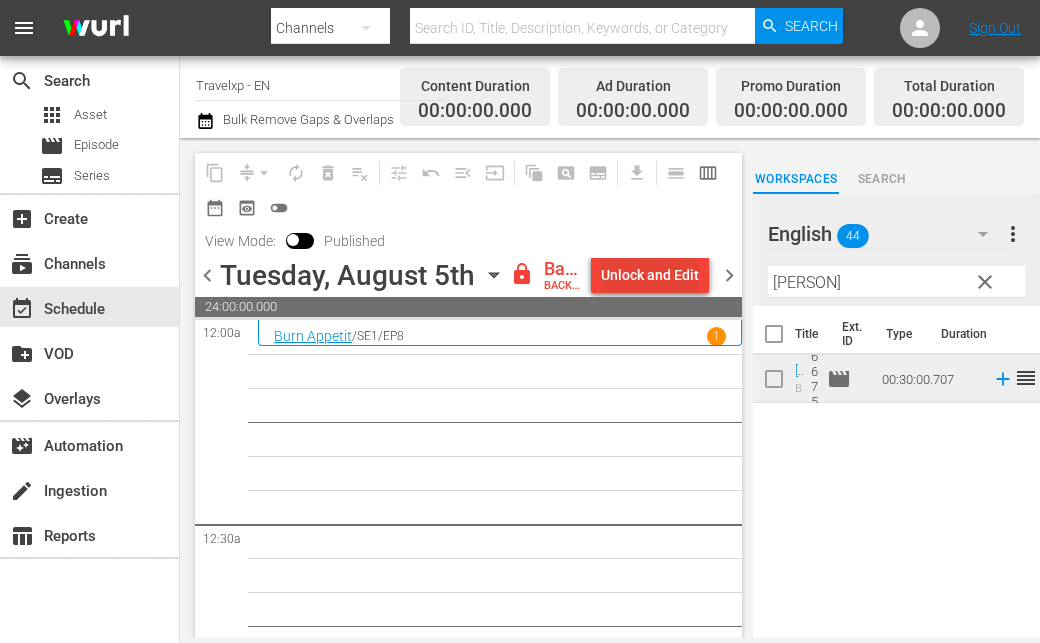 click on "Unlock and Edit" at bounding box center (650, 275) 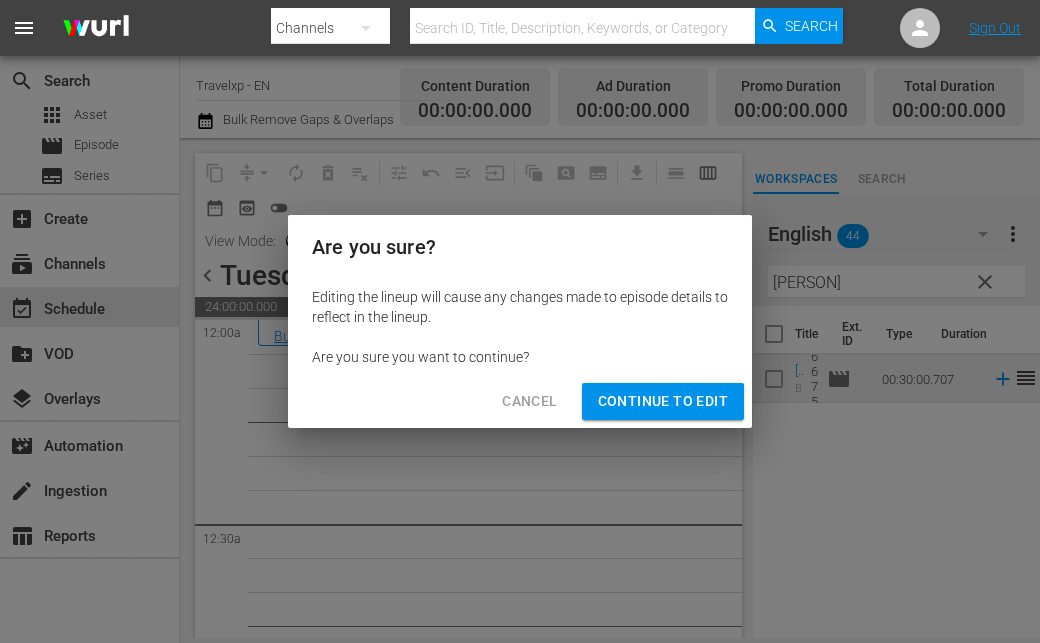 click on "Continue to Edit" at bounding box center [663, 401] 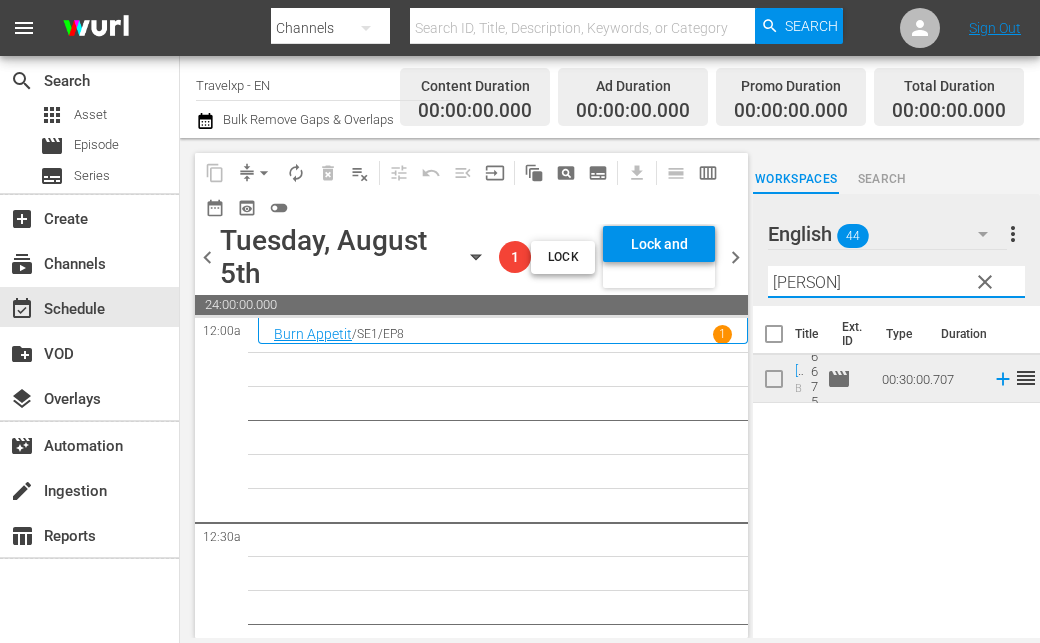 click on "[PERSON]" at bounding box center (896, 282) 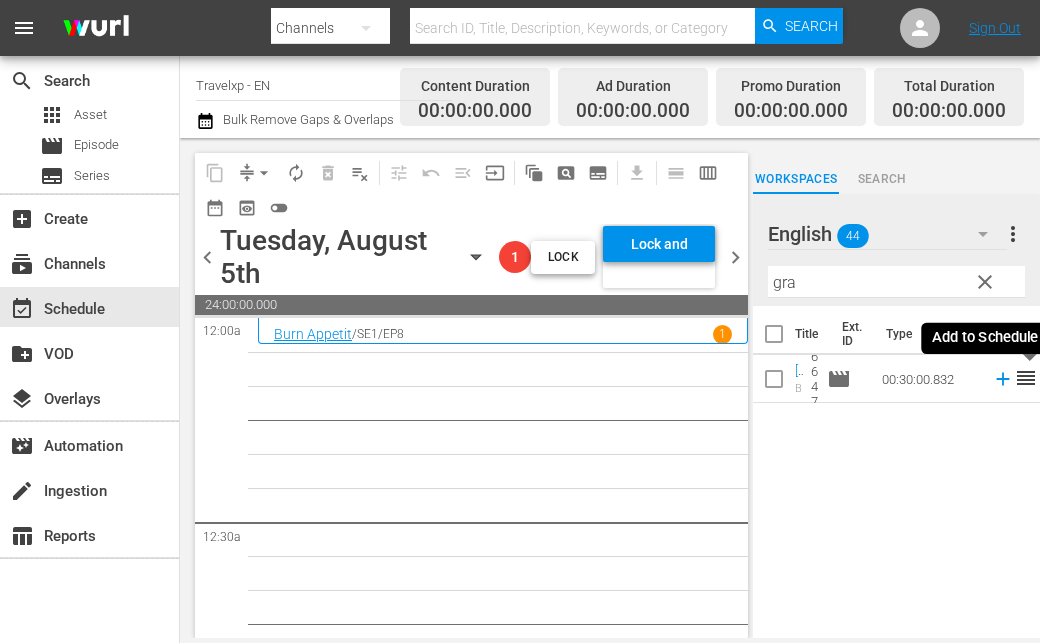 click 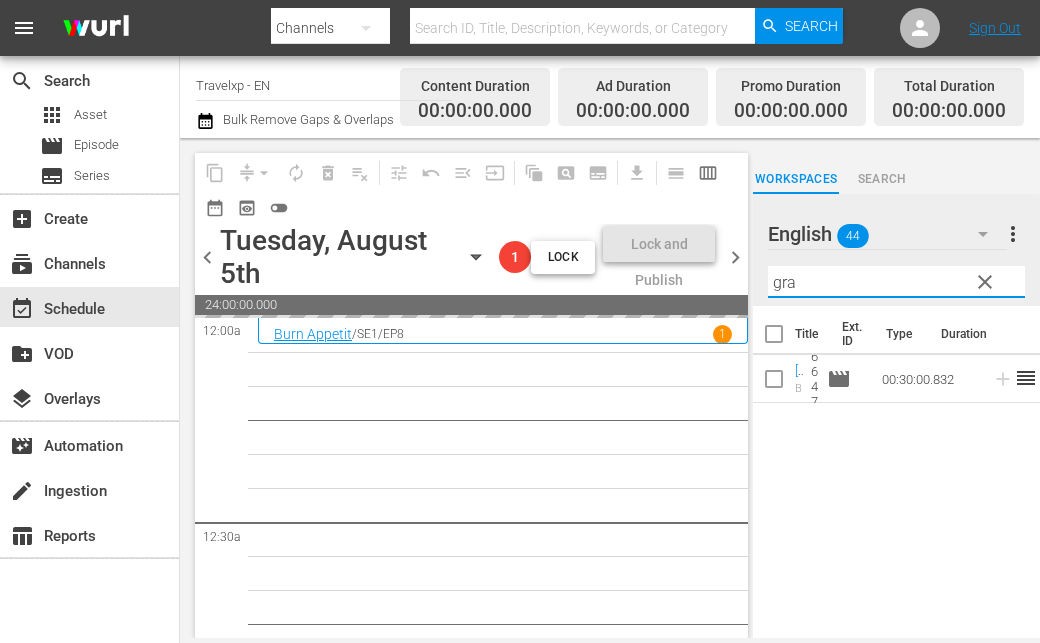 click on "gra" at bounding box center [896, 282] 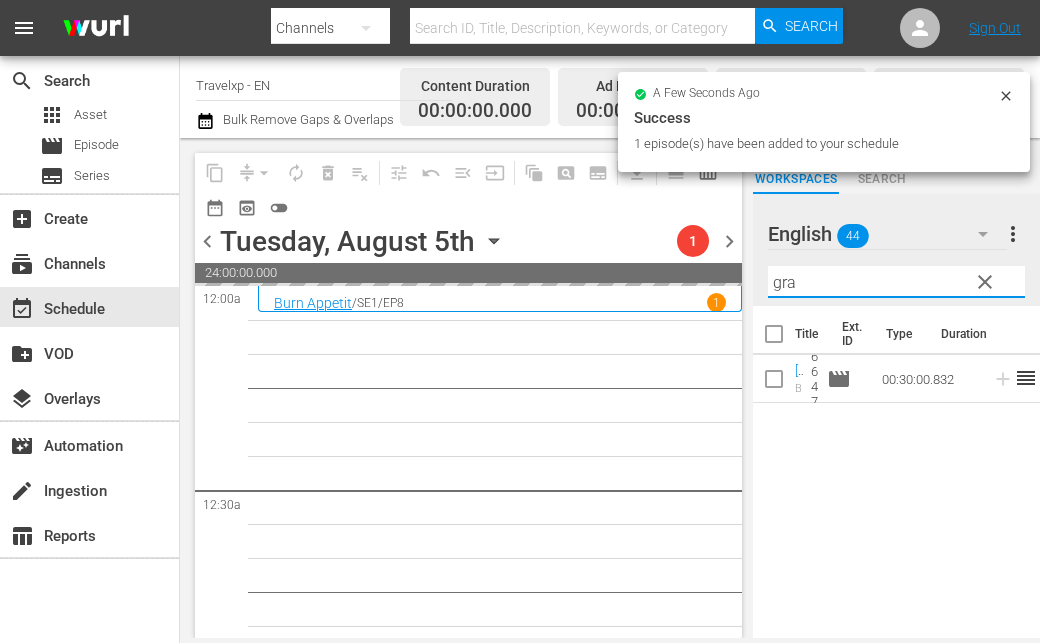 click on "gra" at bounding box center [896, 282] 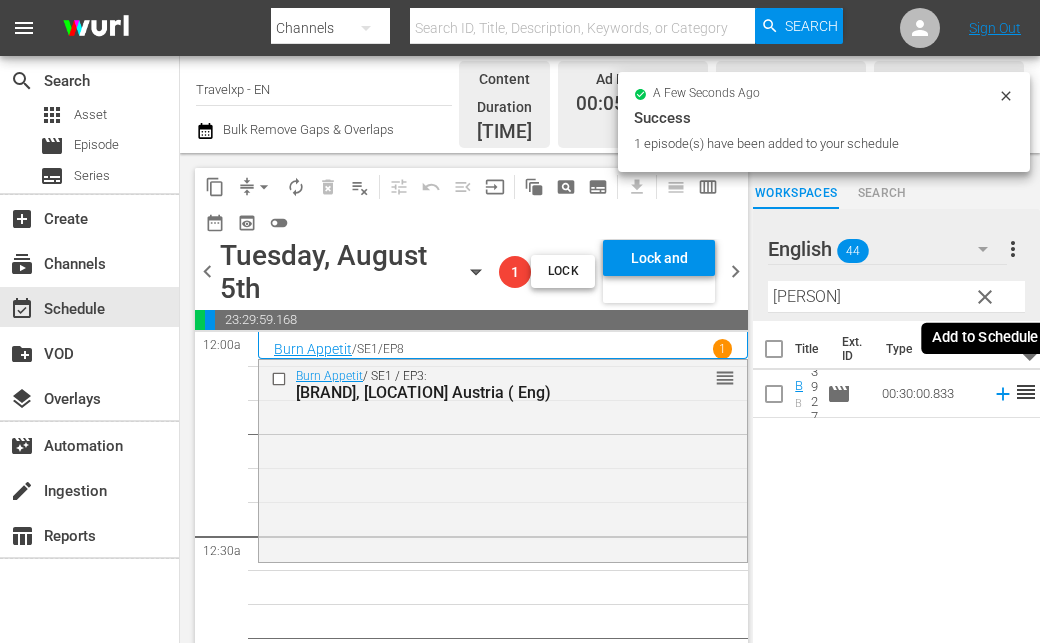 click 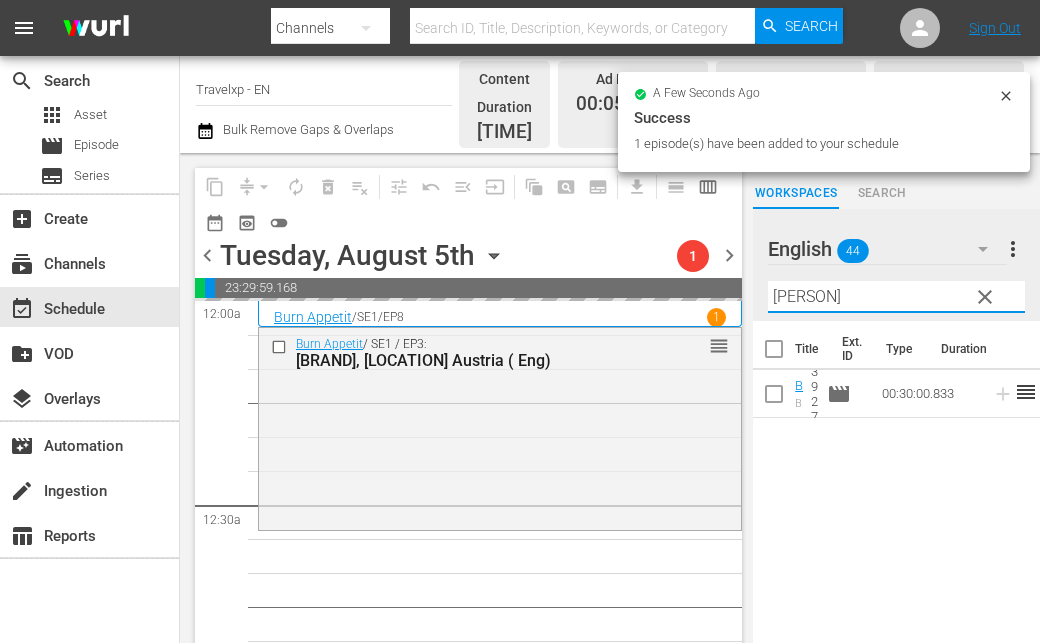click on "[PERSON]" at bounding box center (896, 297) 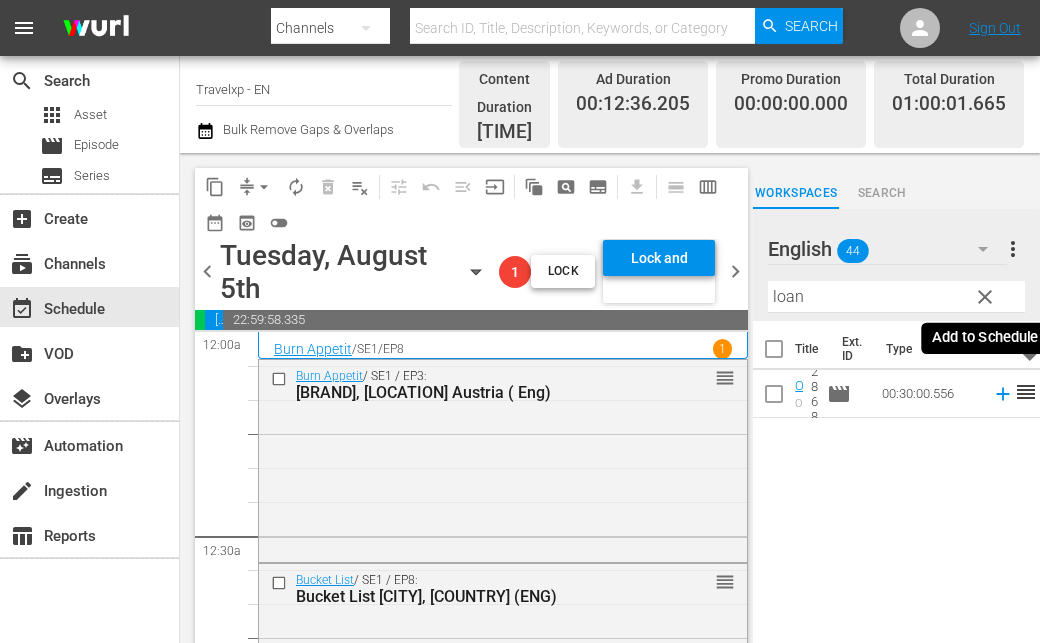 click 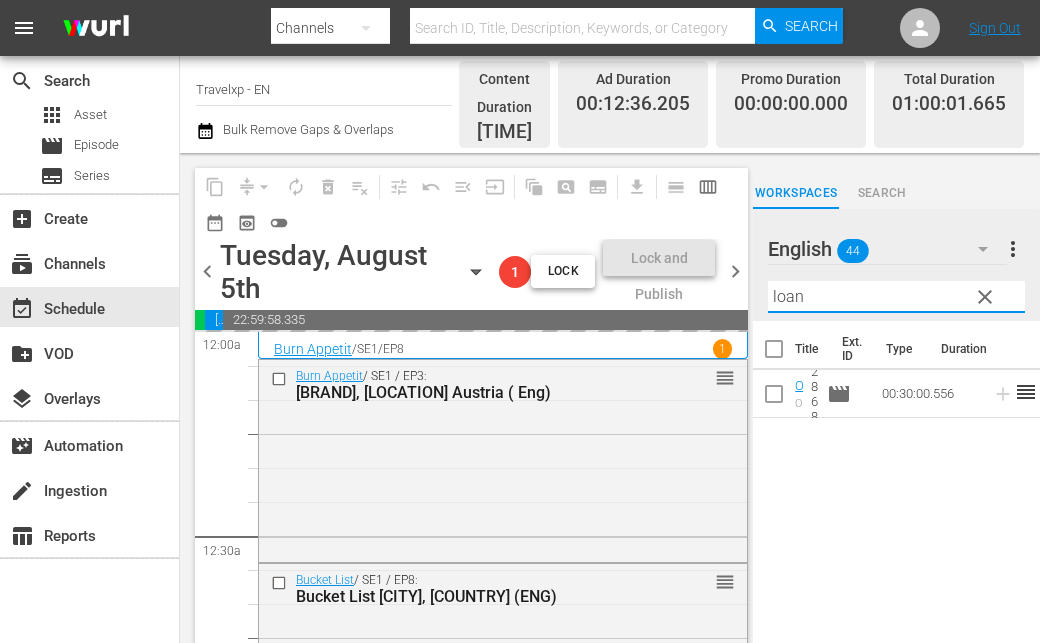 click on "loan" at bounding box center (896, 297) 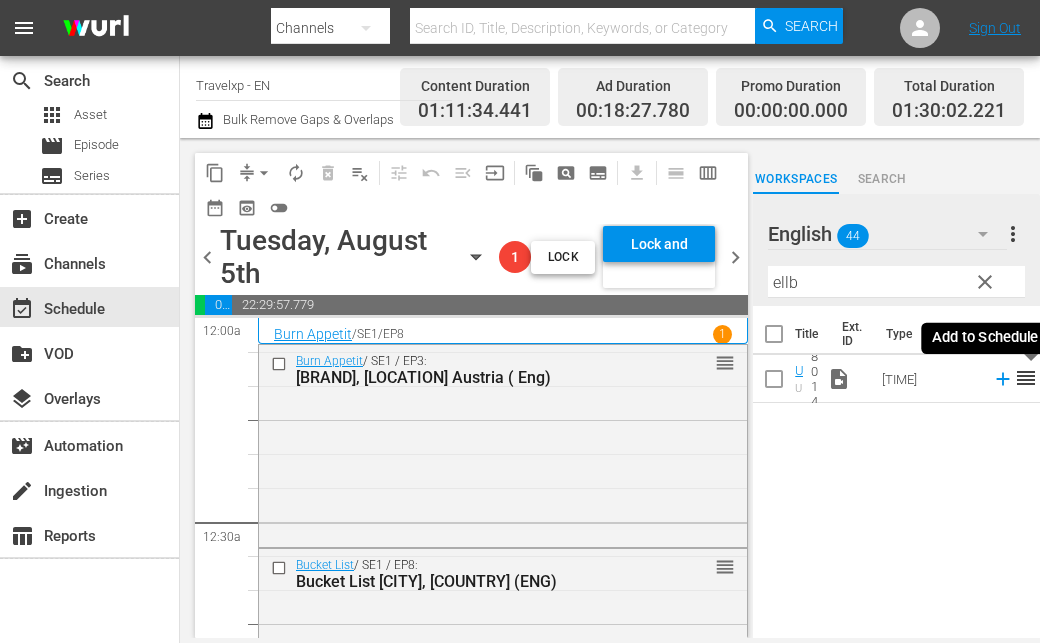 click 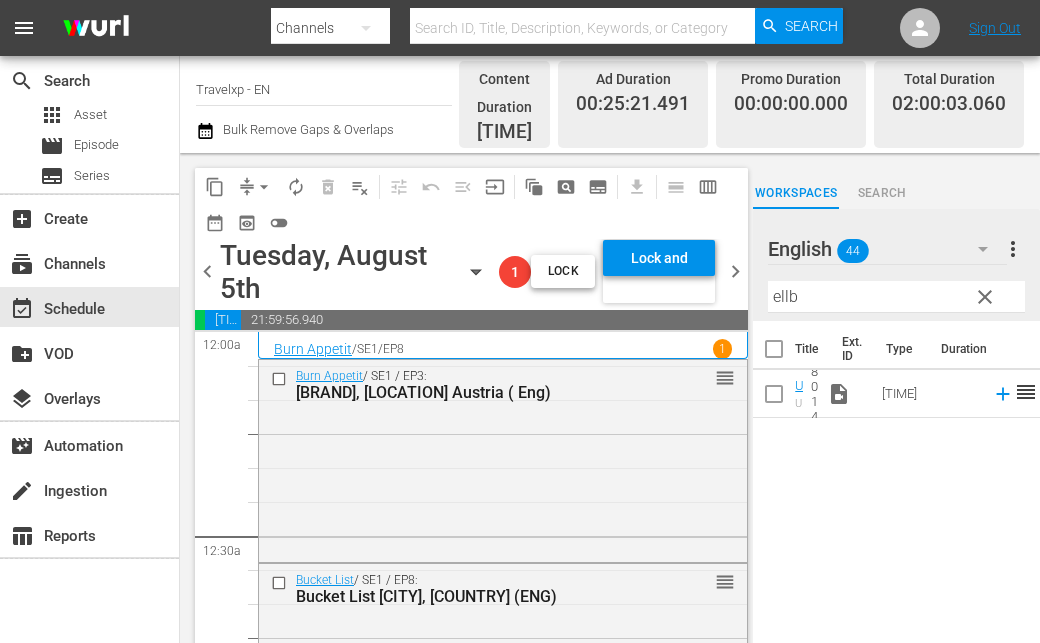 click on "ellb" at bounding box center (896, 297) 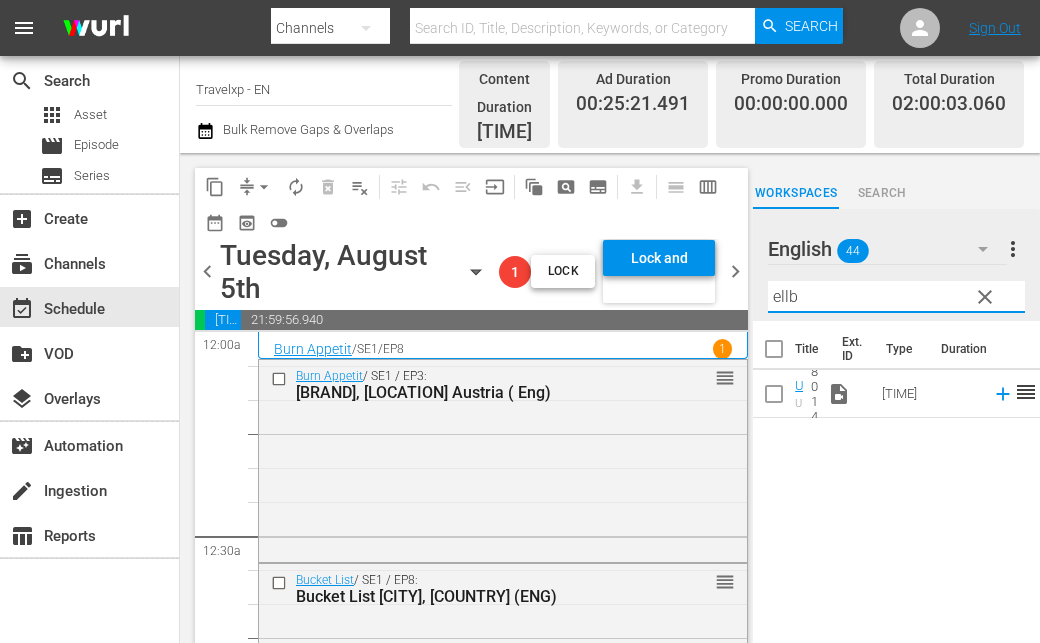 click on "ellb" at bounding box center (896, 297) 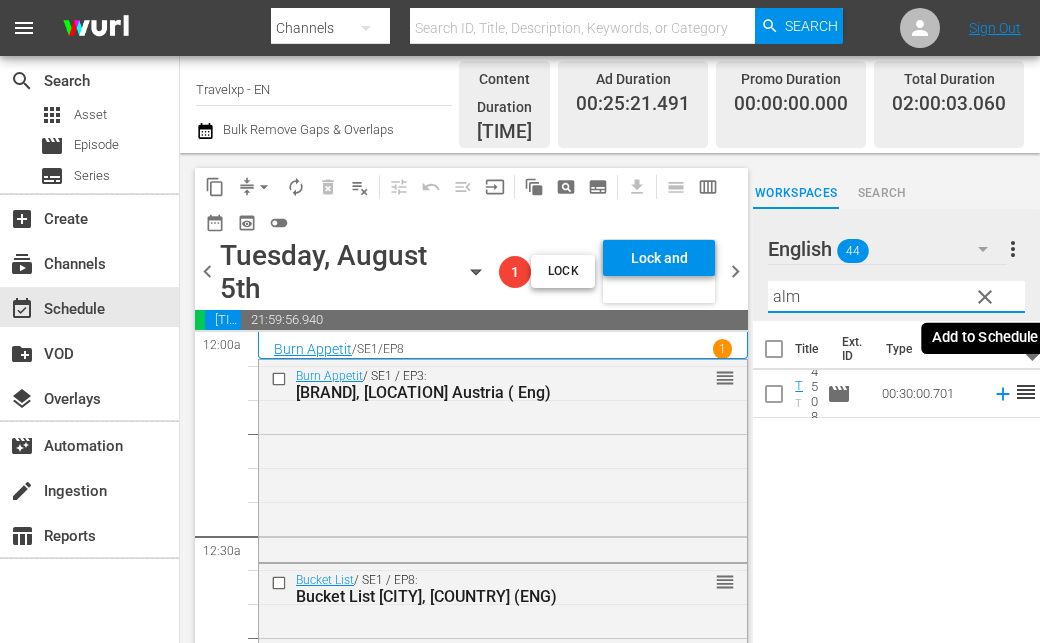 click 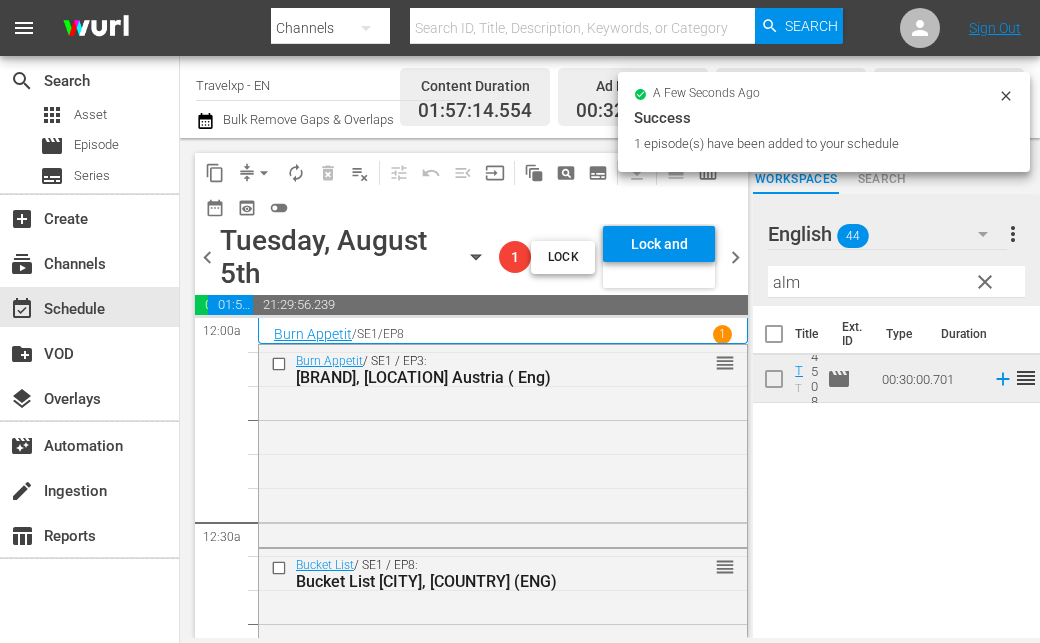 click on "alm" at bounding box center [896, 282] 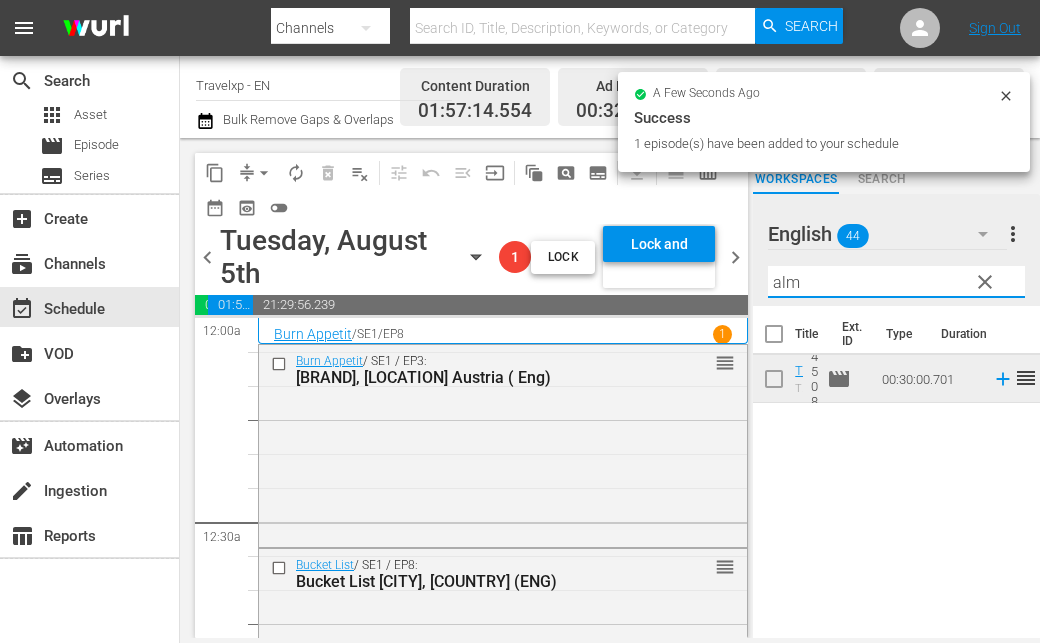 click on "alm" at bounding box center [896, 282] 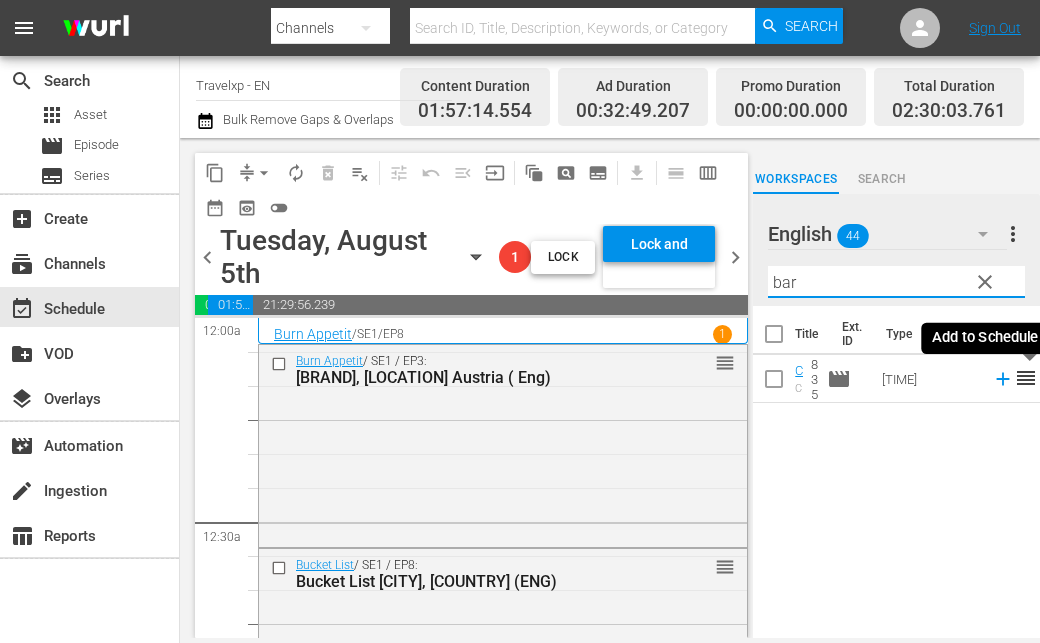 click 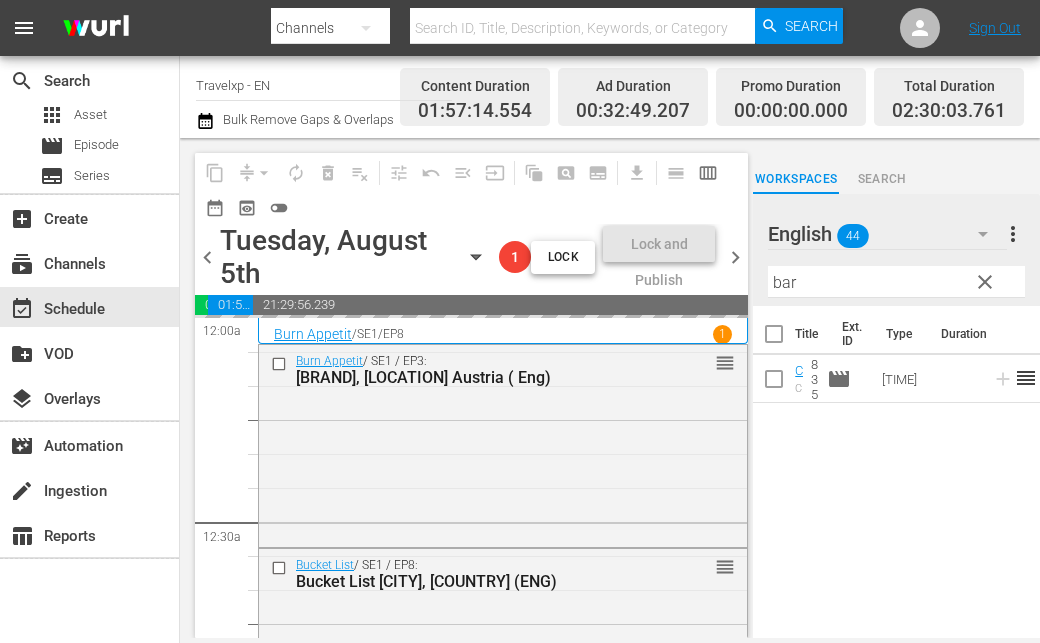click on "bar" at bounding box center (896, 282) 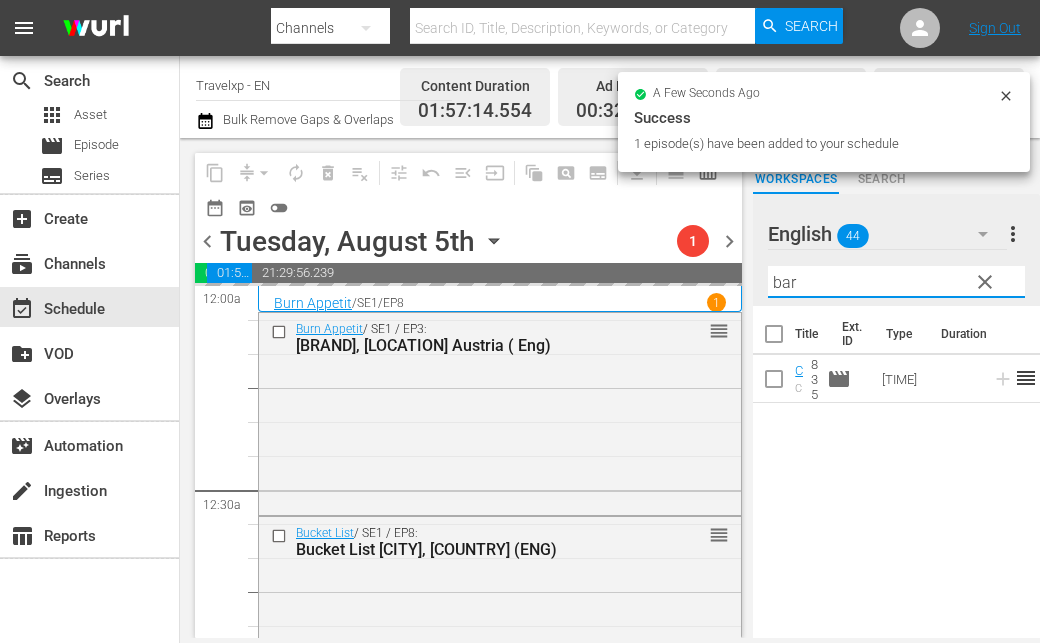 click on "bar" at bounding box center [896, 282] 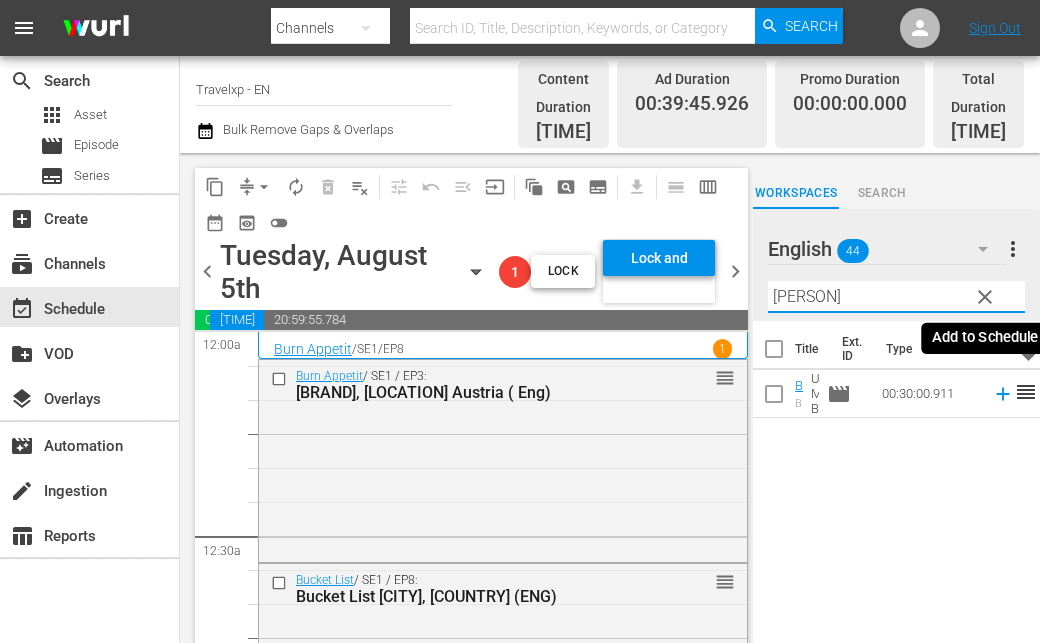 click 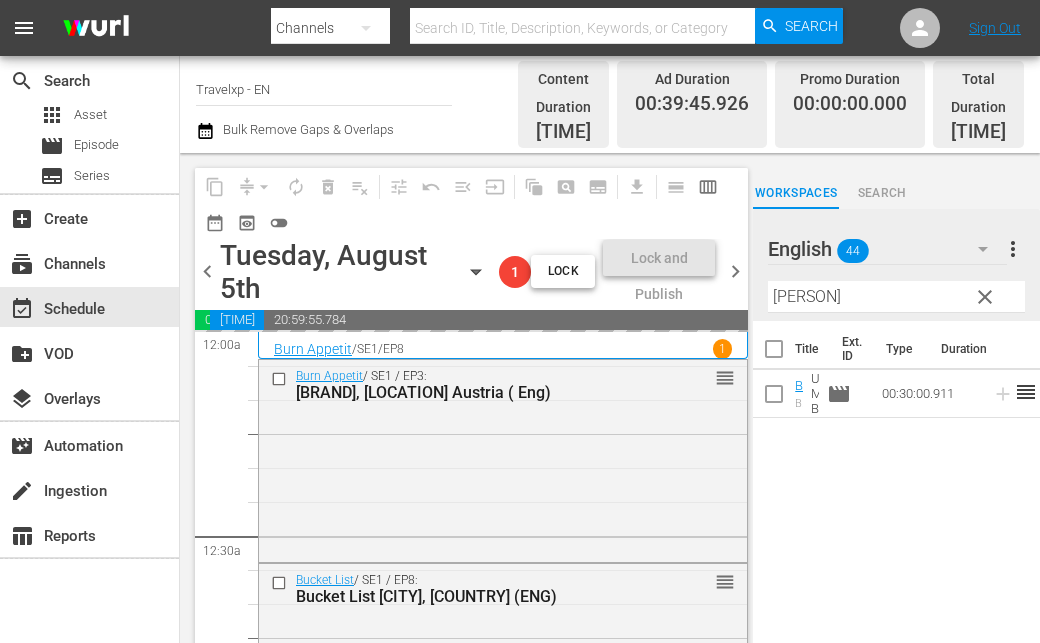 click on "[PERSON]" at bounding box center (896, 297) 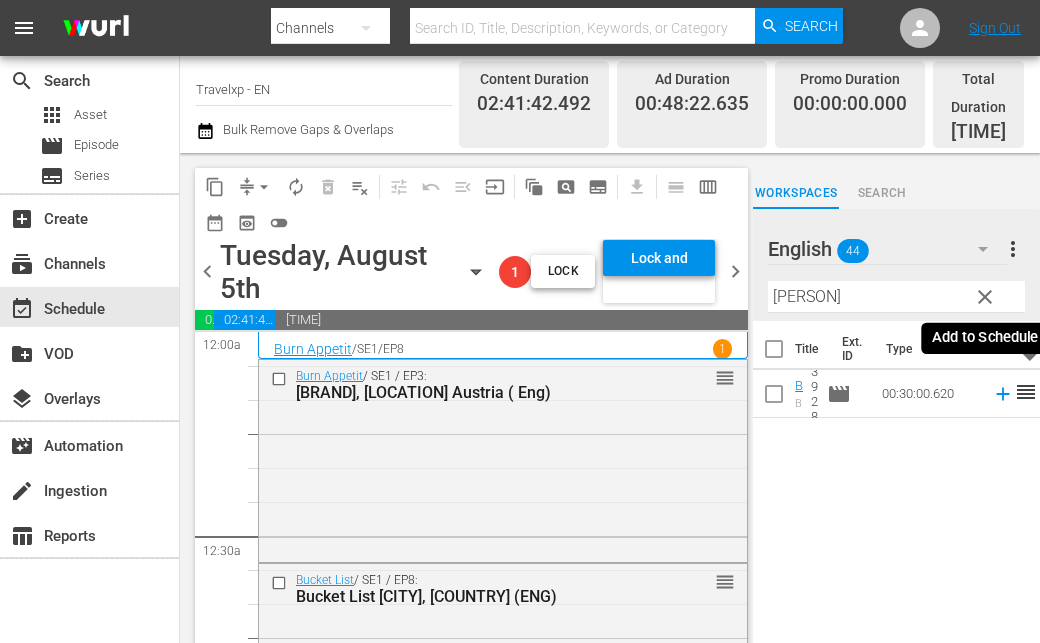 click 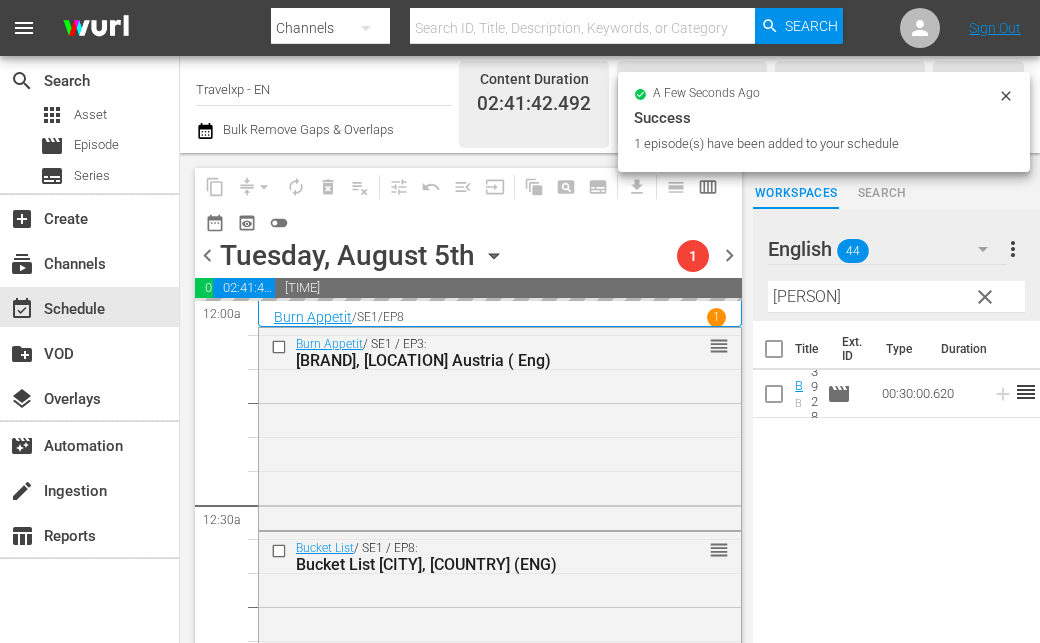click on "[PERSON]" at bounding box center [896, 297] 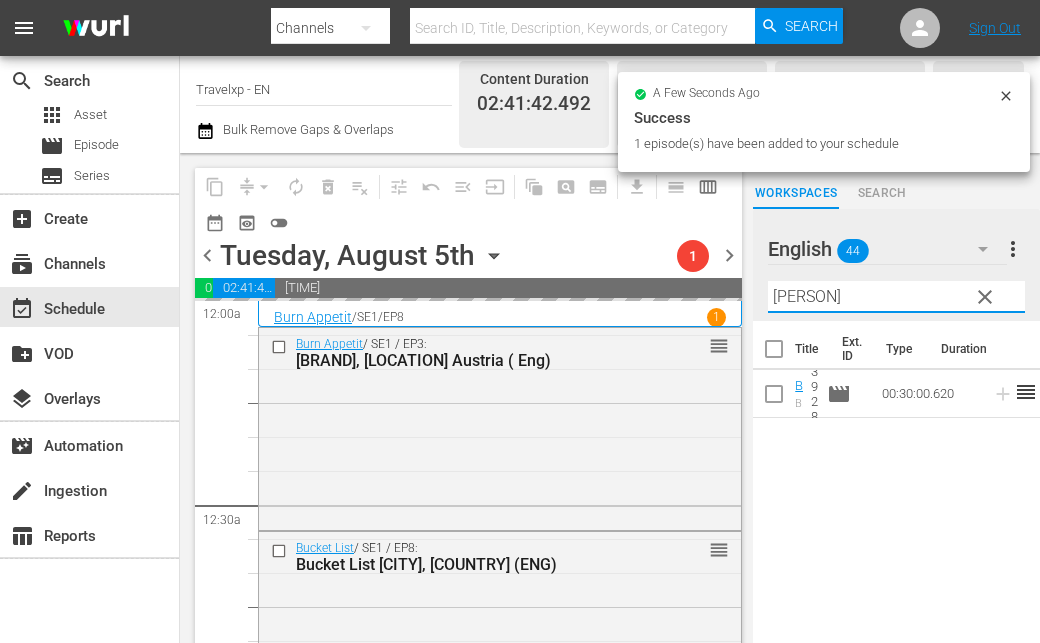 click on "[PERSON]" at bounding box center (896, 297) 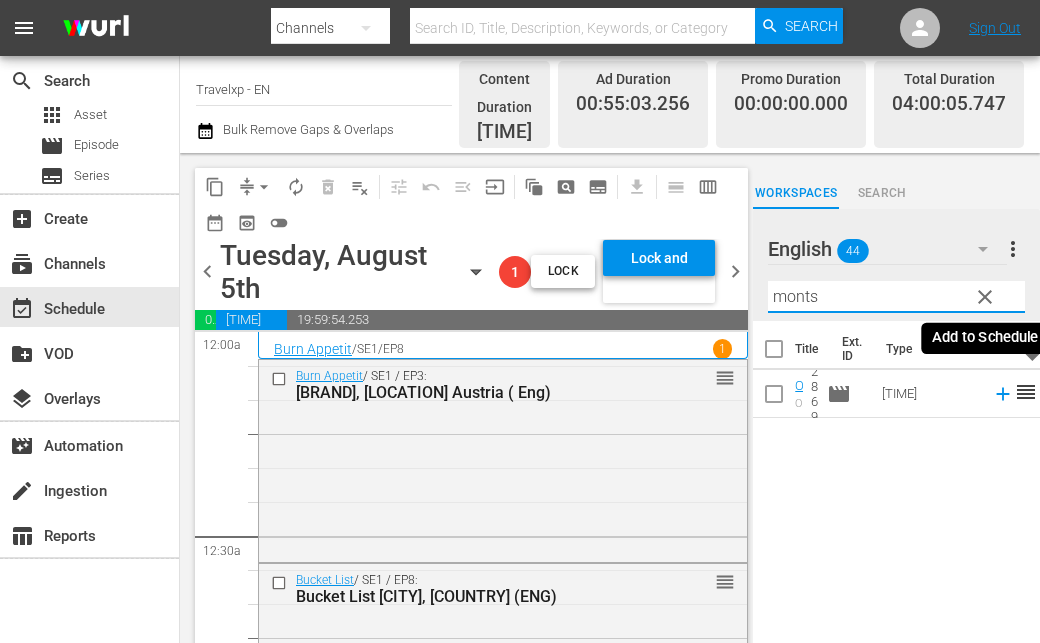 click 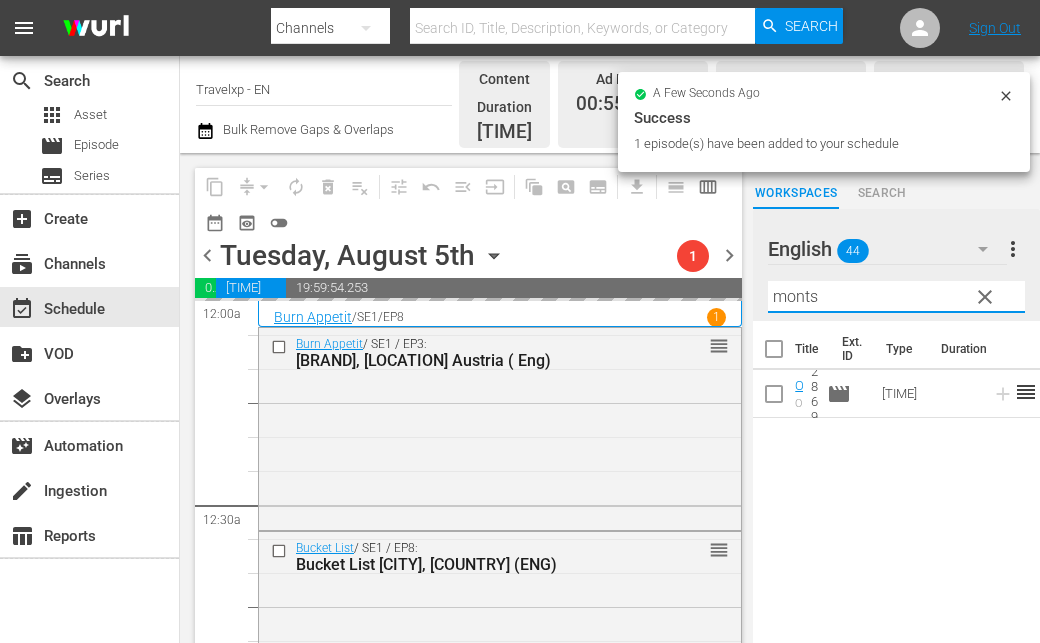 click on "monts" at bounding box center (896, 297) 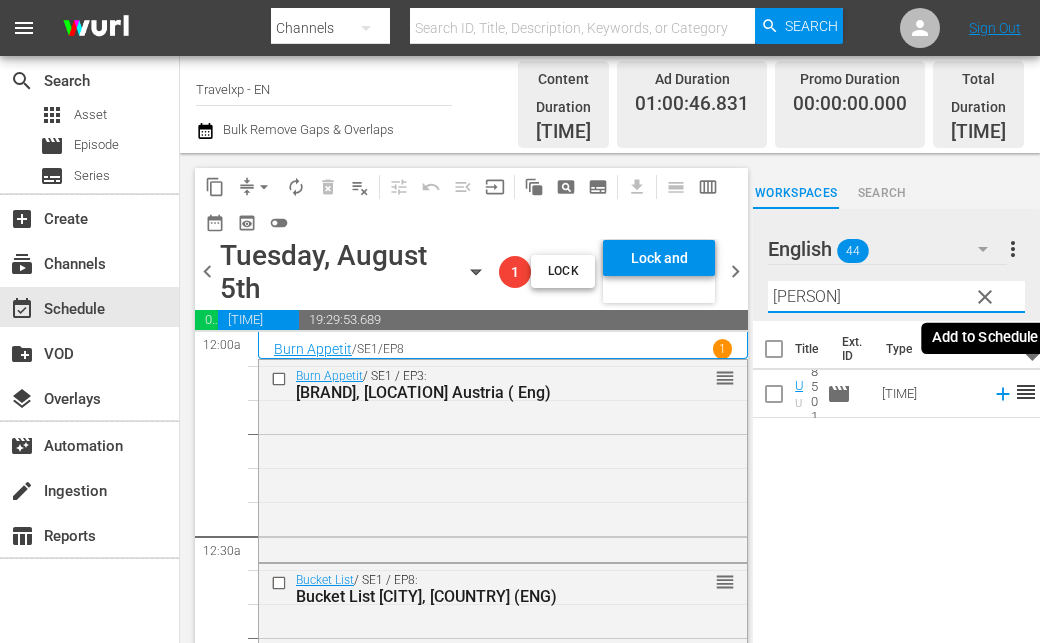 click 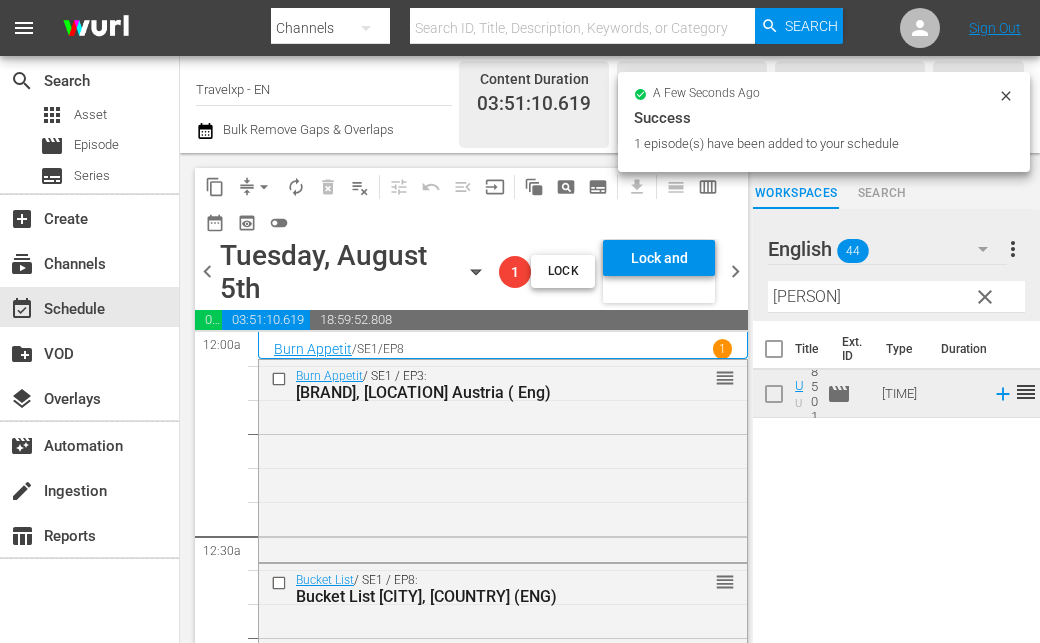 click on "[PERSON]" at bounding box center (896, 297) 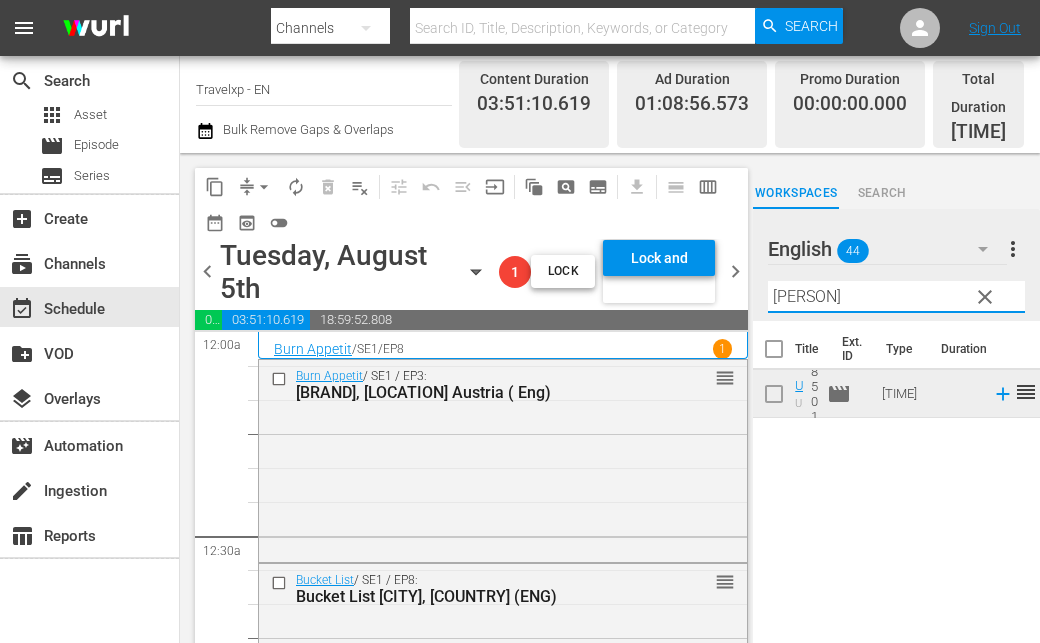 click on "[PERSON]" at bounding box center [896, 297] 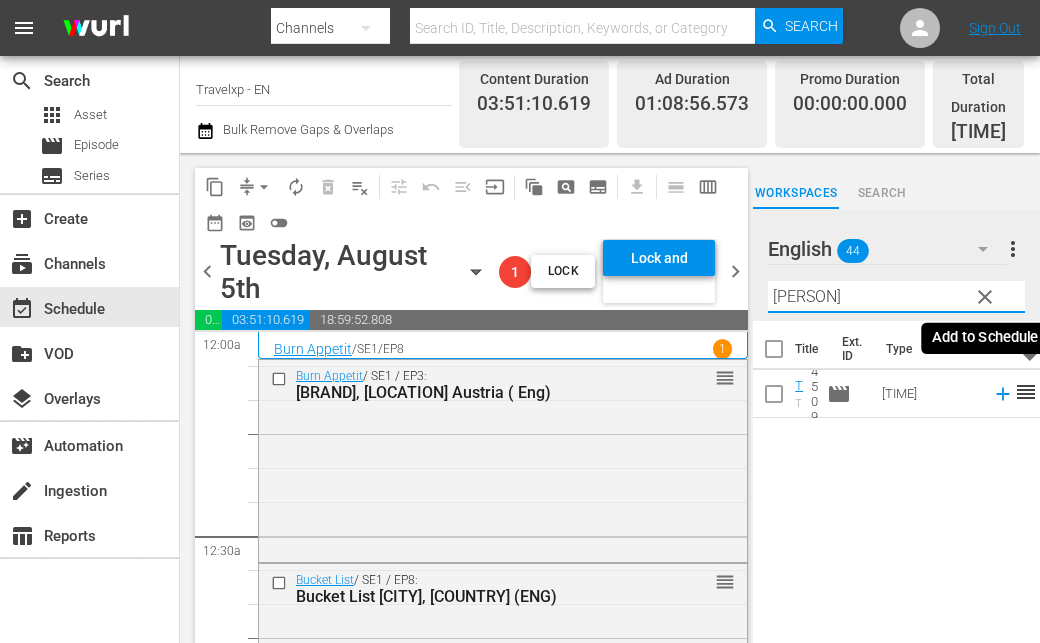 click 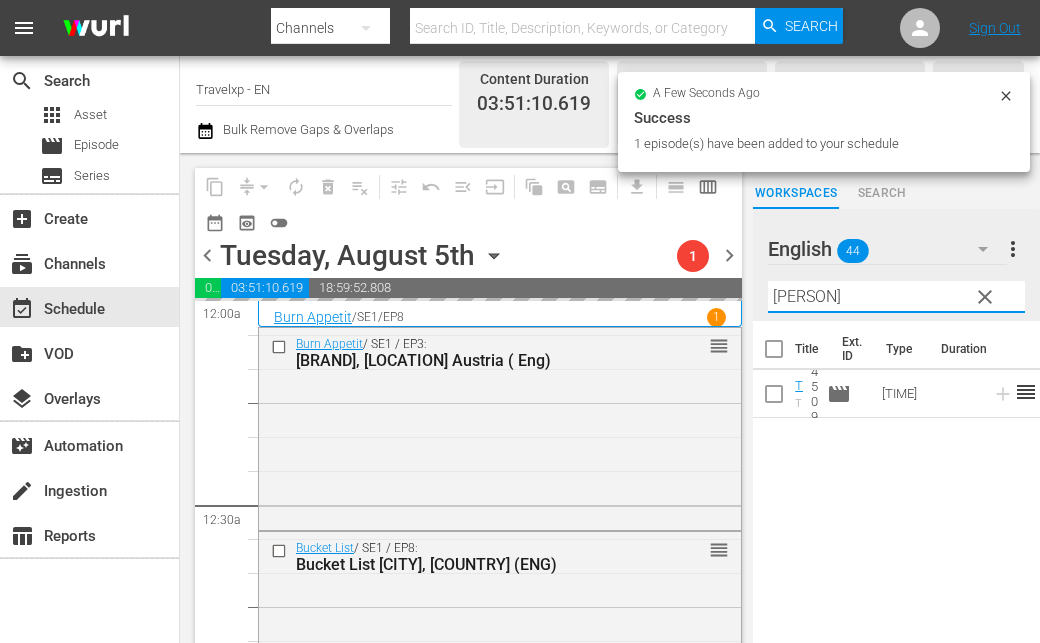 click on "[PERSON]" at bounding box center [896, 297] 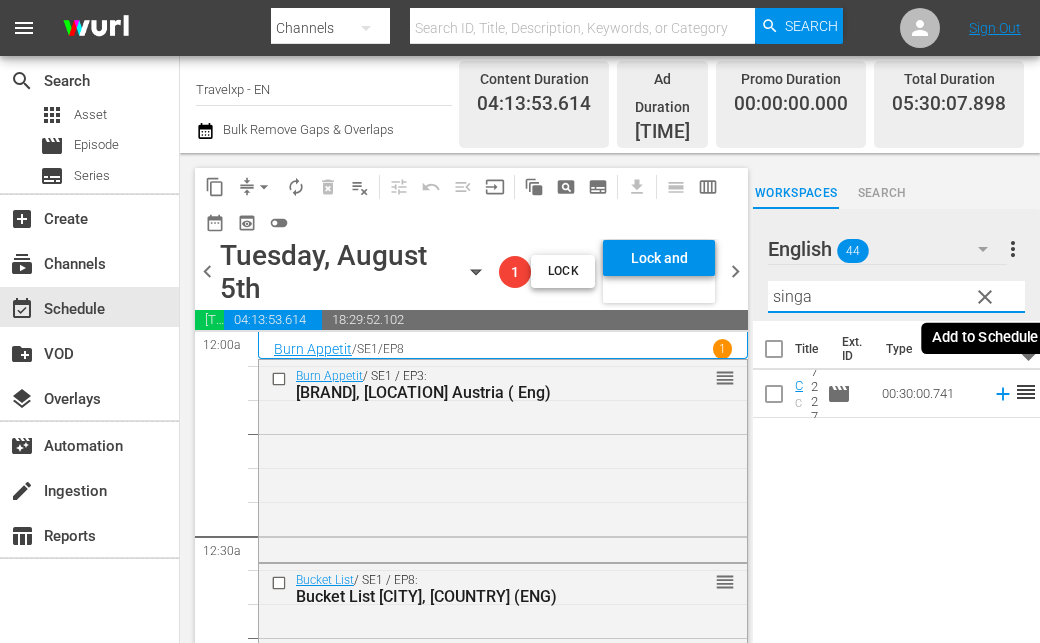 click 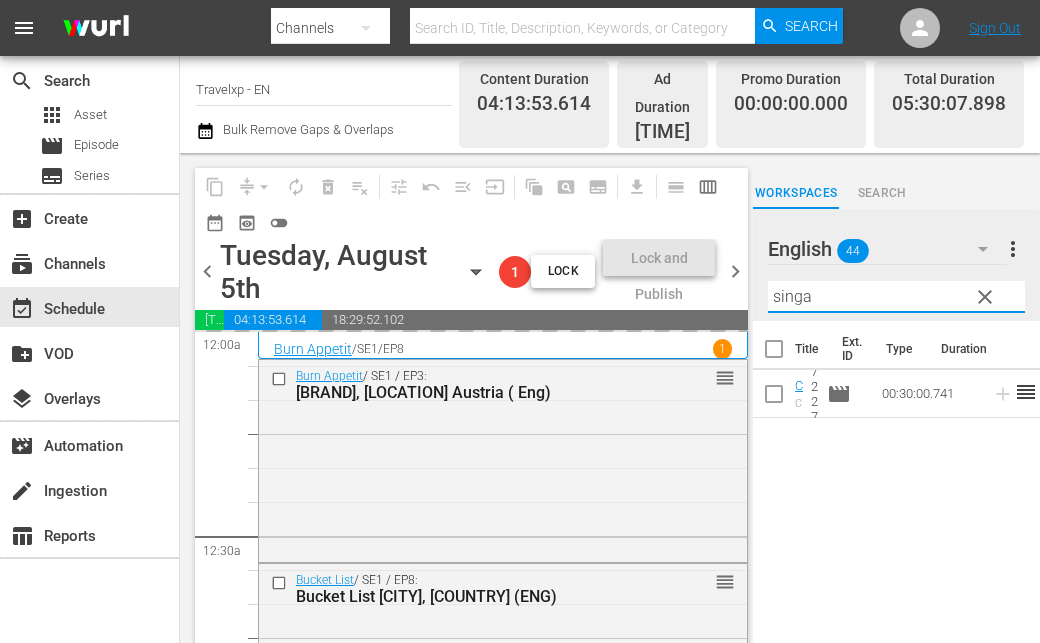 click on "singa" at bounding box center [896, 297] 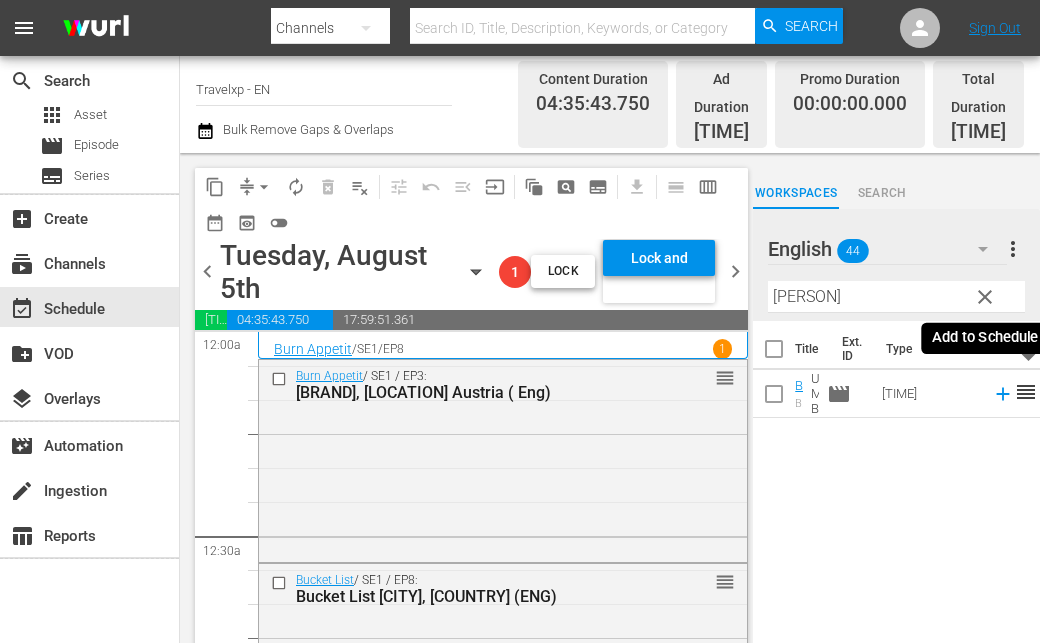 click 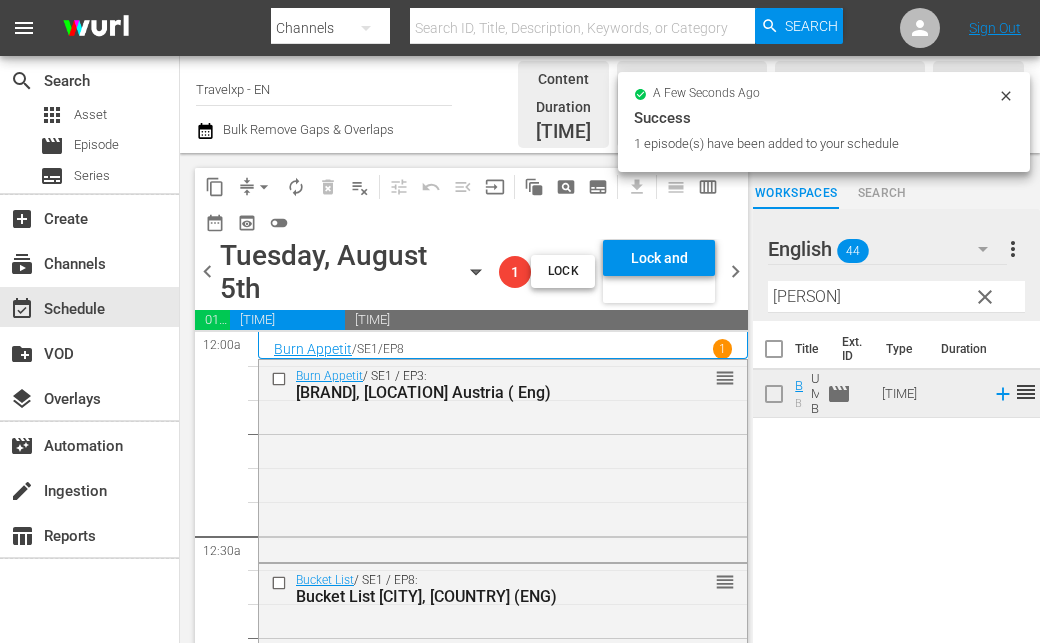 click on "[PERSON]" at bounding box center (896, 297) 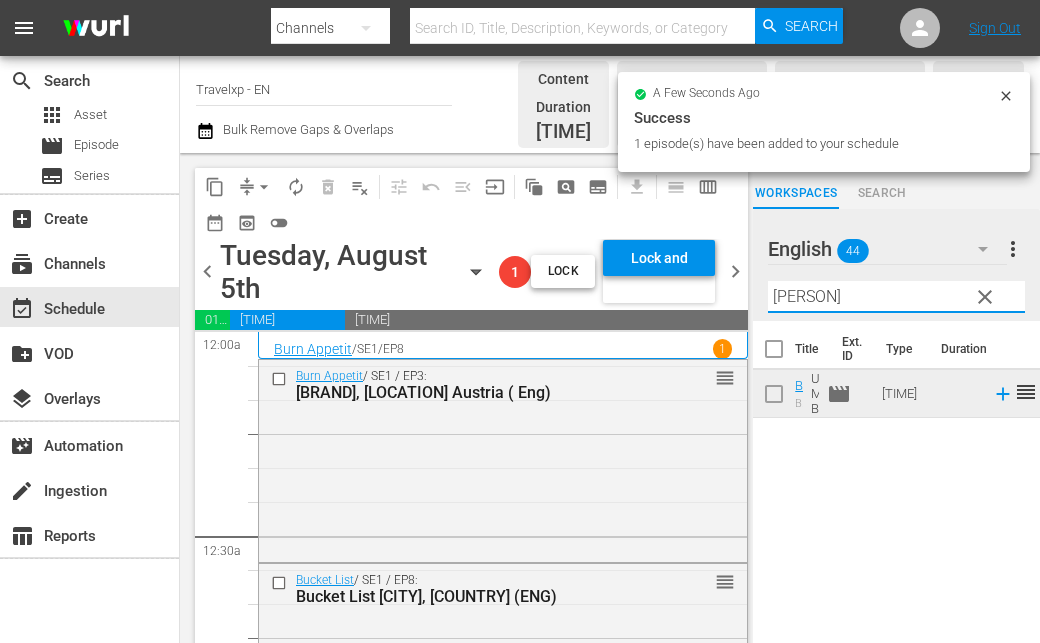 click on "[PERSON]" at bounding box center (896, 297) 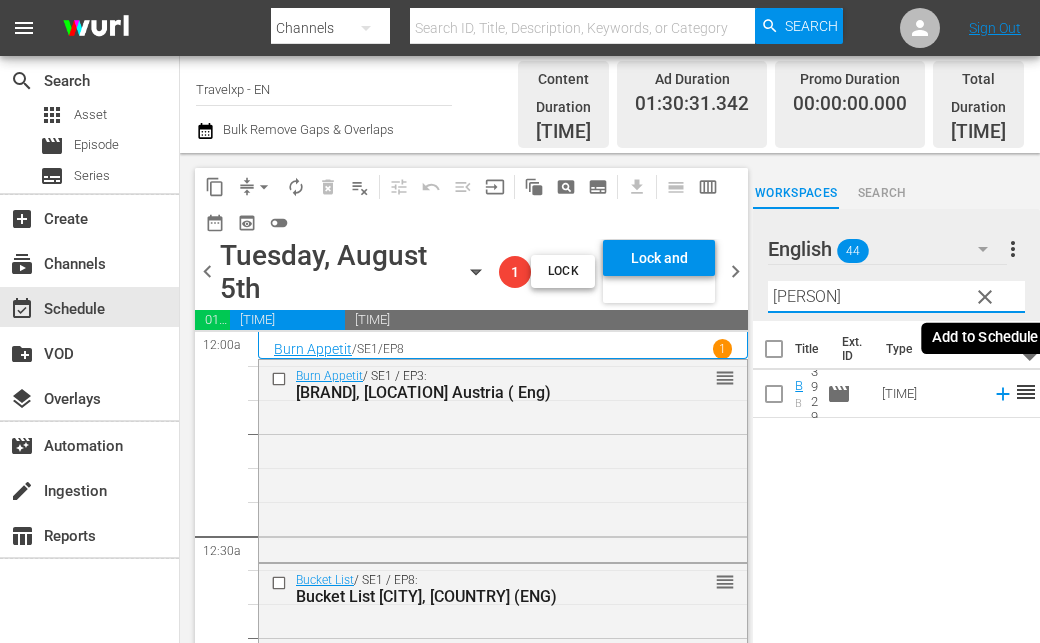 click 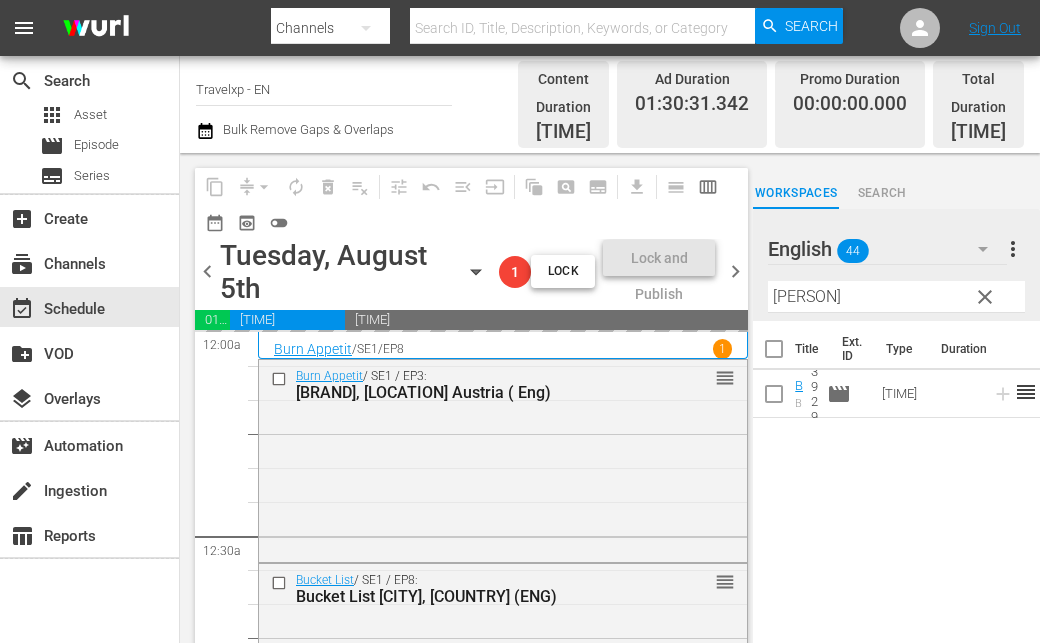 click on "[PERSON]" at bounding box center [896, 297] 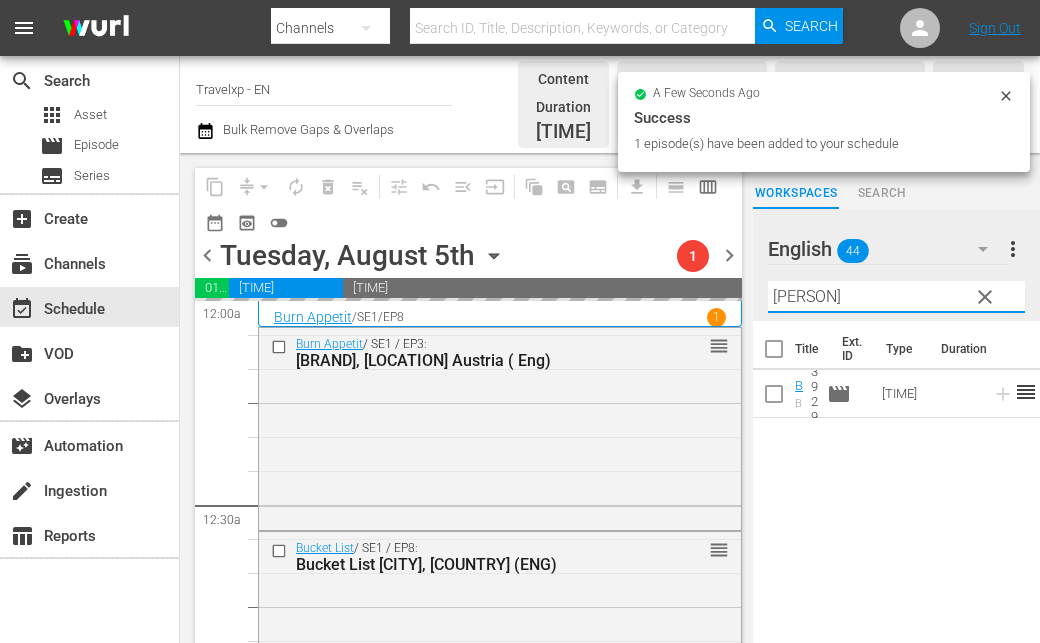 click on "[PERSON]" at bounding box center (896, 297) 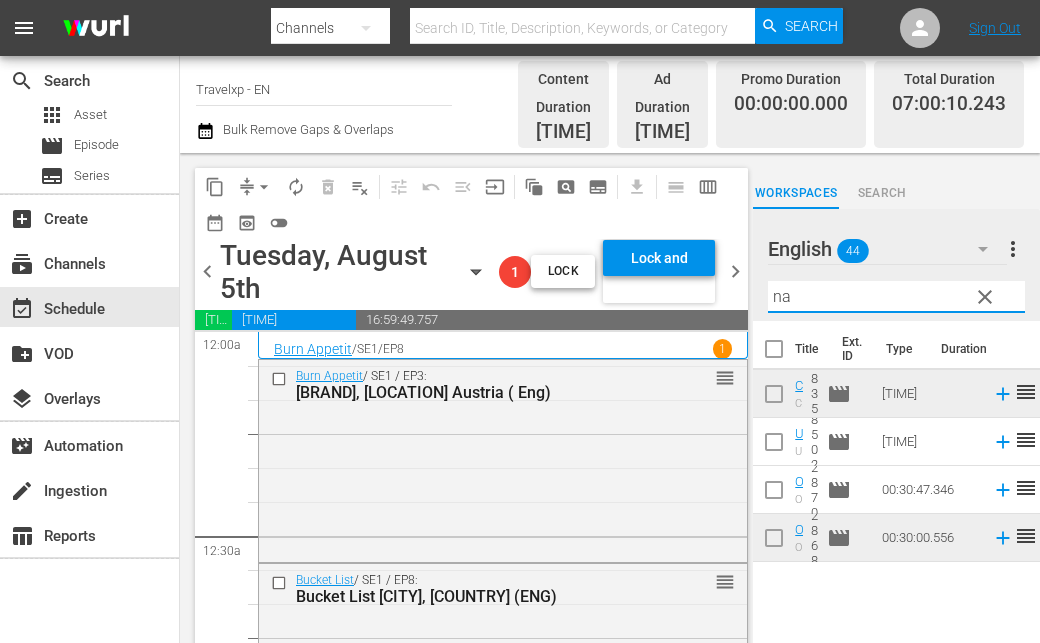 type on "n" 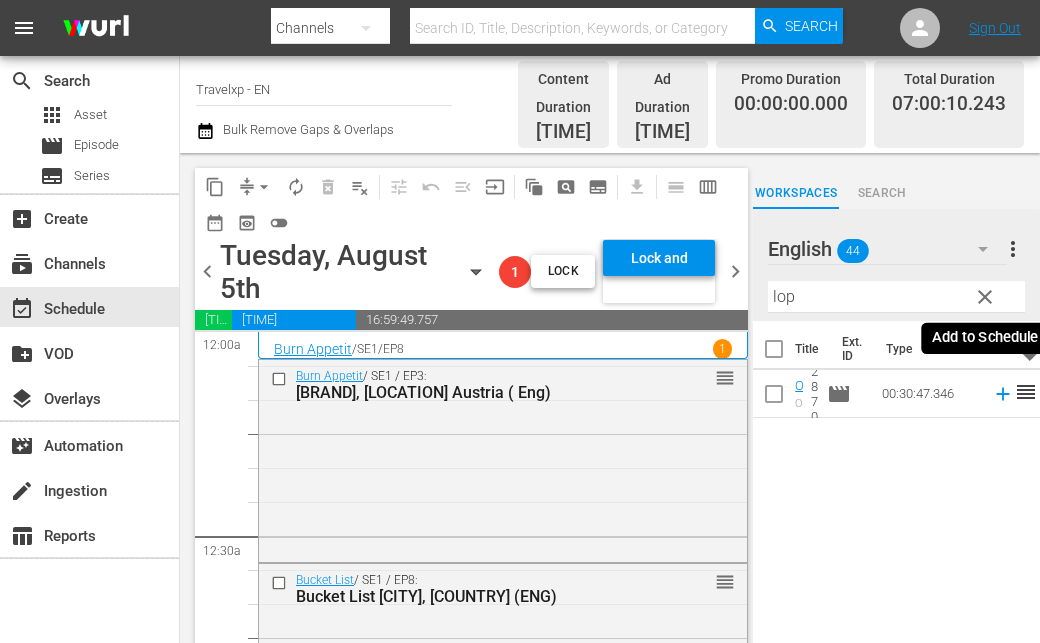 click 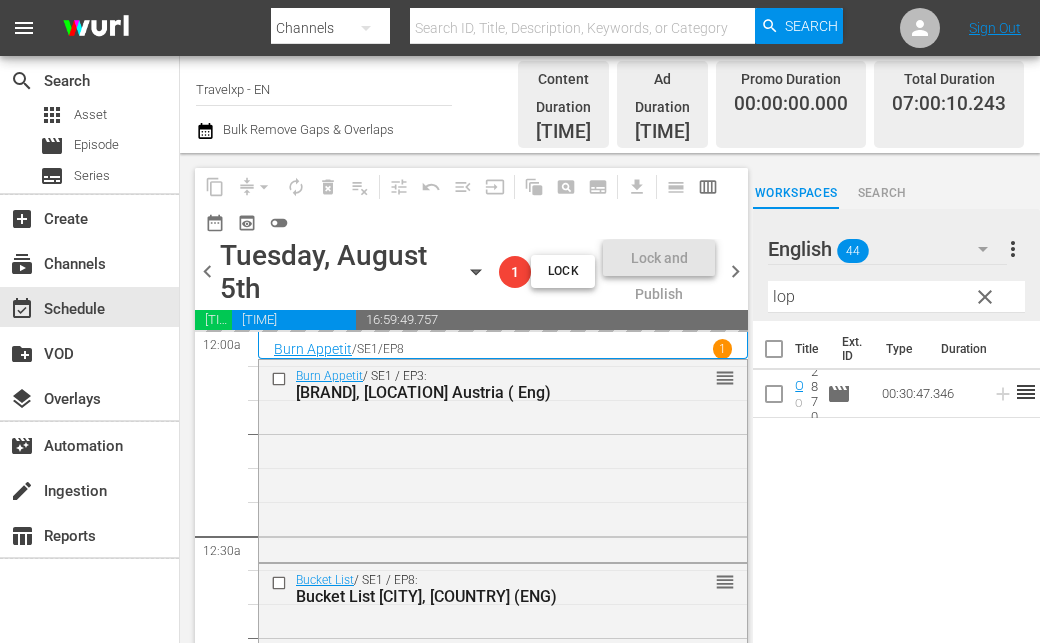 click on "lop" at bounding box center (896, 297) 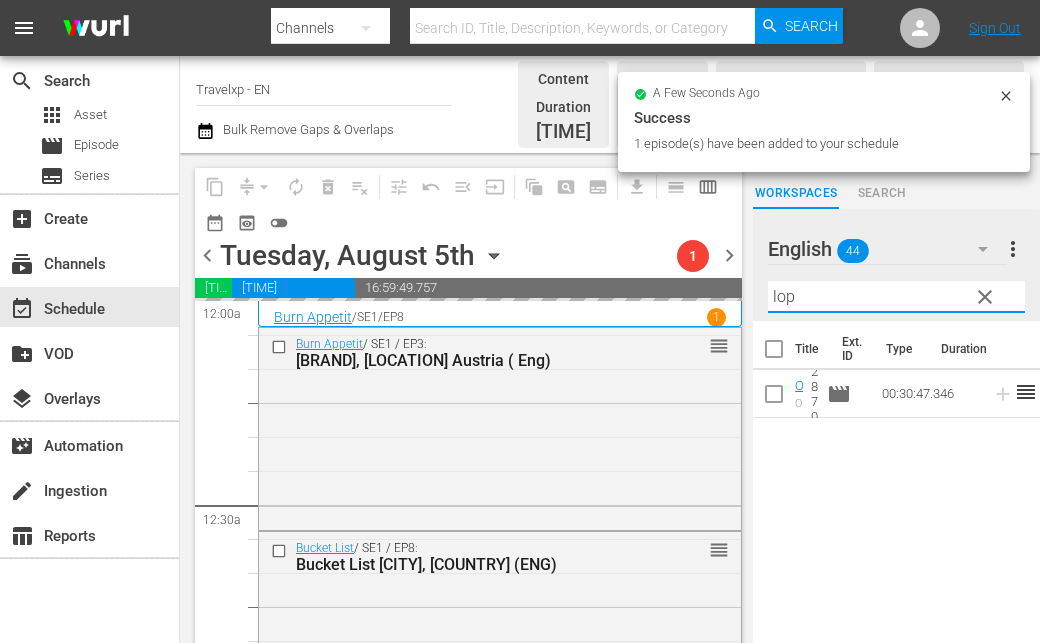 click on "lop" at bounding box center [896, 297] 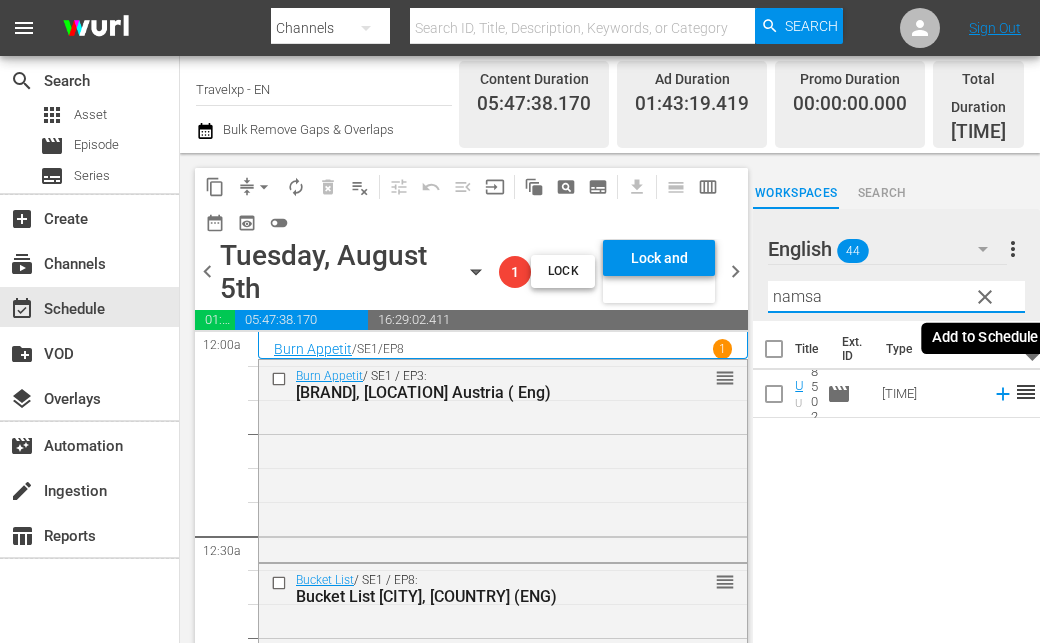 click 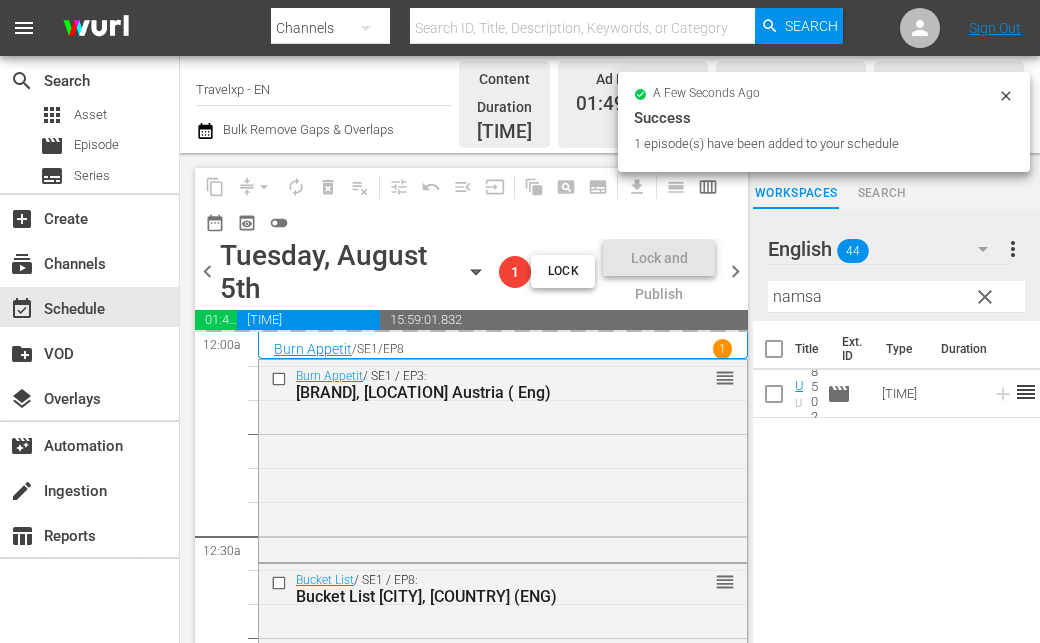 click on "namsa" at bounding box center (896, 297) 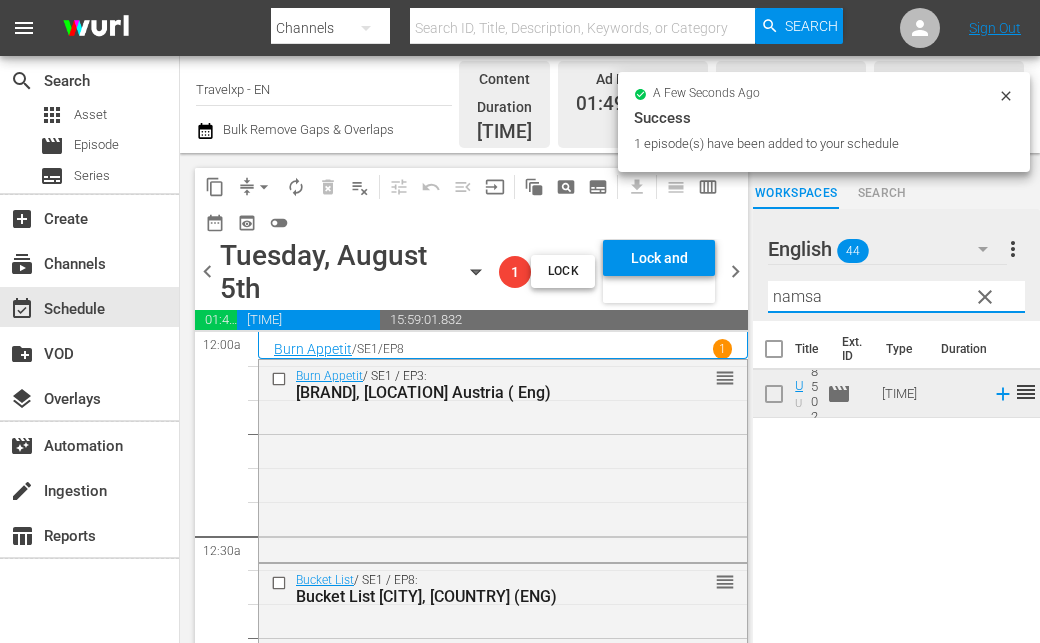 click on "namsa" at bounding box center [896, 297] 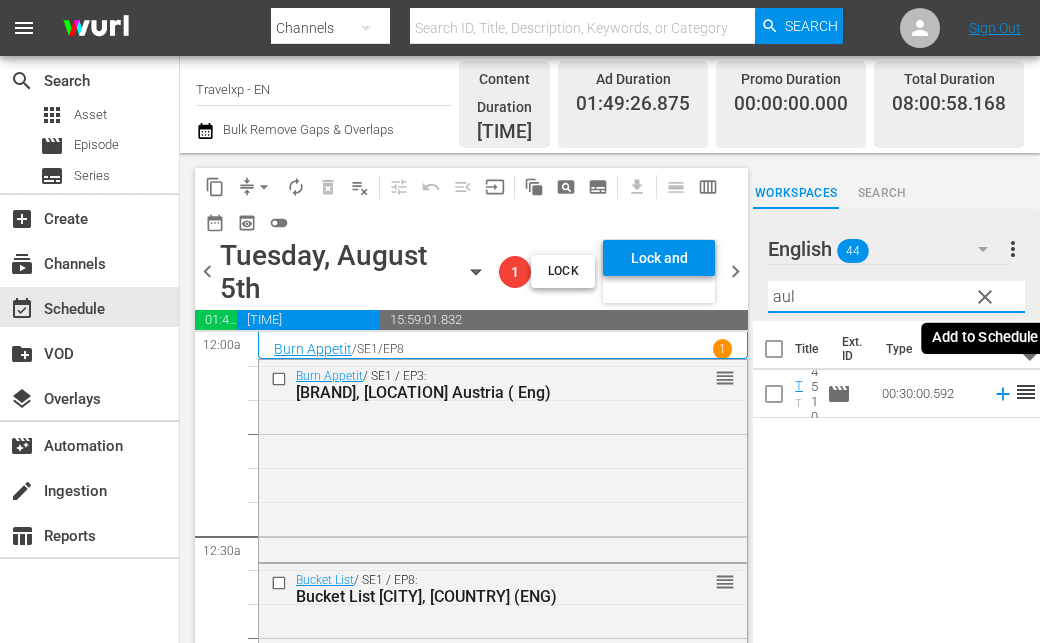 click 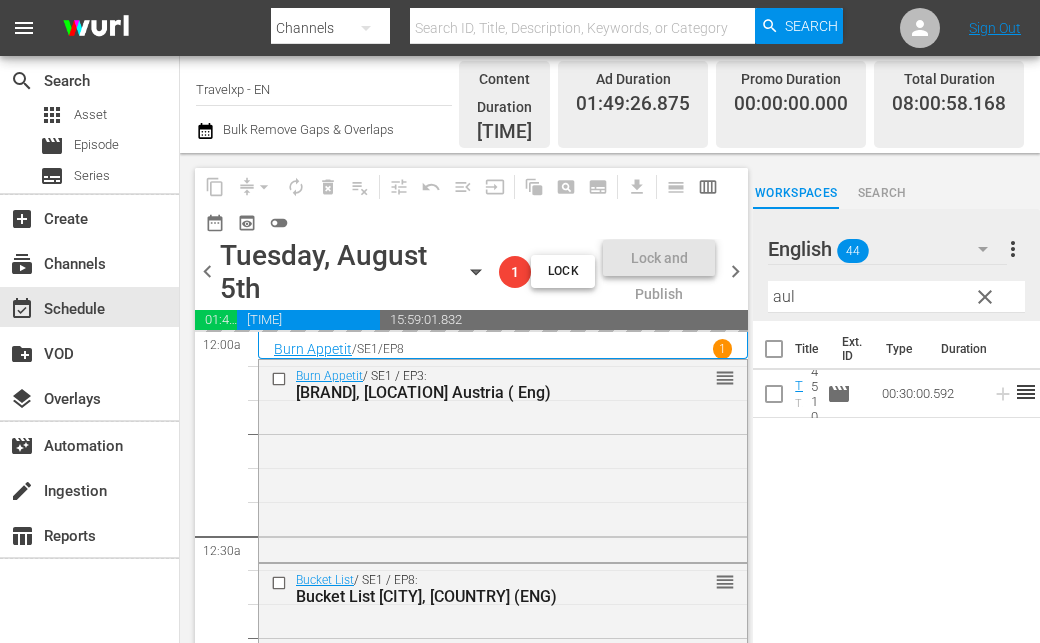 click on "aul" at bounding box center [896, 297] 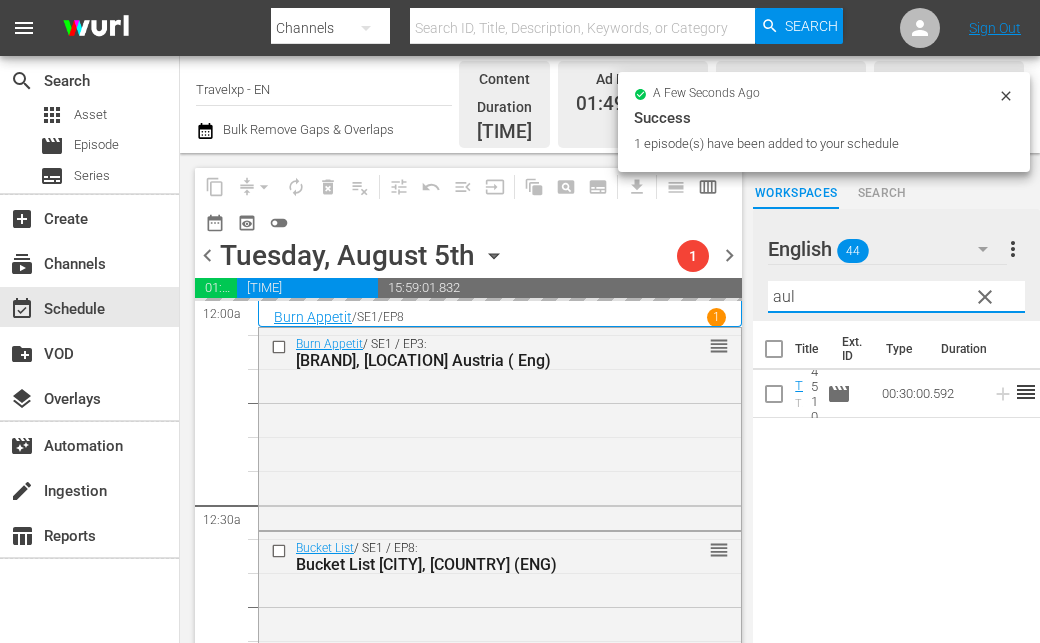 click on "aul" at bounding box center (896, 297) 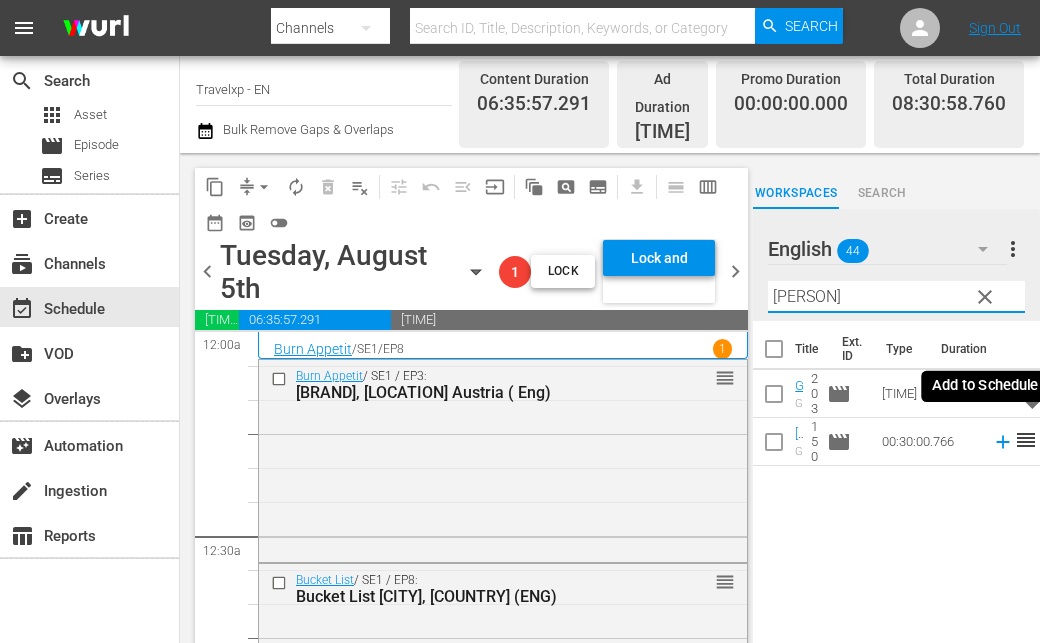 click 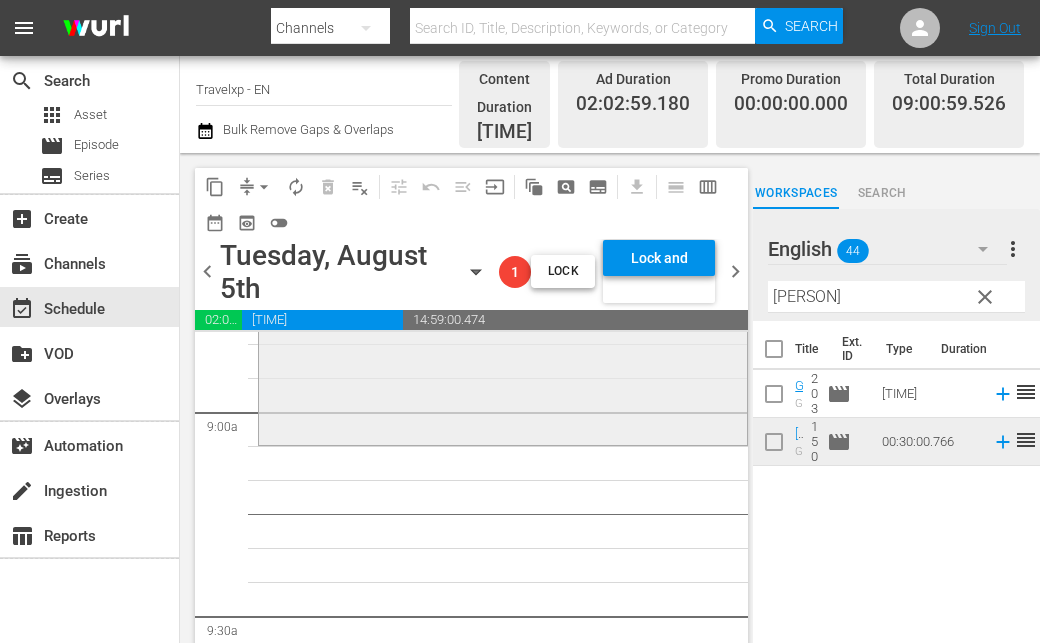 scroll, scrollTop: 3600, scrollLeft: 0, axis: vertical 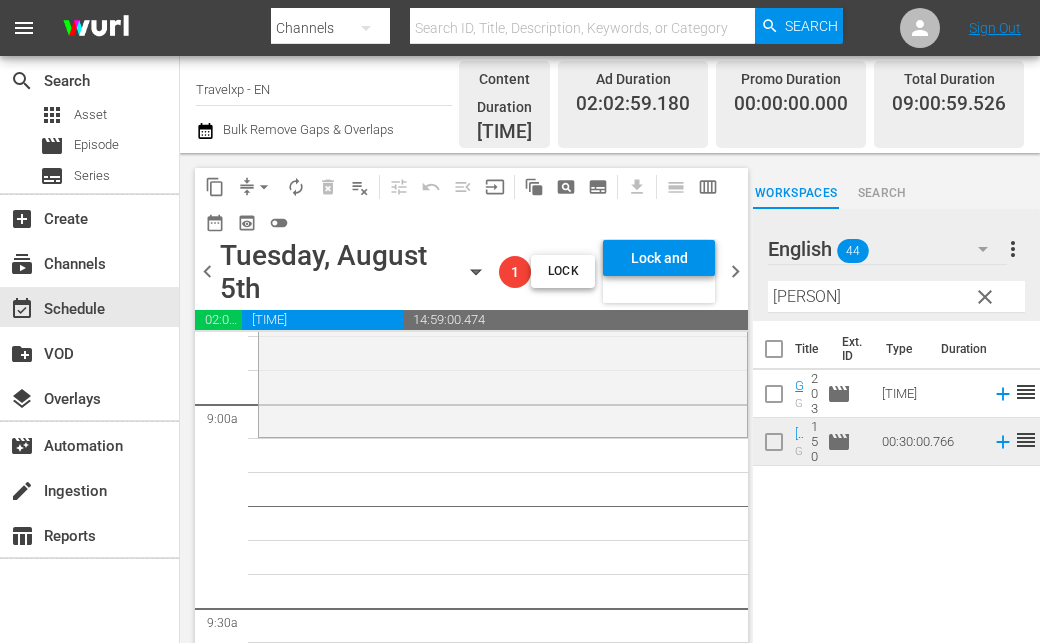 click on "[PERSON]" at bounding box center [896, 297] 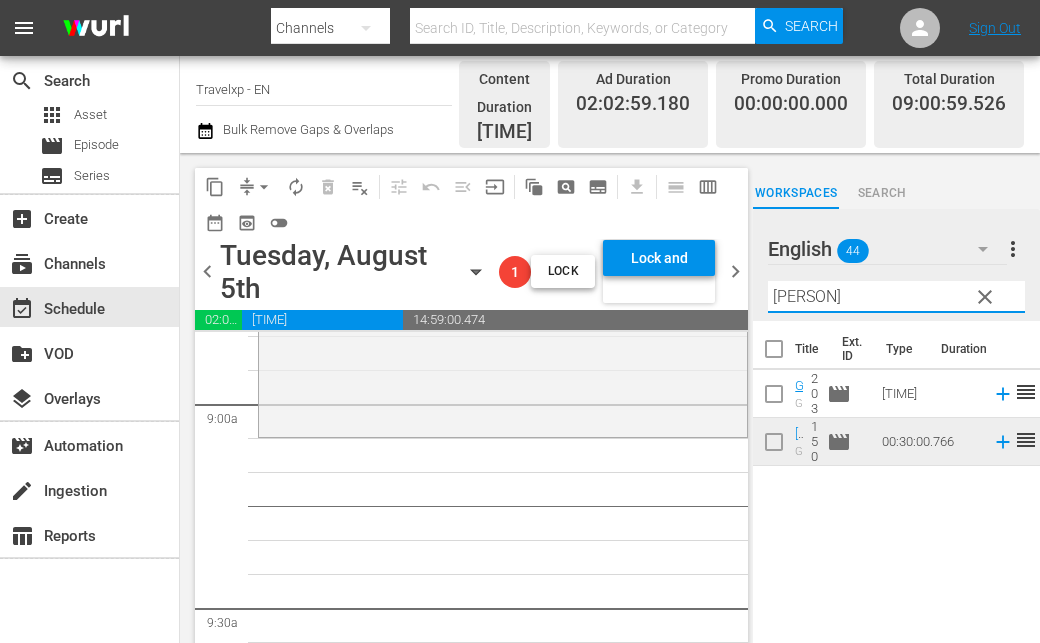click on "[PERSON]" at bounding box center (896, 297) 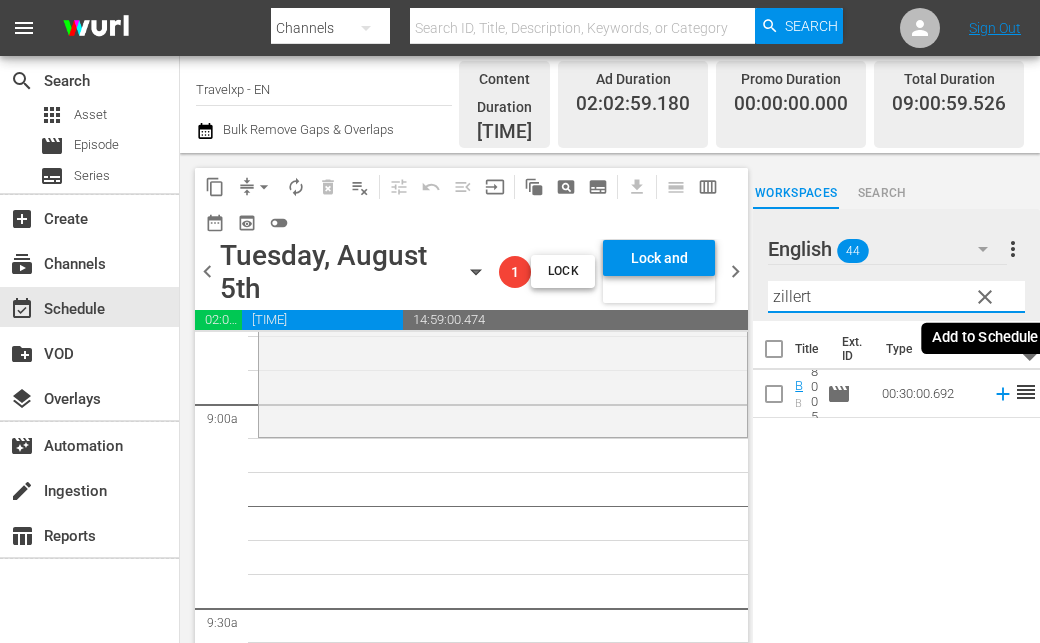 click 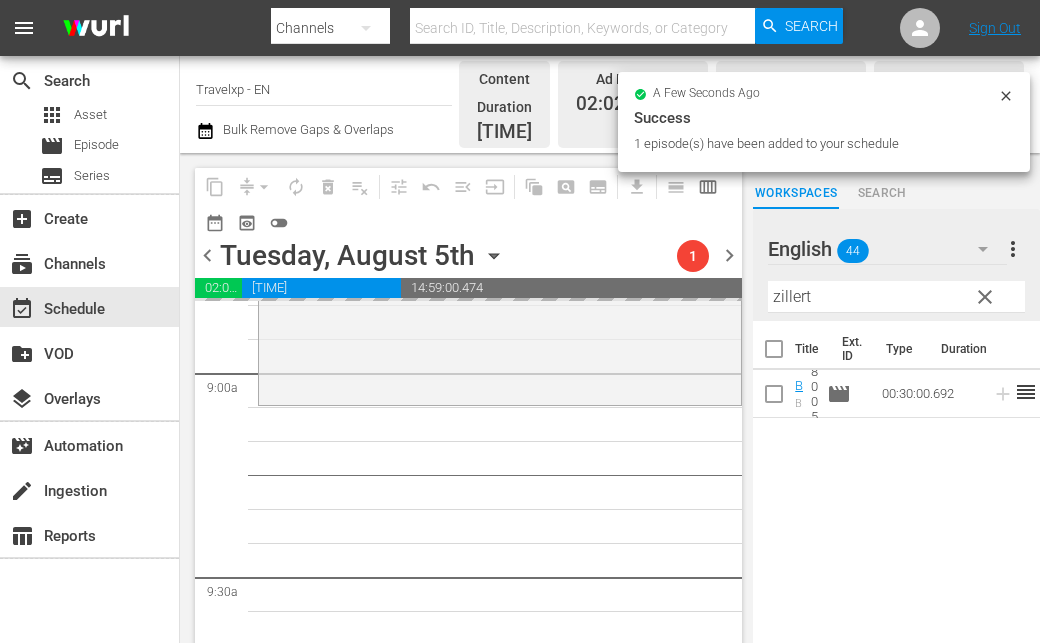 click on "zillert" at bounding box center [896, 297] 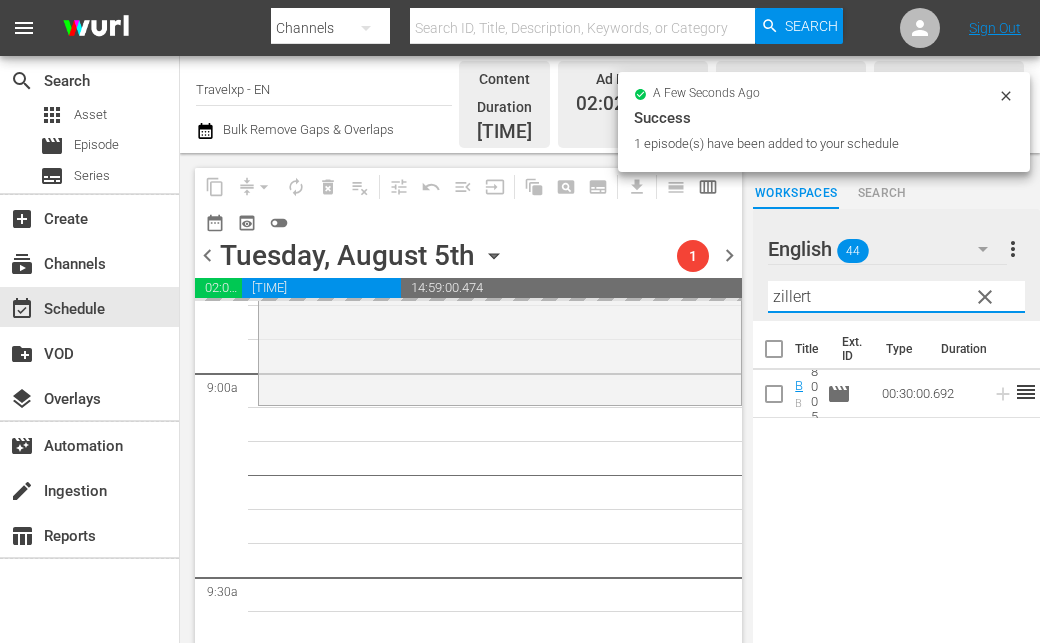click on "zillert" at bounding box center [896, 297] 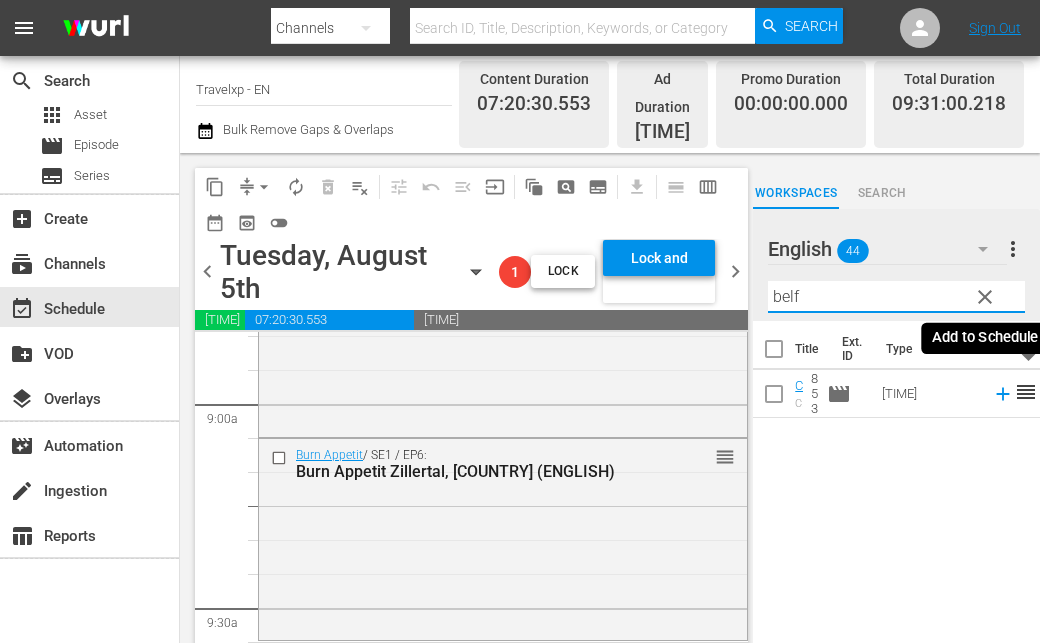 click 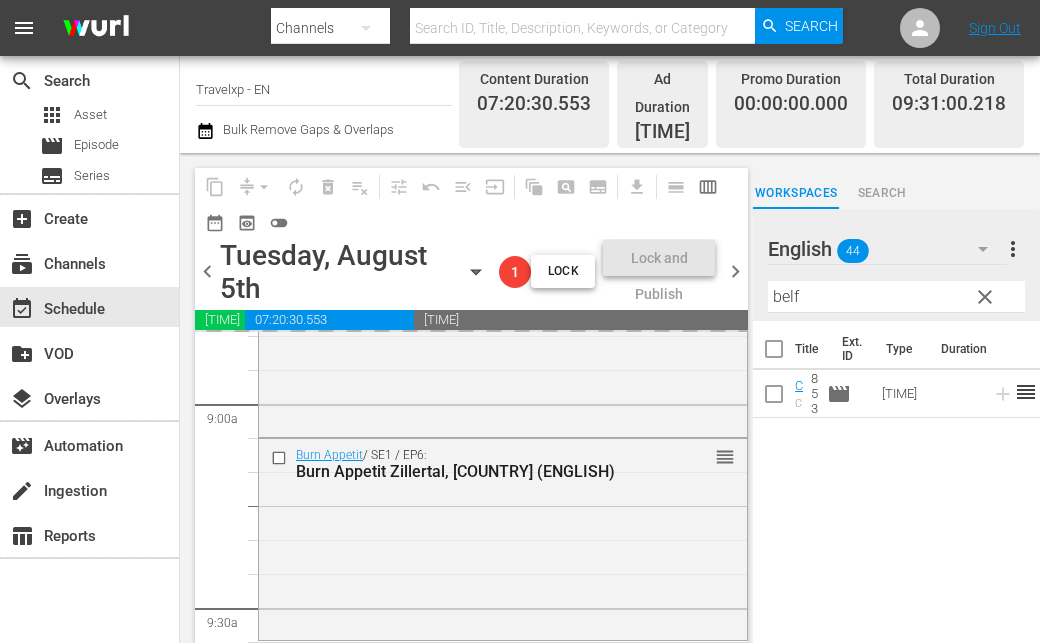 click on "belf" at bounding box center (896, 297) 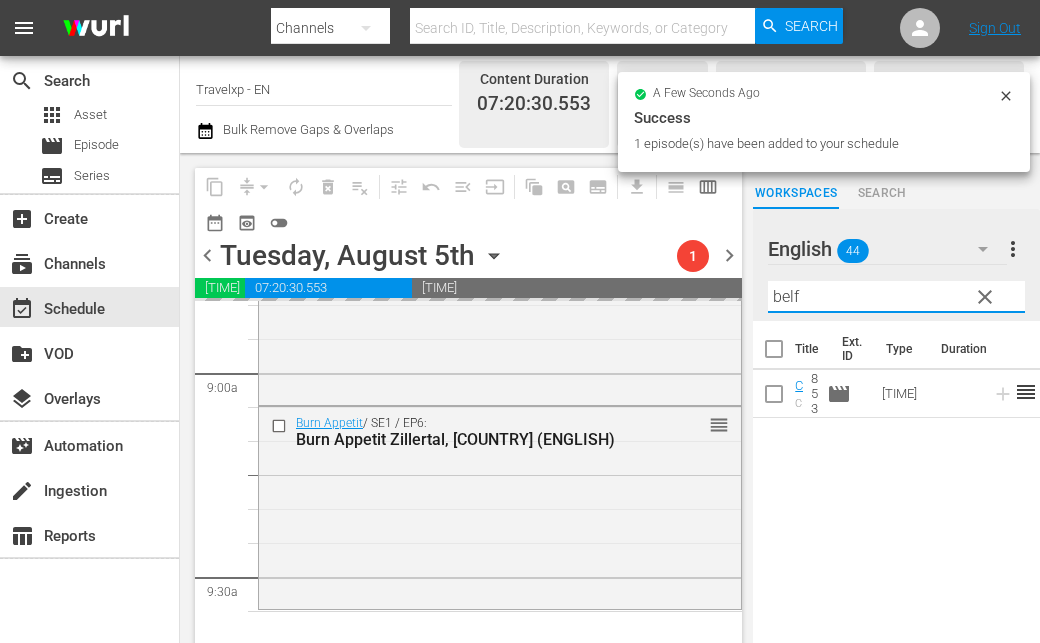 click on "belf" at bounding box center [896, 297] 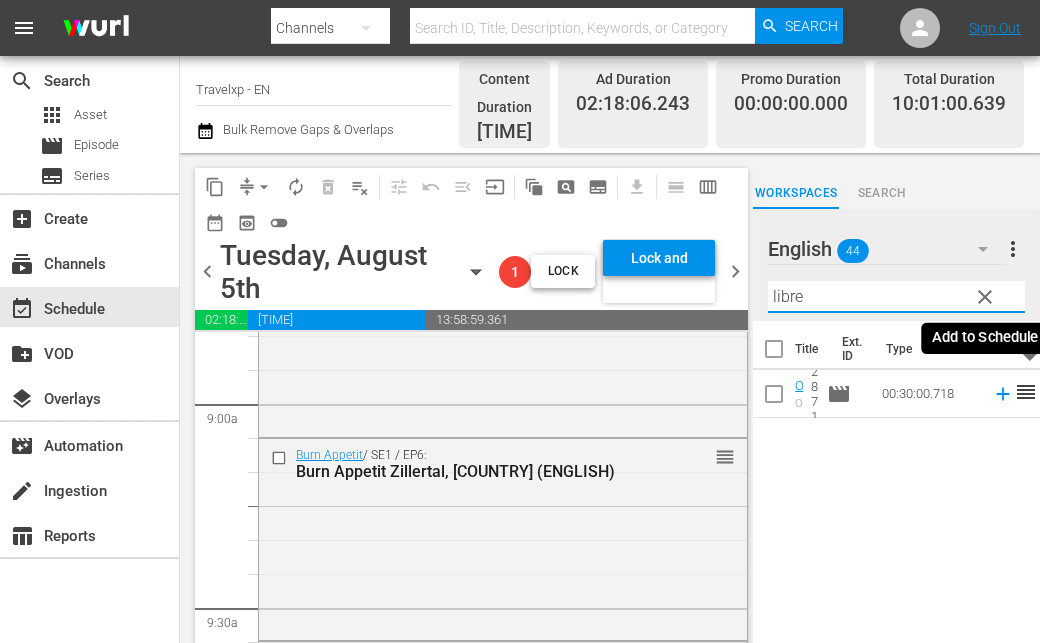 click 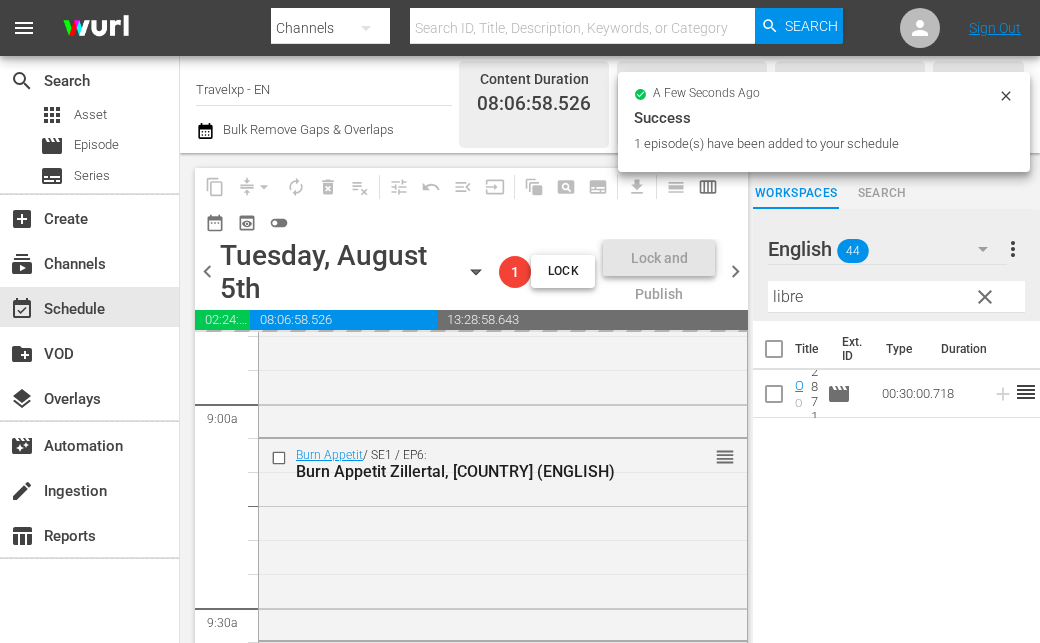 click on "libre" at bounding box center (896, 297) 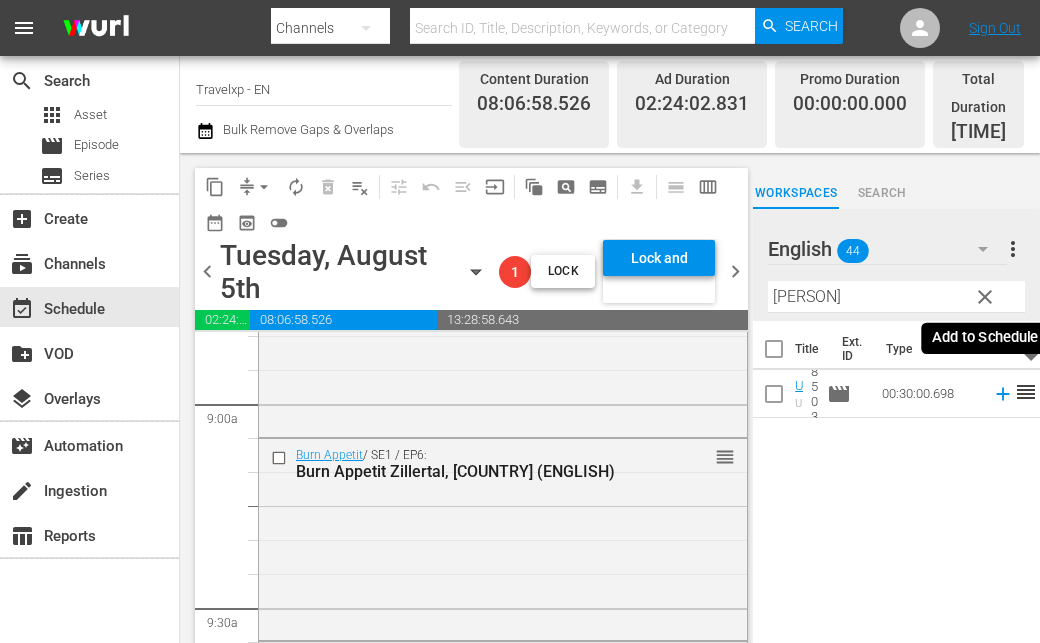 click 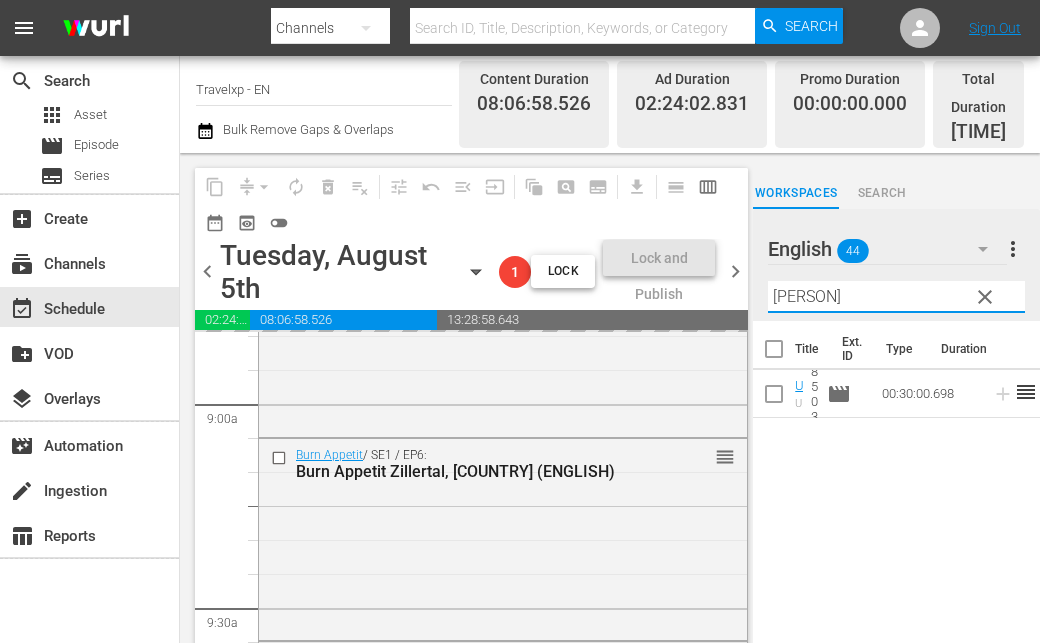 click on "[PERSON]" at bounding box center [896, 297] 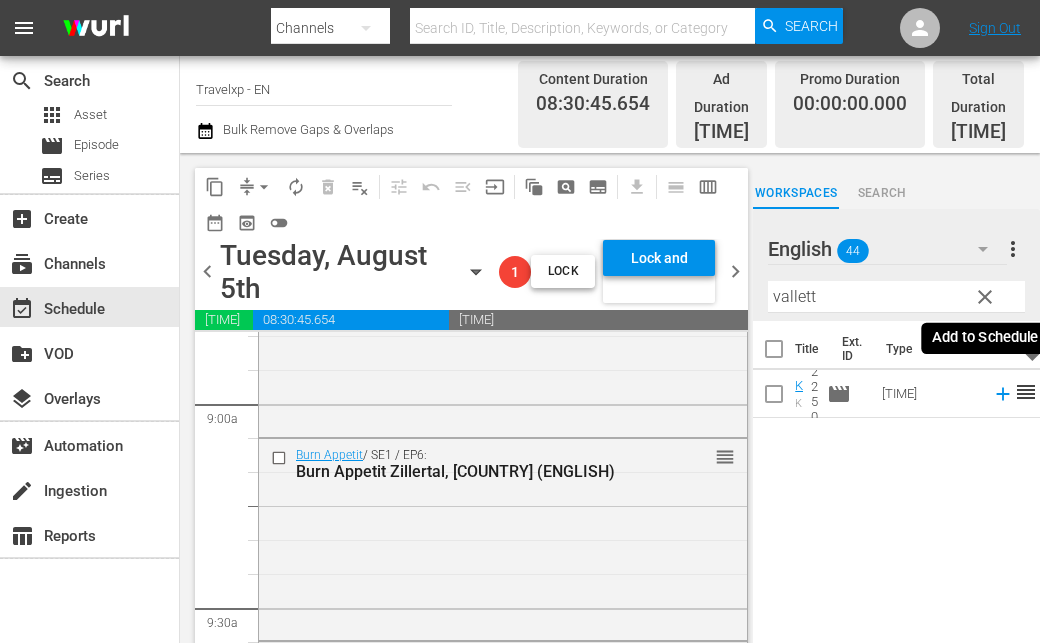 click 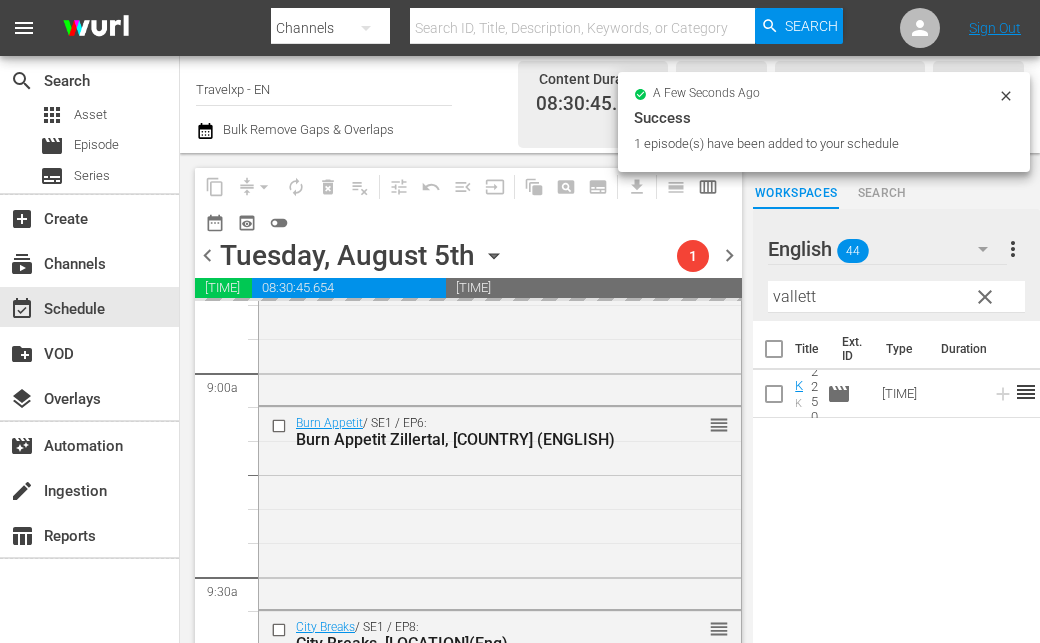 click on "vallett" at bounding box center (896, 297) 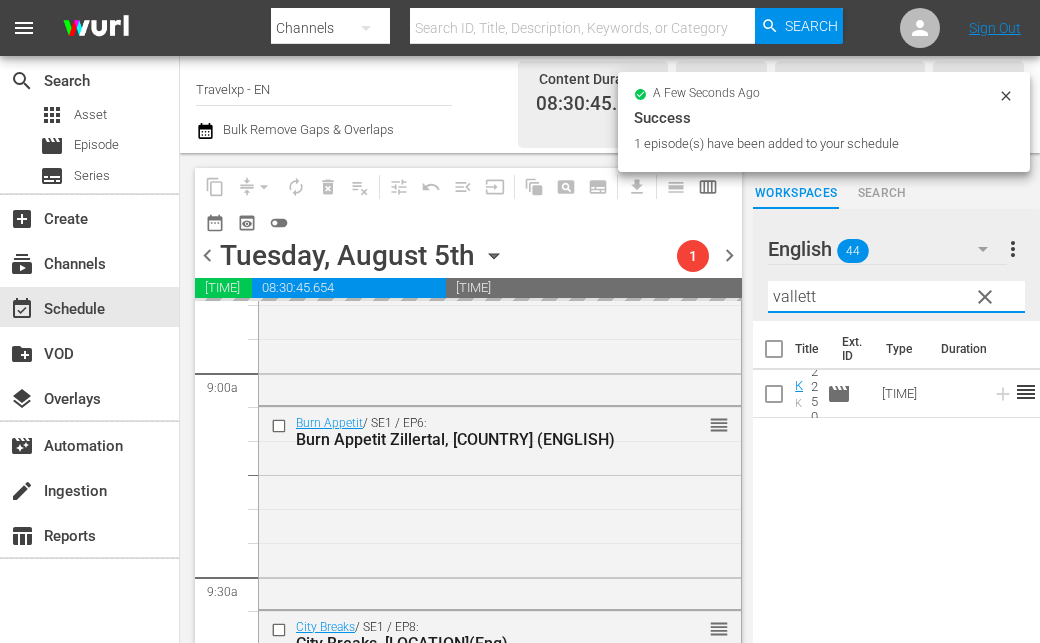 click on "vallett" at bounding box center (896, 297) 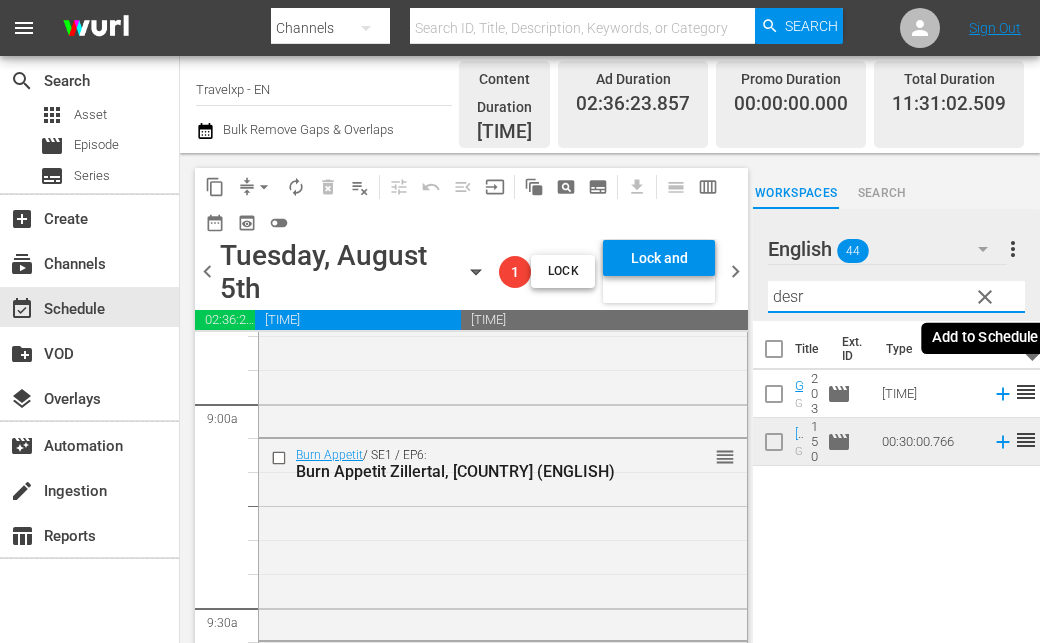 click 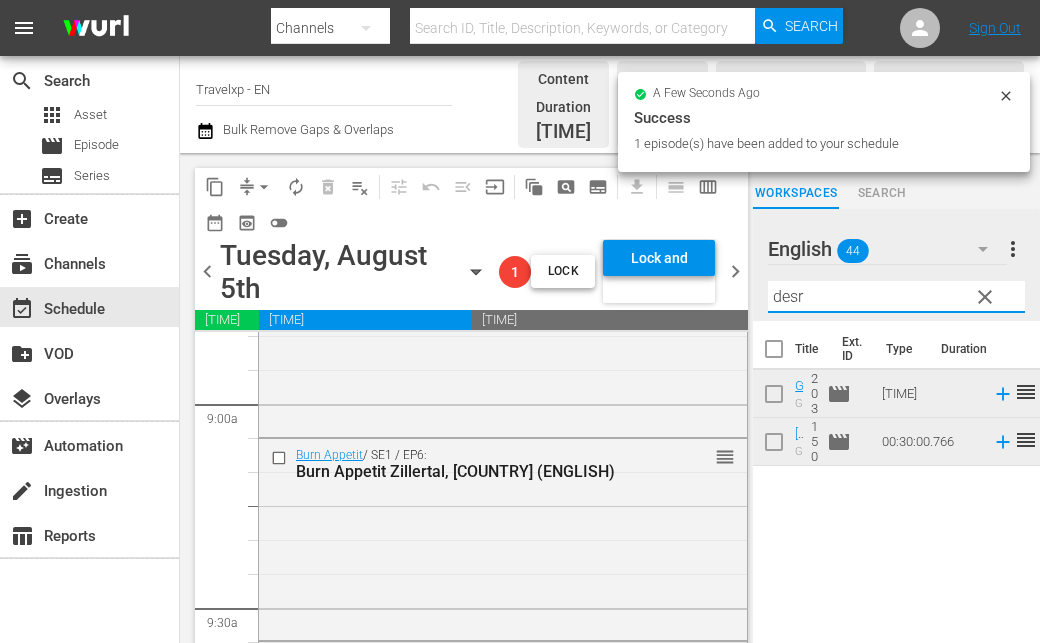 click on "desr" at bounding box center (896, 297) 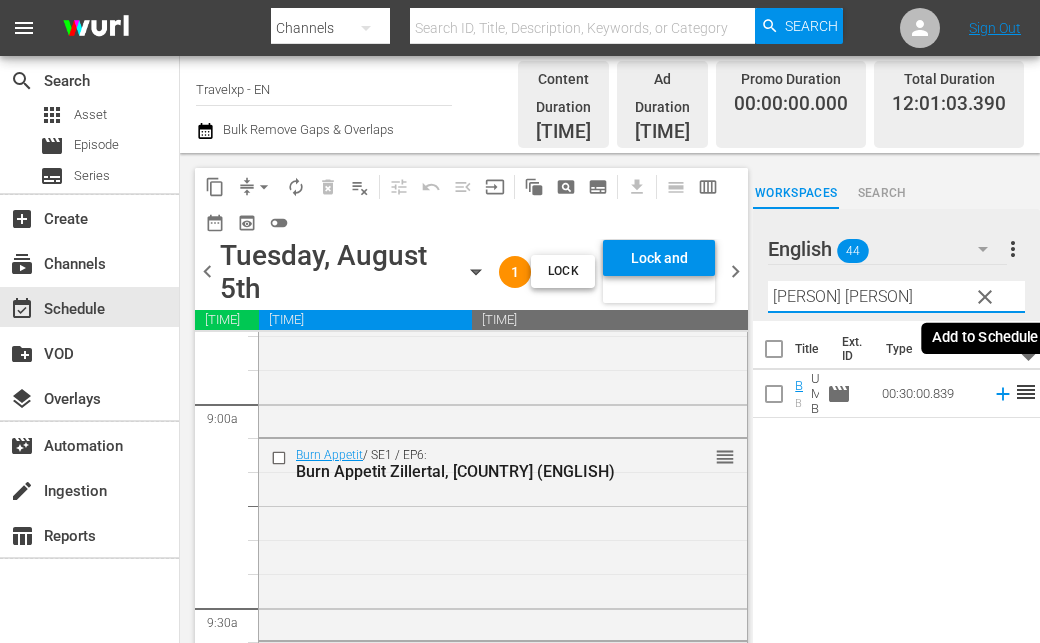 click 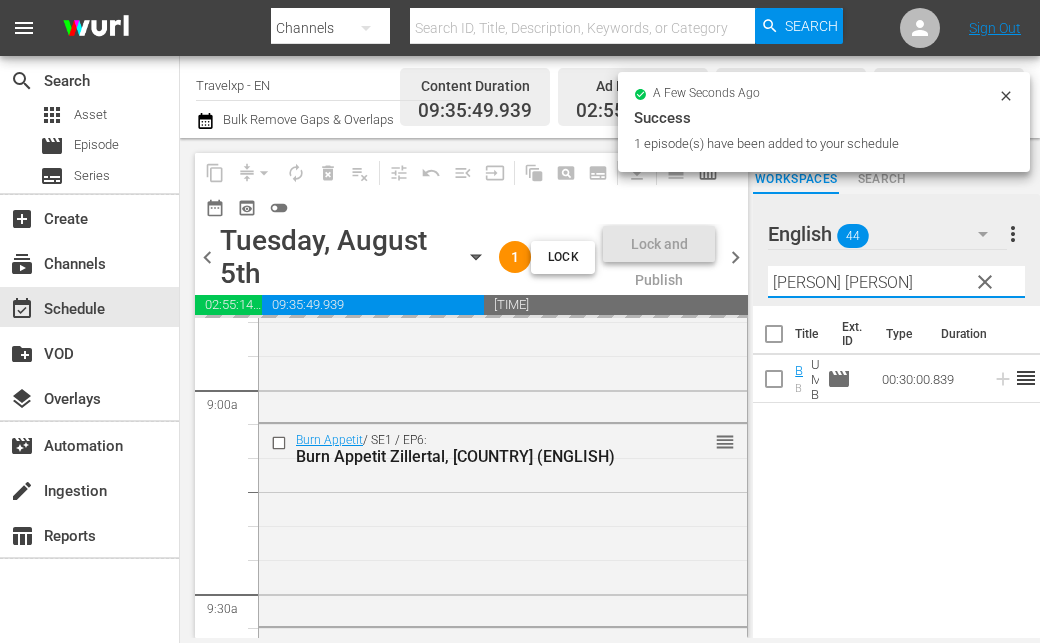 drag, startPoint x: 836, startPoint y: 281, endPoint x: 760, endPoint y: 278, distance: 76.05919 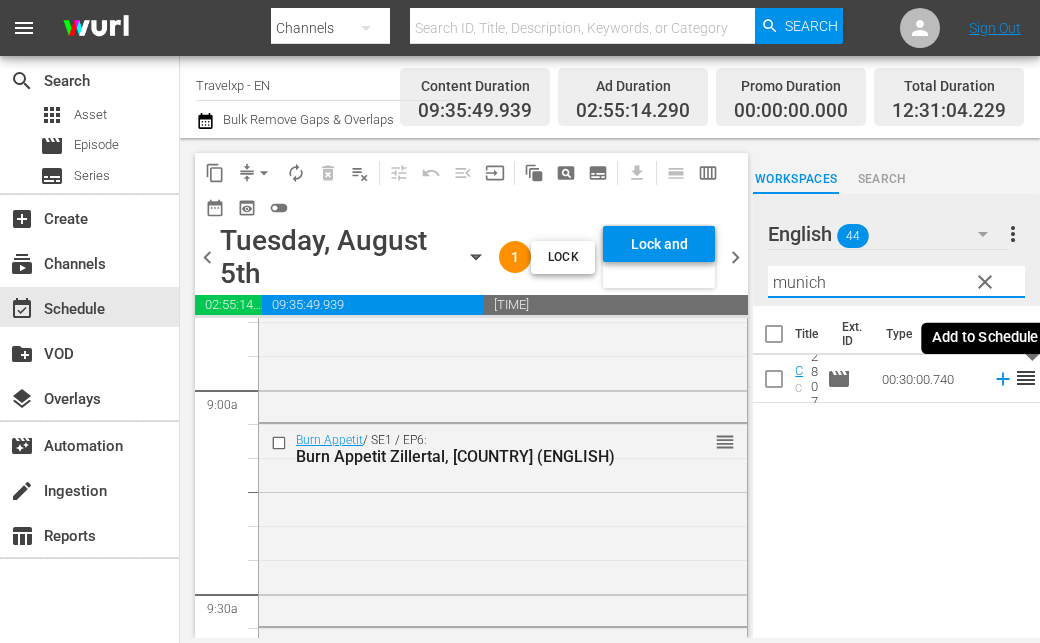 click 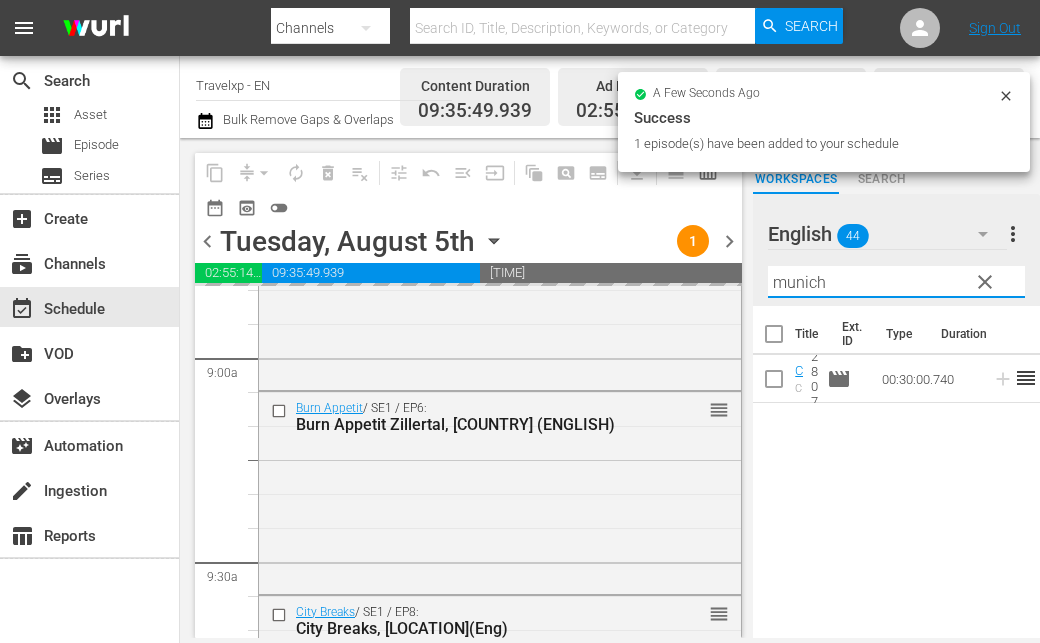 click on "munich" at bounding box center (896, 282) 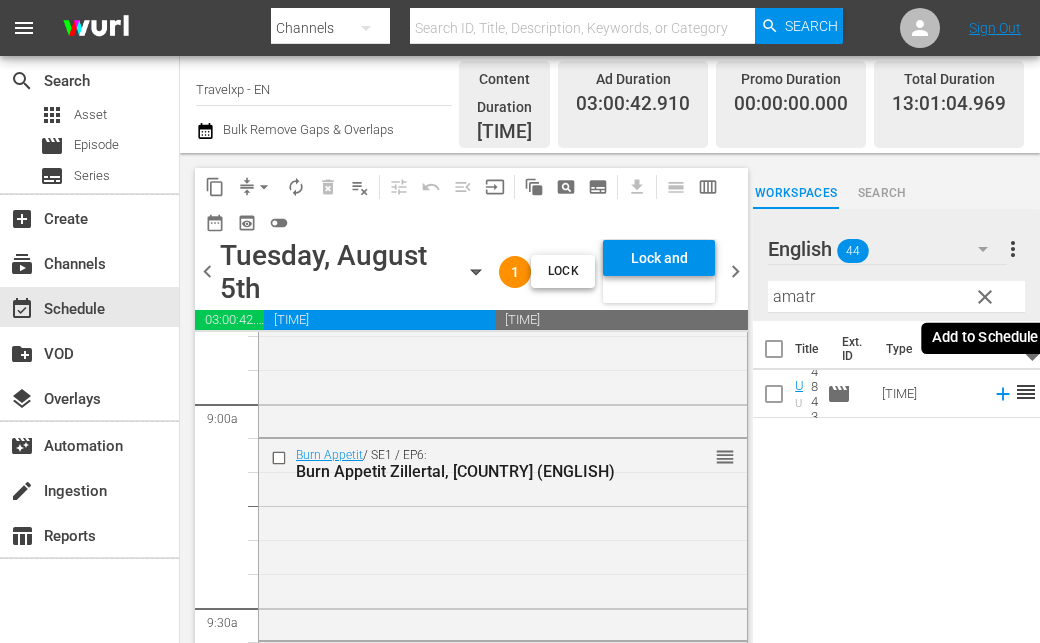 click 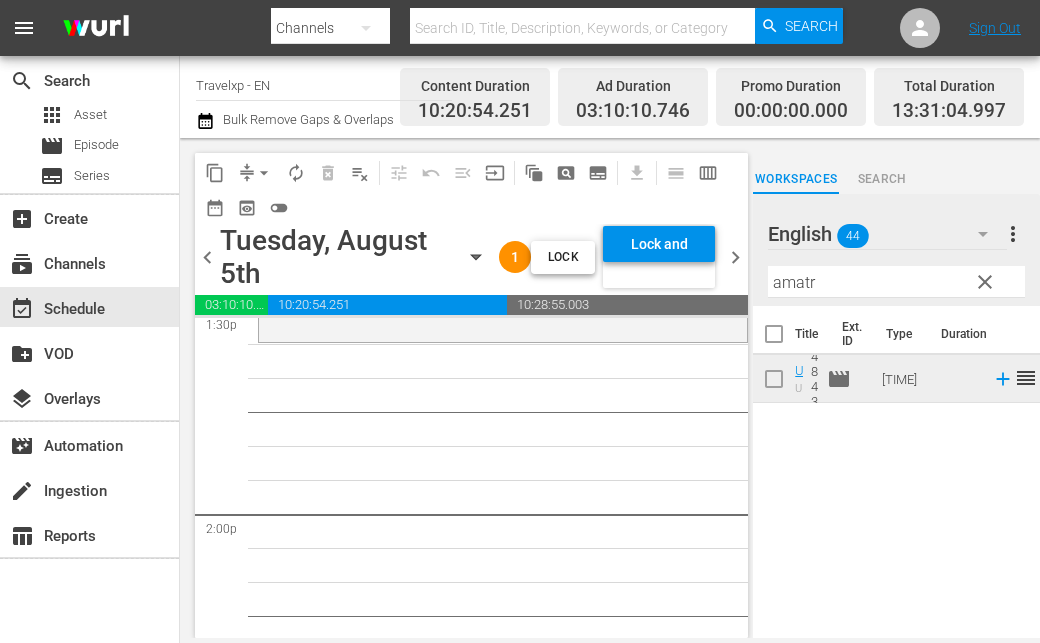 scroll, scrollTop: 5400, scrollLeft: 0, axis: vertical 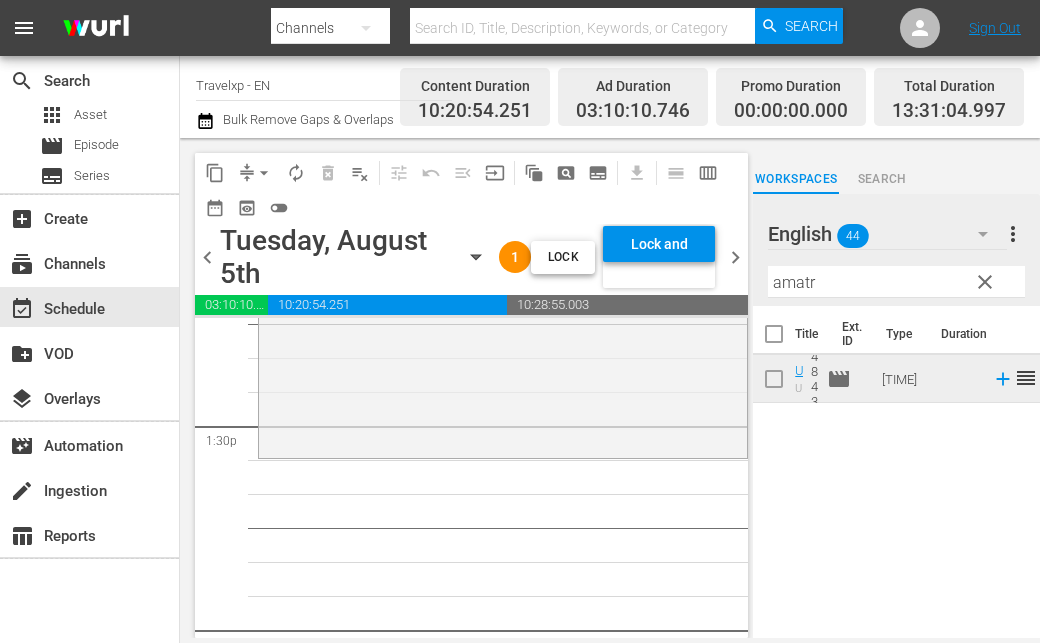 click on "amatr" at bounding box center (896, 282) 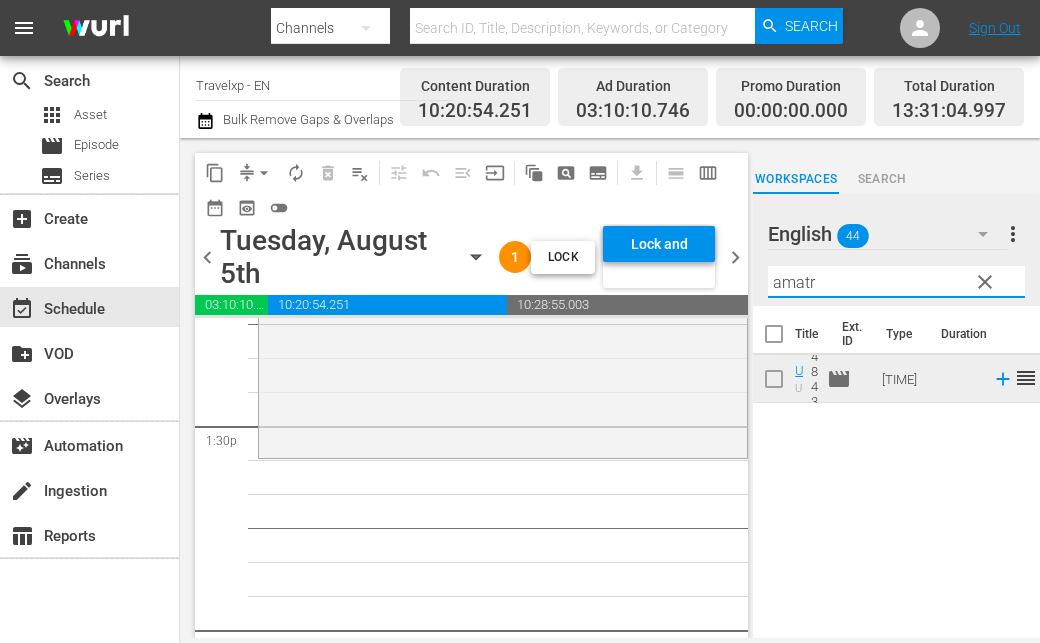 click on "amatr" at bounding box center [896, 282] 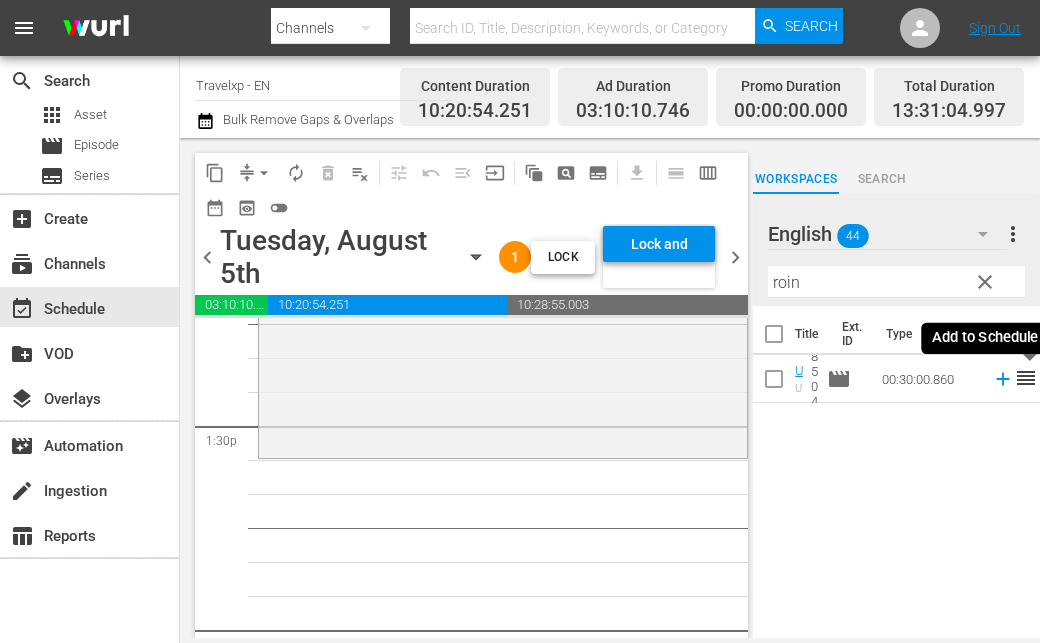 click 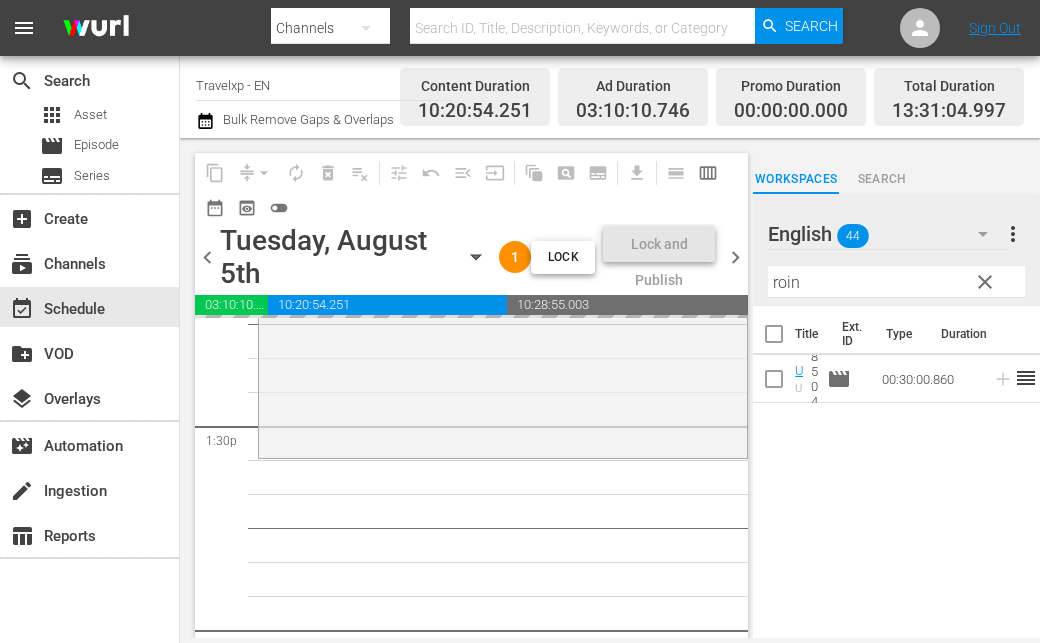 click on "roin" at bounding box center [896, 282] 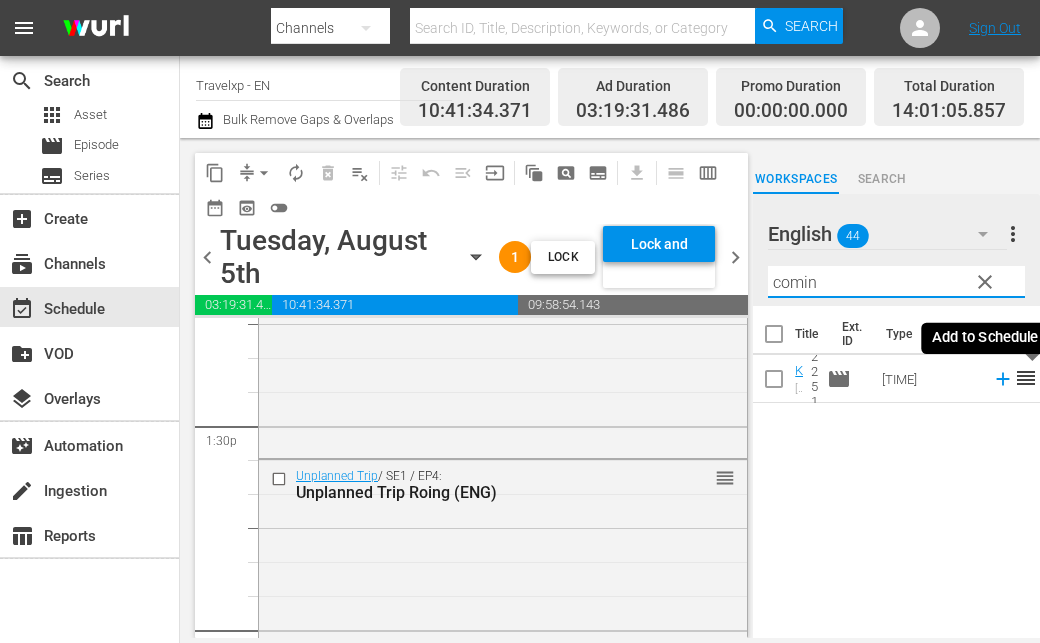 click 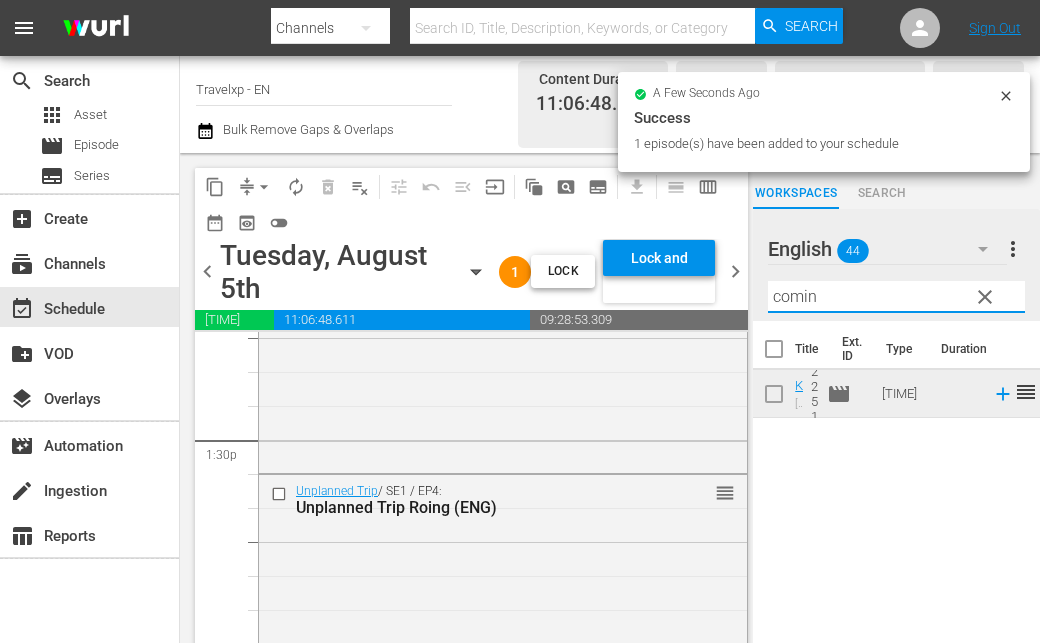 click on "comin" at bounding box center (896, 297) 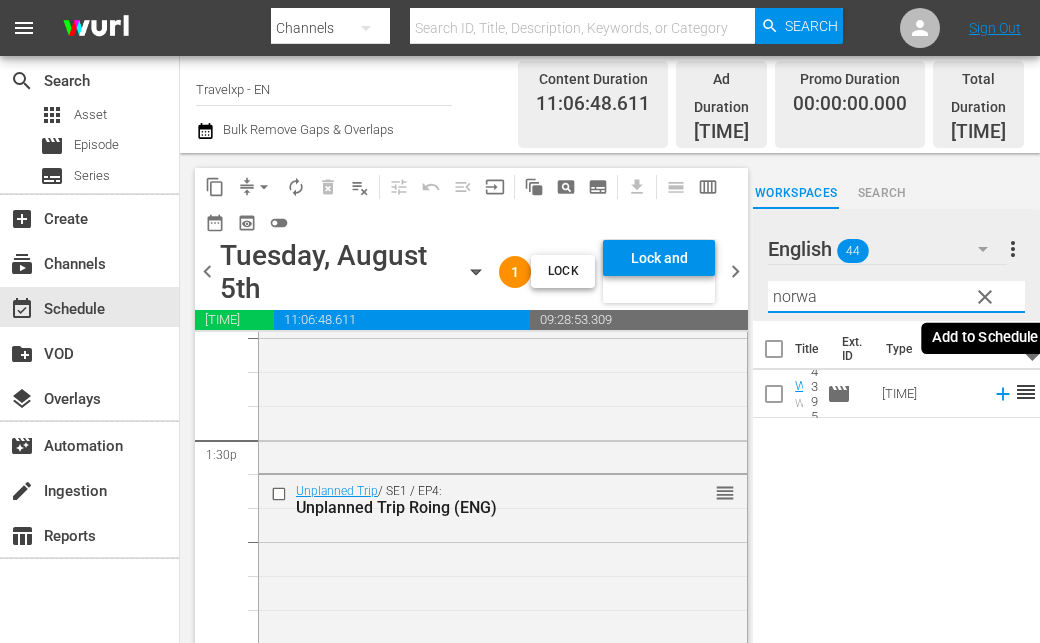 click 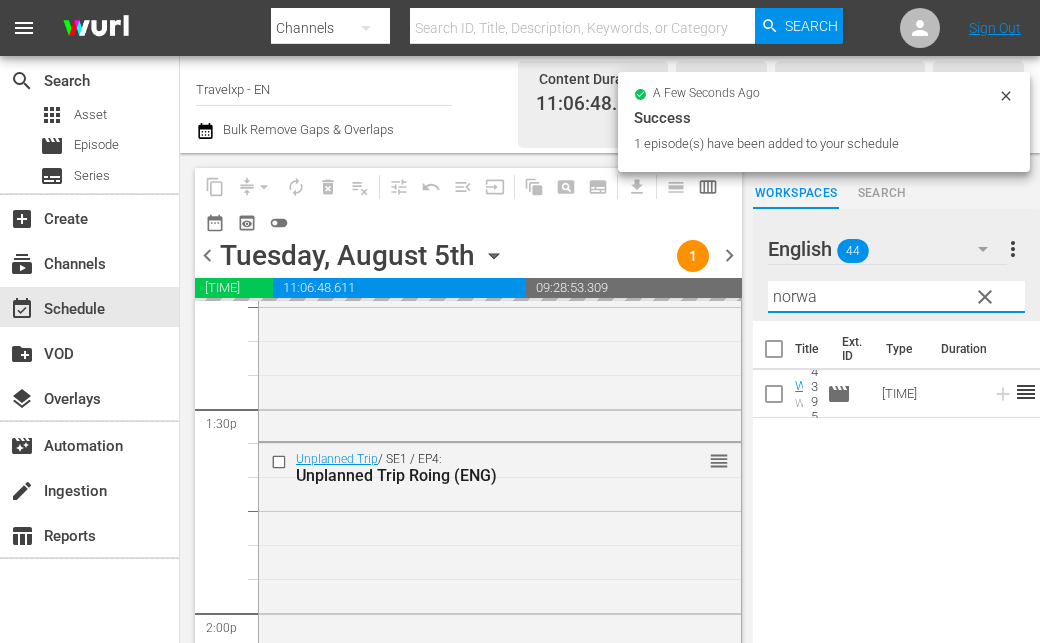 click on "norwa" at bounding box center [896, 297] 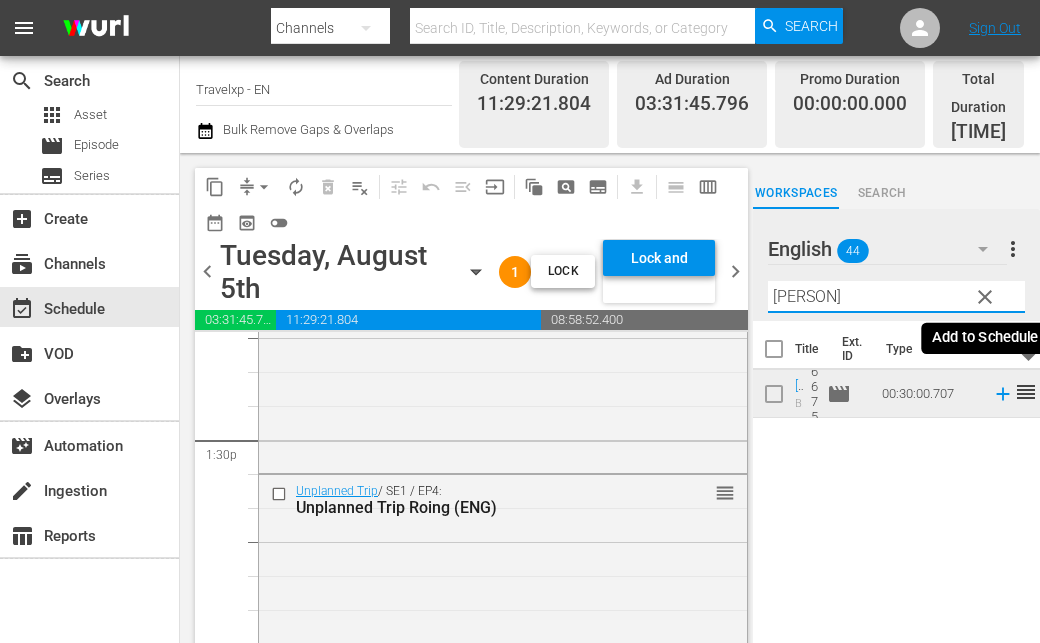 click 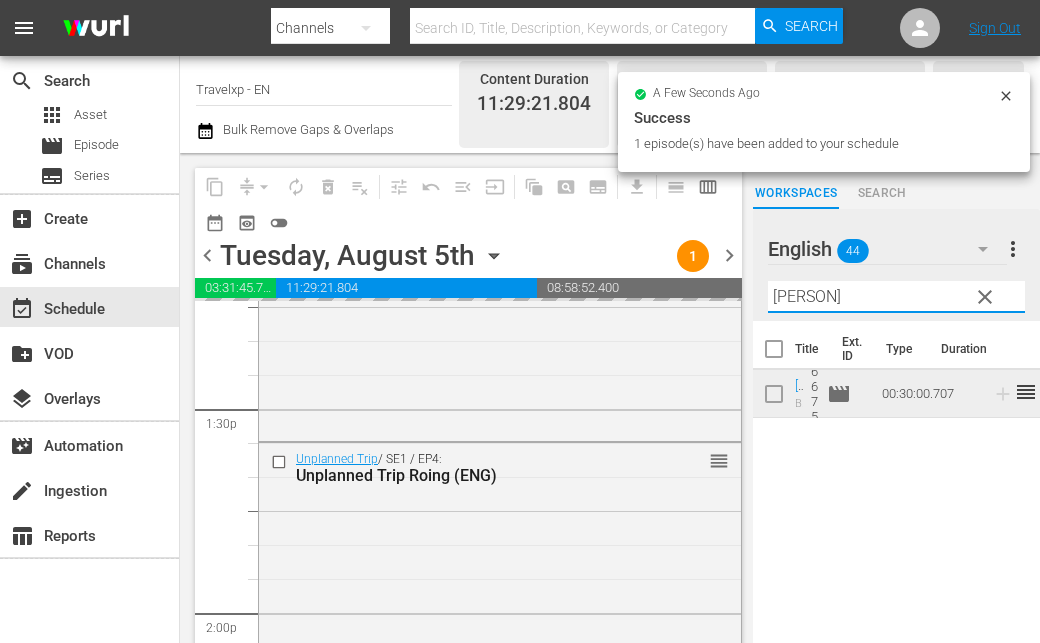 click on "[PERSON]" at bounding box center [896, 297] 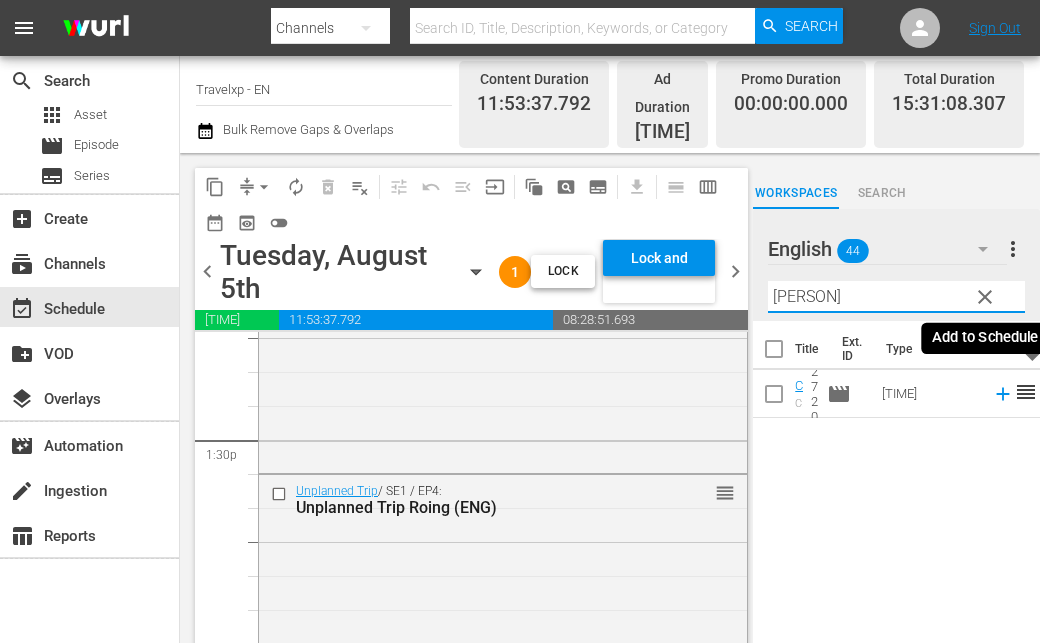 click 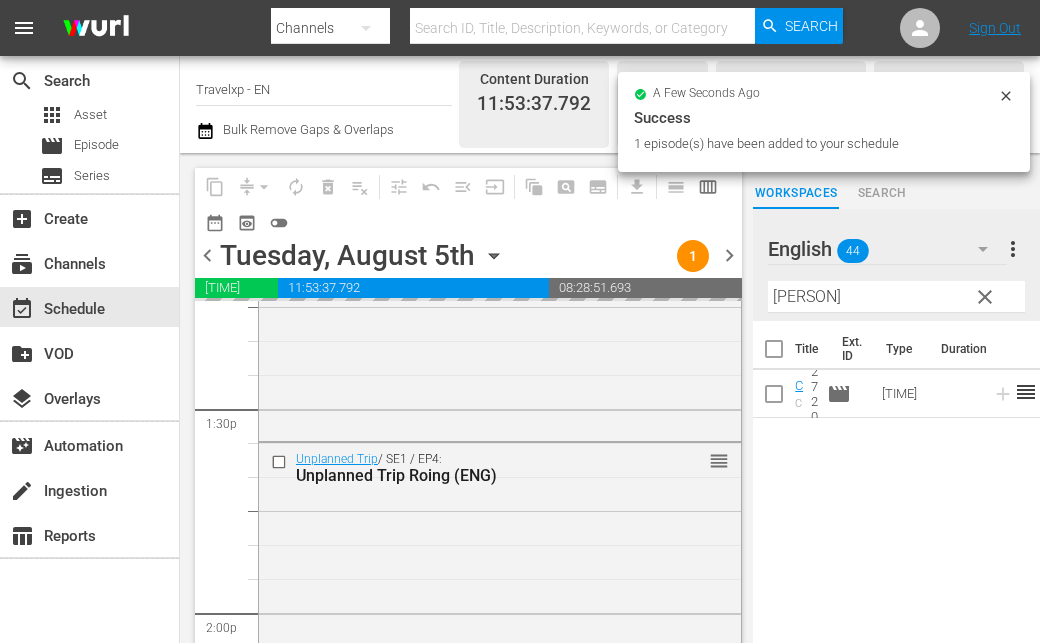 click on "[PERSON]" at bounding box center (896, 297) 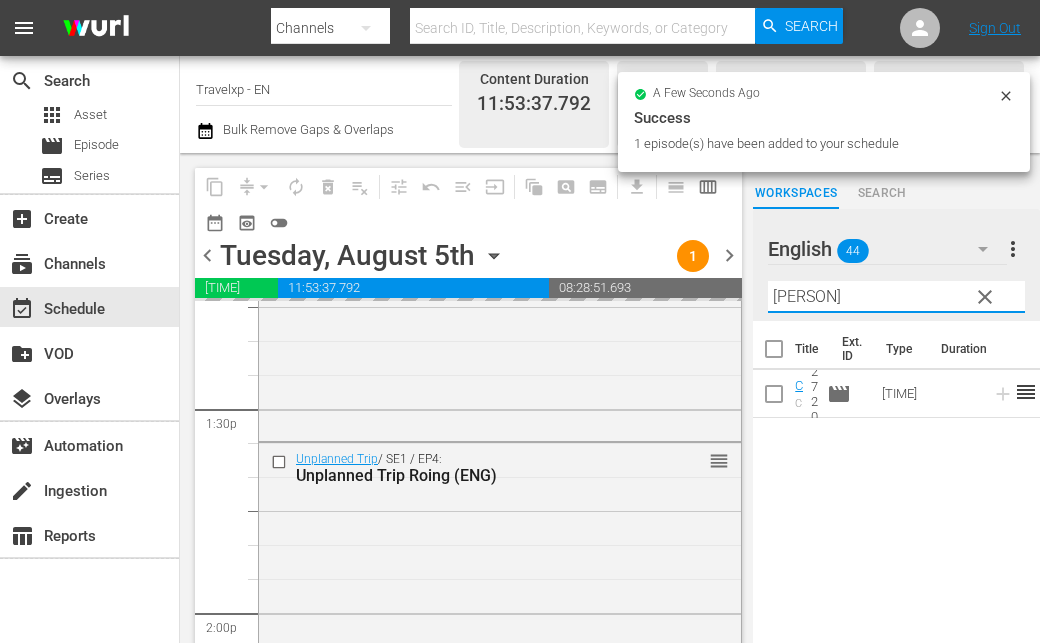 click on "[PERSON]" at bounding box center [896, 297] 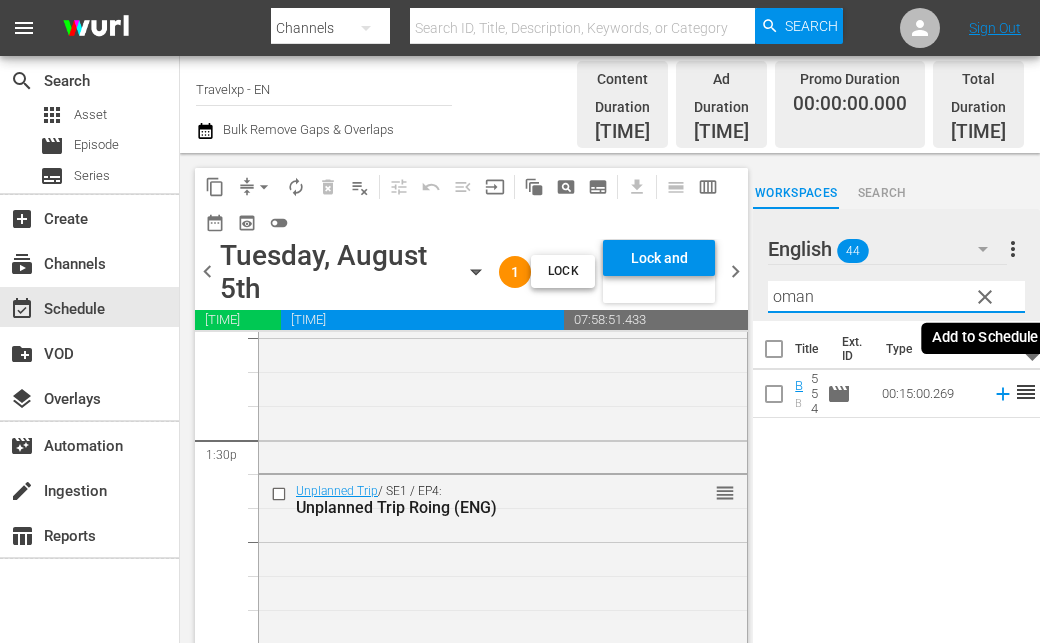 click 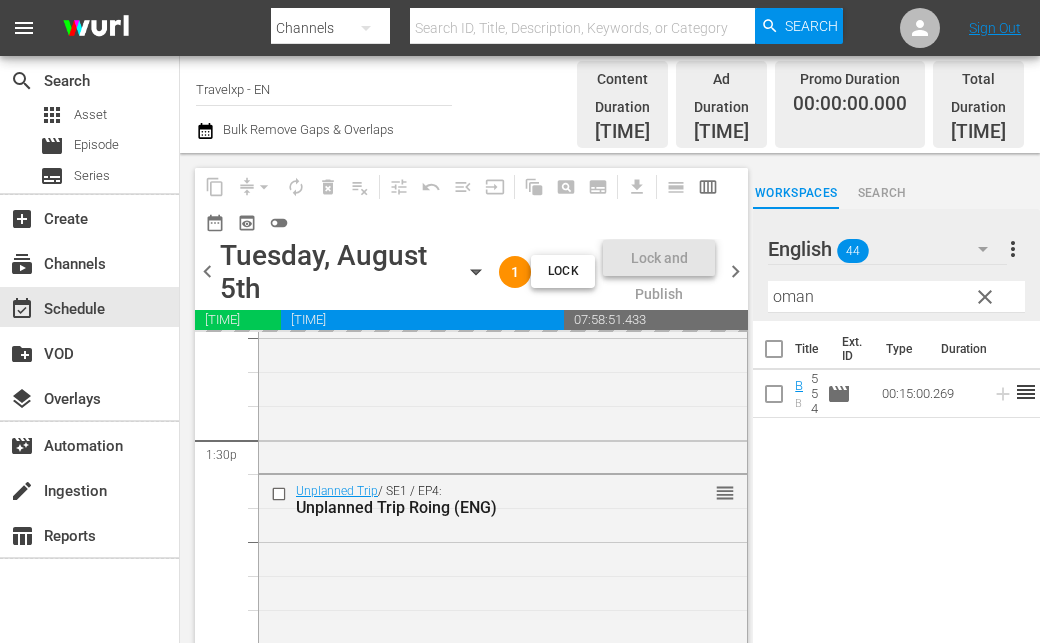 click on "oman" at bounding box center [896, 297] 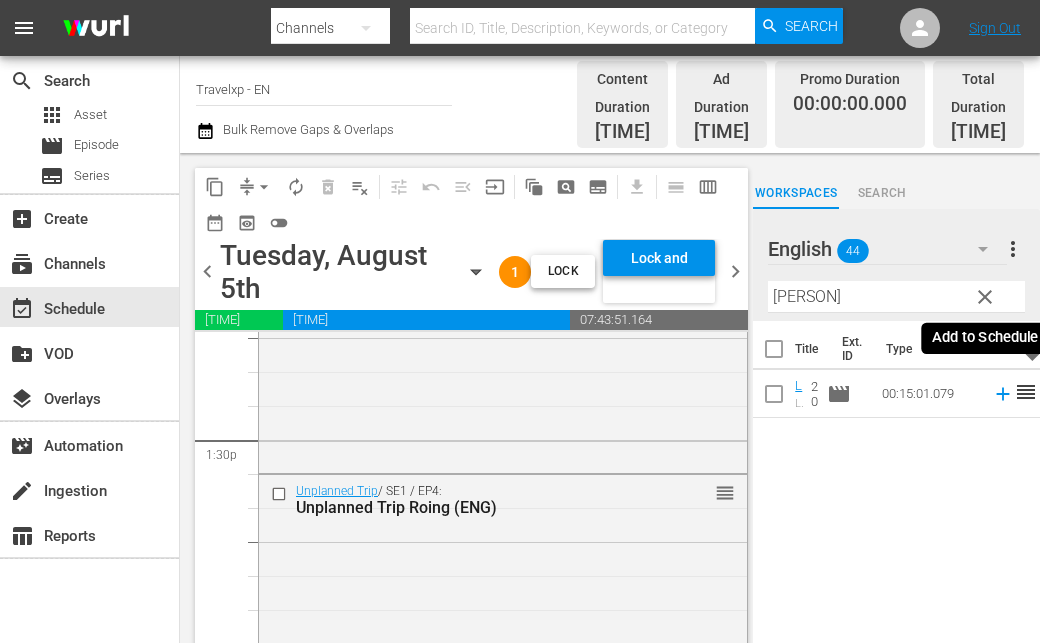 click 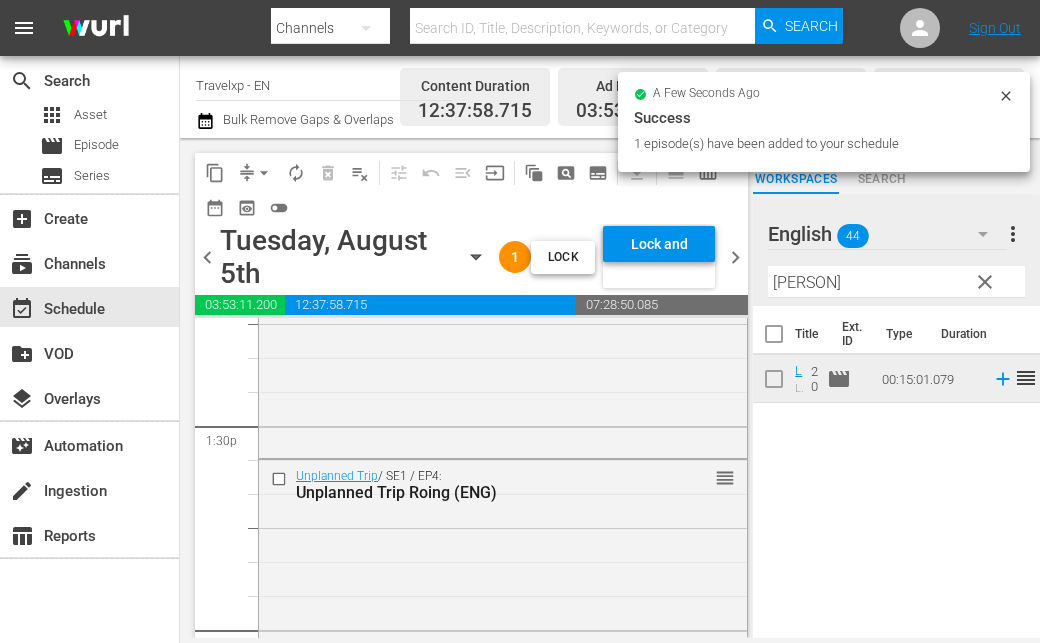 click on "[PERSON]" at bounding box center (896, 282) 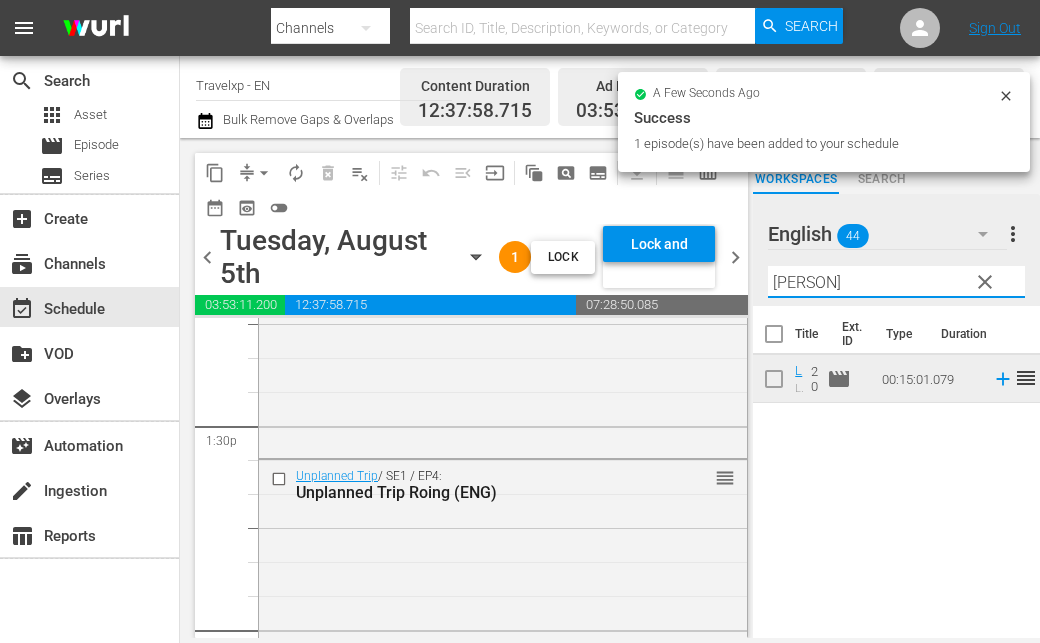 click on "[PERSON]" at bounding box center (896, 282) 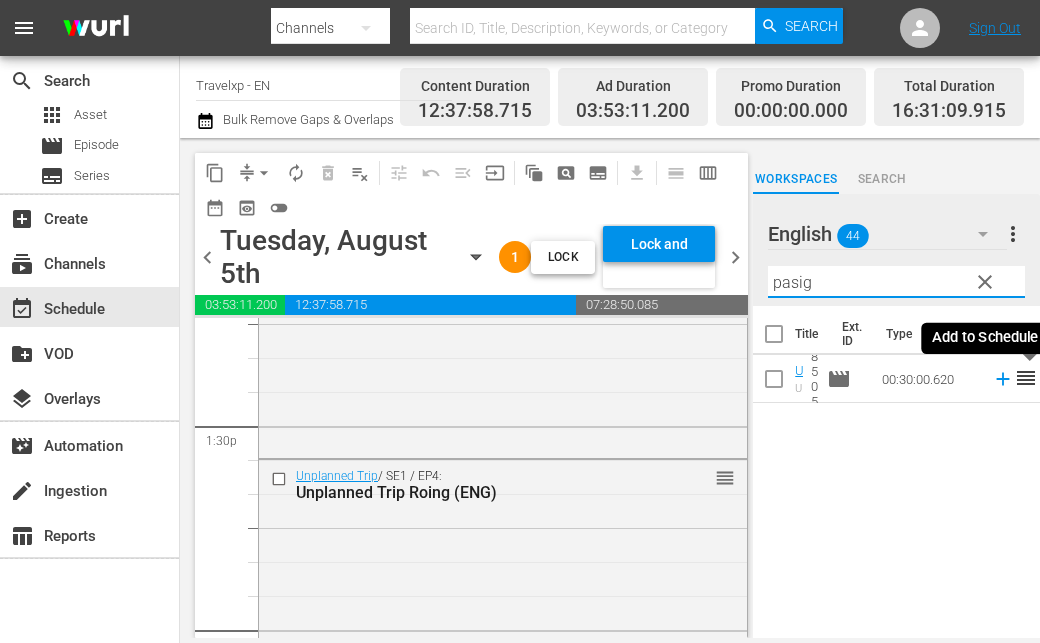 click 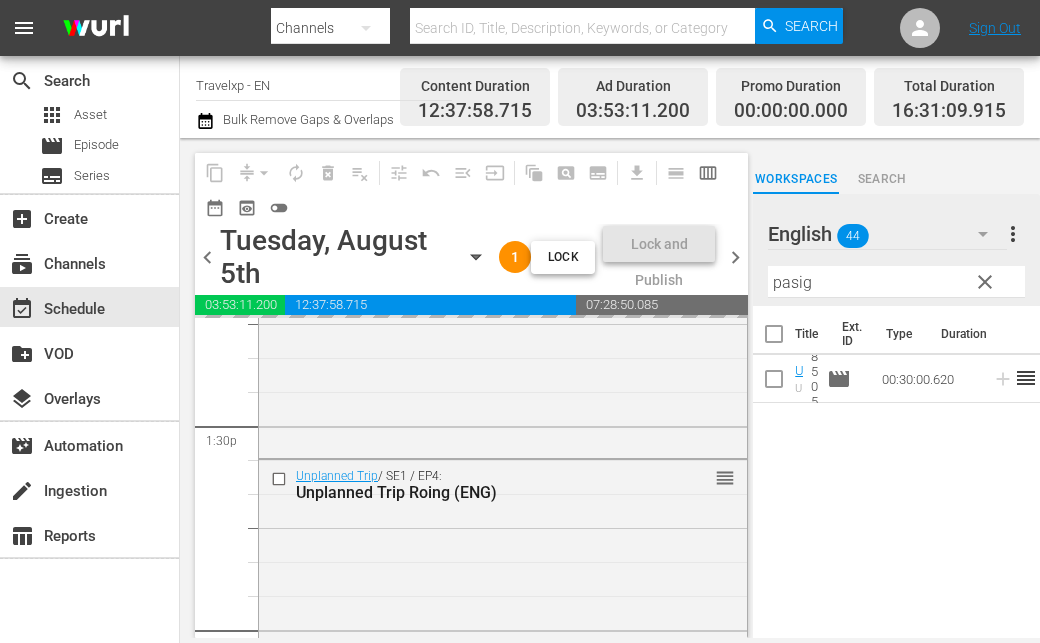 click on "pasig" at bounding box center (896, 282) 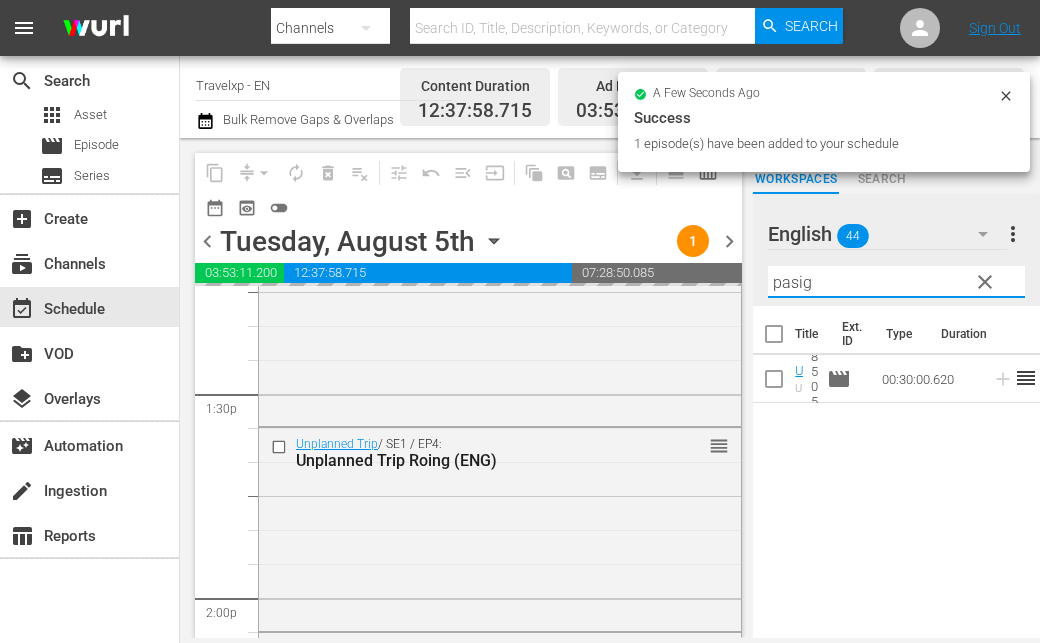 click on "pasig" at bounding box center [896, 282] 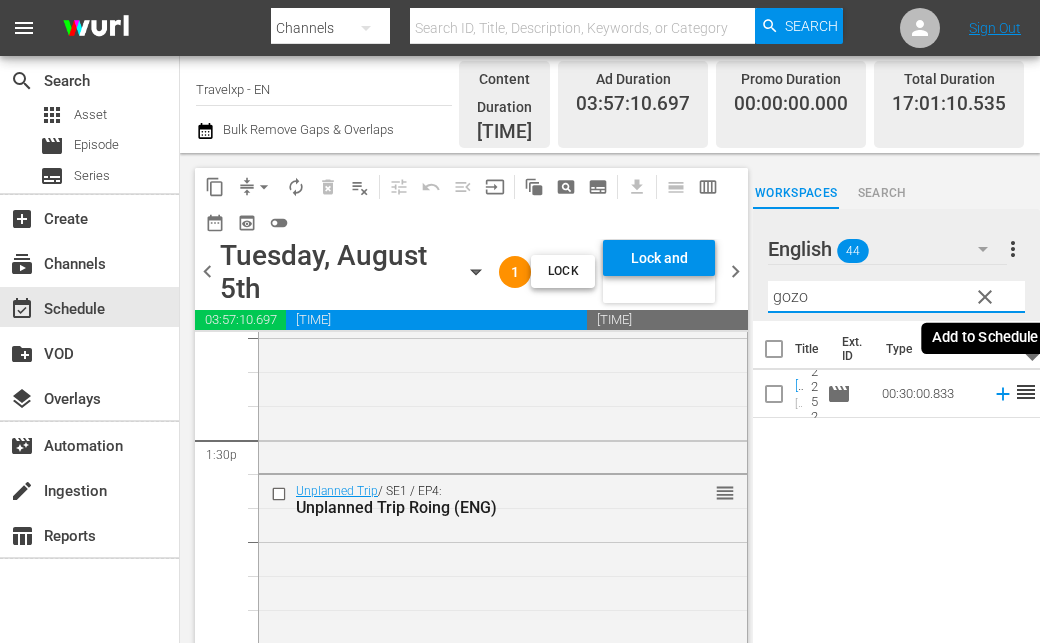 click 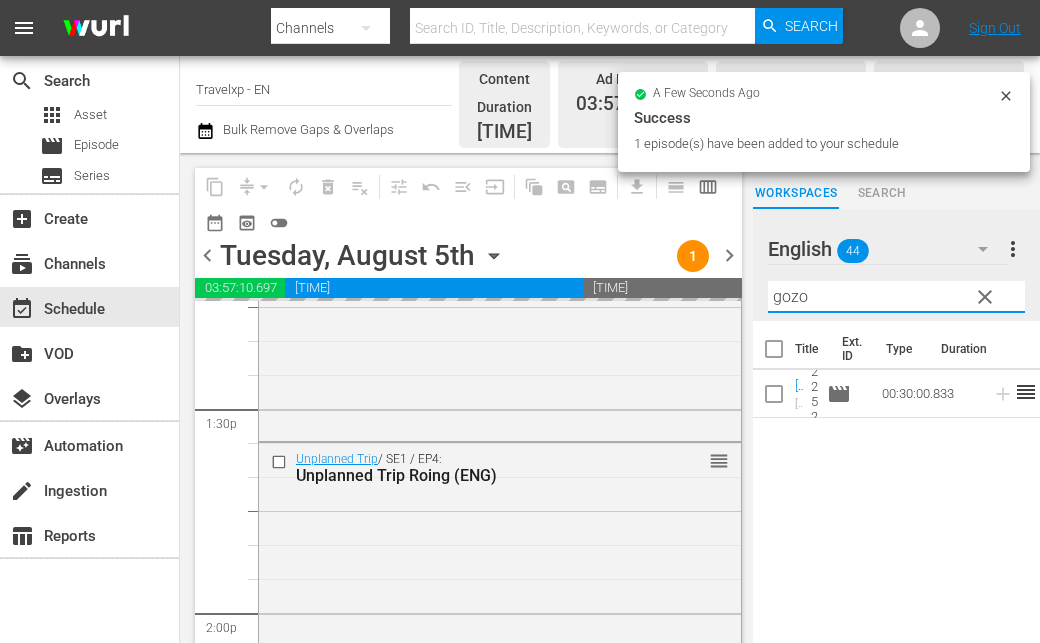 click on "gozo" at bounding box center (896, 297) 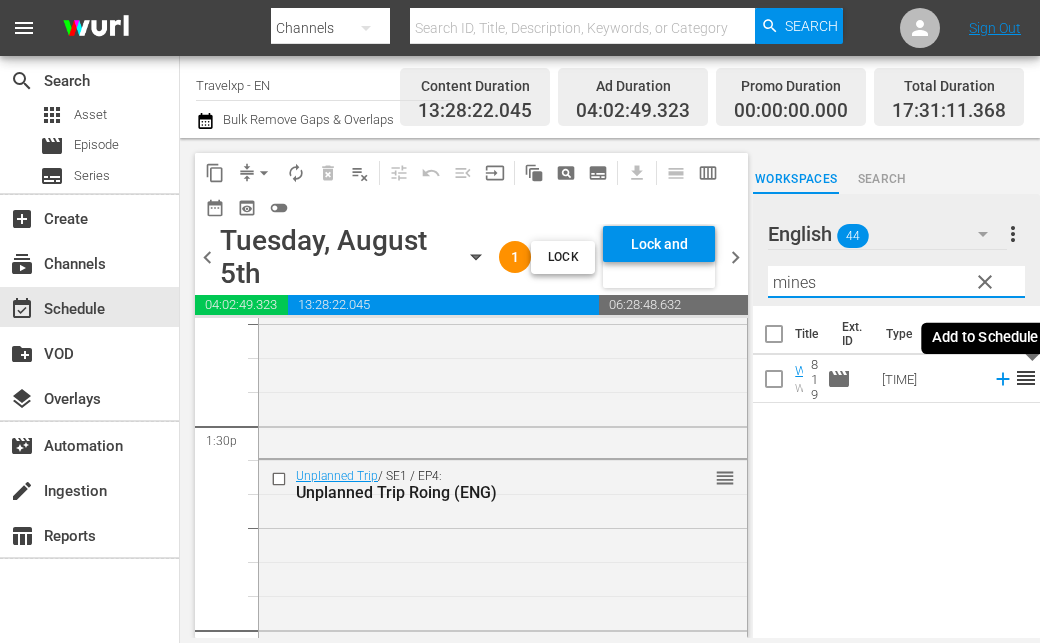 click 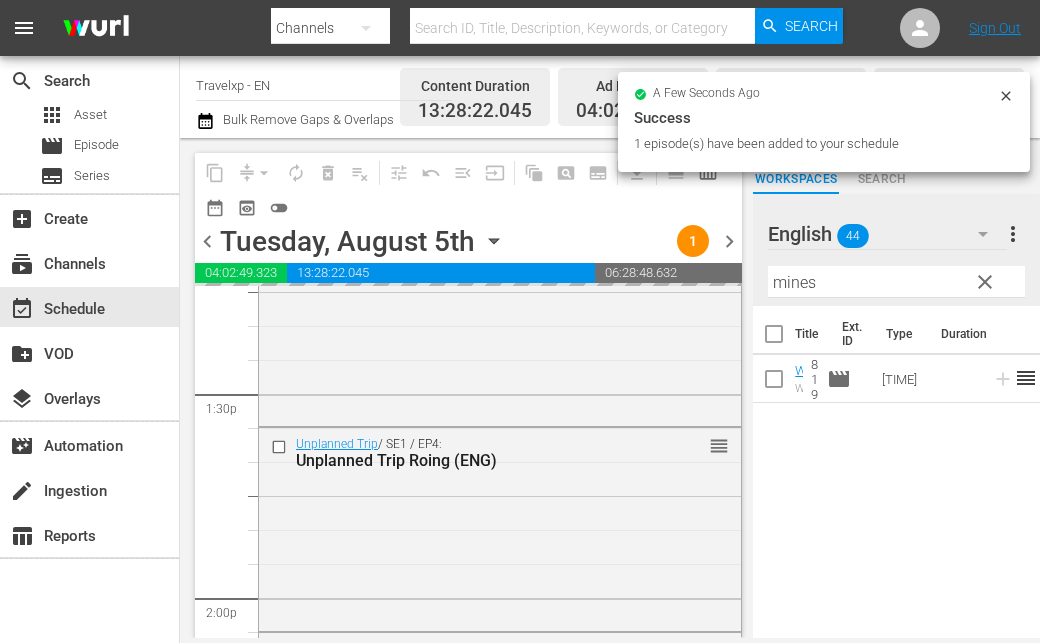 click on "mines" at bounding box center (896, 282) 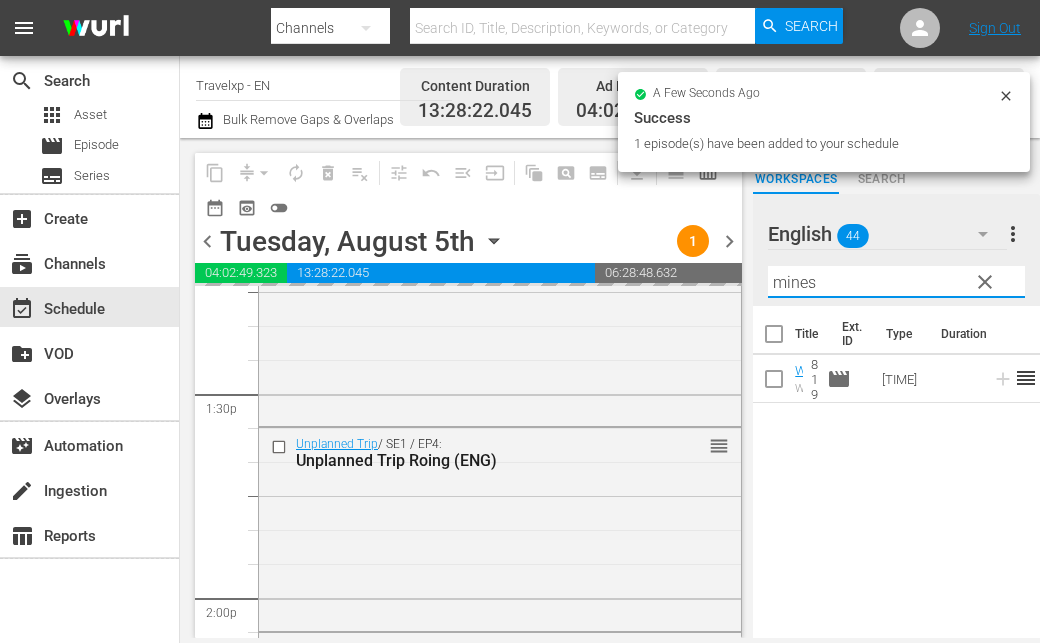 click on "mines" at bounding box center [896, 282] 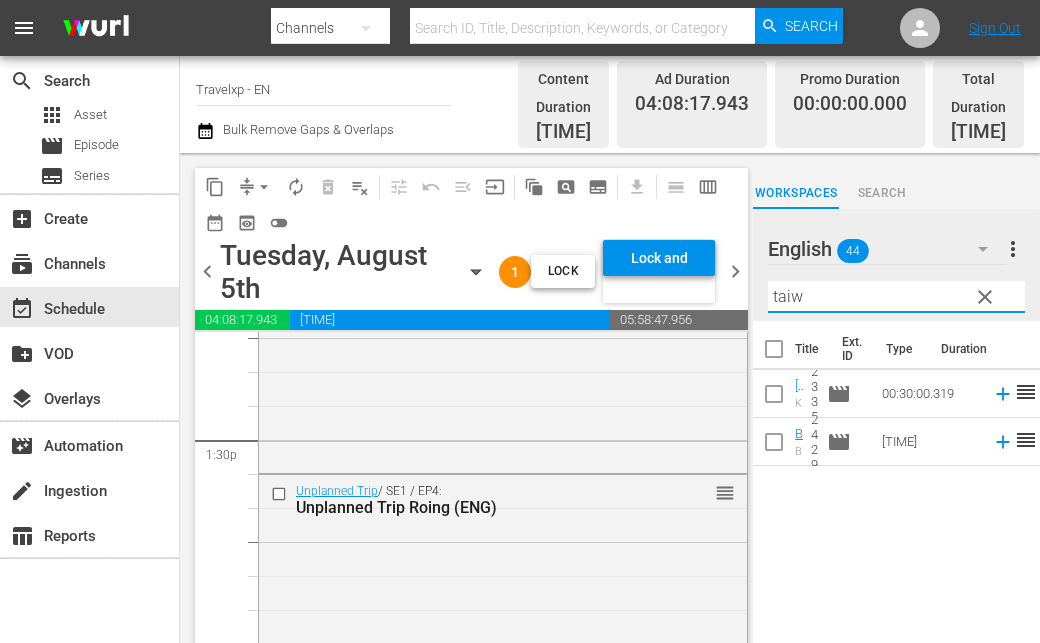 click 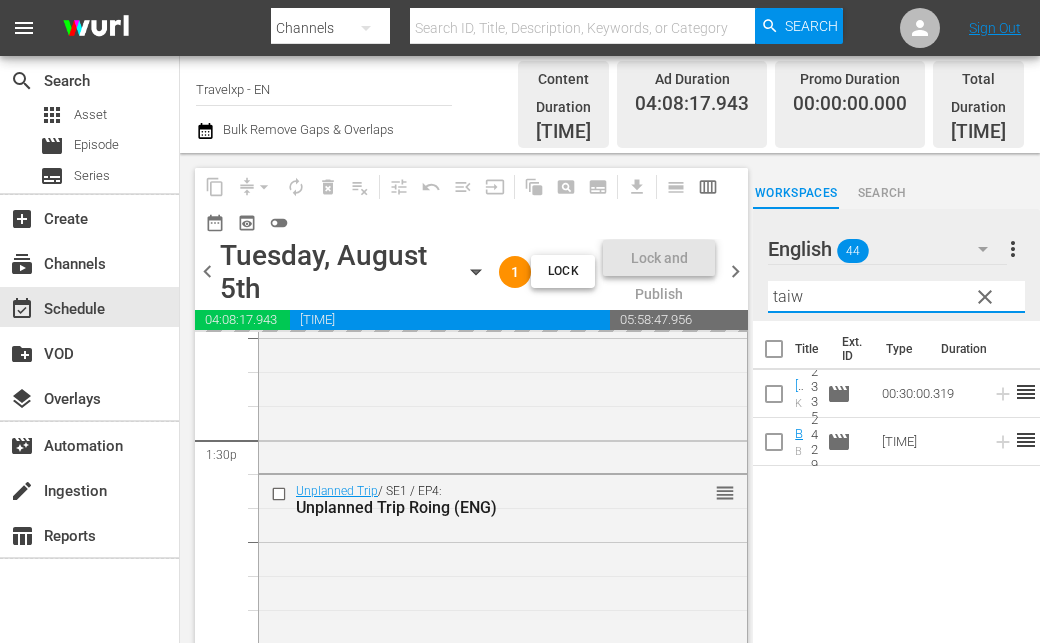 click on "taiw" at bounding box center (896, 297) 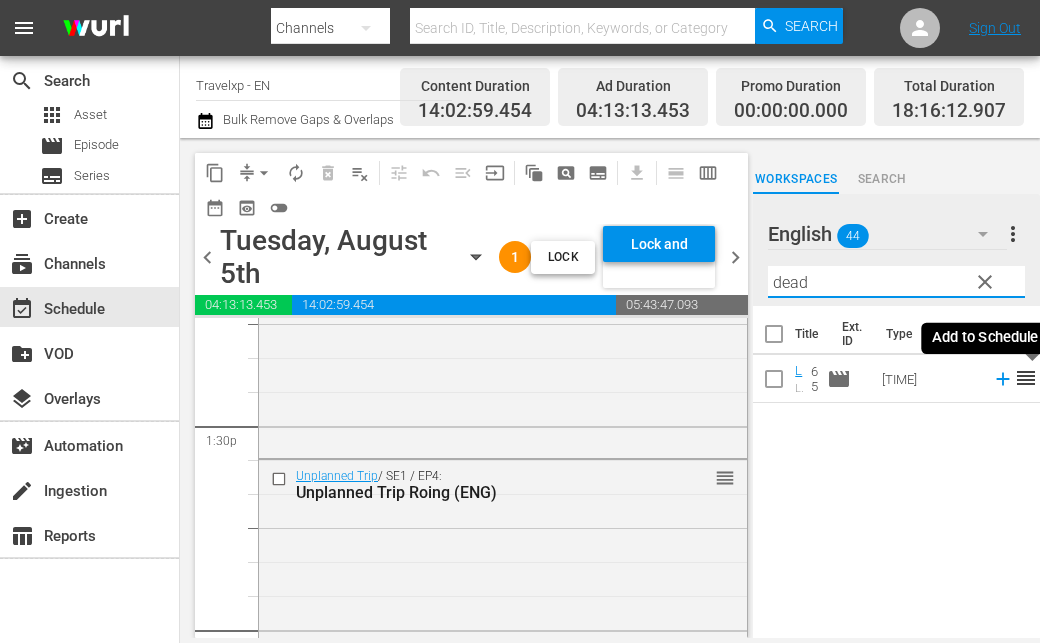click 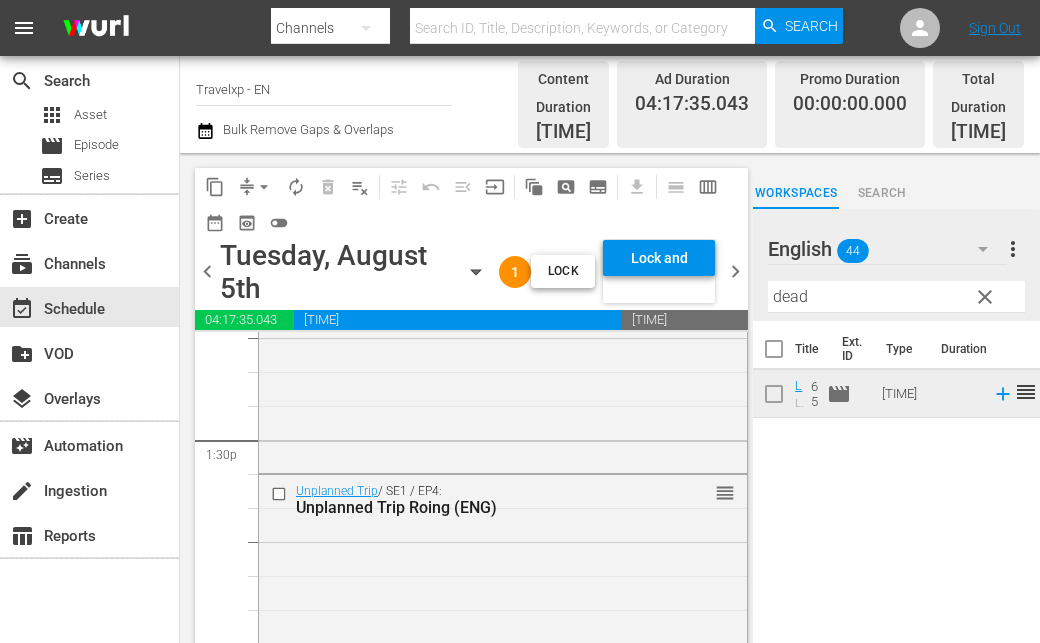 click on "dead" at bounding box center (896, 297) 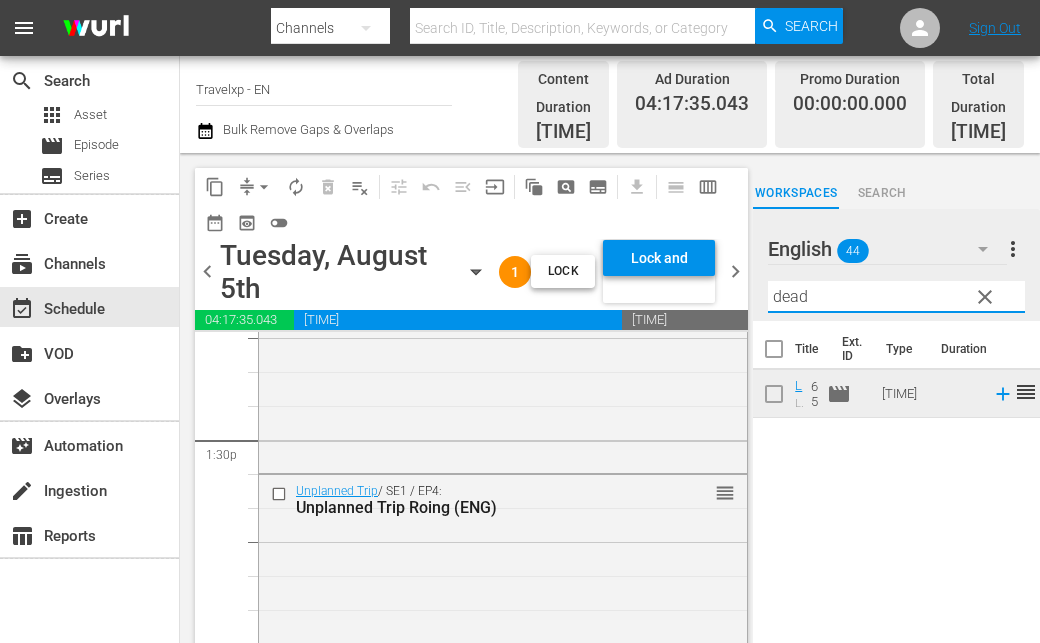 click on "dead" at bounding box center [896, 297] 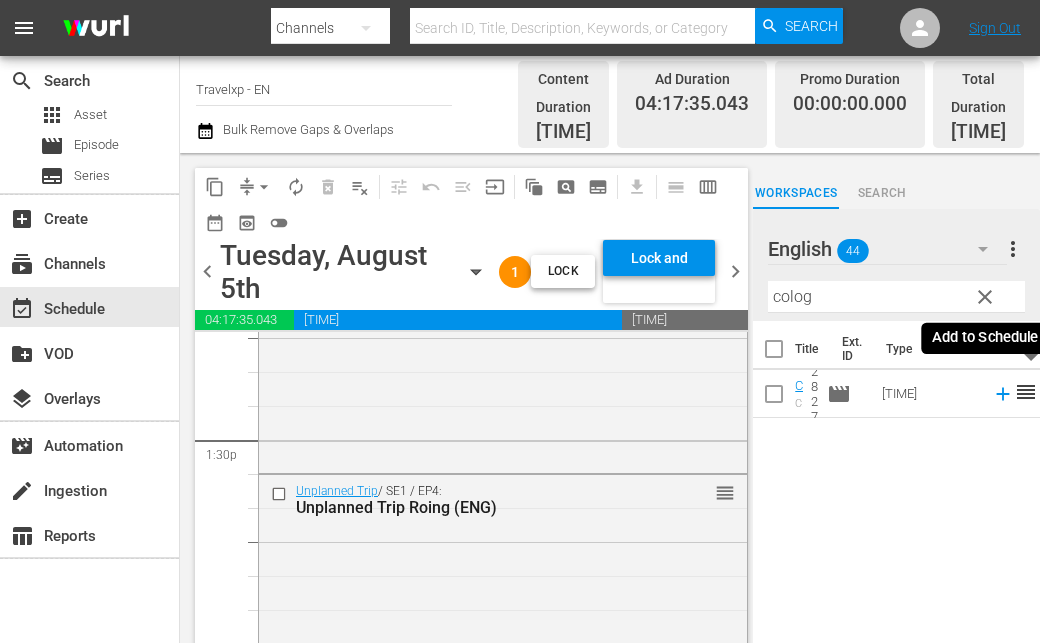click 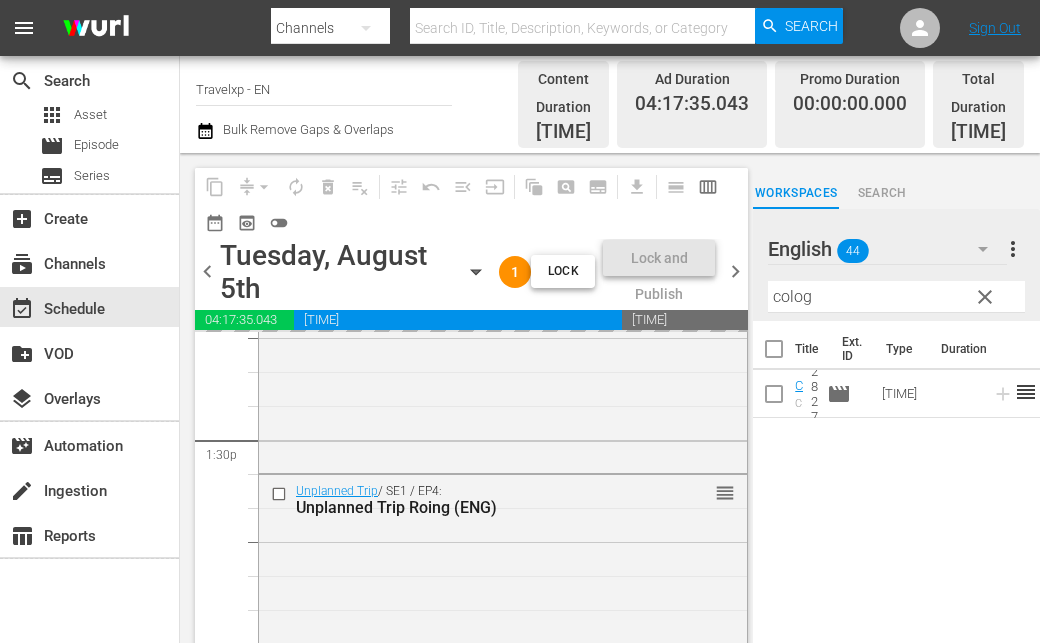 click on "colog" at bounding box center (896, 297) 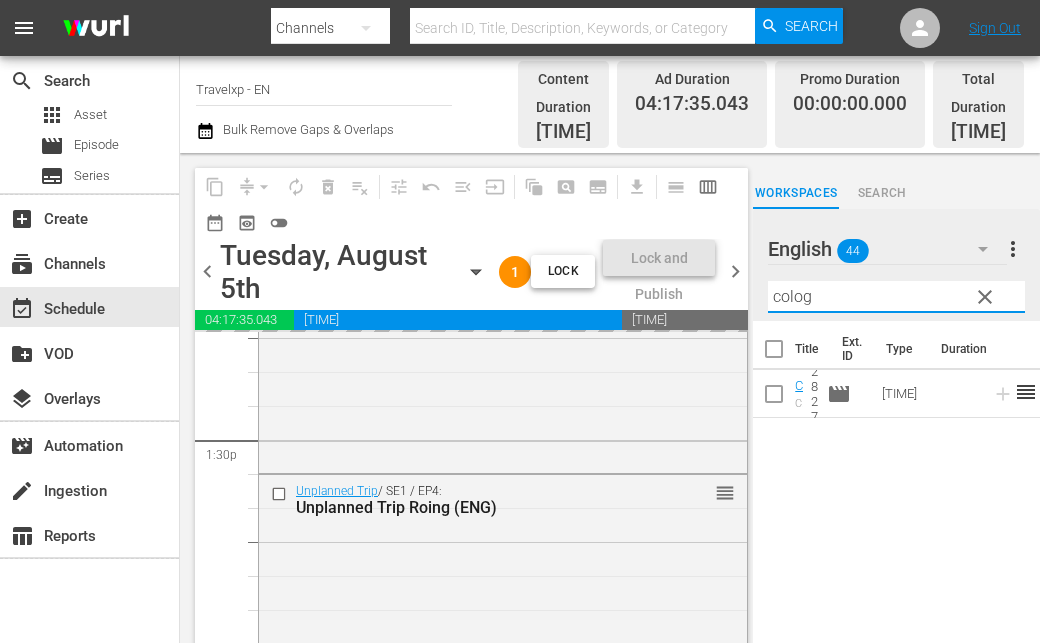 click on "colog" at bounding box center (896, 297) 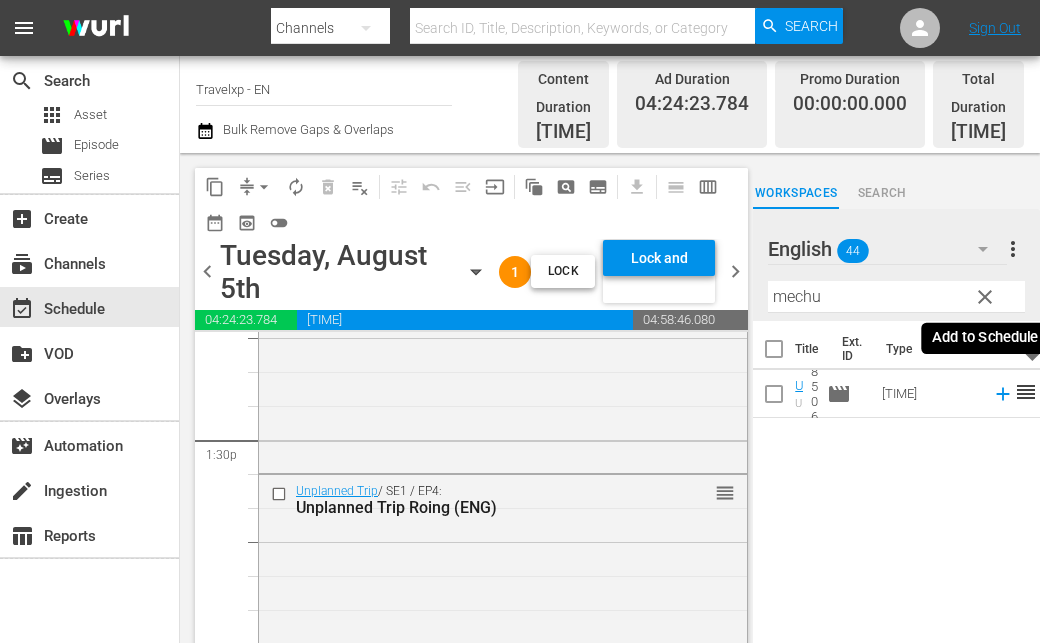 click 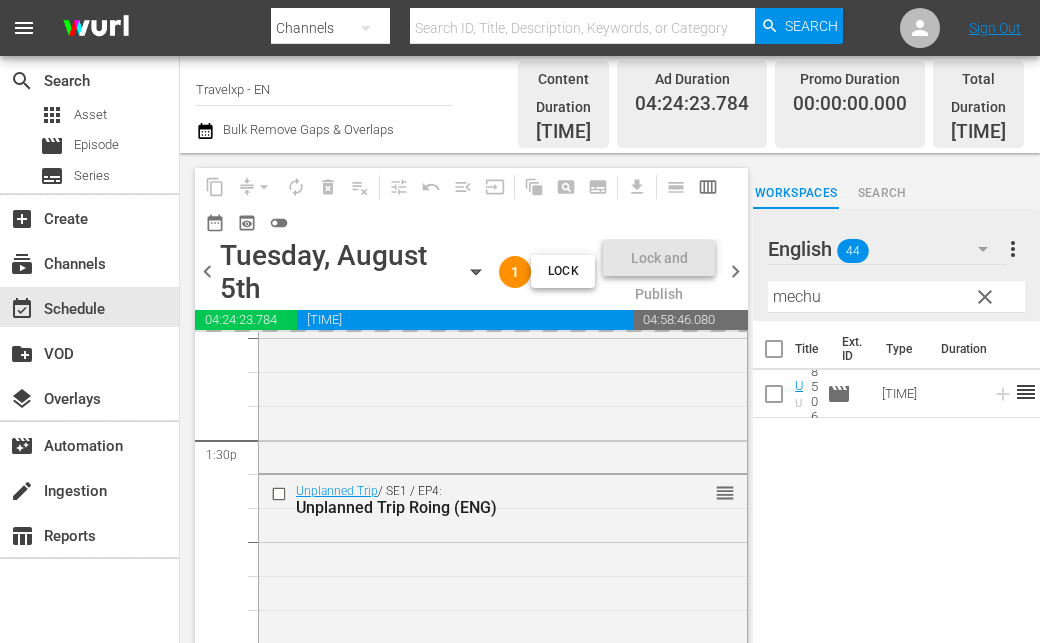 click on "mechu" at bounding box center (896, 297) 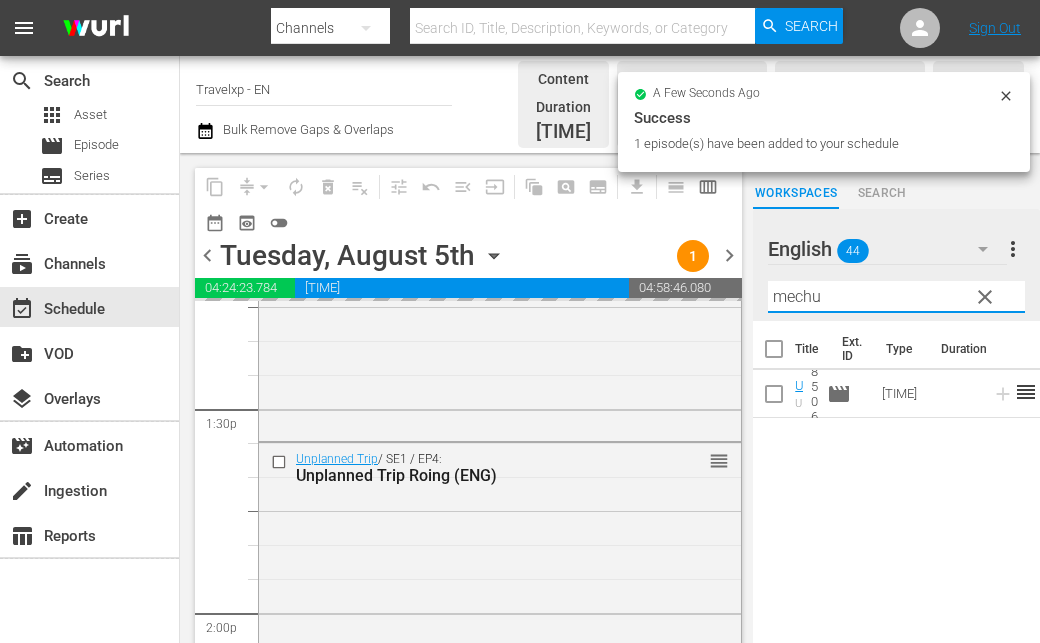 click on "mechu" at bounding box center (896, 297) 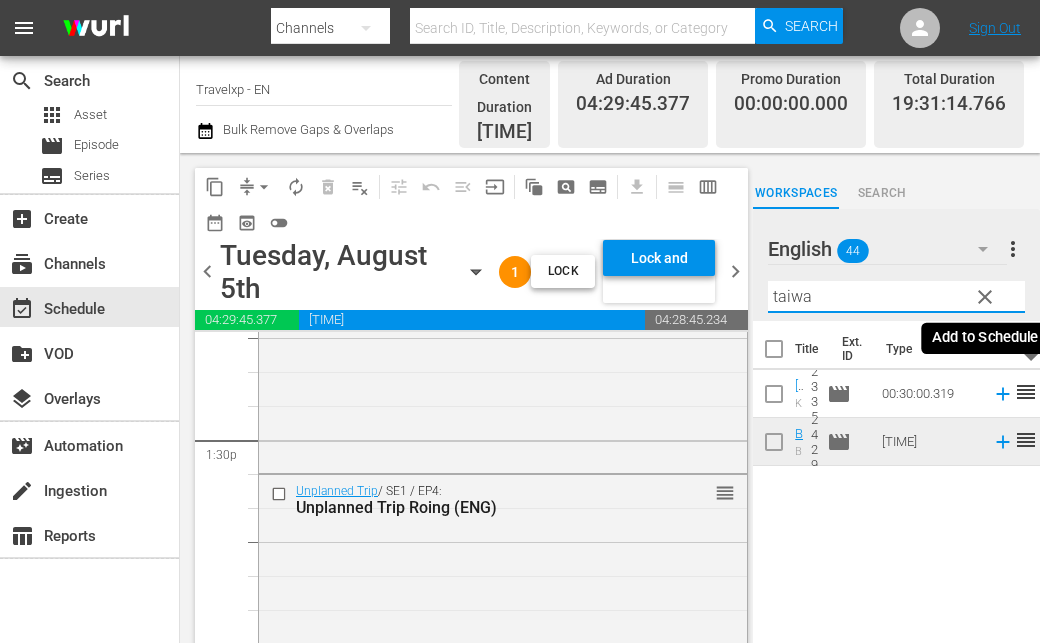 click 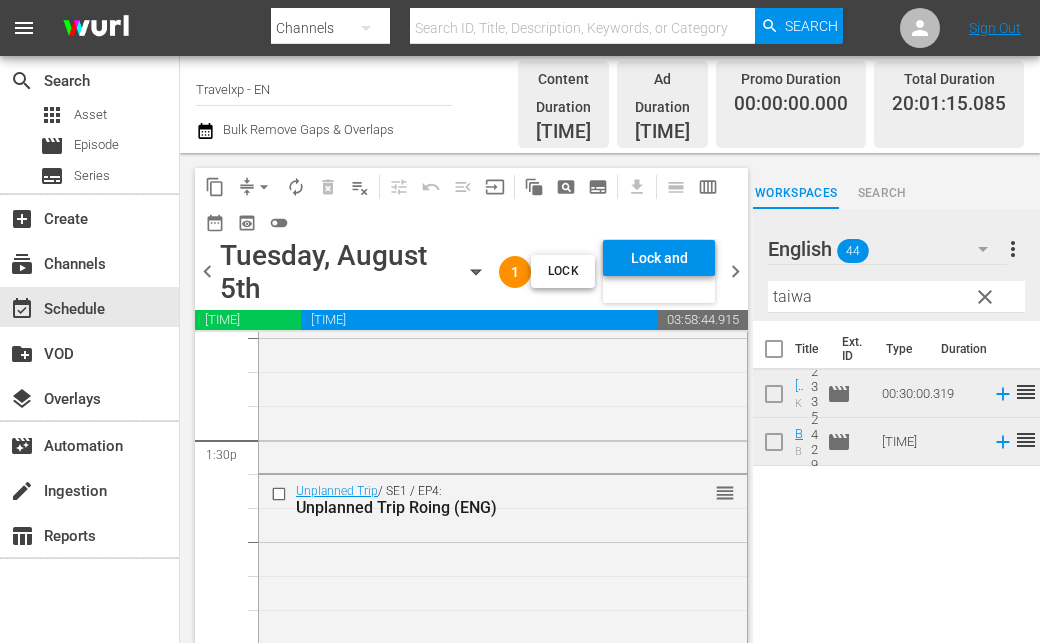 click on "taiwa" at bounding box center (896, 297) 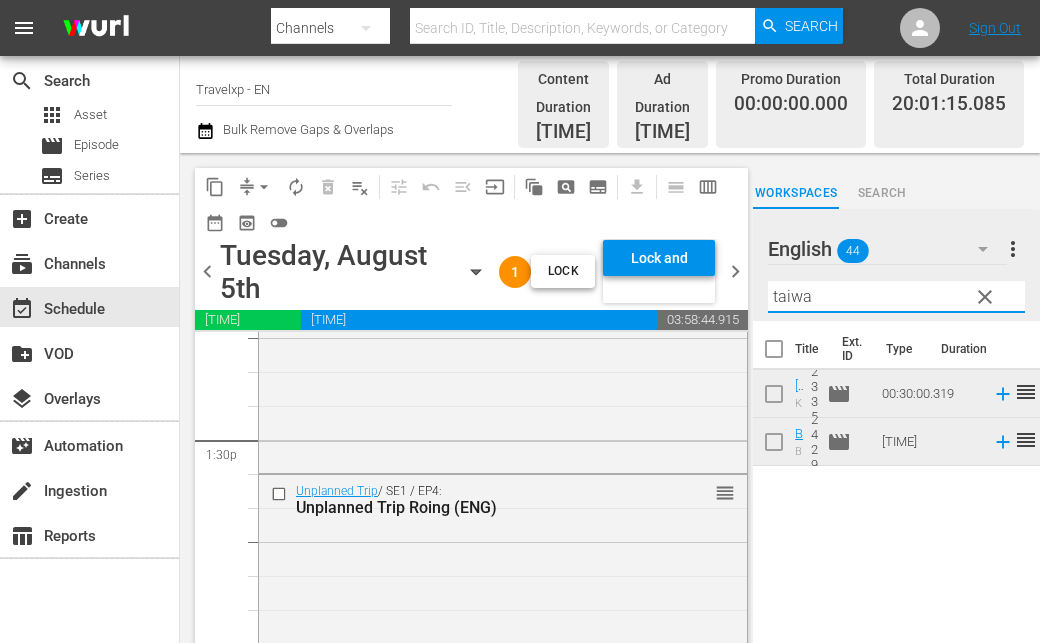 click on "taiwa" at bounding box center [896, 297] 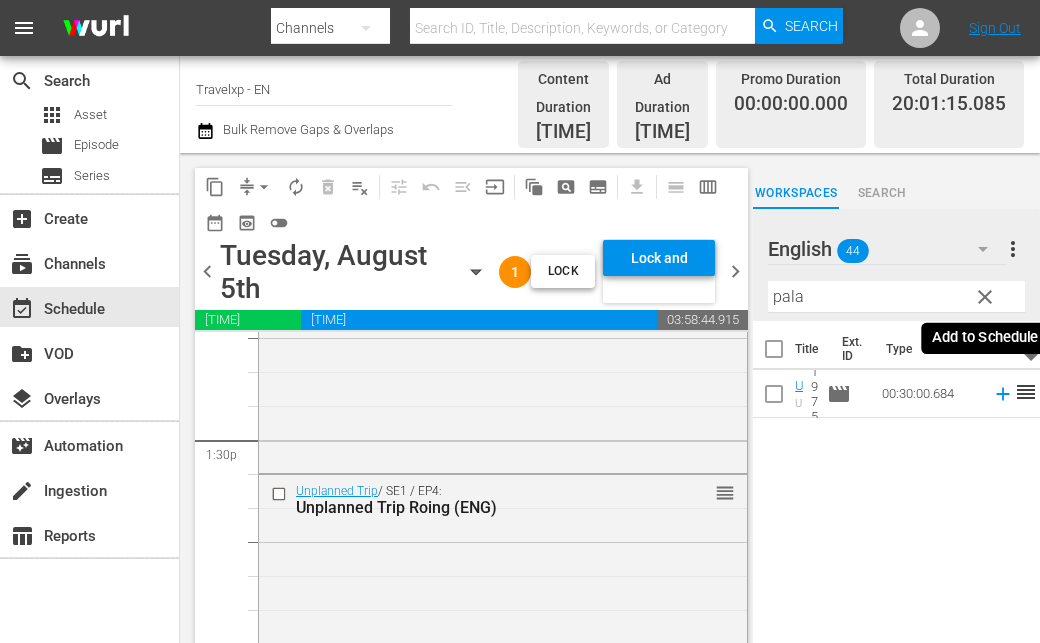 click 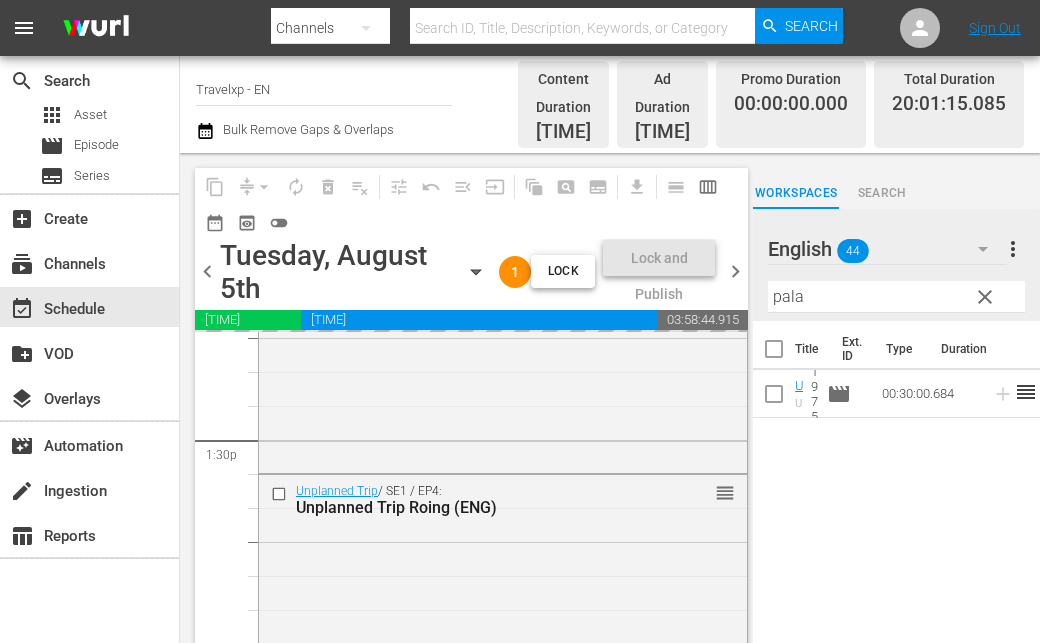 click on "pala" at bounding box center [896, 297] 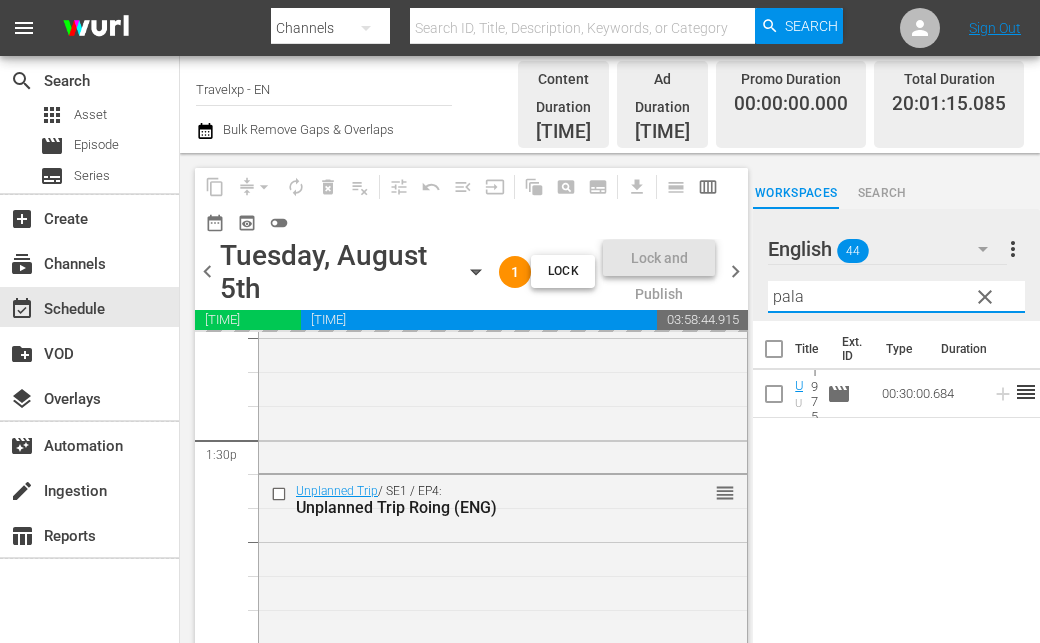 click on "pala" at bounding box center [896, 297] 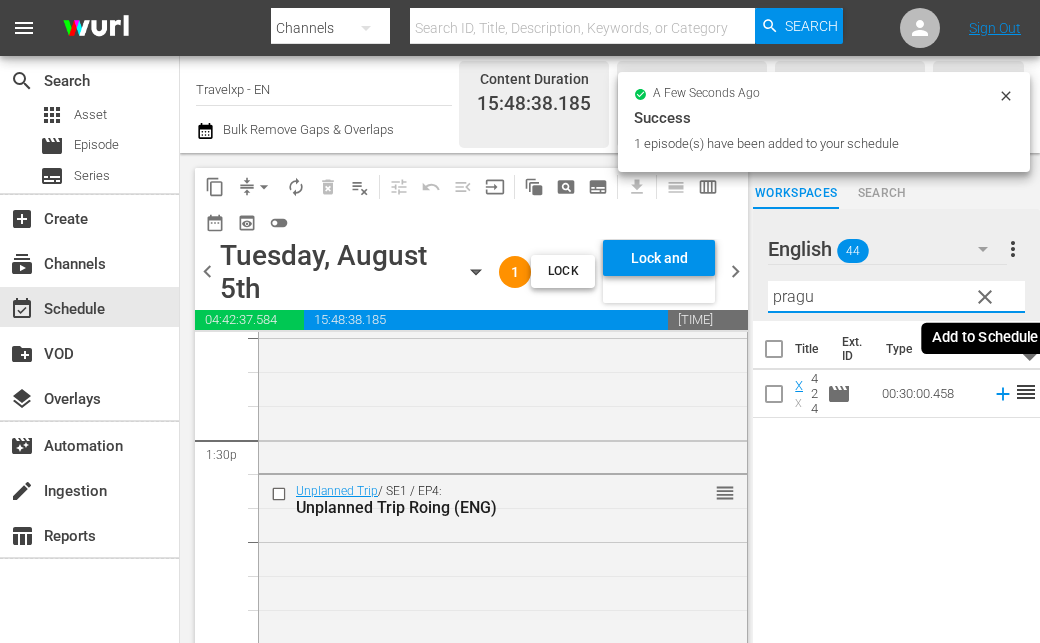 type on "pragu" 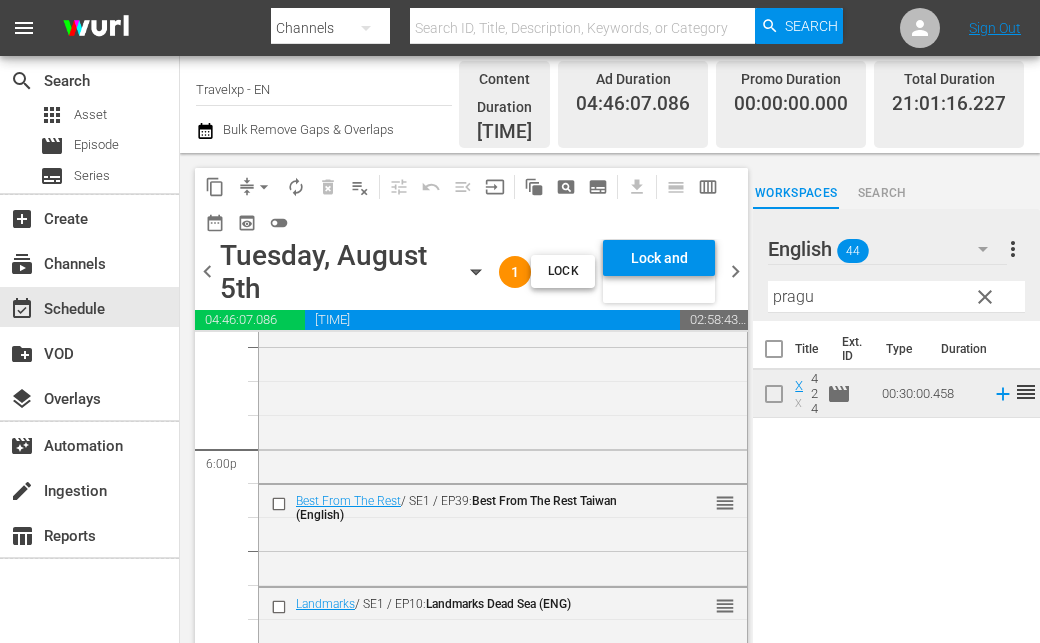 scroll, scrollTop: 7100, scrollLeft: 0, axis: vertical 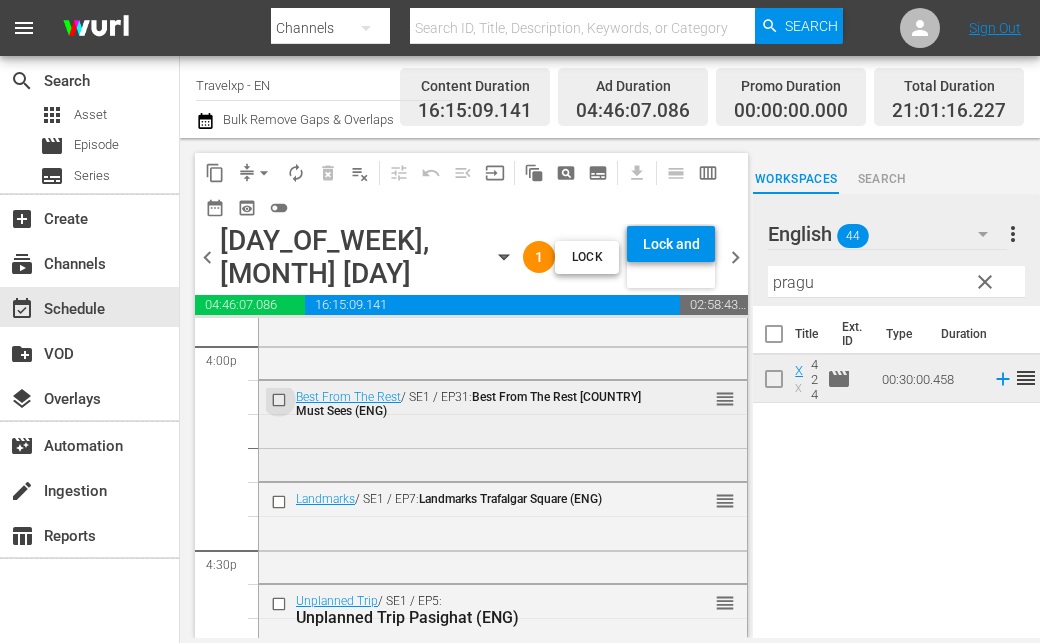 click at bounding box center (281, 400) 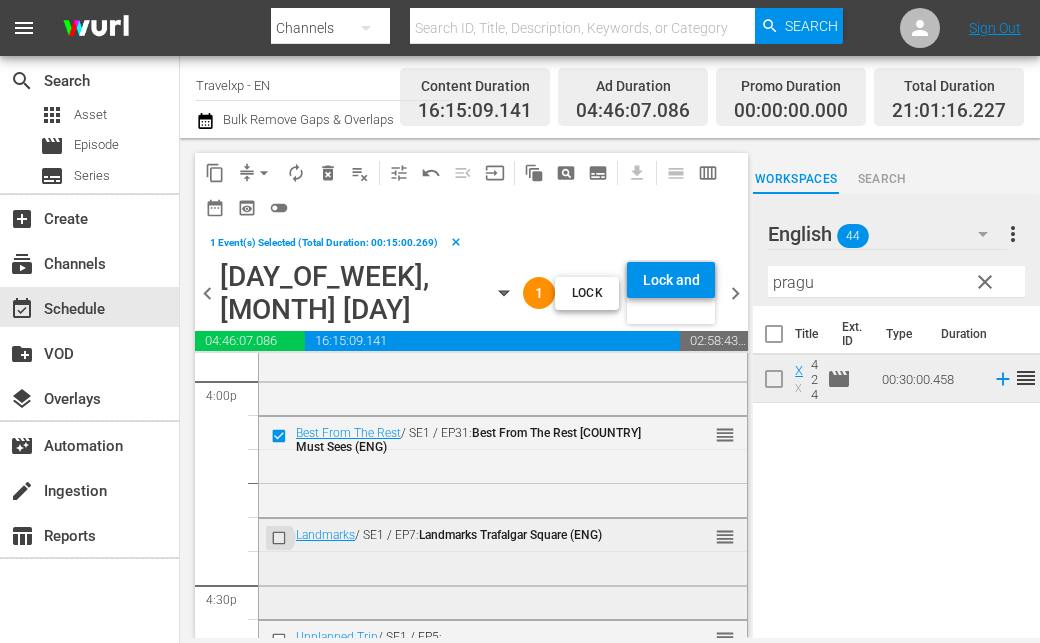 click at bounding box center (281, 537) 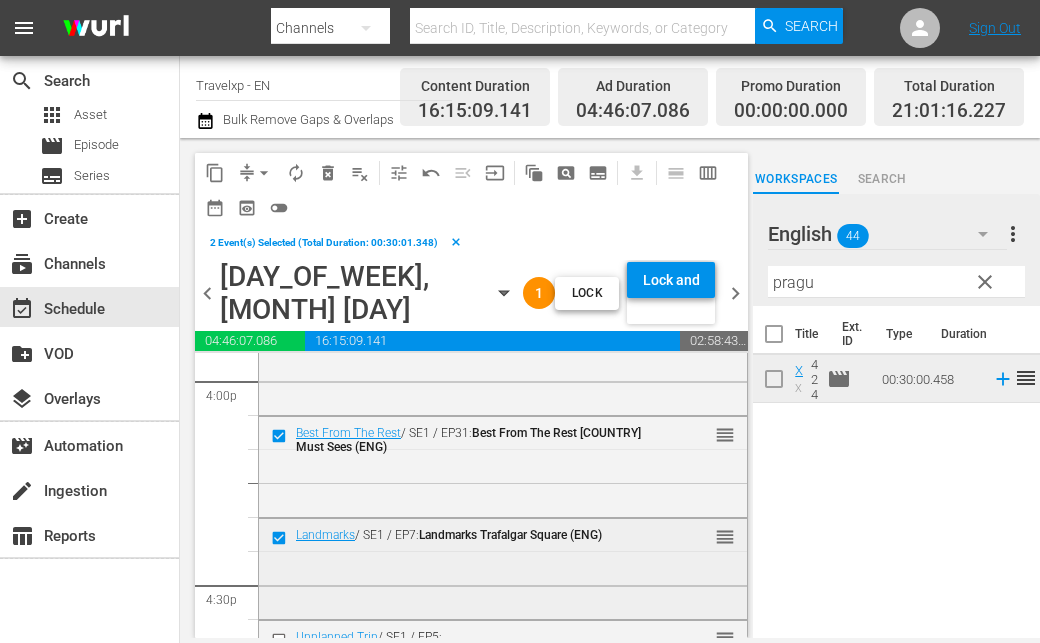 scroll, scrollTop: 6600, scrollLeft: 0, axis: vertical 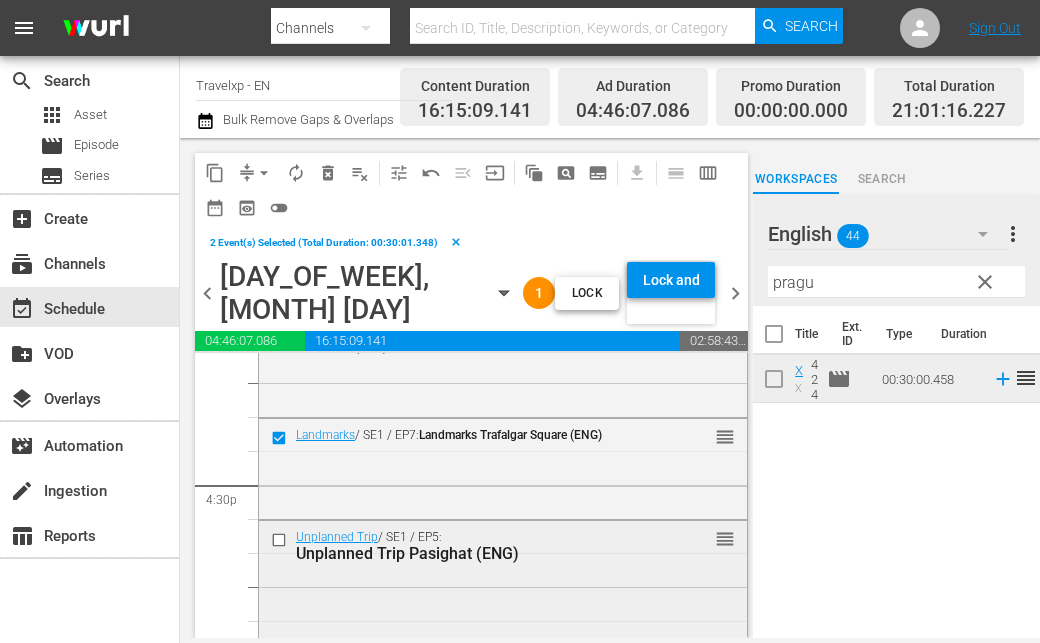 click at bounding box center (281, 539) 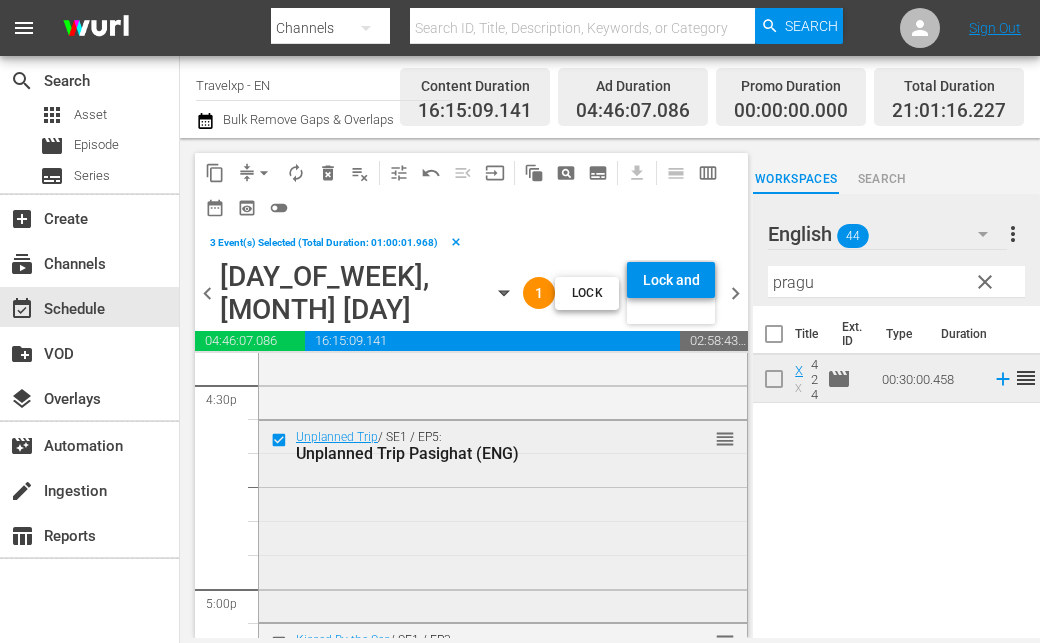 scroll, scrollTop: 6800, scrollLeft: 0, axis: vertical 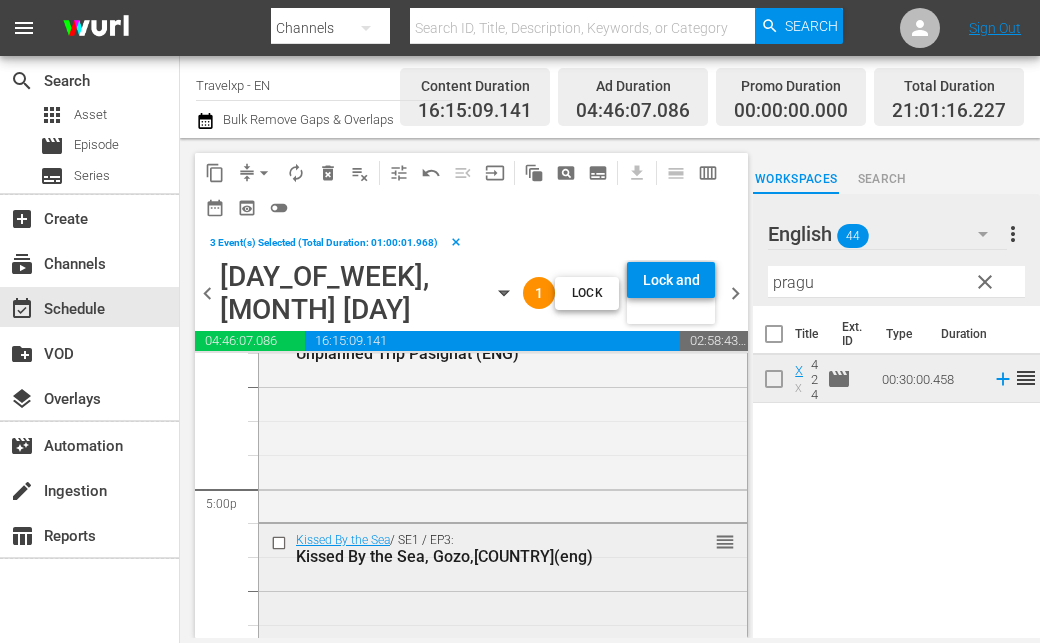 click at bounding box center [281, 543] 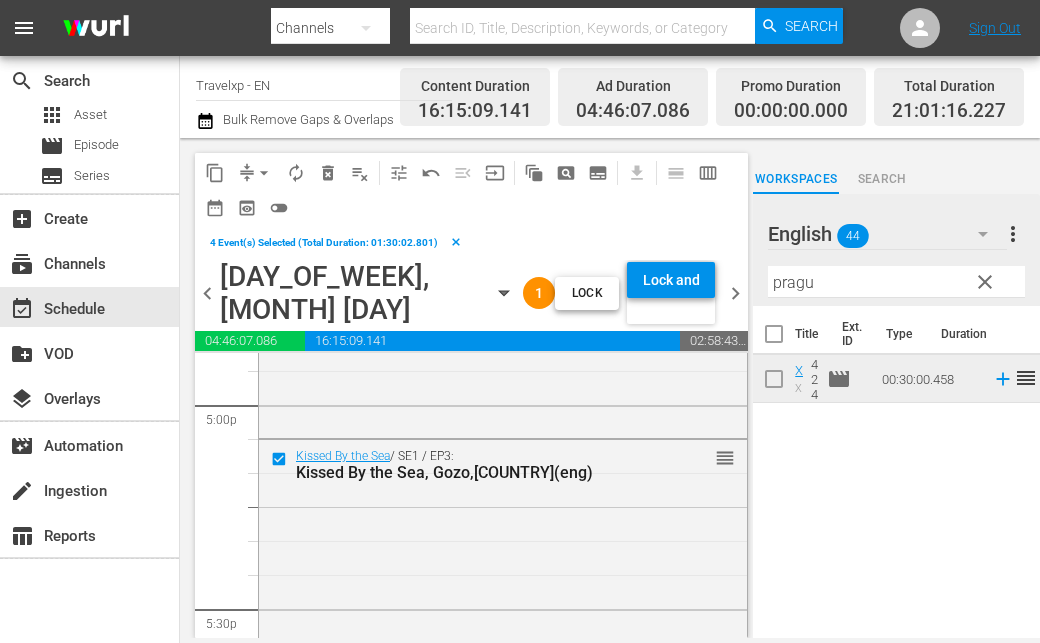 scroll, scrollTop: 7000, scrollLeft: 0, axis: vertical 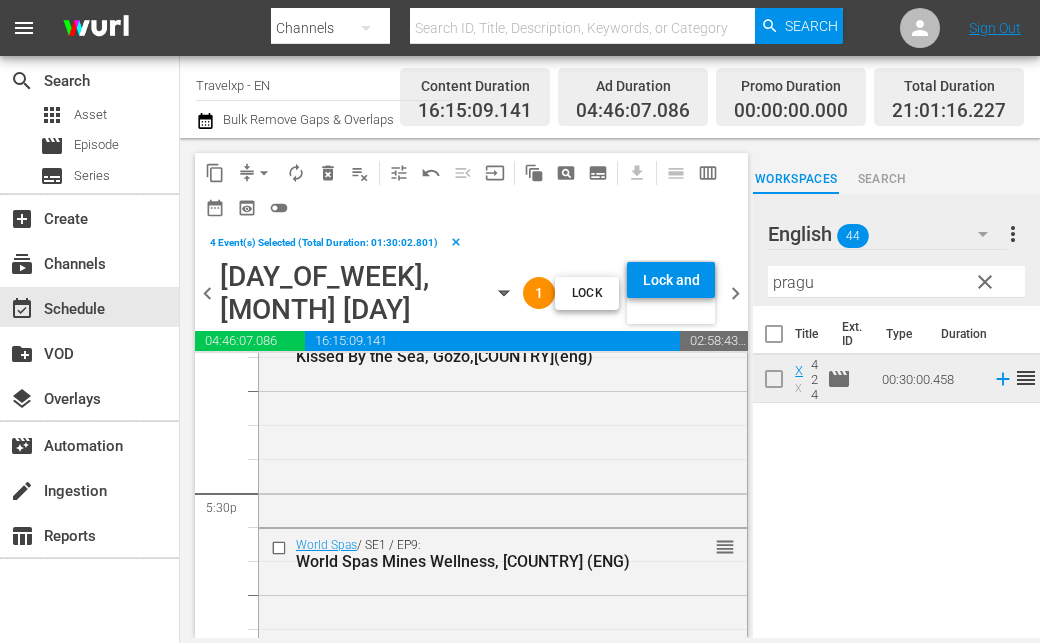 click at bounding box center [281, 548] 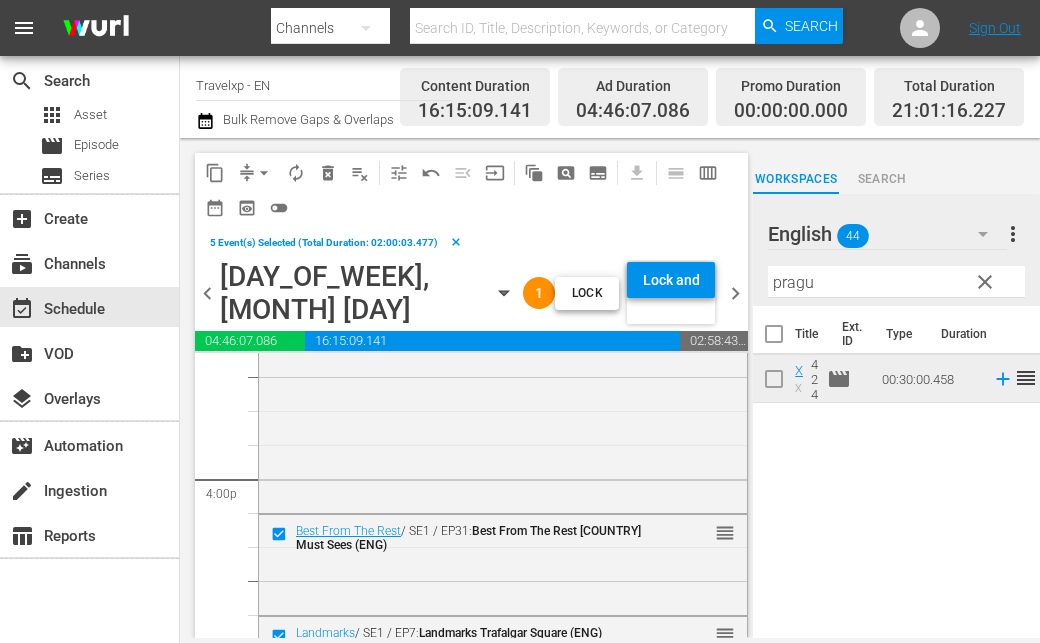 scroll, scrollTop: 6400, scrollLeft: 0, axis: vertical 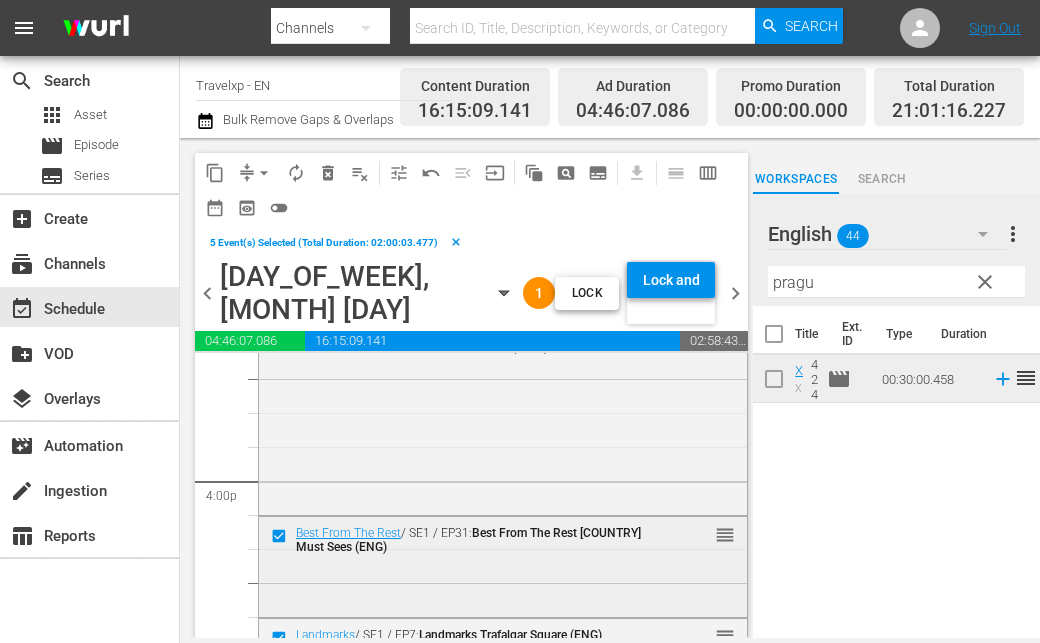 click at bounding box center [281, 536] 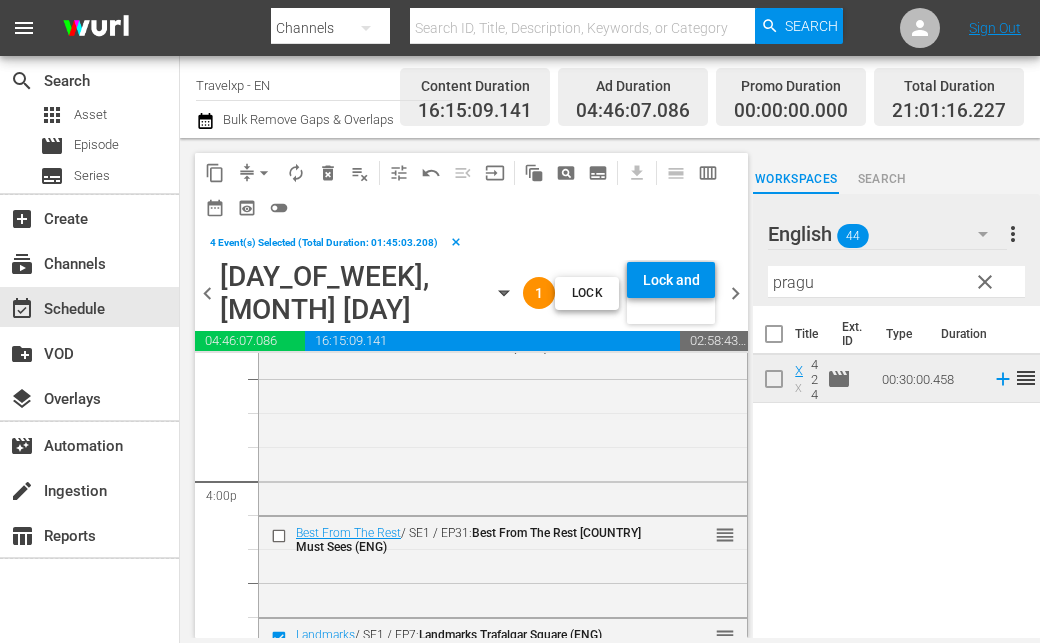 scroll, scrollTop: 6500, scrollLeft: 0, axis: vertical 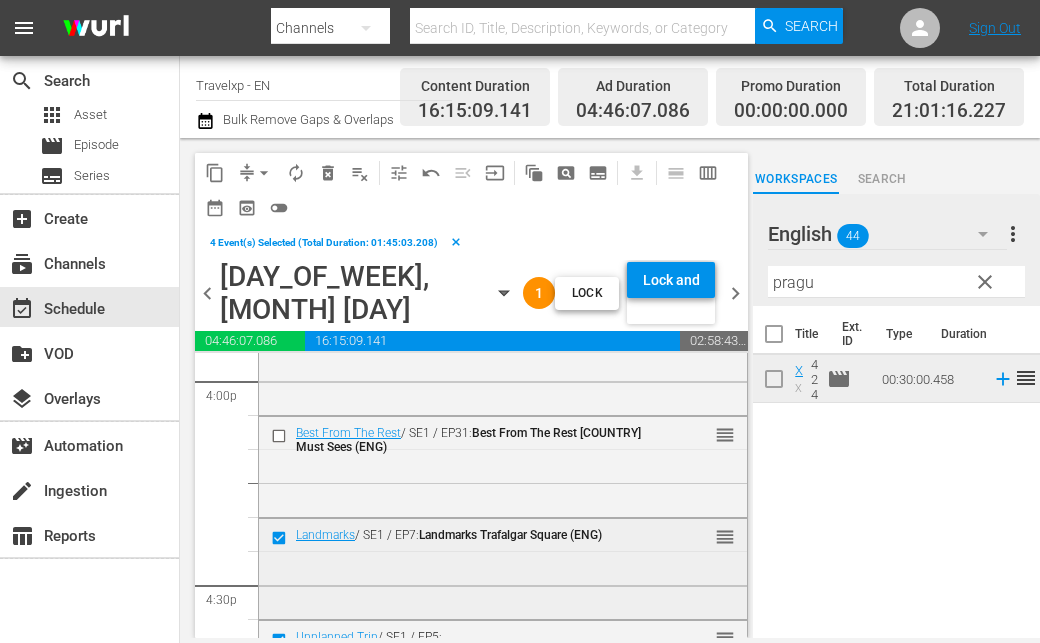 click at bounding box center (281, 537) 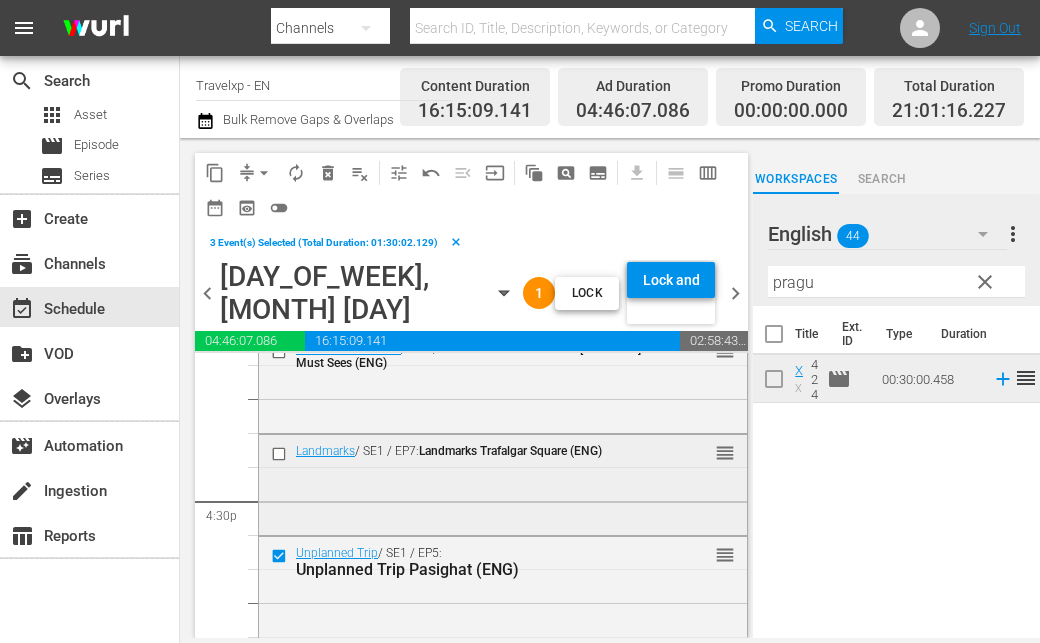 scroll, scrollTop: 6700, scrollLeft: 0, axis: vertical 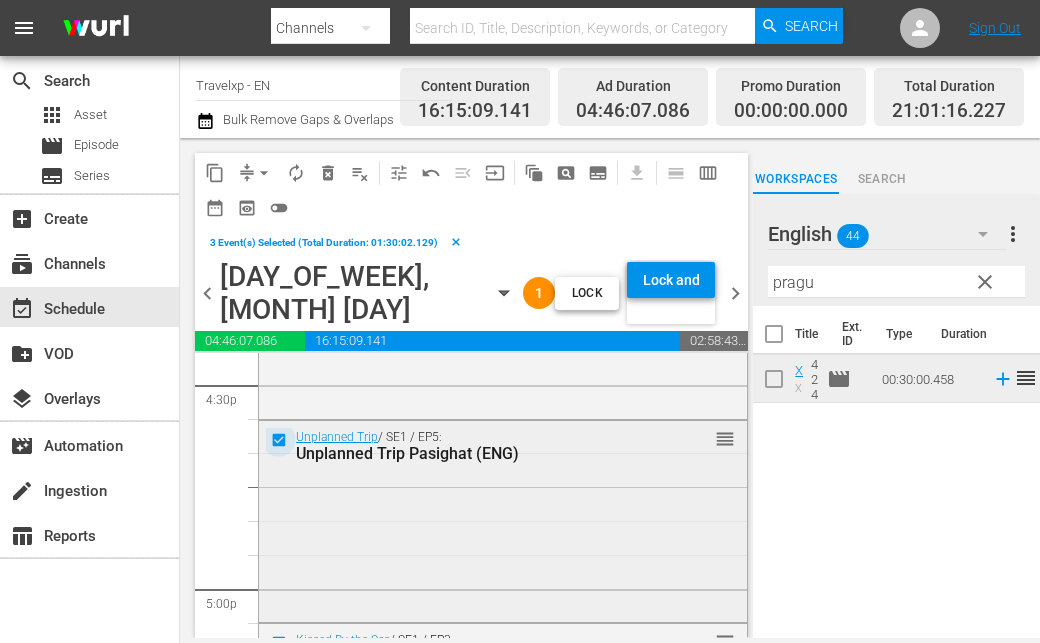click at bounding box center [281, 439] 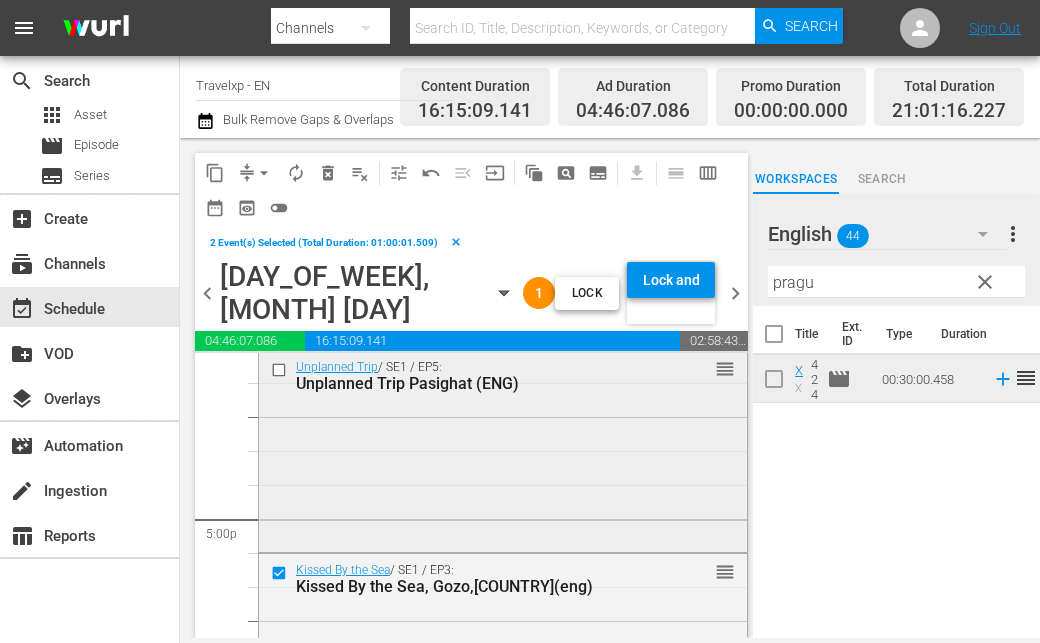 scroll, scrollTop: 6800, scrollLeft: 0, axis: vertical 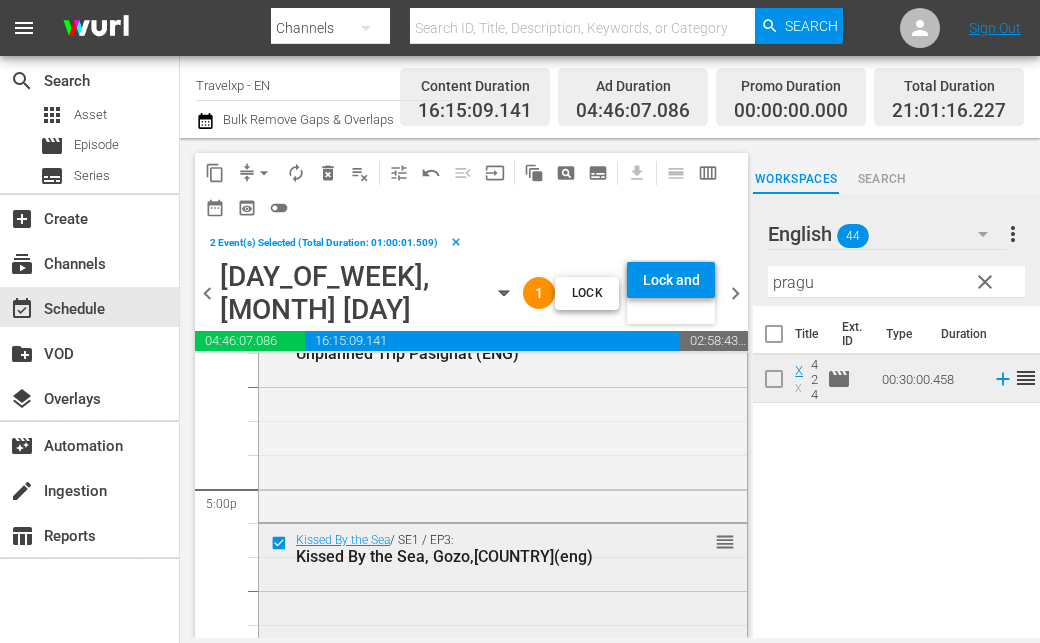 click at bounding box center [281, 543] 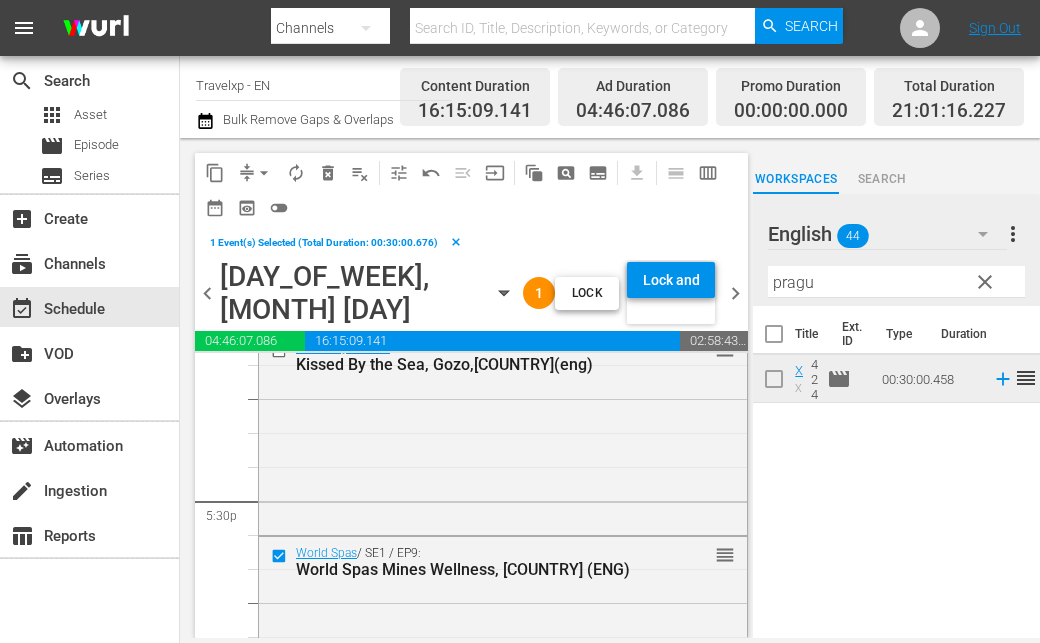 scroll, scrollTop: 7000, scrollLeft: 0, axis: vertical 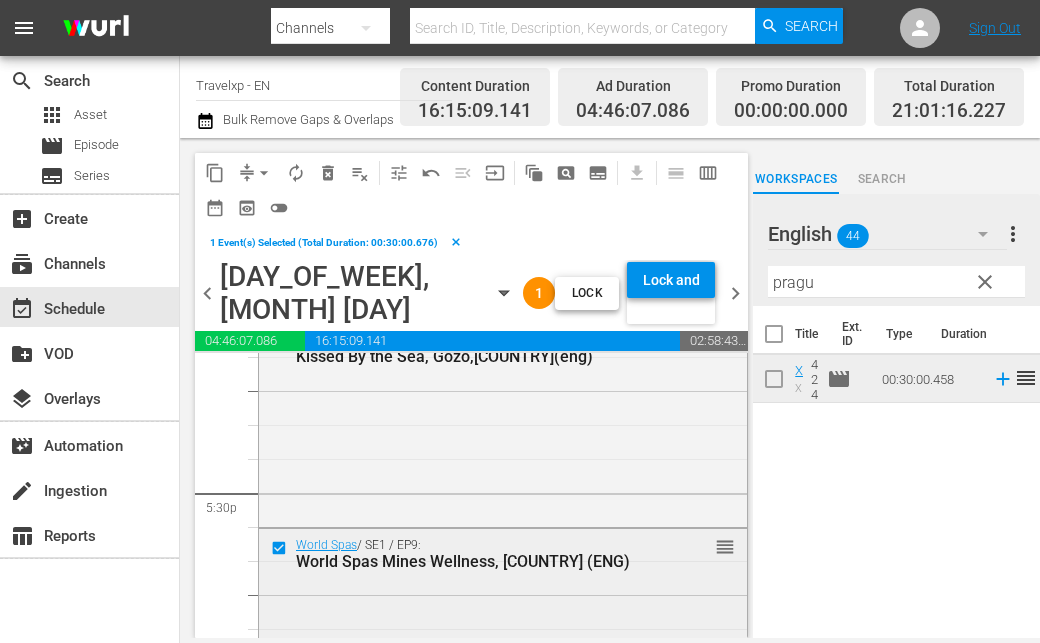 click at bounding box center (281, 548) 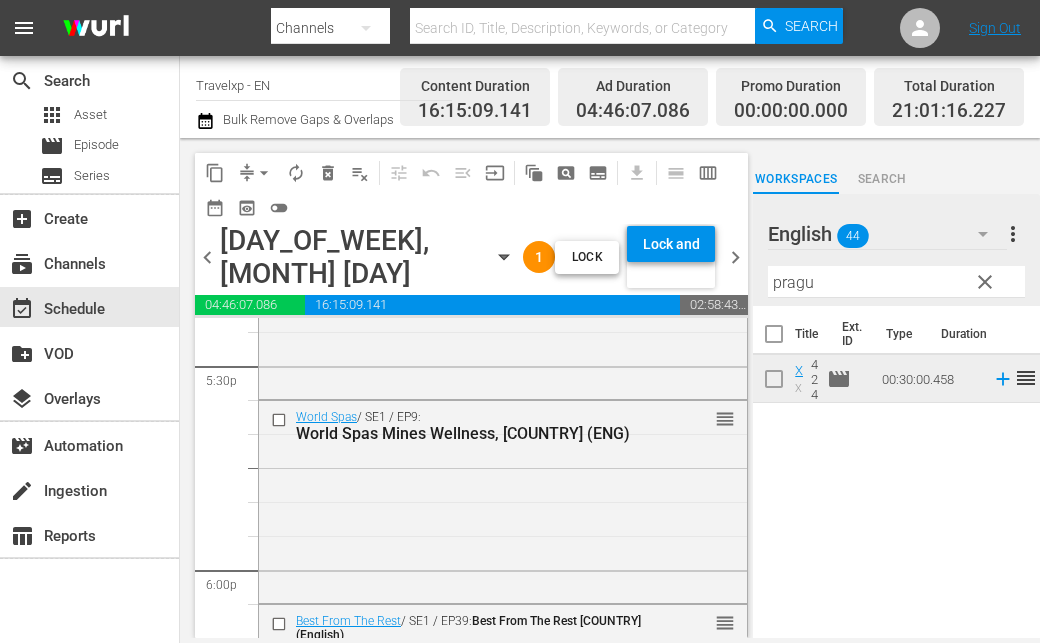 scroll, scrollTop: 7200, scrollLeft: 0, axis: vertical 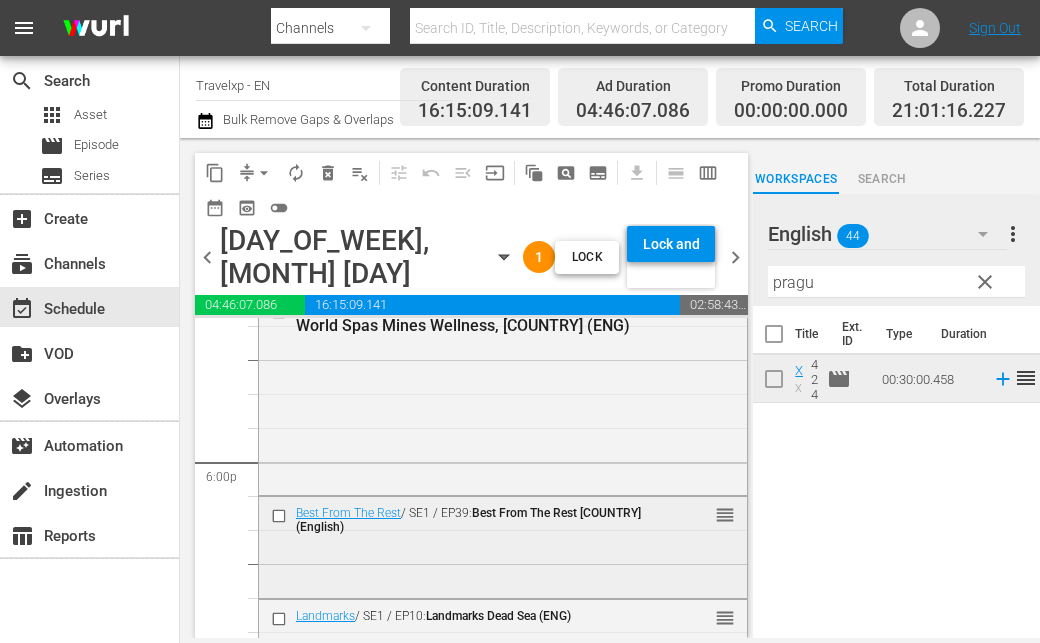 click at bounding box center (281, 516) 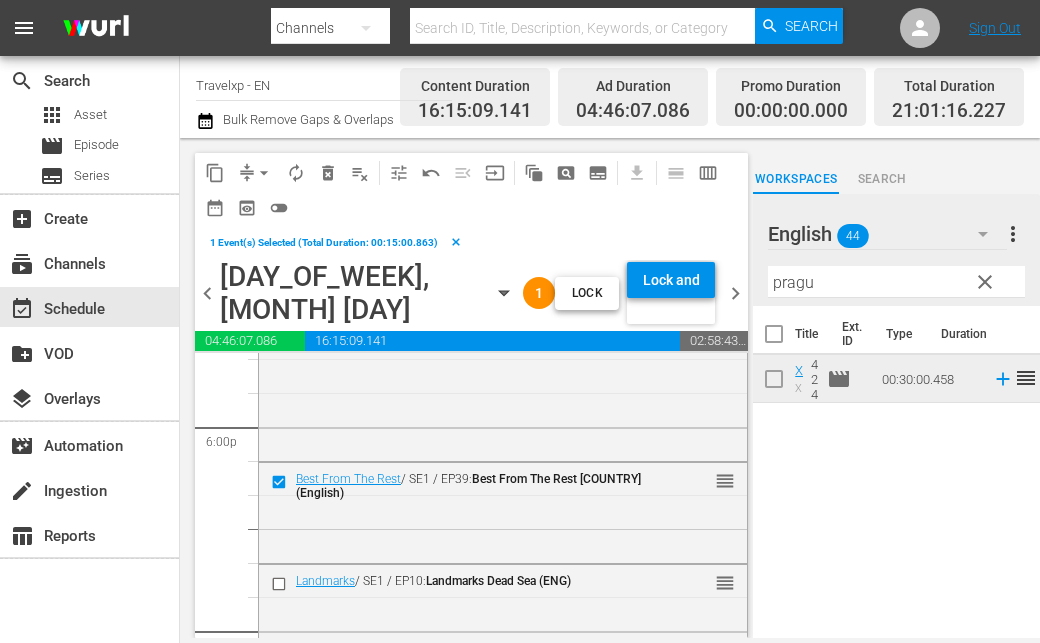 scroll, scrollTop: 7300, scrollLeft: 0, axis: vertical 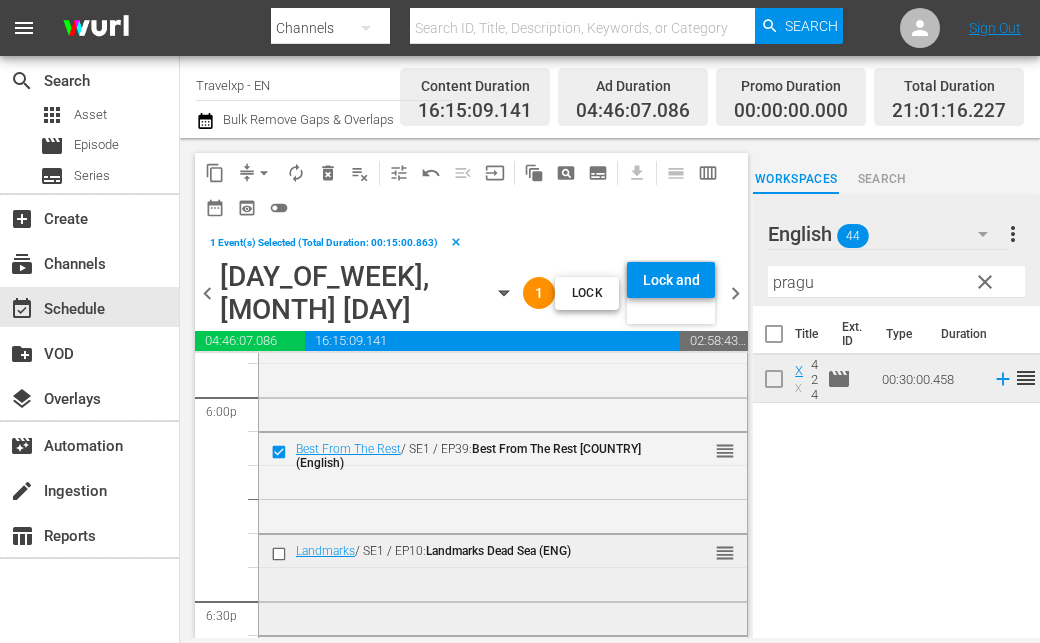 click at bounding box center (281, 554) 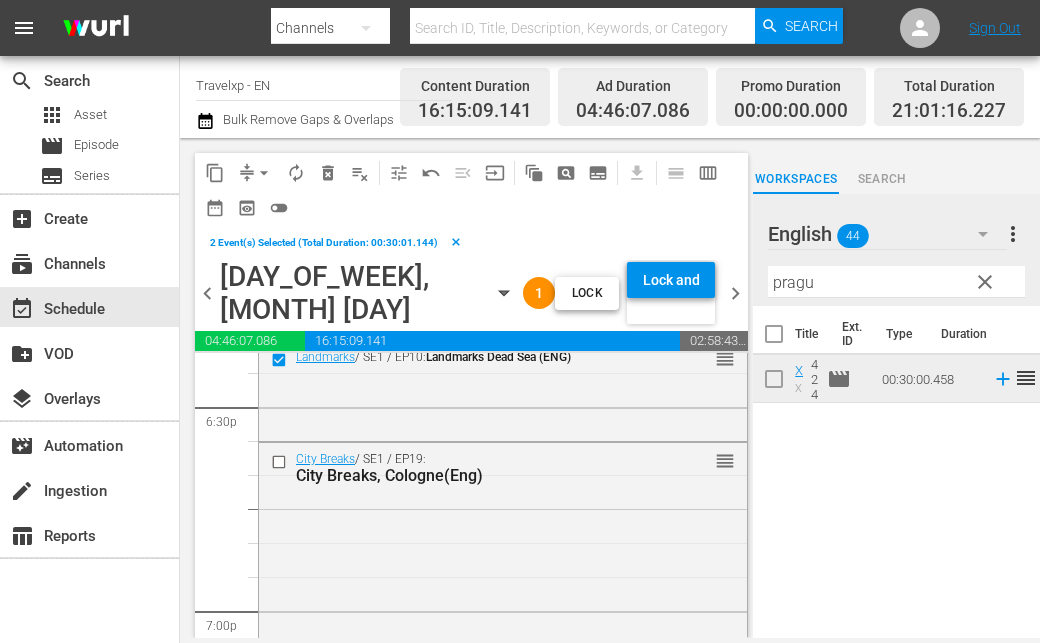 scroll, scrollTop: 7500, scrollLeft: 0, axis: vertical 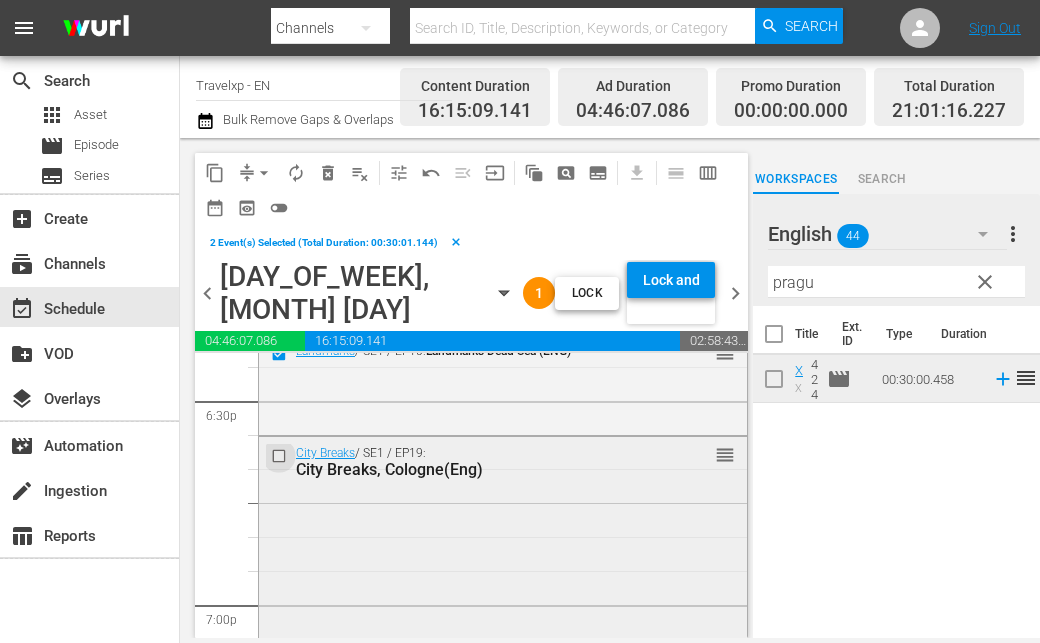 click at bounding box center [281, 456] 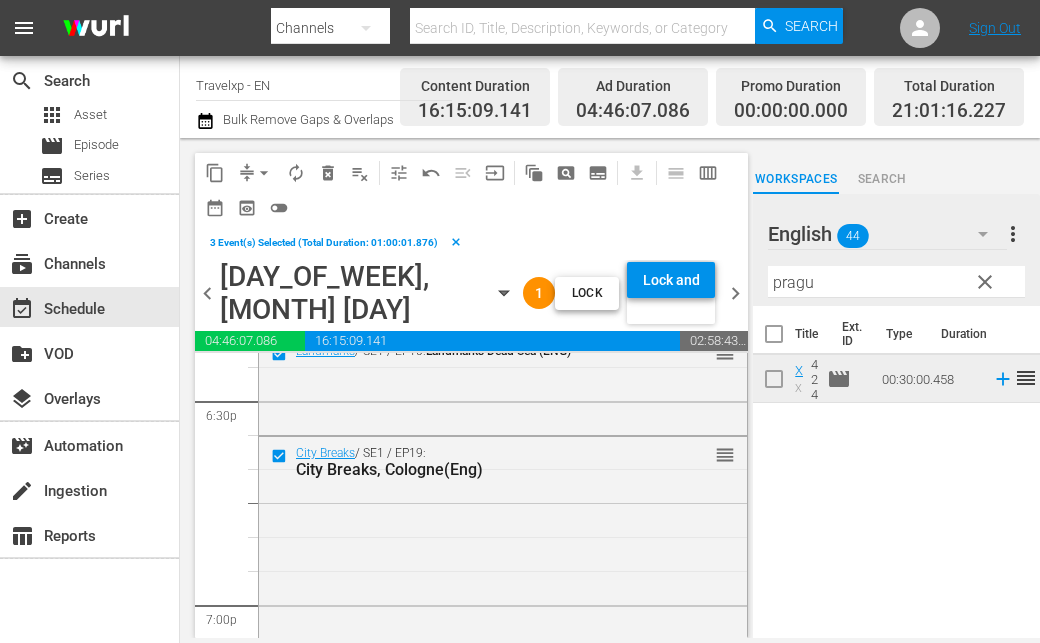 scroll, scrollTop: 7600, scrollLeft: 0, axis: vertical 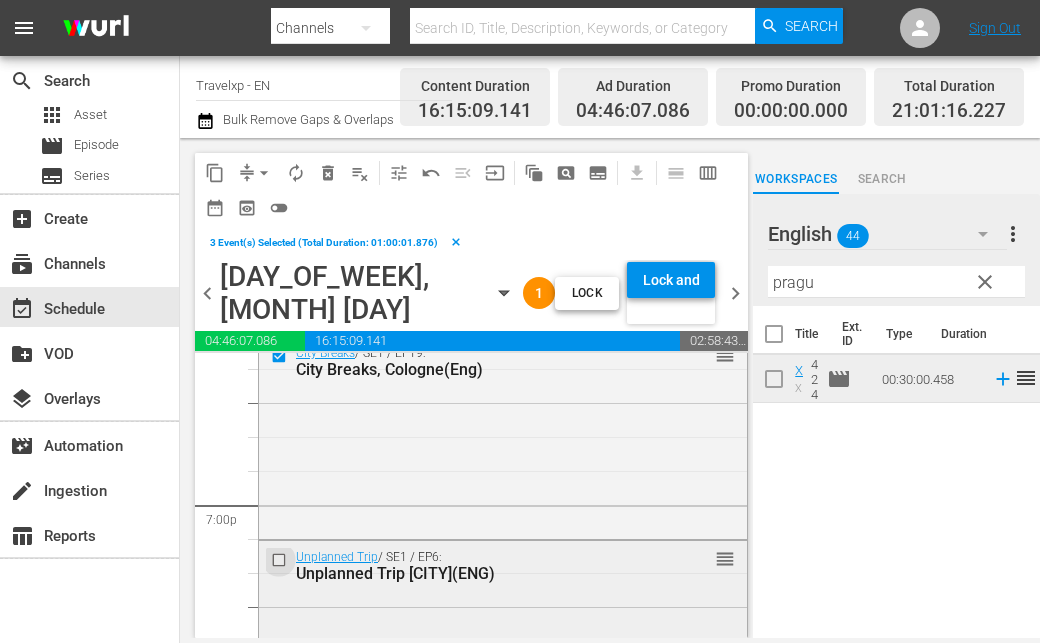 click at bounding box center (281, 560) 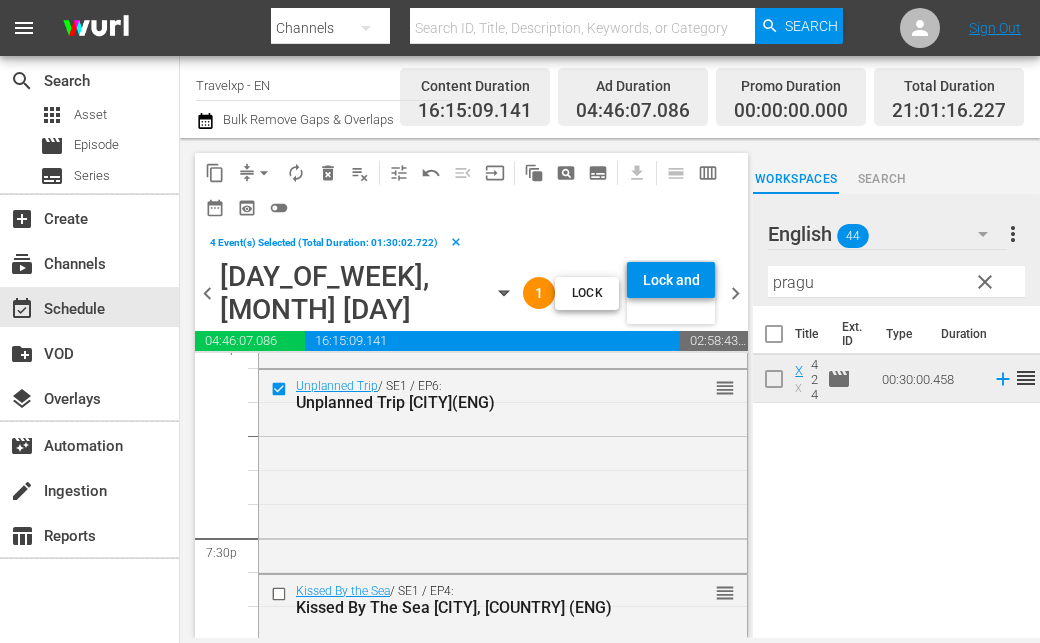 scroll, scrollTop: 7800, scrollLeft: 0, axis: vertical 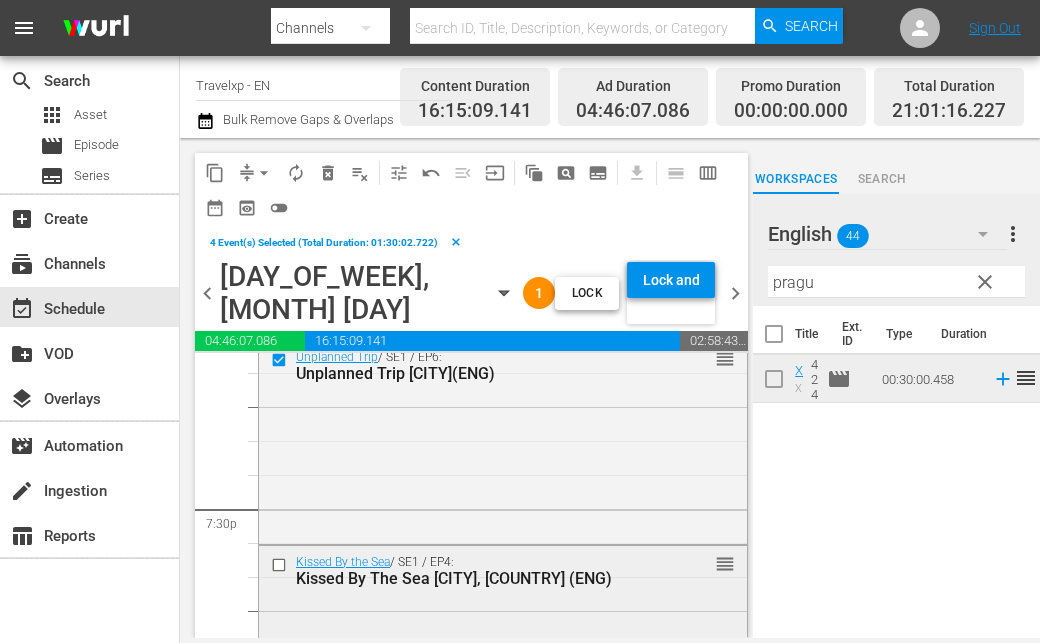 click at bounding box center [281, 564] 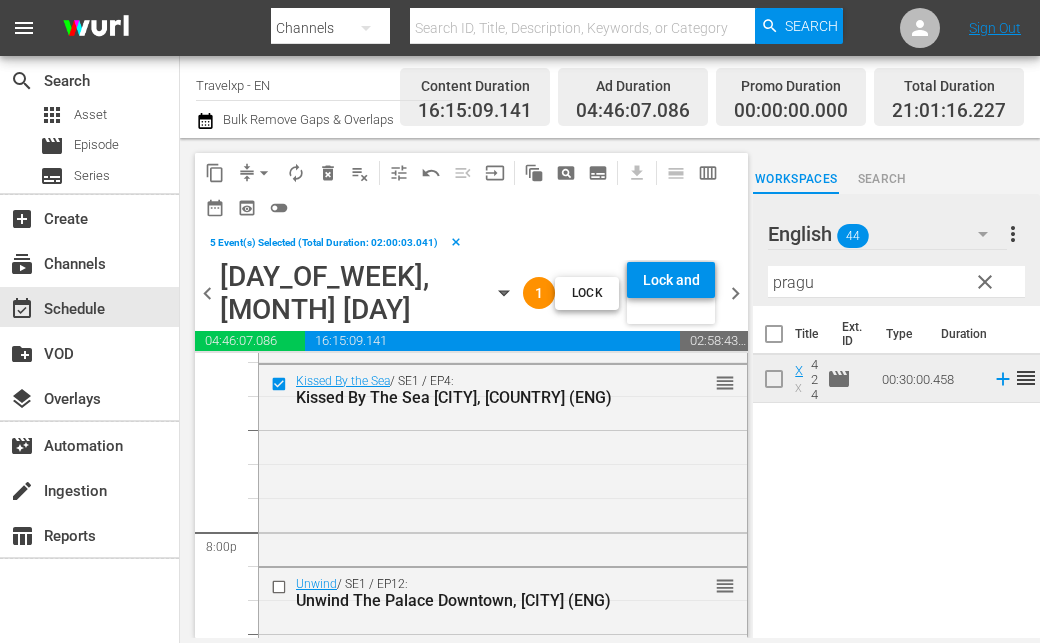 scroll, scrollTop: 8000, scrollLeft: 0, axis: vertical 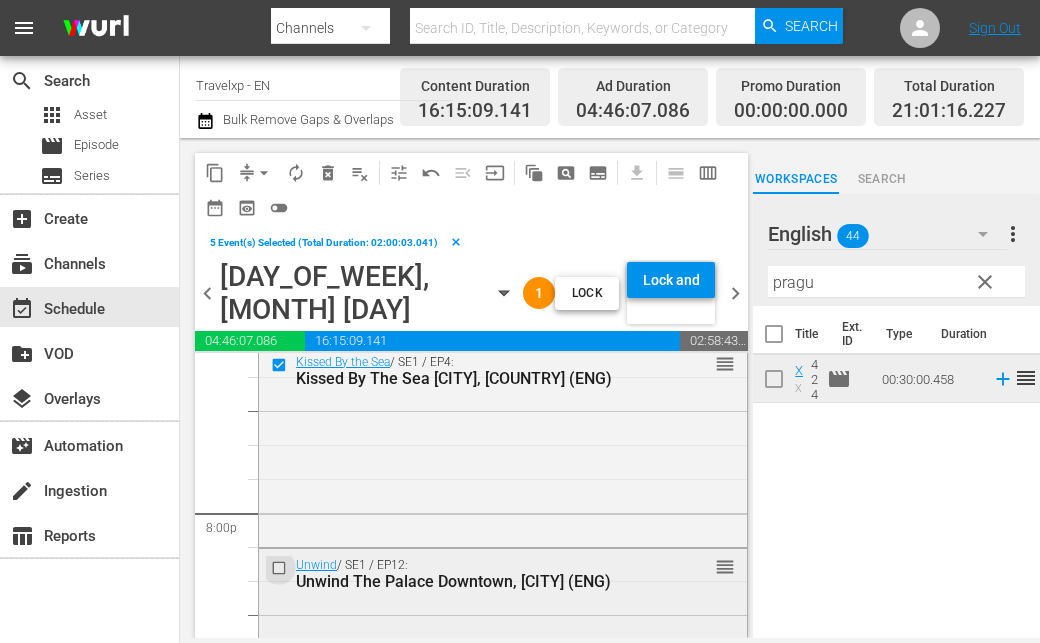 click at bounding box center [281, 568] 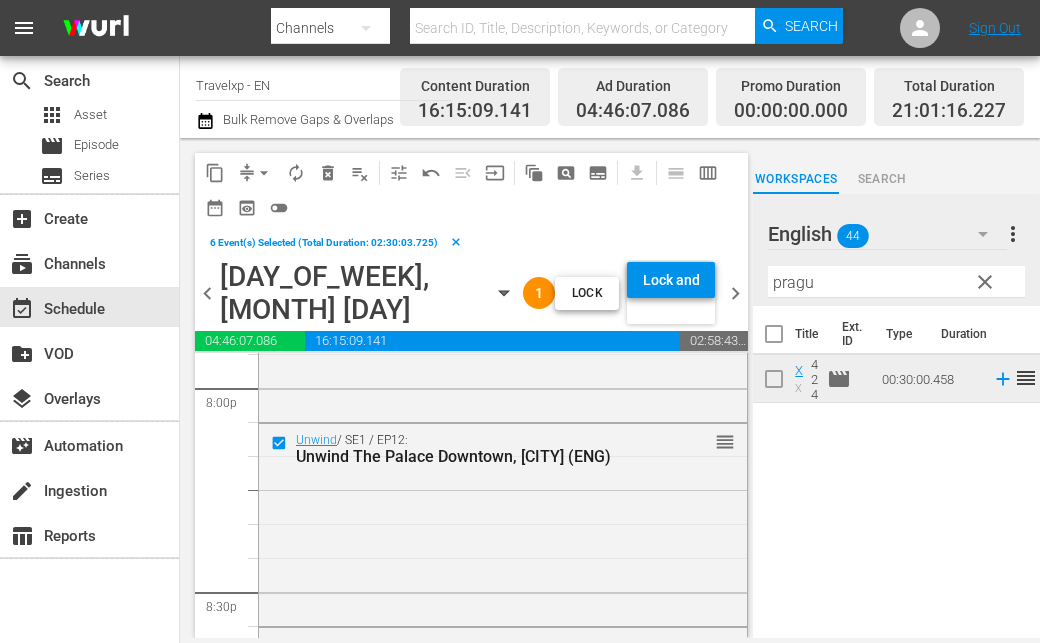 scroll, scrollTop: 8200, scrollLeft: 0, axis: vertical 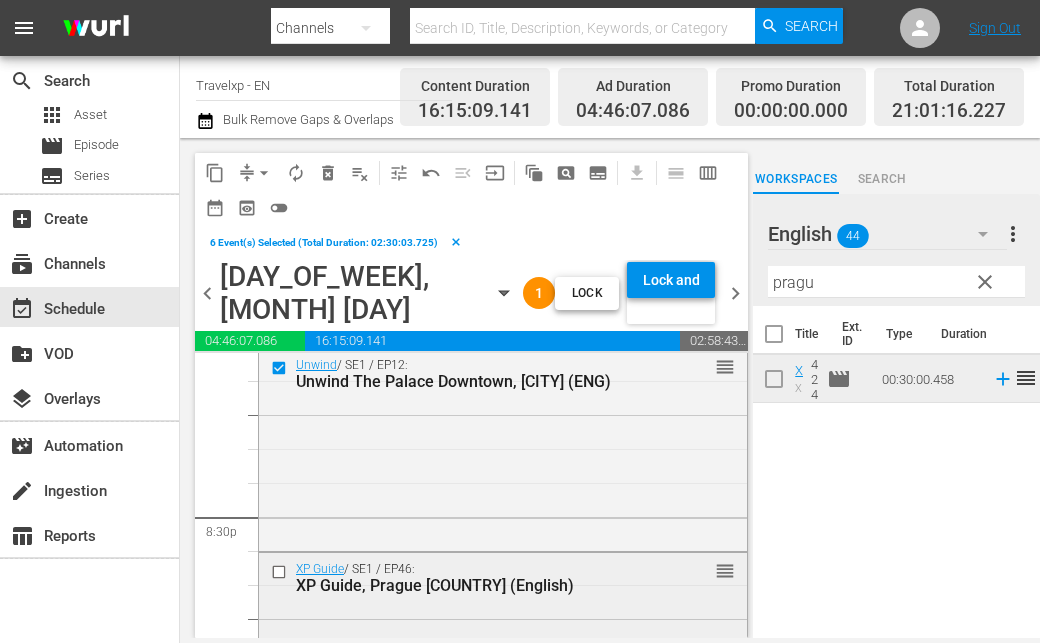 click at bounding box center (281, 572) 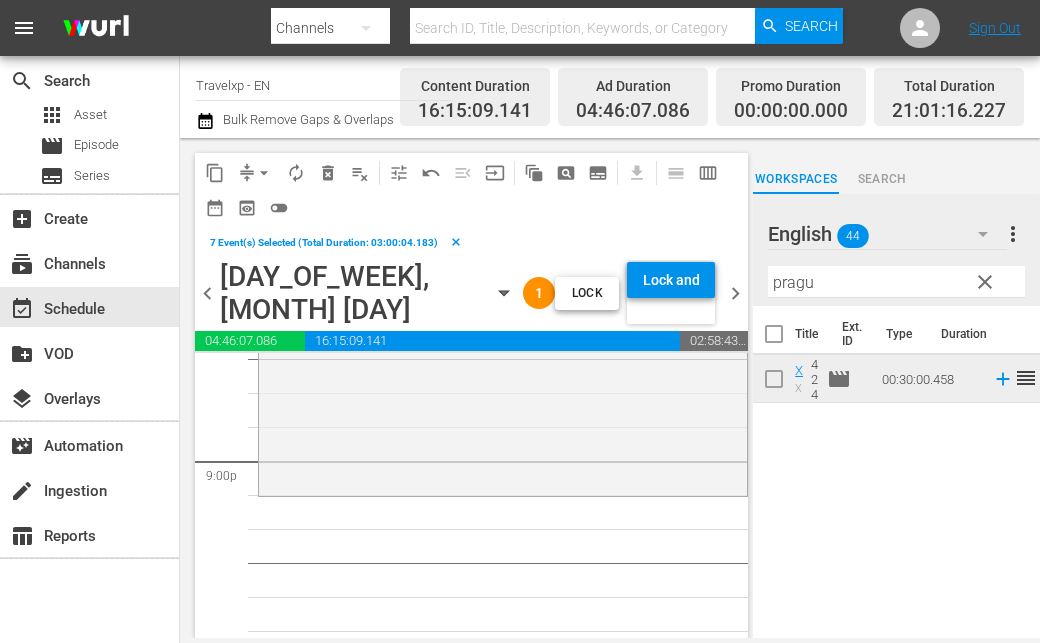scroll, scrollTop: 8500, scrollLeft: 0, axis: vertical 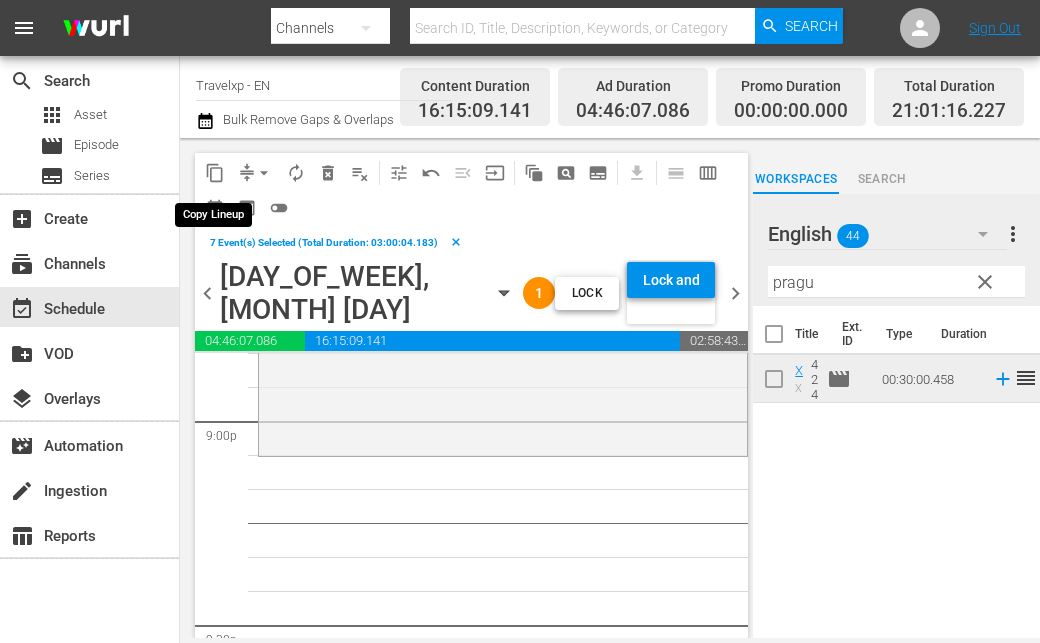 click on "content_copy" at bounding box center [215, 173] 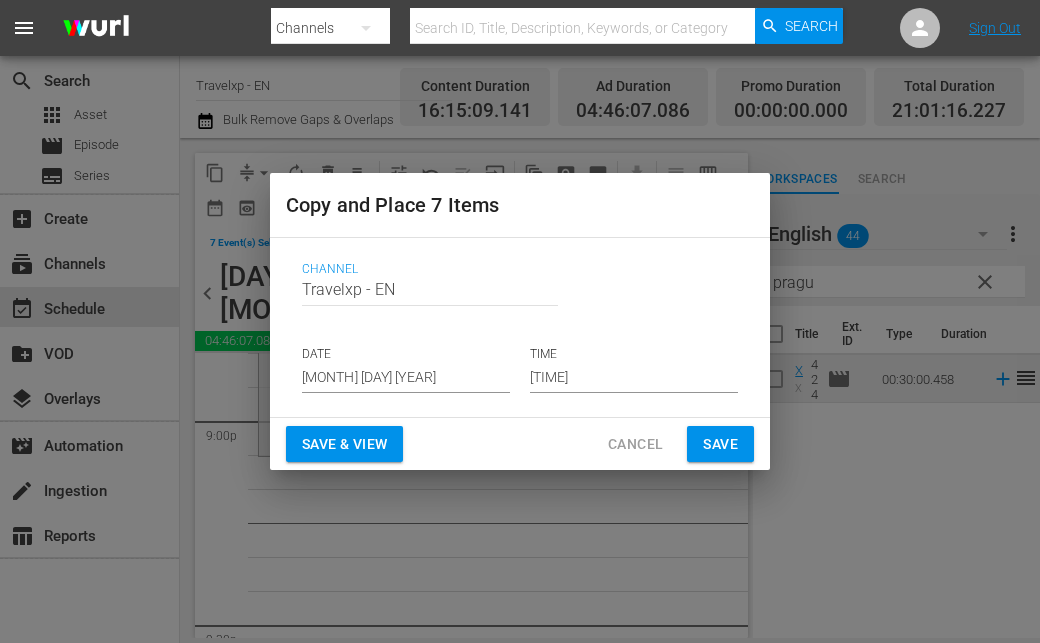 click on "Aug 3rd 2025" at bounding box center (406, 378) 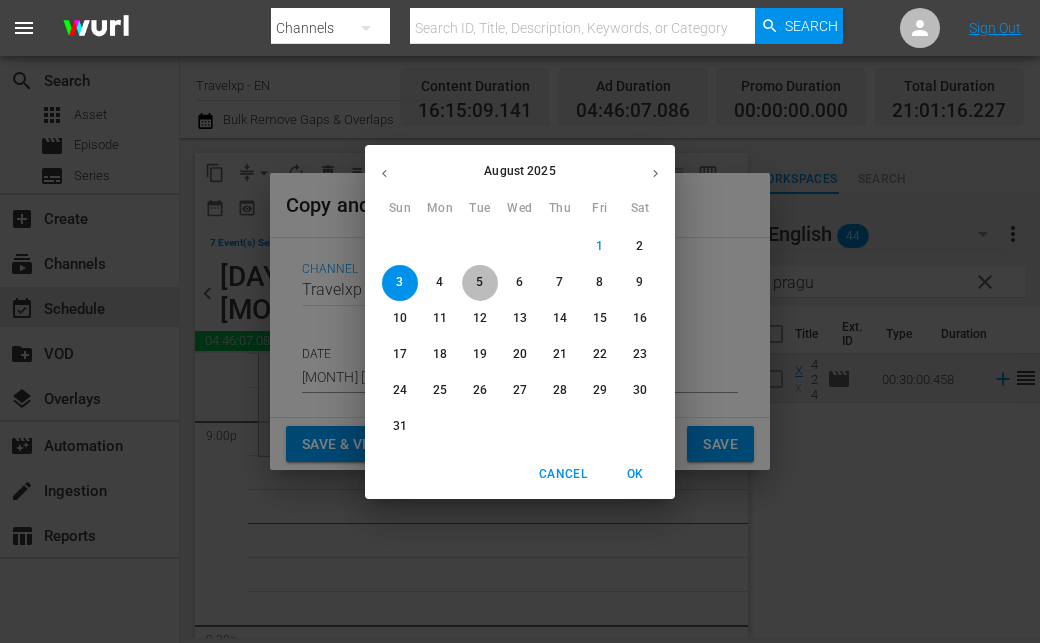 click on "5" at bounding box center [479, 282] 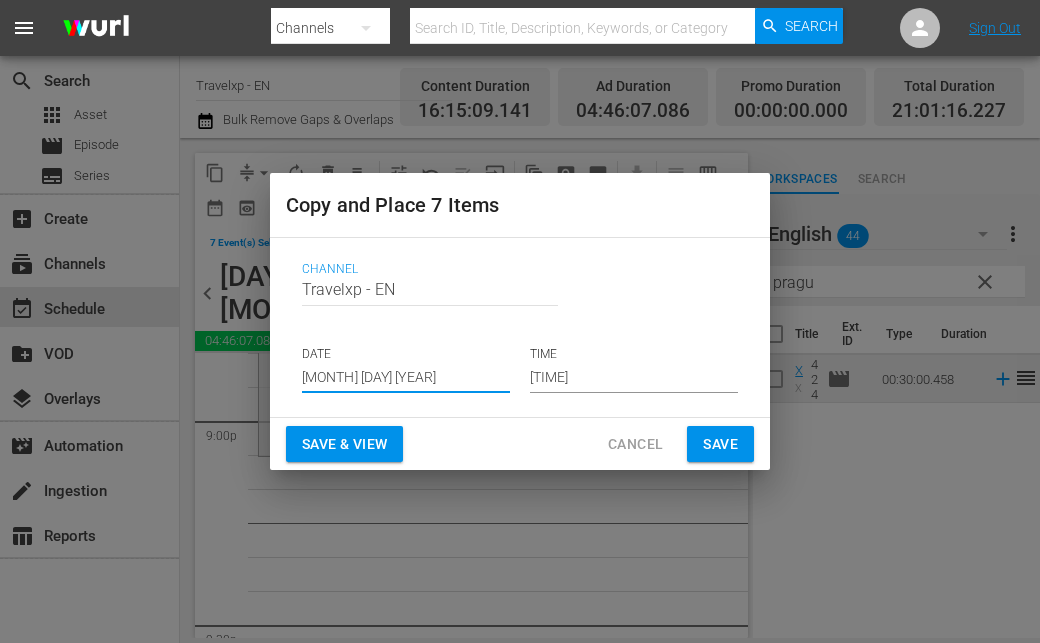 click on "06:05 pm" at bounding box center (634, 378) 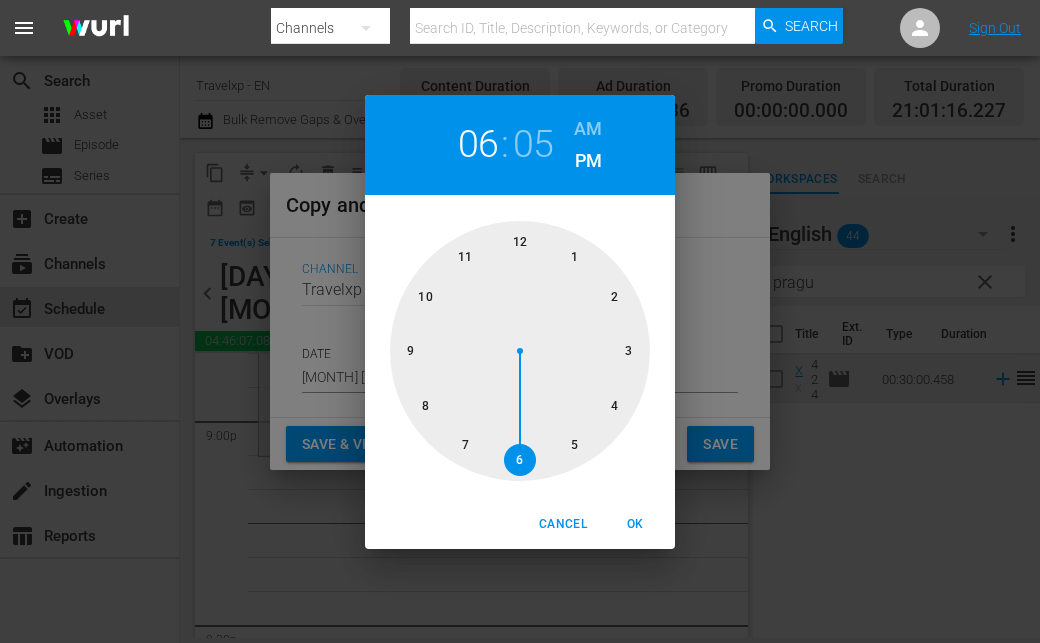 click at bounding box center [520, 351] 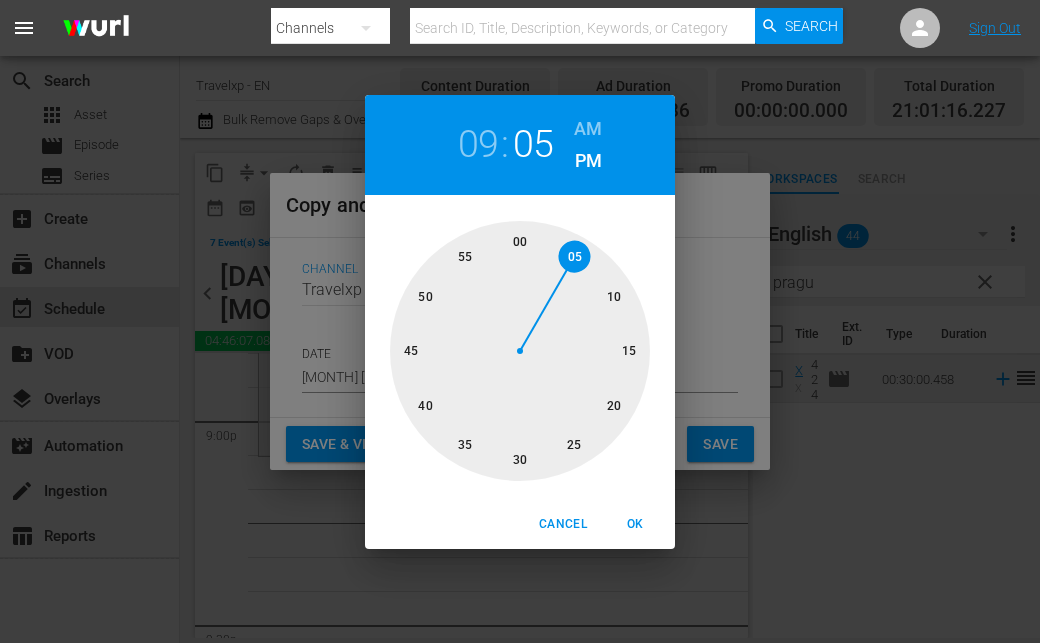 click on "OK" at bounding box center (635, 524) 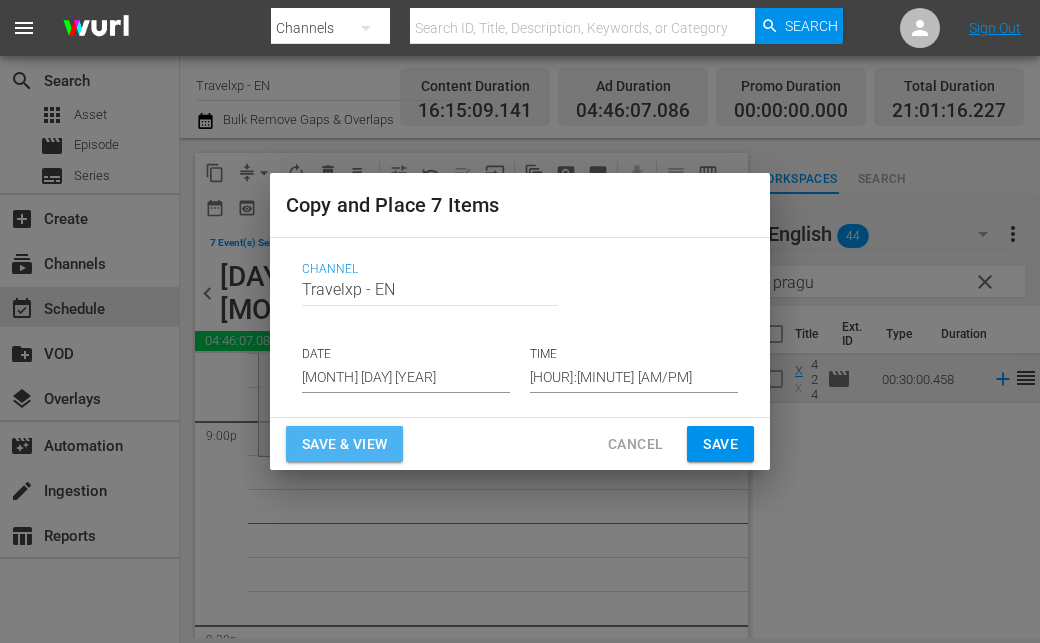 click on "Save & View" at bounding box center [344, 444] 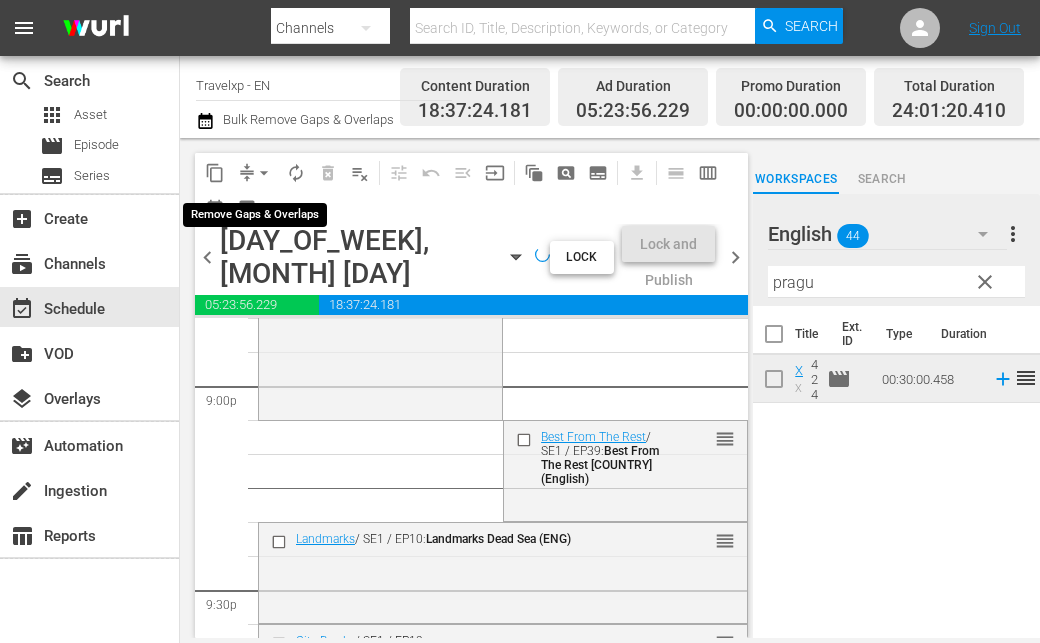 click on "arrow_drop_down" at bounding box center [264, 173] 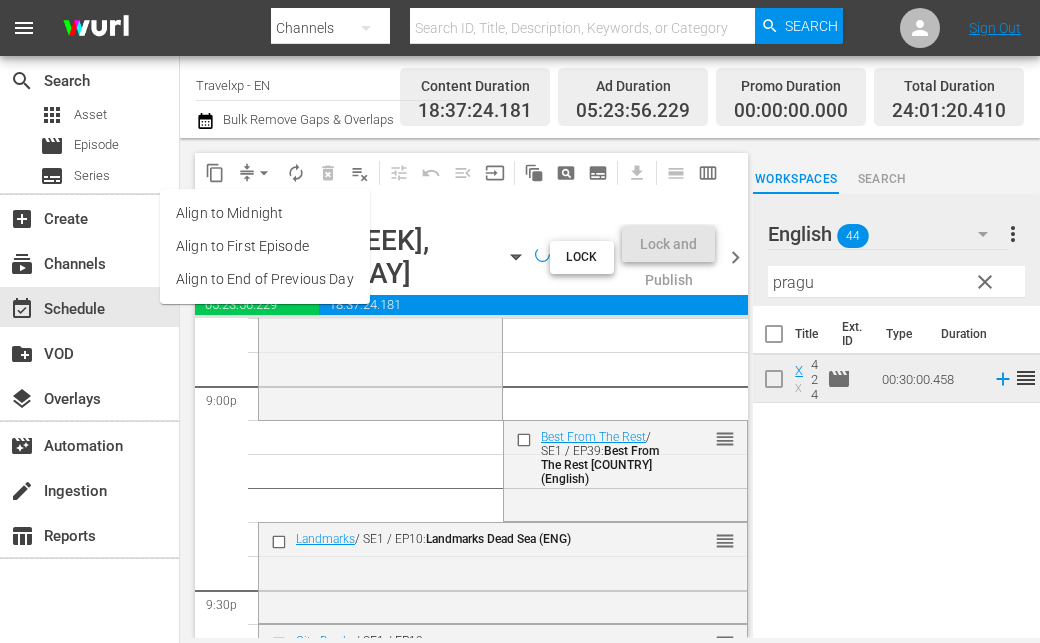 click on "Align to End of Previous Day" at bounding box center [265, 279] 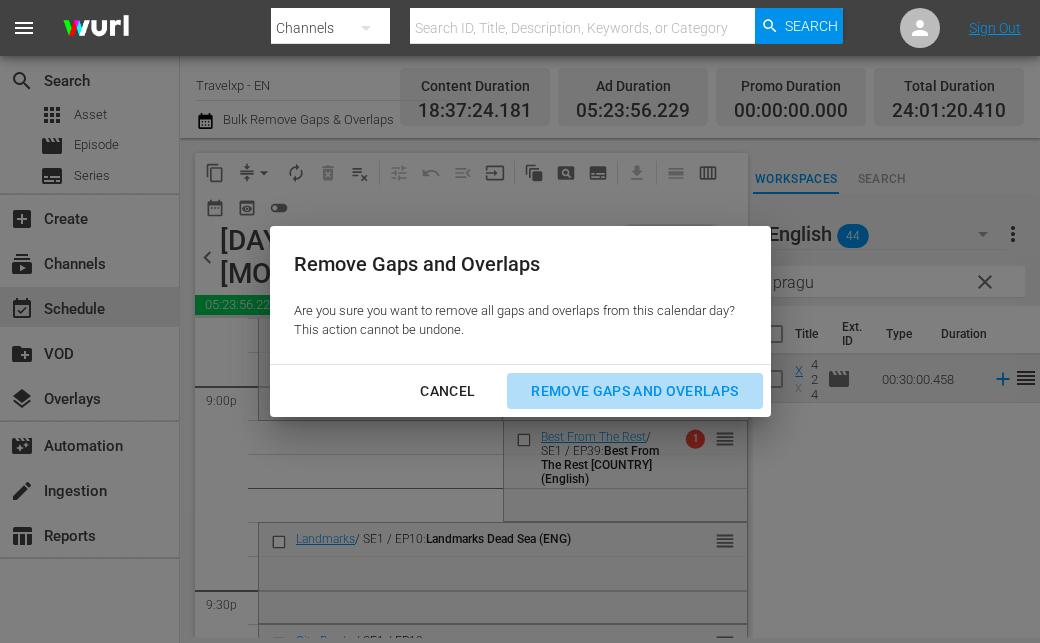 click on "Remove Gaps and Overlaps" at bounding box center [634, 391] 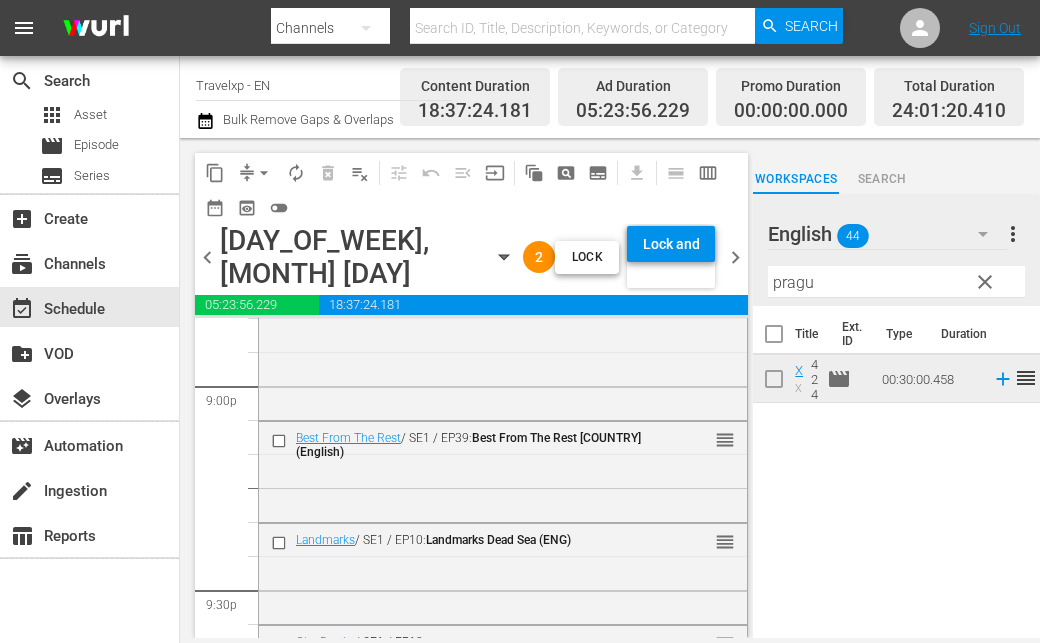 scroll, scrollTop: 9508, scrollLeft: 0, axis: vertical 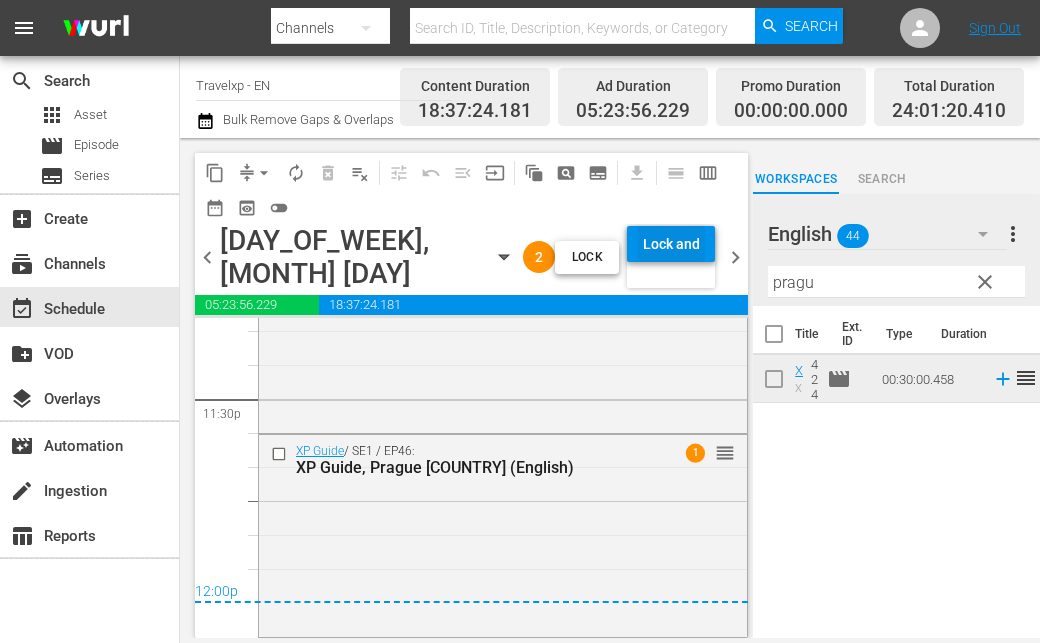 click on "Lock and Publish" at bounding box center (671, 244) 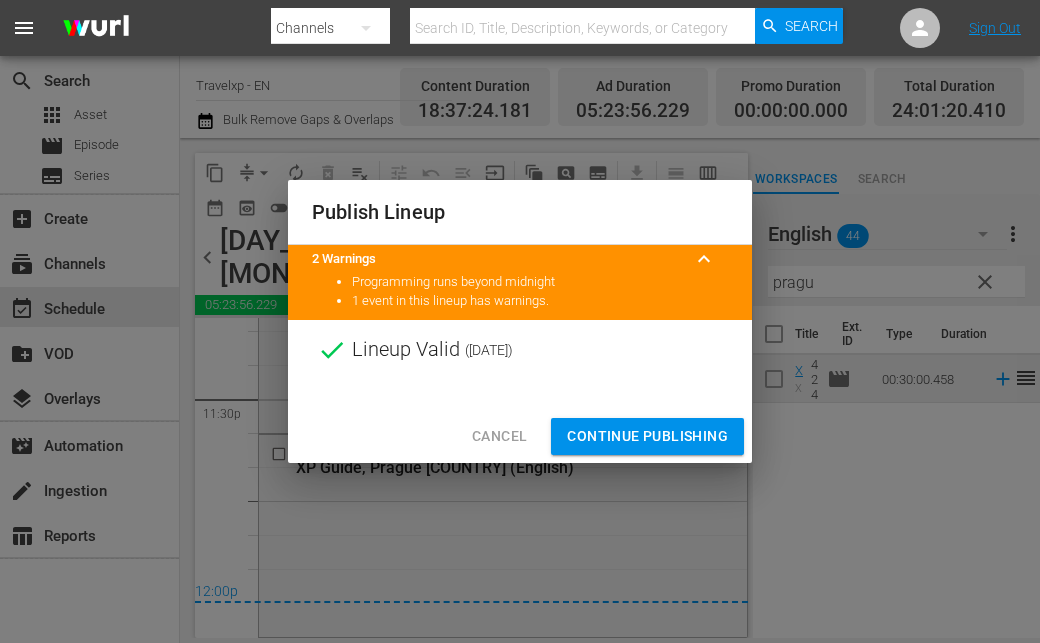 click on "Continue Publishing" at bounding box center (647, 436) 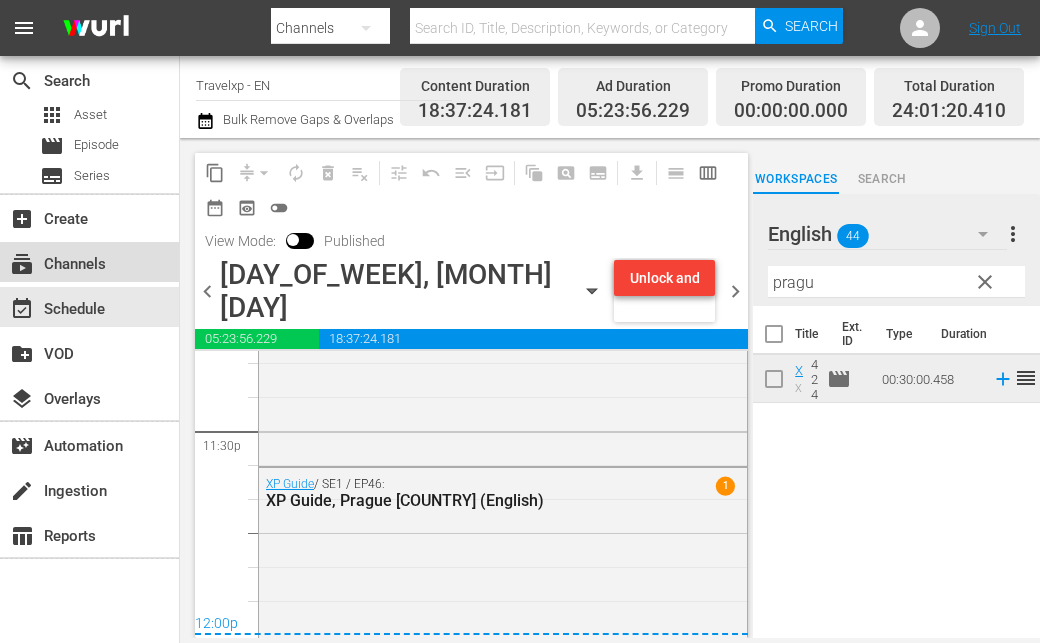 click on "subscriptions   Channels" at bounding box center [56, 261] 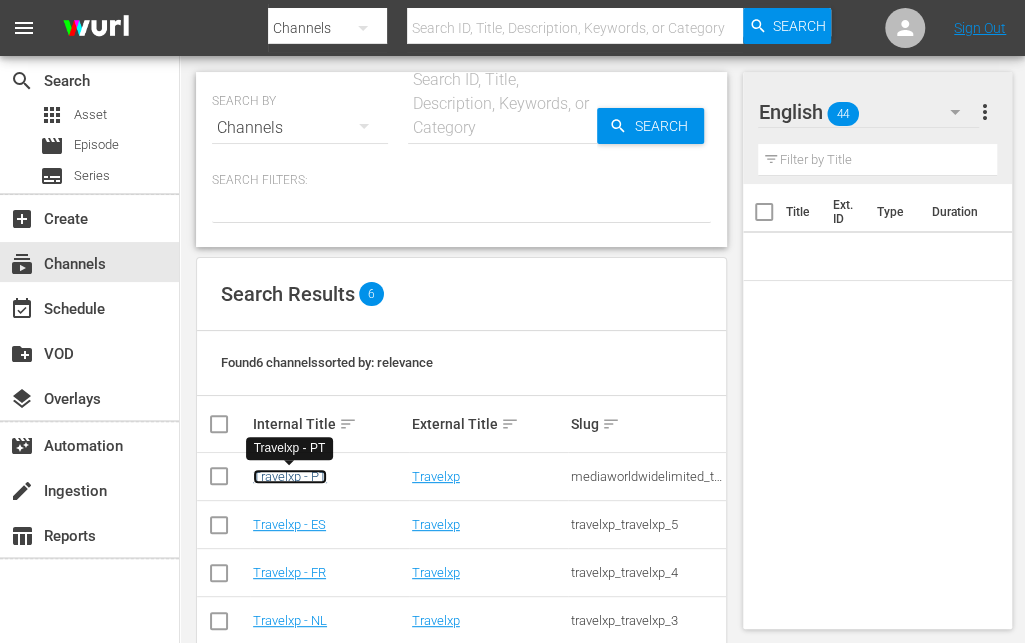 click on "Travelxp - PT" at bounding box center [290, 476] 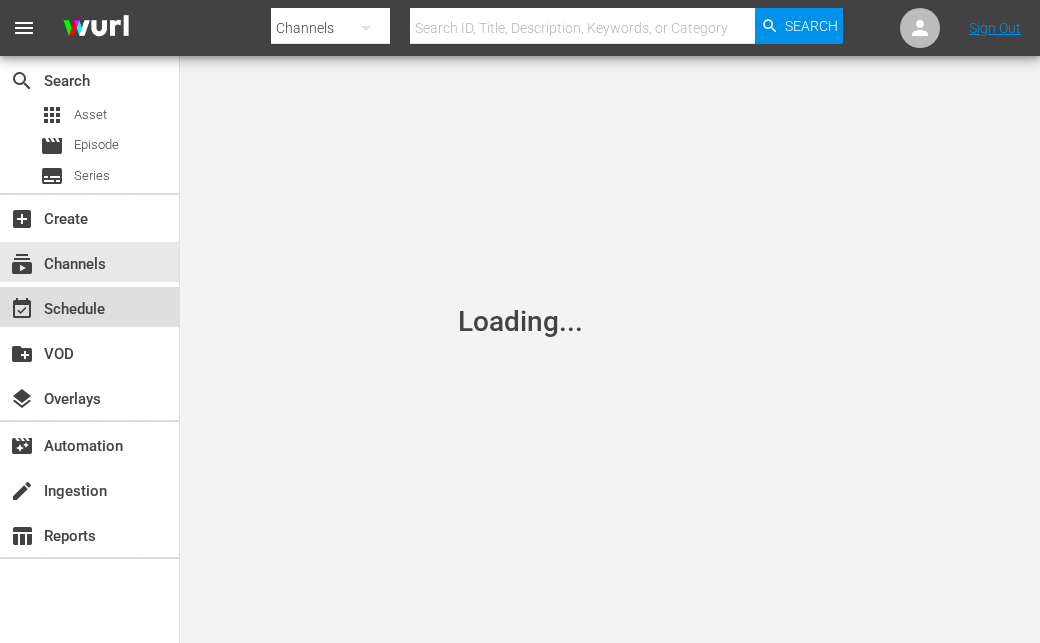 click on "event_available   Schedule" at bounding box center (89, 307) 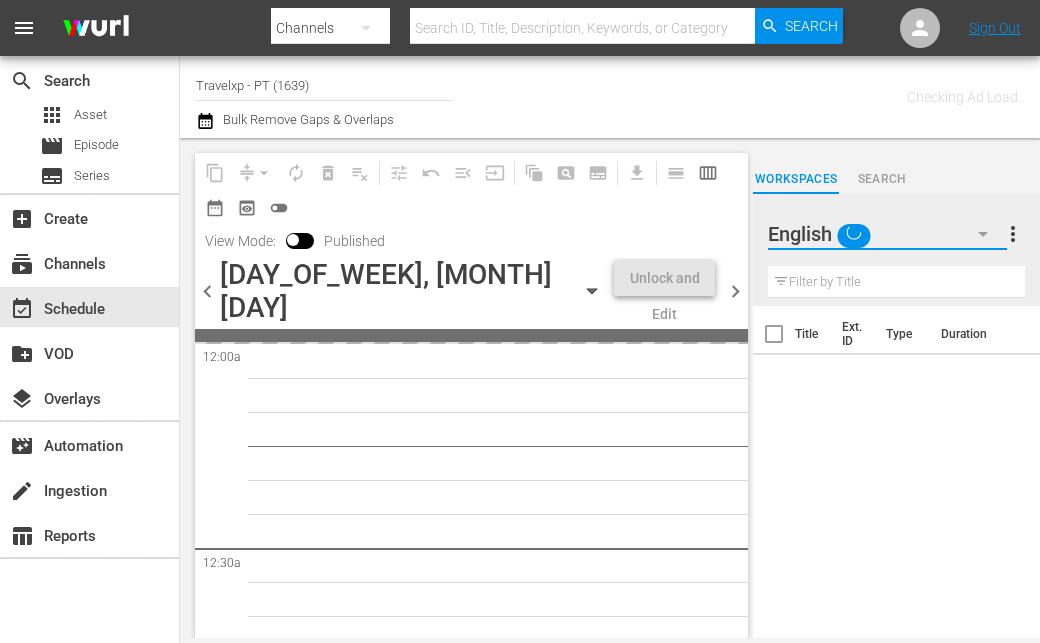 click at bounding box center (983, 234) 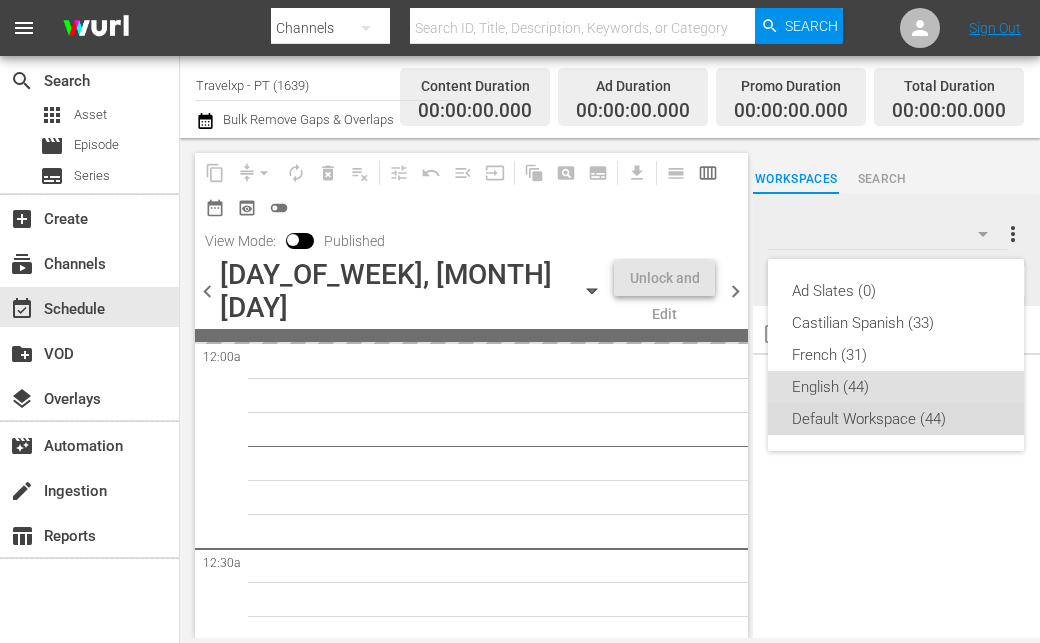click on "Default Workspace (44)" at bounding box center [896, 419] 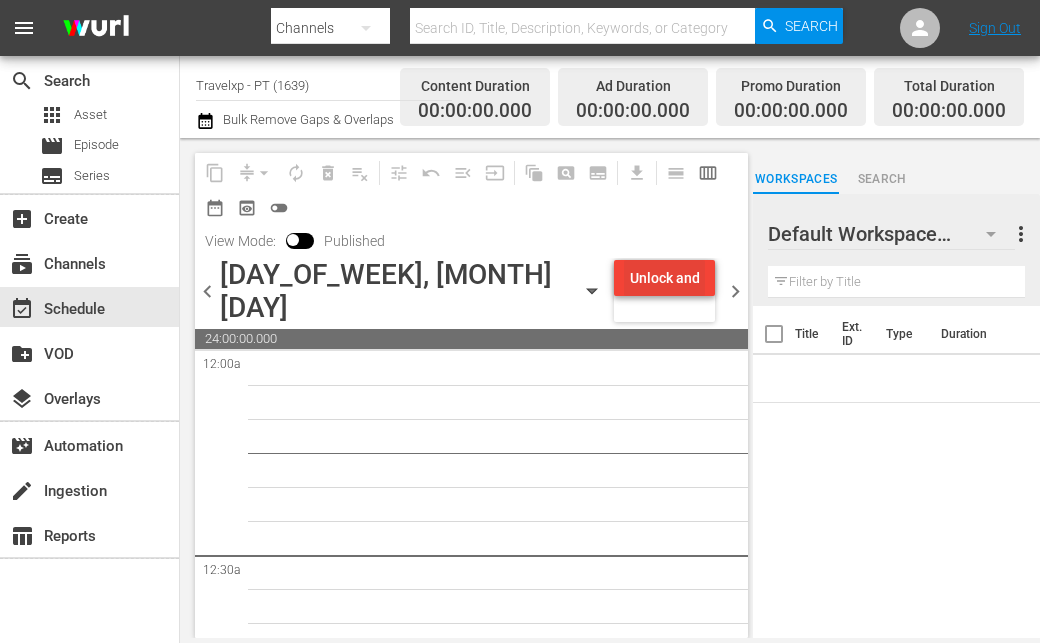 click on "Unlock and Edit" at bounding box center [664, 278] 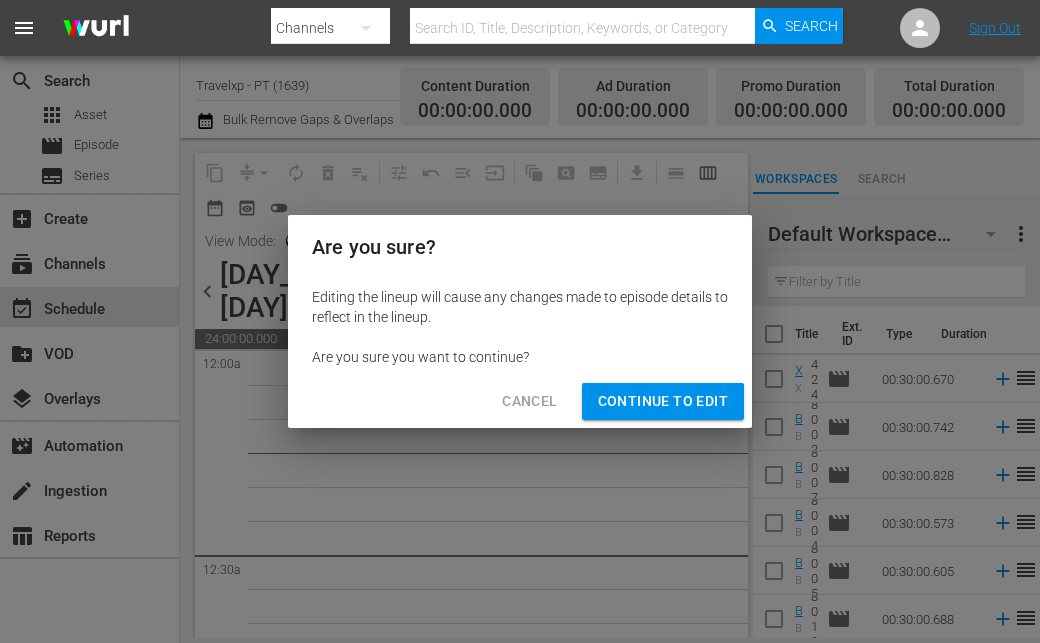 click on "Continue to Edit" at bounding box center [663, 401] 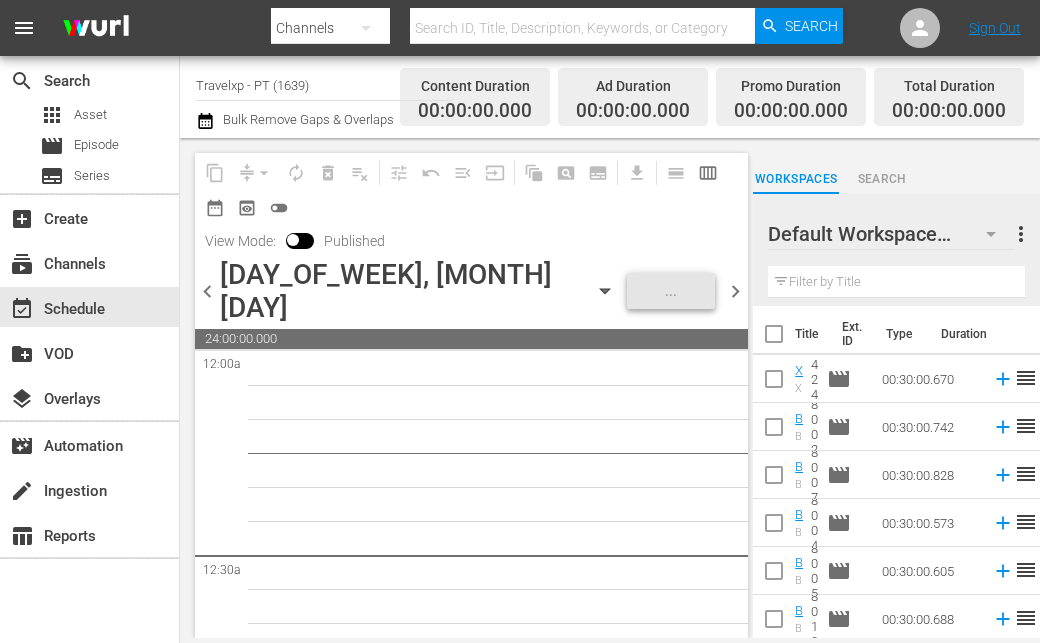 click on "chevron_left" at bounding box center [207, 291] 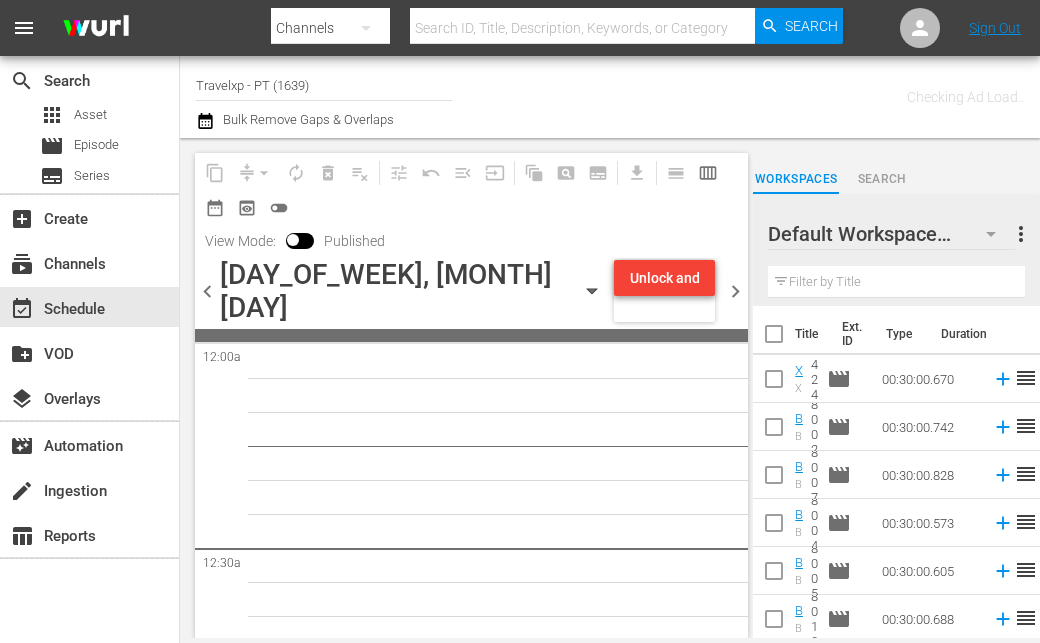 click on "Unlock and Edit" at bounding box center (664, 278) 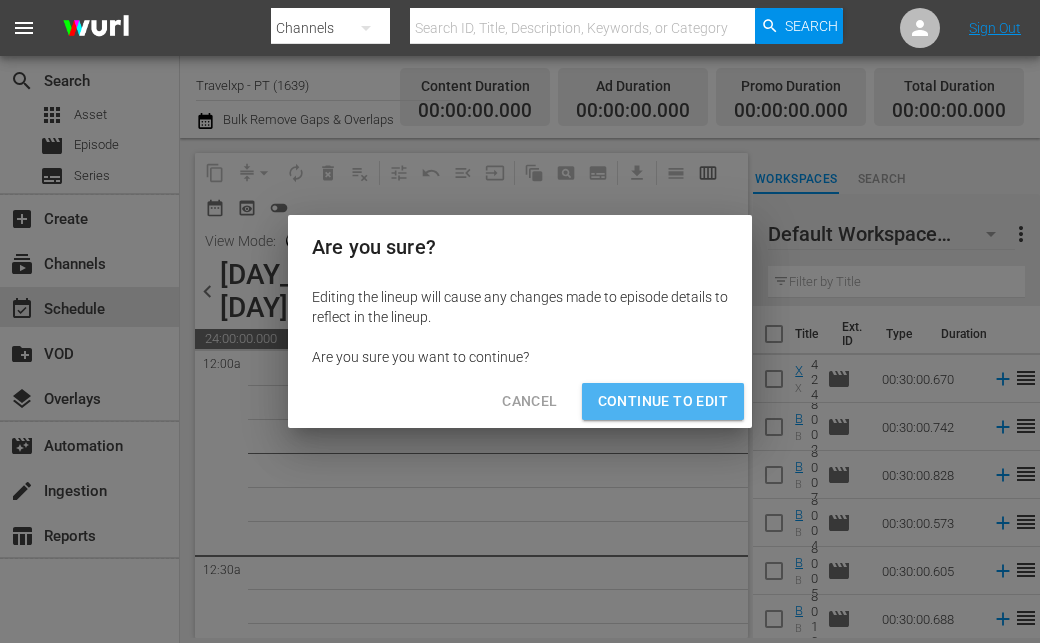 click on "Continue to Edit" at bounding box center [663, 401] 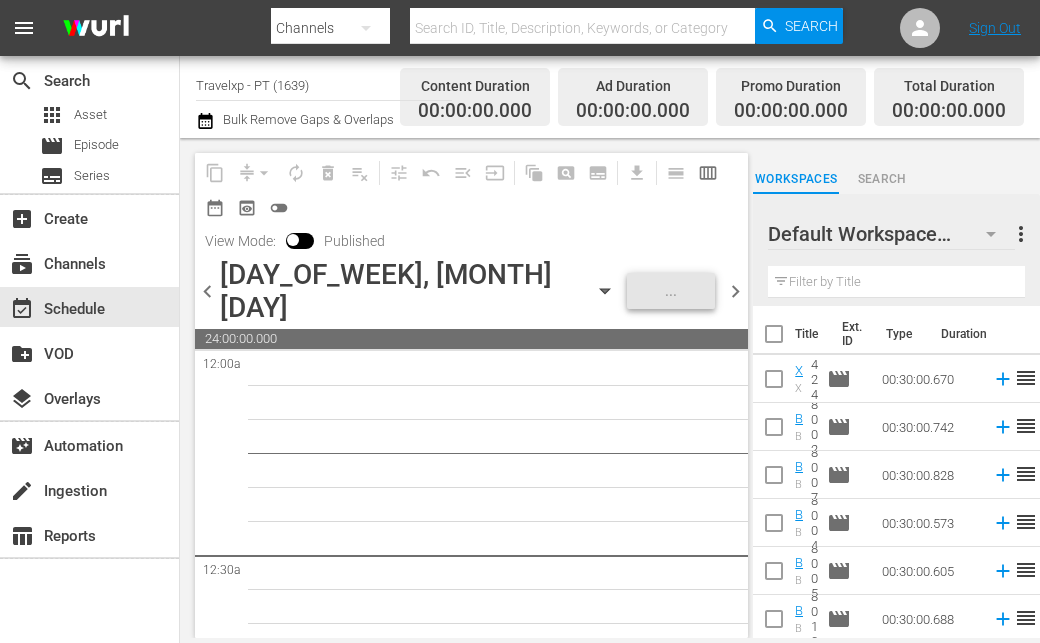 click on "chevron_left" at bounding box center [207, 291] 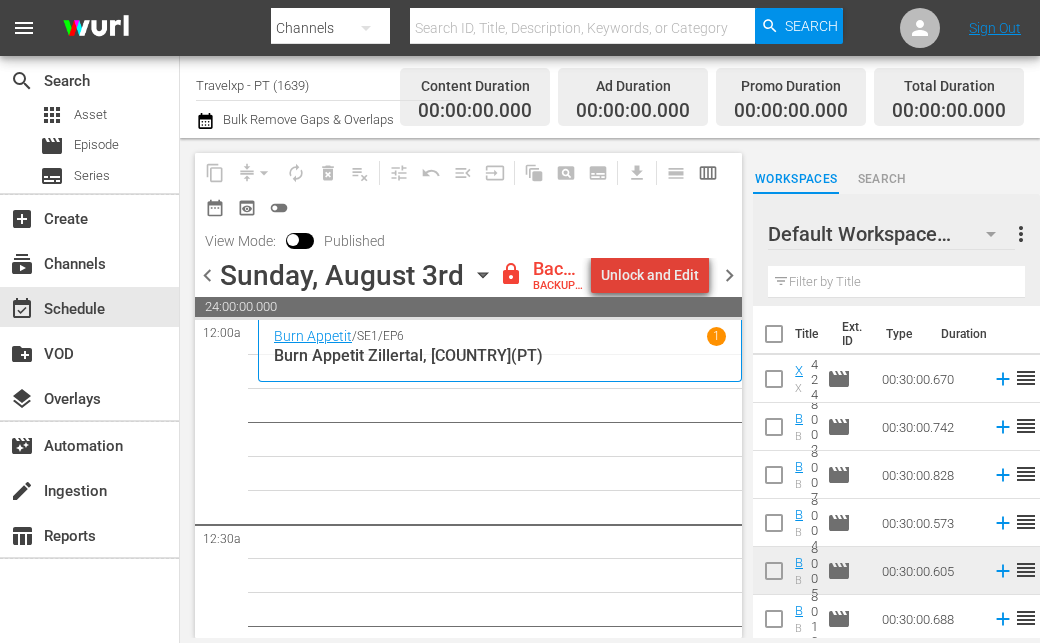 click on "Unlock and Edit" at bounding box center (650, 275) 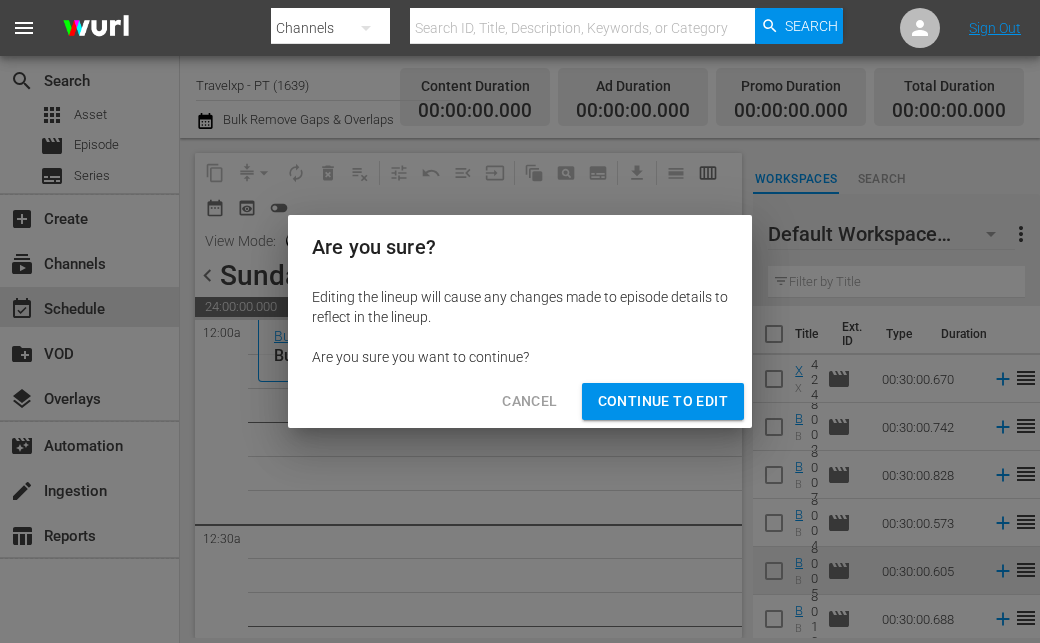 click on "Continue to Edit" at bounding box center (663, 401) 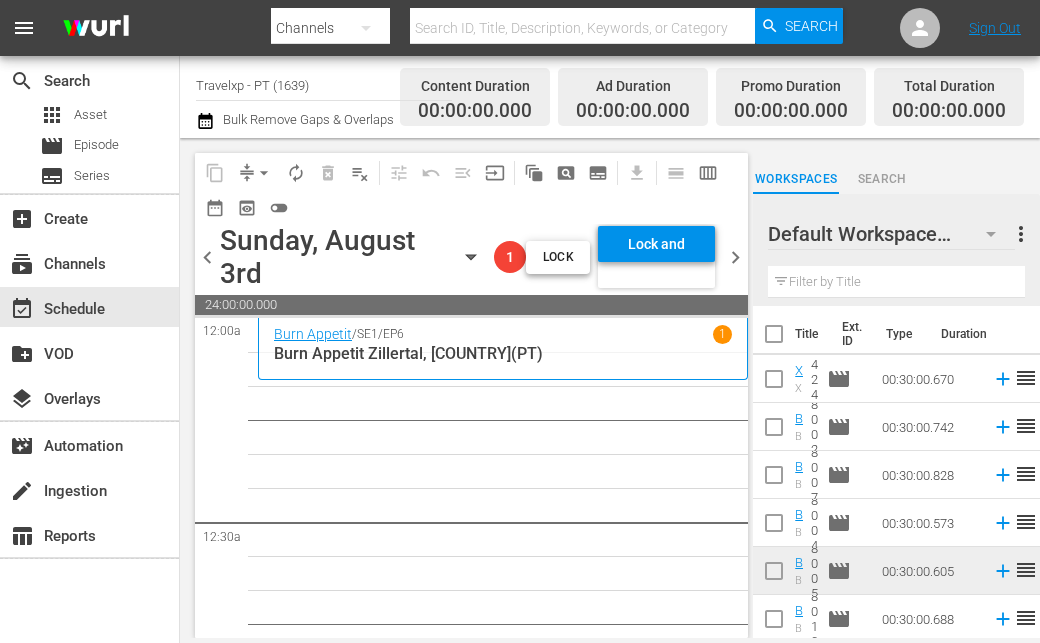 click at bounding box center [896, 282] 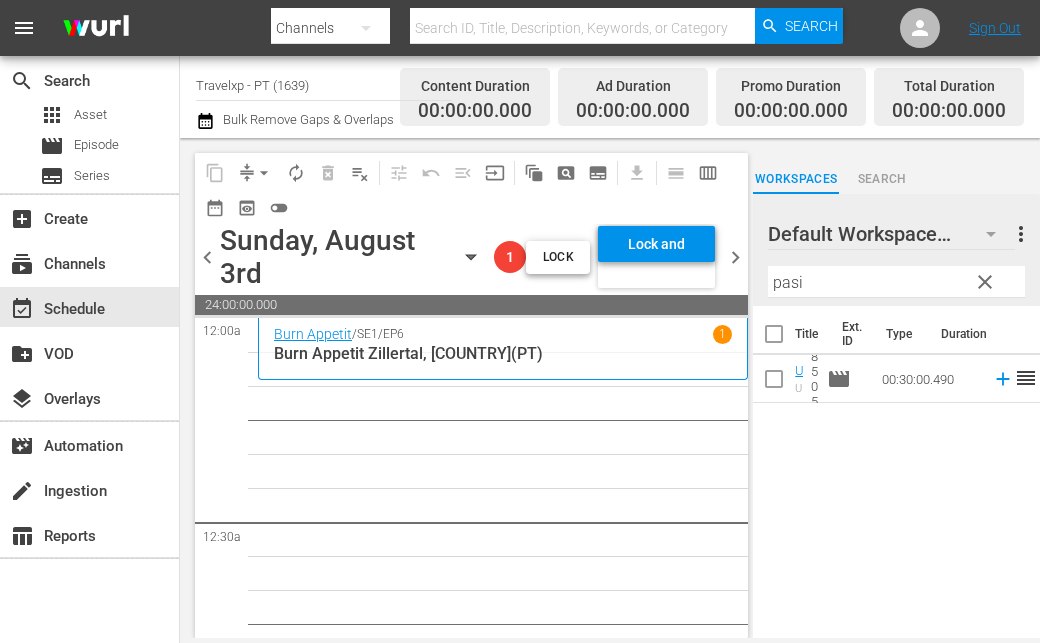 click on "pasi" at bounding box center [896, 282] 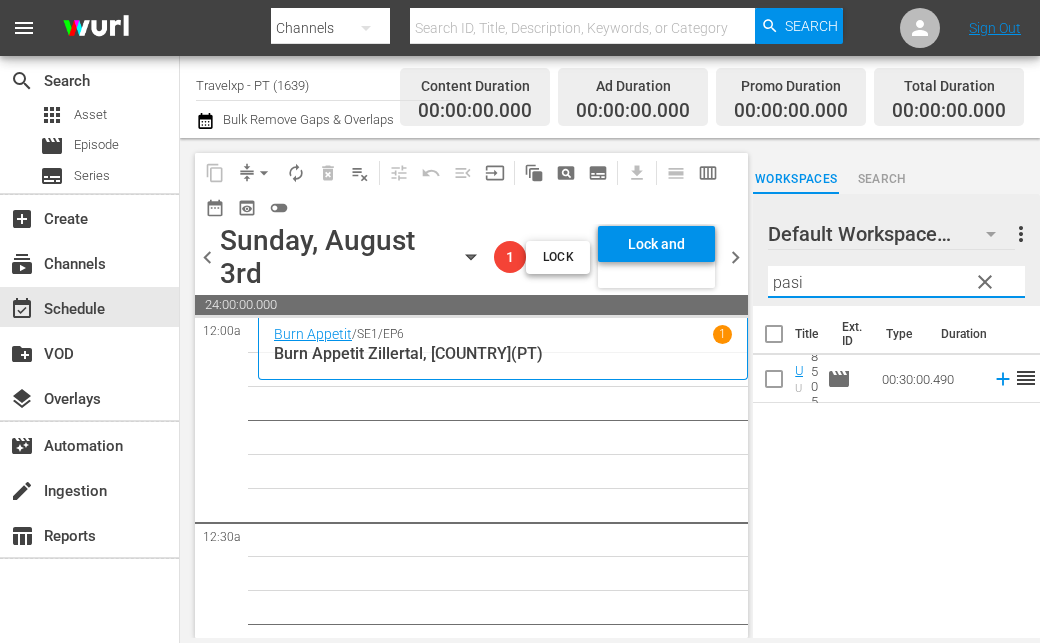 click on "pasi" at bounding box center [896, 282] 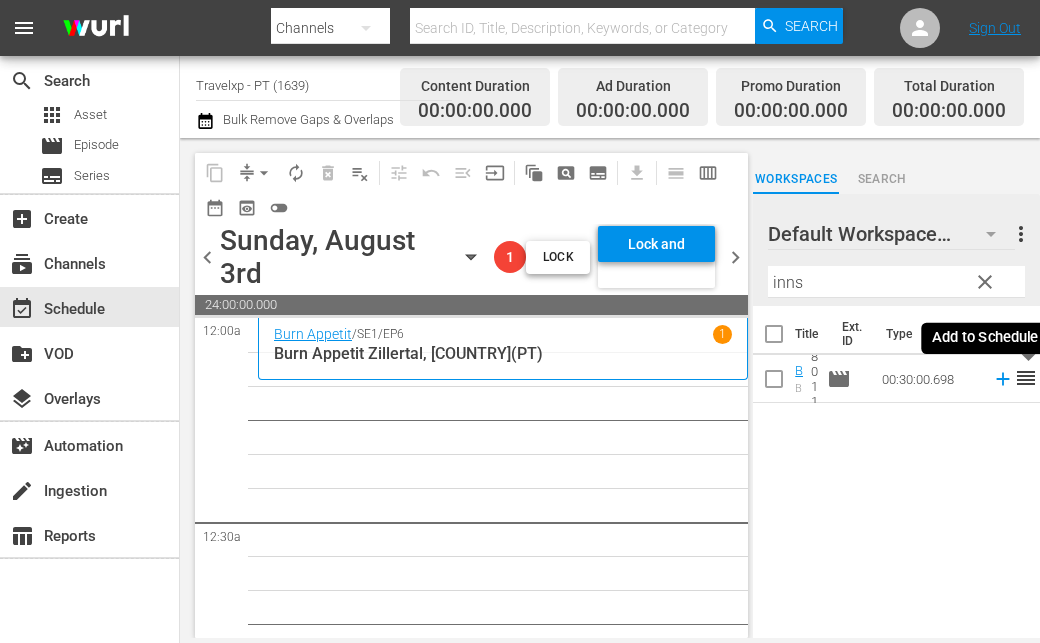 click 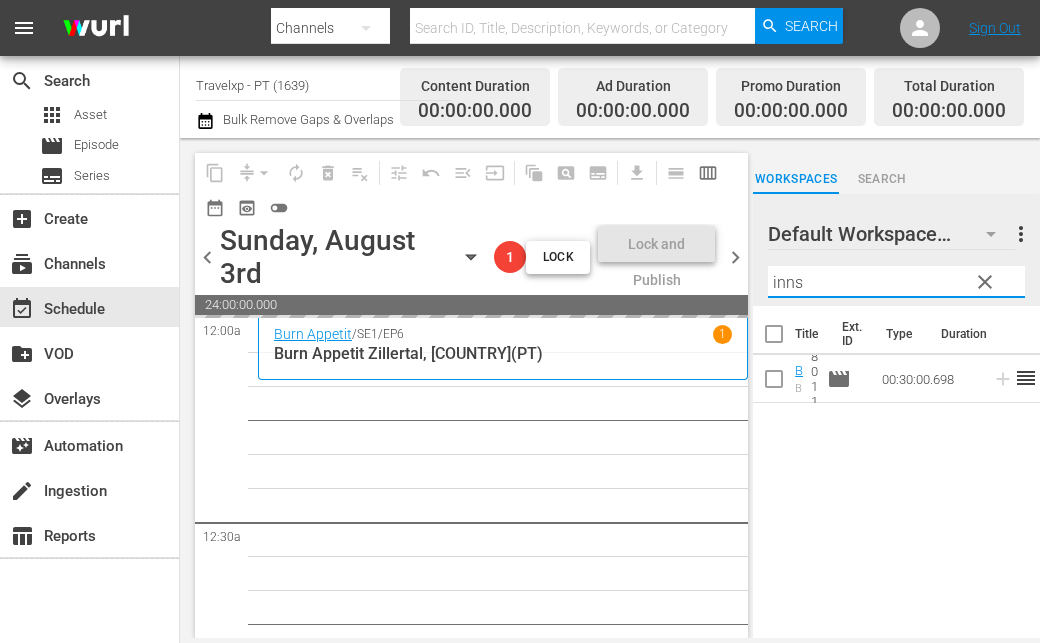 click on "[PERSON]" at bounding box center (896, 282) 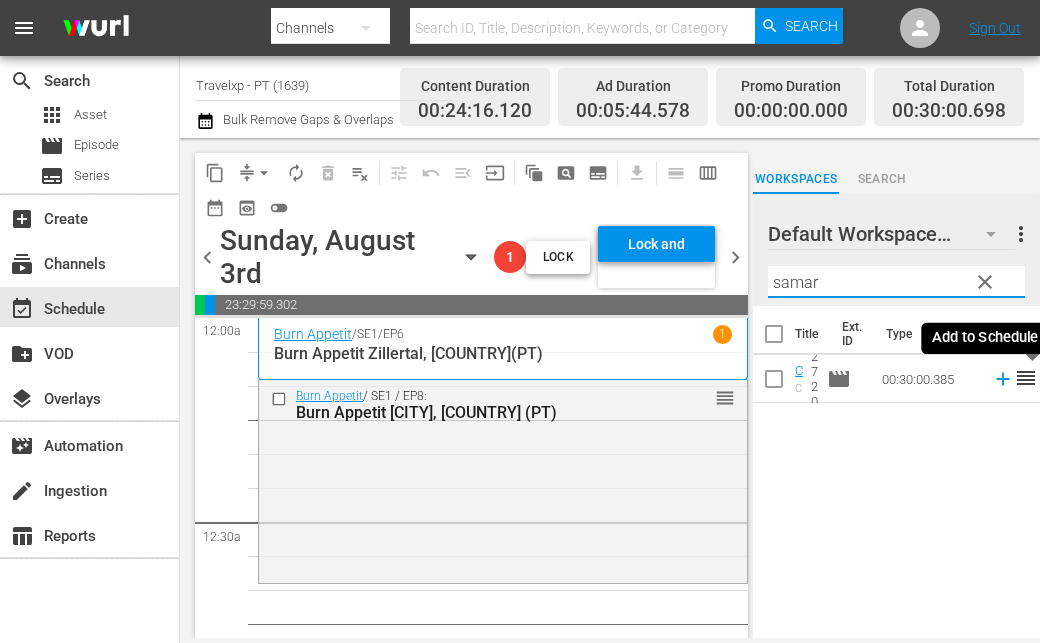 click 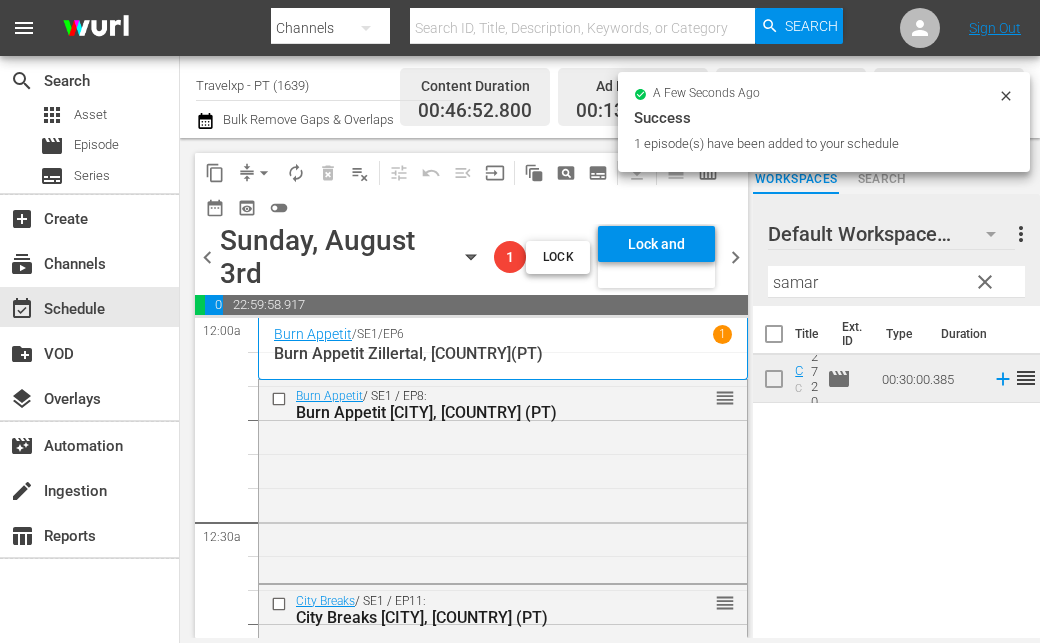 click on "[PERSON]" at bounding box center (896, 282) 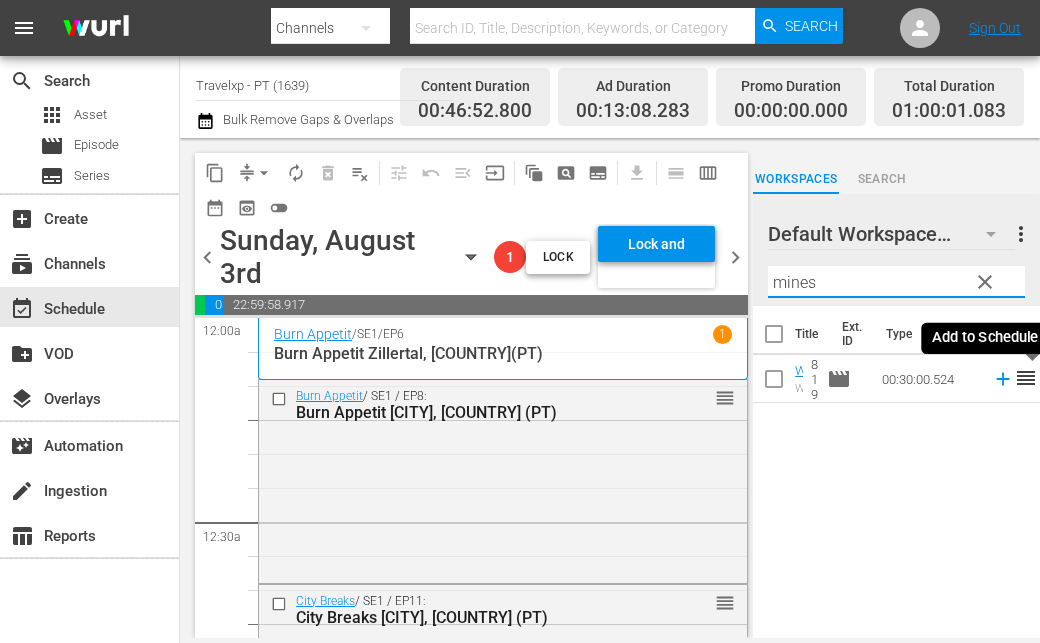 click 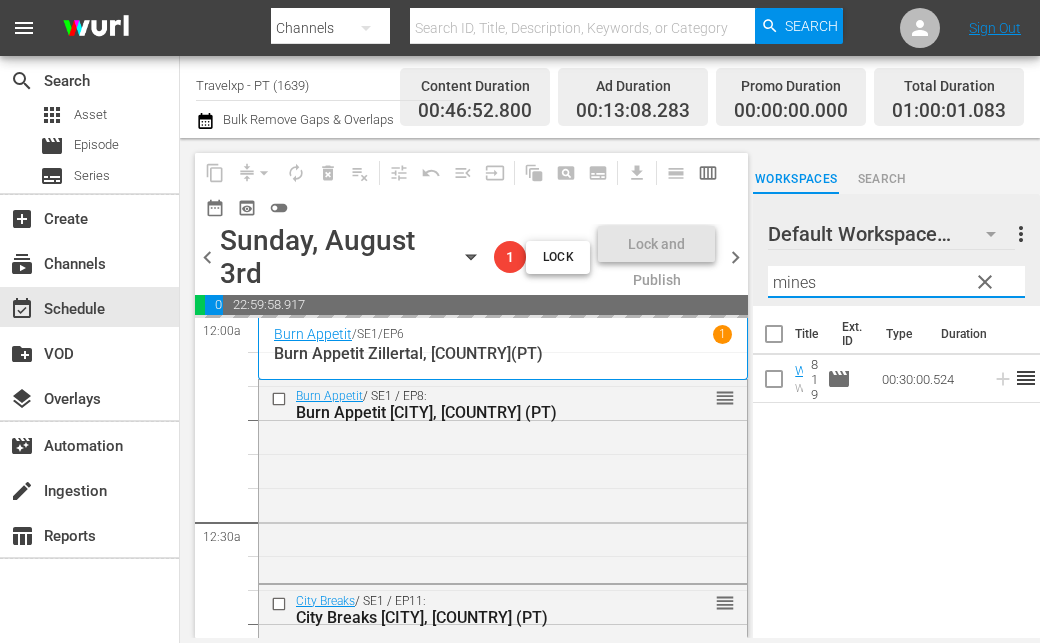 click on "mines" at bounding box center [896, 282] 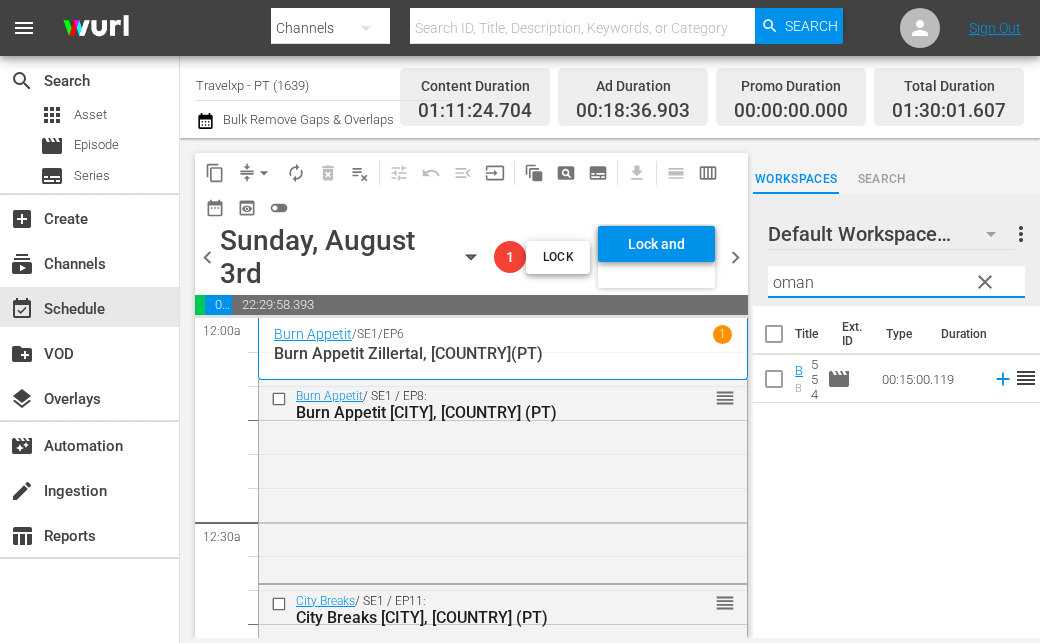 click 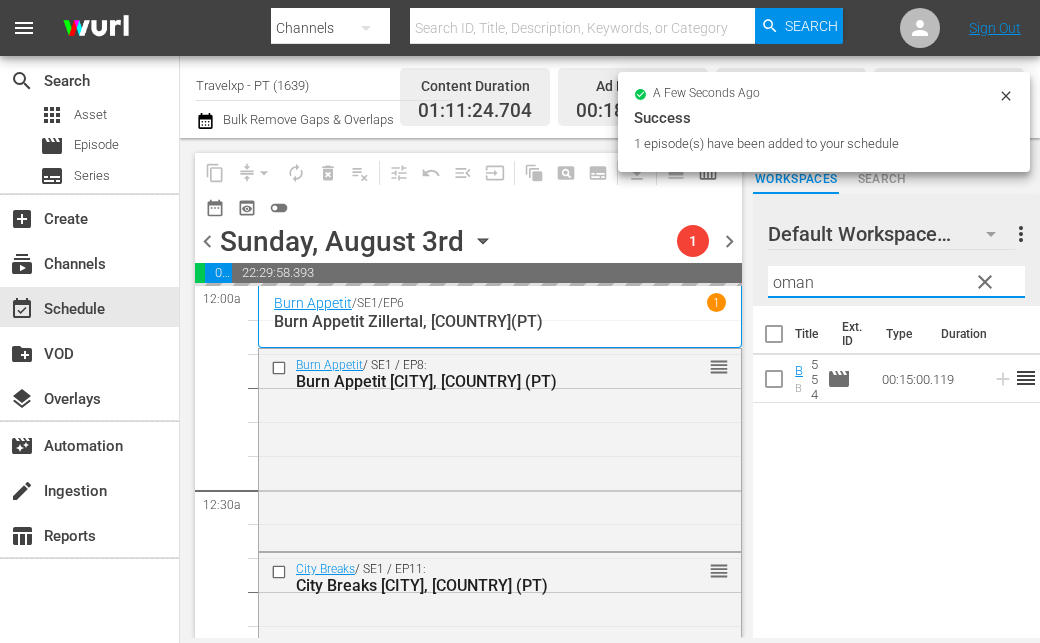 click on "oman" at bounding box center (896, 282) 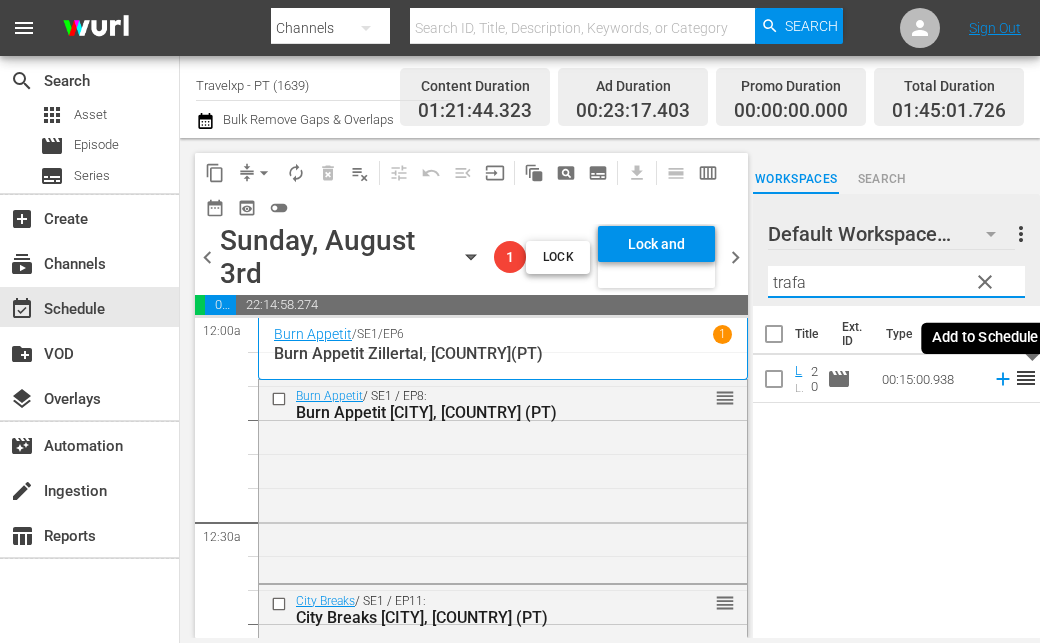 click 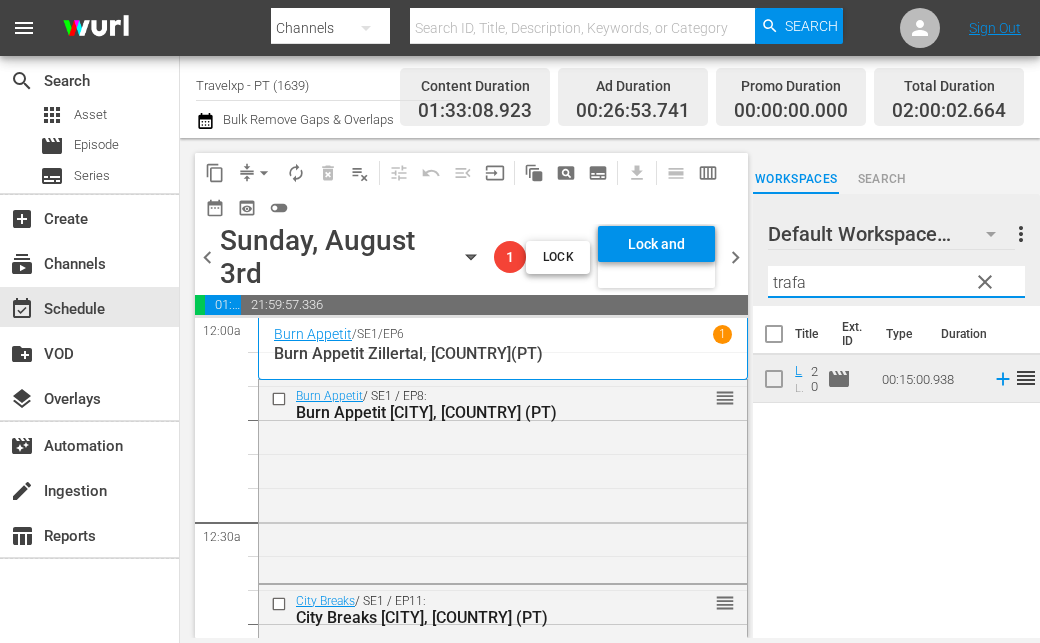 click on "[PERSON]" at bounding box center [896, 282] 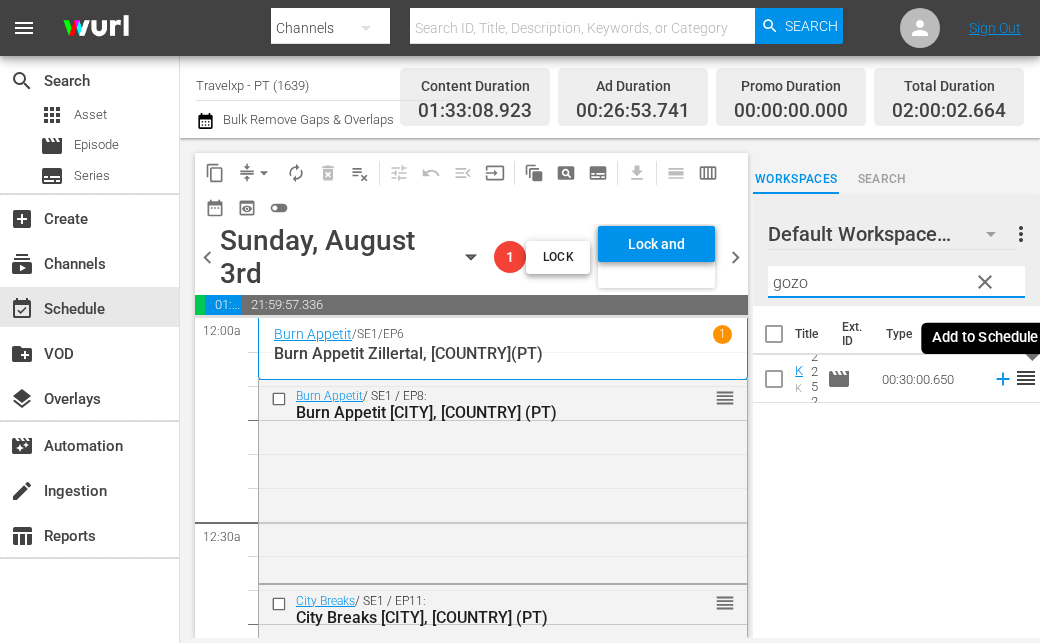 click 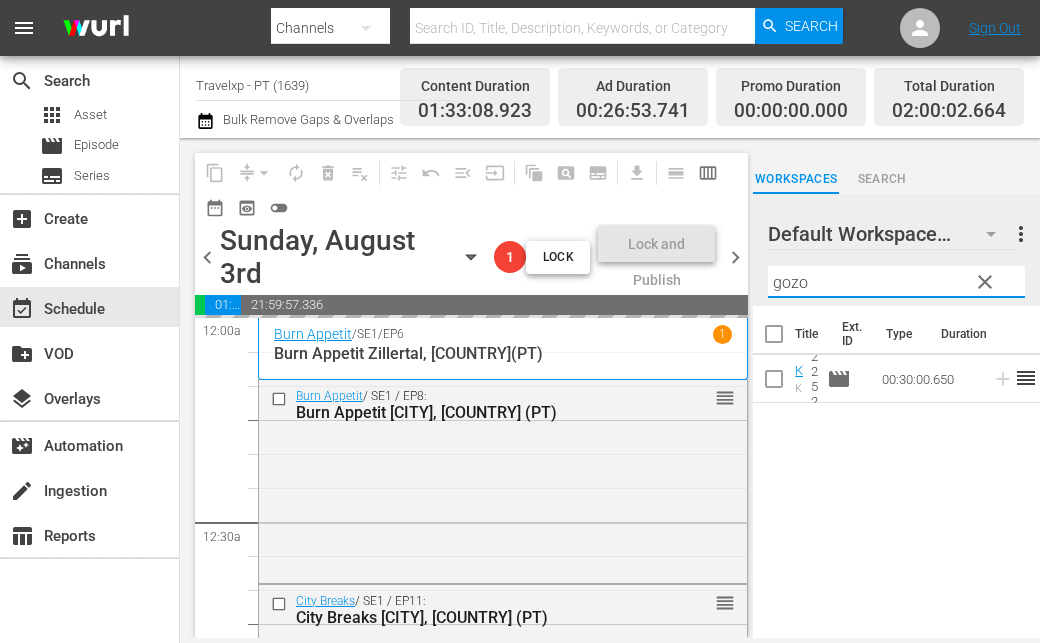 click on "gozo" at bounding box center [896, 282] 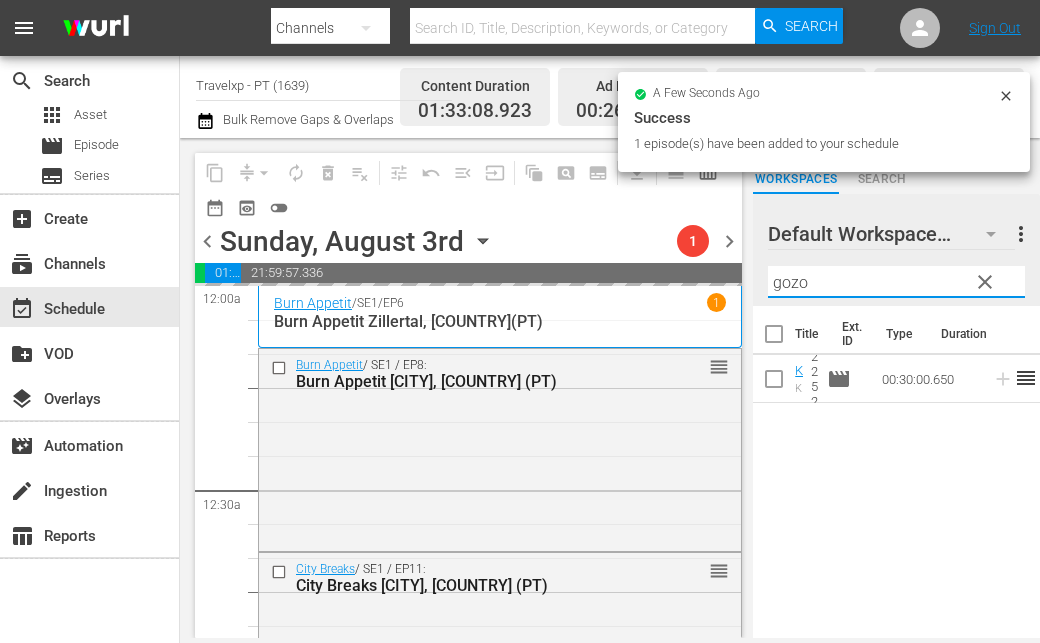 click on "gozo" at bounding box center [896, 282] 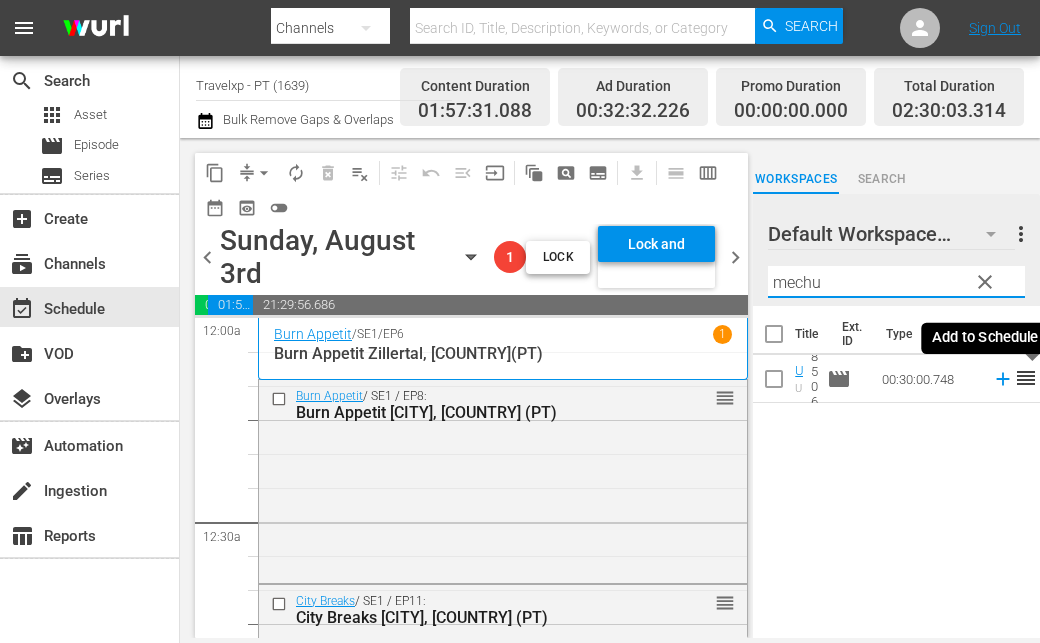 click 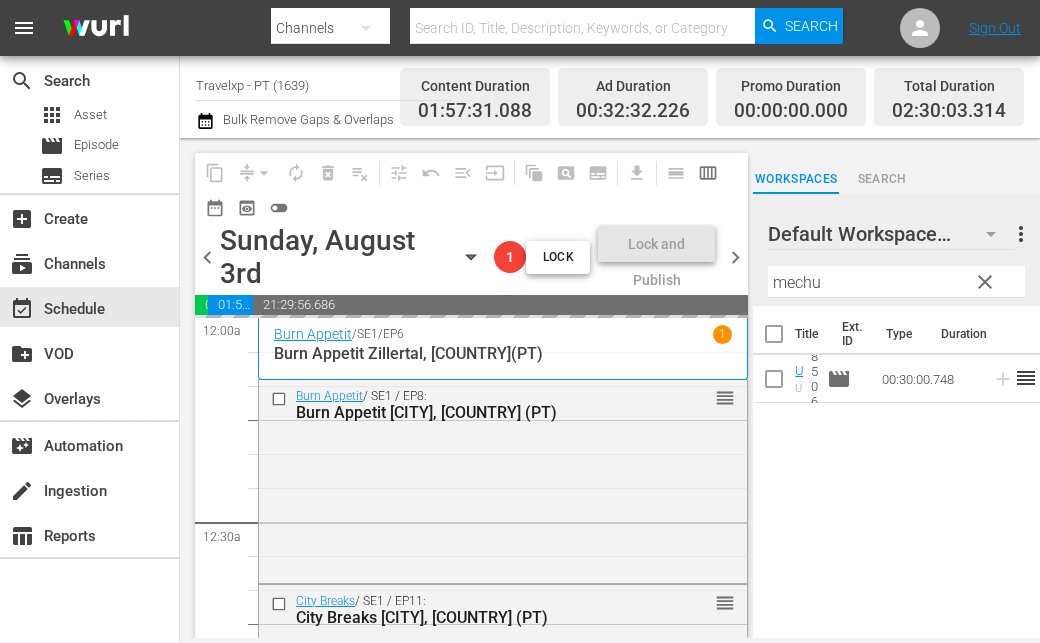 click on "mechu" at bounding box center [896, 282] 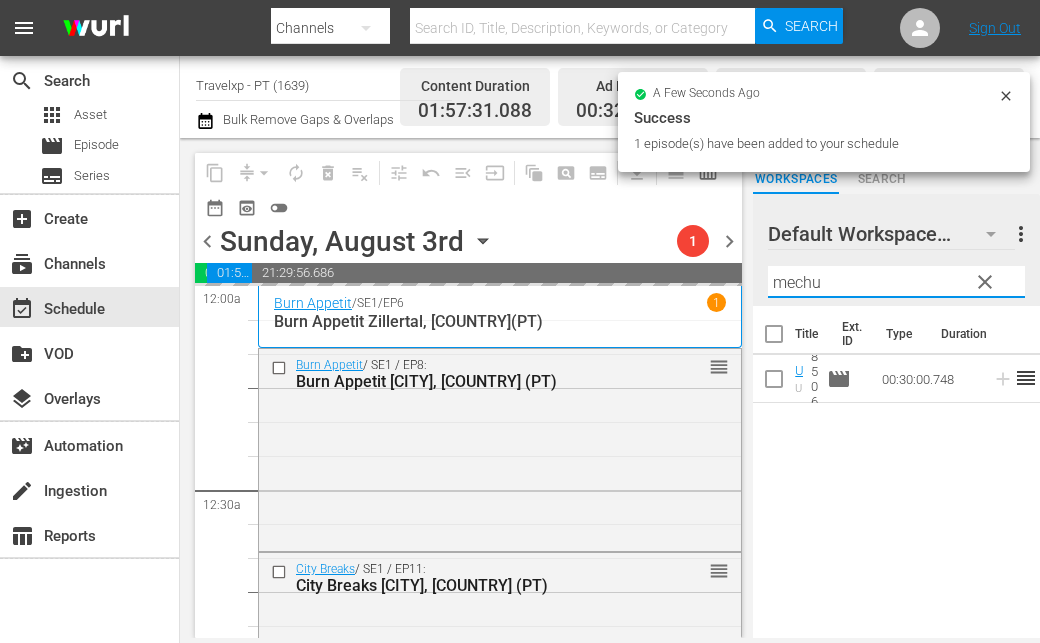 click on "mechu" at bounding box center [896, 282] 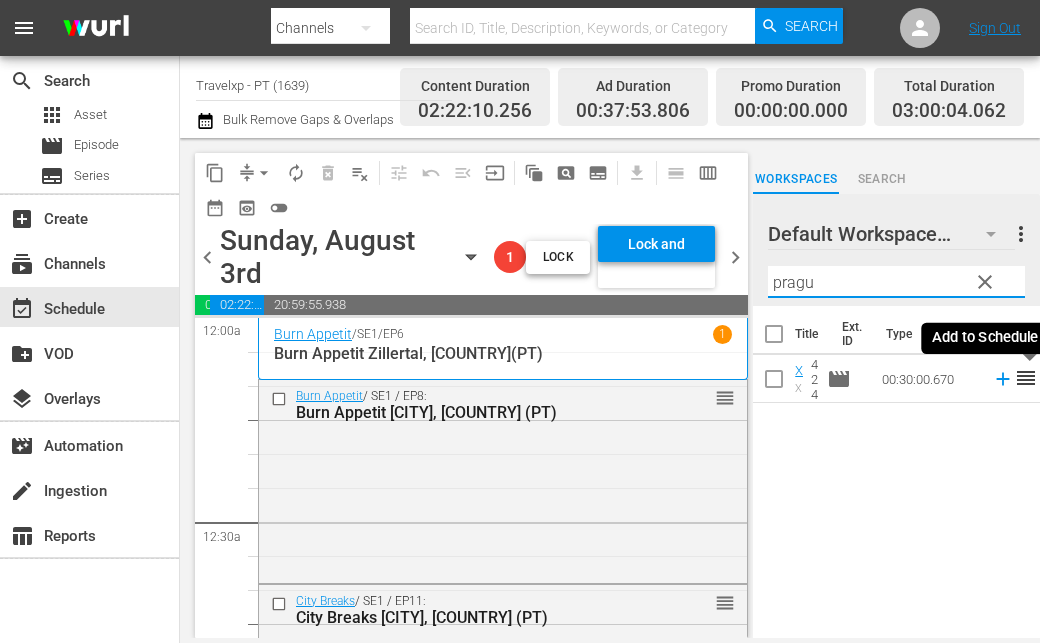 click 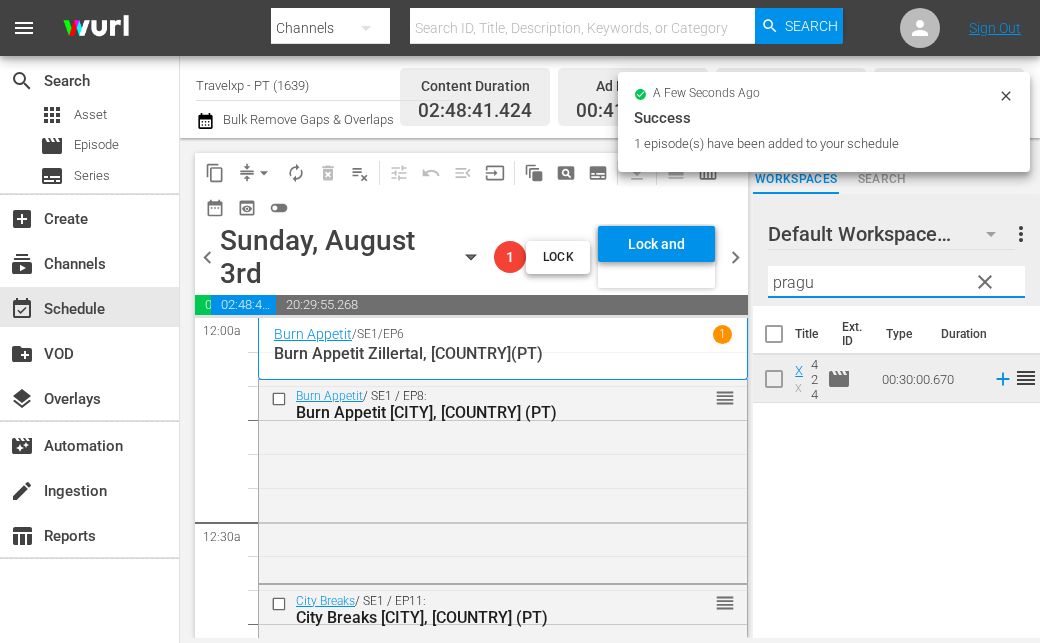 click on "pragu" at bounding box center (896, 282) 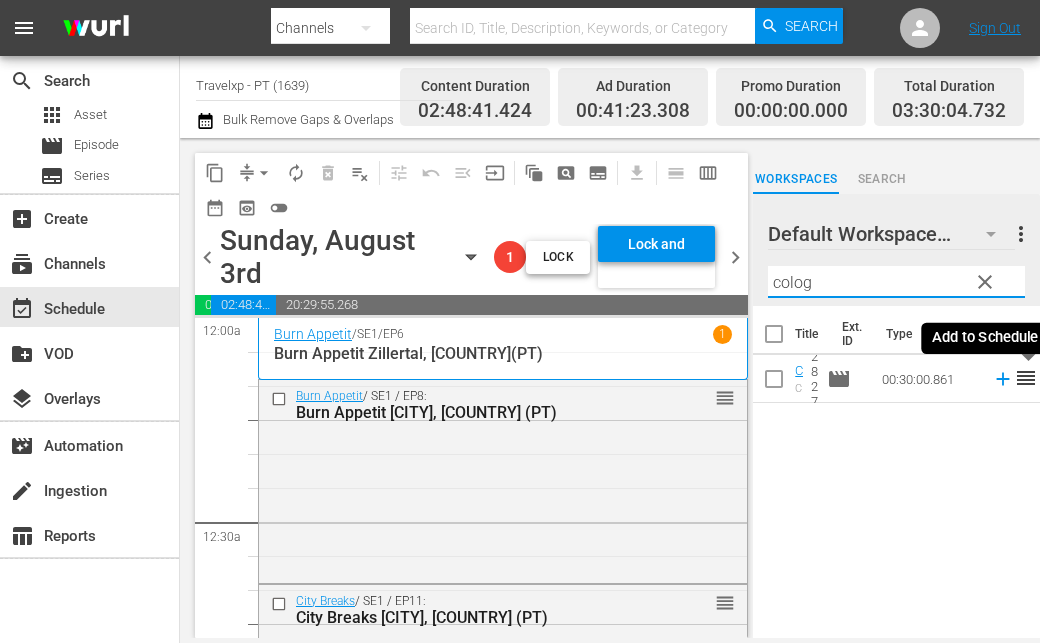 click 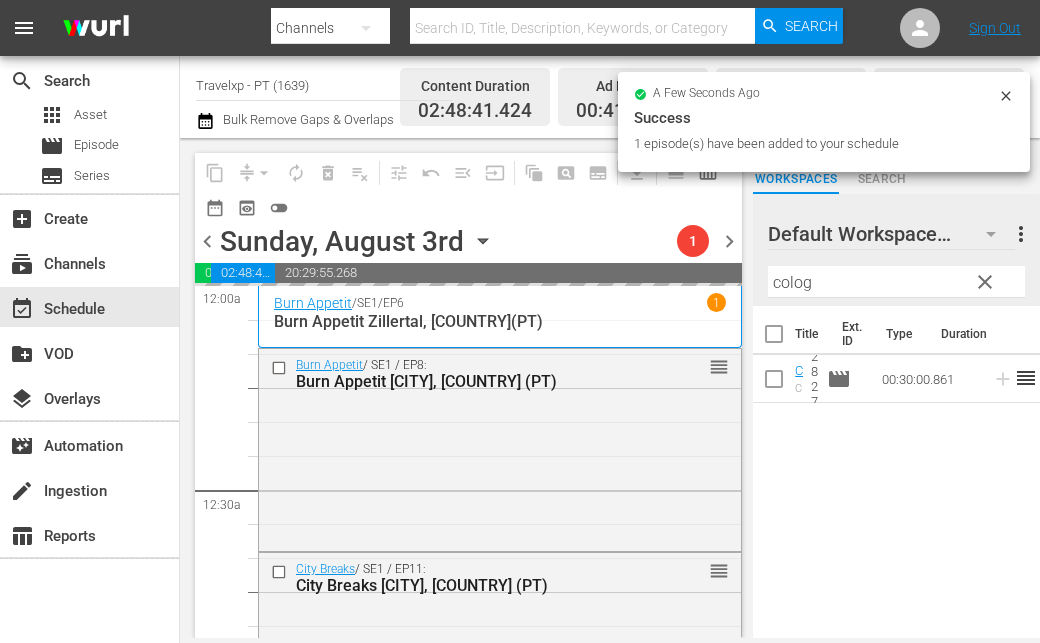 click on "colog" at bounding box center [896, 282] 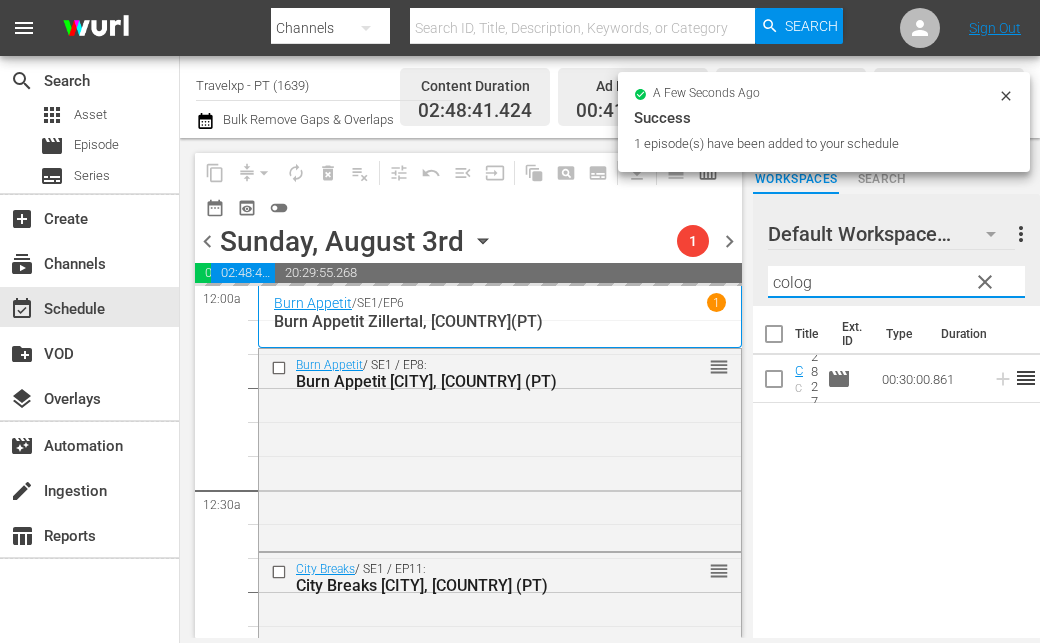 click on "colog" at bounding box center [896, 282] 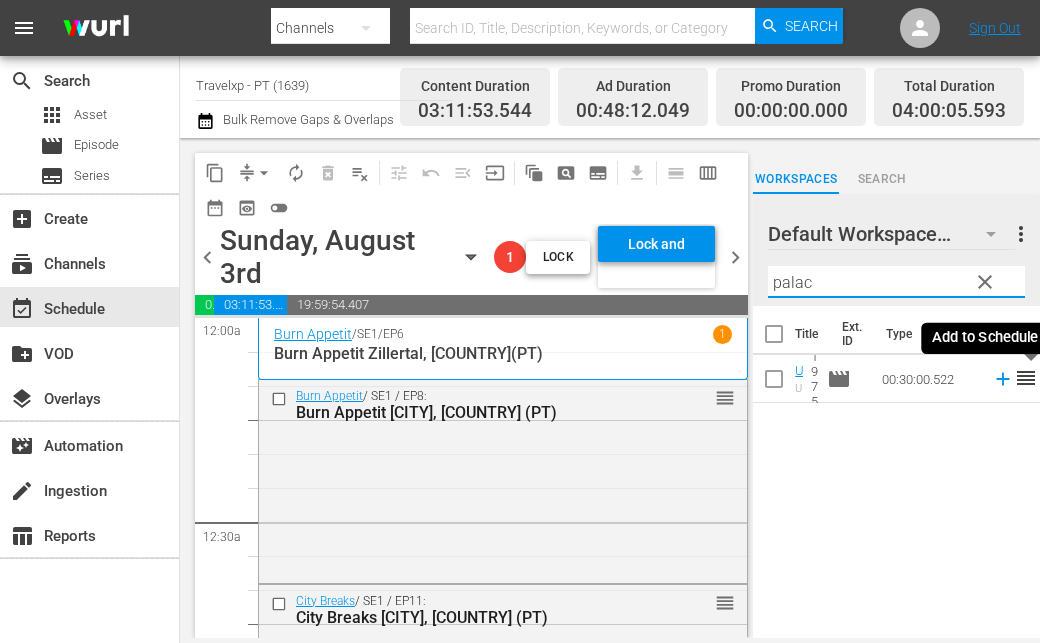 click 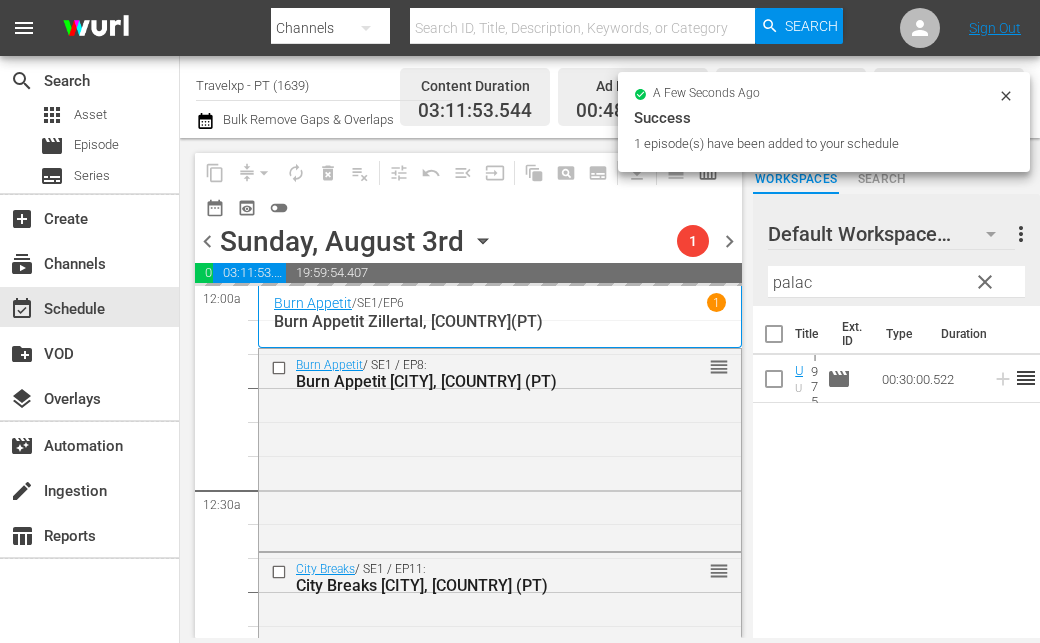 click on "palac" at bounding box center [896, 282] 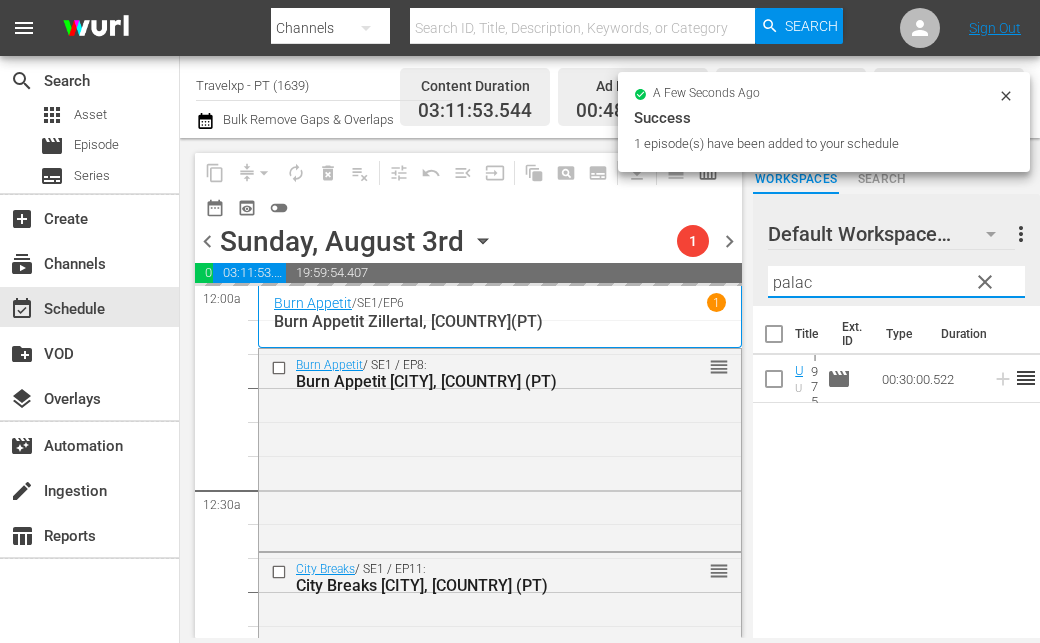 click on "palac" at bounding box center (896, 282) 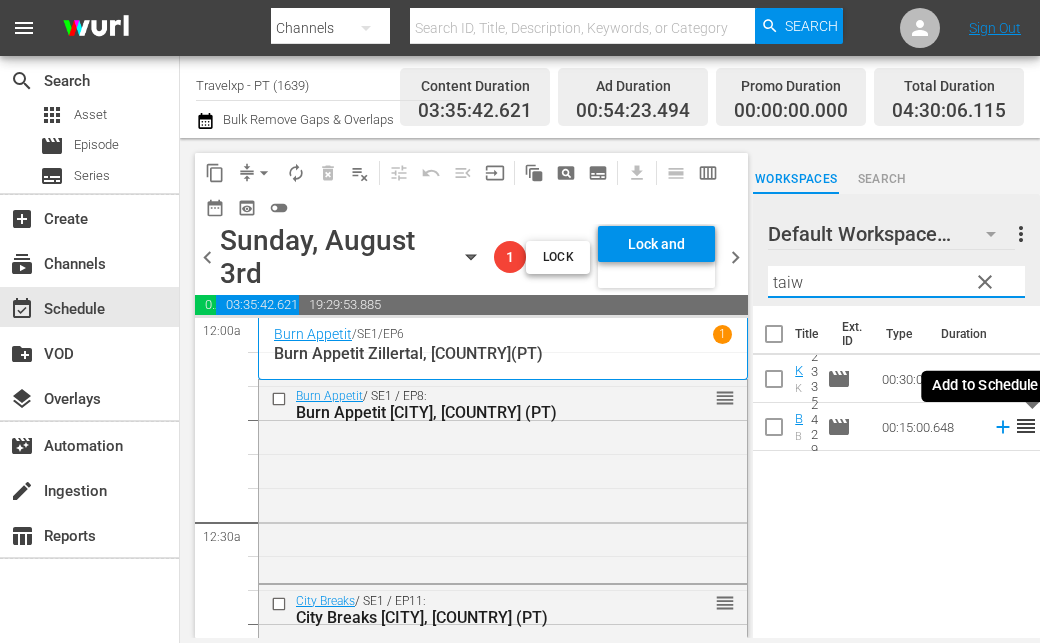 click 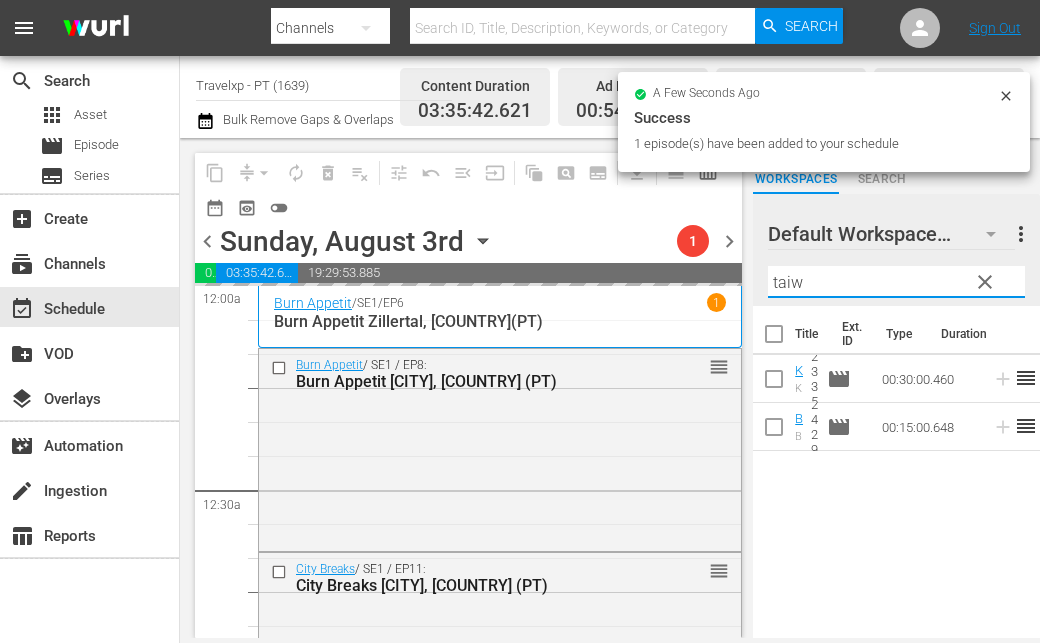 click on "taiw" at bounding box center [896, 282] 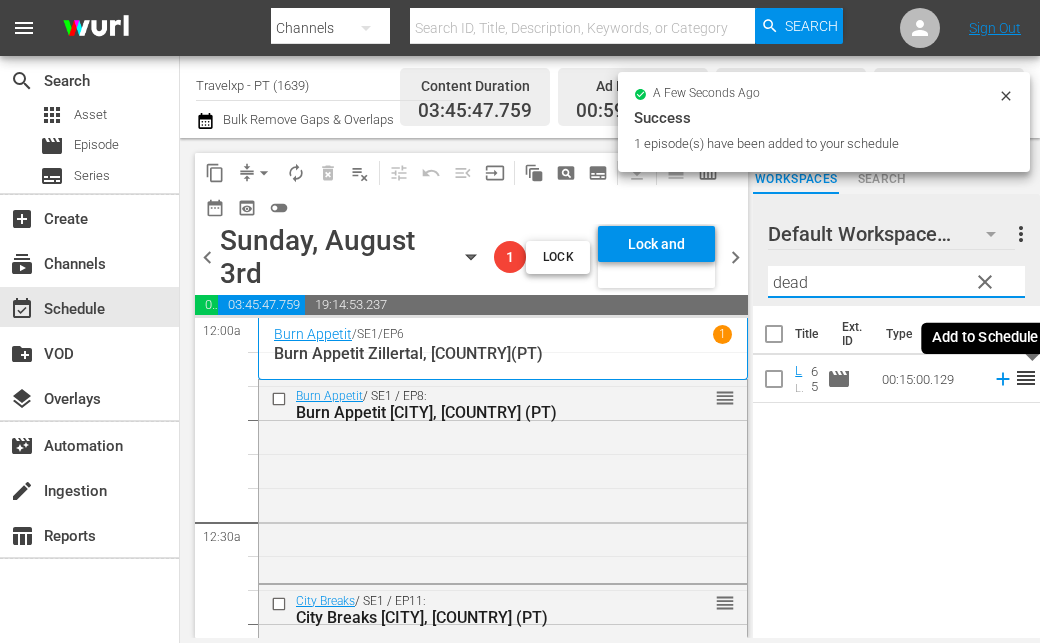 click 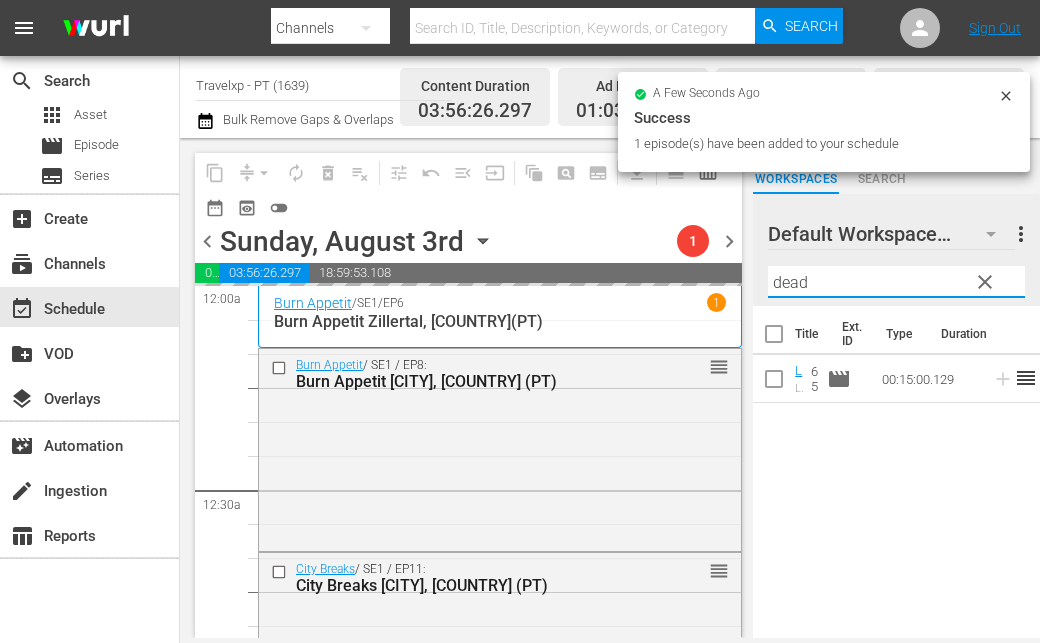 click on "dead" at bounding box center (896, 282) 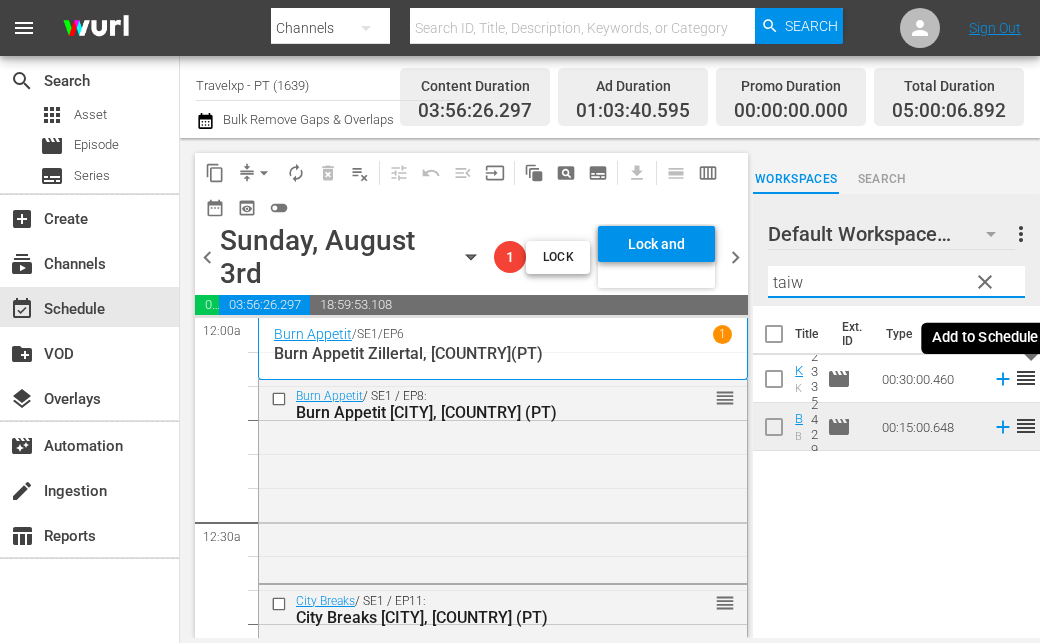 click 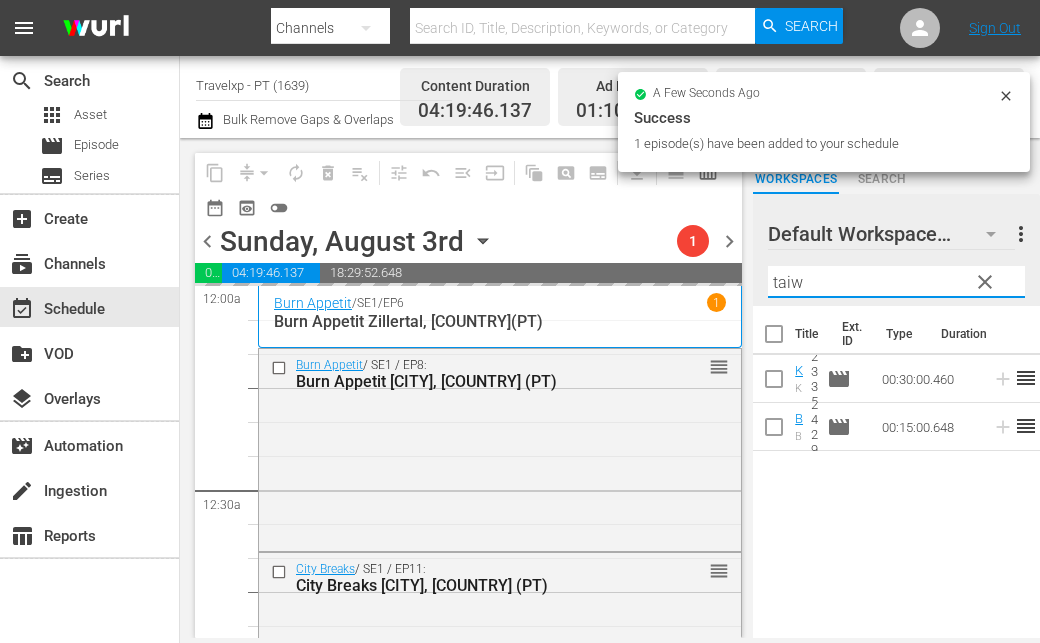 click on "taiw" at bounding box center (896, 282) 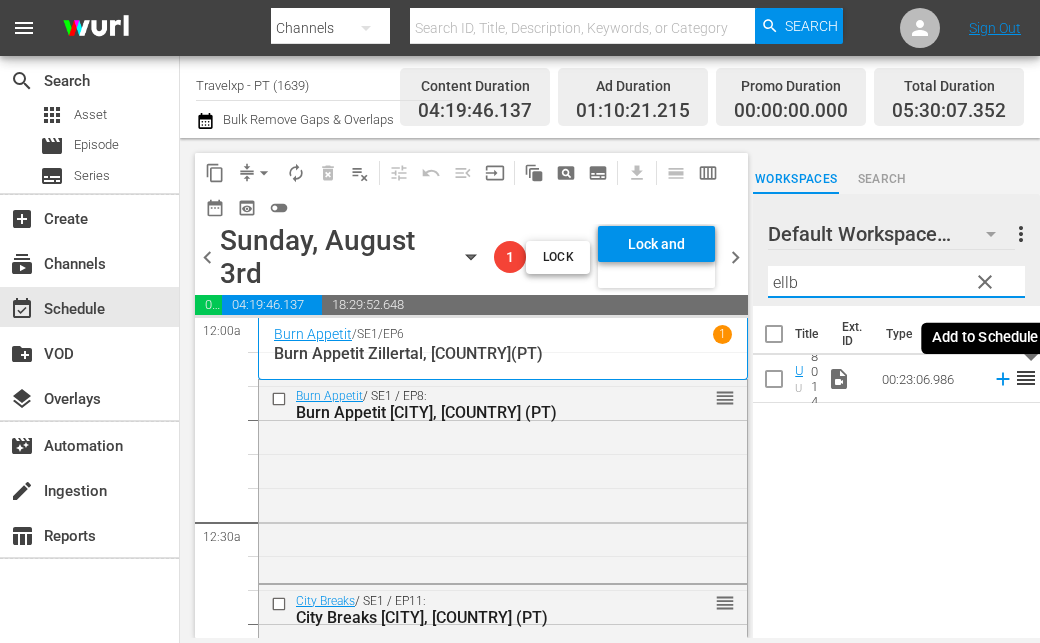 click 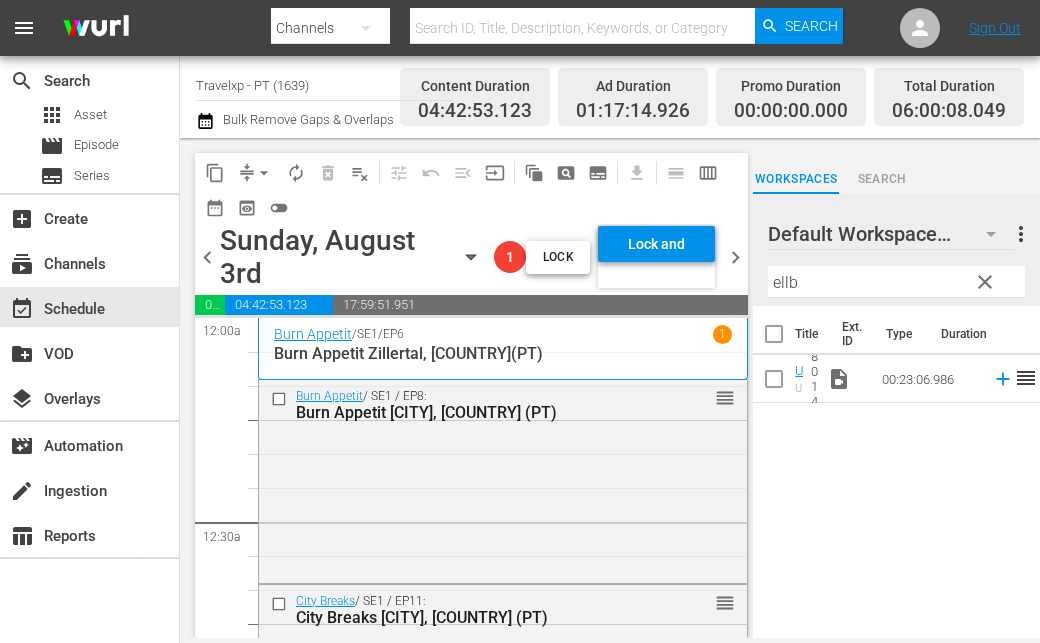 click on "ellb" at bounding box center (896, 282) 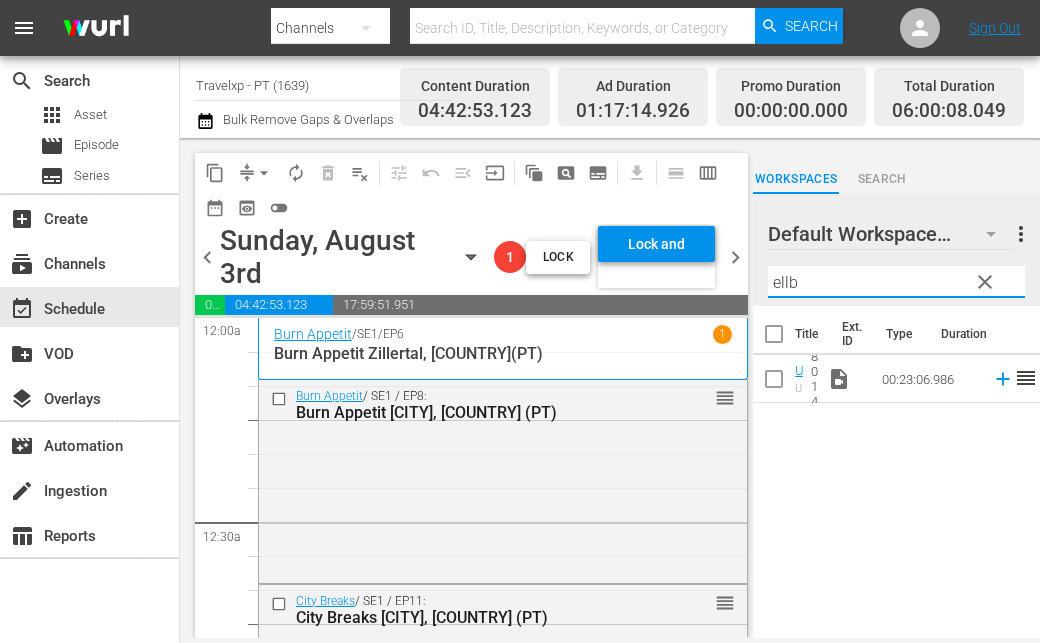click on "ellb" at bounding box center (896, 282) 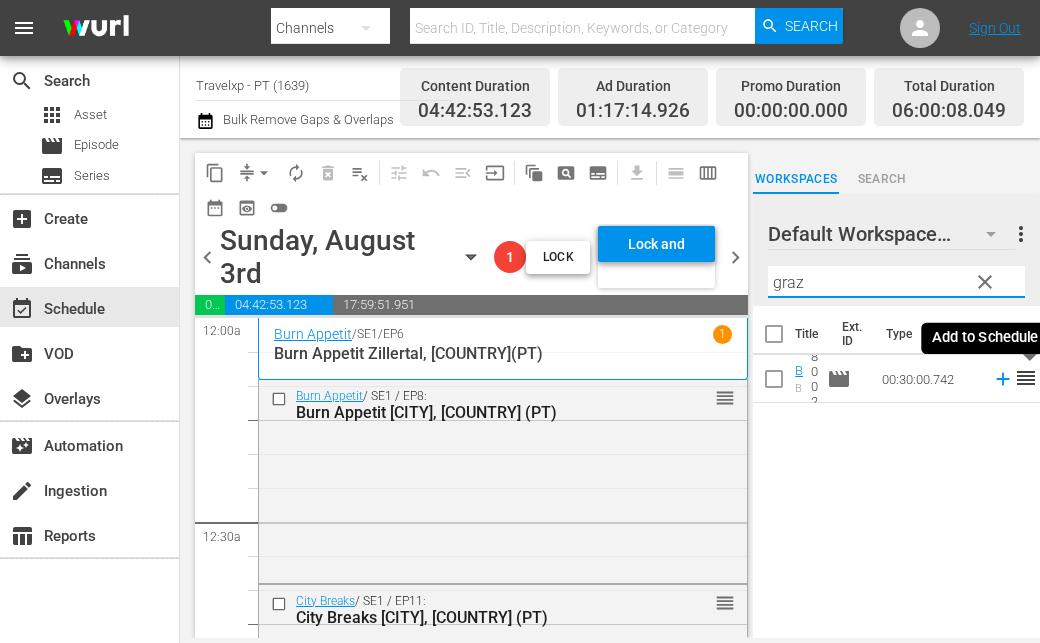 click 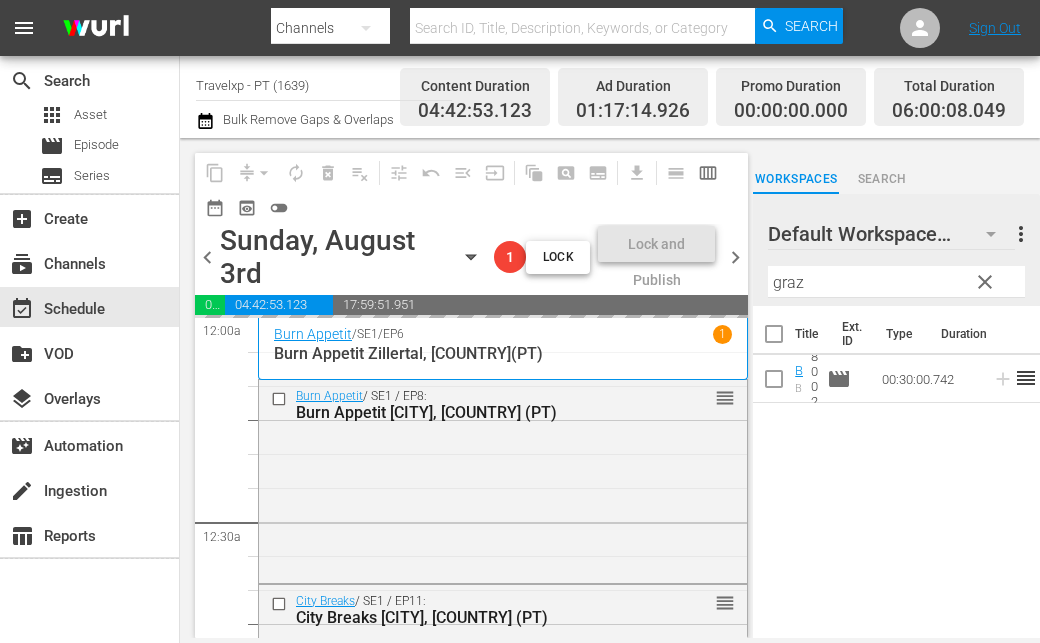 click on "graz" at bounding box center (896, 282) 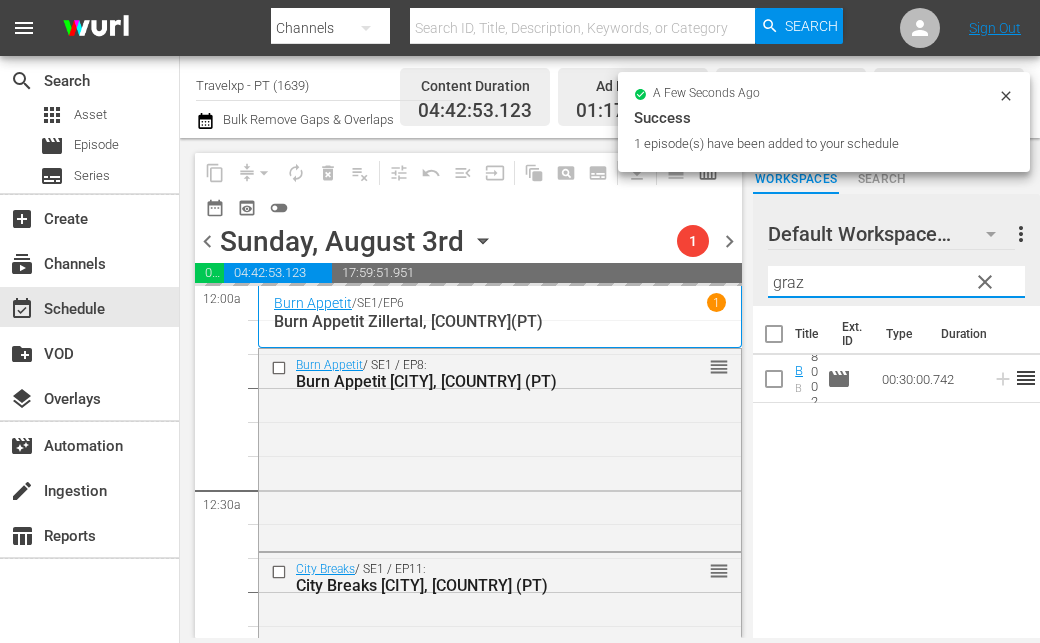 click on "graz" at bounding box center (896, 282) 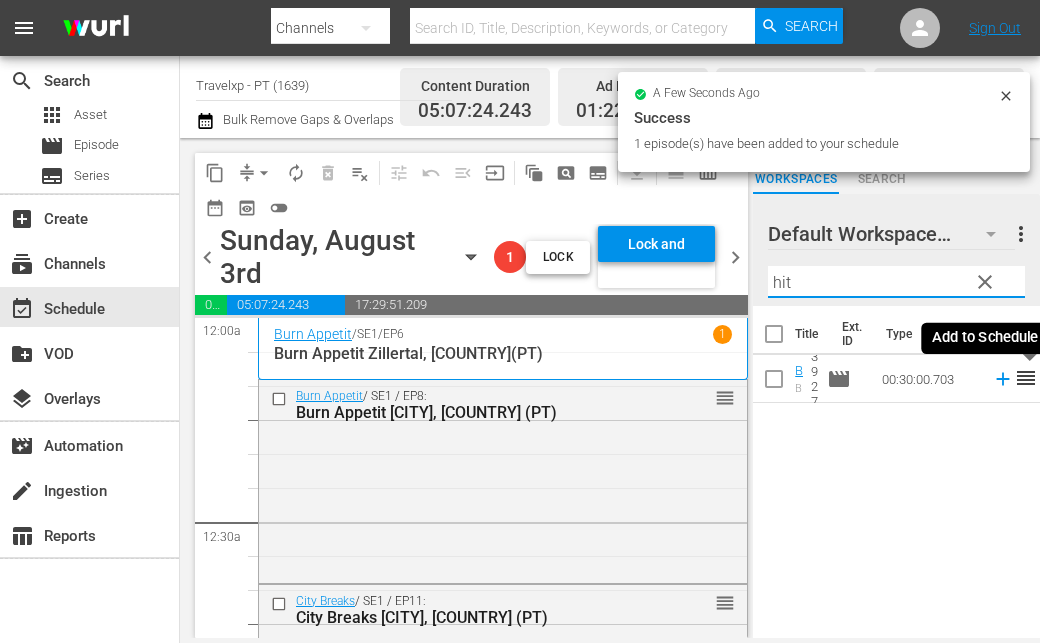 click 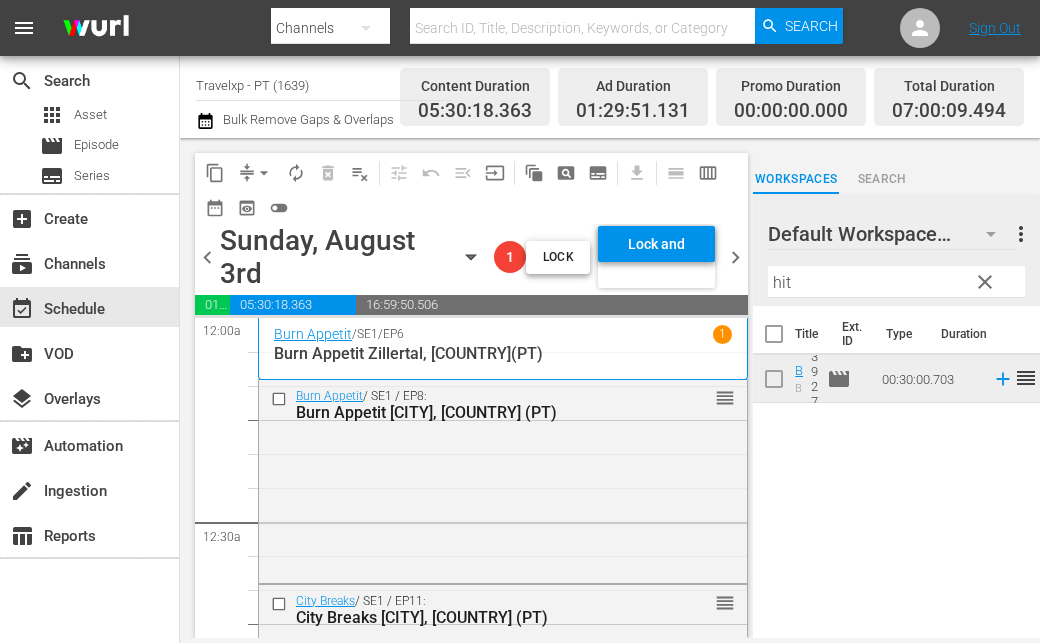click on "[PERSON]" at bounding box center [896, 282] 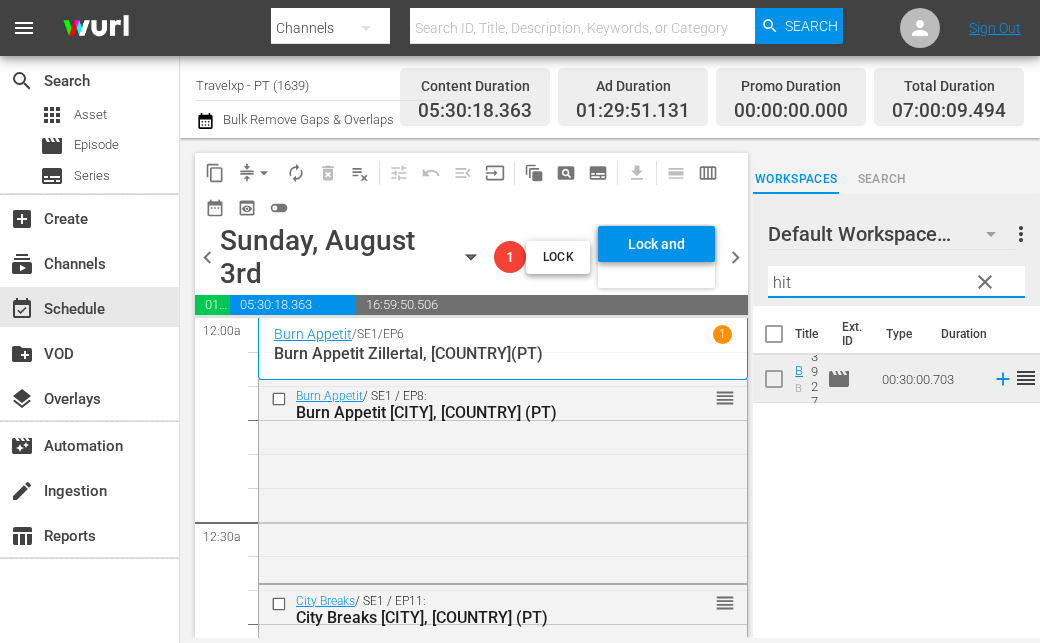 click on "[PERSON]" at bounding box center [896, 282] 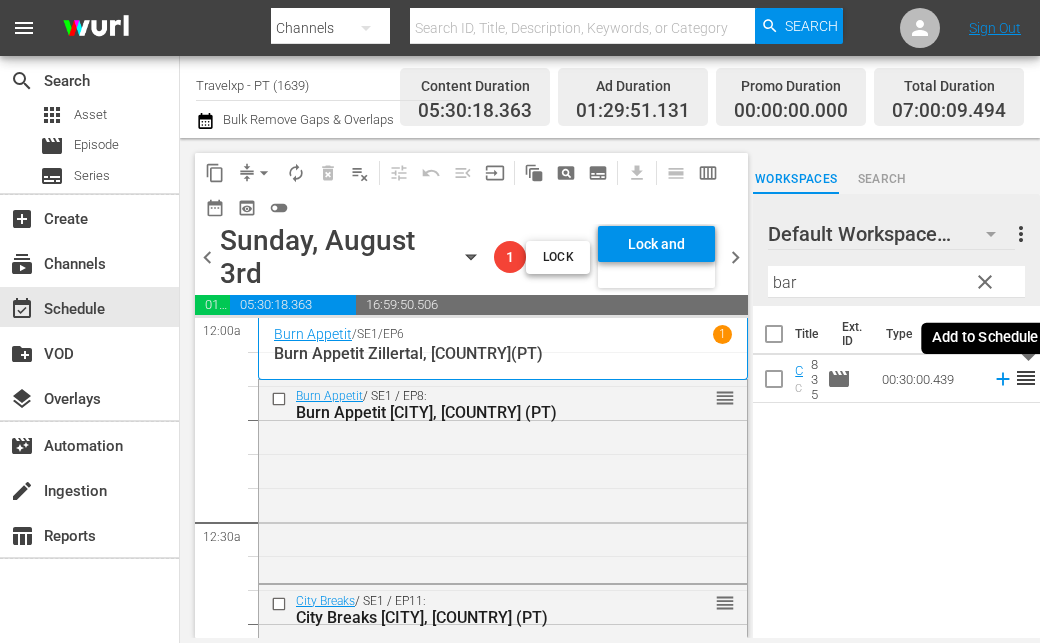 click 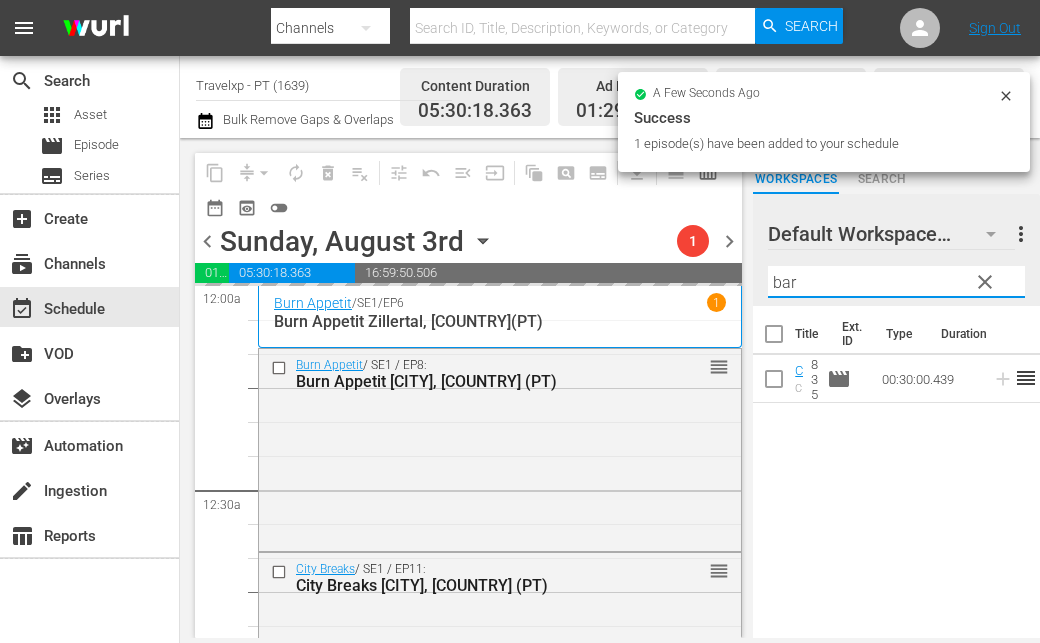 click on "bar" at bounding box center [896, 282] 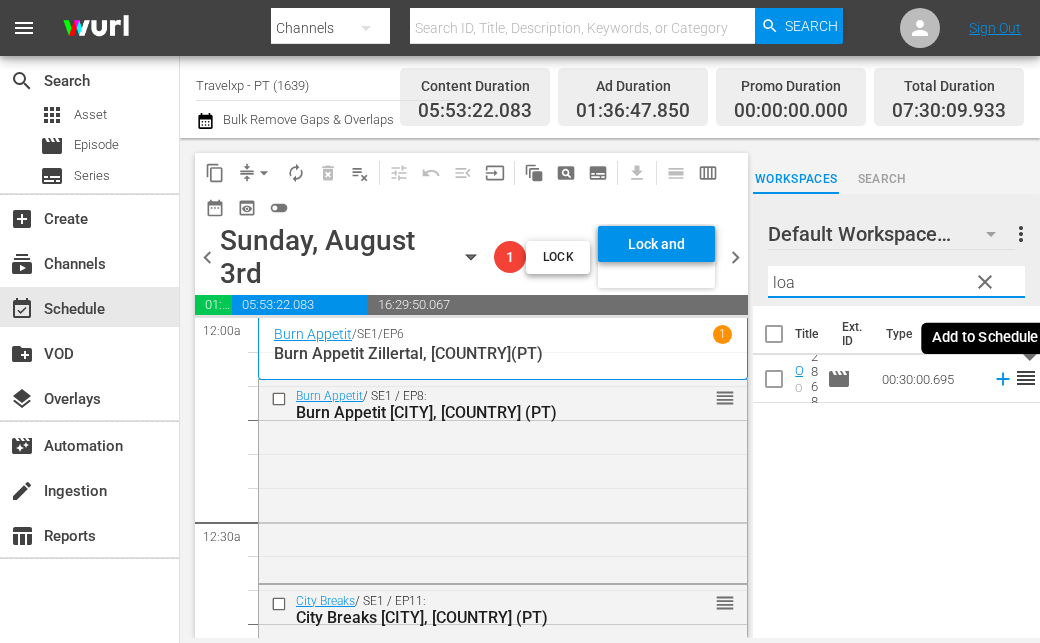 click 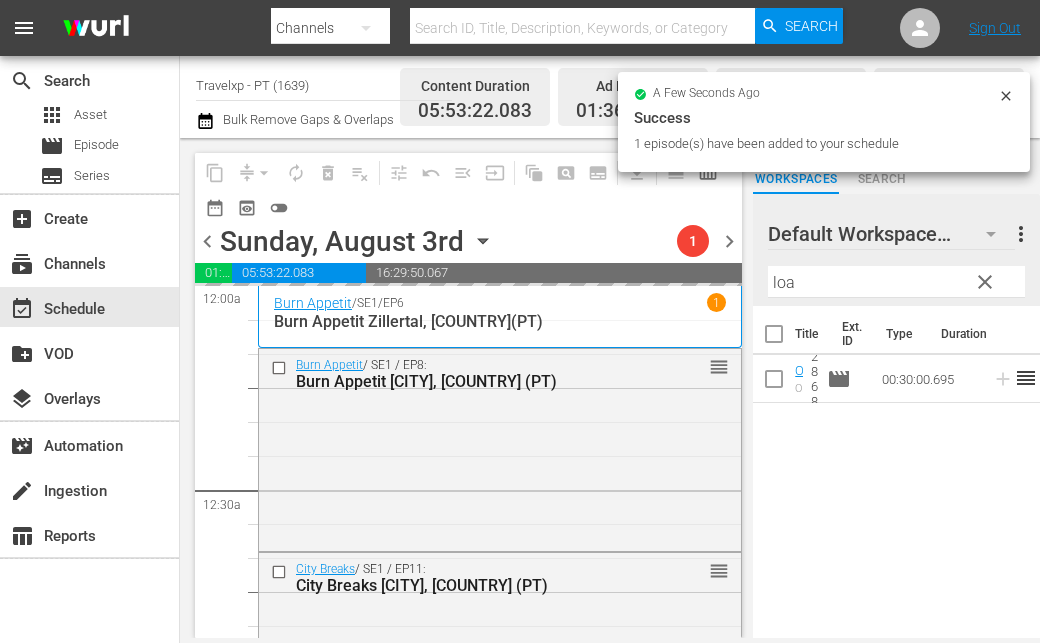 click on "loa" at bounding box center [896, 282] 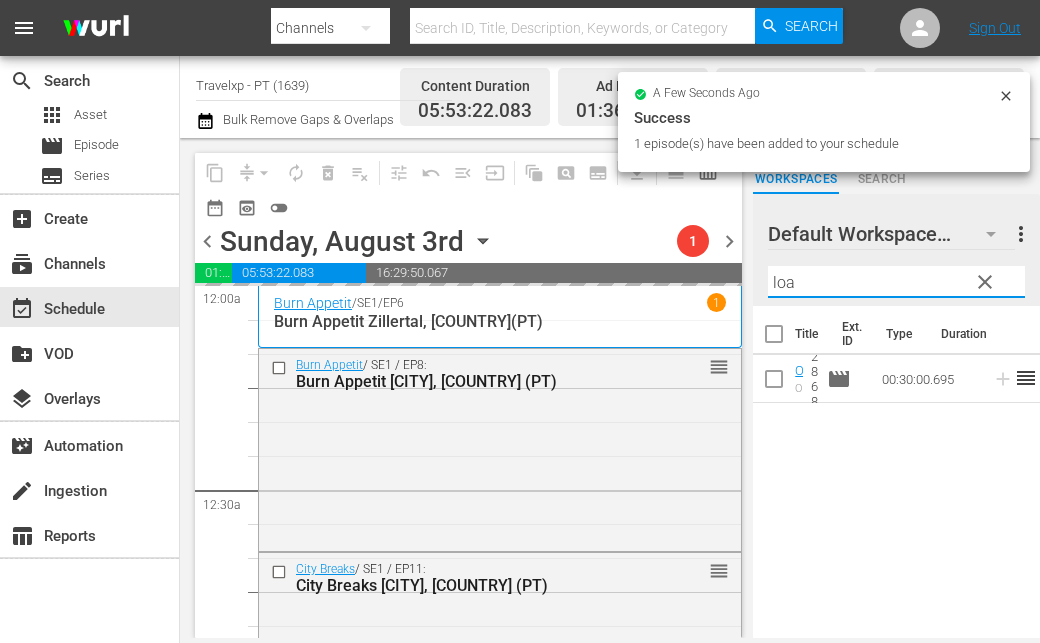 click on "loa" at bounding box center [896, 282] 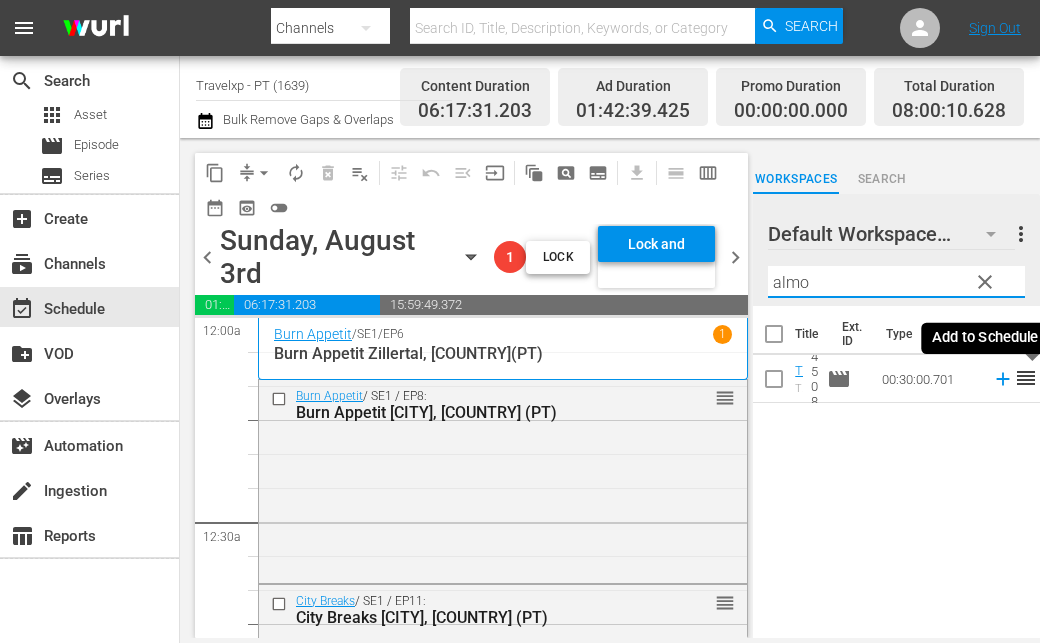 click 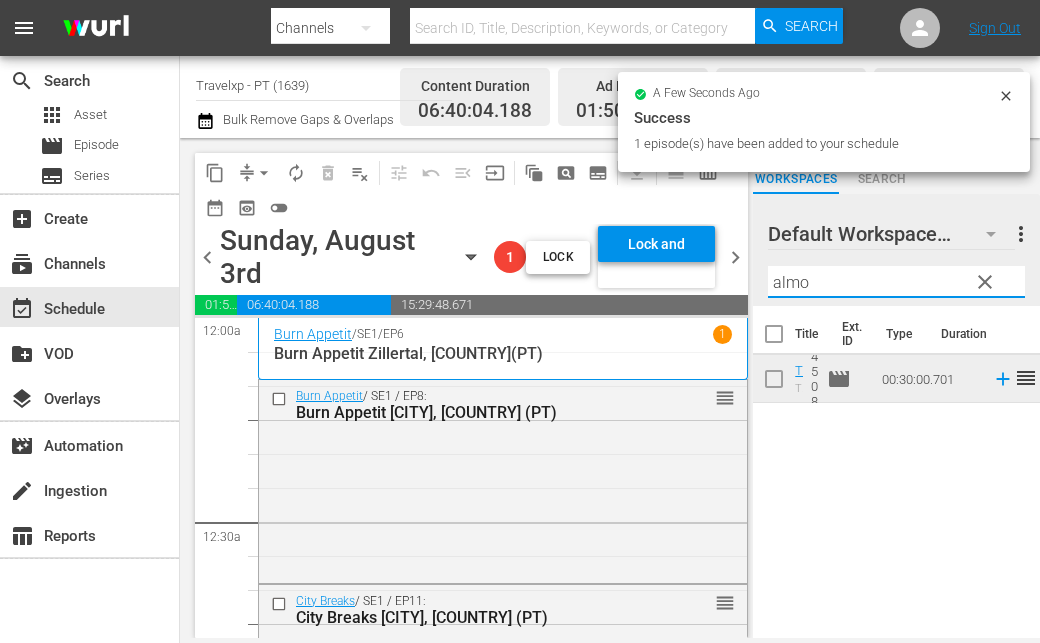 click on "almo" at bounding box center [896, 282] 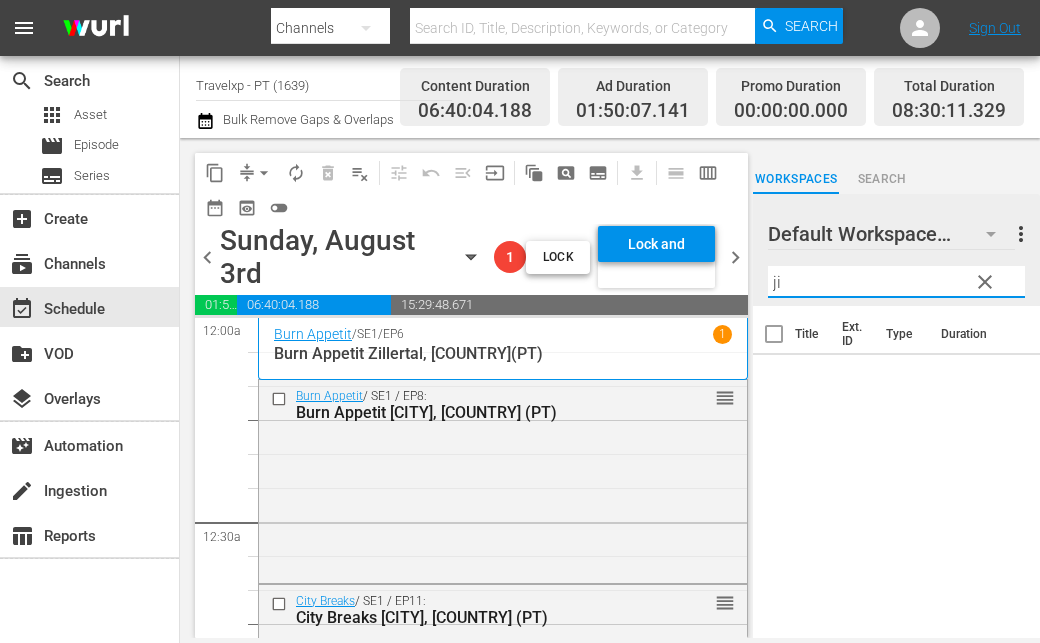 type on "j" 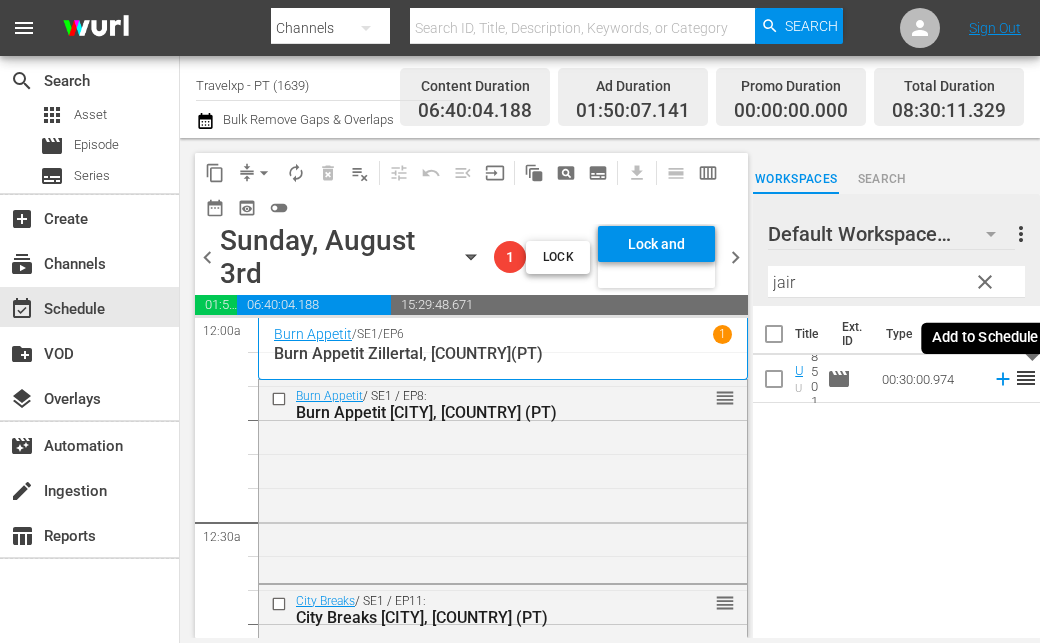 click 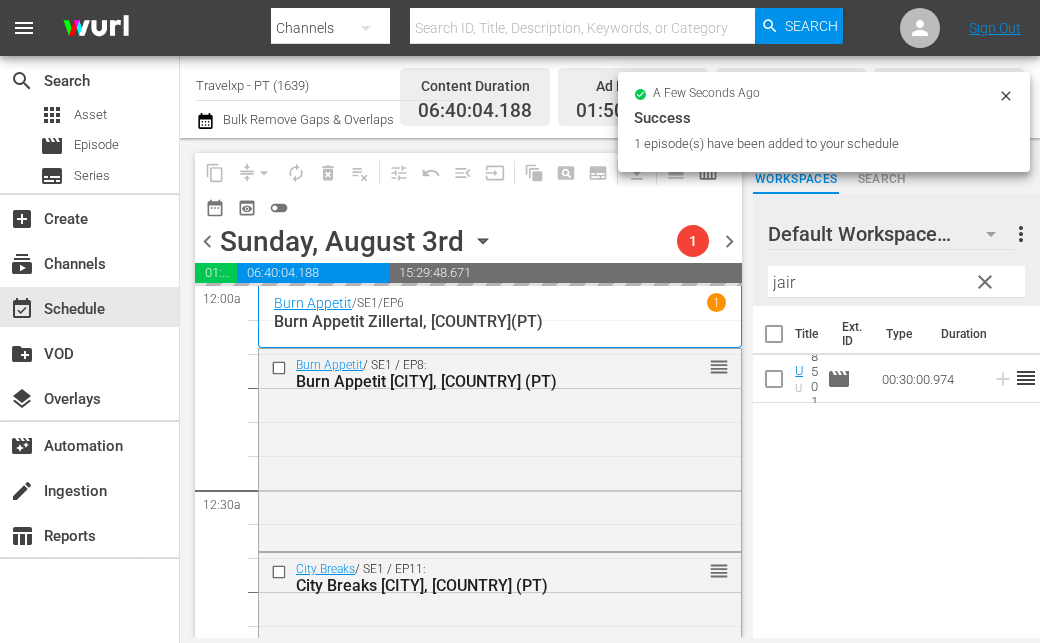 click on "[PERSON]" at bounding box center (896, 282) 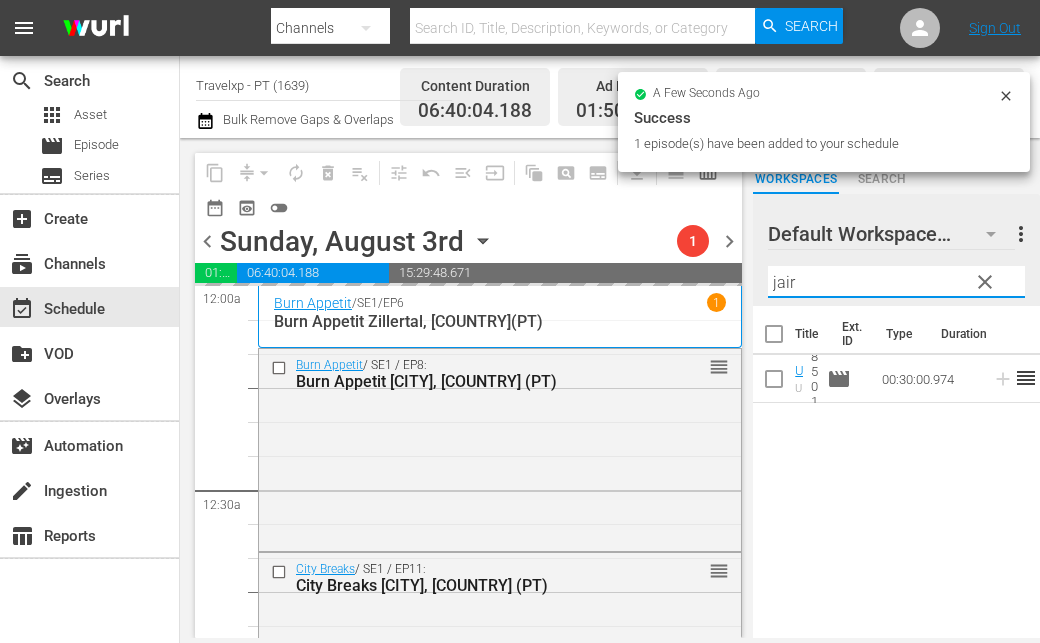 click on "[PERSON]" at bounding box center (896, 282) 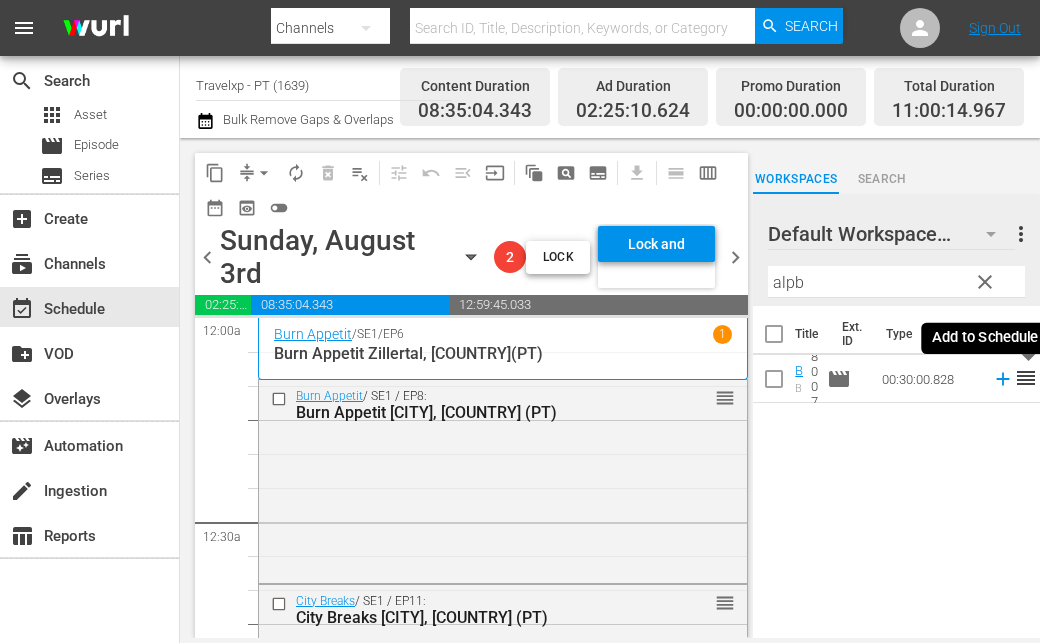 click 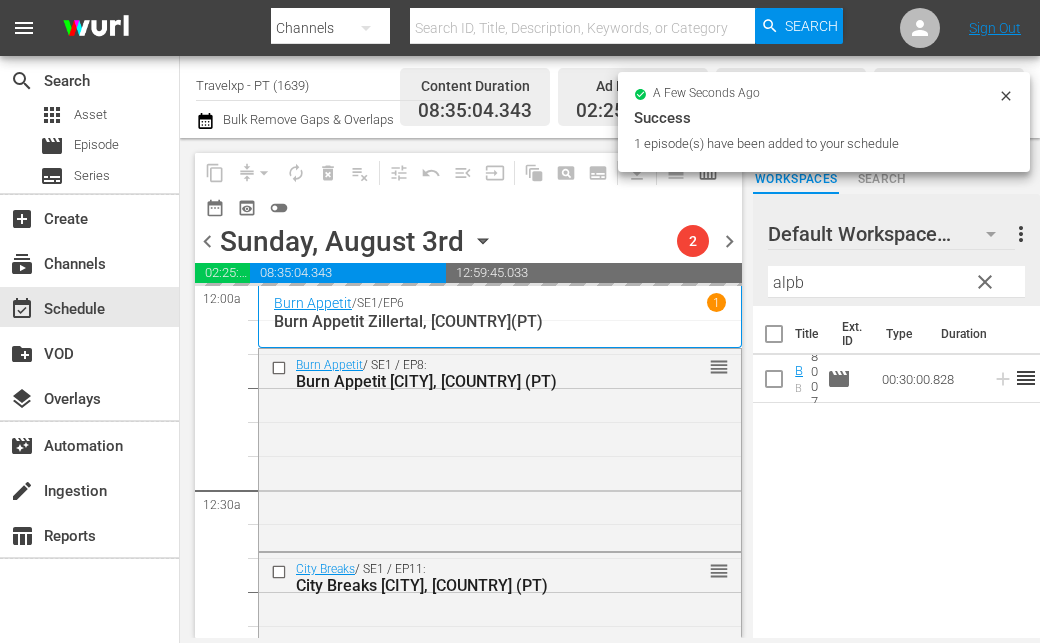 click on "alpb" at bounding box center [896, 282] 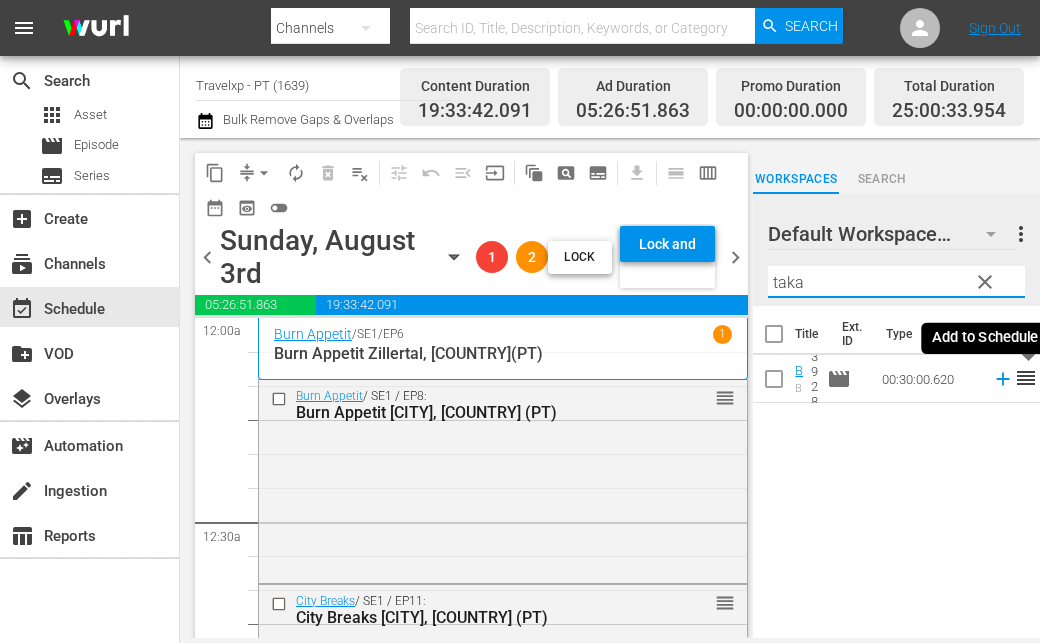click 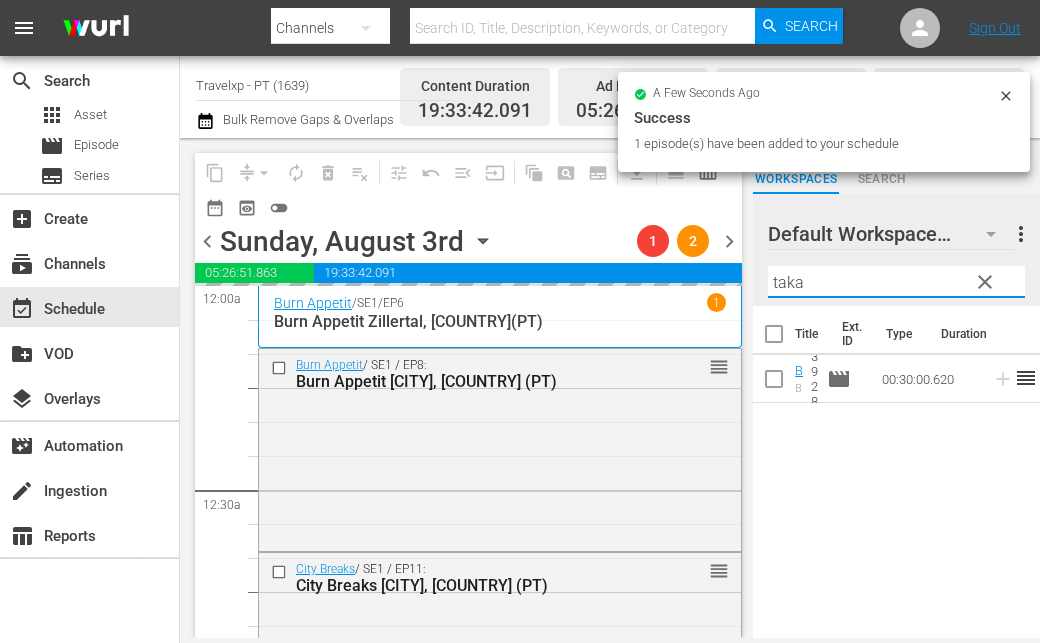 click on "taka" at bounding box center [896, 282] 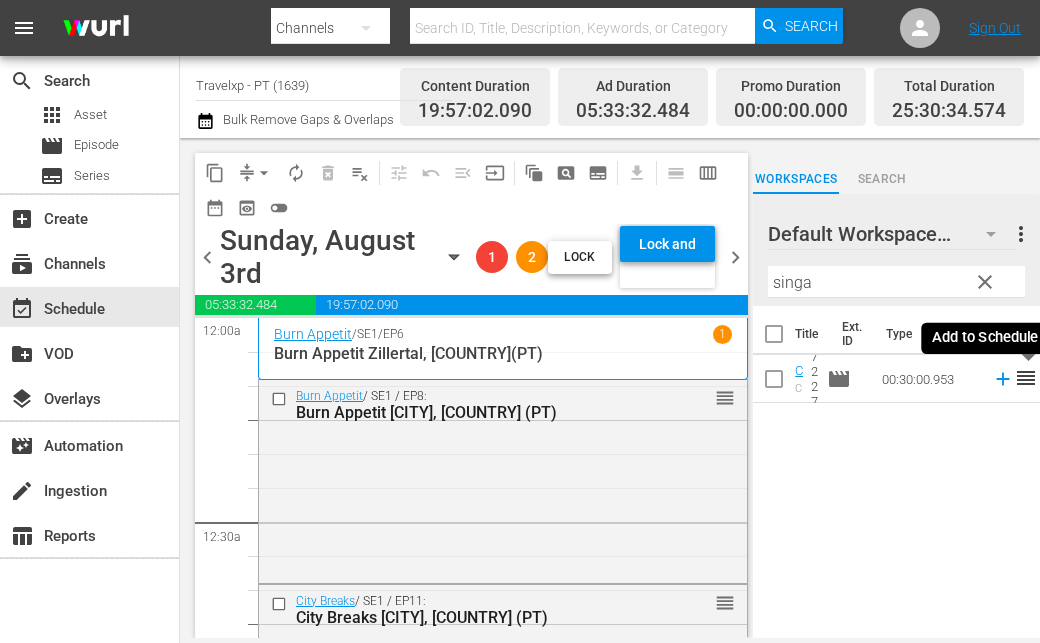 click 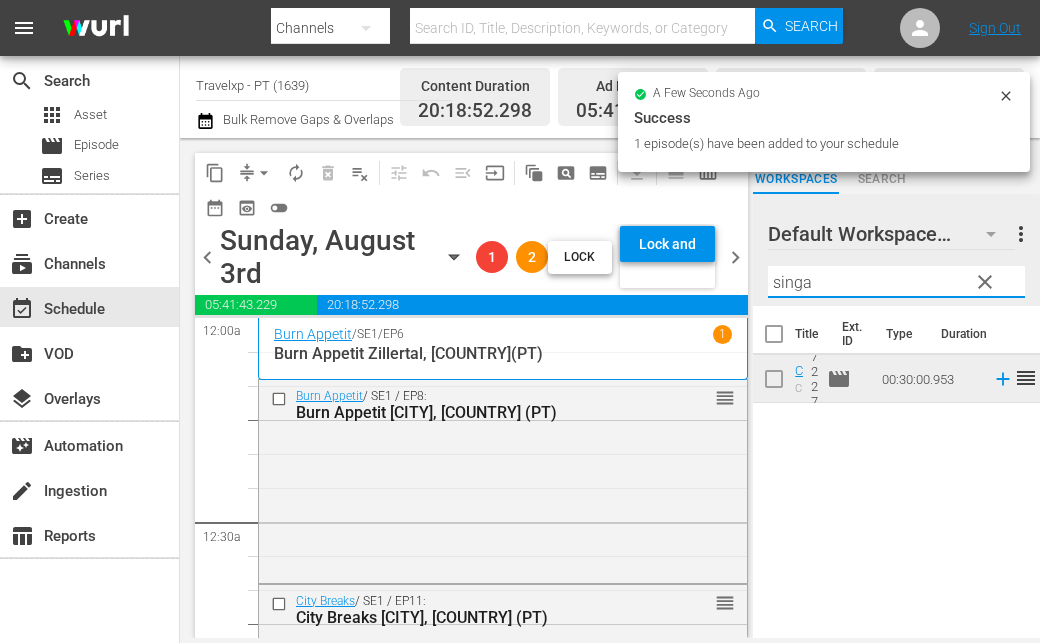 click on "singa" at bounding box center [896, 282] 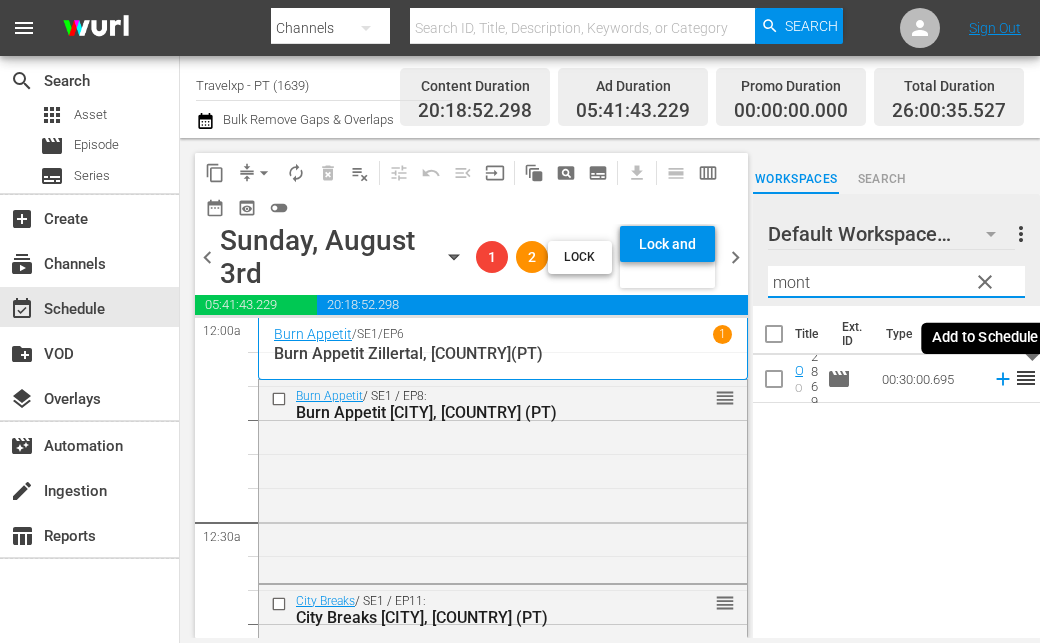 type on "mont" 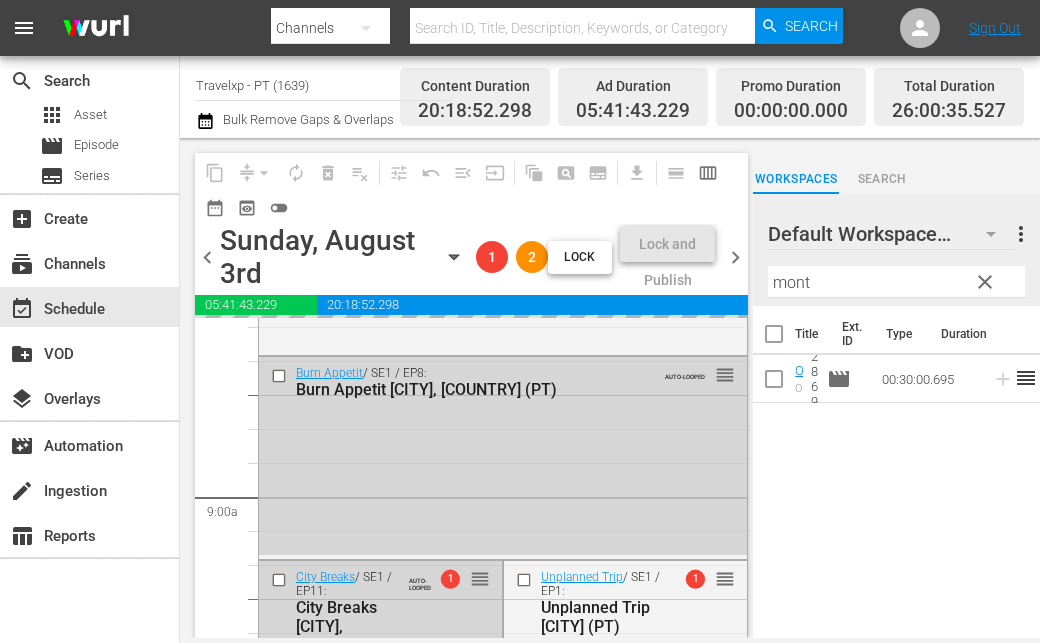 scroll, scrollTop: 3517, scrollLeft: 0, axis: vertical 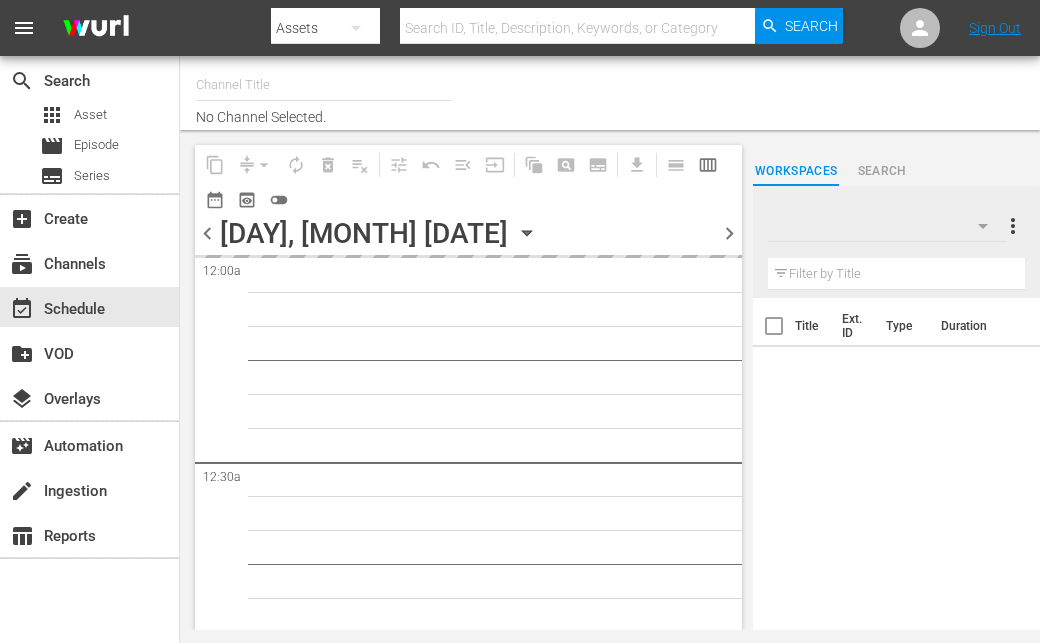 type on "Travelxp - PT (1639)" 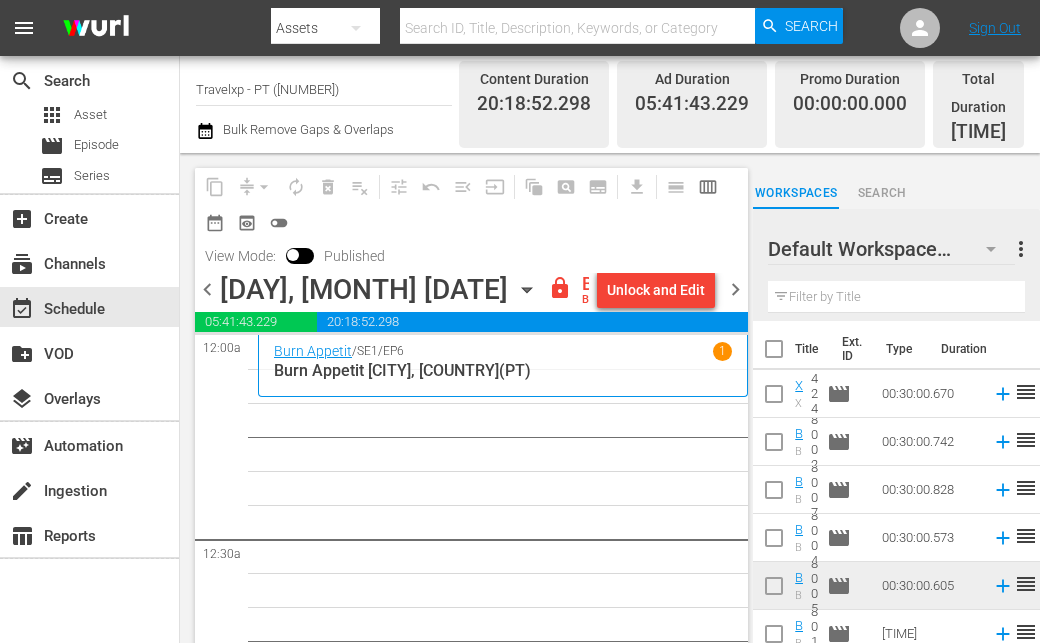 click on "Unlock and Edit" at bounding box center [656, 290] 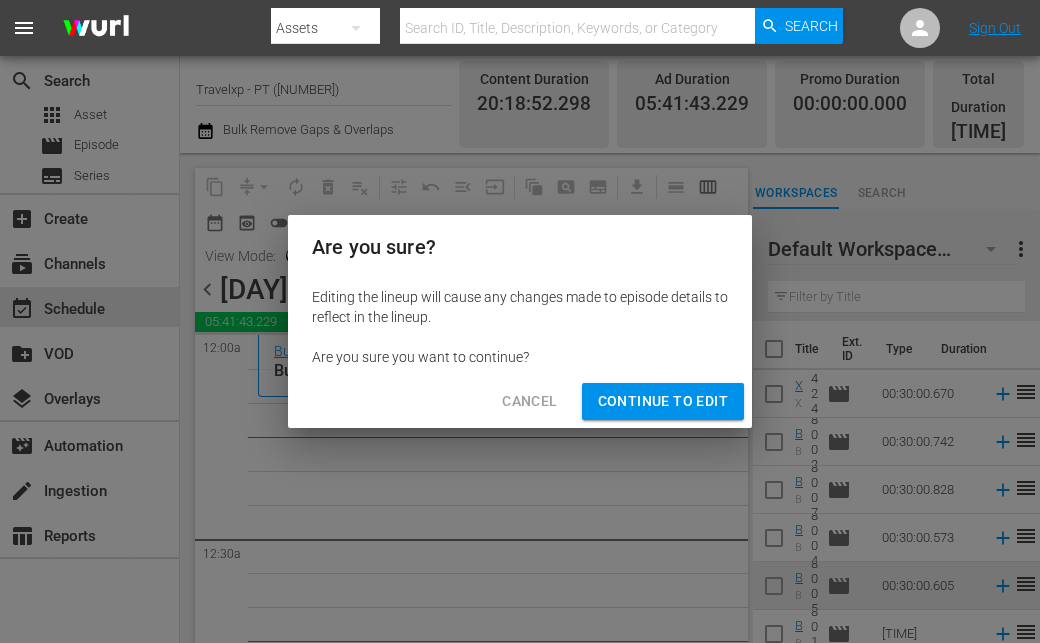 click on "Continue to Edit" at bounding box center (663, 401) 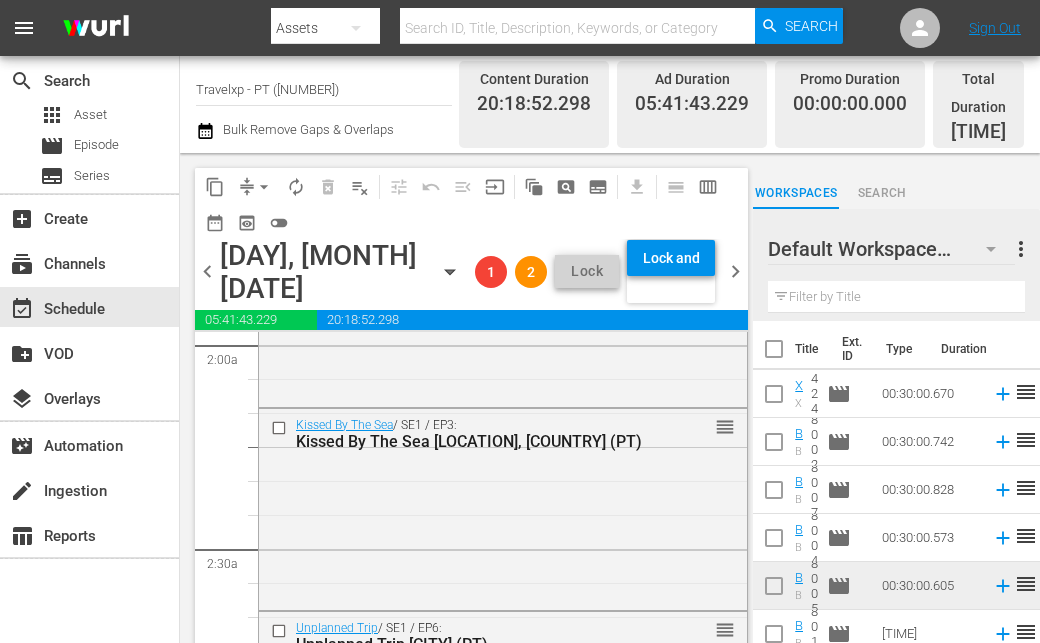 scroll, scrollTop: 700, scrollLeft: 0, axis: vertical 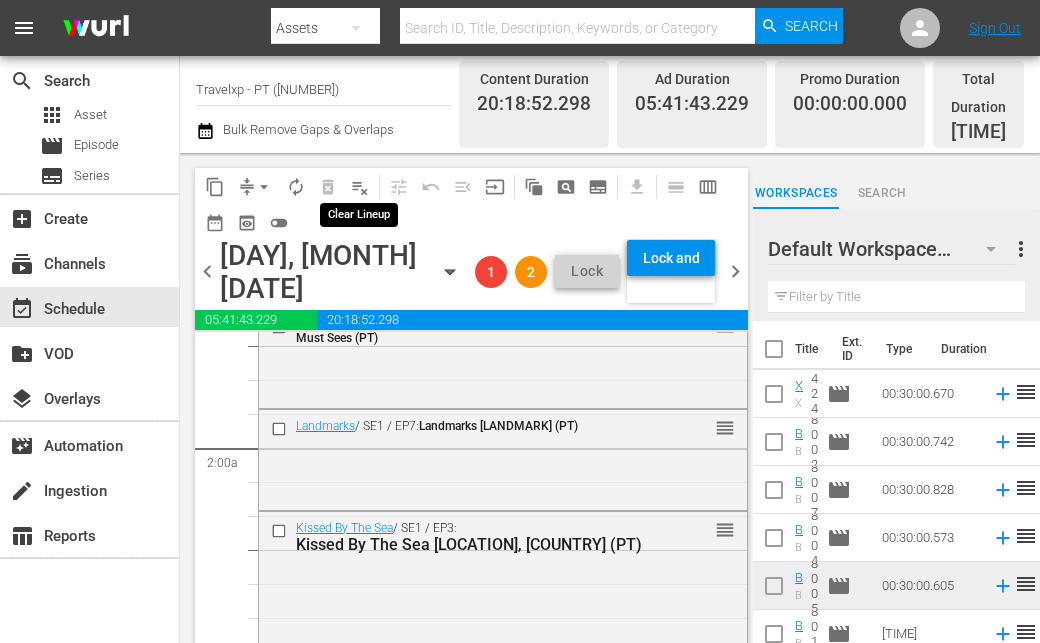 click on "playlist_remove_outlined" at bounding box center (360, 187) 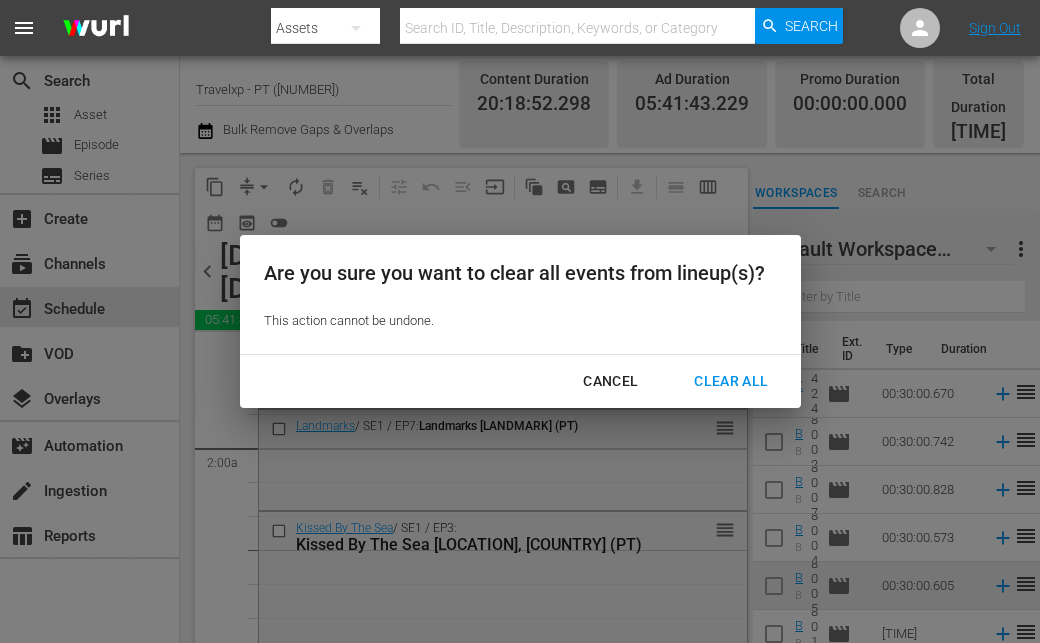 click on "Clear All" at bounding box center (731, 381) 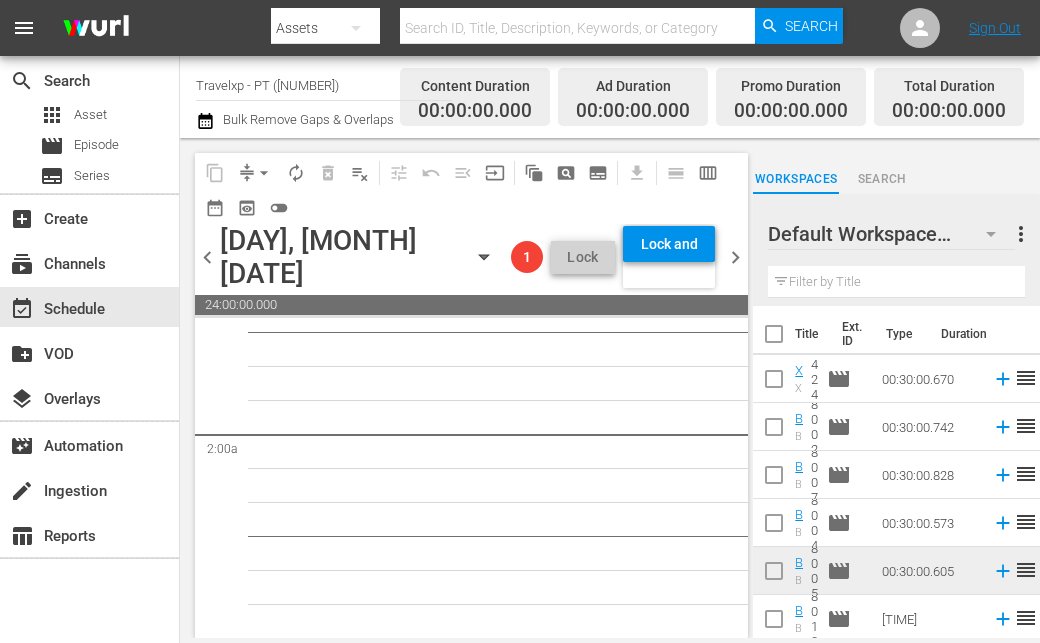 scroll, scrollTop: 0, scrollLeft: 0, axis: both 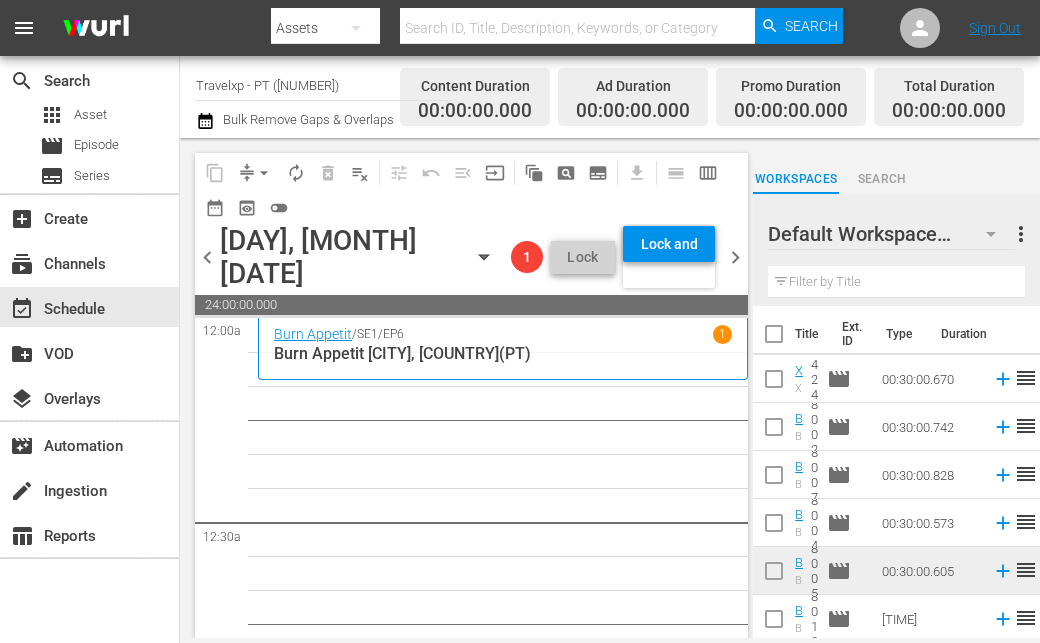 click at bounding box center (896, 282) 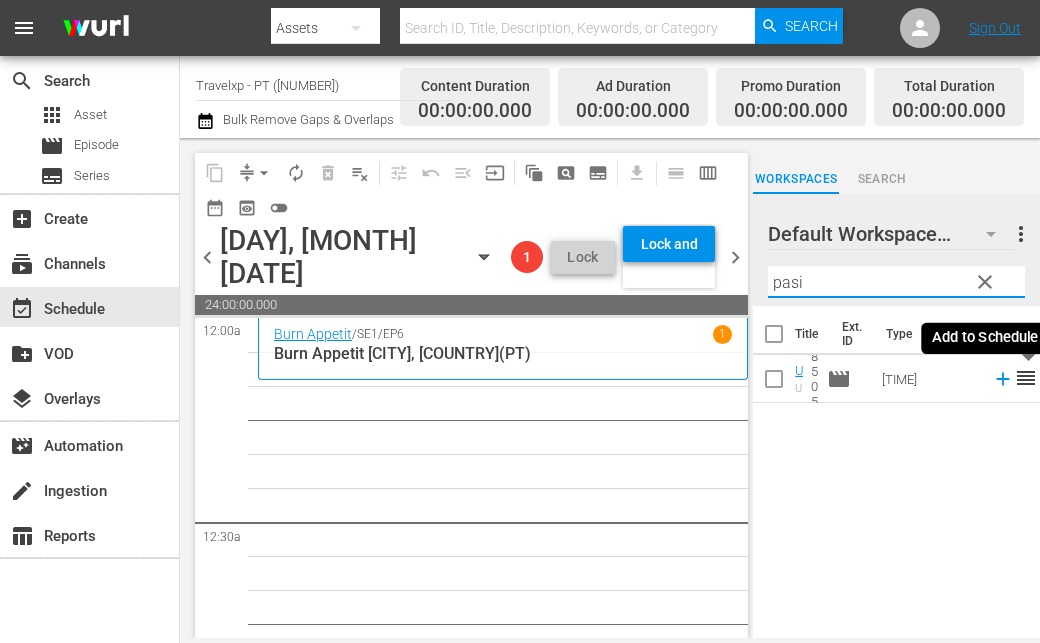 click 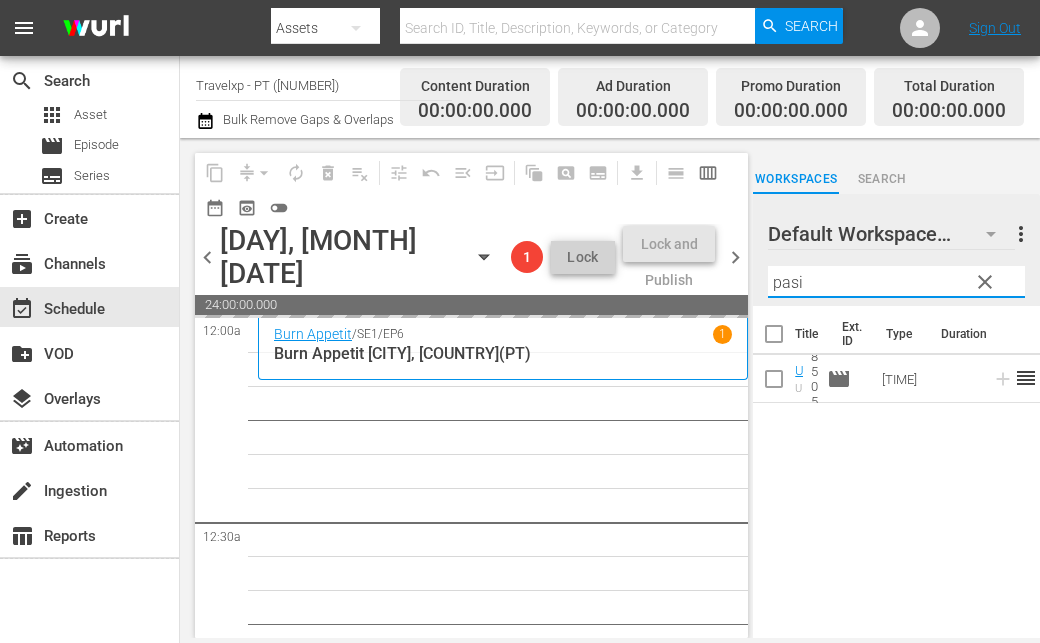 click on "pasi" at bounding box center (896, 282) 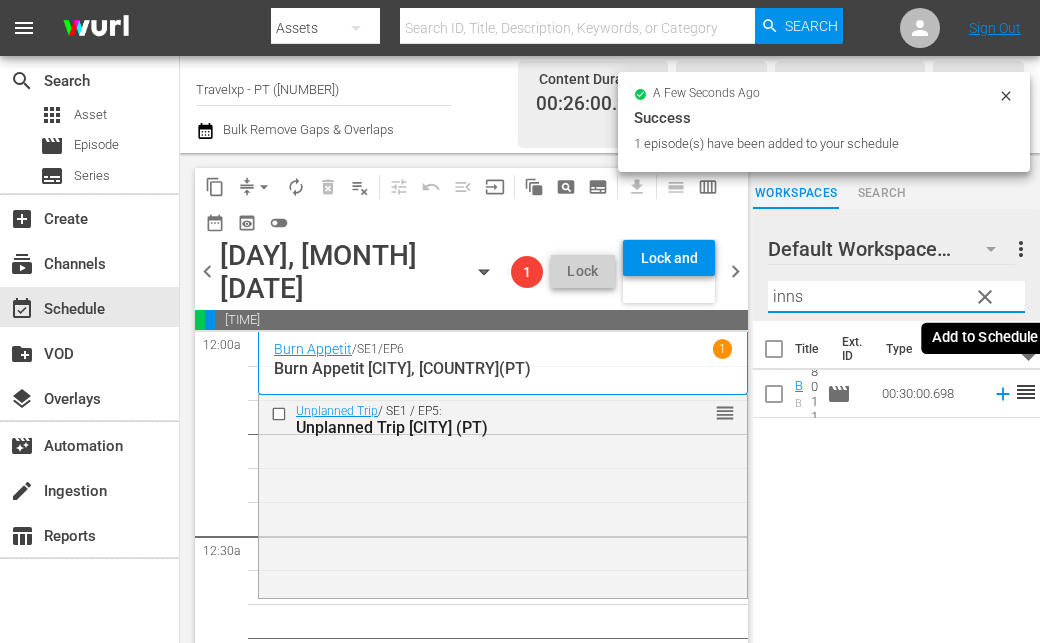 click 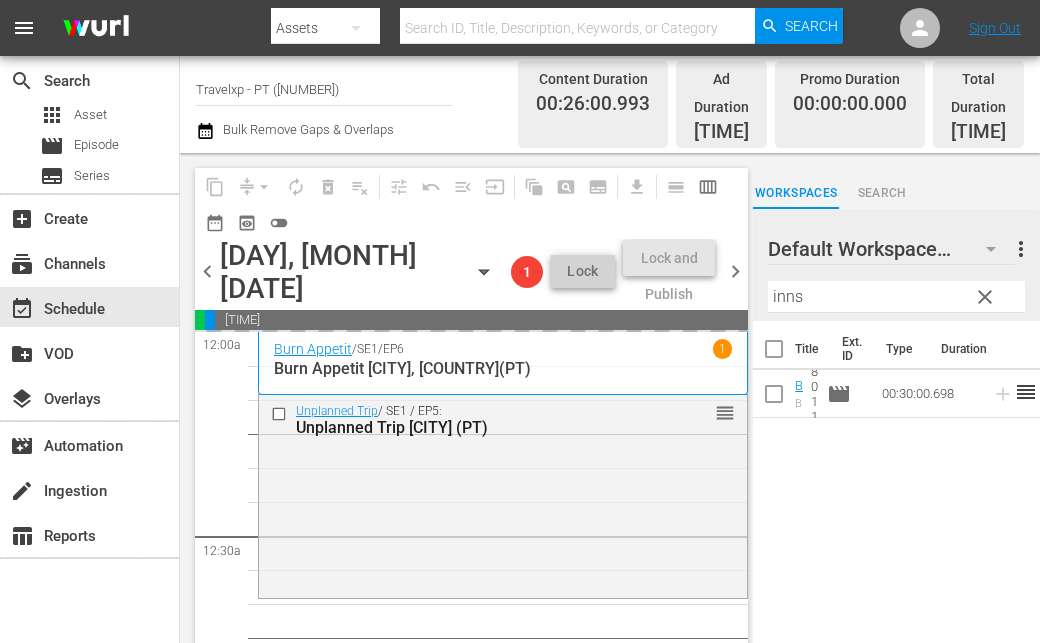 click on "[PERSON]" at bounding box center [896, 297] 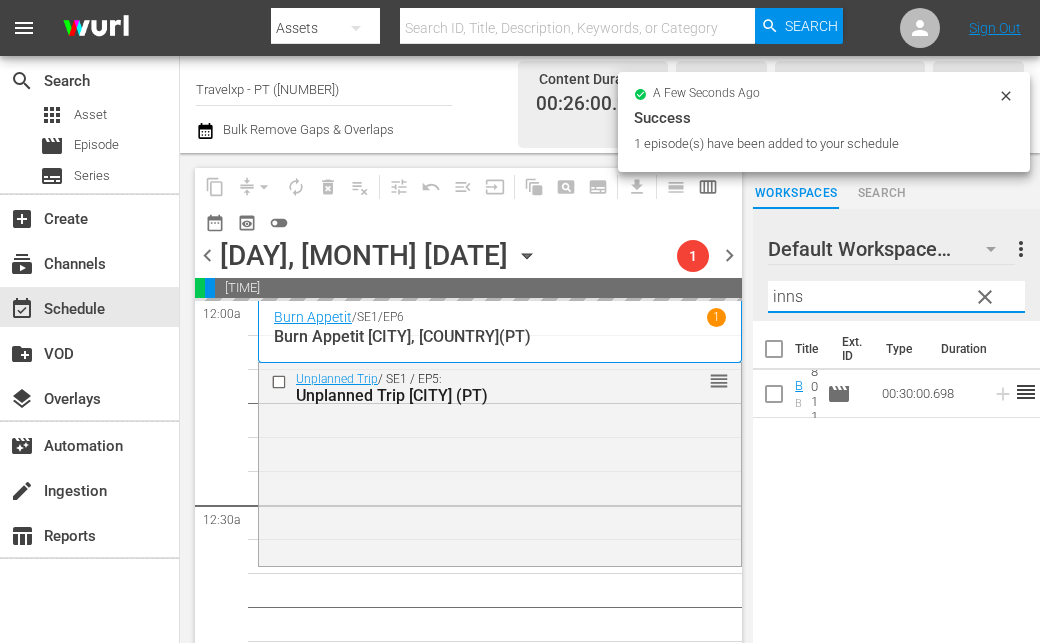 click on "[PERSON]" at bounding box center [896, 297] 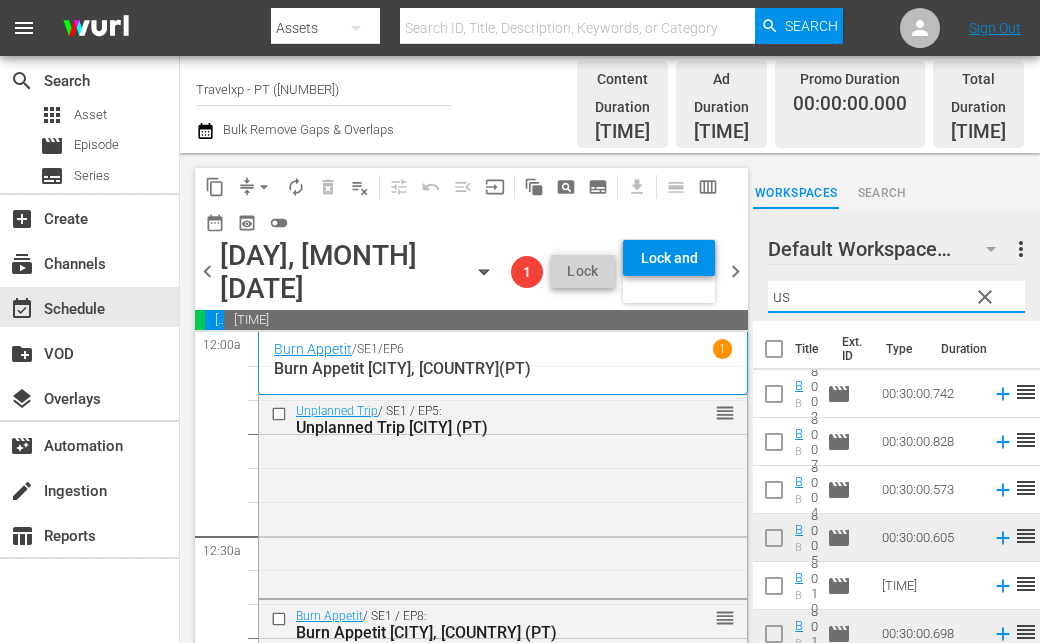 type on "u" 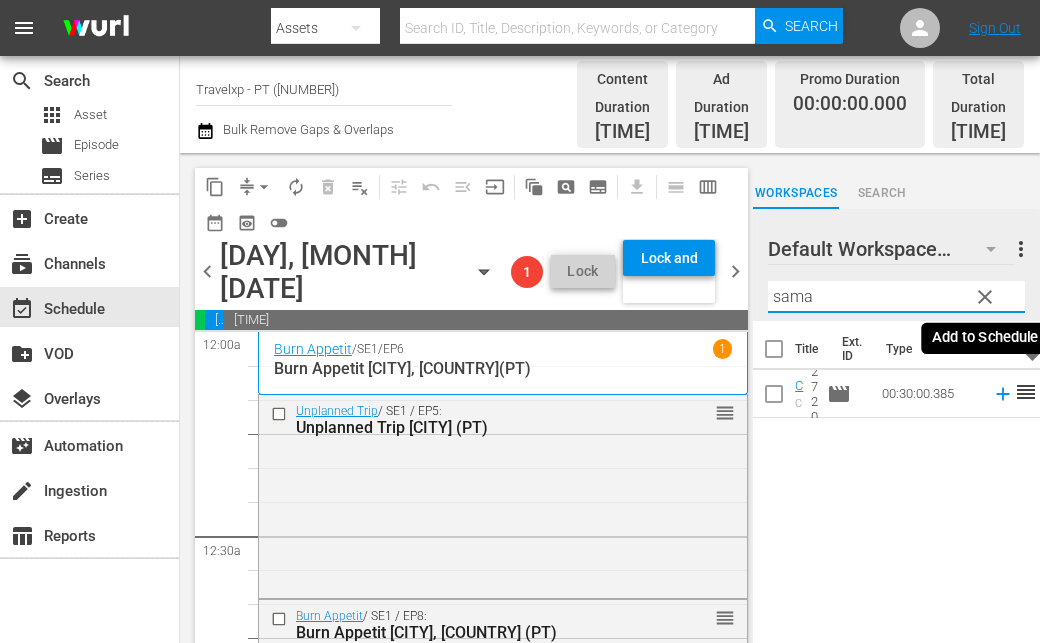 click 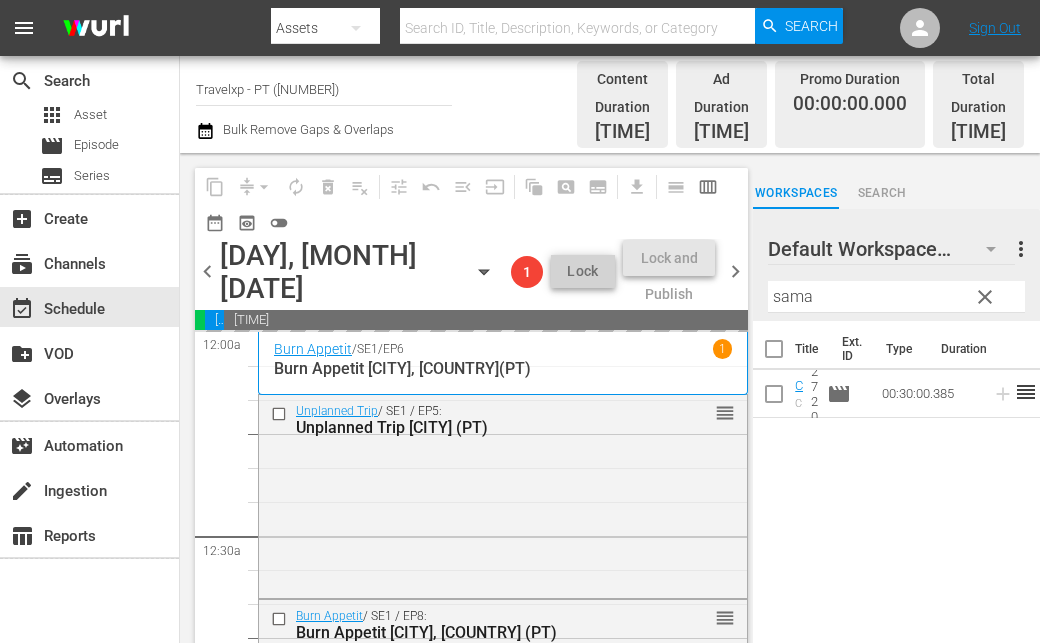 click on "sama" at bounding box center [896, 297] 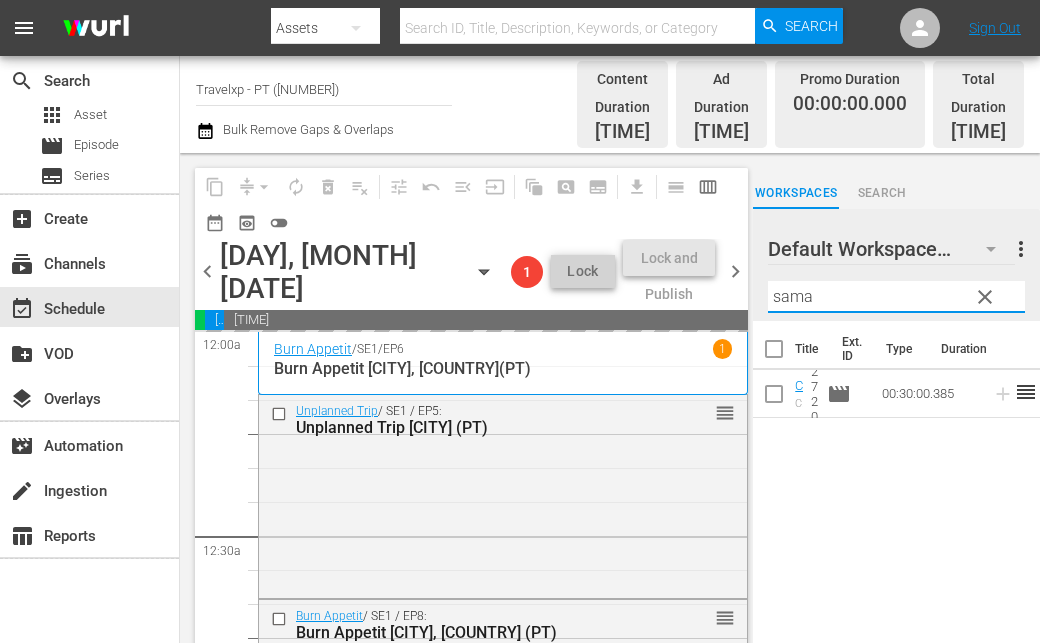 click on "sama" at bounding box center (896, 297) 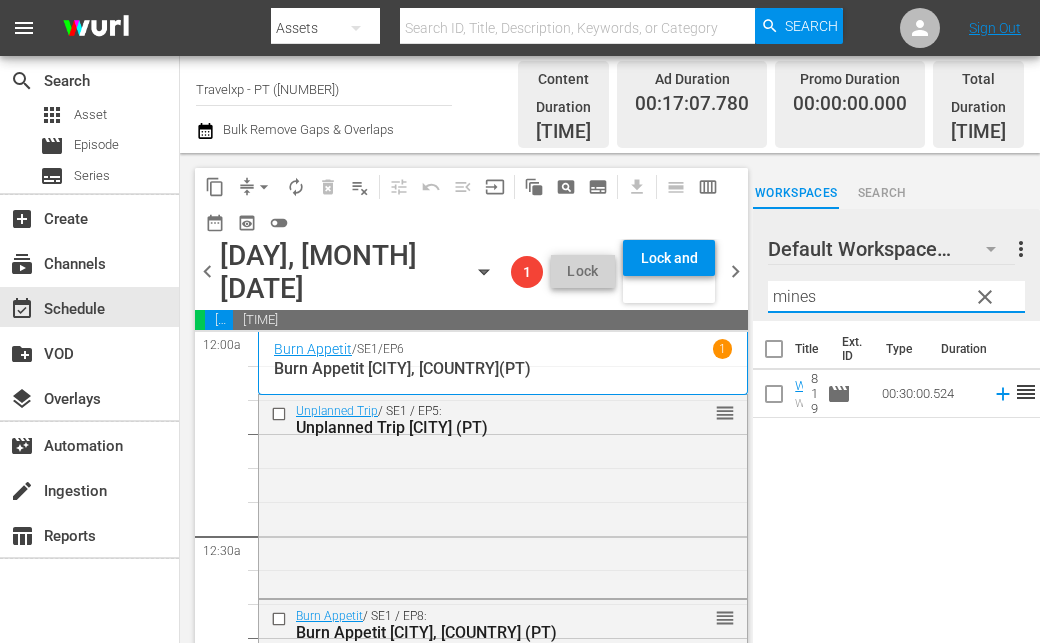 click on "mines" at bounding box center (896, 297) 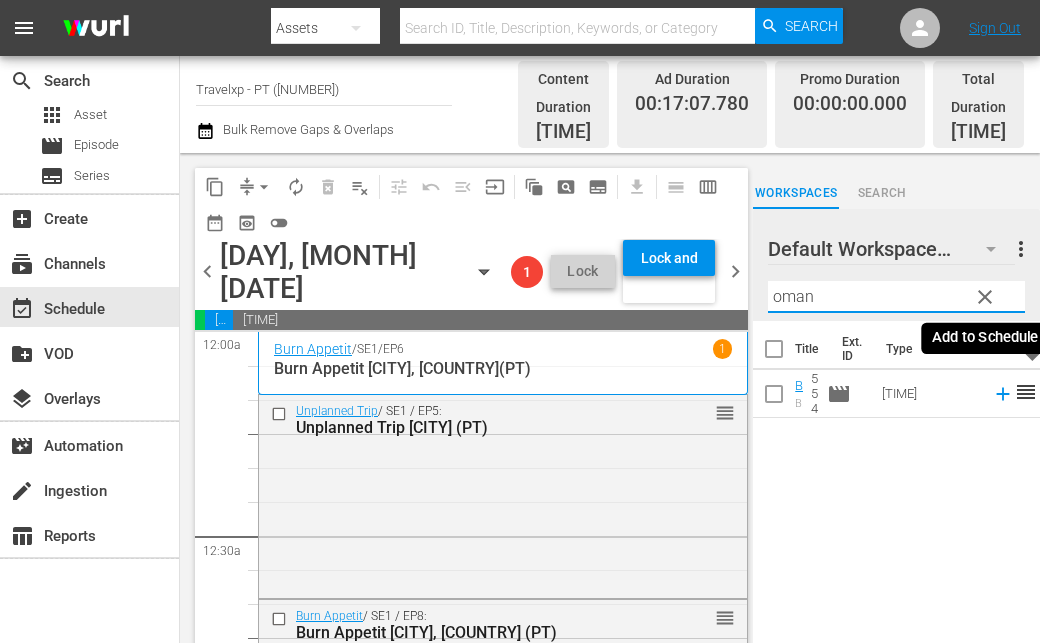click 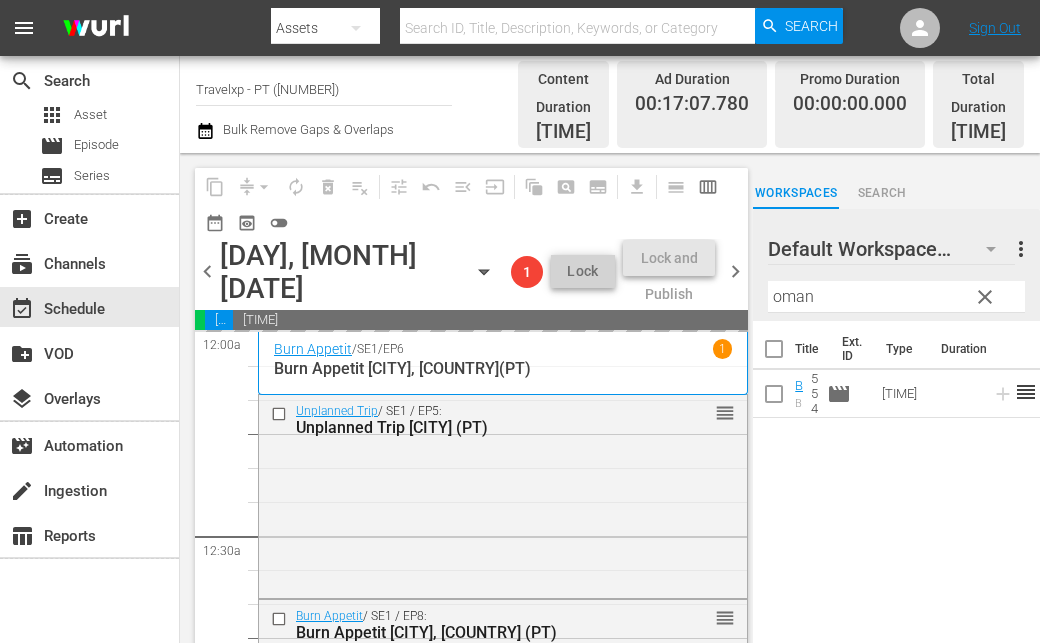 click on "oman" at bounding box center (896, 297) 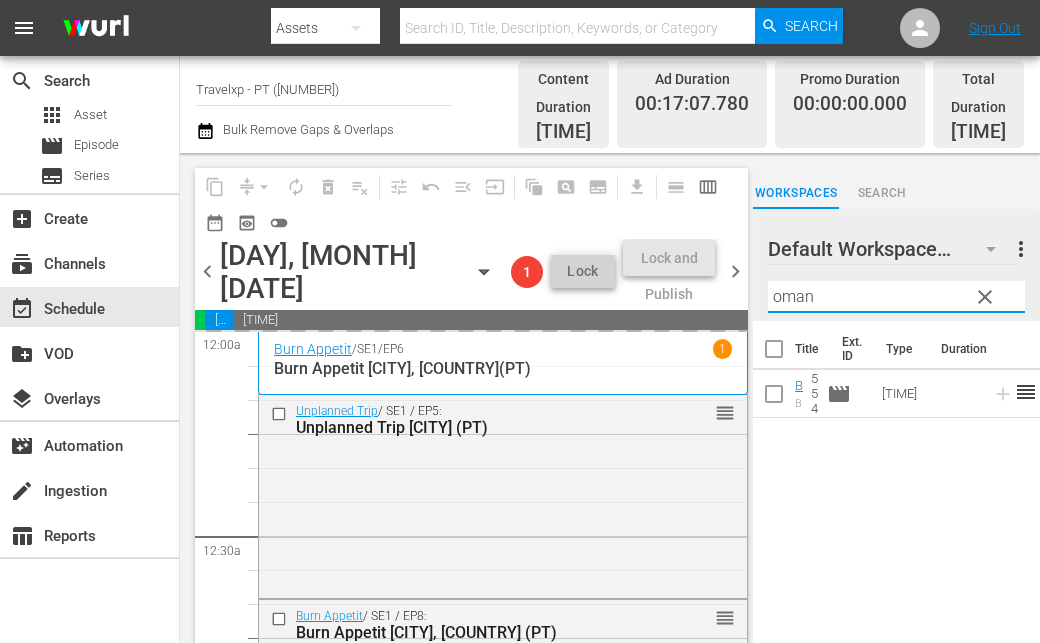click on "oman" at bounding box center (896, 297) 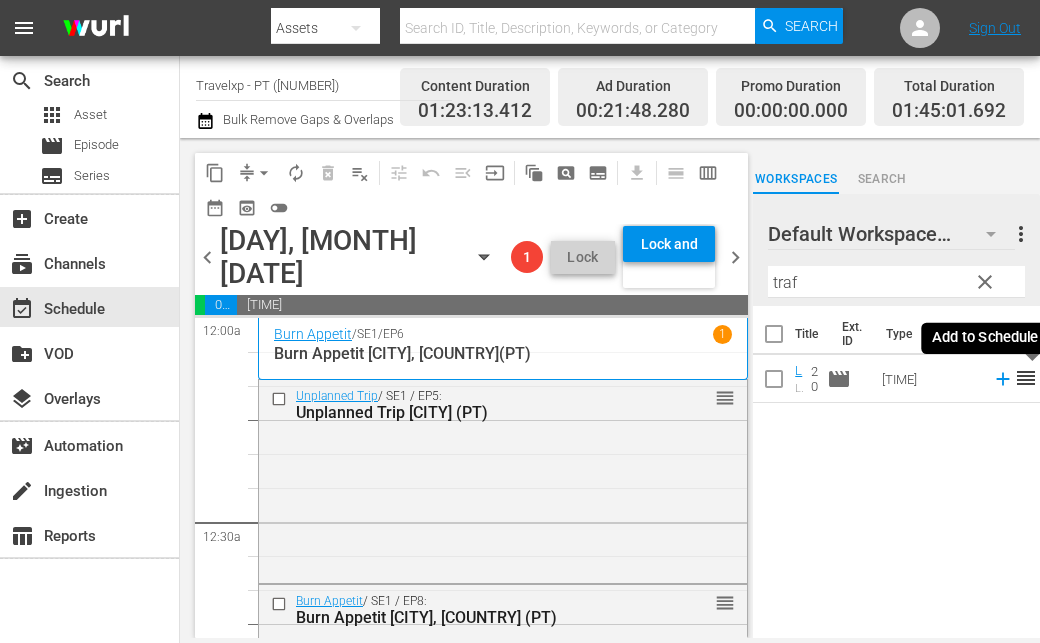 click 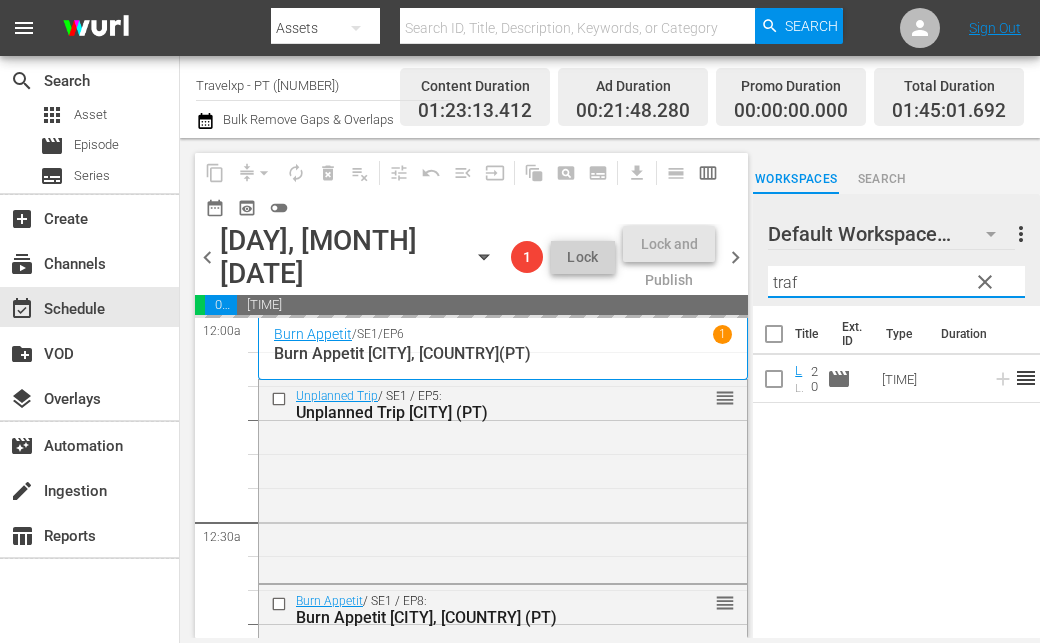 click on "traf" at bounding box center [896, 282] 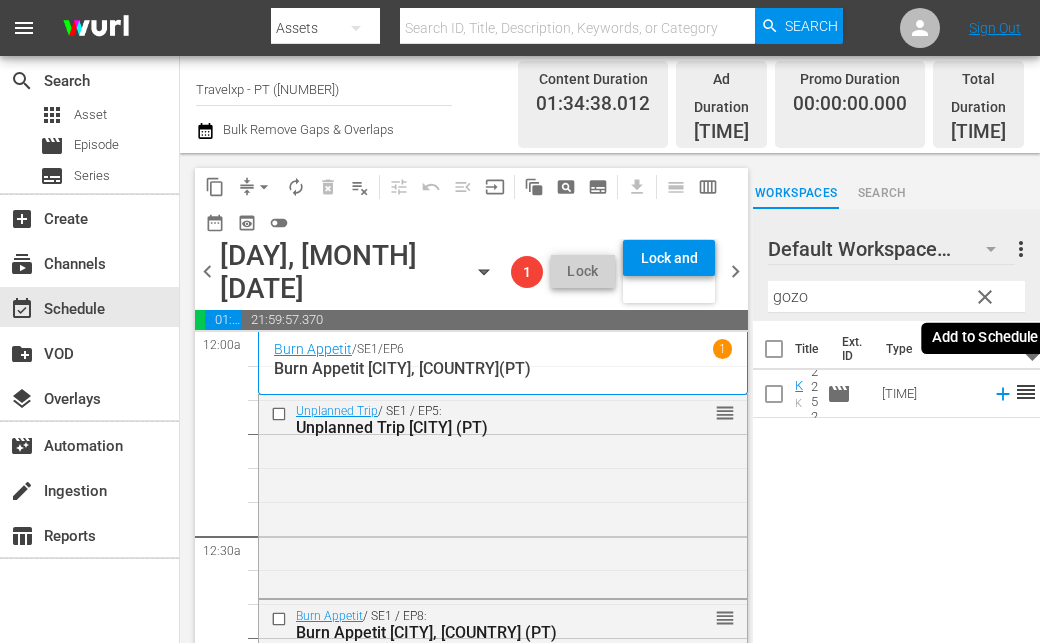 click 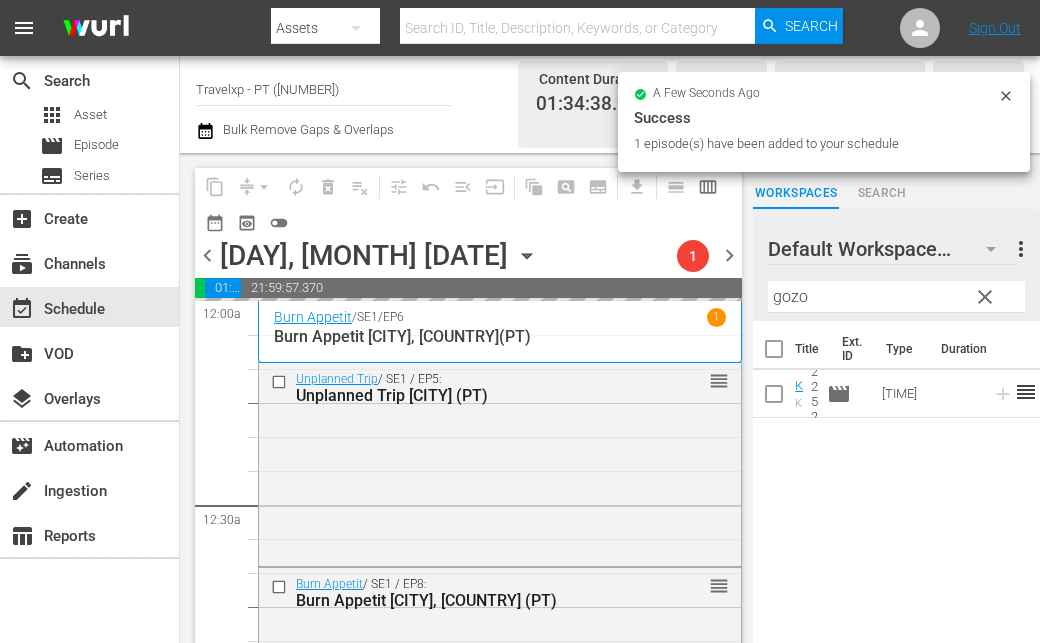 click on "gozo" at bounding box center (896, 297) 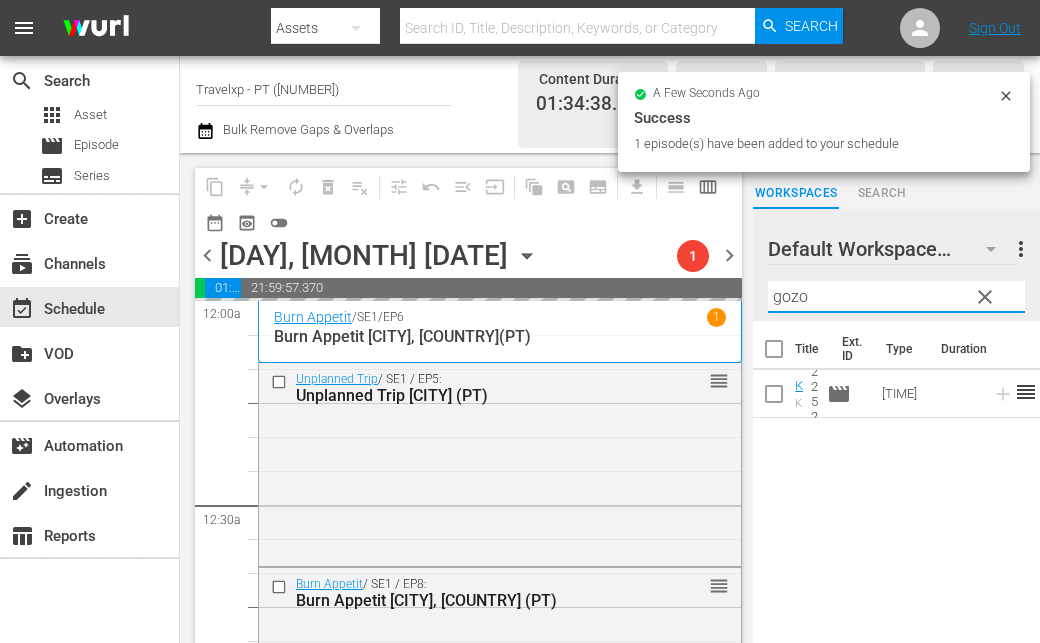 click on "gozo" at bounding box center [896, 297] 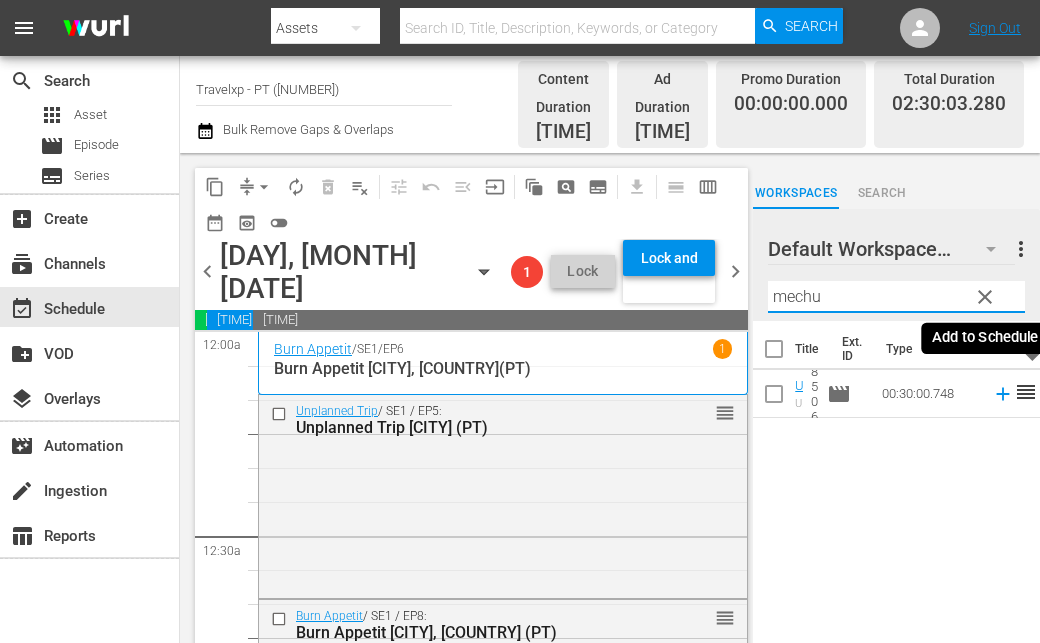 click 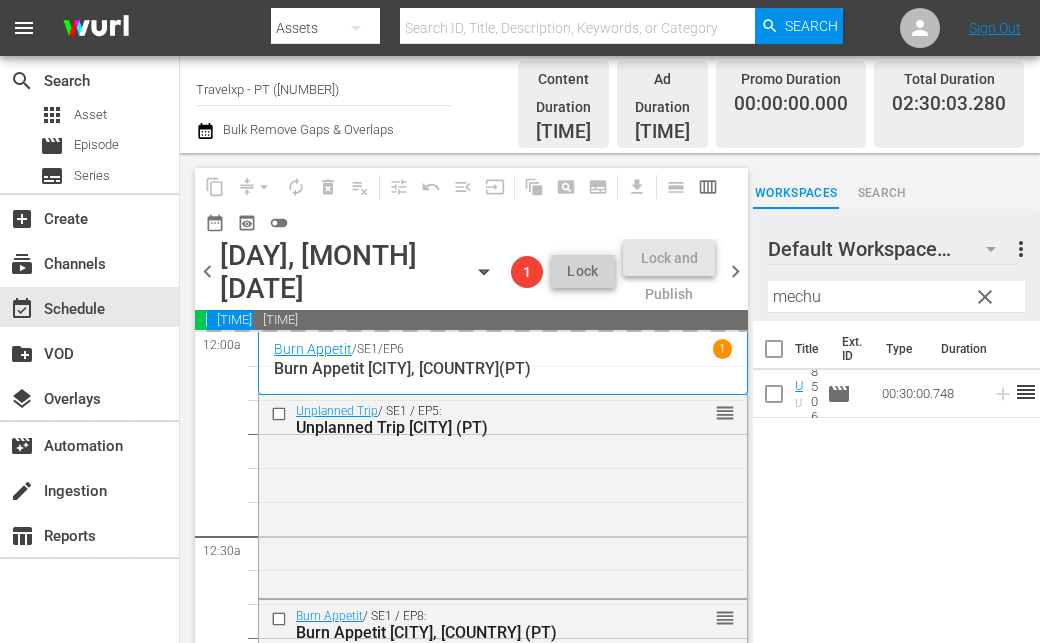 click on "mechu" at bounding box center [896, 297] 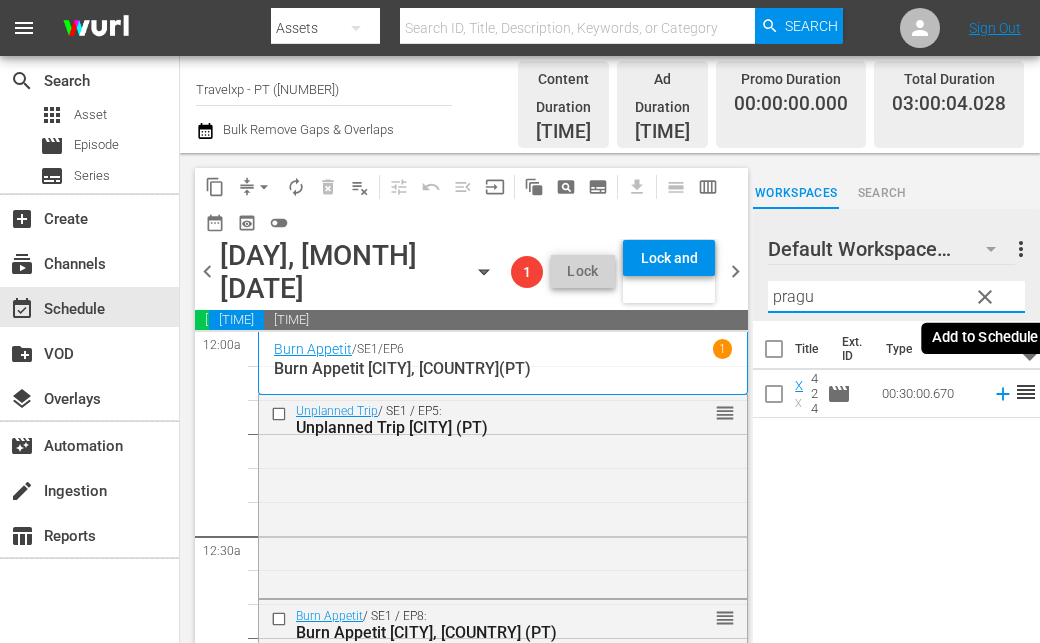 click 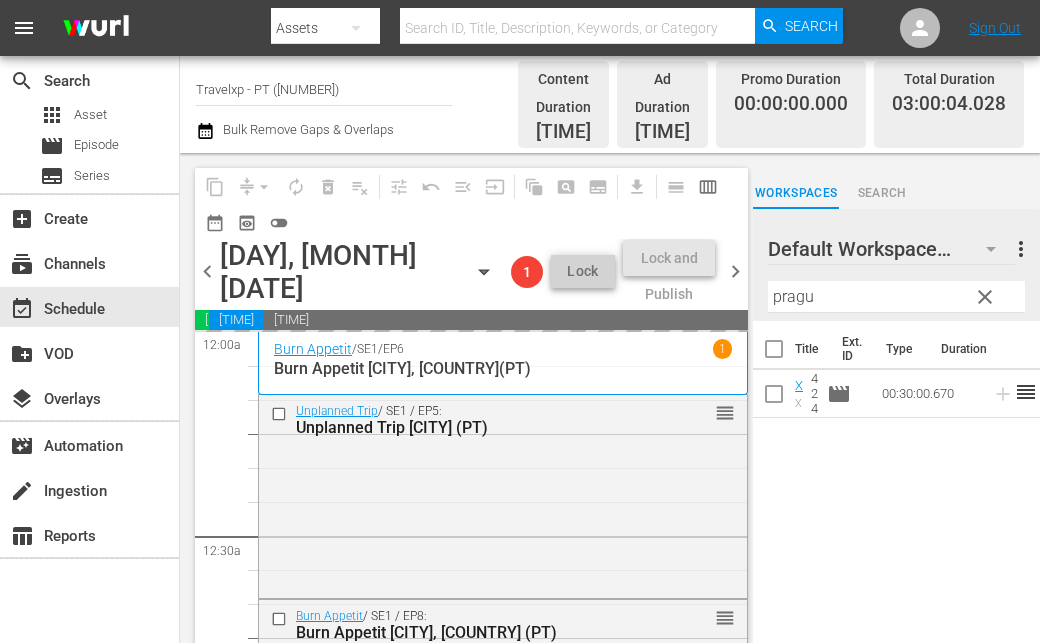 click on "pragu" at bounding box center (896, 297) 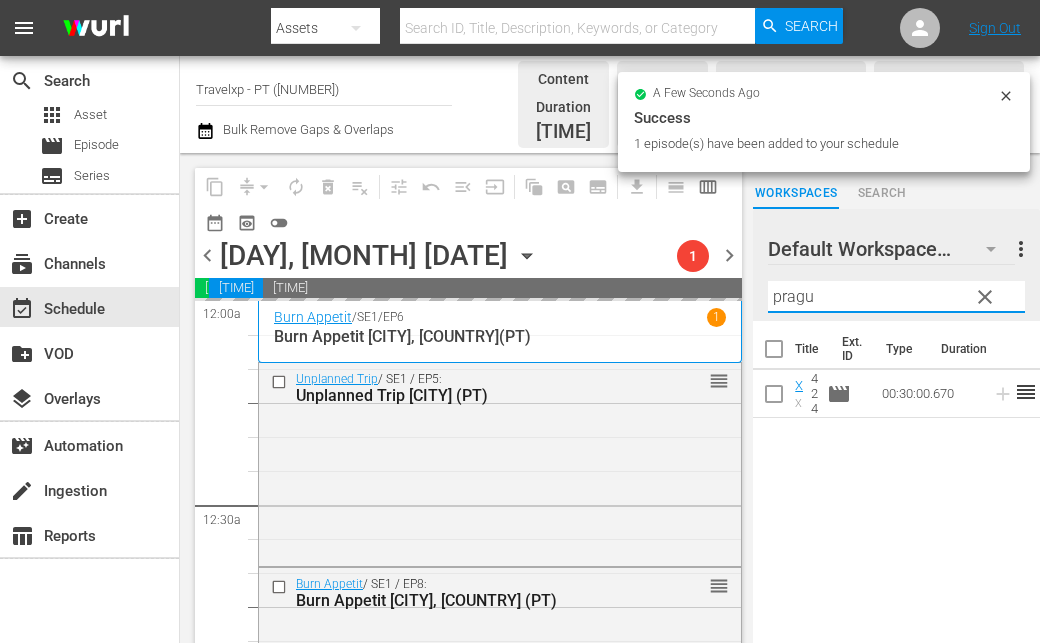click on "pragu" at bounding box center (896, 297) 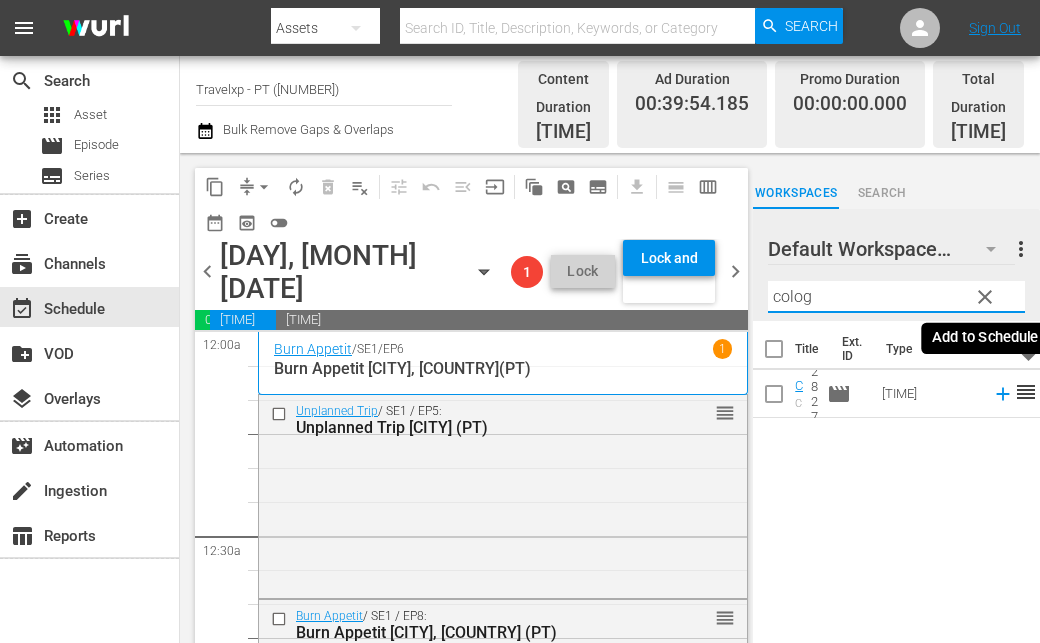 click 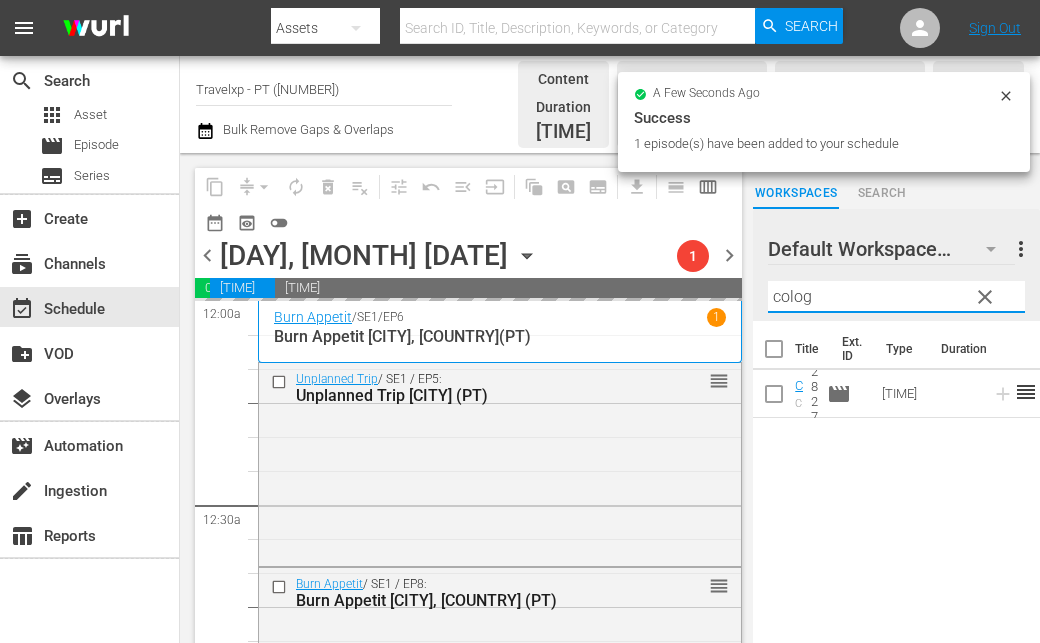 click on "colog" at bounding box center [896, 297] 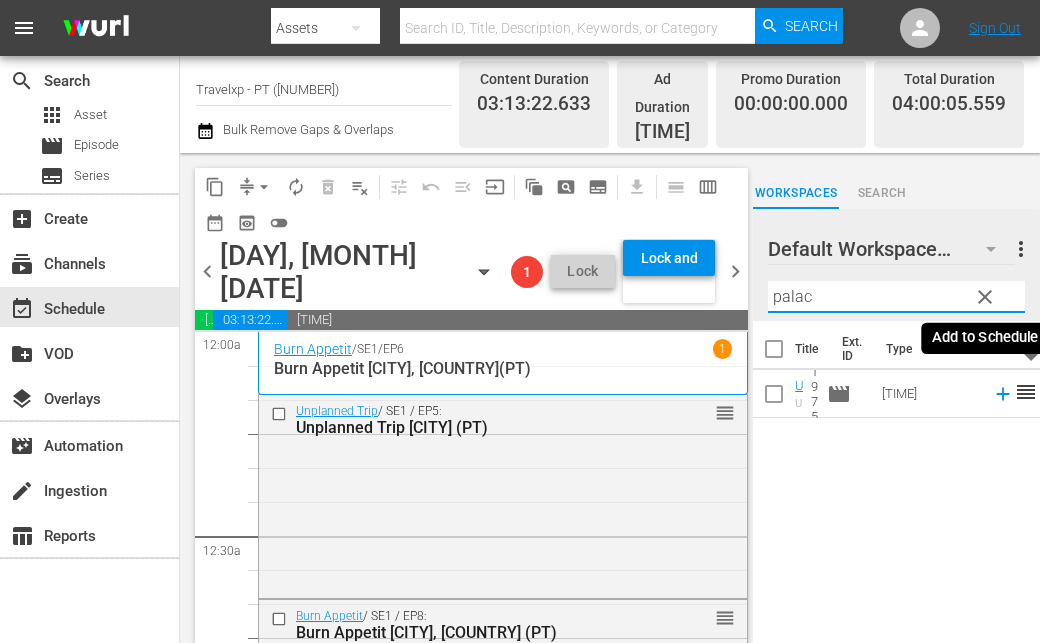 click 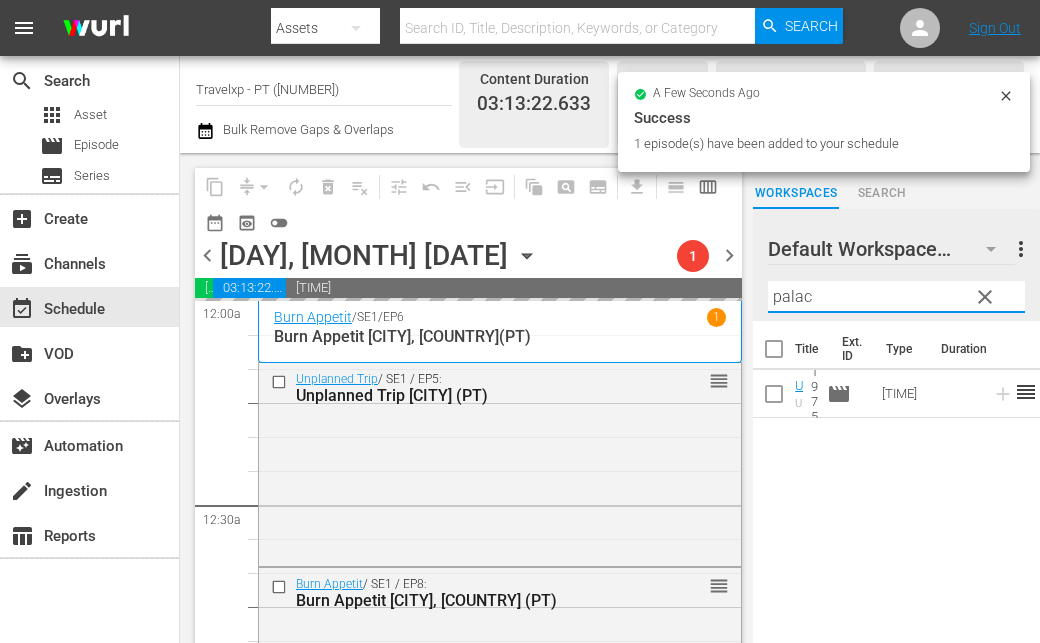 click on "palac" at bounding box center [896, 297] 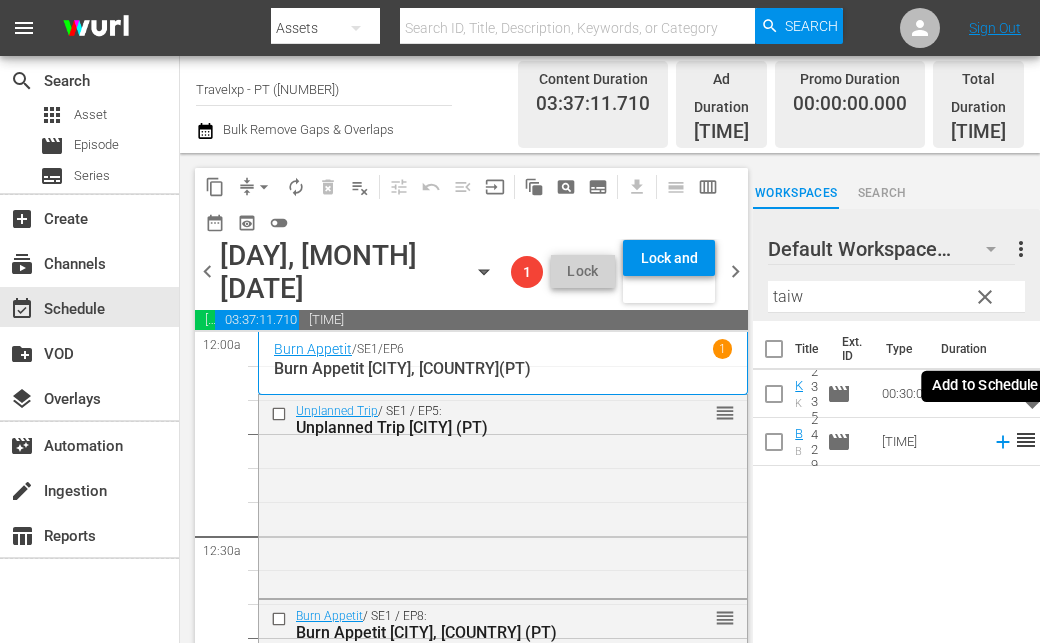 click 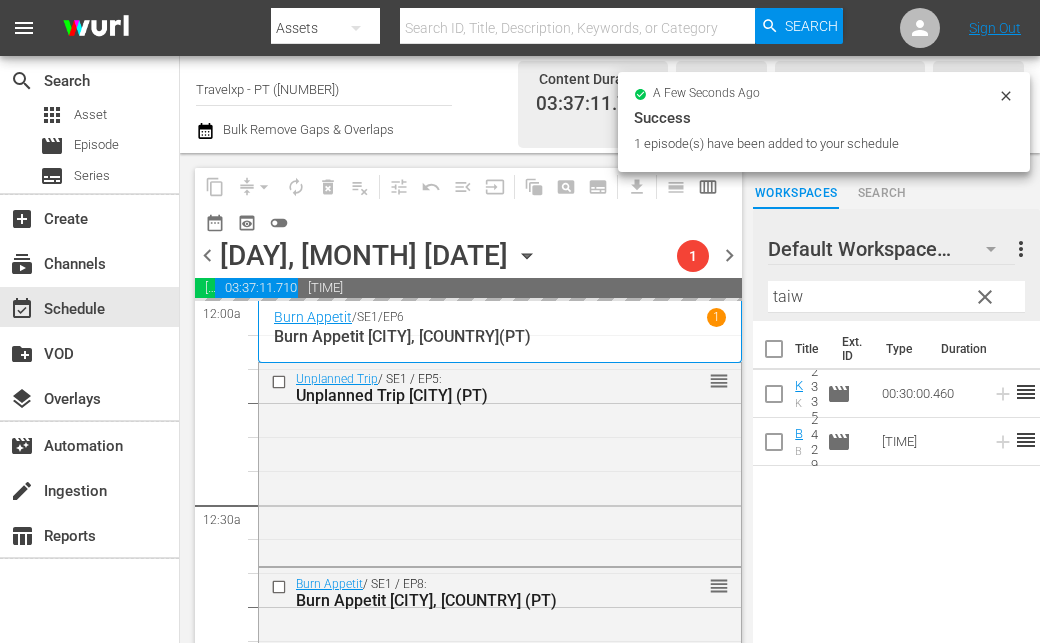 click on "taiw" at bounding box center (896, 297) 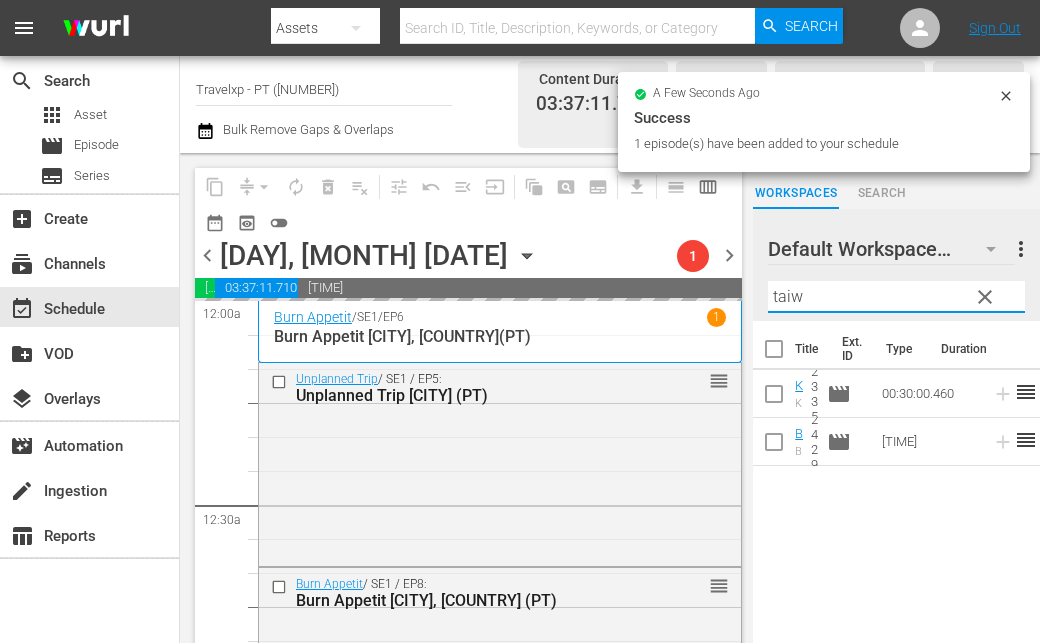 click on "taiw" at bounding box center (896, 297) 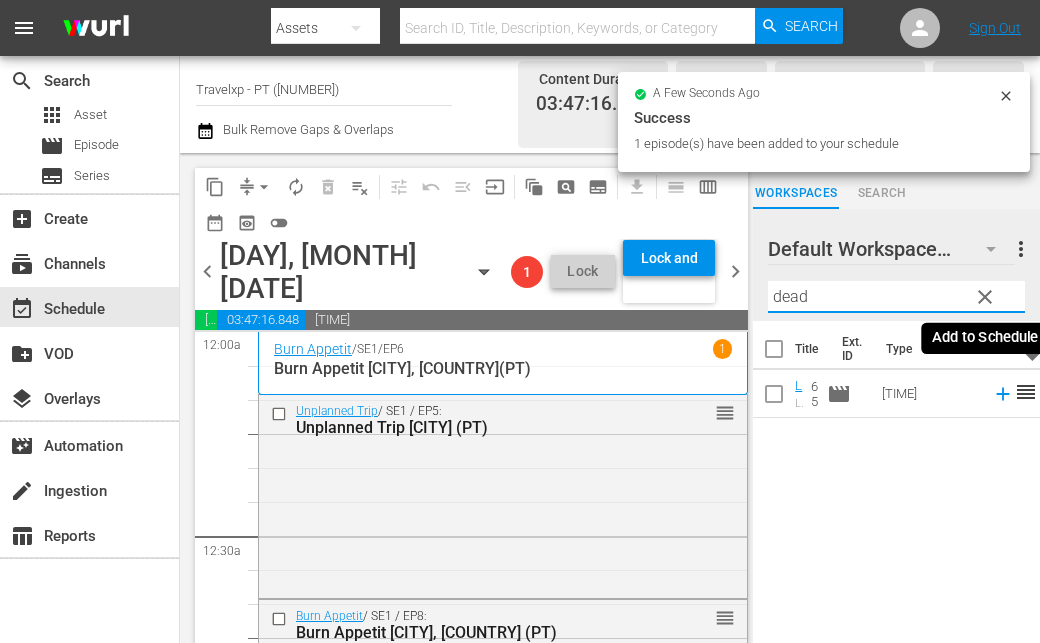 click 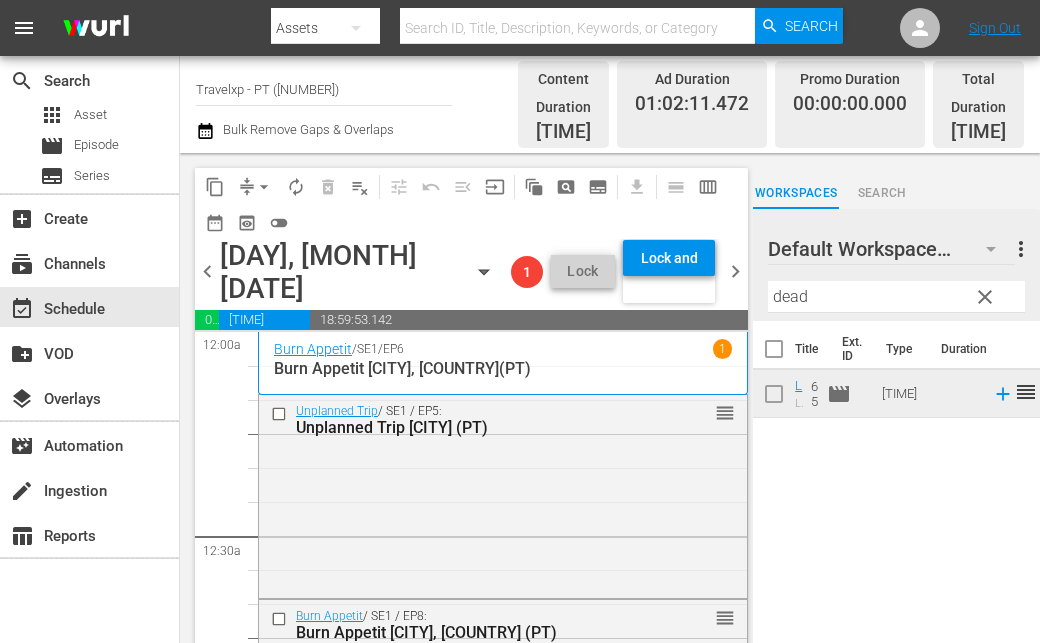 click on "dead" at bounding box center [896, 297] 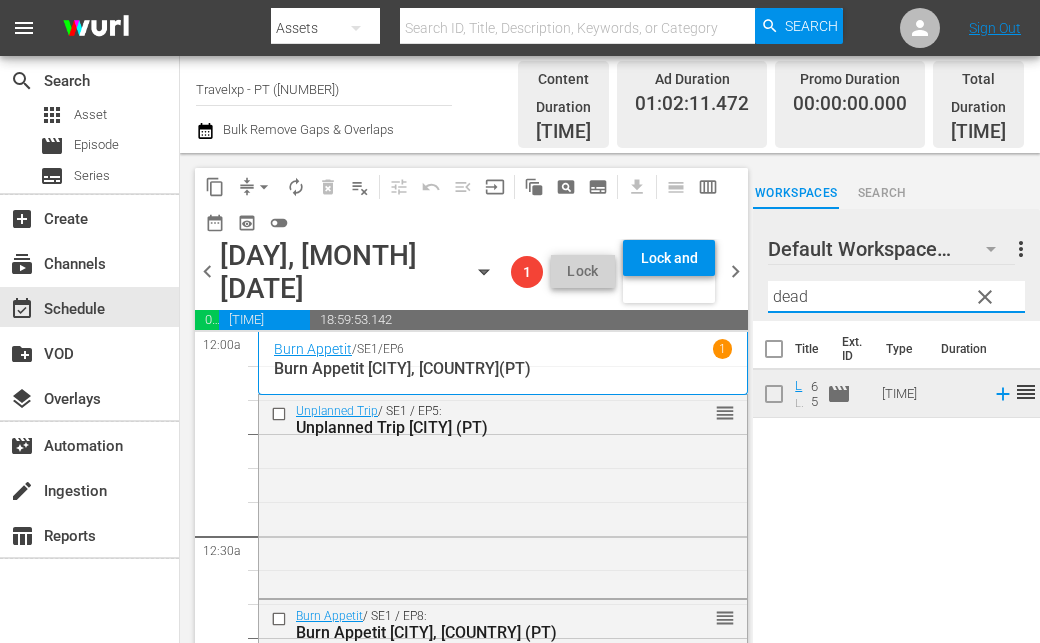 click on "dead" at bounding box center (896, 297) 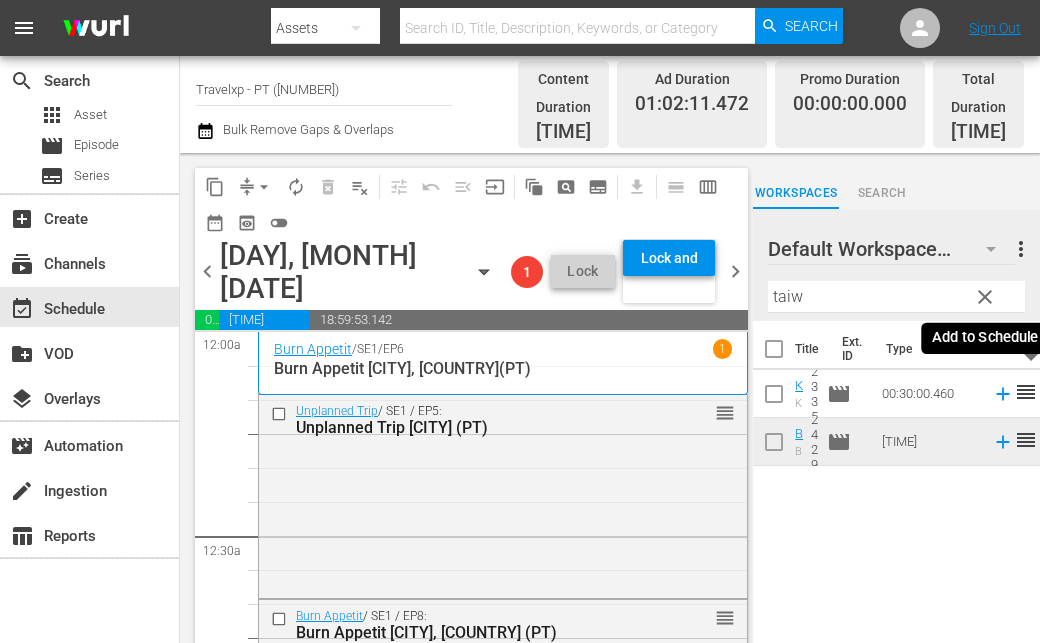 click 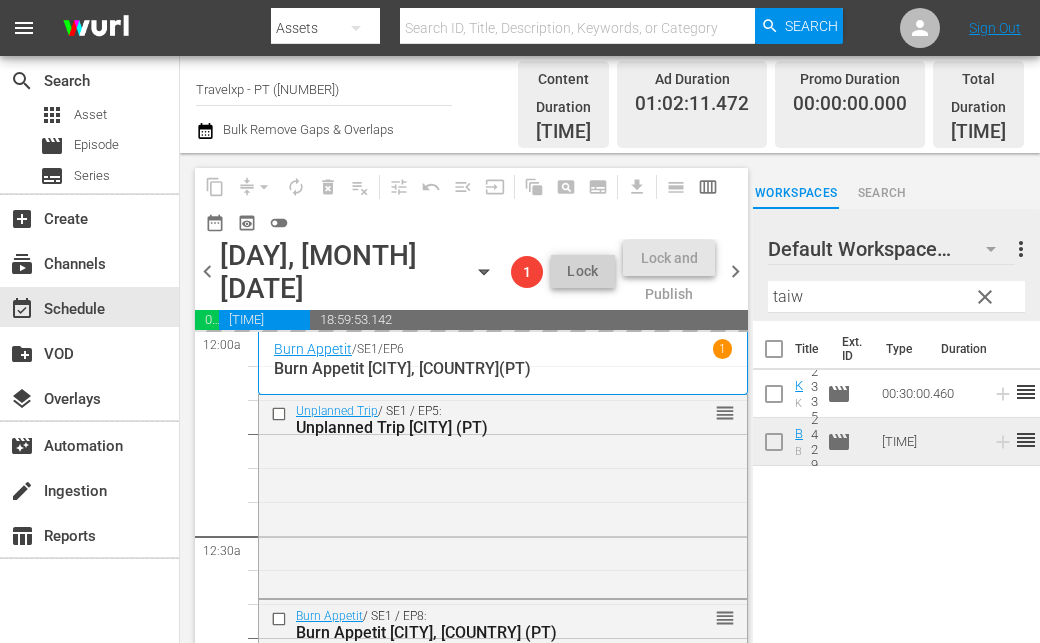 click on "taiw" at bounding box center (896, 297) 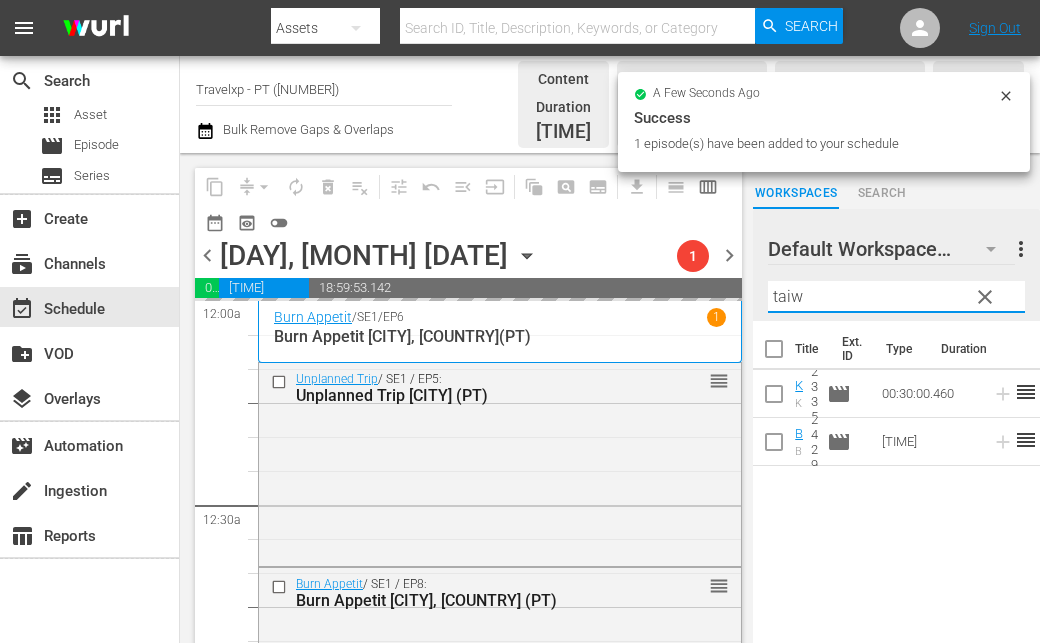 click on "taiw" at bounding box center (896, 297) 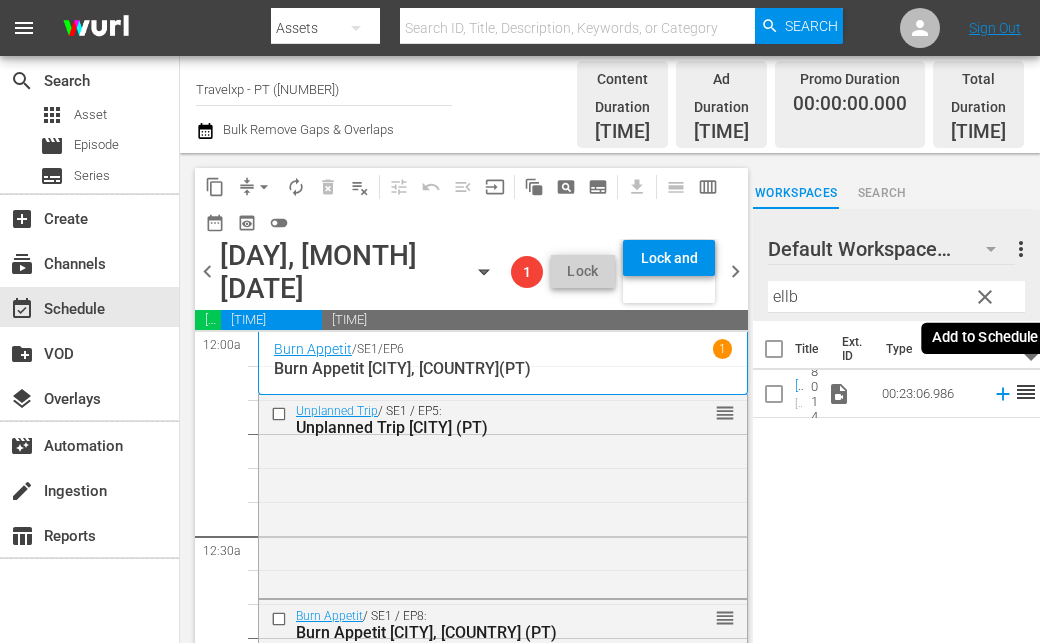 click 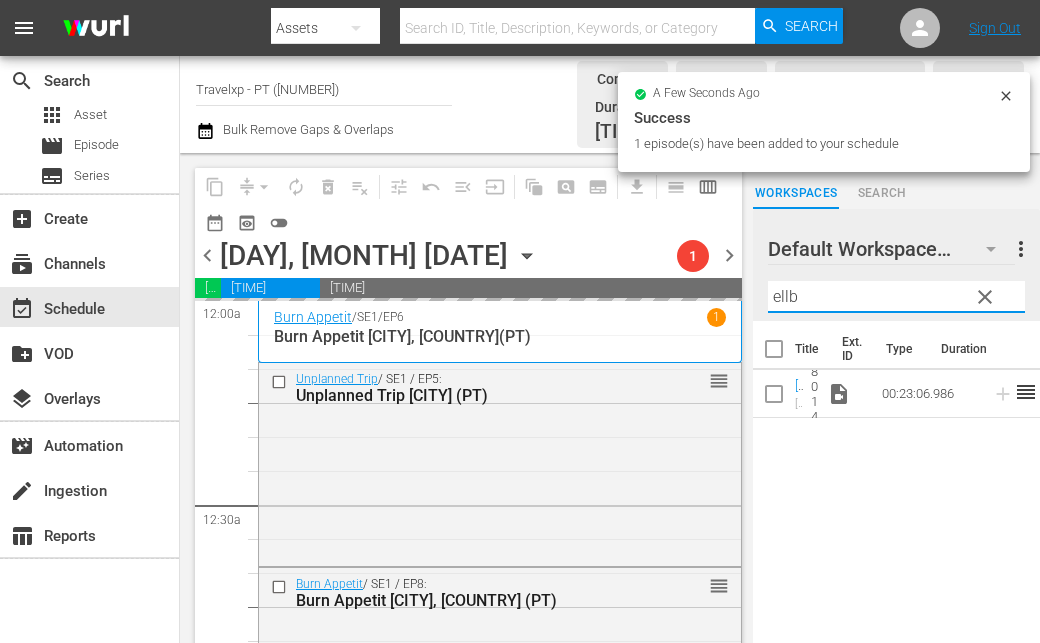 click on "ellb" at bounding box center (896, 297) 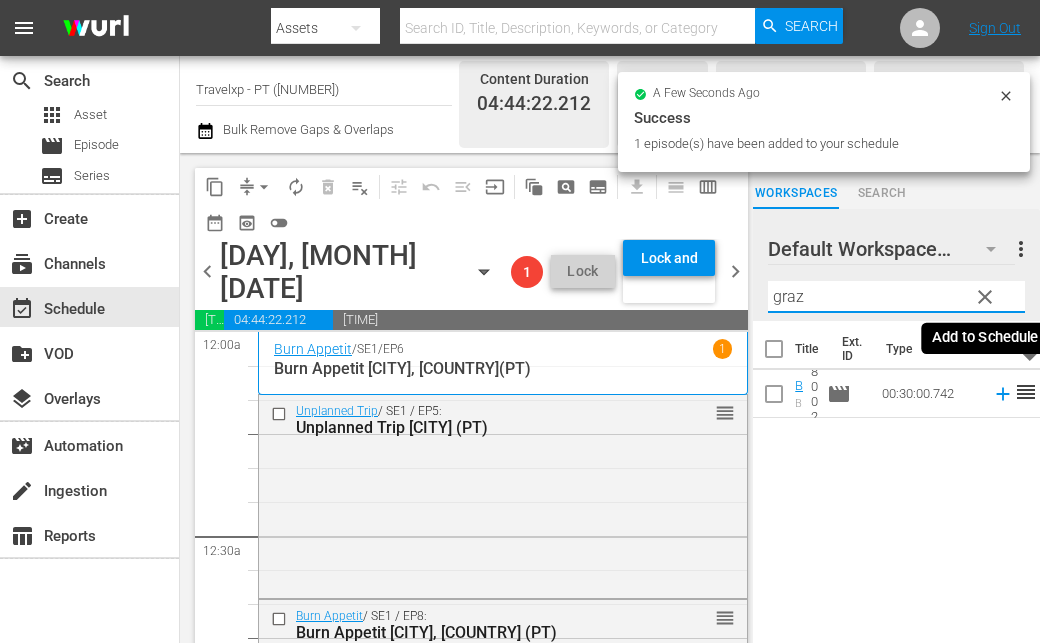 click 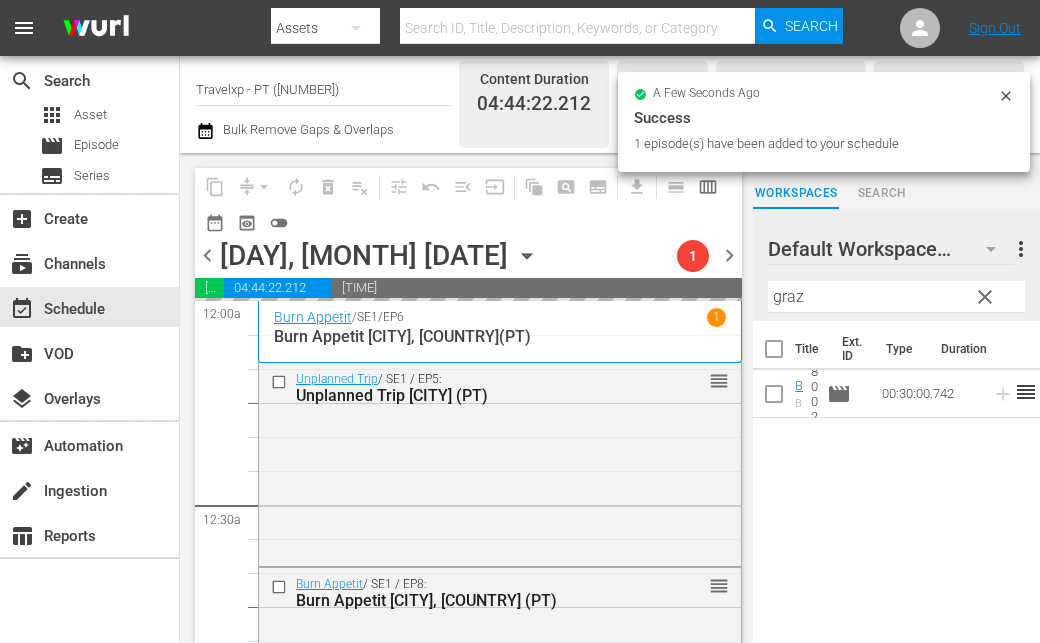 click on "graz" at bounding box center (896, 297) 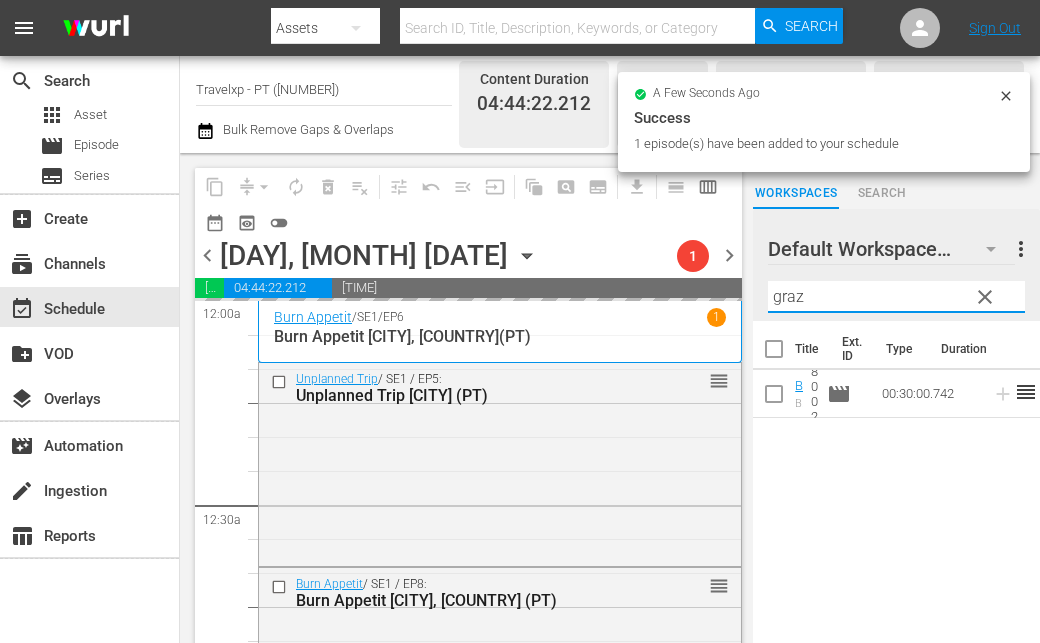 click on "graz" at bounding box center [896, 297] 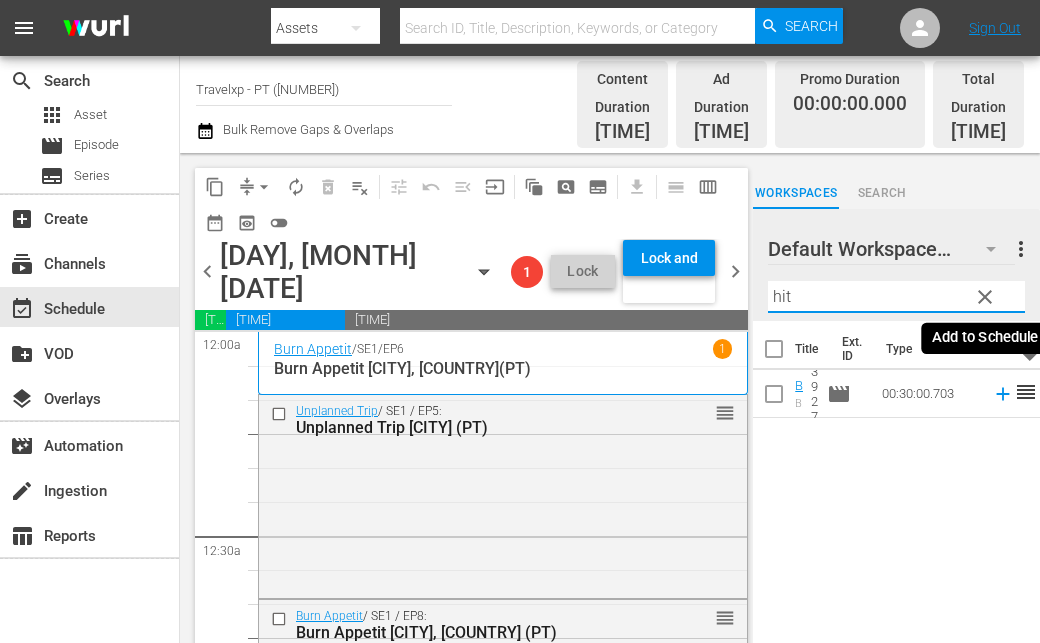 click 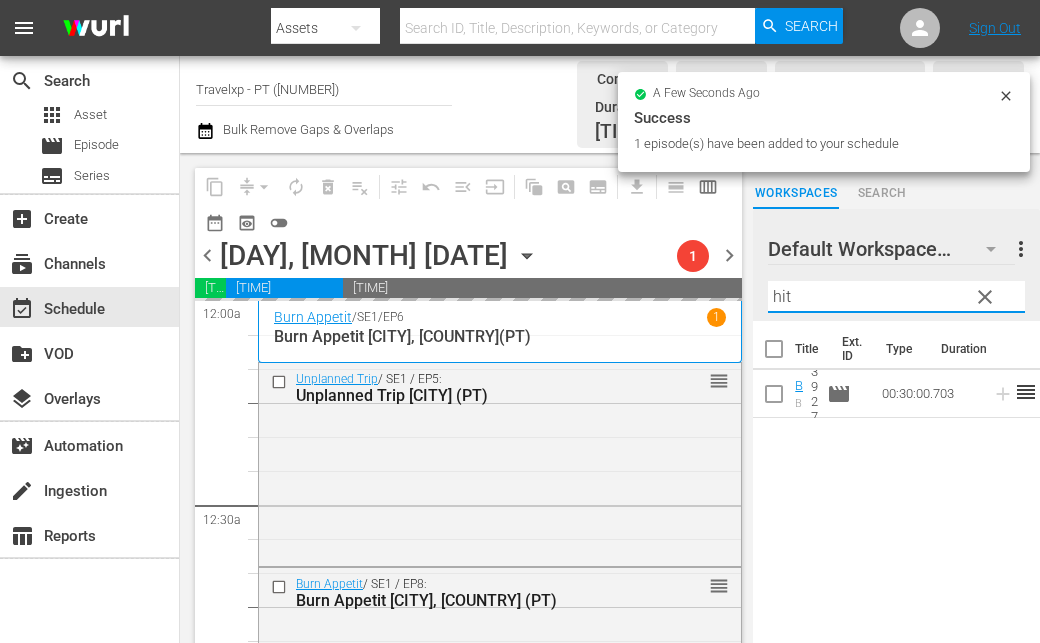 click on "[PERSON]" at bounding box center [896, 297] 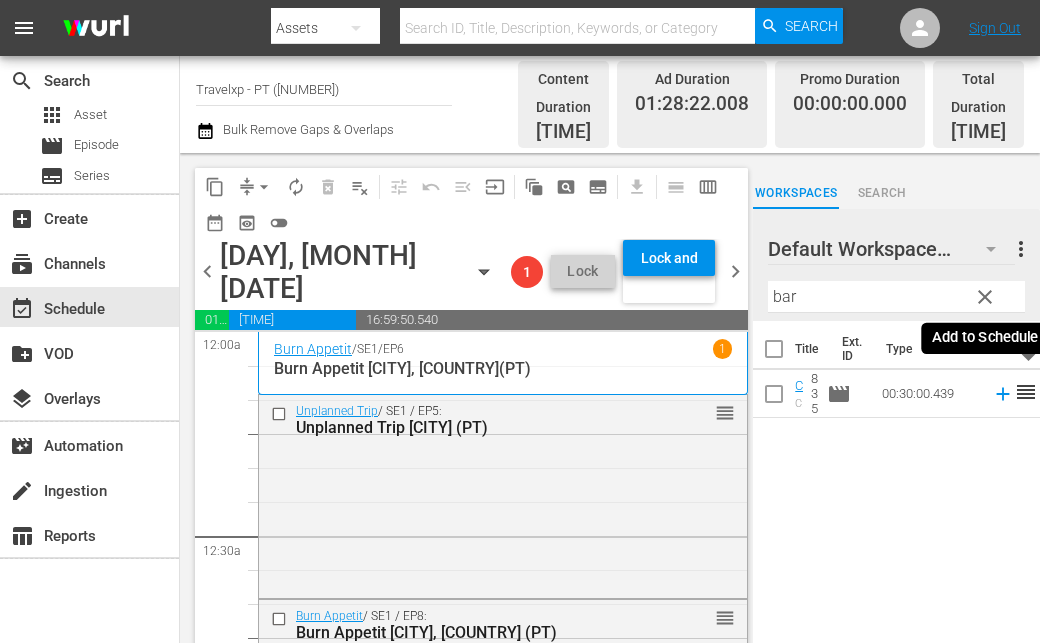 click 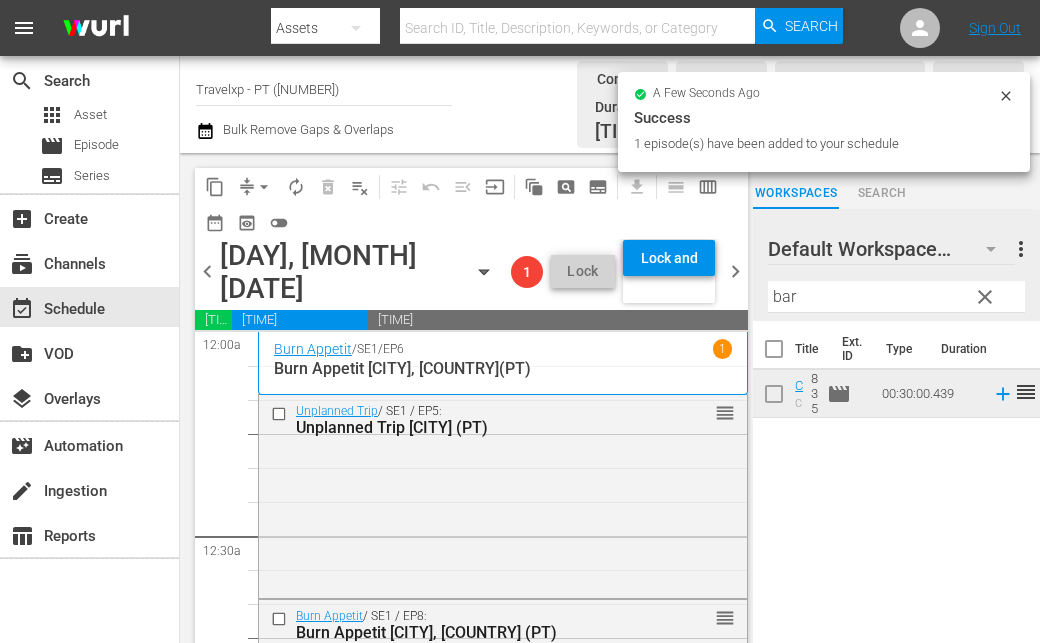 click on "bar" at bounding box center [896, 297] 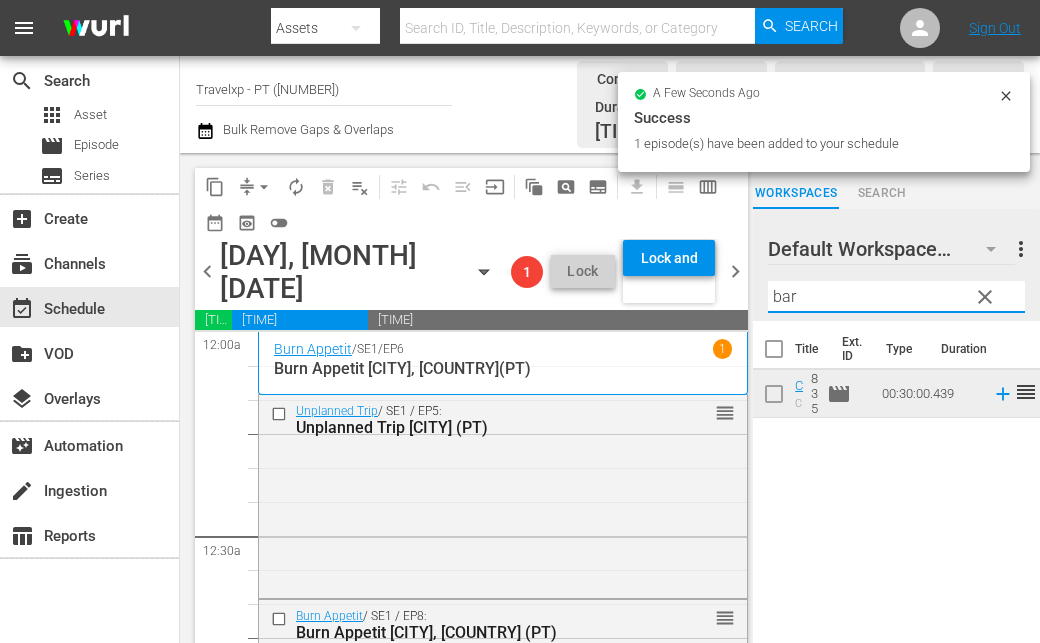 click on "bar" at bounding box center (896, 297) 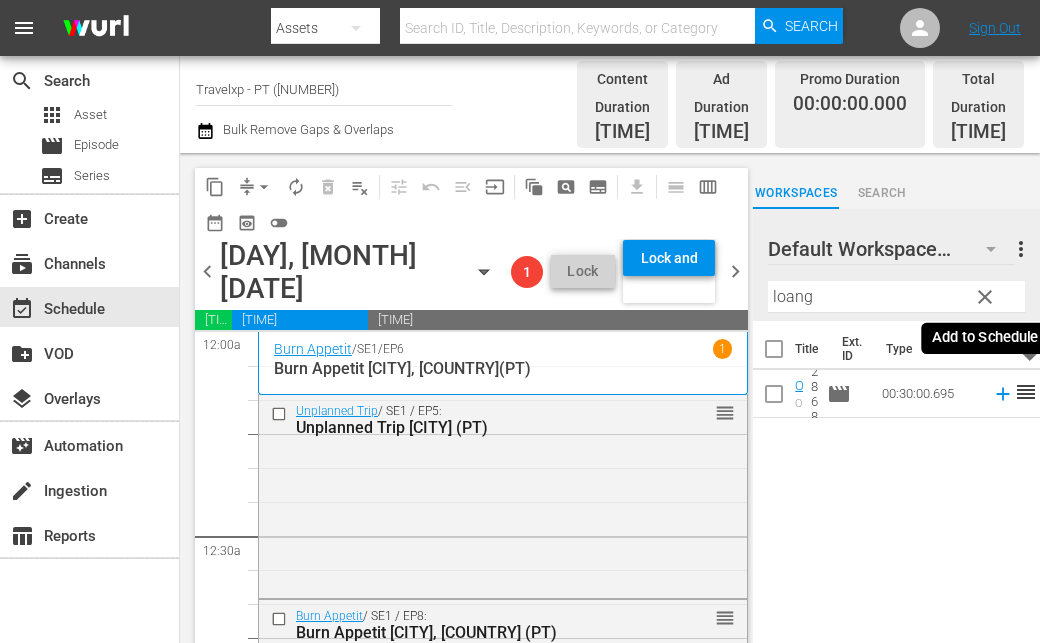 click 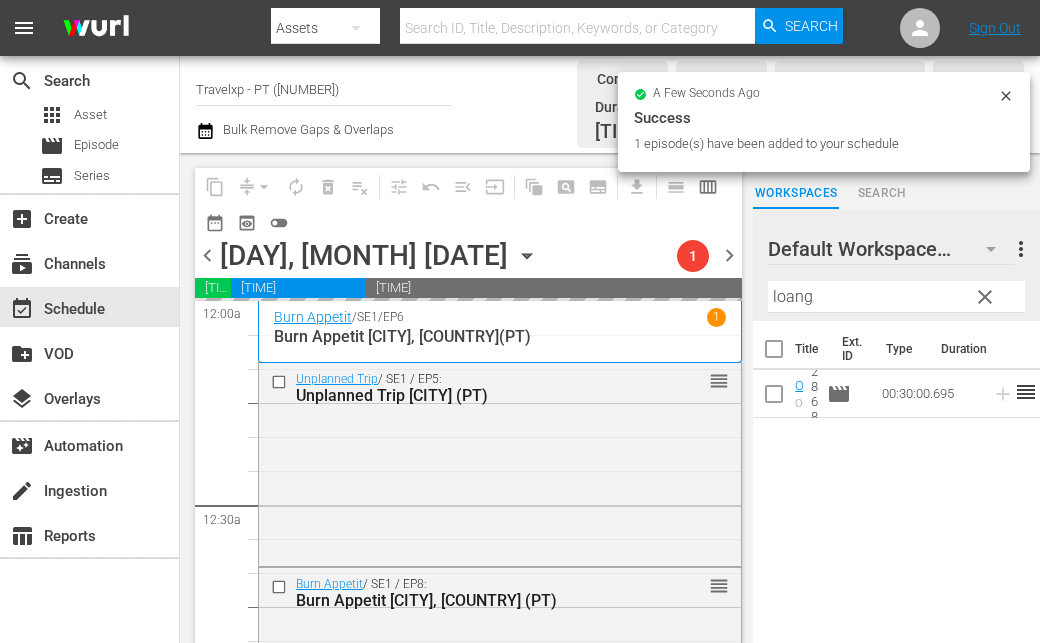 click on "loang" at bounding box center [896, 297] 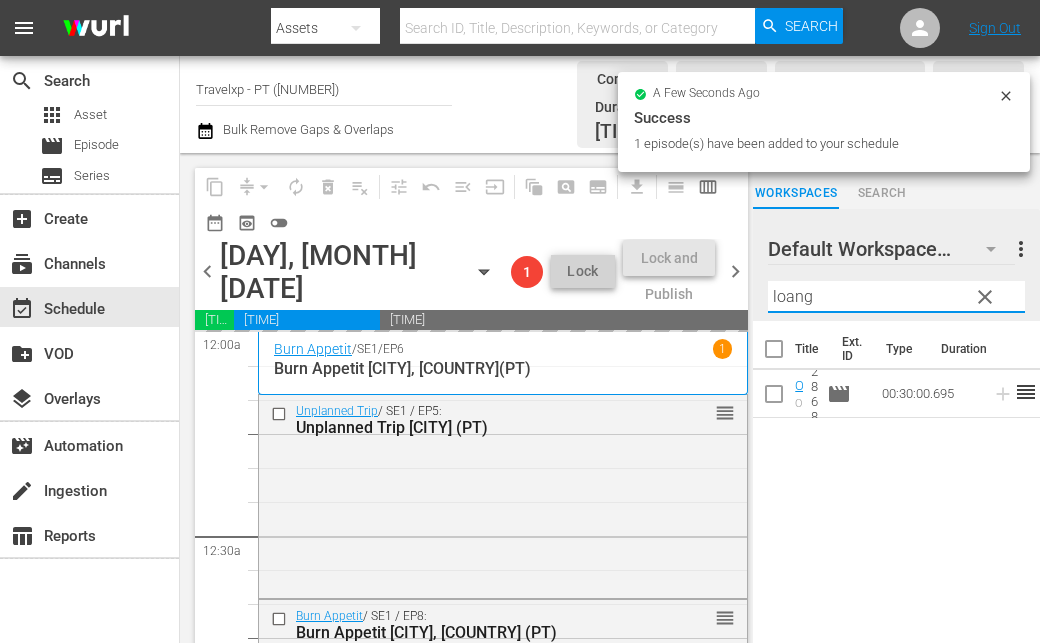 click on "loang" at bounding box center [896, 297] 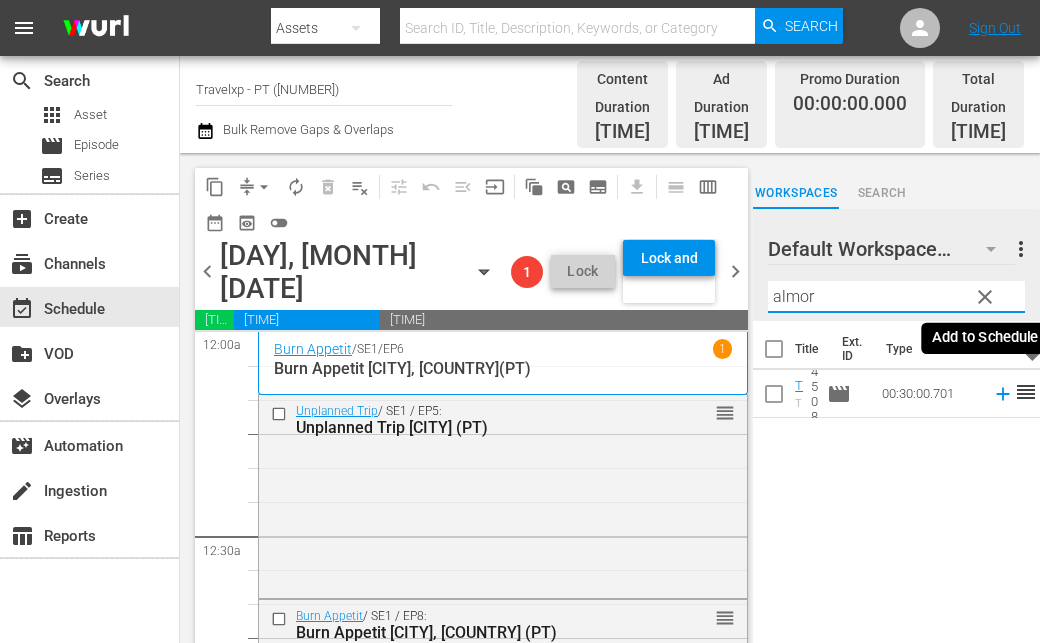 click 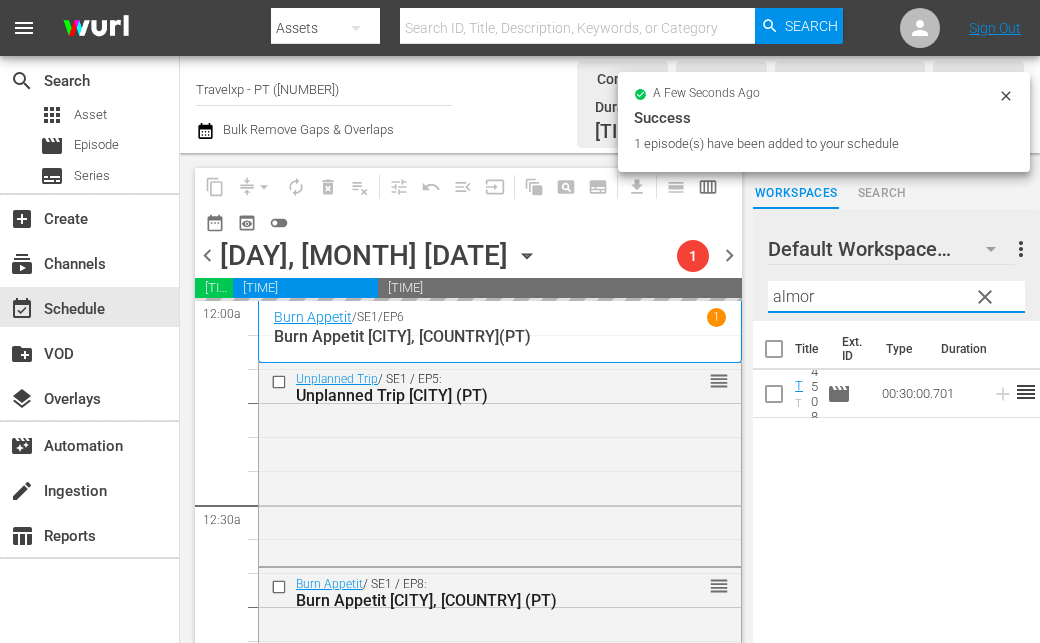 click on "almor" at bounding box center (896, 297) 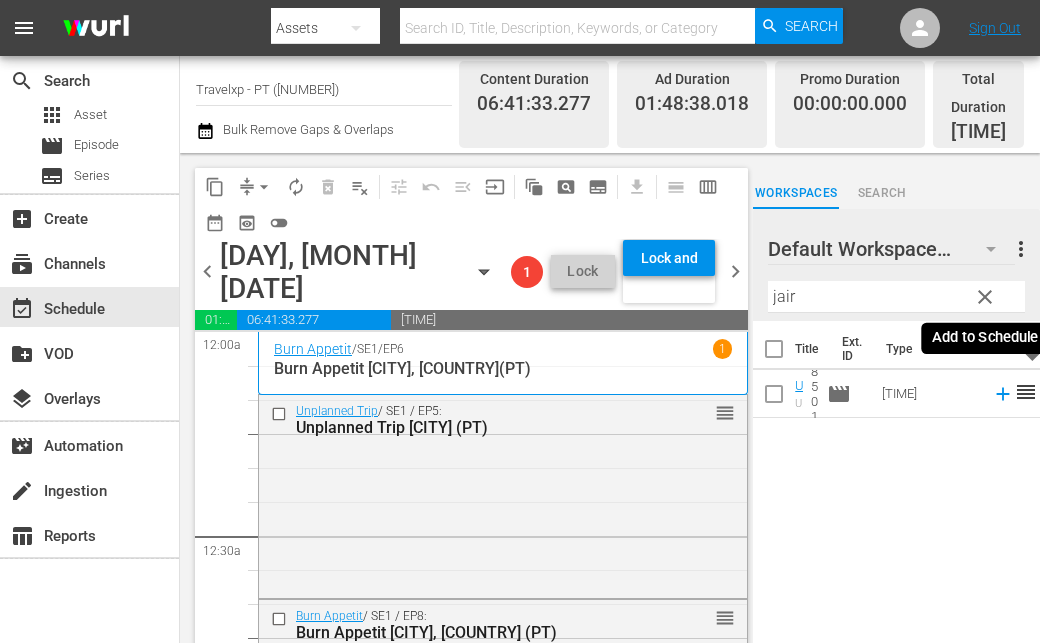 click 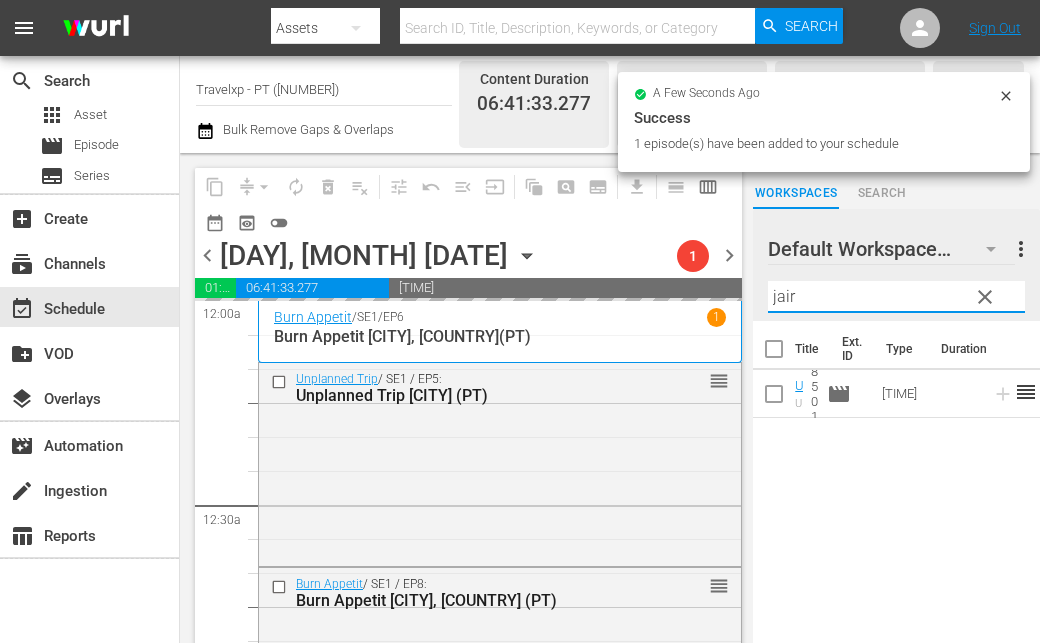 click on "[PERSON]" at bounding box center (896, 297) 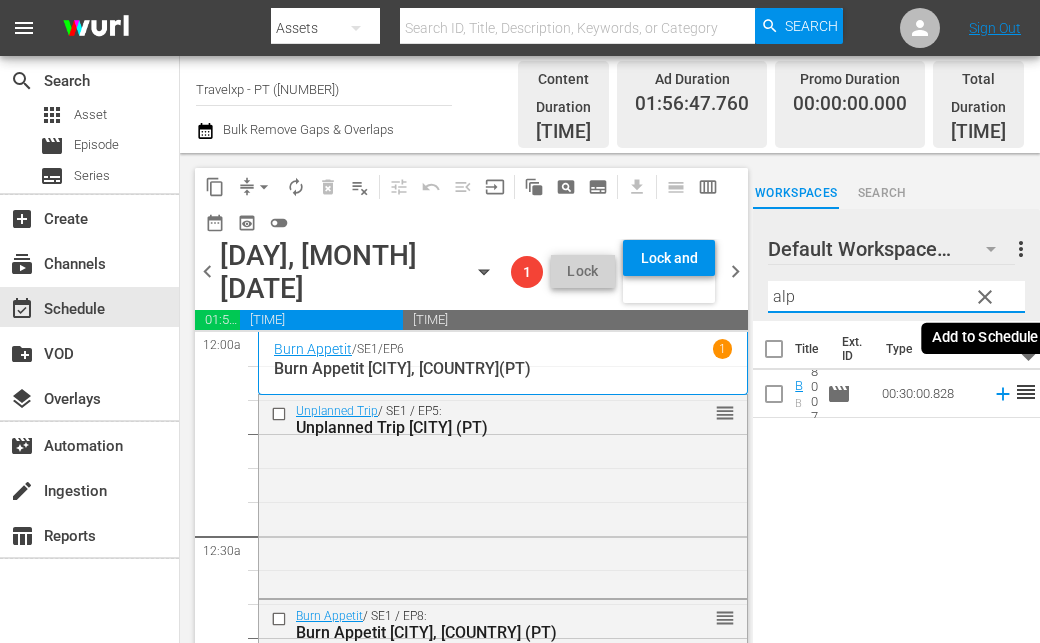 click 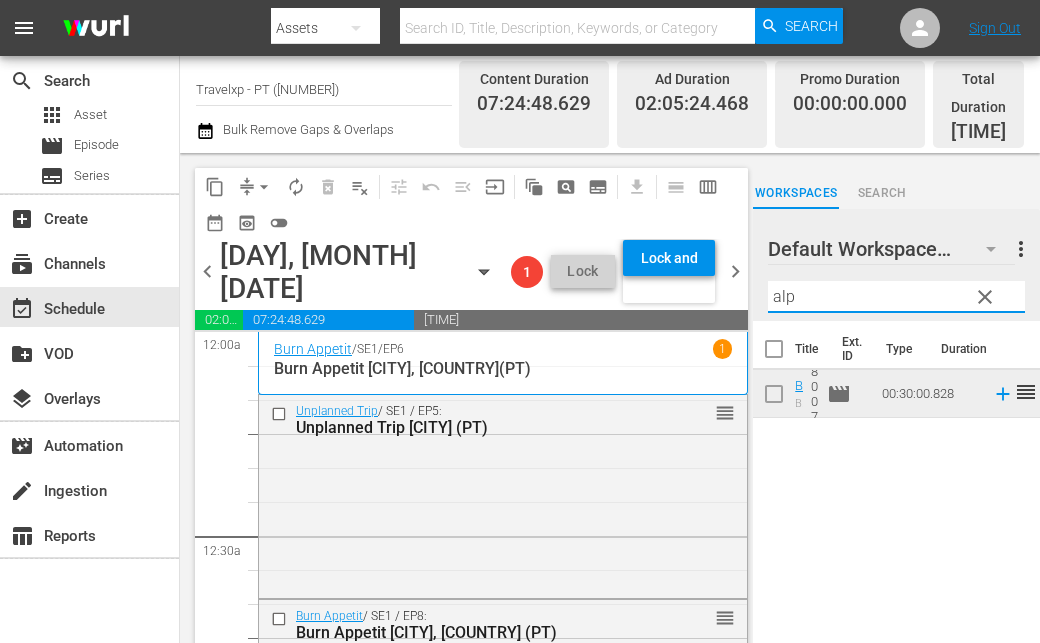 click on "[PERSON]" at bounding box center (896, 297) 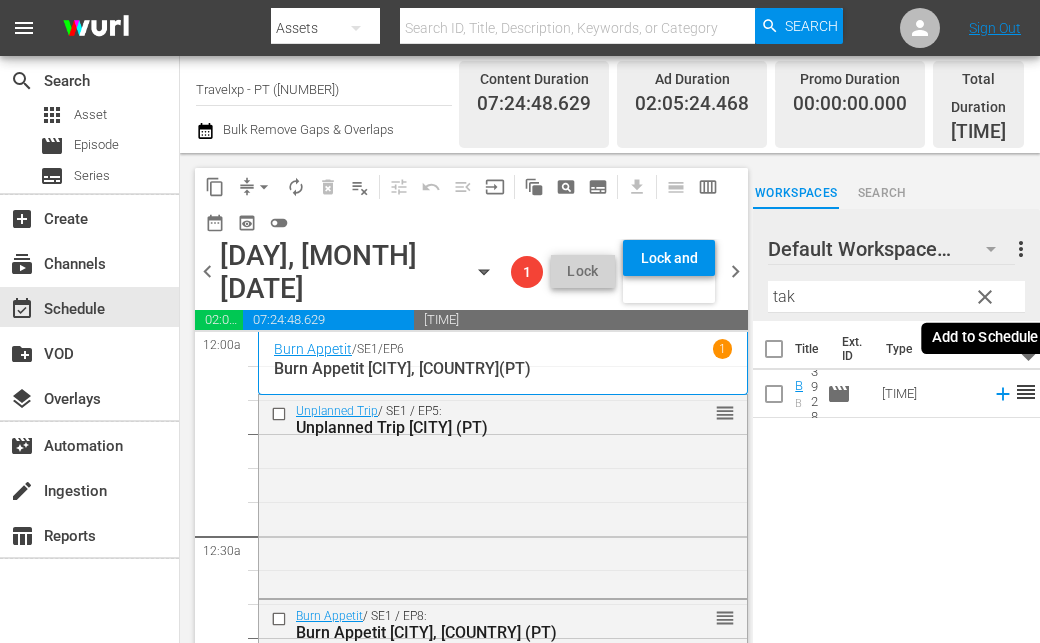 click 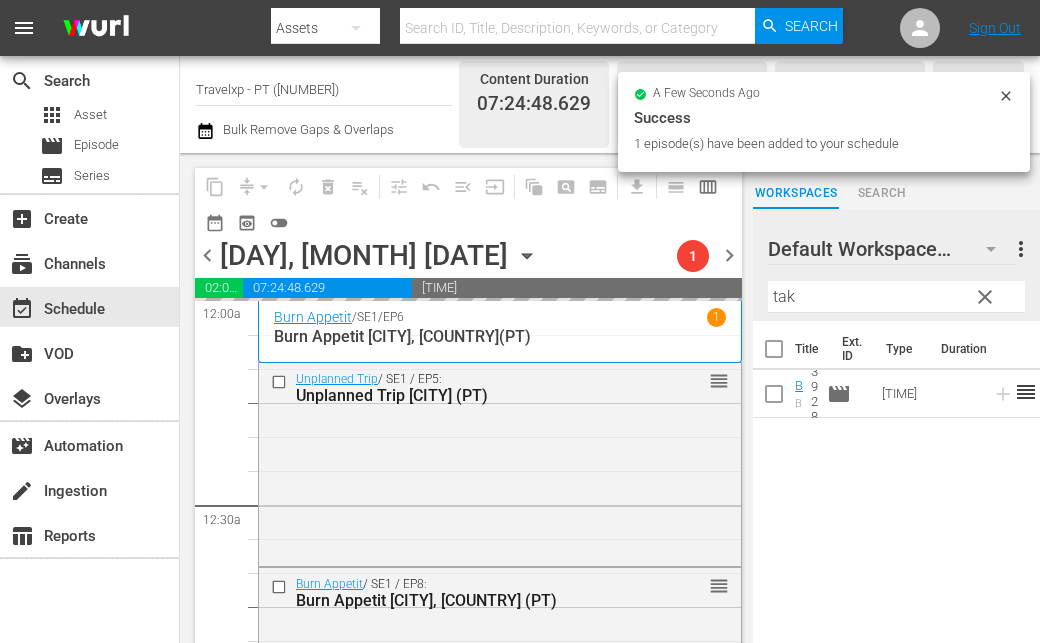 click on "tak" at bounding box center [896, 297] 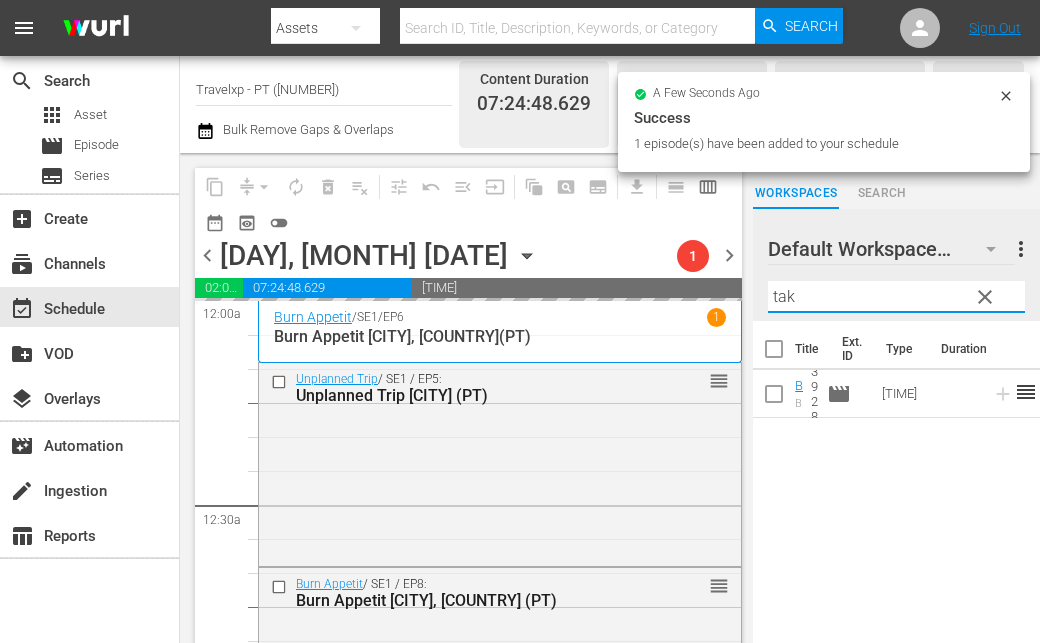 click on "tak" at bounding box center (896, 297) 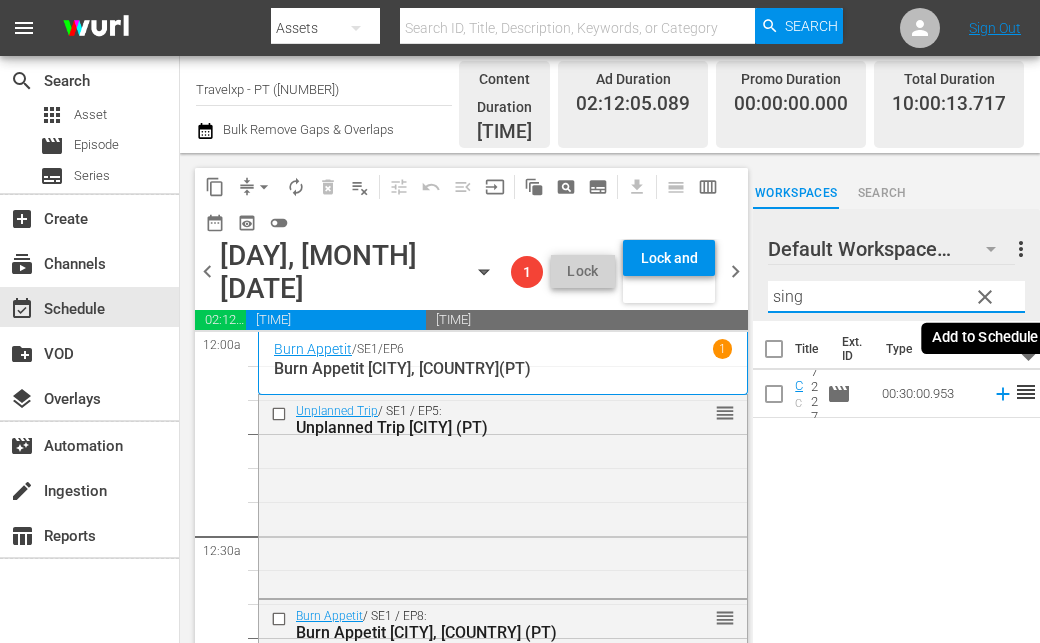 click 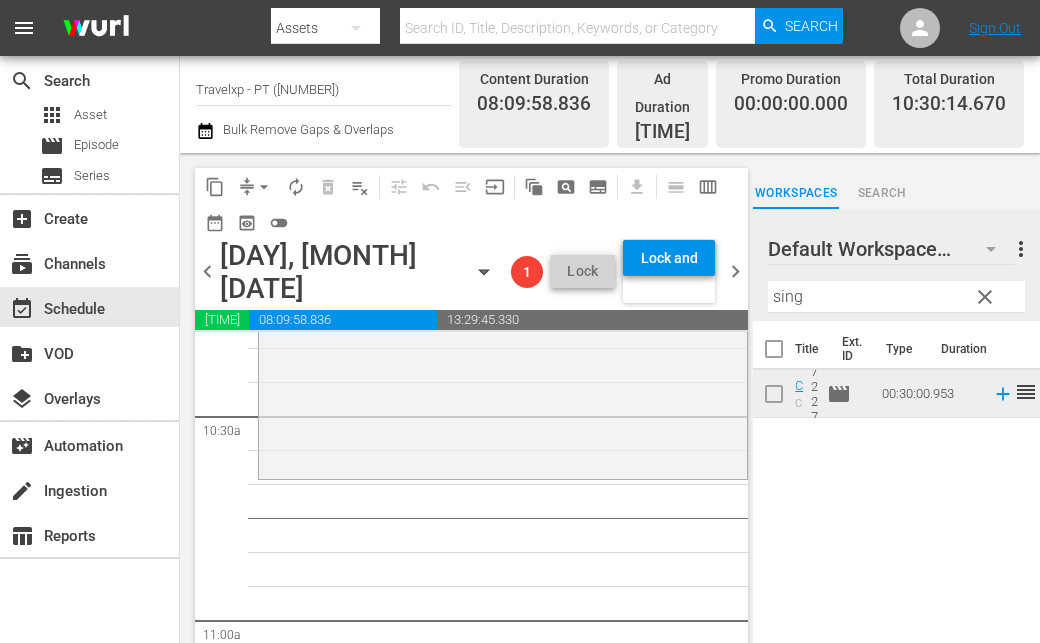 scroll, scrollTop: 4000, scrollLeft: 0, axis: vertical 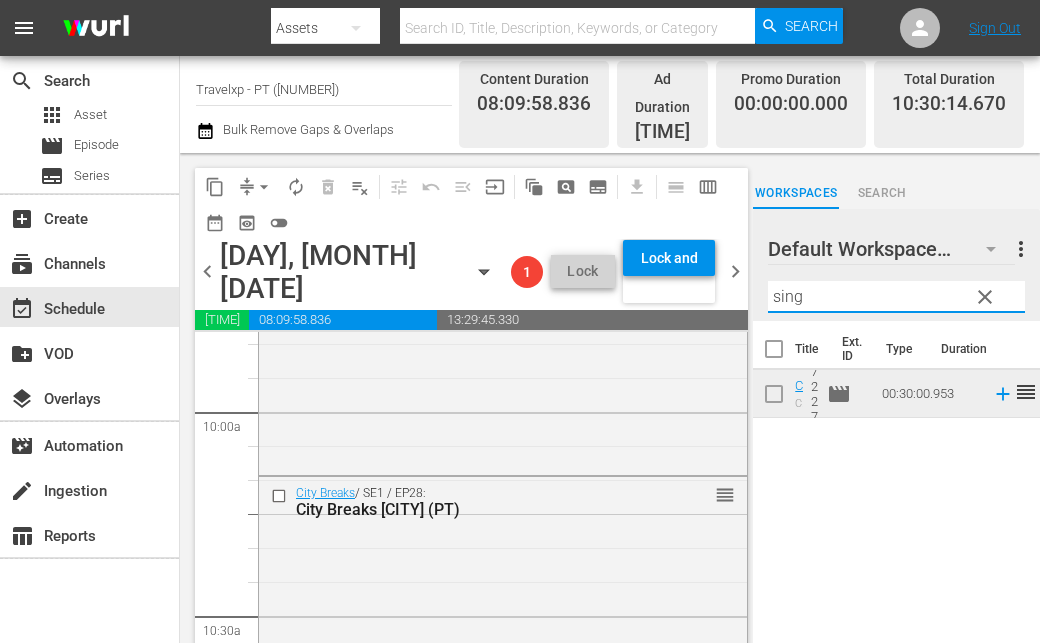click on "sing" at bounding box center [896, 297] 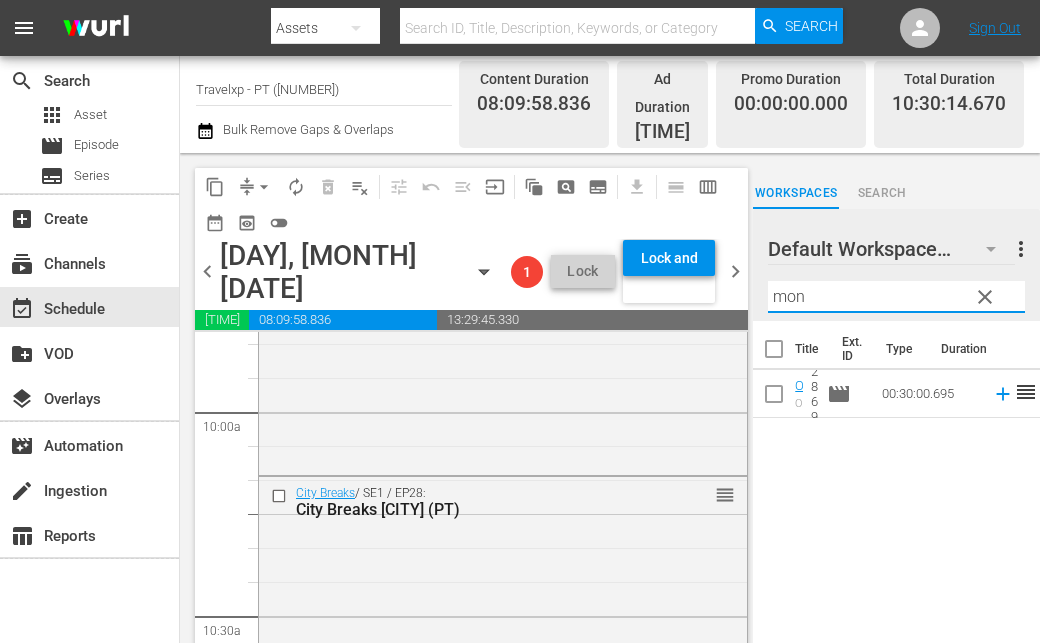 click 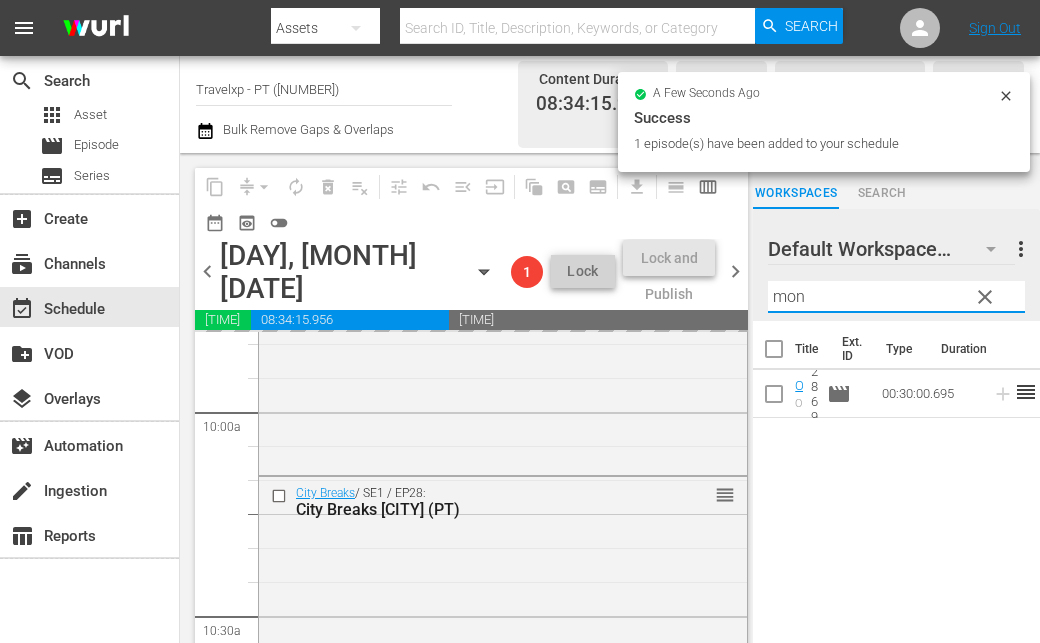 click on "[PERSON]" at bounding box center [896, 297] 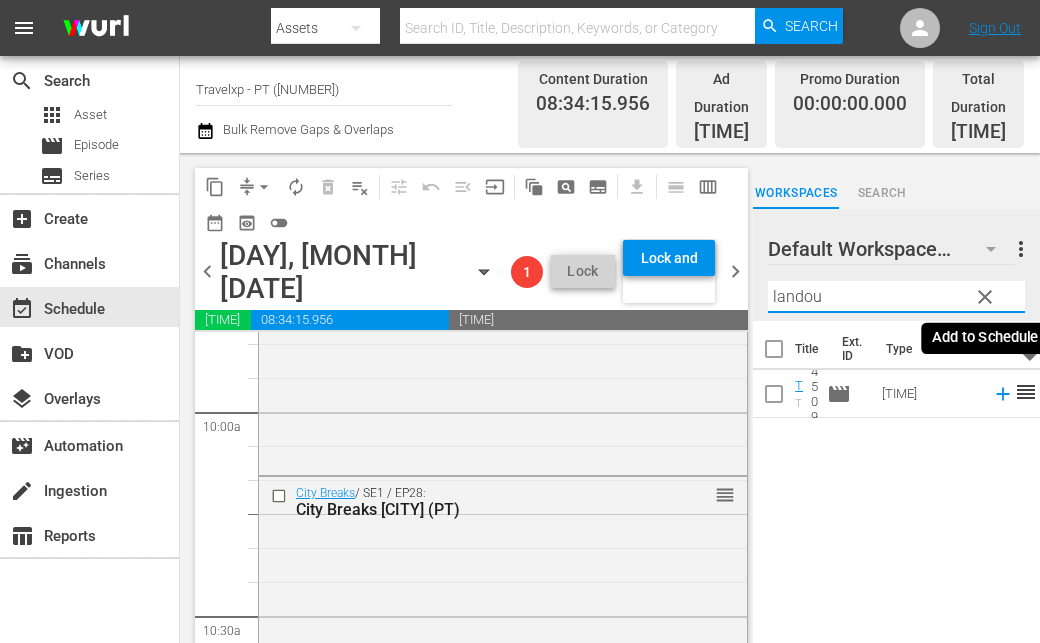 click 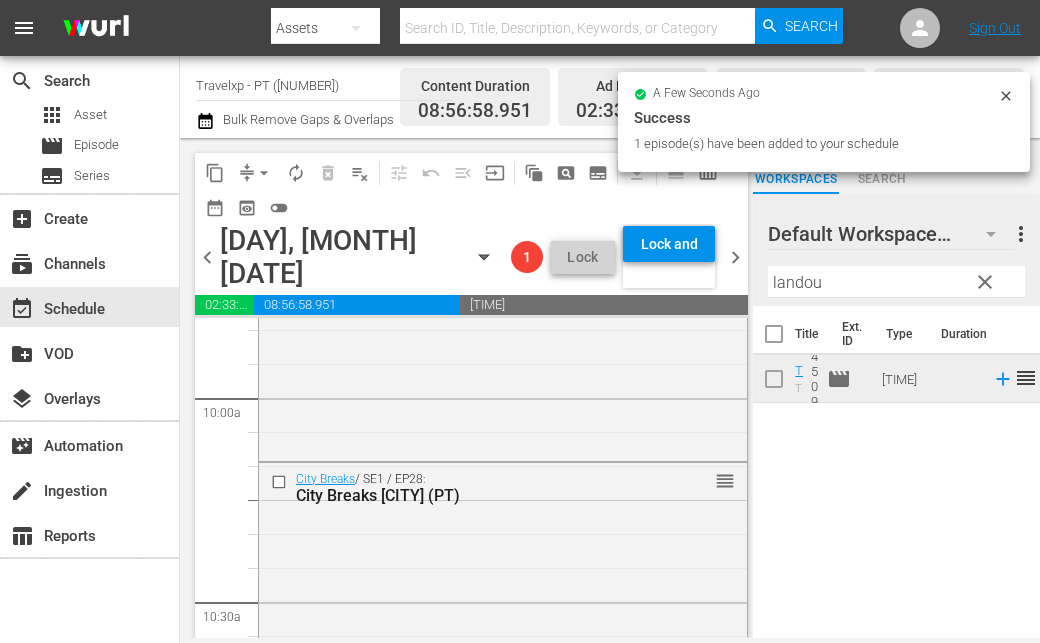 click on "[PERSON]" at bounding box center [896, 282] 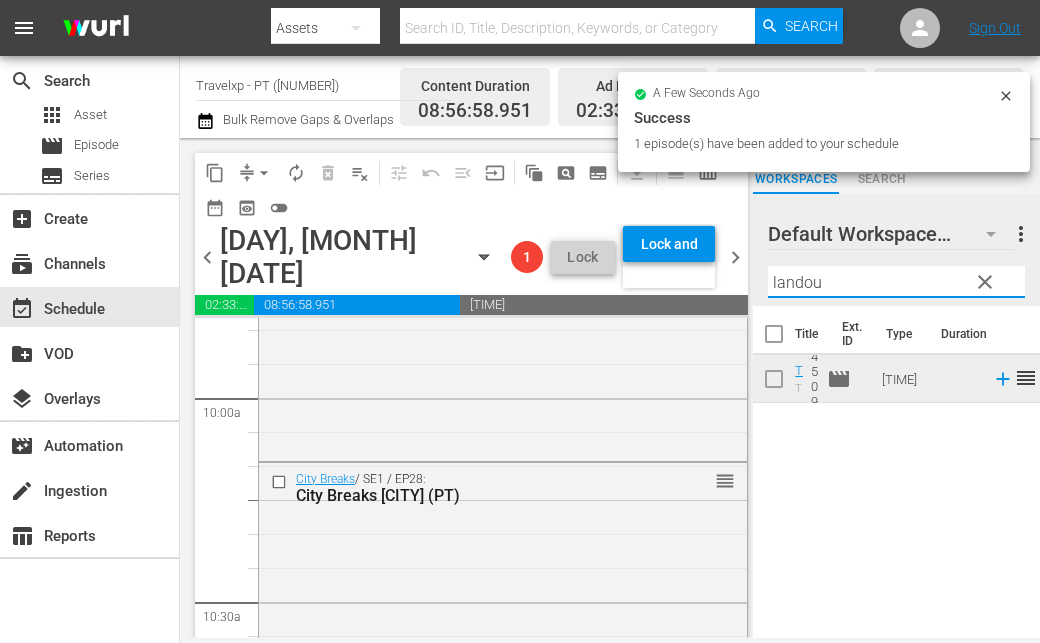 click on "[PERSON]" at bounding box center [896, 282] 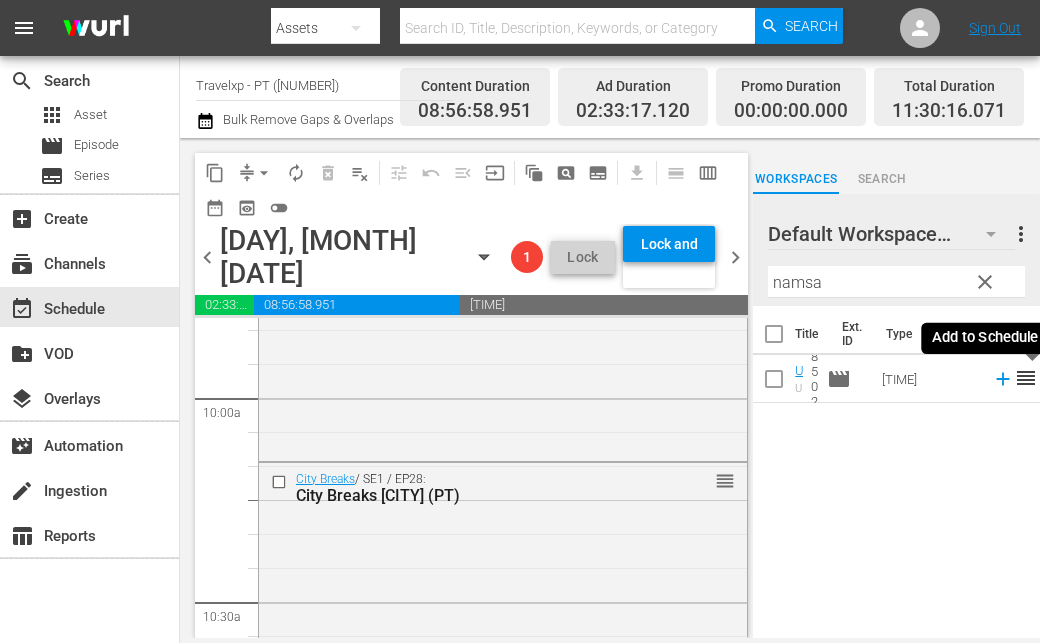 click 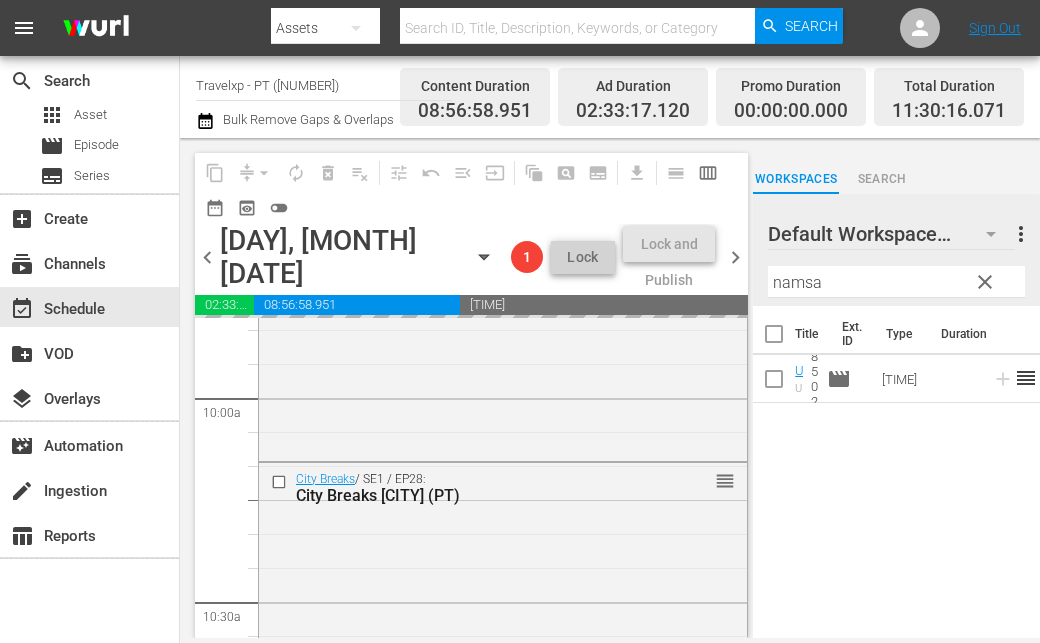 click on "namsa" at bounding box center (896, 282) 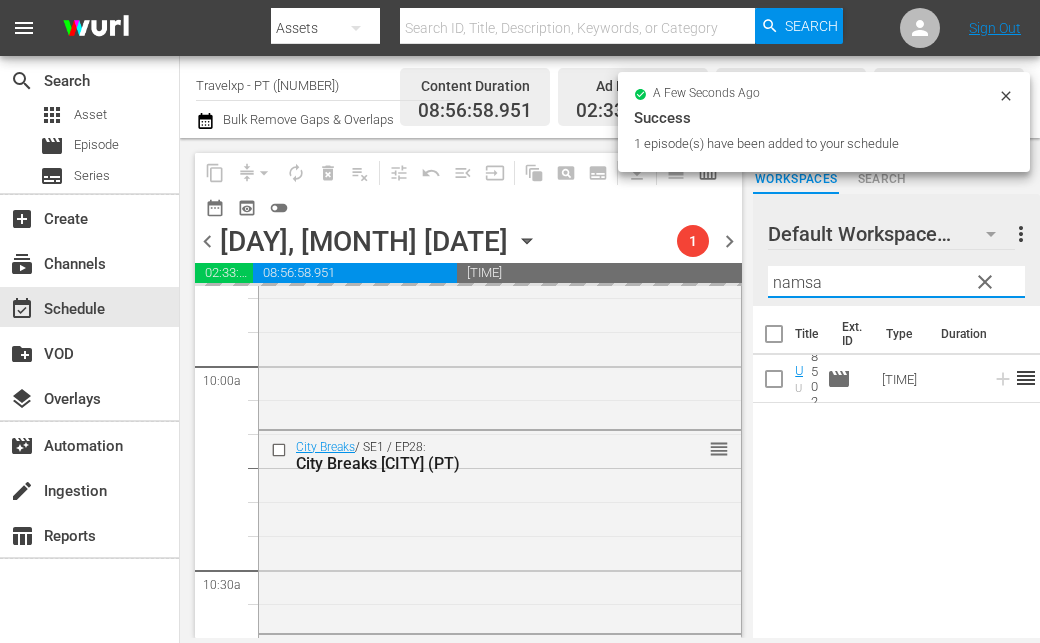click on "namsa" at bounding box center (896, 282) 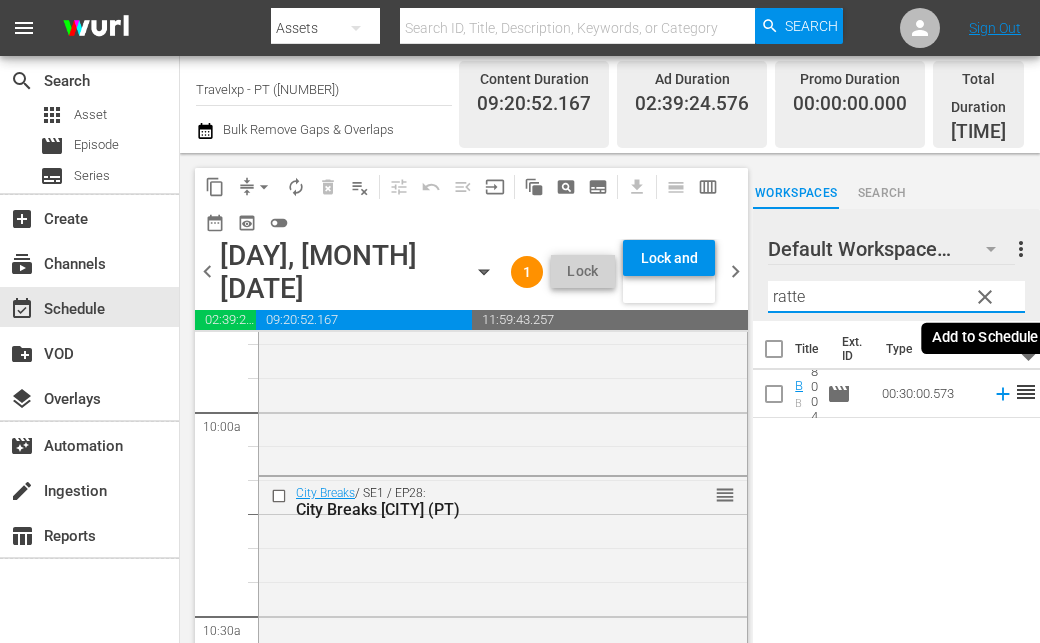 click 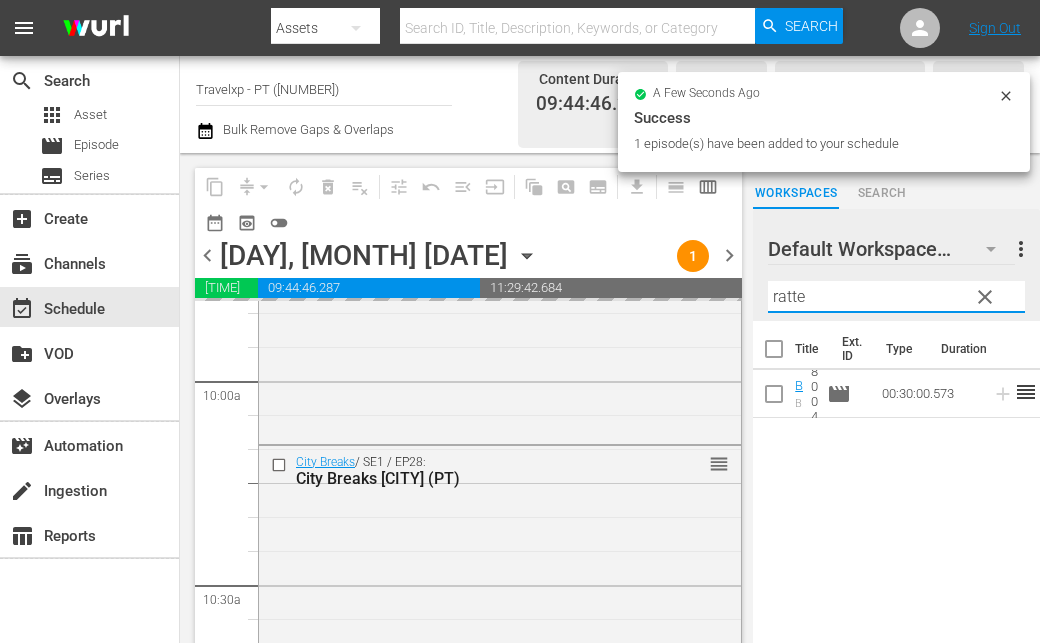 click on "[PERSON]" at bounding box center (896, 297) 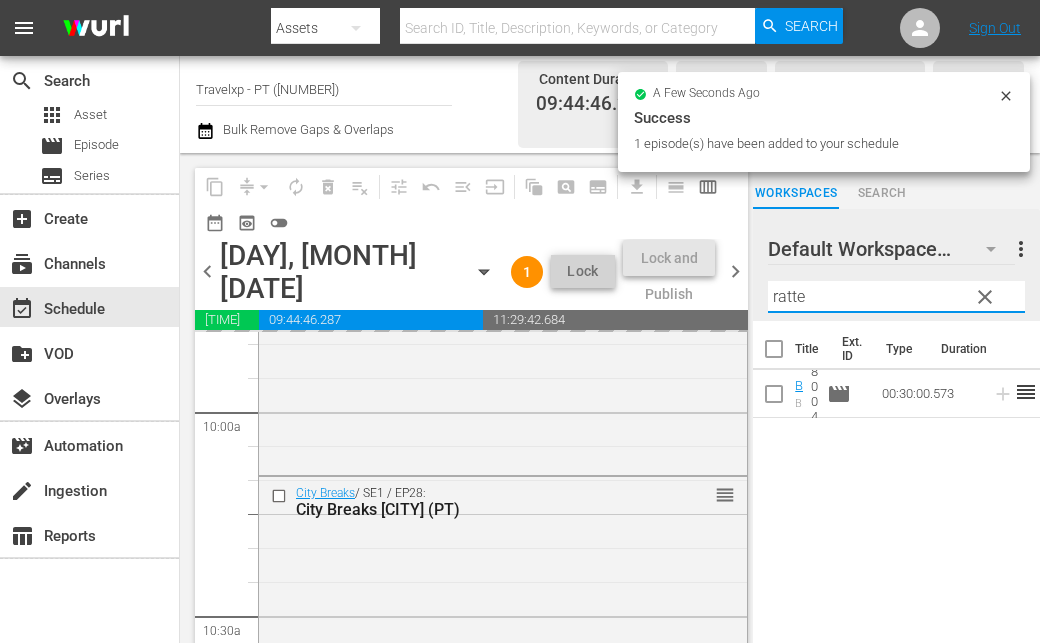 click on "[PERSON]" at bounding box center (896, 297) 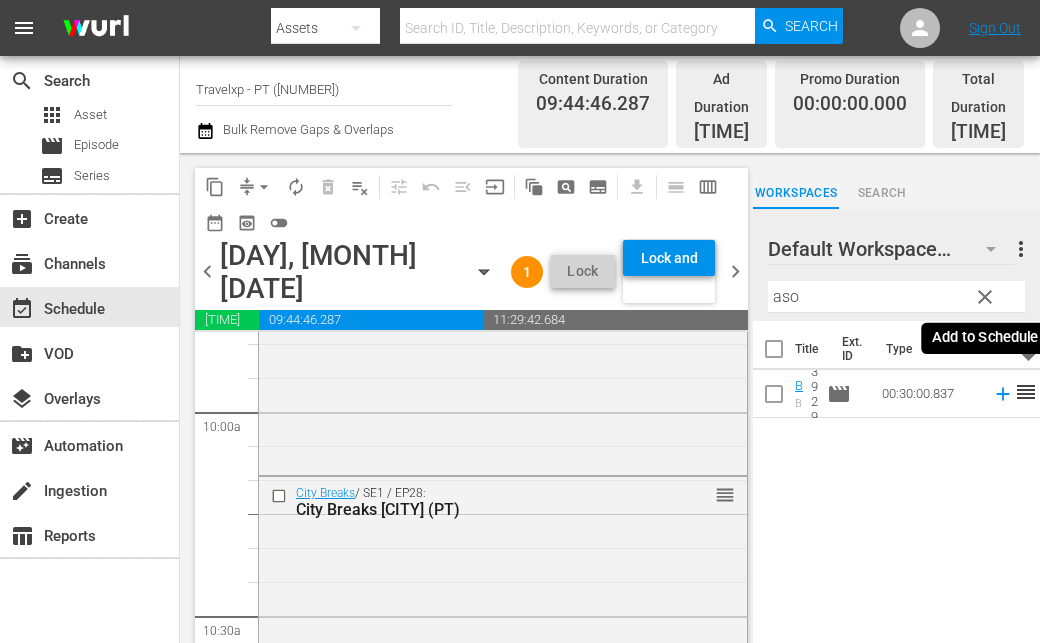 click 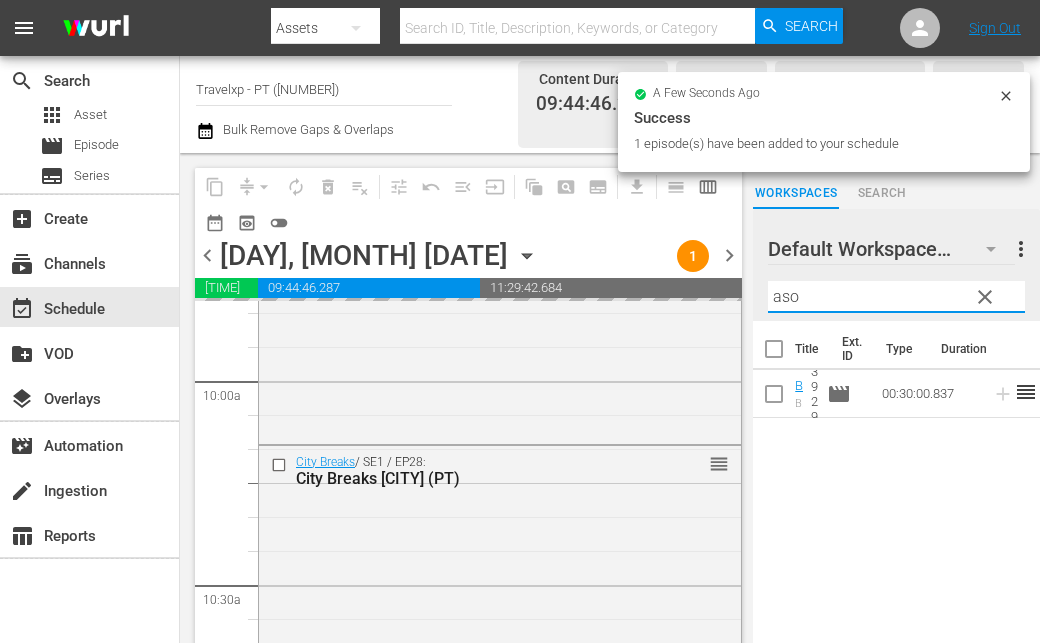 click on "[PERSON]" at bounding box center [896, 297] 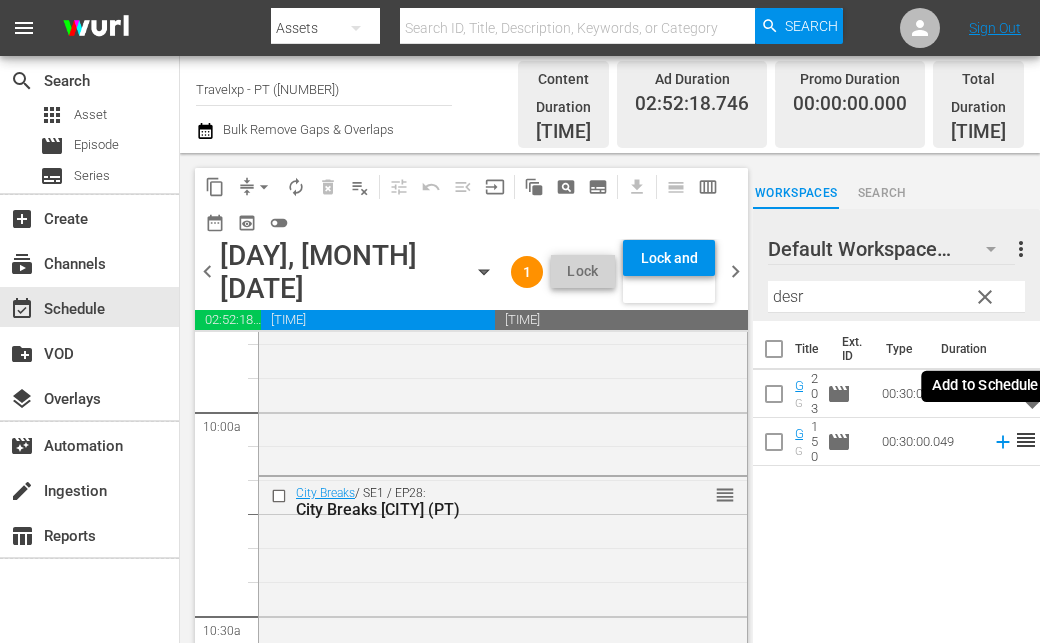 click 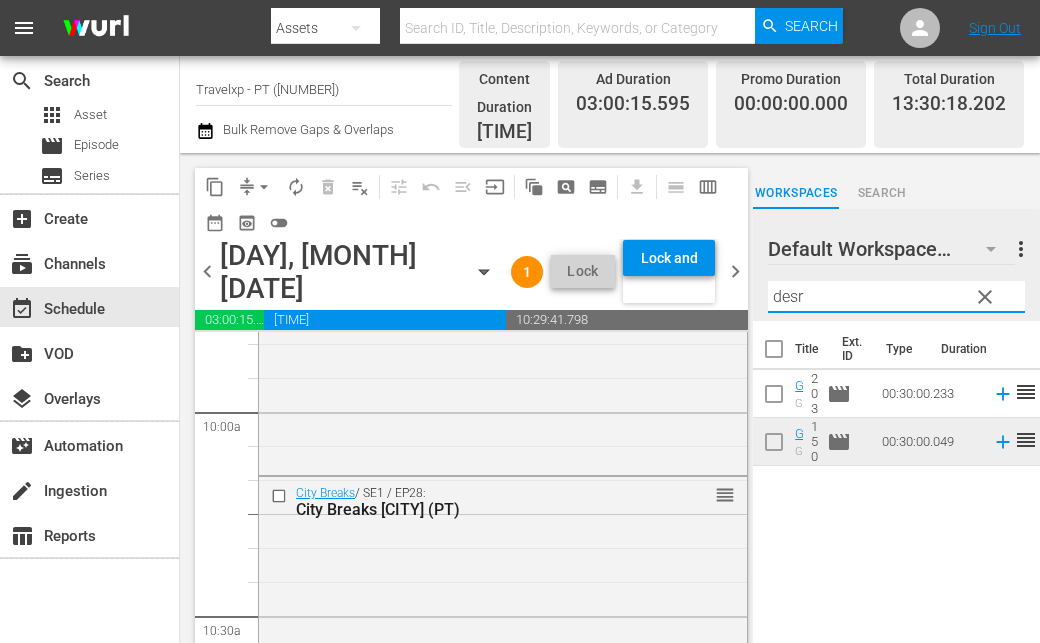 click on "desr" at bounding box center (896, 297) 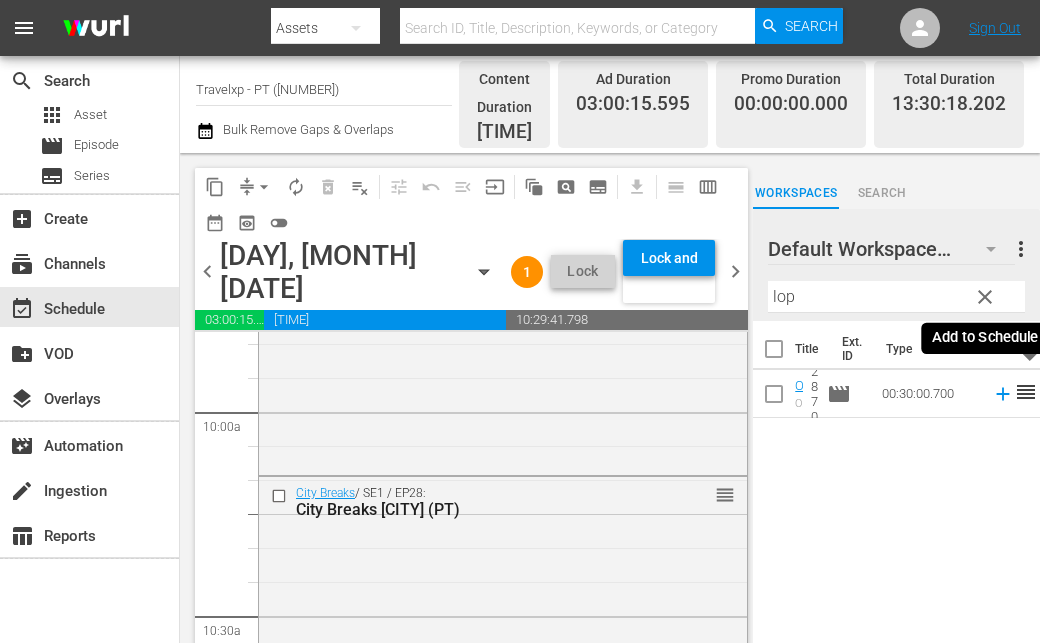 click 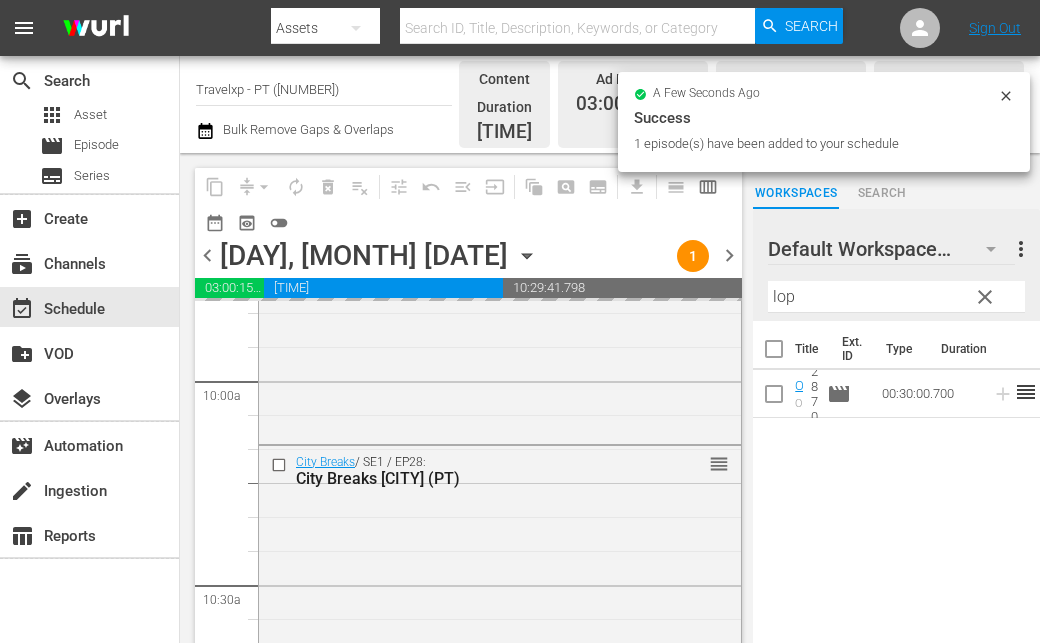 click on "lop" at bounding box center (896, 297) 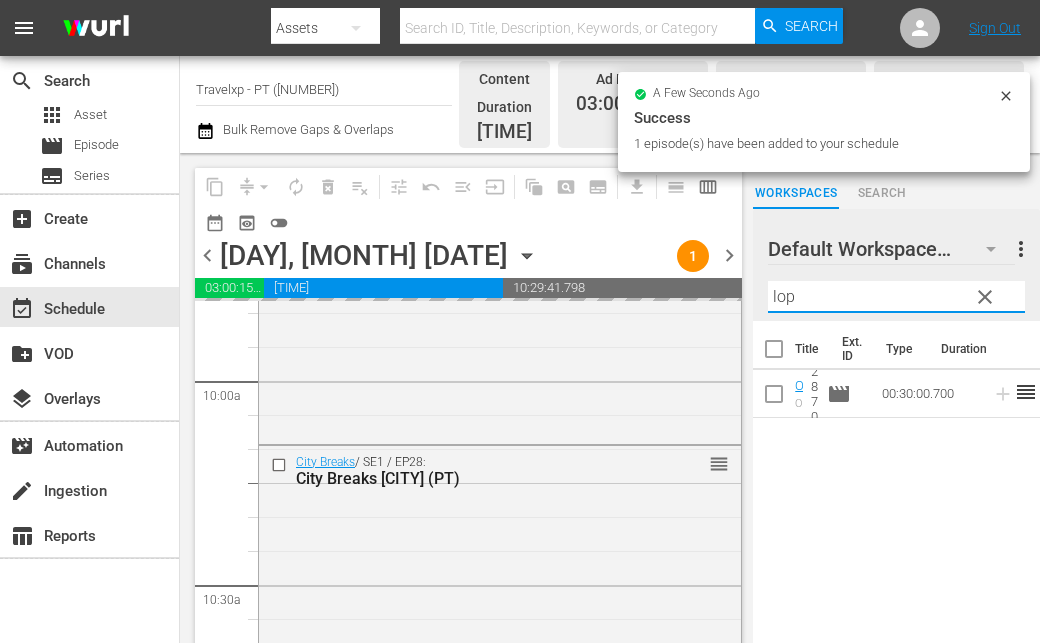 click on "lop" at bounding box center (896, 297) 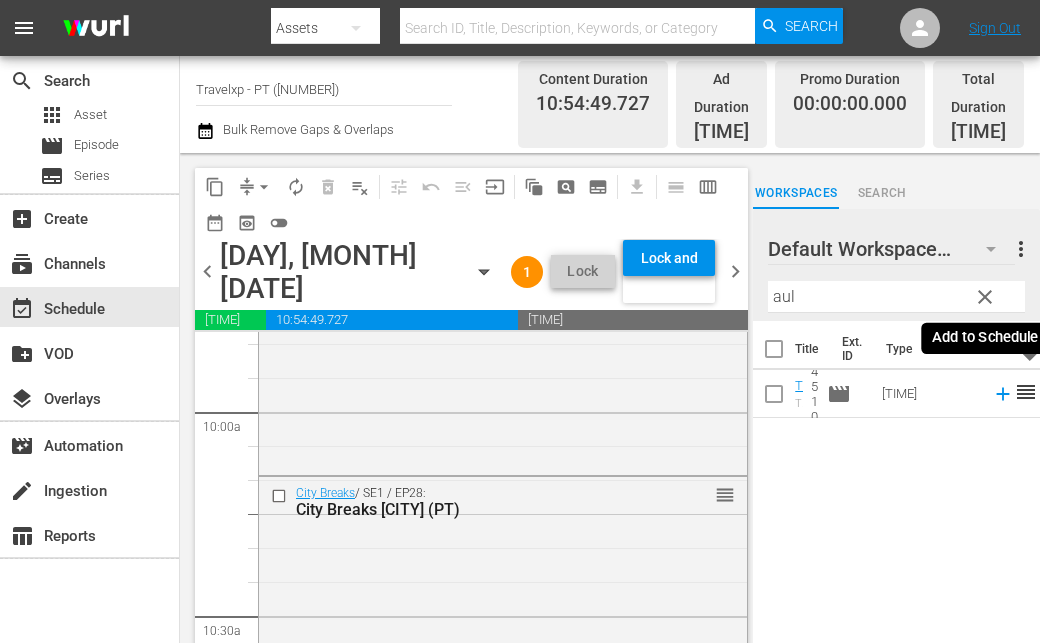 click 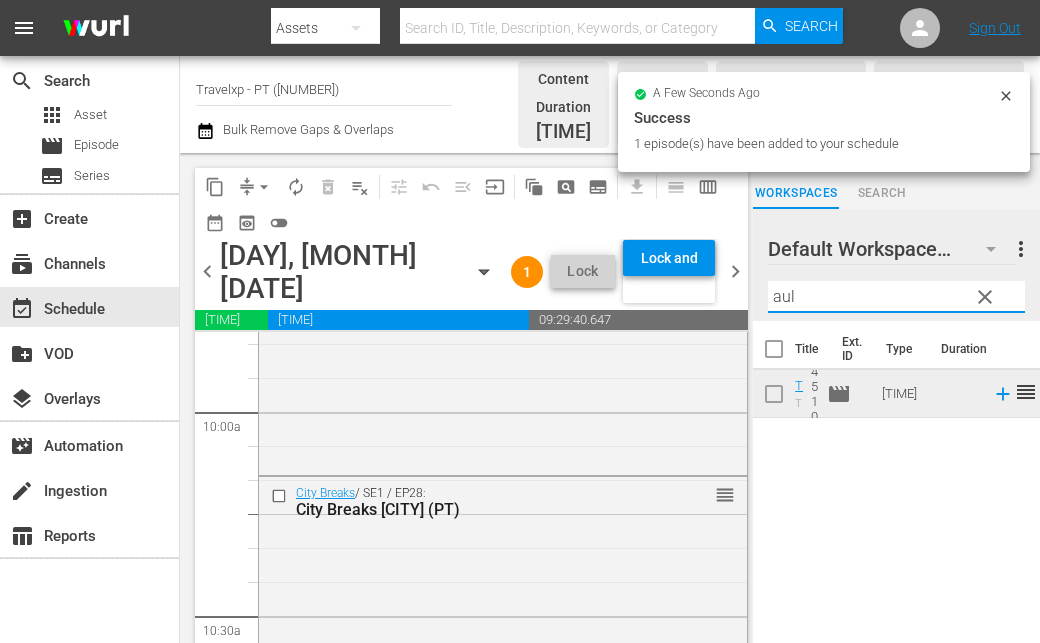 click on "aul" at bounding box center [896, 297] 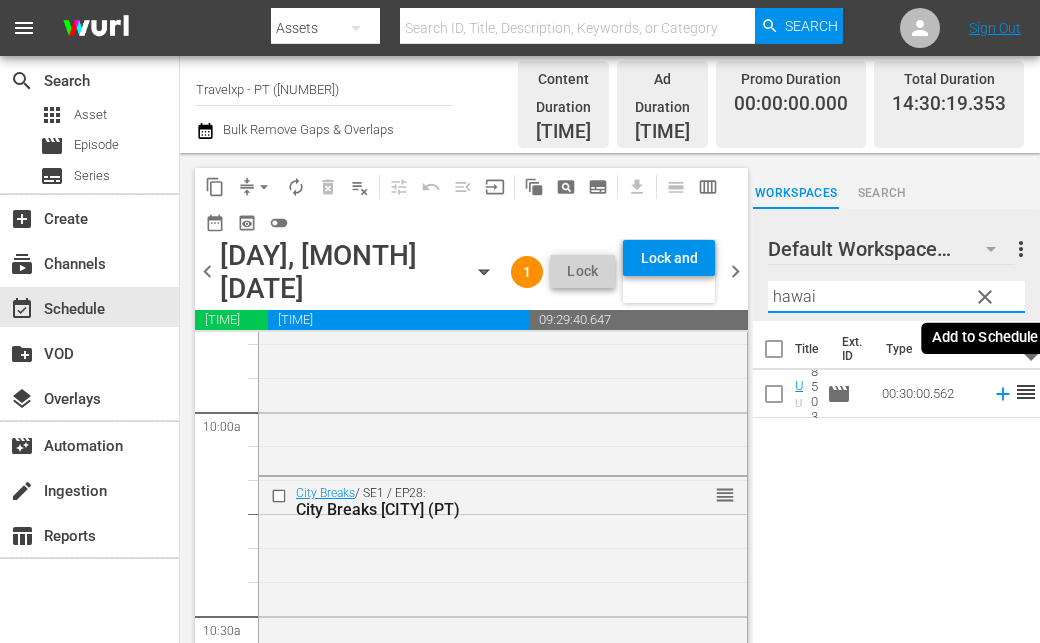 click 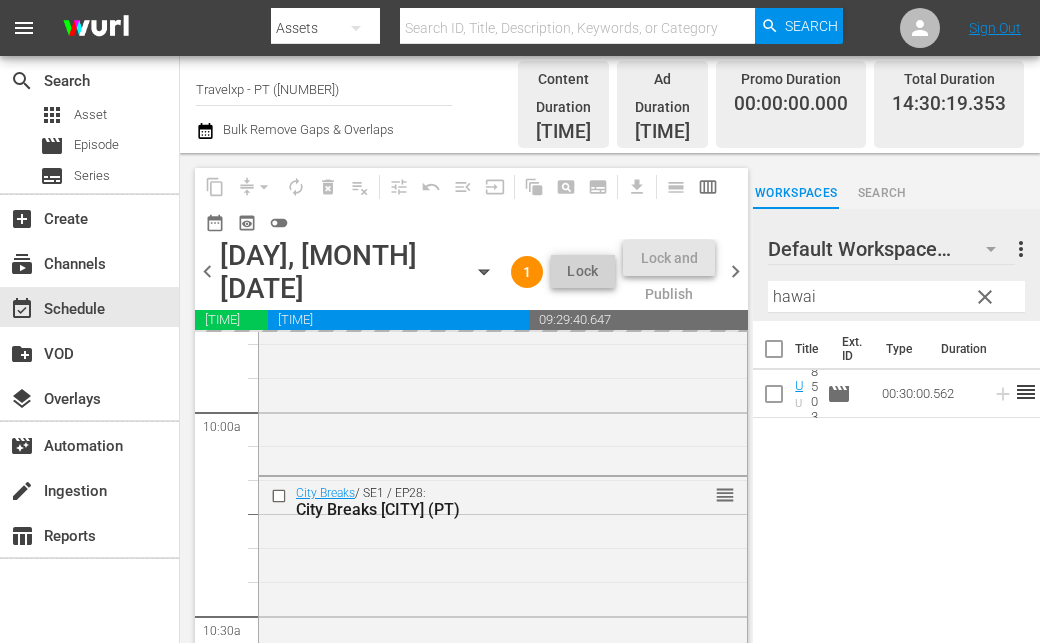 click on "hawai" at bounding box center (896, 297) 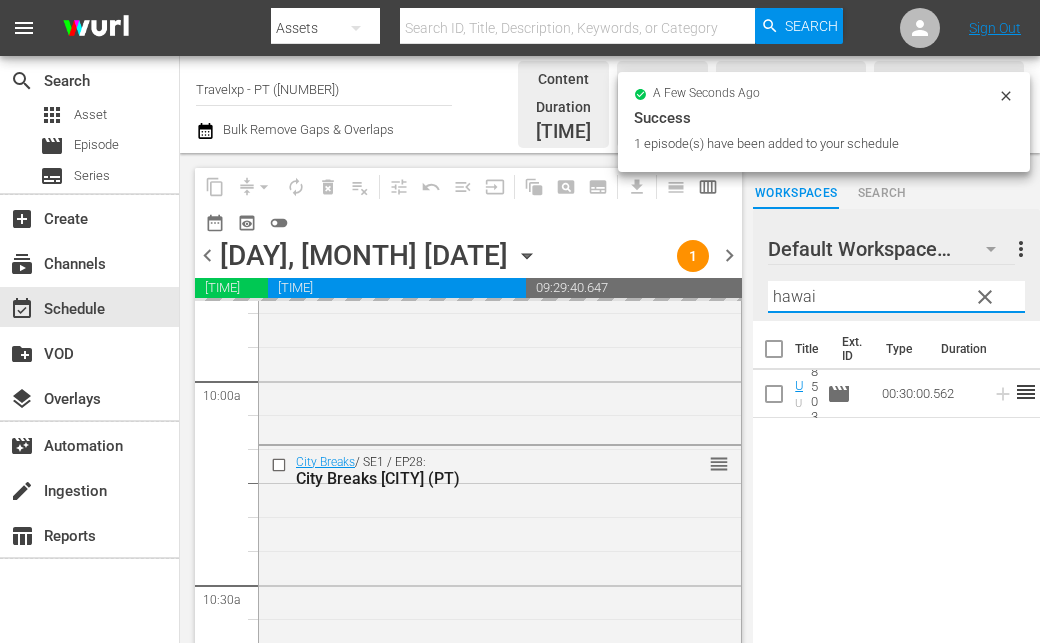 click on "hawai" at bounding box center (896, 297) 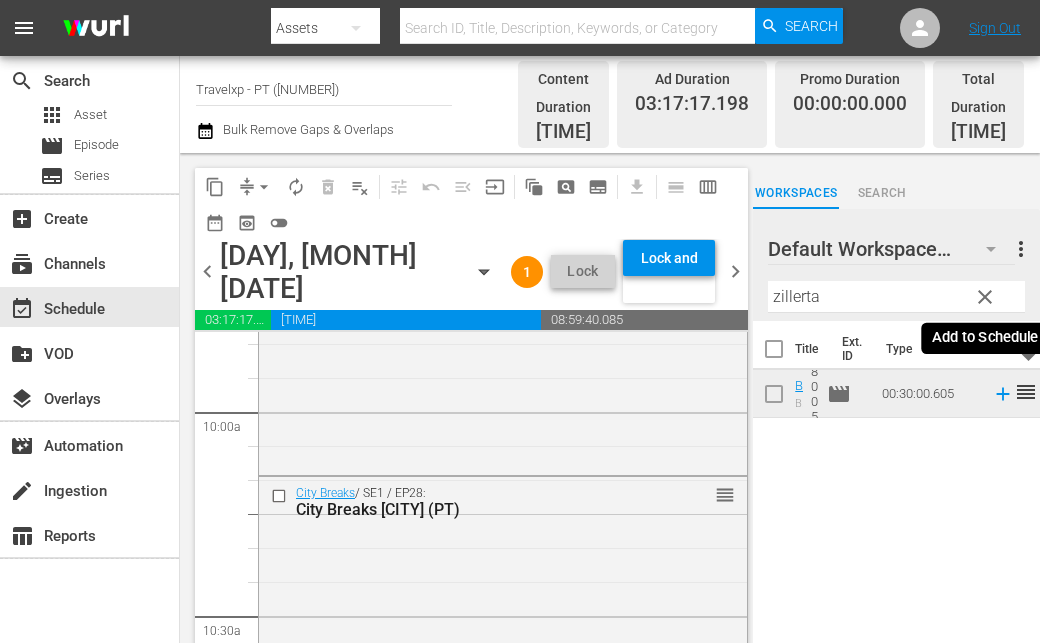 click 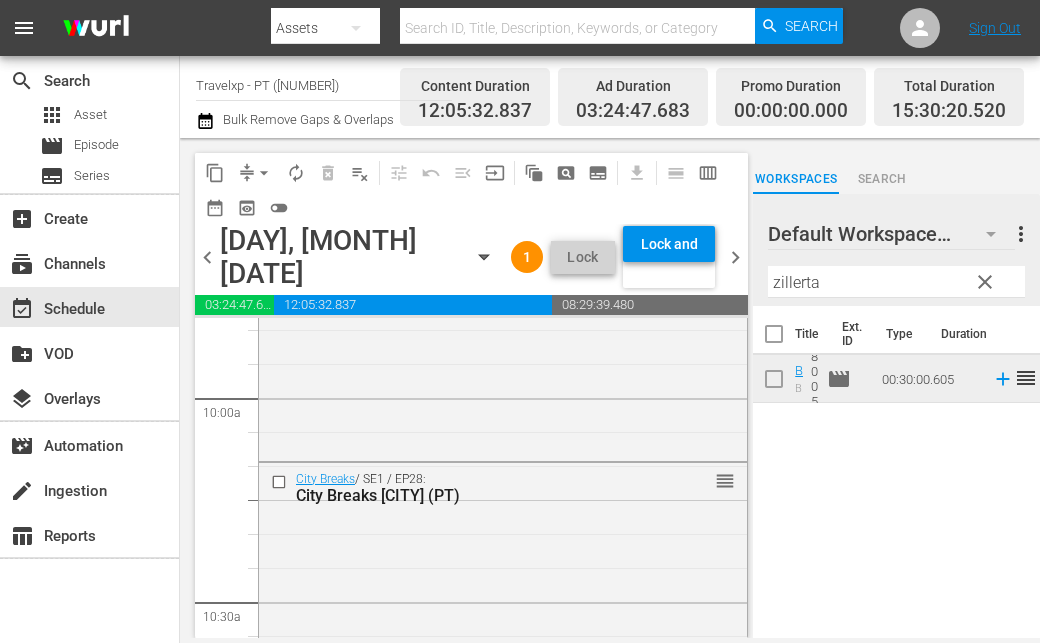 click on "zillerta" at bounding box center (896, 282) 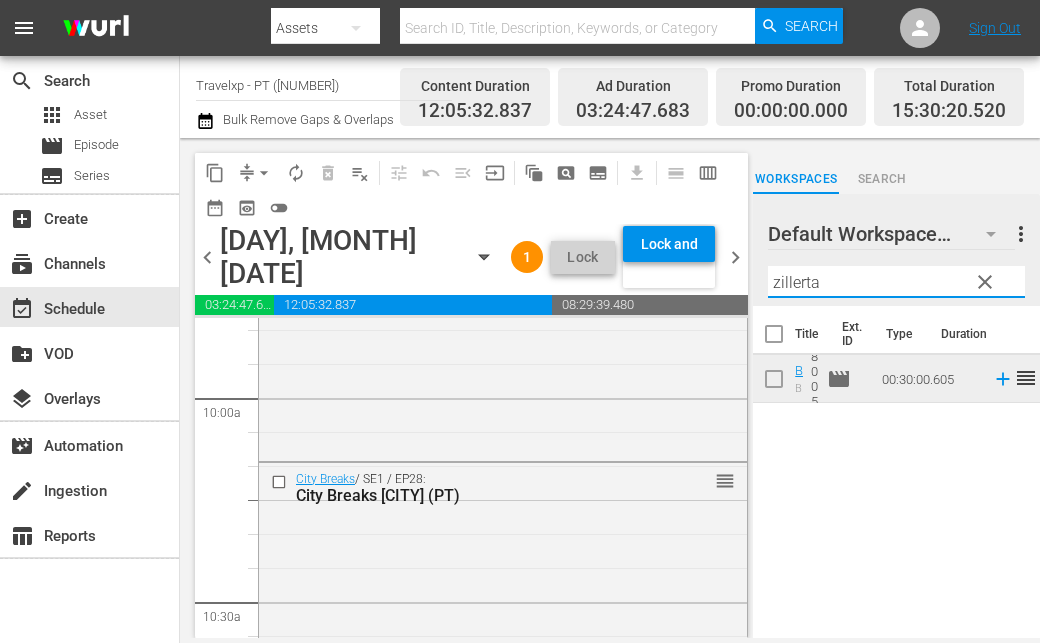 click on "zillerta" at bounding box center [896, 282] 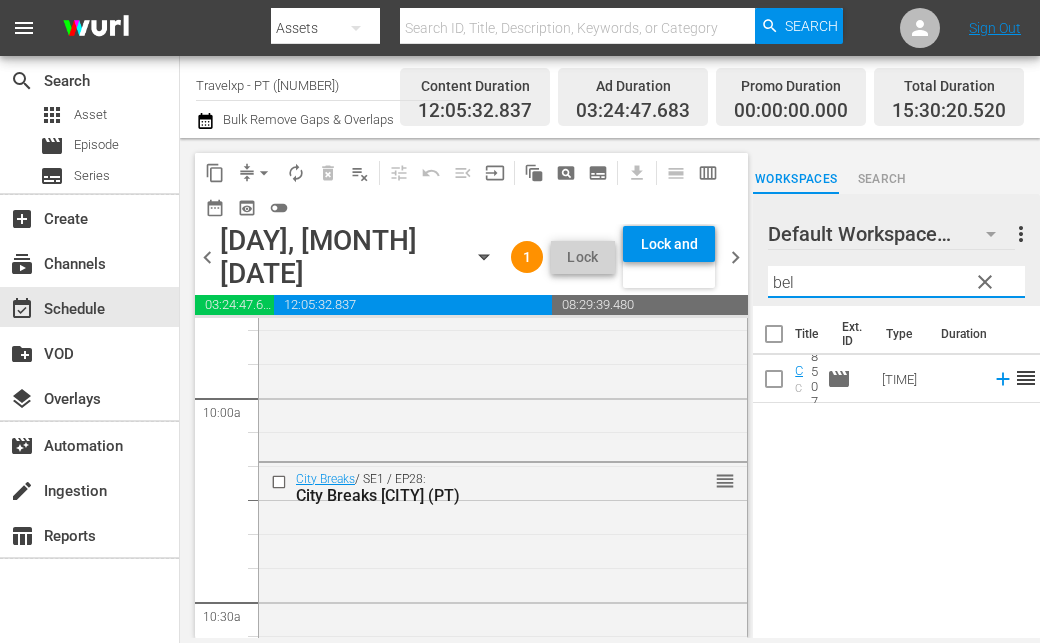 click 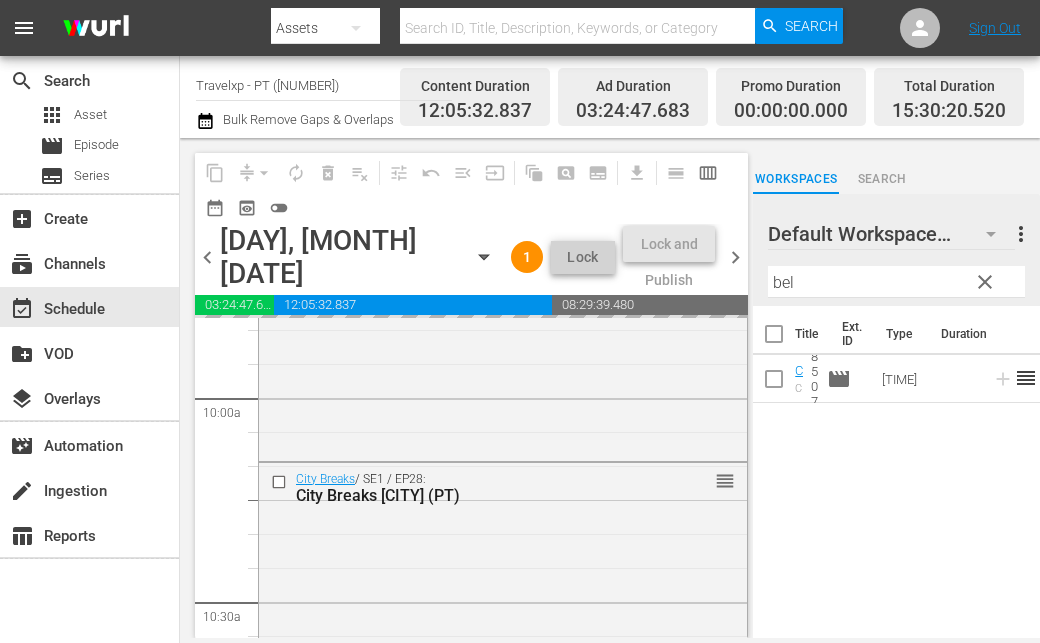 click on "bel" at bounding box center [896, 282] 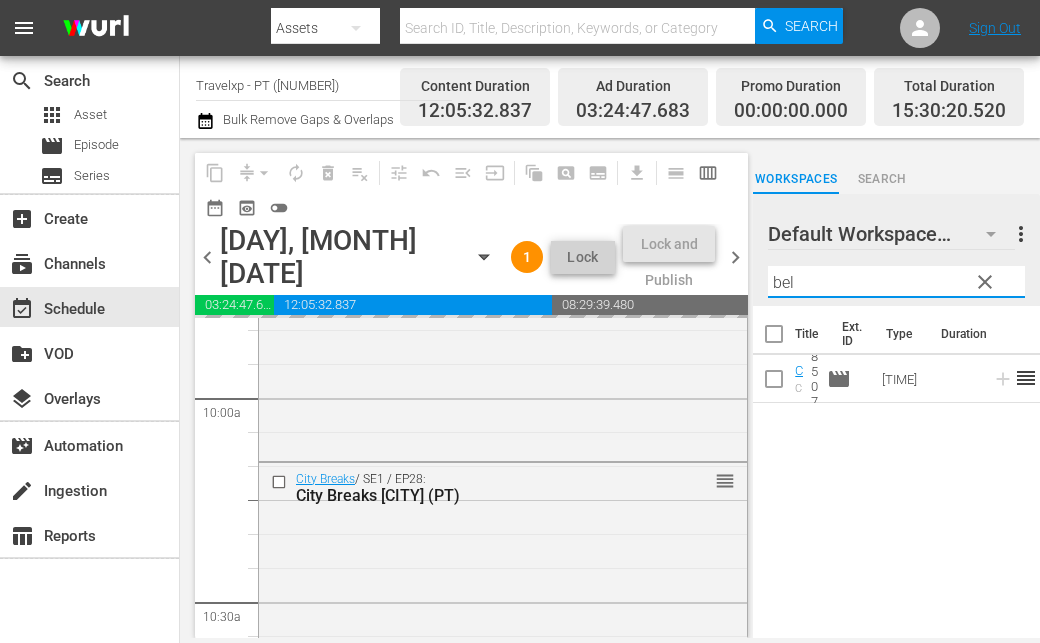 click on "bel" at bounding box center (896, 282) 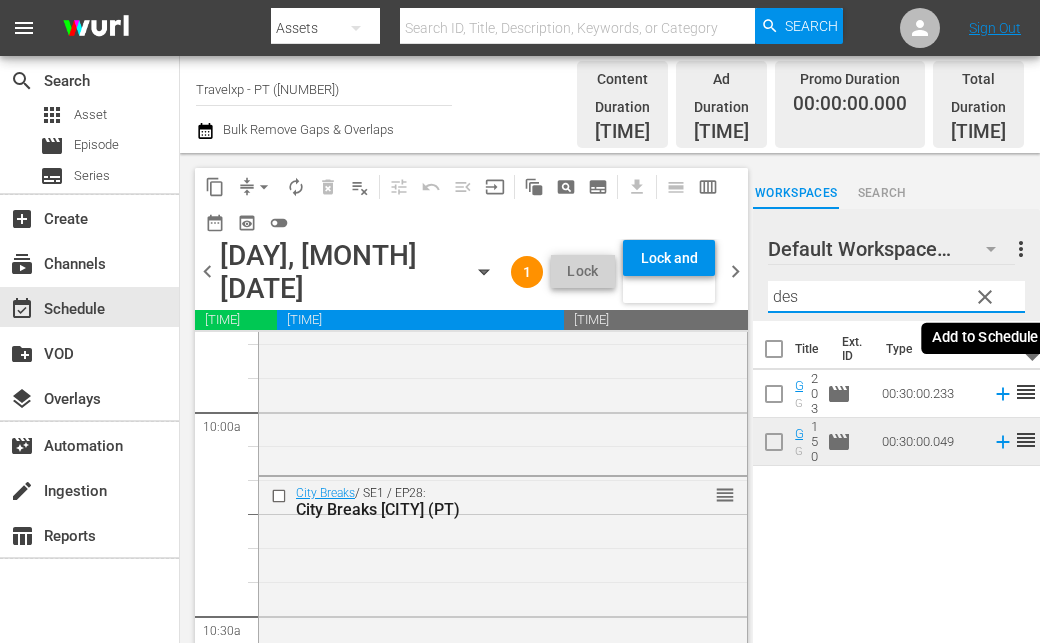 click 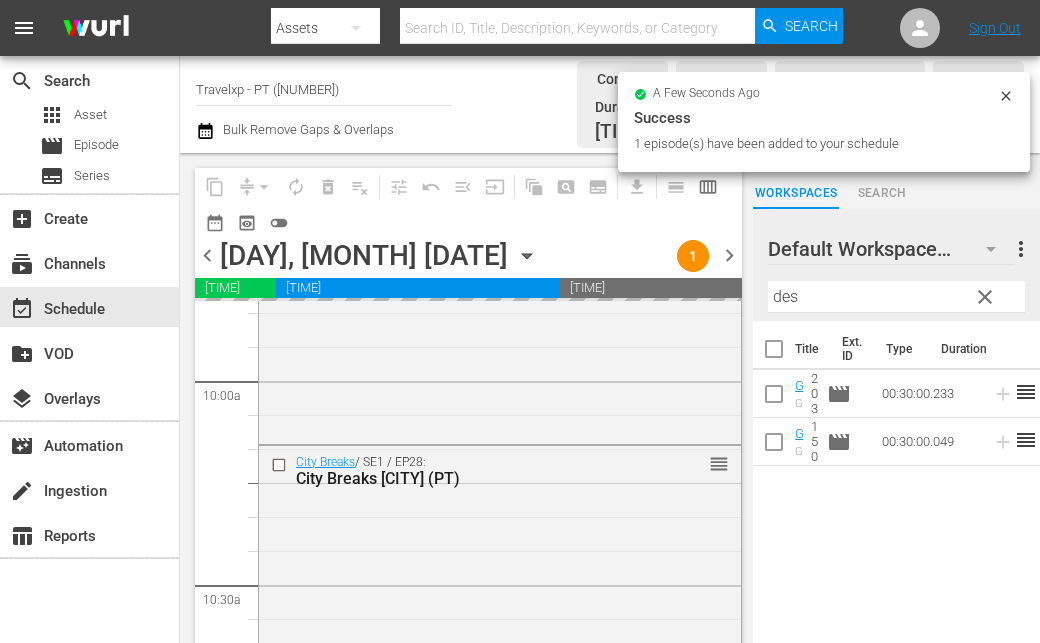 click on "des" at bounding box center [896, 297] 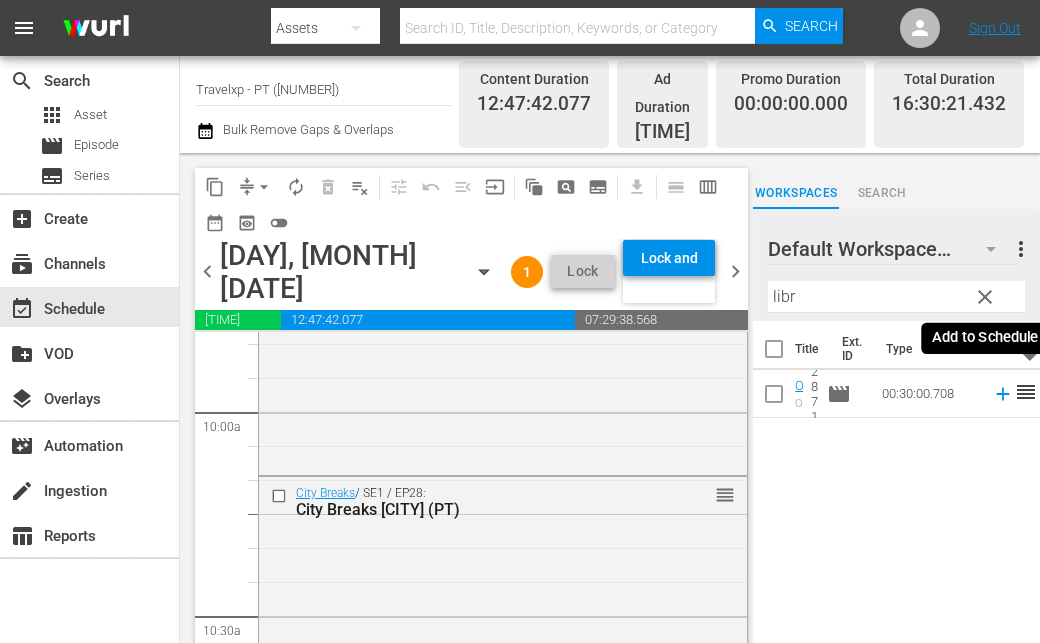 click 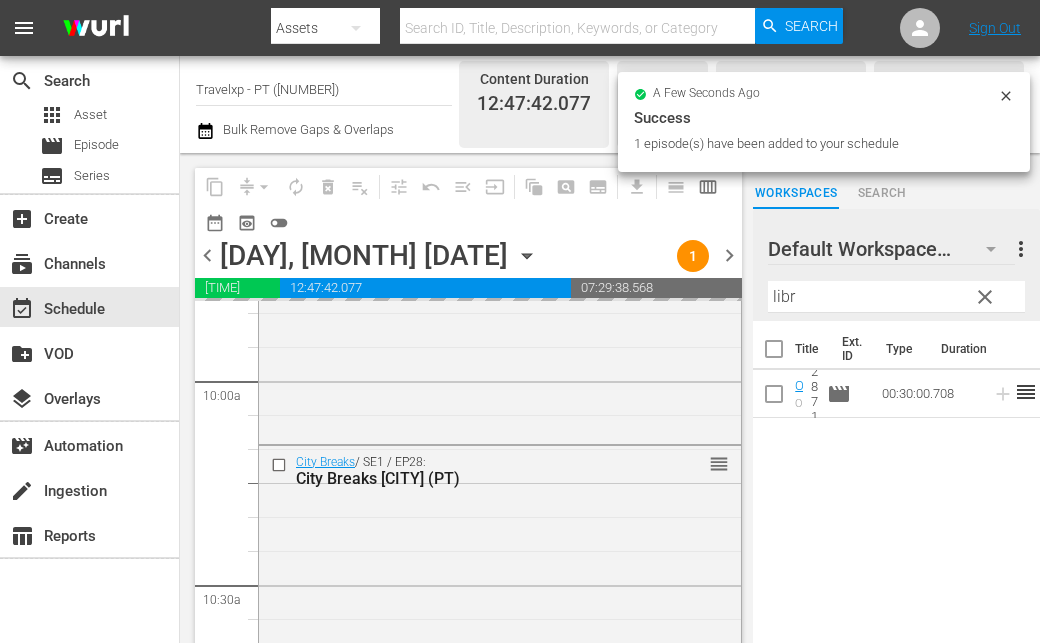click on "libr" at bounding box center (896, 297) 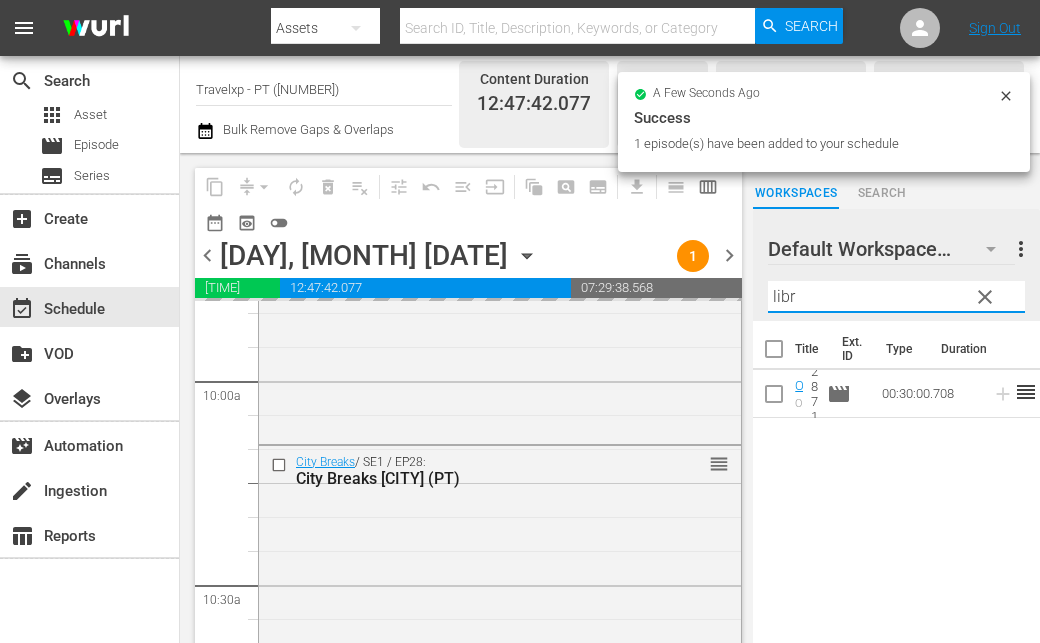 click on "libr" at bounding box center (896, 297) 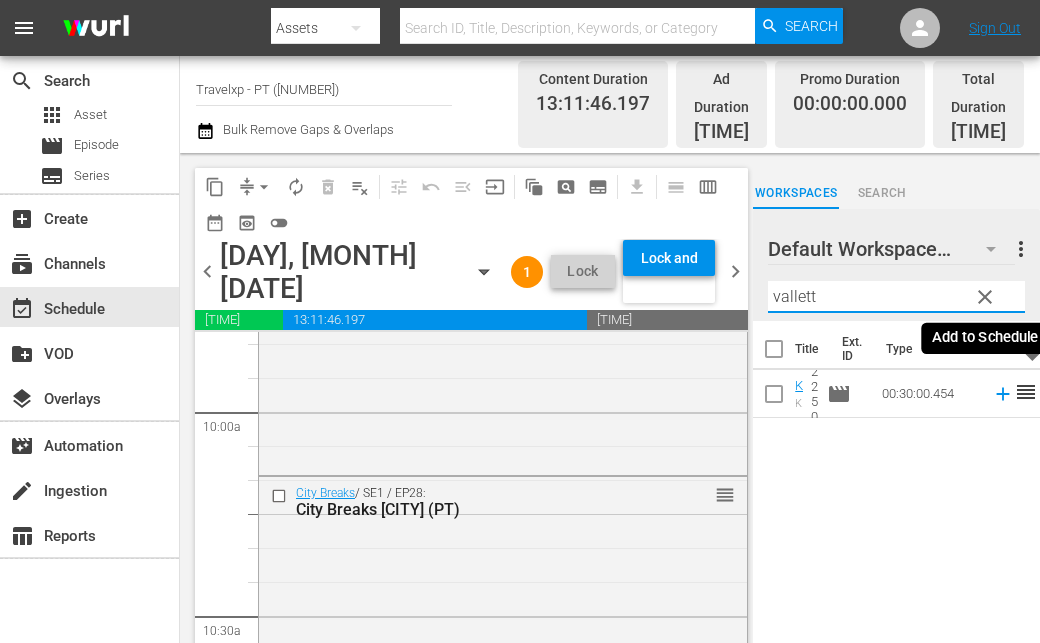 click 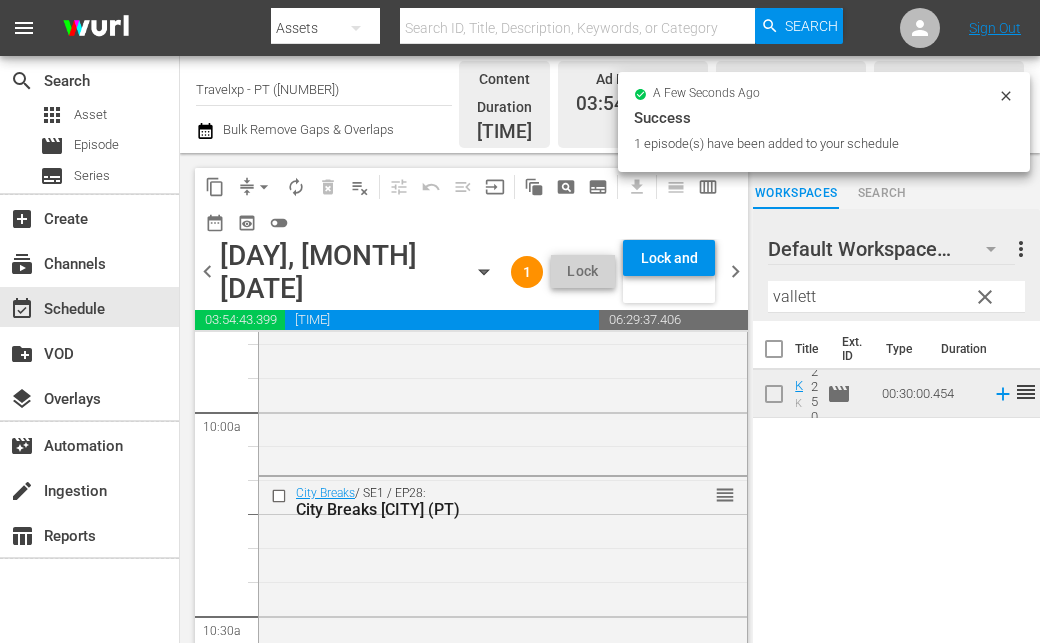 click on "vallett" at bounding box center [896, 297] 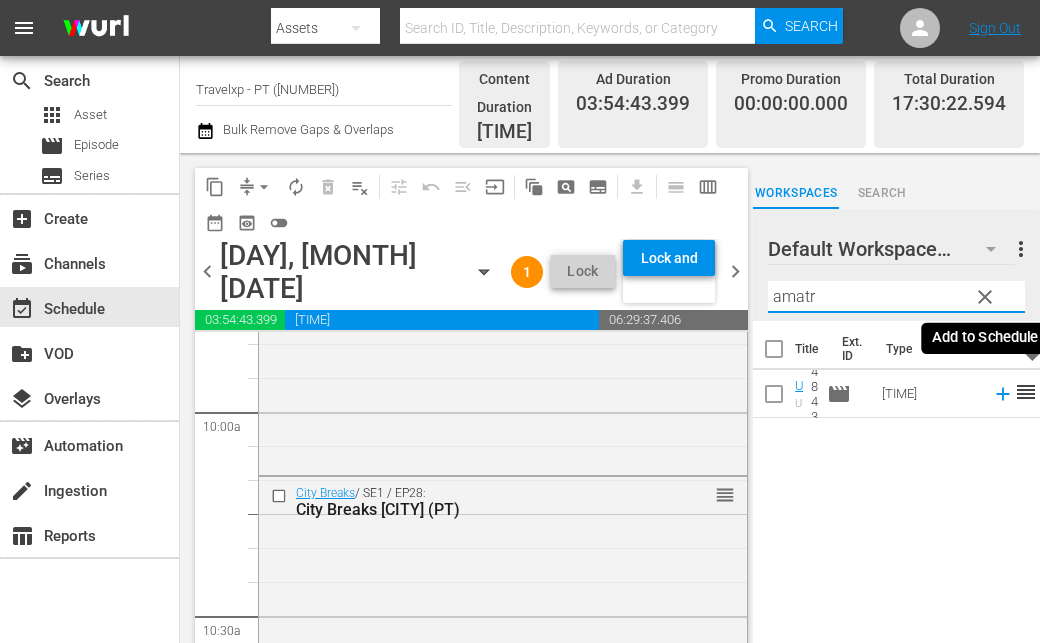 click 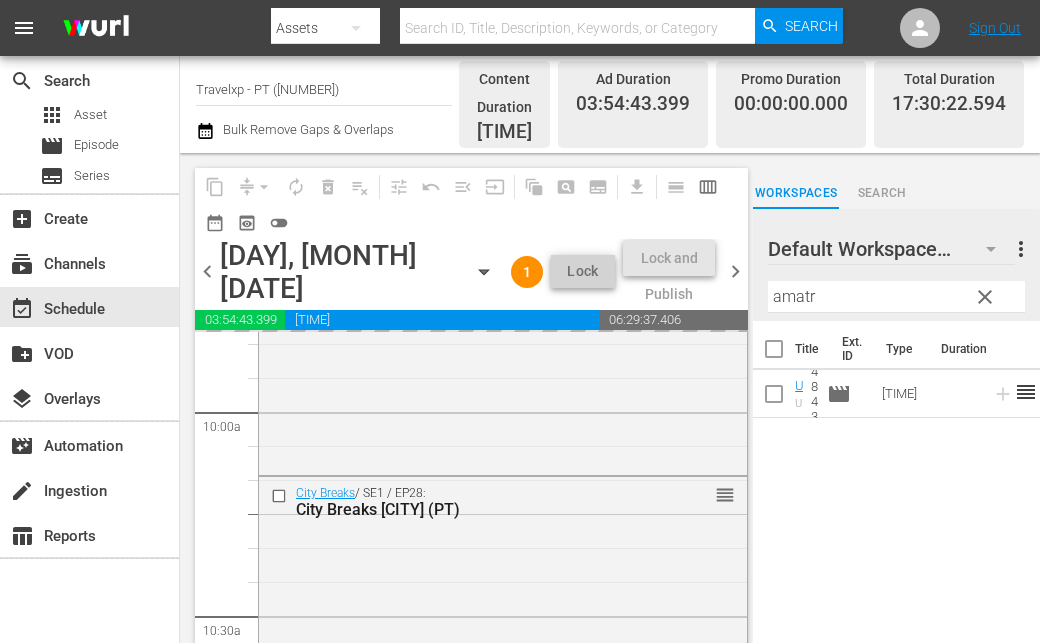 click on "amatr" at bounding box center (896, 297) 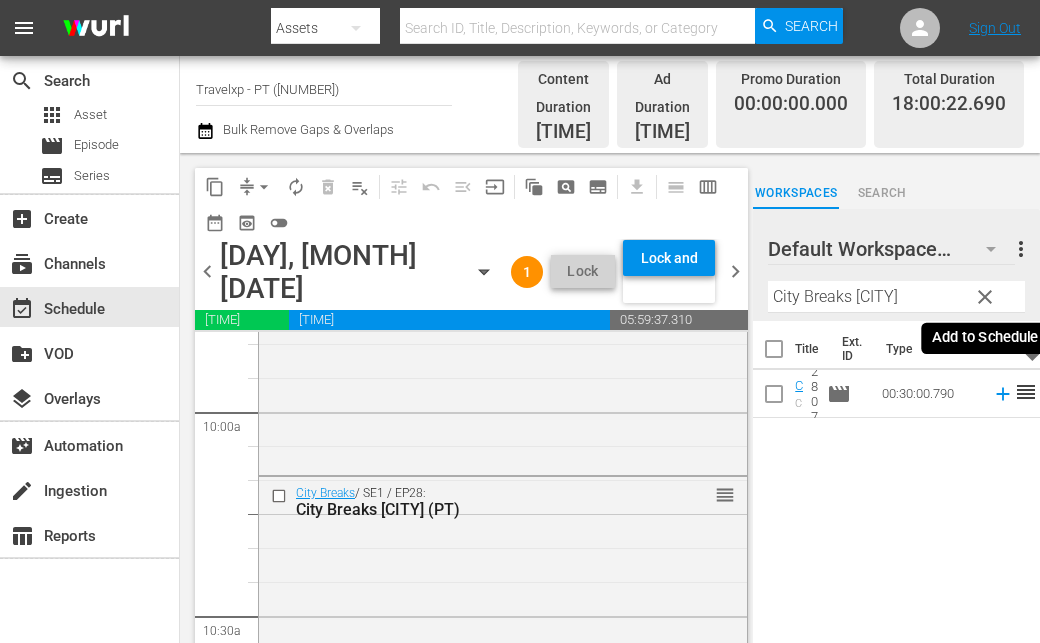 click 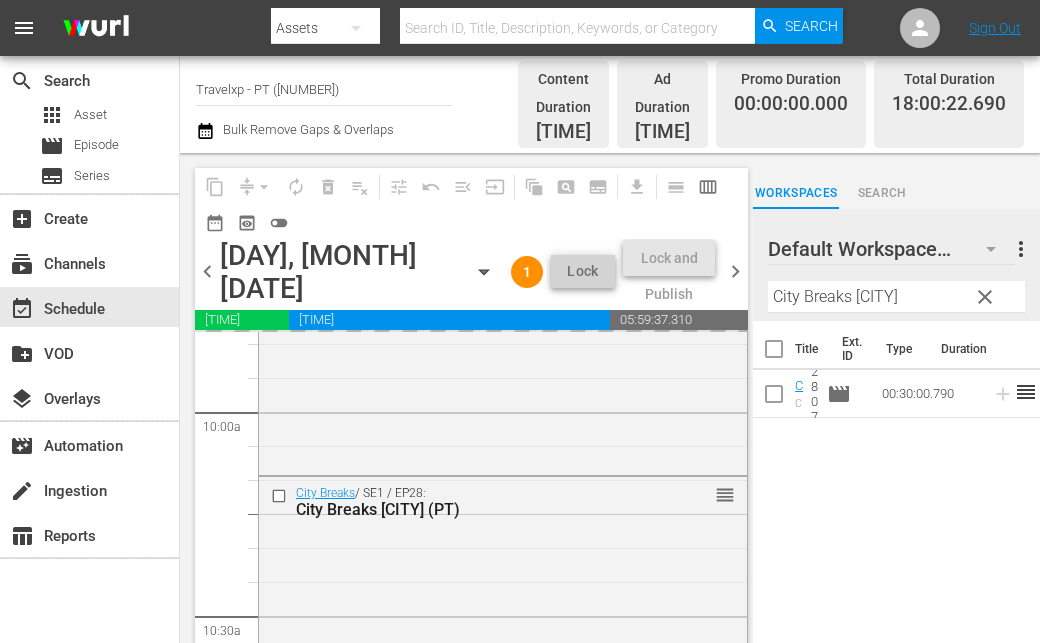 click on "munich" at bounding box center (896, 297) 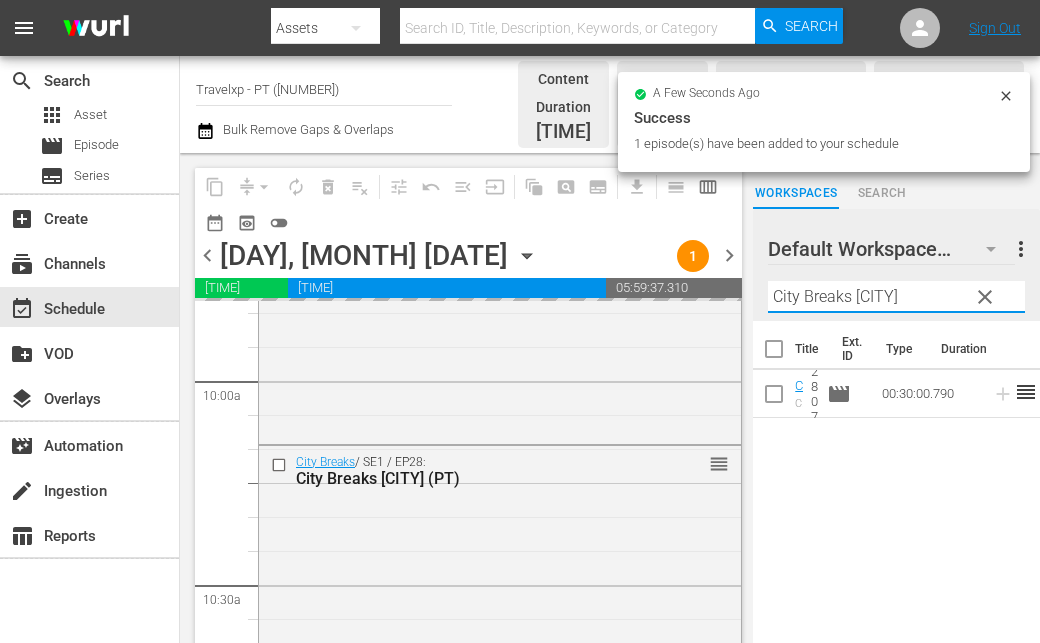 click on "munich" at bounding box center (896, 297) 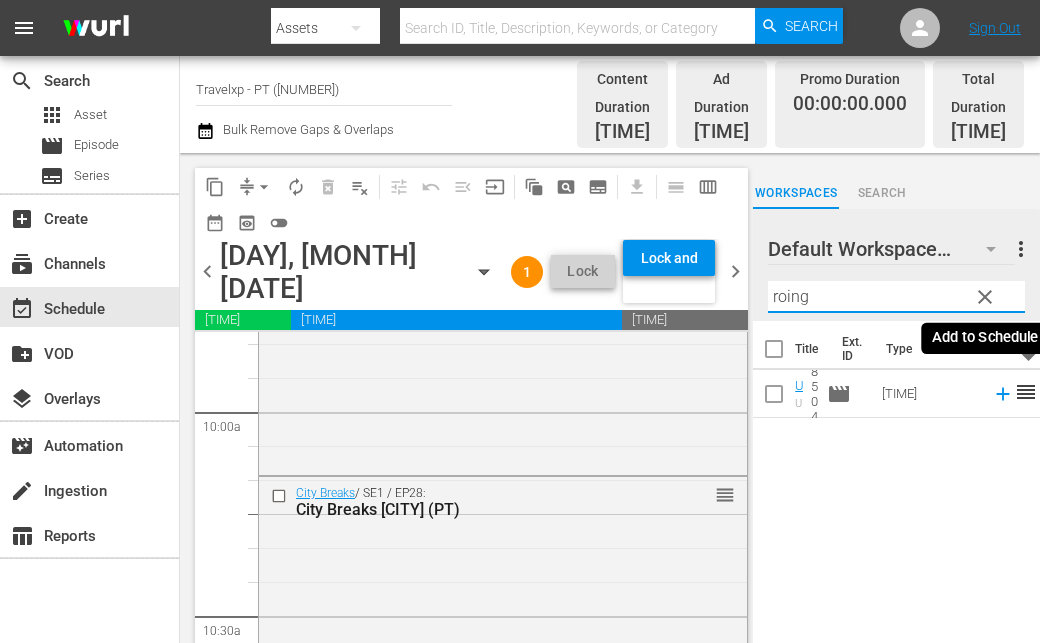 click 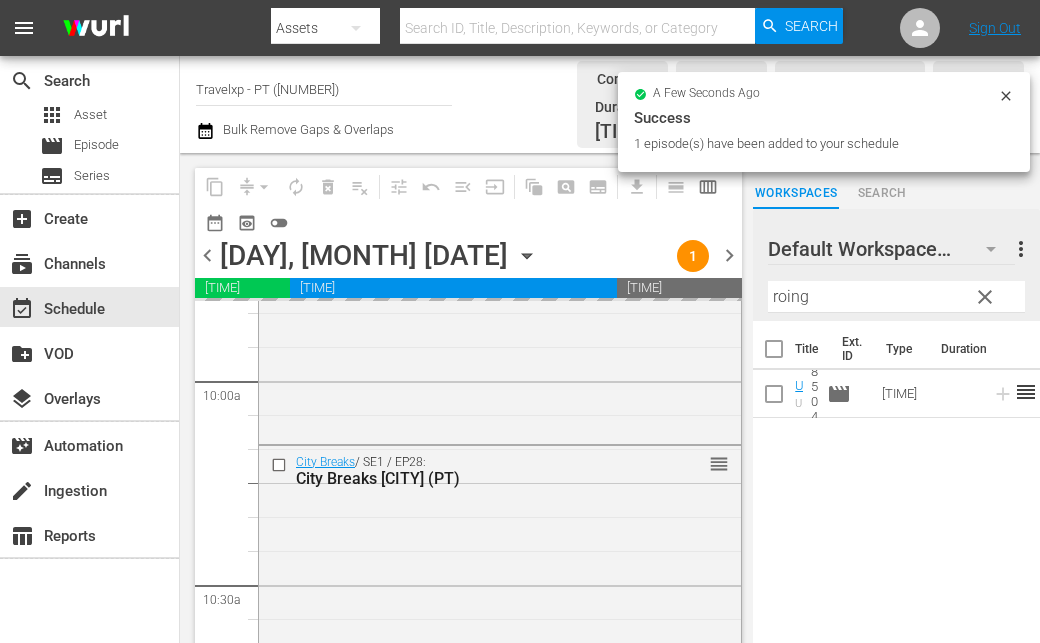 click on "roing" at bounding box center [896, 297] 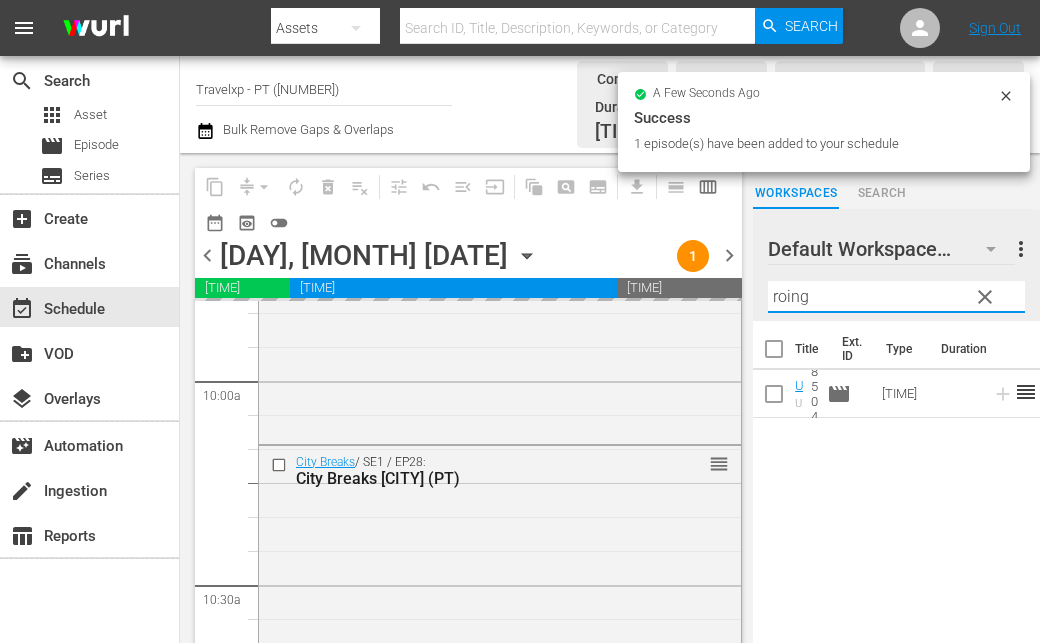 click on "roing" at bounding box center (896, 297) 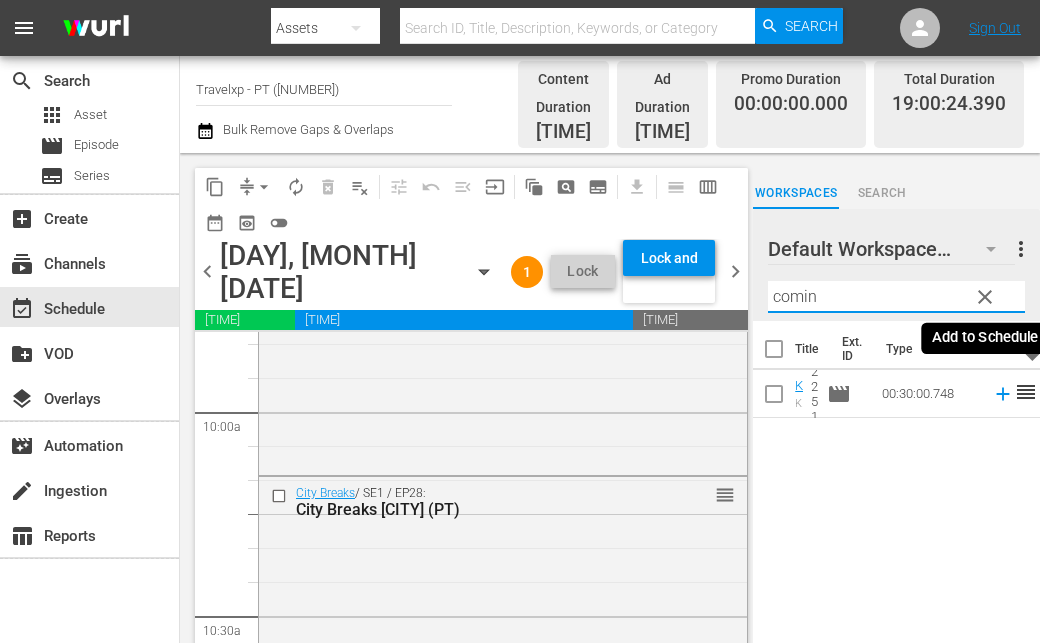 click 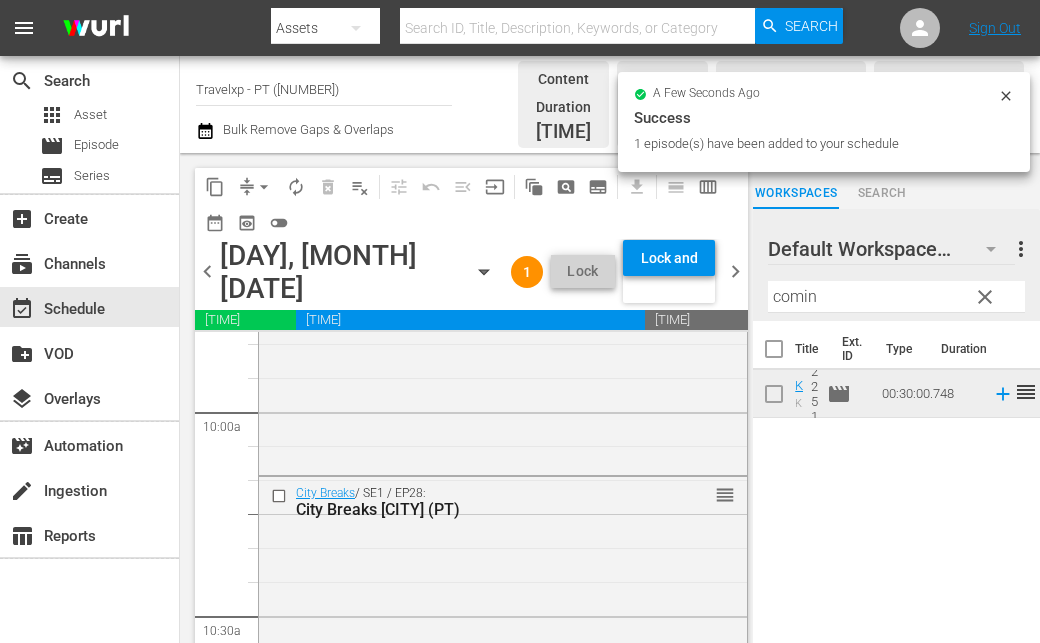 click on "comin" at bounding box center (896, 297) 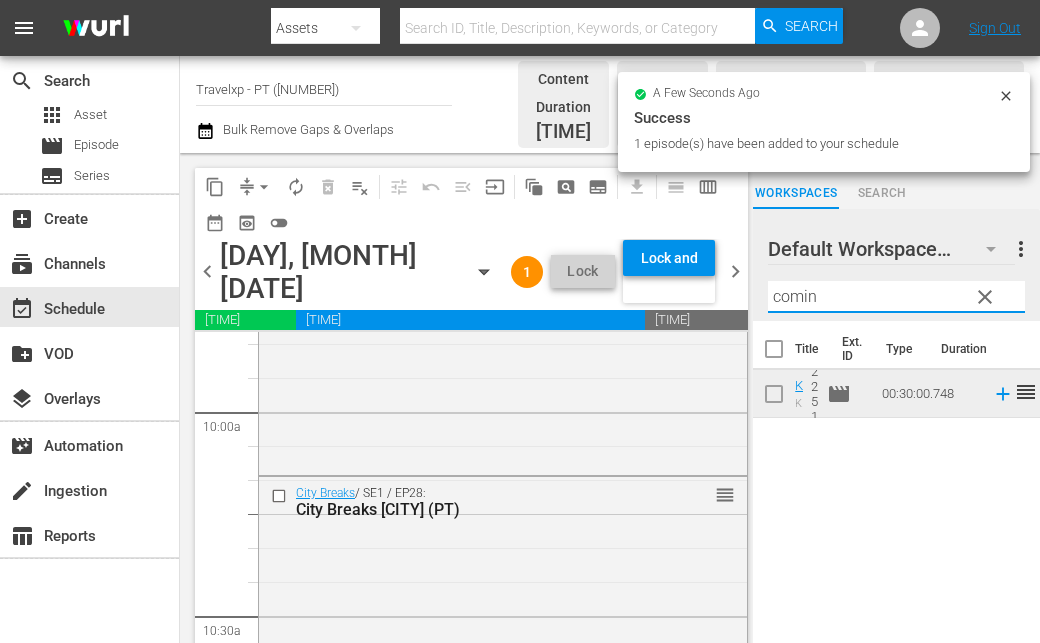click on "comin" at bounding box center (896, 297) 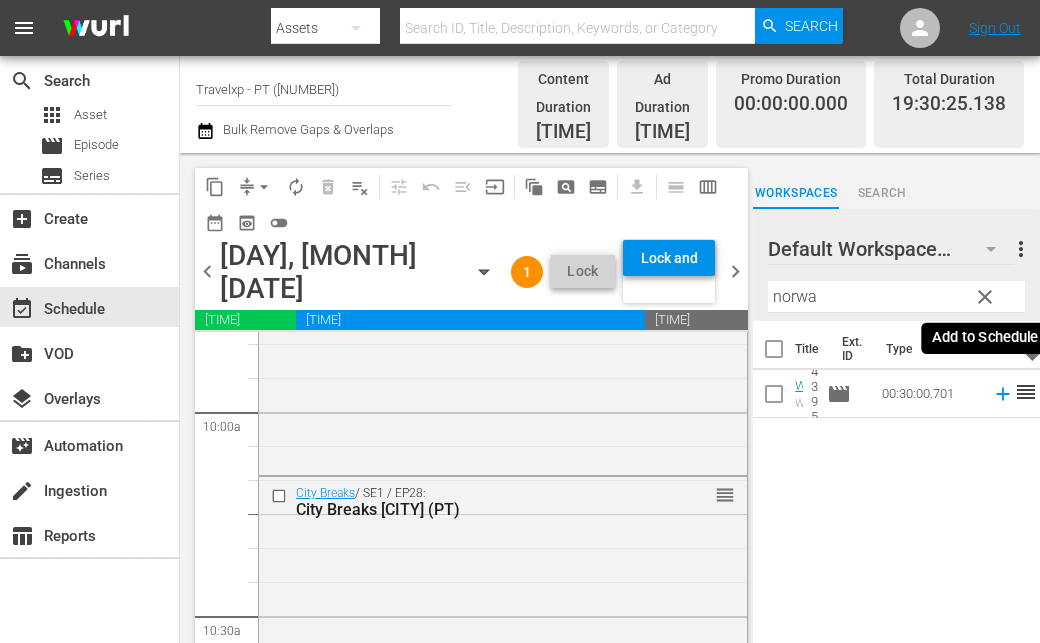 click 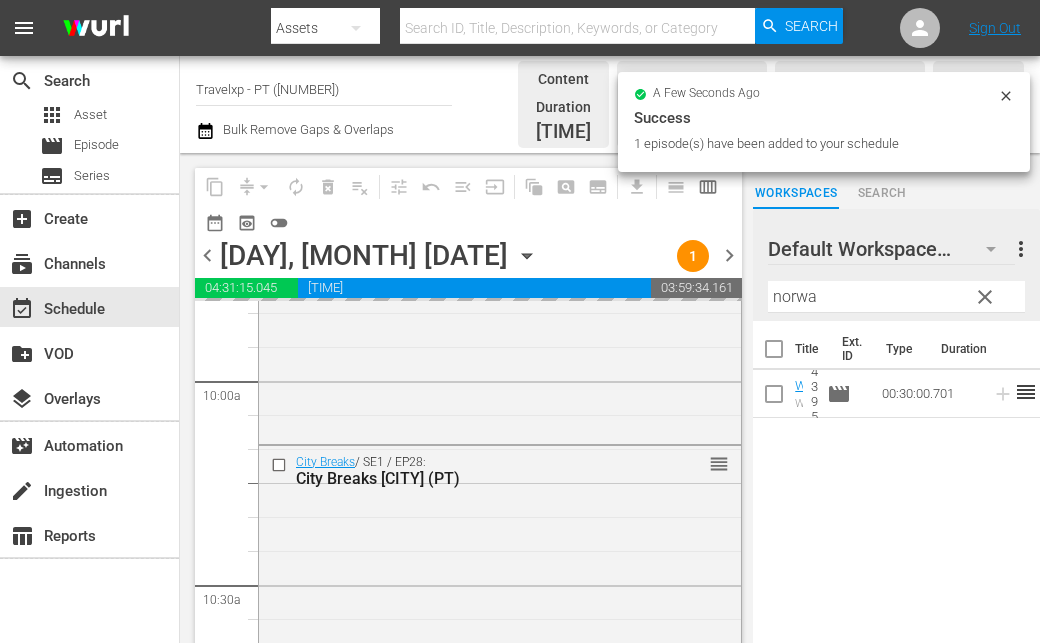 click on "norwa" at bounding box center [896, 297] 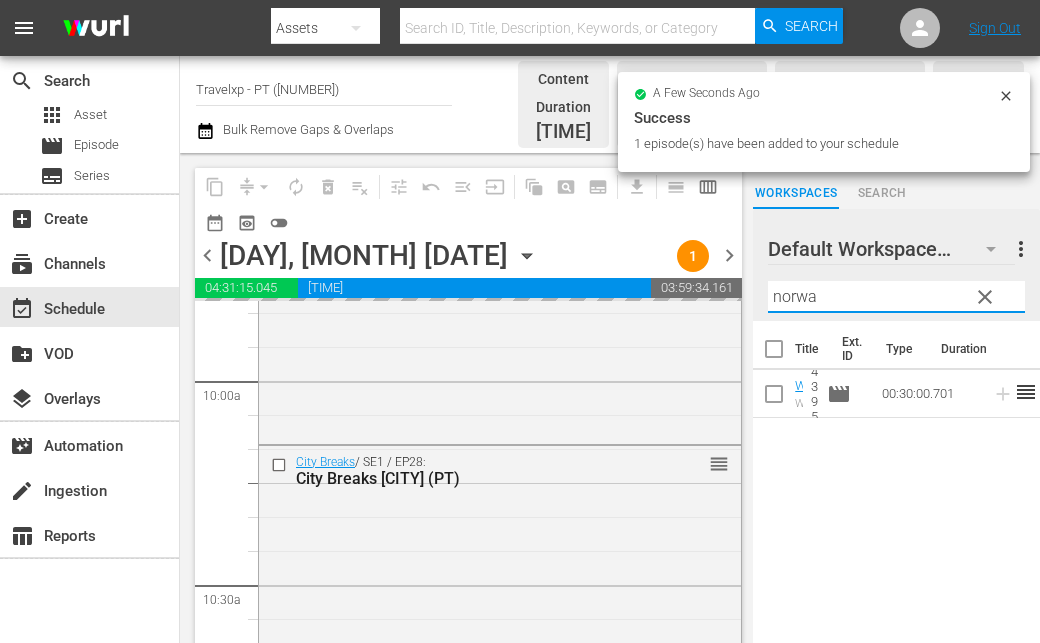 click on "norwa" at bounding box center [896, 297] 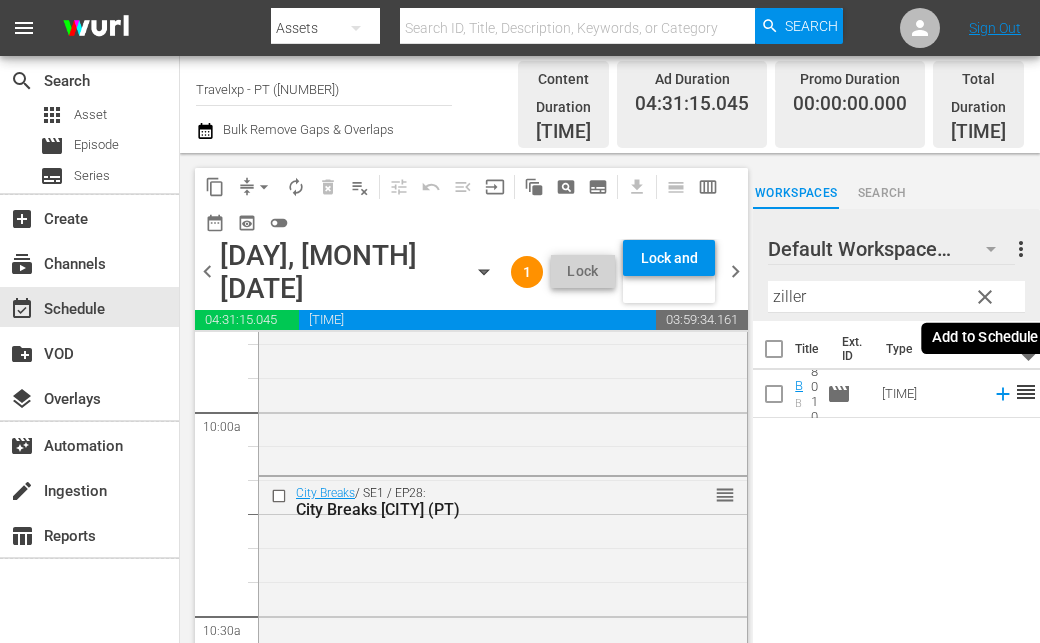 click 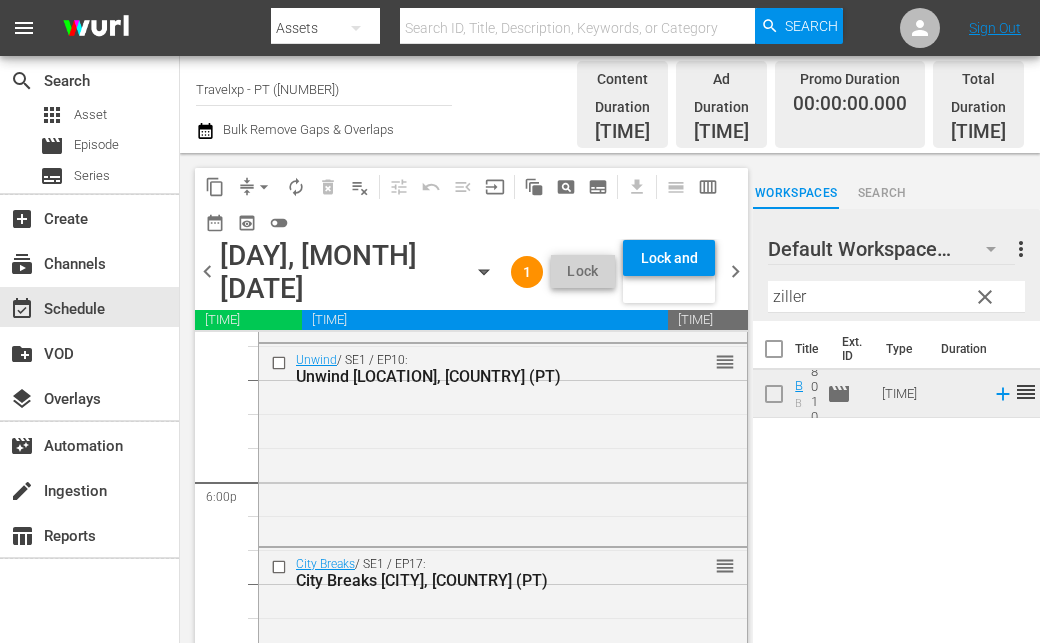 scroll, scrollTop: 7200, scrollLeft: 0, axis: vertical 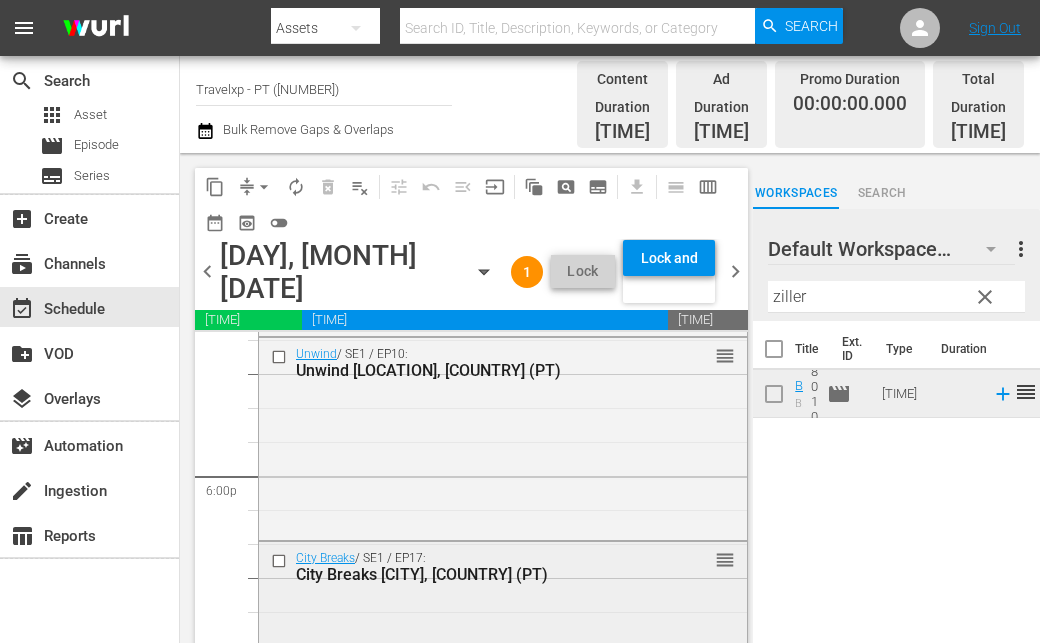 click at bounding box center [281, 561] 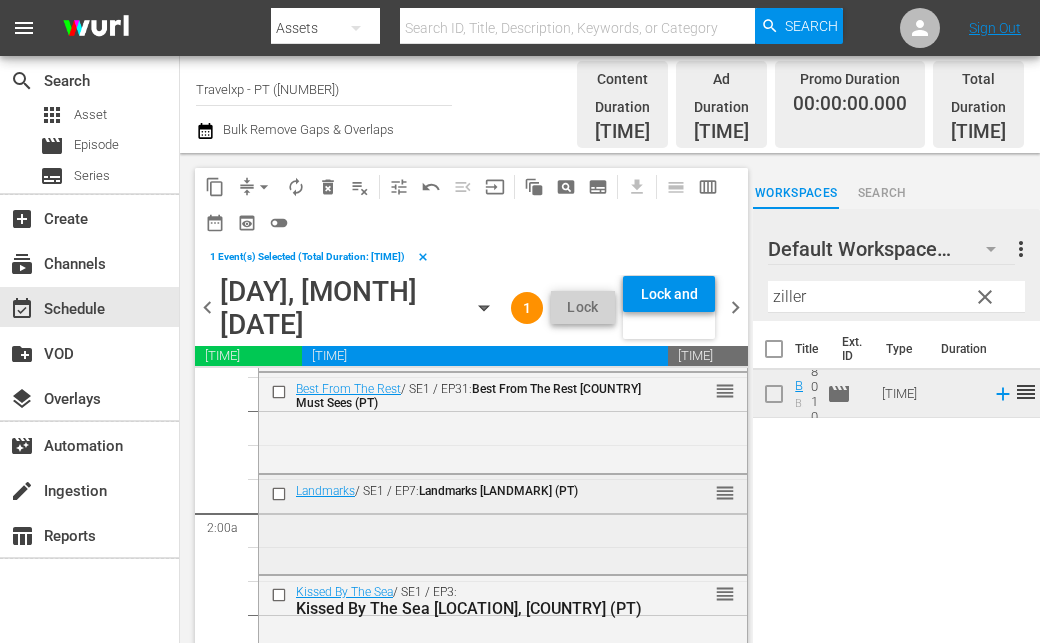 scroll, scrollTop: 700, scrollLeft: 0, axis: vertical 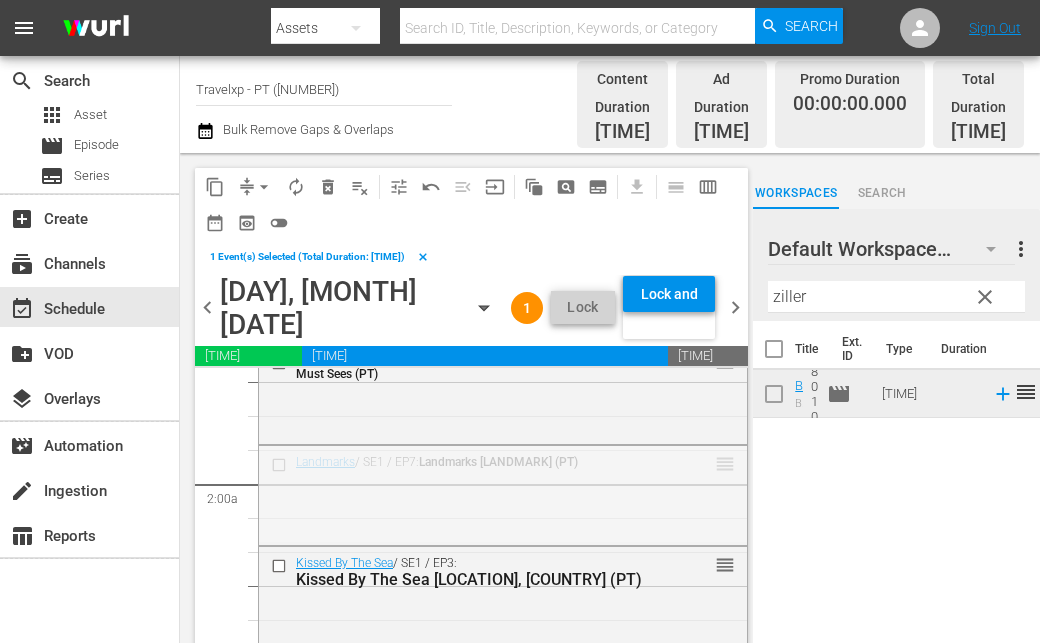 drag, startPoint x: 708, startPoint y: 451, endPoint x: 709, endPoint y: 507, distance: 56.008926 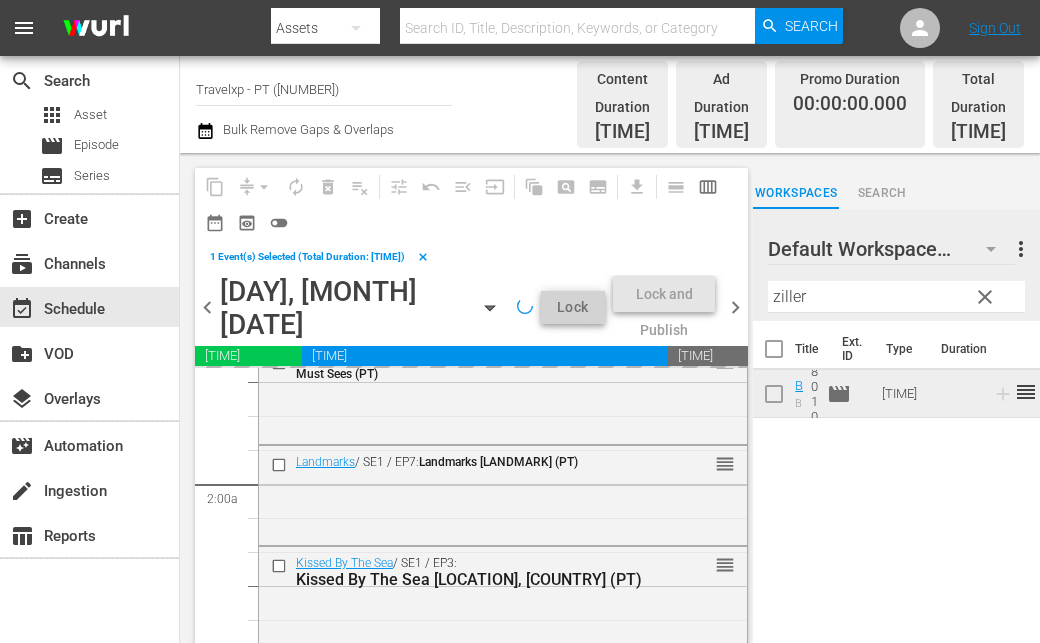 scroll, scrollTop: 600, scrollLeft: 0, axis: vertical 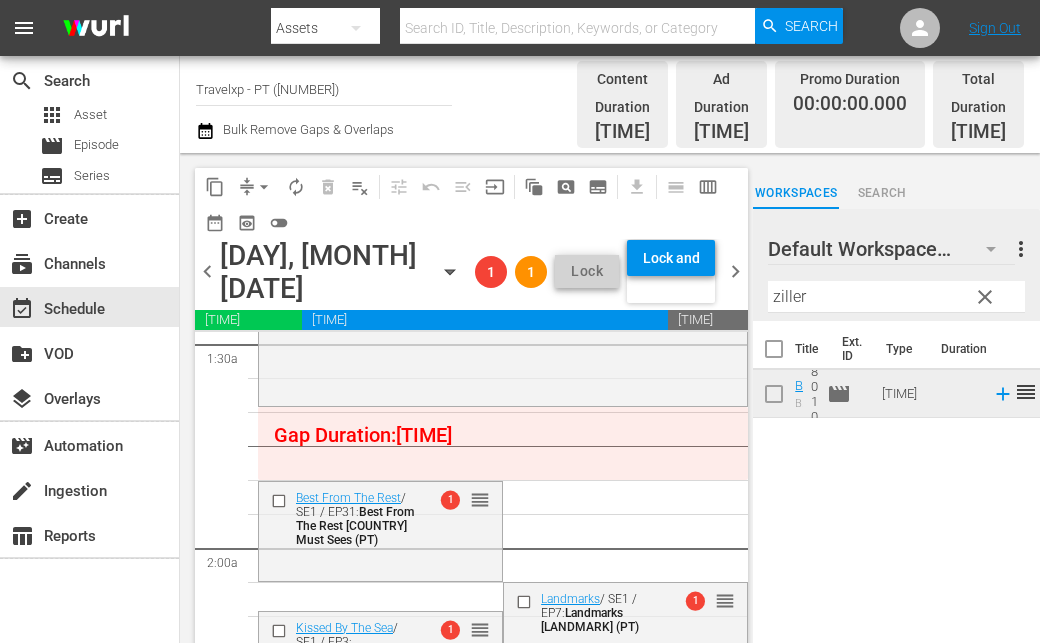 click on "ziller" at bounding box center (896, 297) 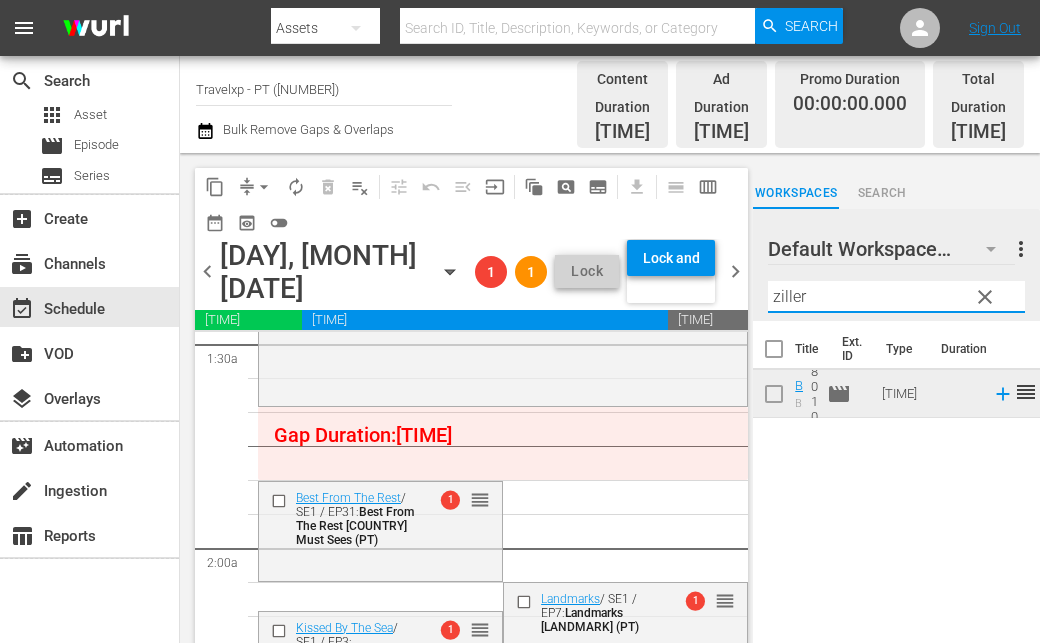 click on "ziller" at bounding box center [896, 297] 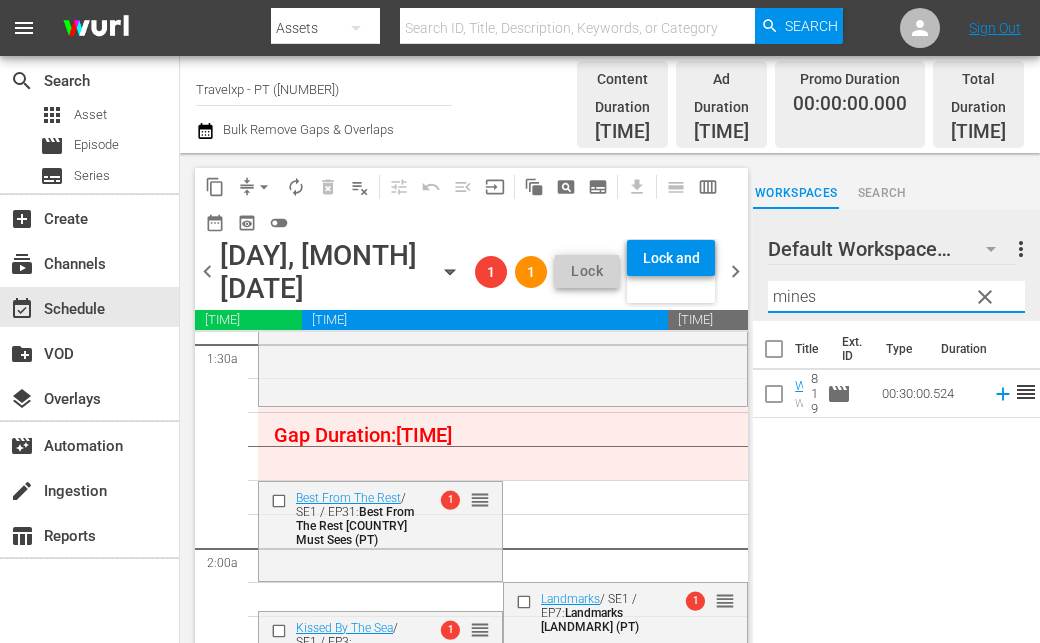 type on "mines" 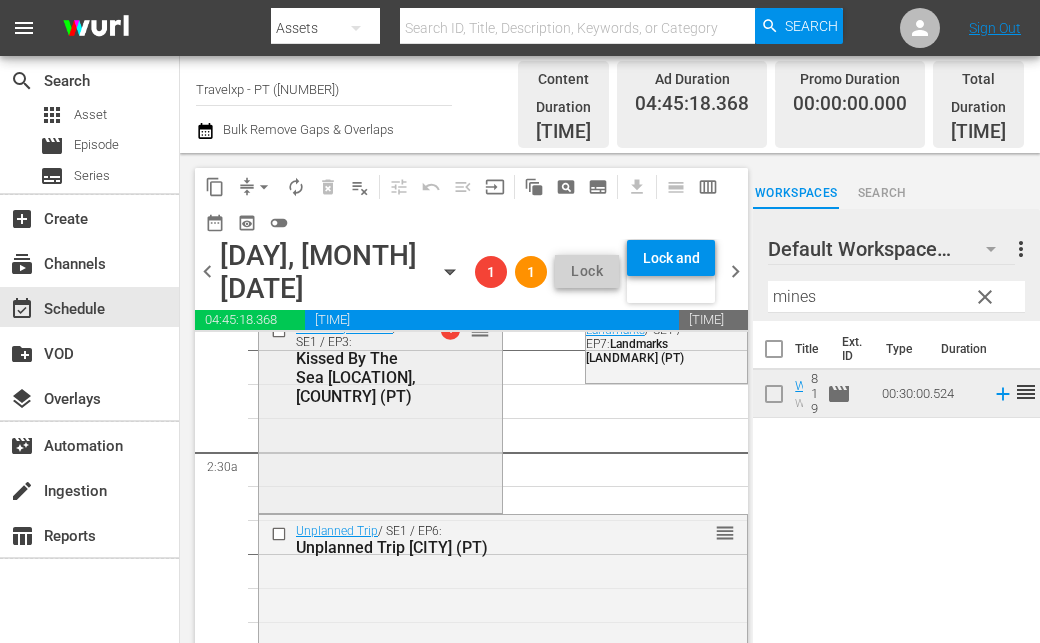 scroll, scrollTop: 800, scrollLeft: 0, axis: vertical 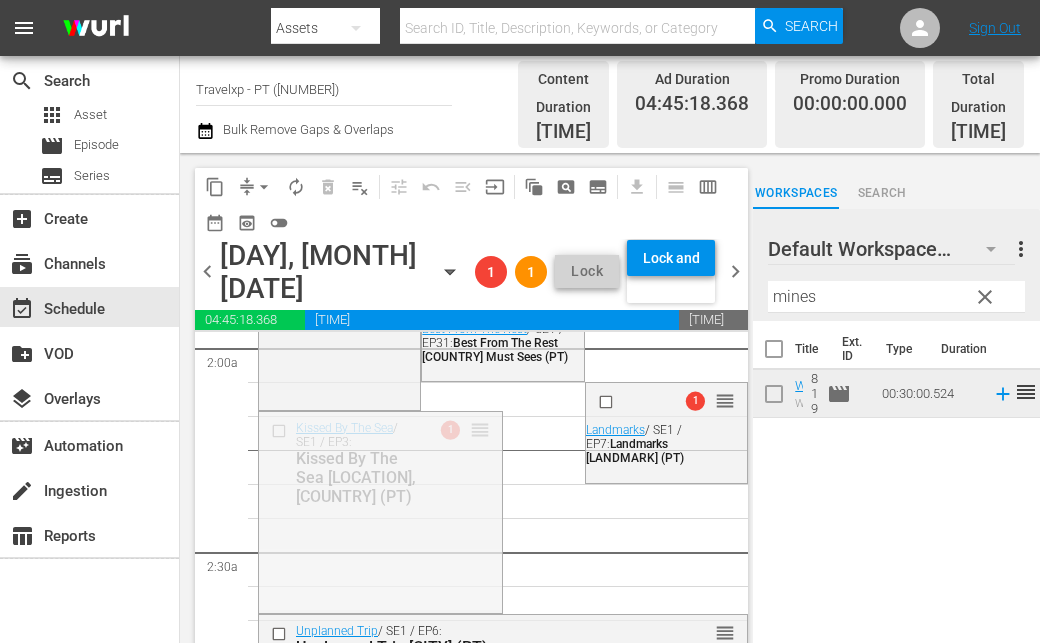 drag, startPoint x: 475, startPoint y: 411, endPoint x: 476, endPoint y: 591, distance: 180.00278 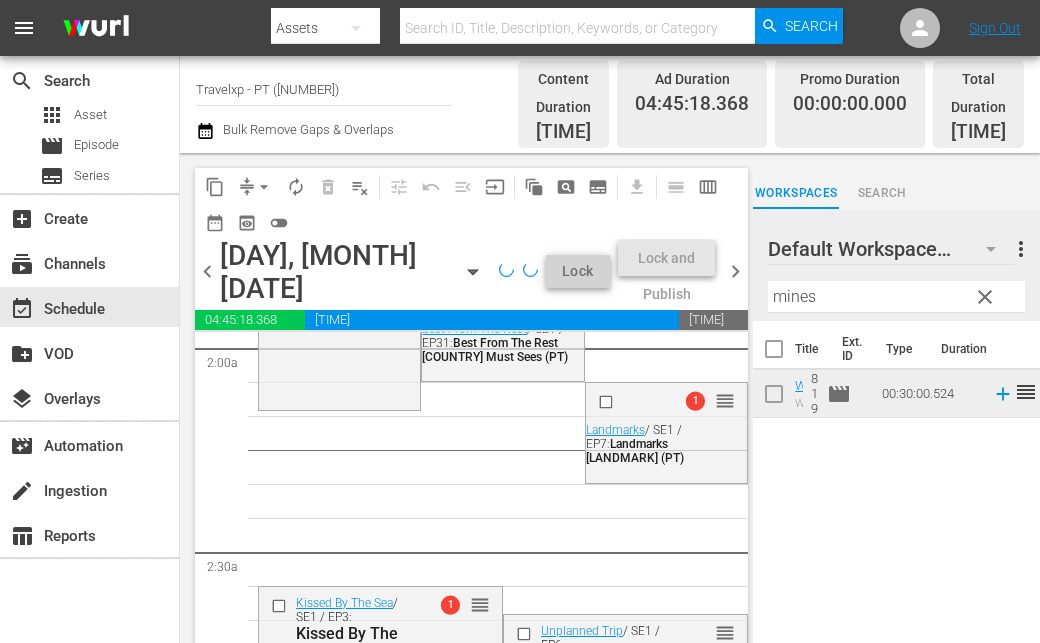 scroll, scrollTop: 700, scrollLeft: 0, axis: vertical 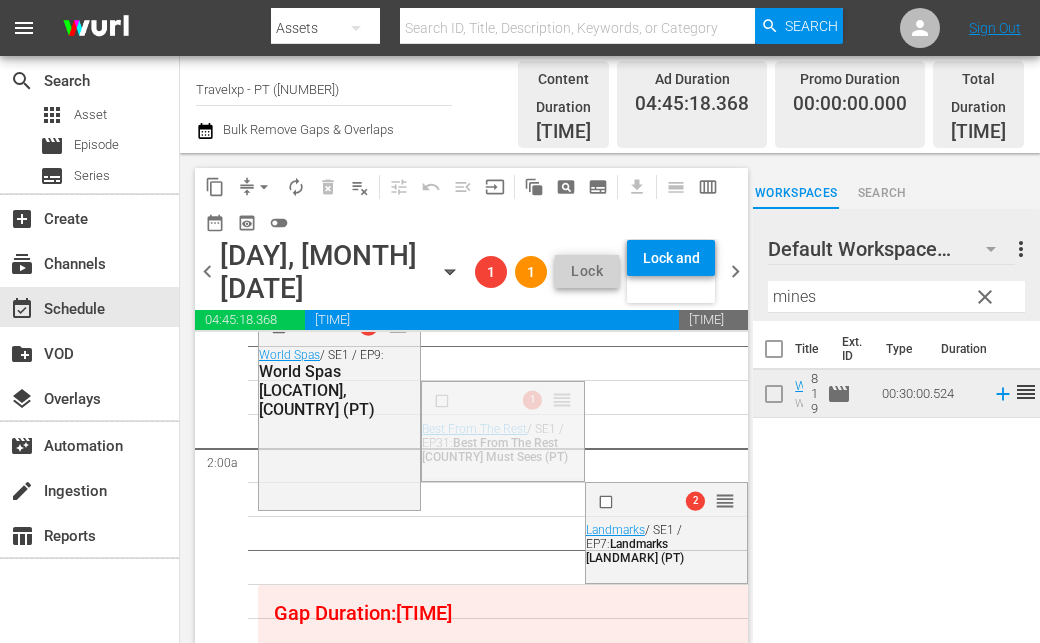 drag, startPoint x: 551, startPoint y: 381, endPoint x: 470, endPoint y: 515, distance: 156.57906 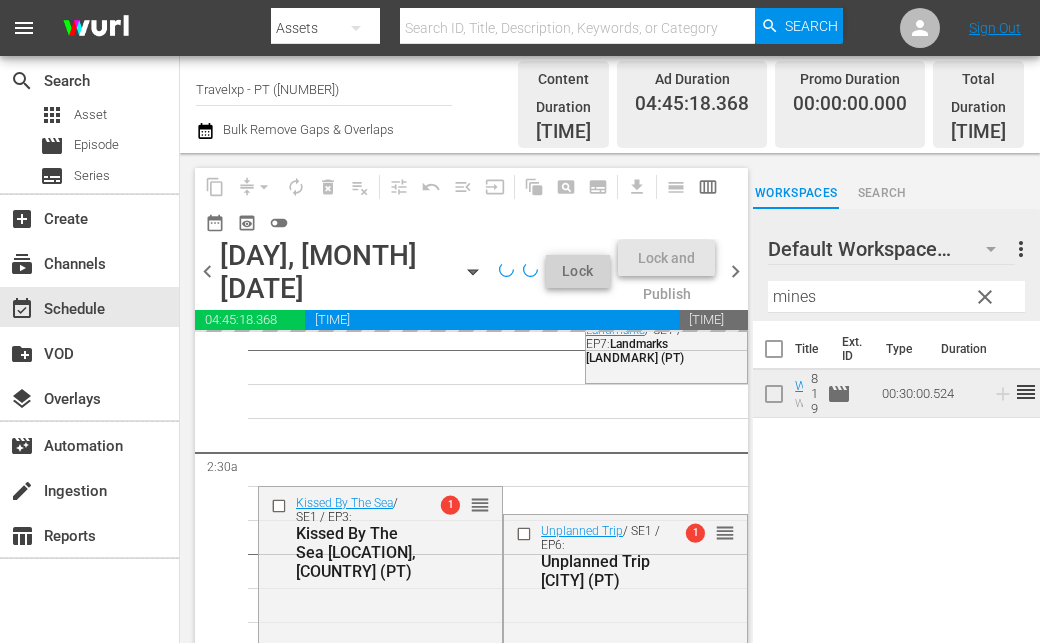 scroll, scrollTop: 800, scrollLeft: 0, axis: vertical 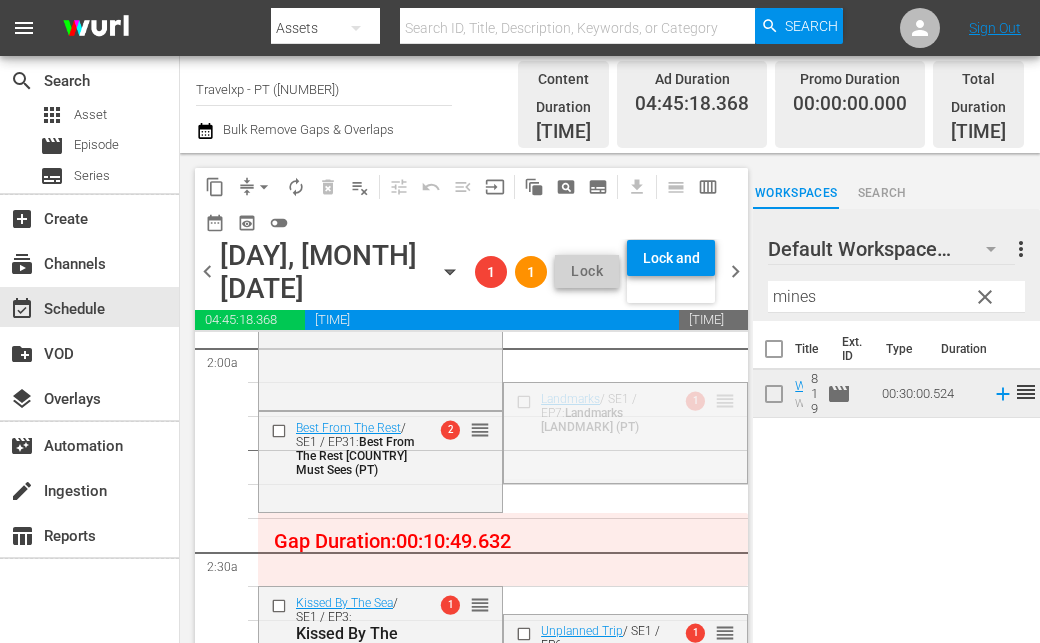 drag, startPoint x: 711, startPoint y: 392, endPoint x: 524, endPoint y: 512, distance: 222.19136 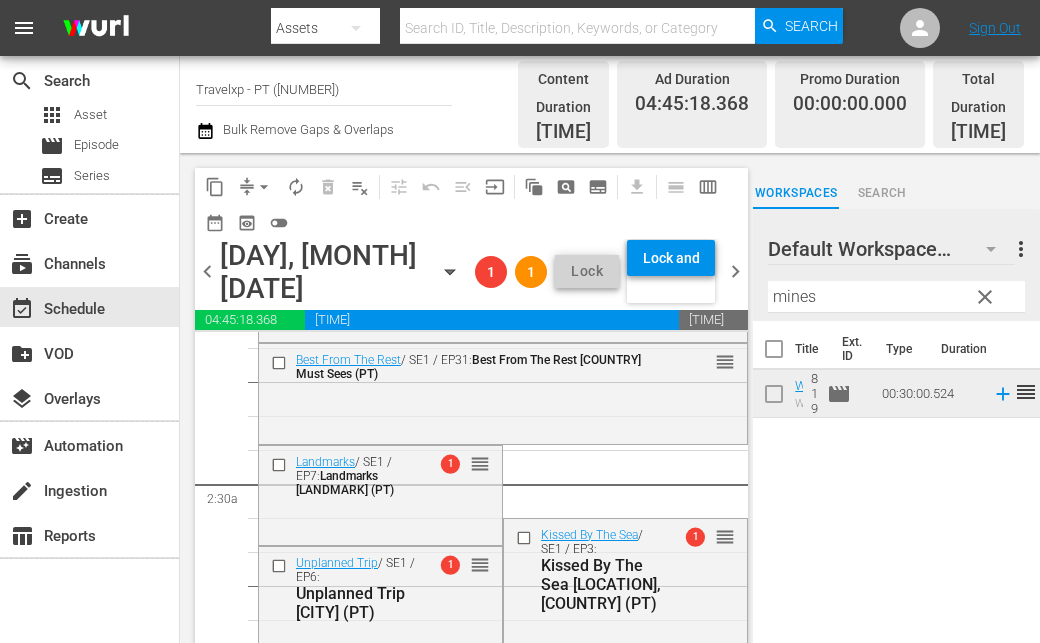 scroll, scrollTop: 900, scrollLeft: 0, axis: vertical 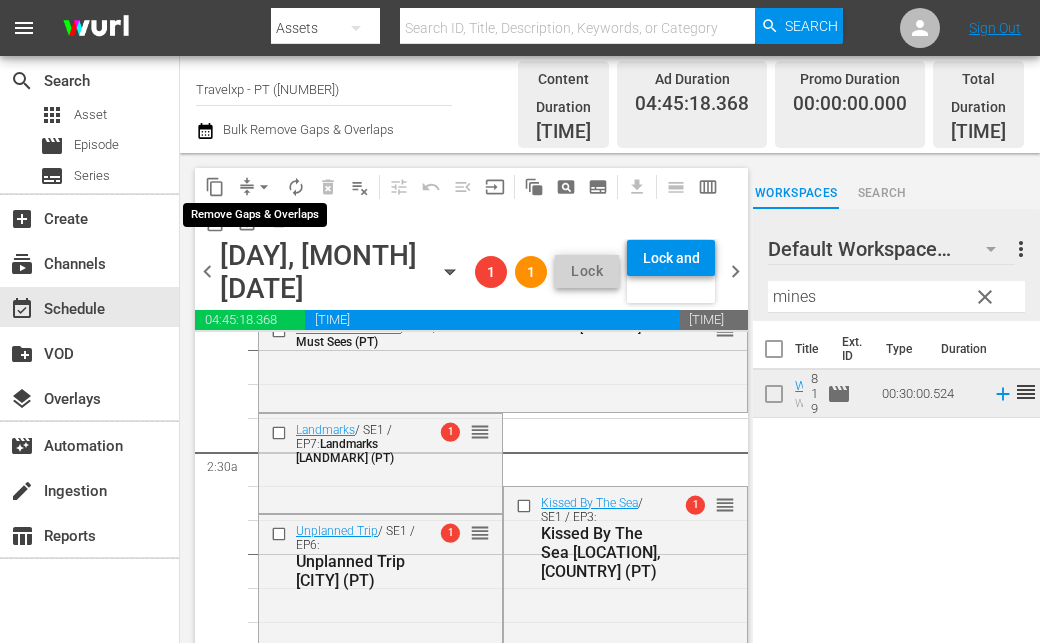 click on "arrow_drop_down" at bounding box center [264, 187] 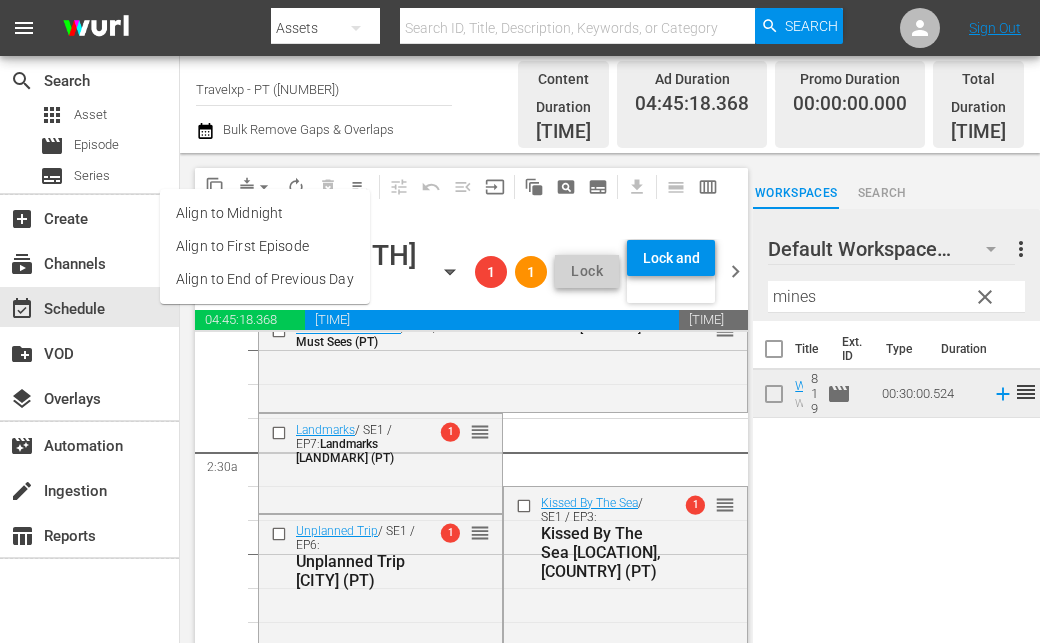 click on "Align to End of Previous Day" at bounding box center [265, 279] 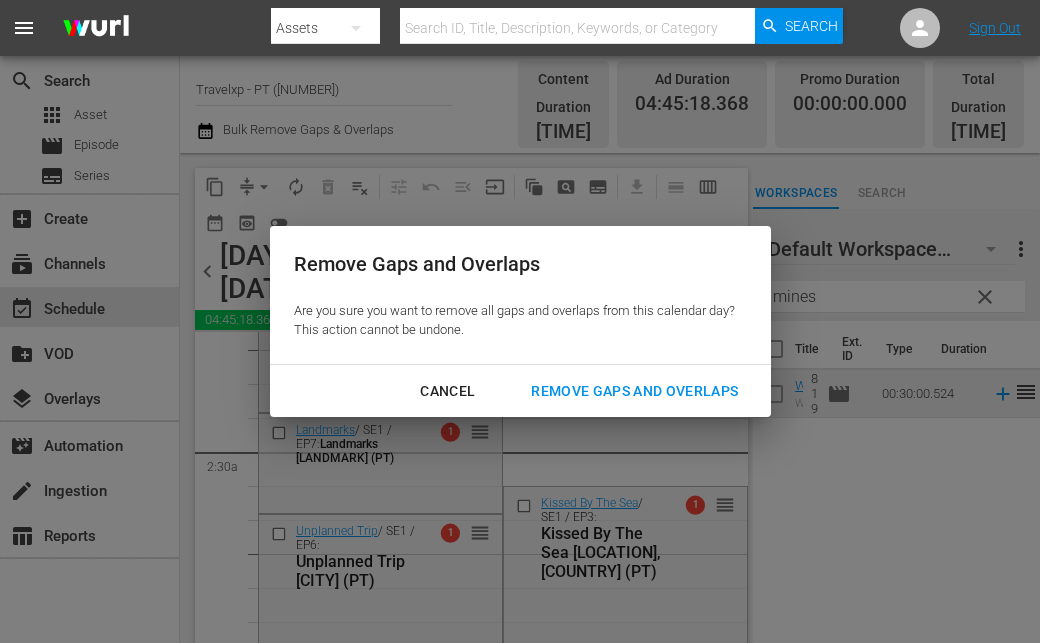 click on "Remove Gaps and Overlaps" at bounding box center [634, 391] 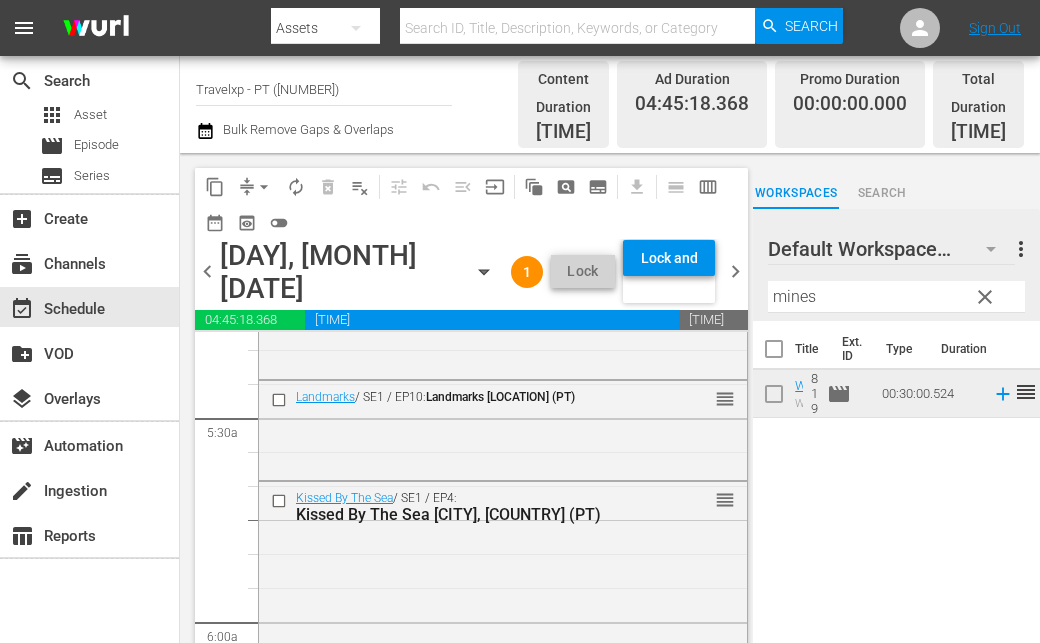 scroll, scrollTop: 2400, scrollLeft: 0, axis: vertical 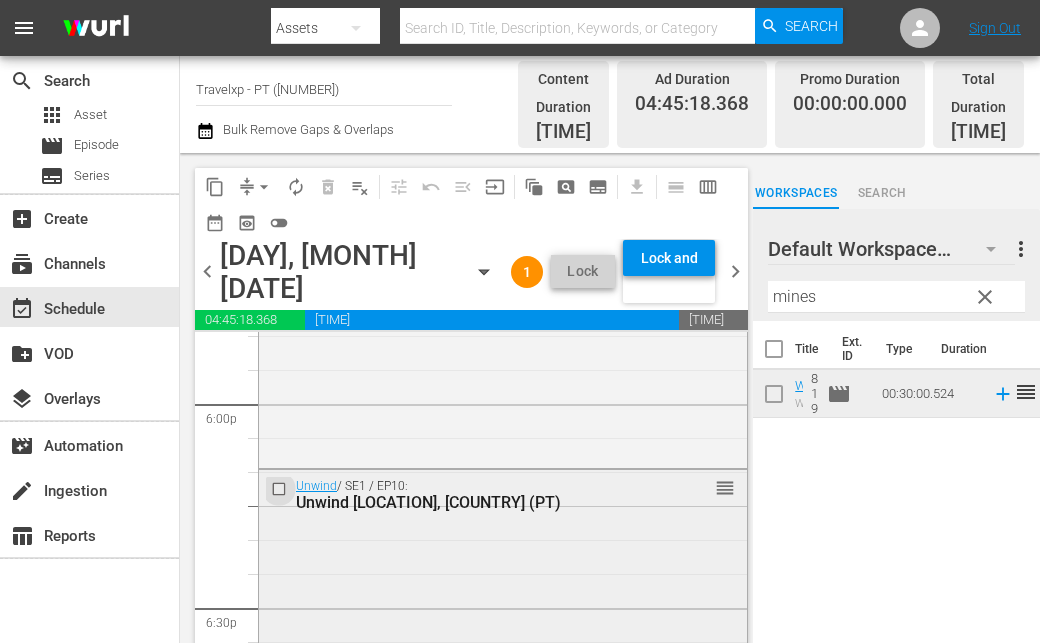 click at bounding box center [281, 489] 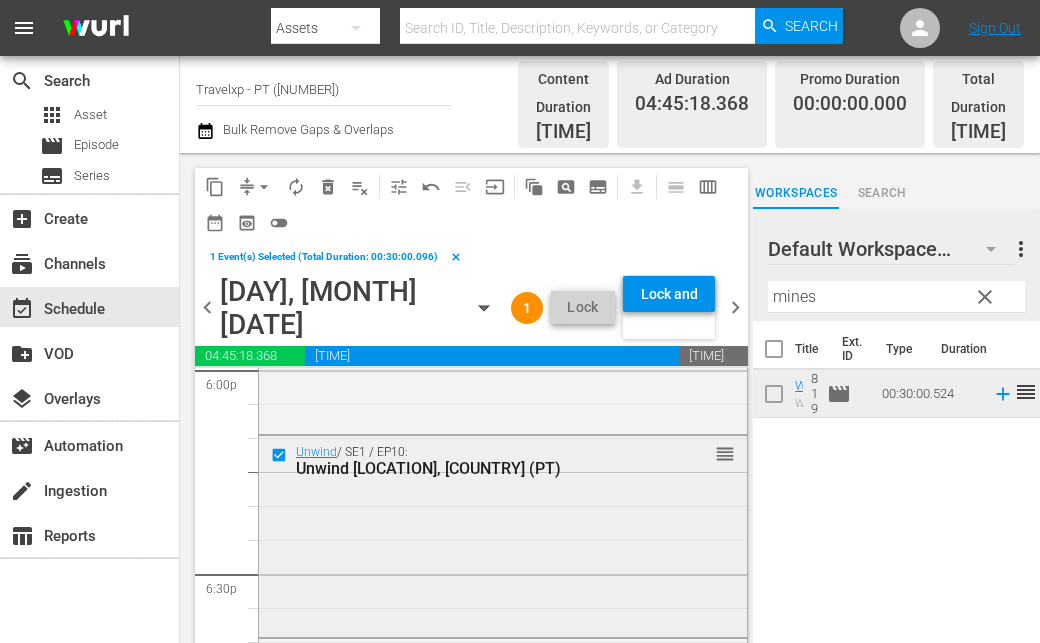 scroll, scrollTop: 7372, scrollLeft: 0, axis: vertical 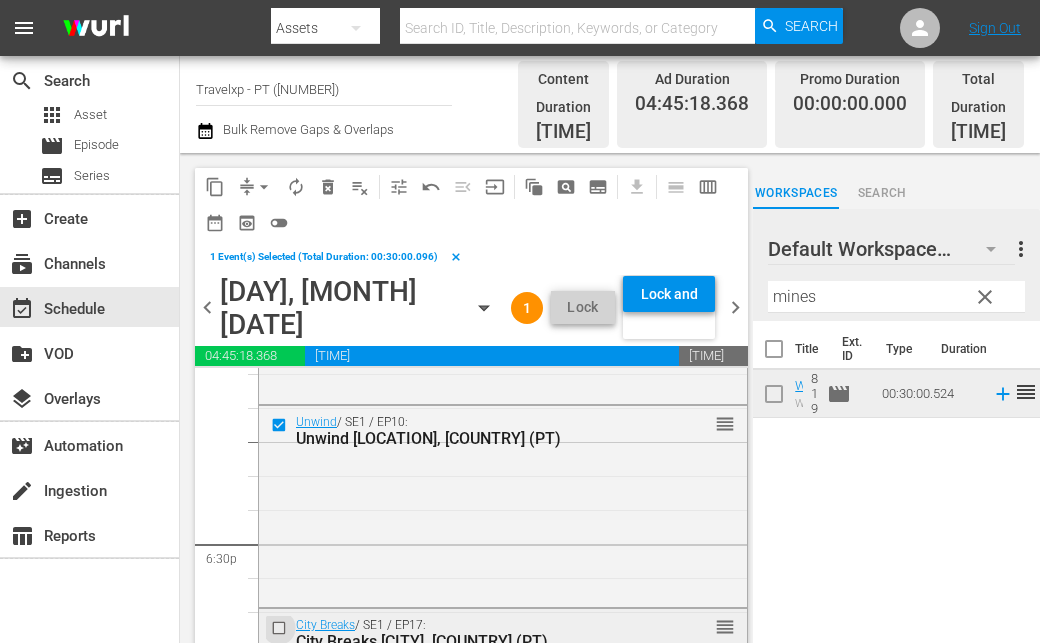 click at bounding box center [281, 628] 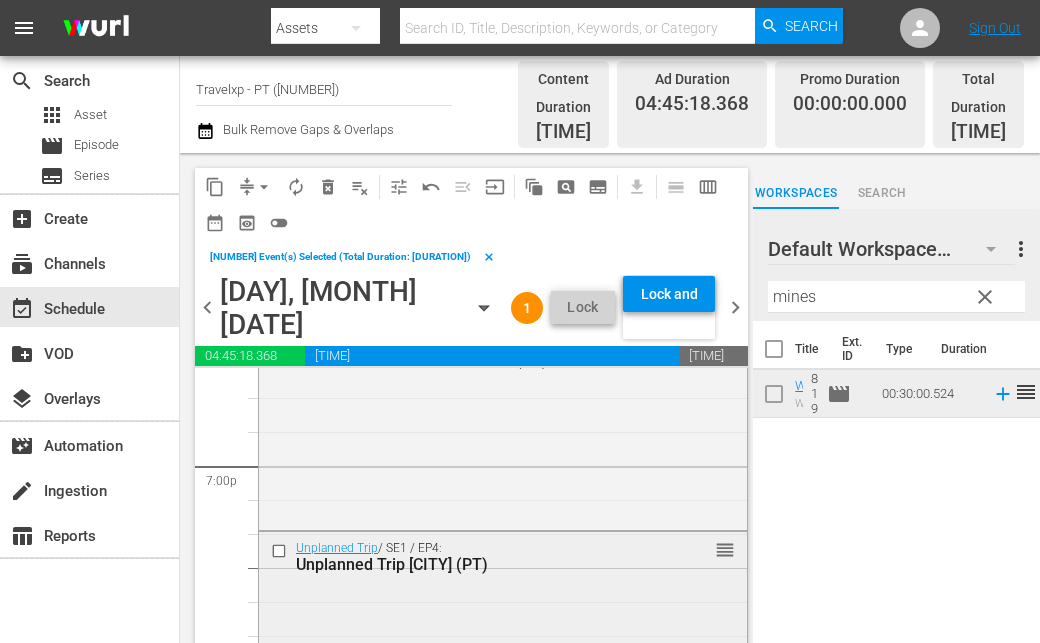 scroll, scrollTop: 7672, scrollLeft: 0, axis: vertical 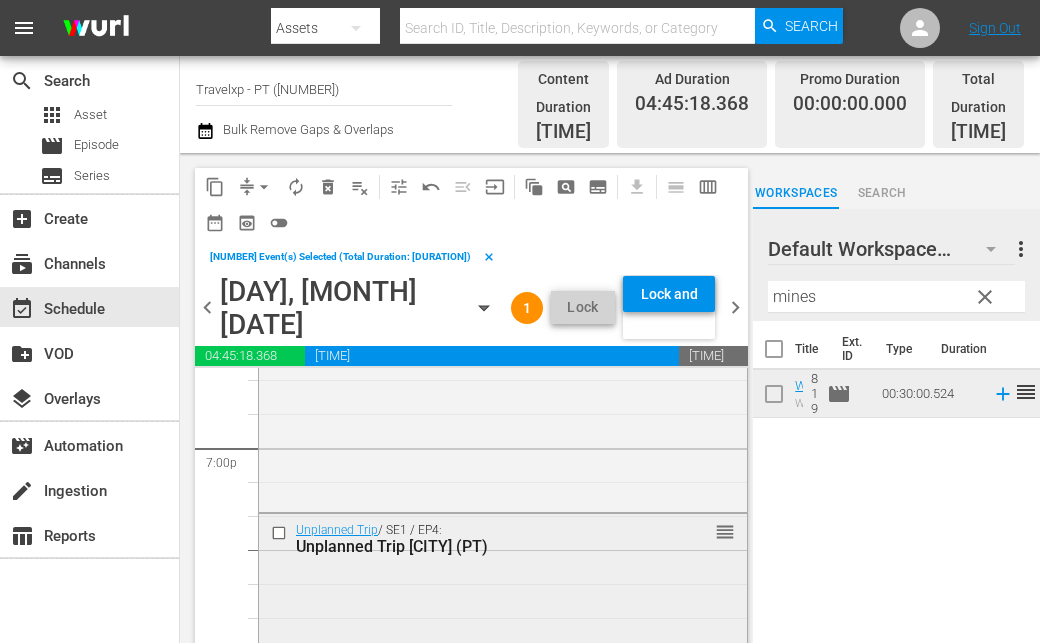 click at bounding box center (281, 533) 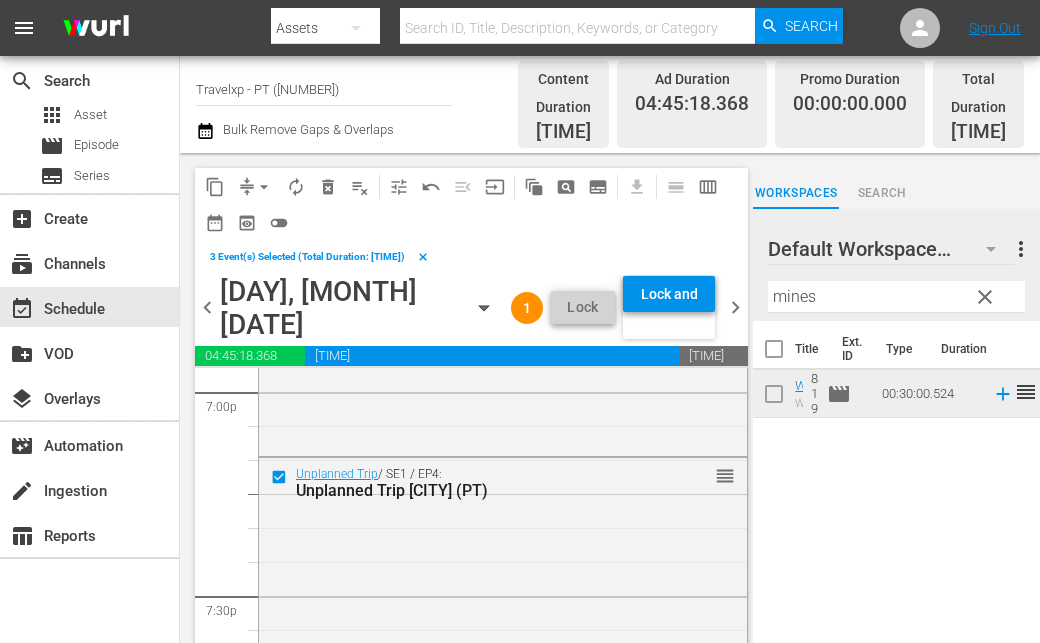 scroll, scrollTop: 7772, scrollLeft: 0, axis: vertical 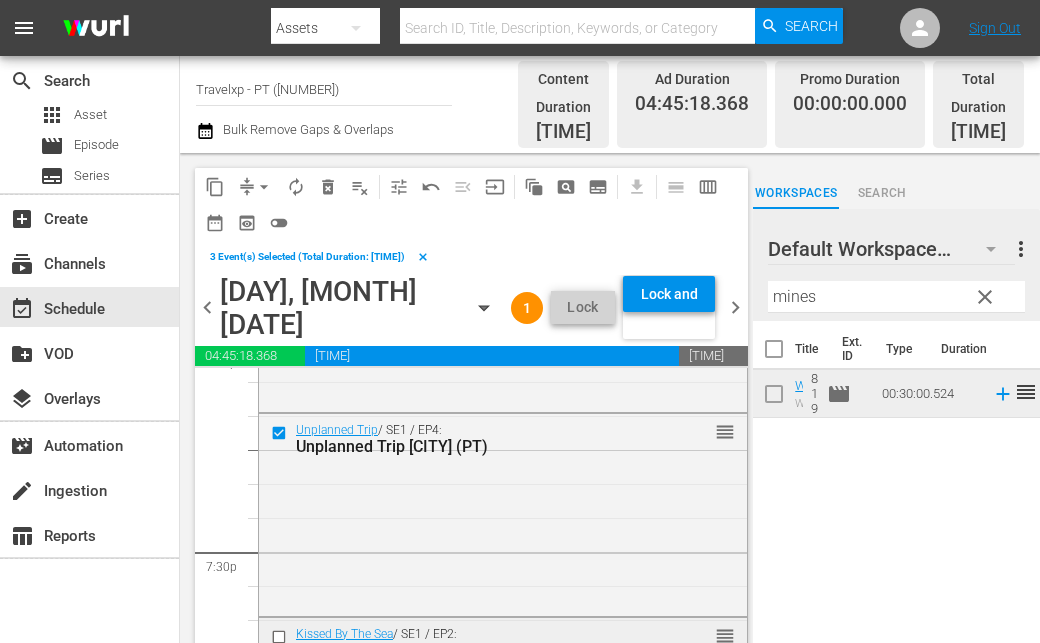 click at bounding box center [281, 636] 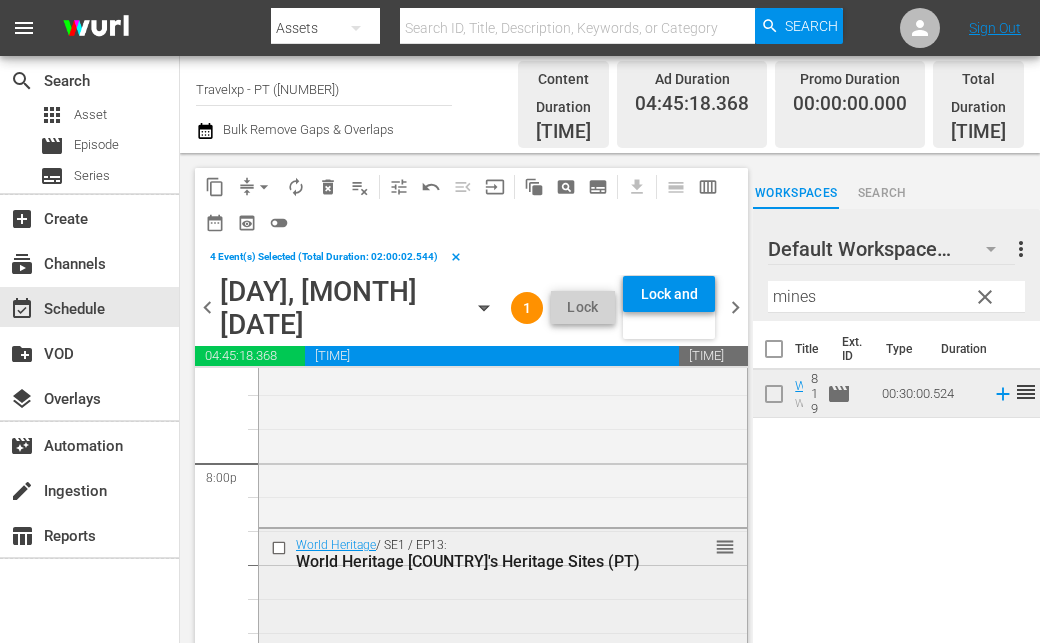 scroll, scrollTop: 8072, scrollLeft: 0, axis: vertical 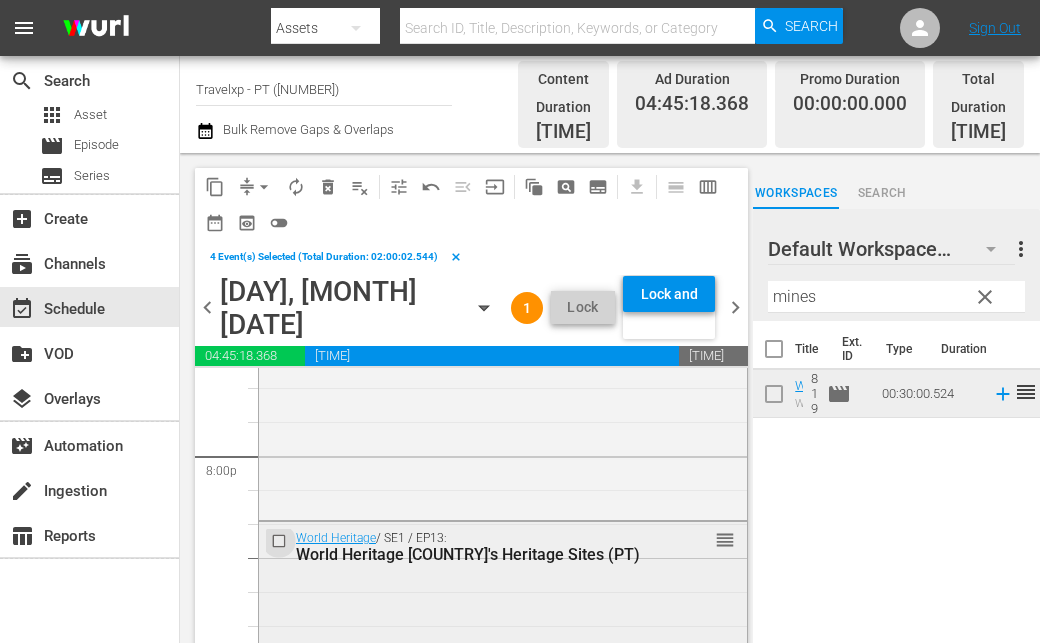click at bounding box center [281, 541] 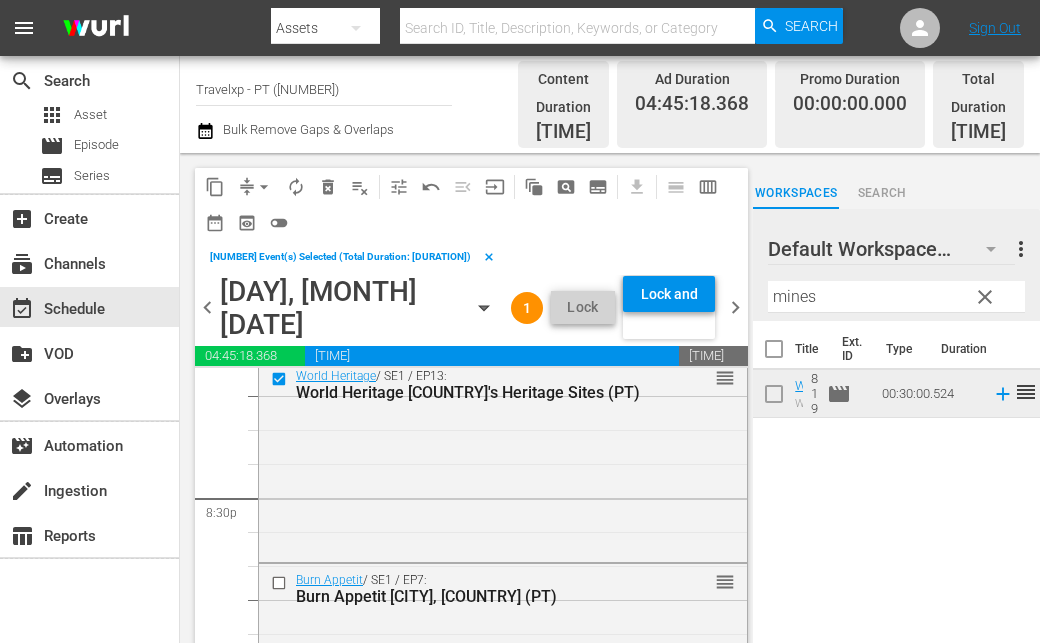 scroll, scrollTop: 8272, scrollLeft: 0, axis: vertical 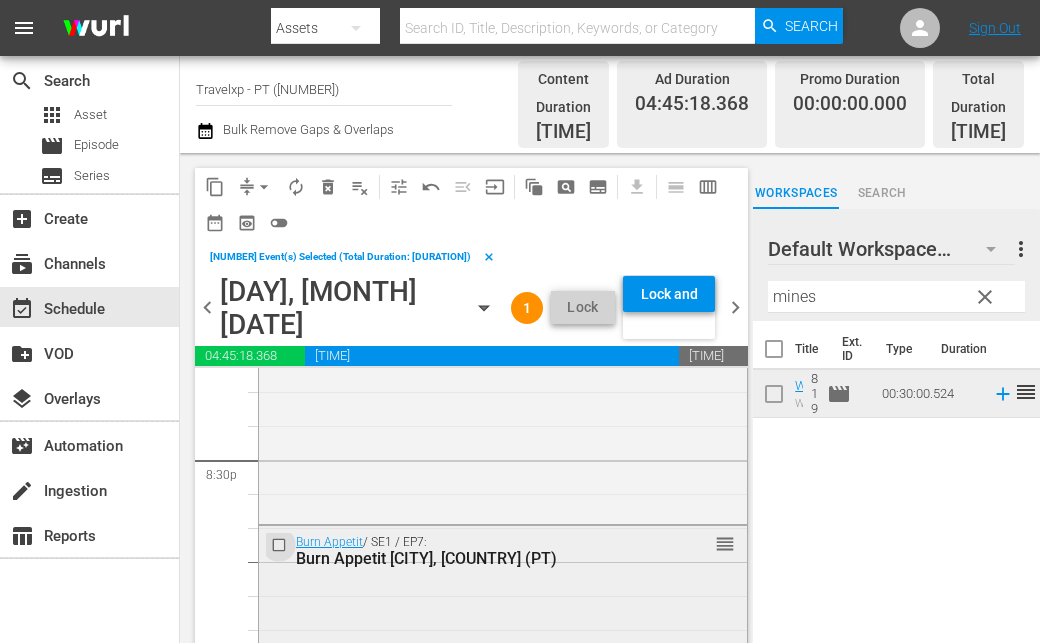click at bounding box center (281, 545) 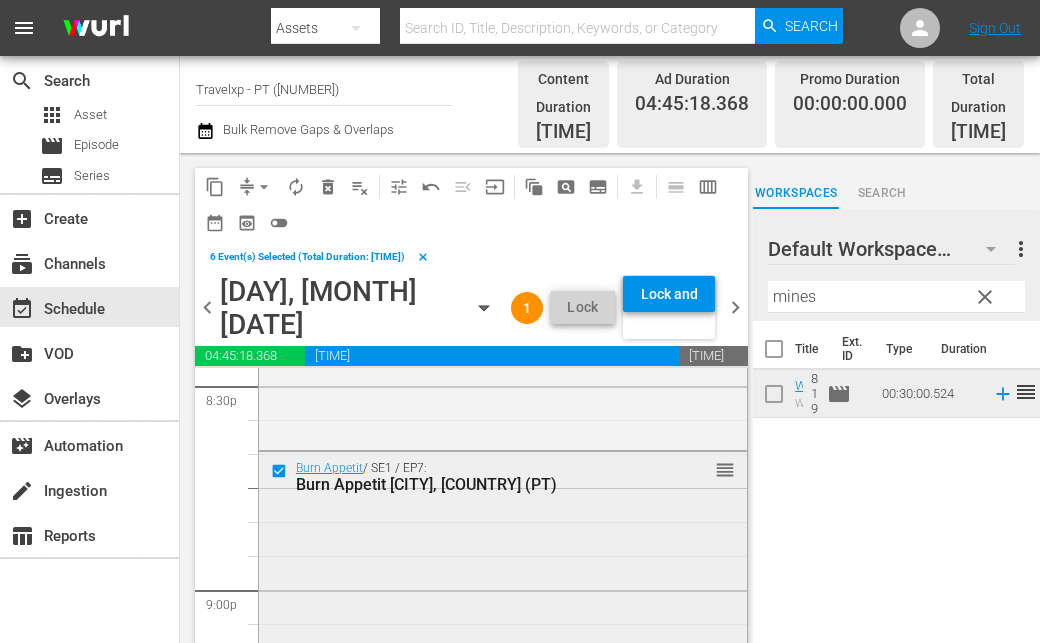 scroll, scrollTop: 8372, scrollLeft: 0, axis: vertical 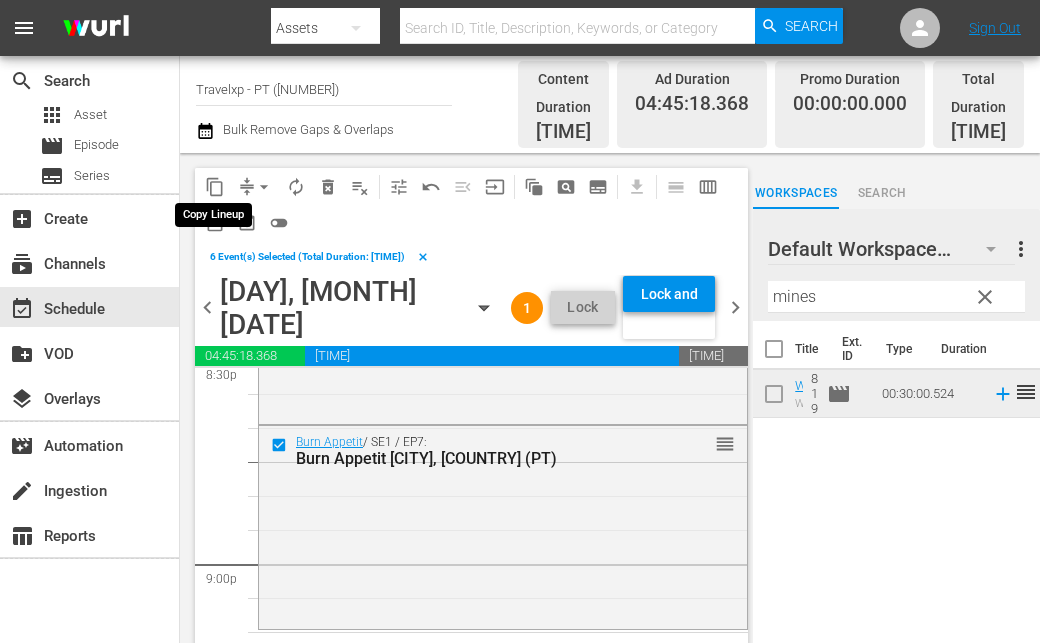 click on "content_copy" at bounding box center [215, 187] 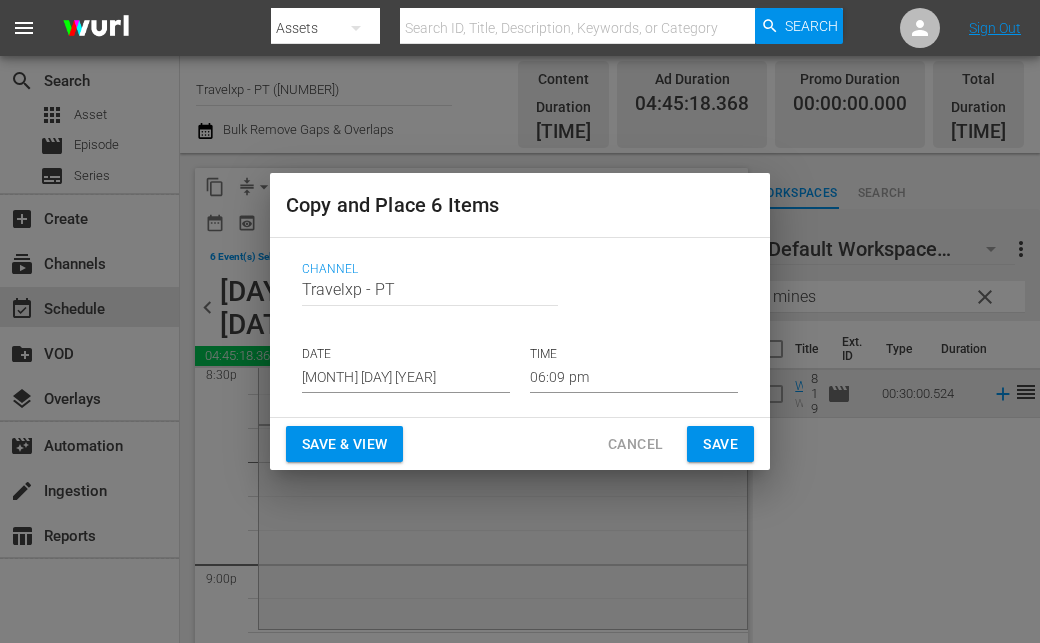 click on "Aug 3rd 2025" at bounding box center [406, 378] 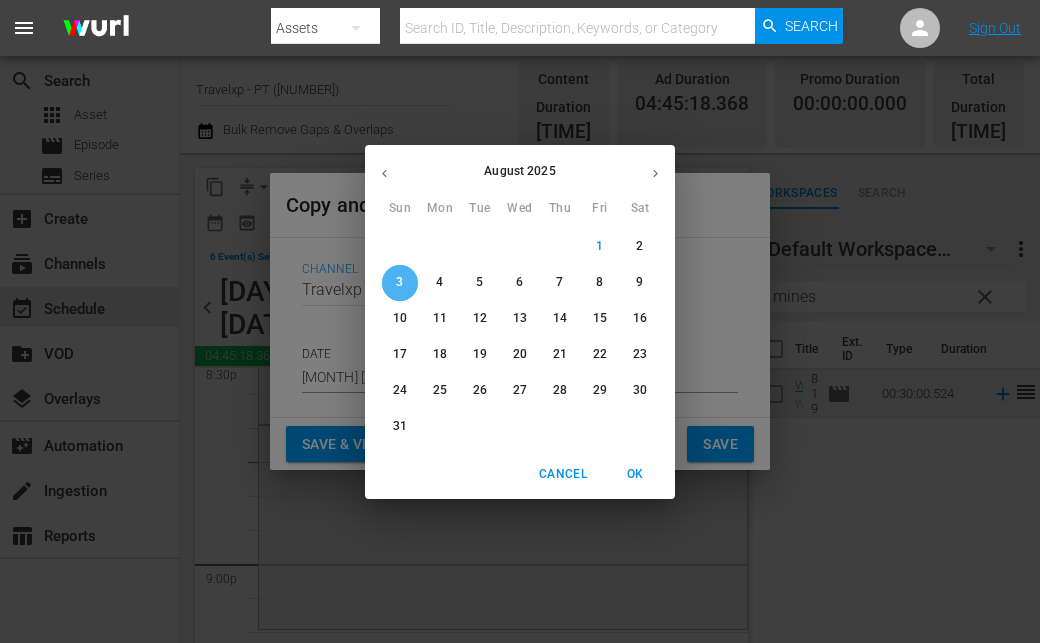 click on "3" at bounding box center [399, 282] 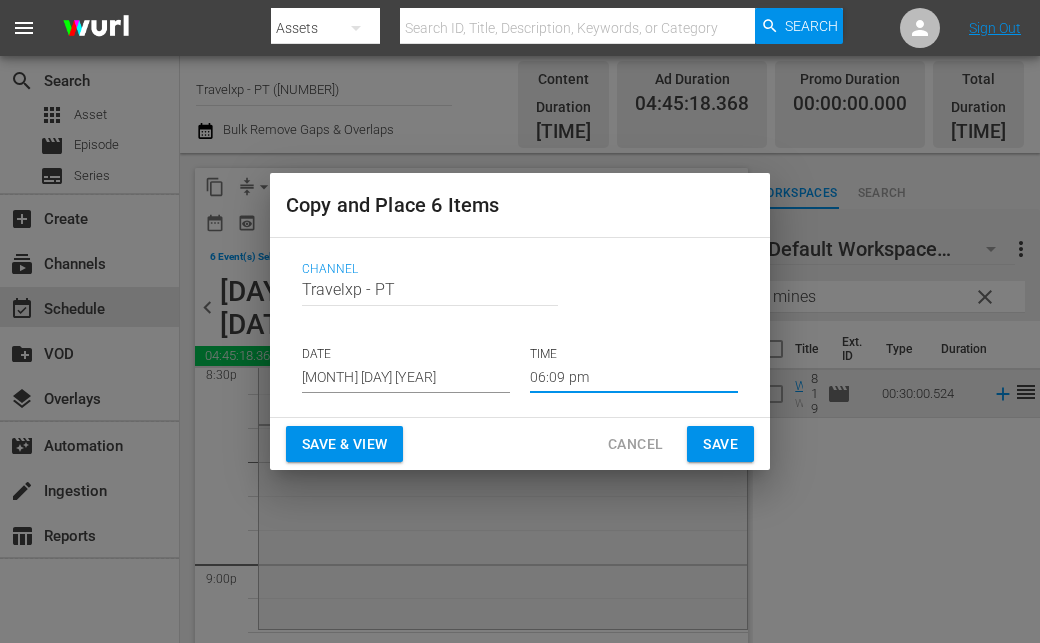 click on "06:09 pm" at bounding box center [634, 378] 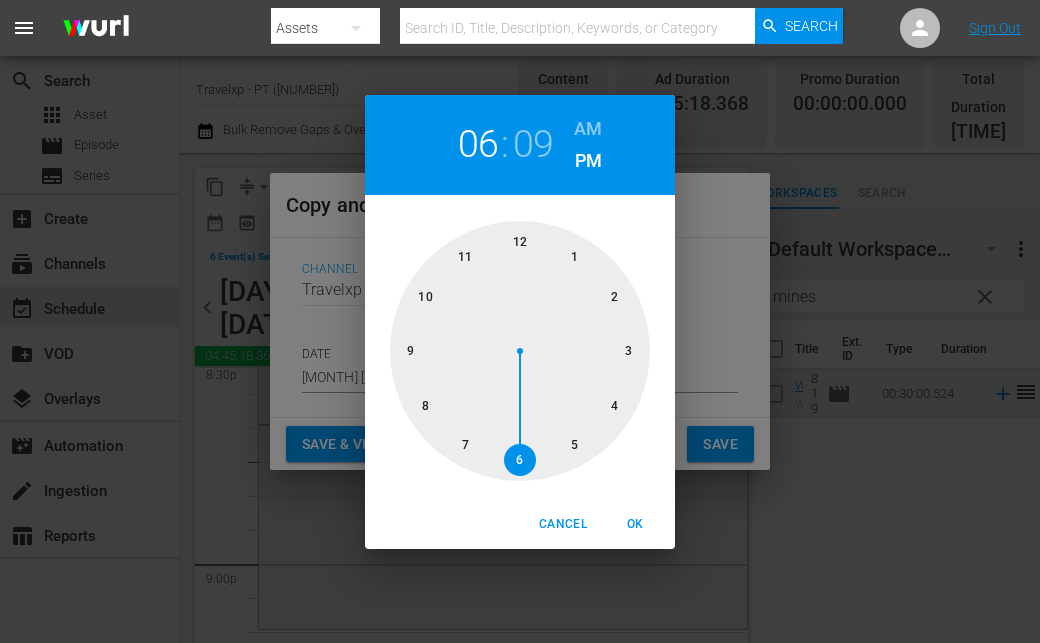 click at bounding box center [520, 351] 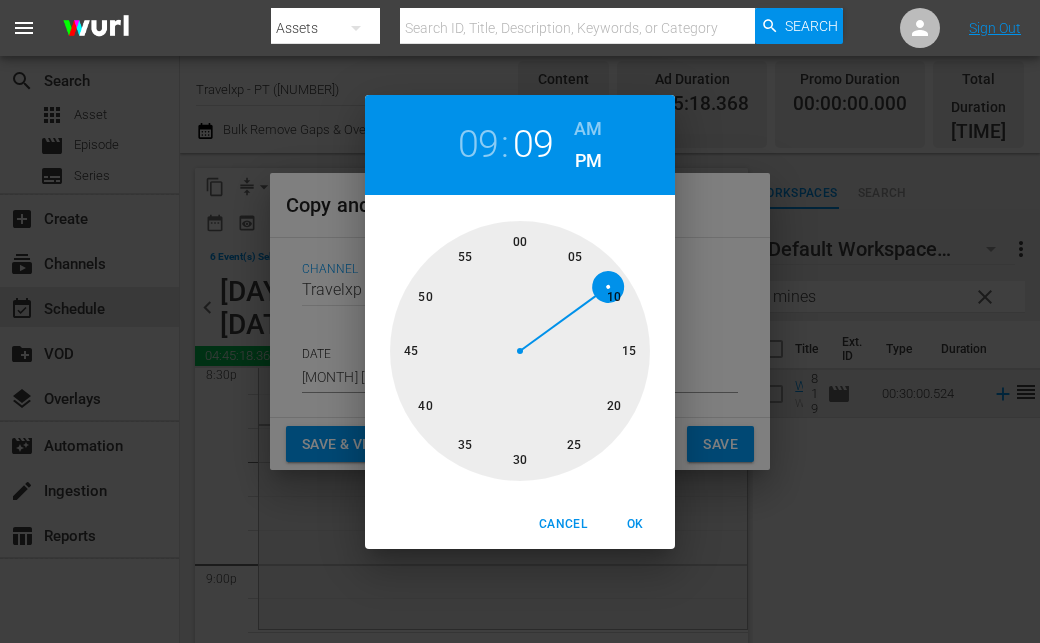 click on "OK" at bounding box center (635, 524) 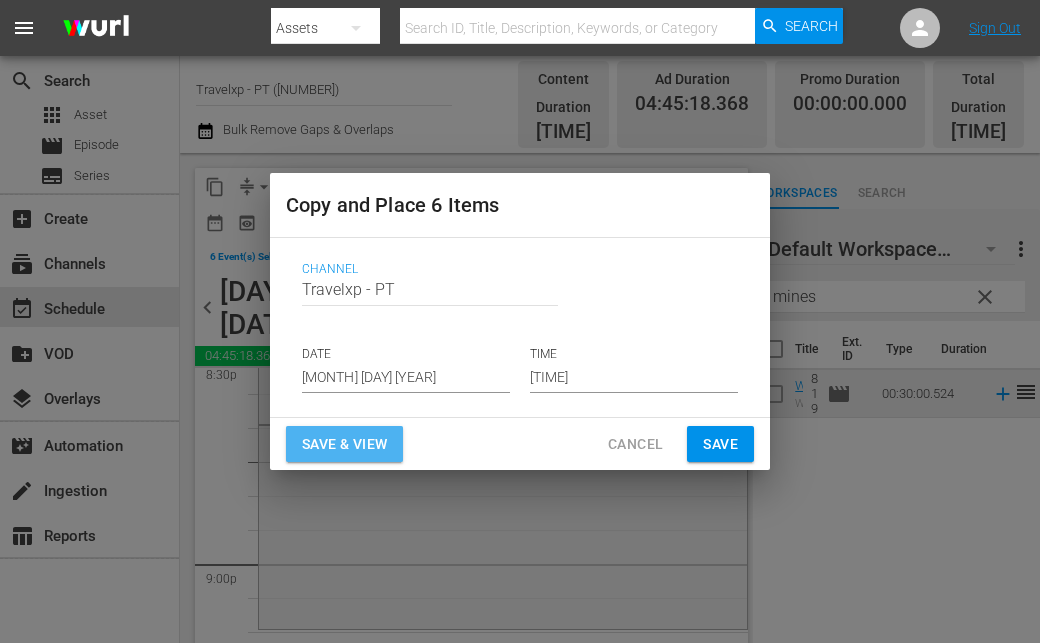 click on "Save & View" at bounding box center [344, 444] 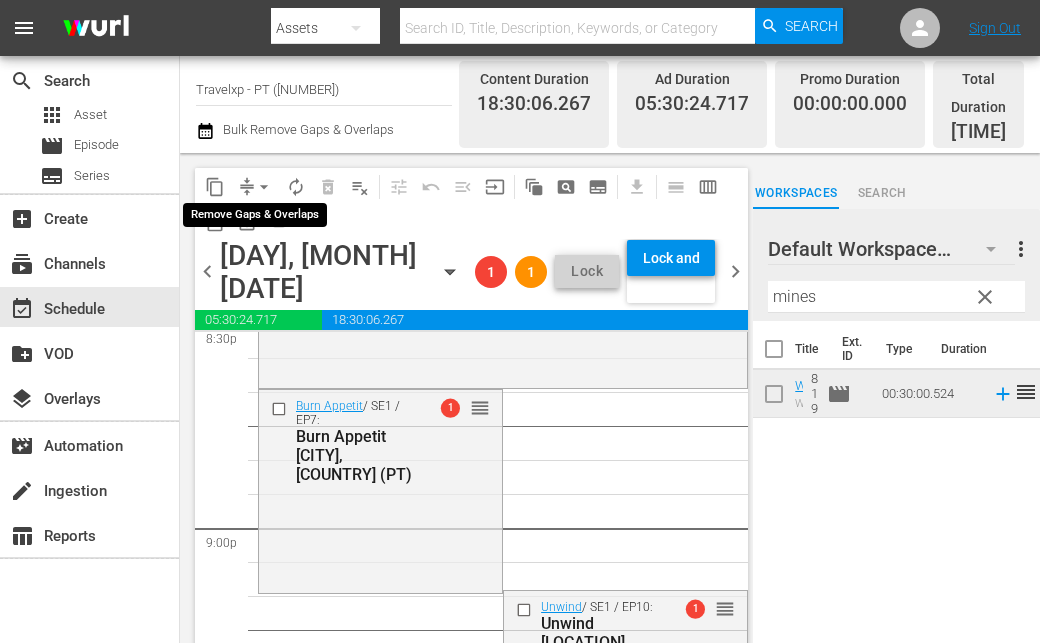 click on "arrow_drop_down" at bounding box center (264, 187) 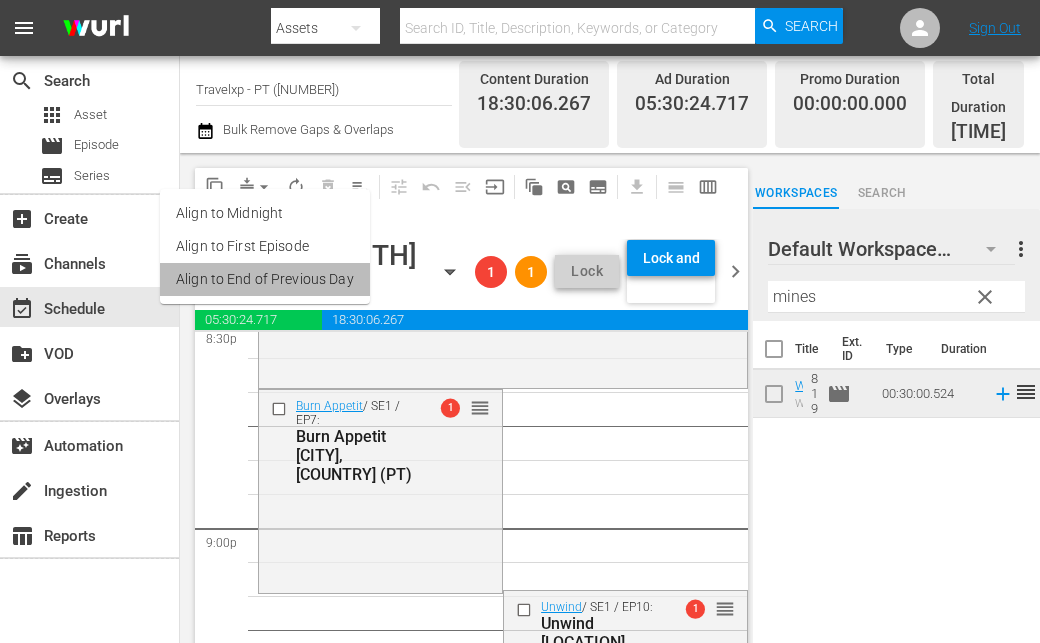 click on "Align to End of Previous Day" at bounding box center (265, 279) 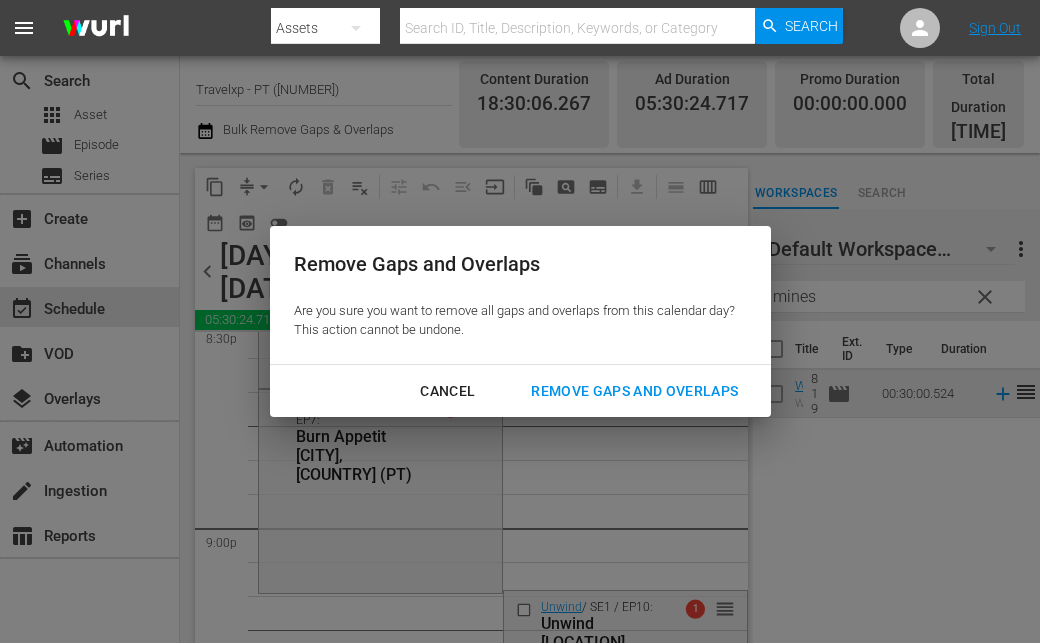 click on "Remove Gaps and Overlaps" at bounding box center (634, 391) 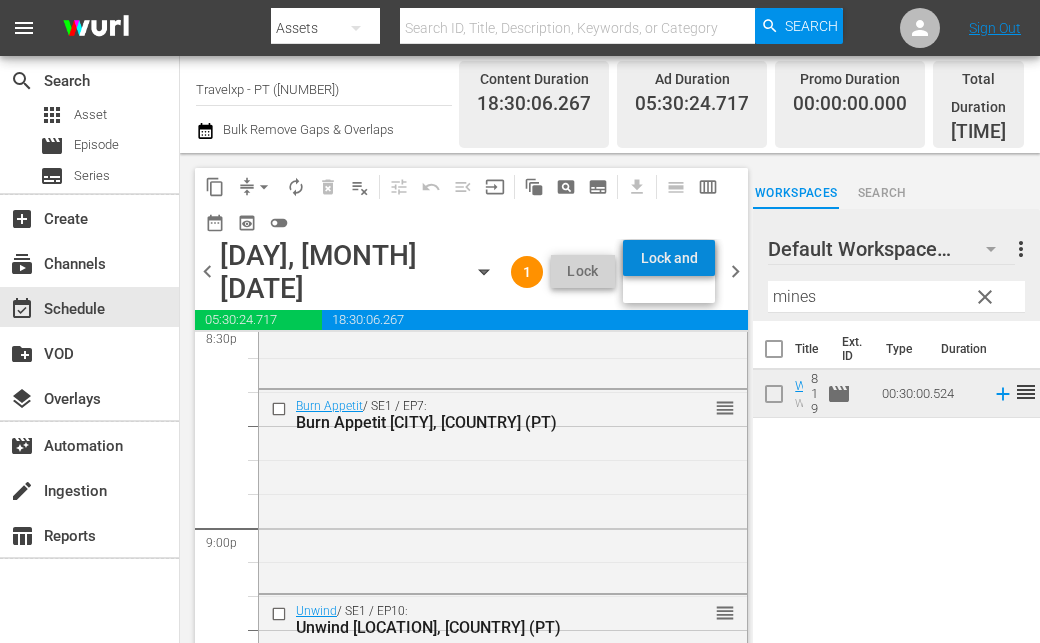 click on "Lock and Publish" at bounding box center [669, 258] 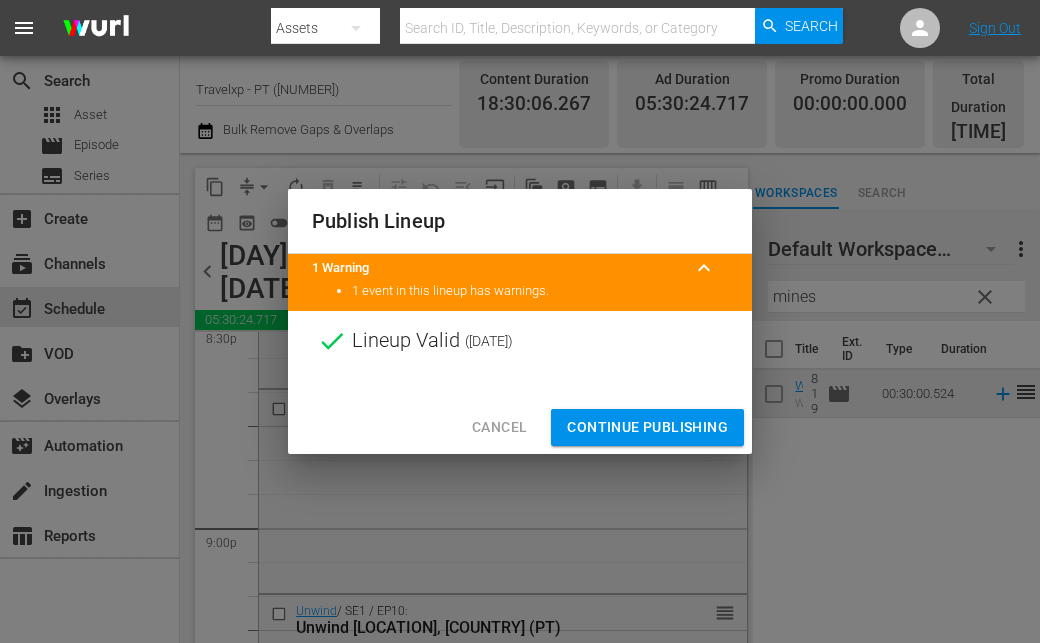 click on "Continue Publishing" at bounding box center (647, 427) 